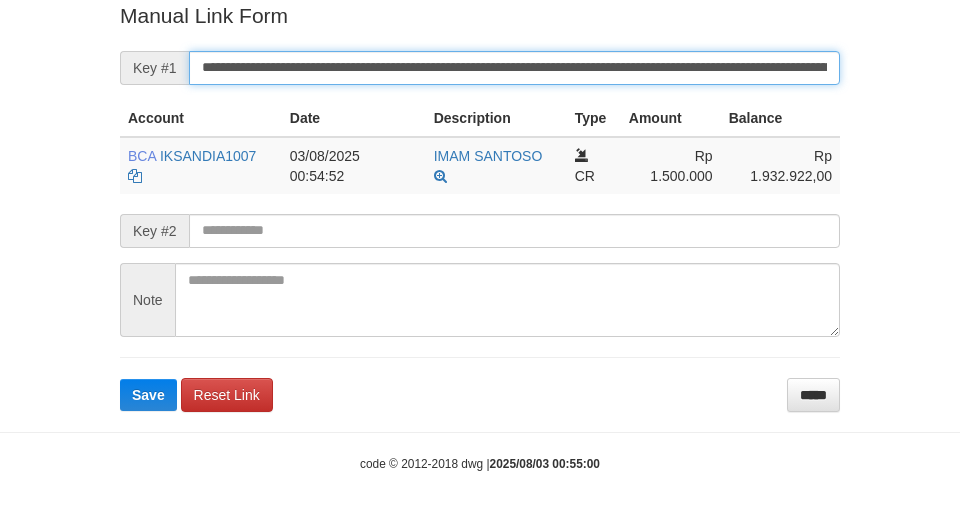 click on "Save" at bounding box center [148, 395] 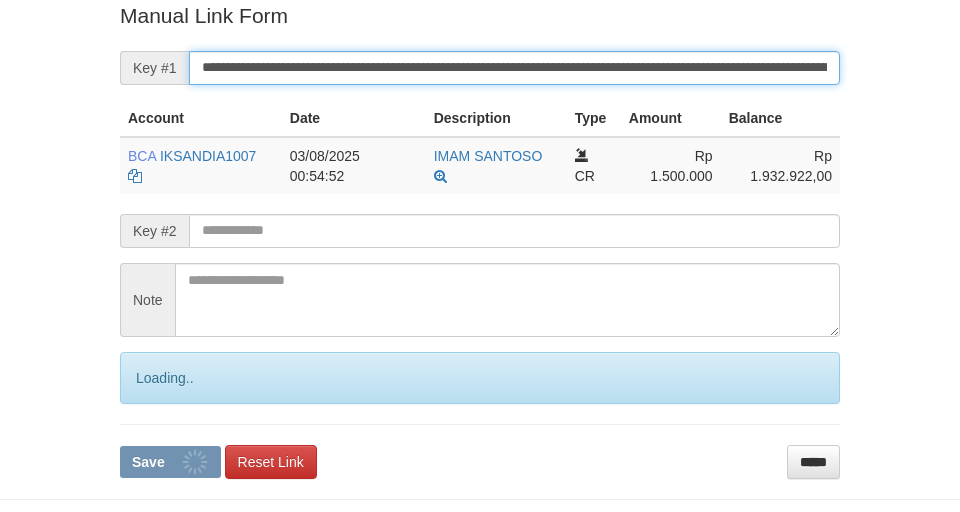 click on "Save" at bounding box center [170, 462] 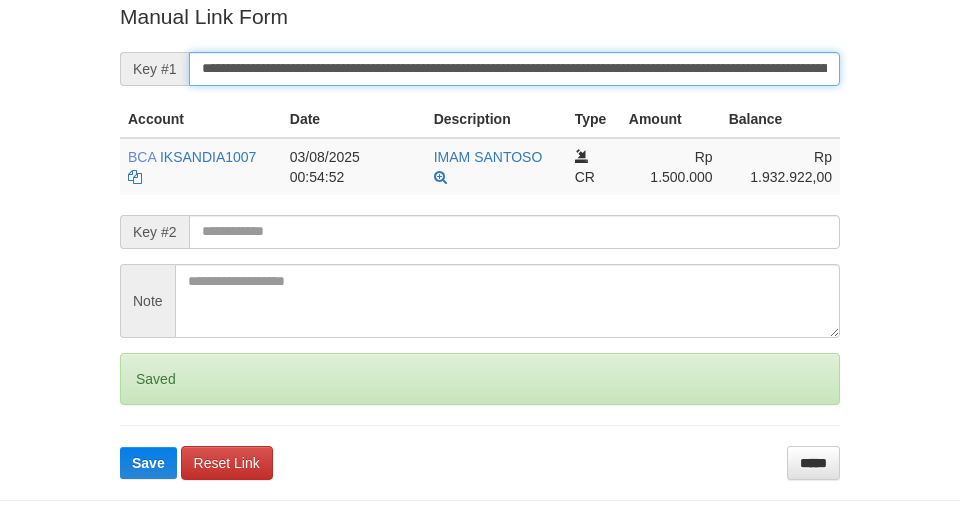 click on "Save" at bounding box center (148, 463) 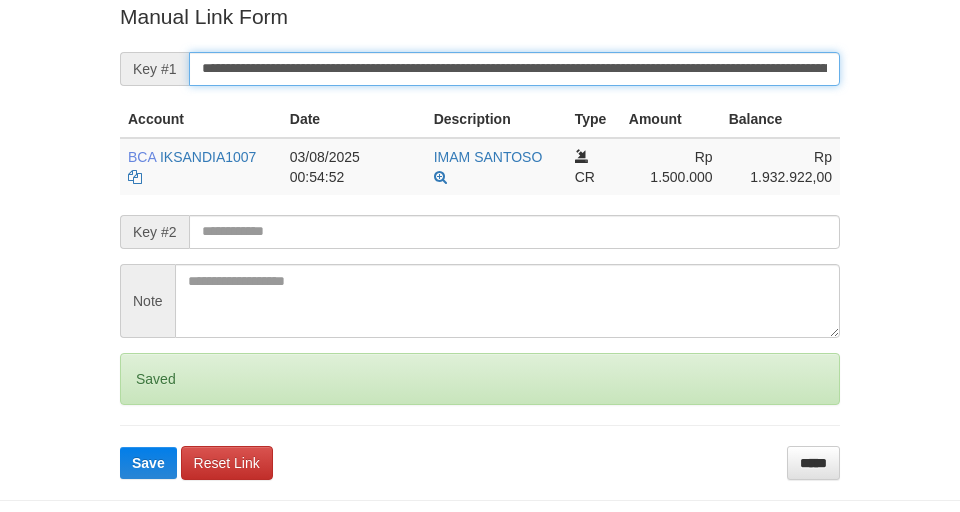 click on "Save" at bounding box center [148, 463] 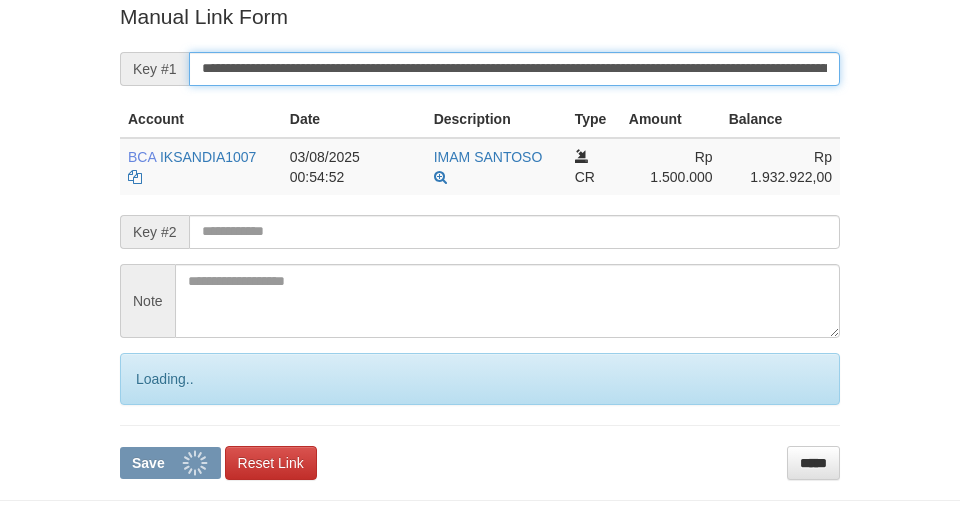 click on "Save" at bounding box center [170, 463] 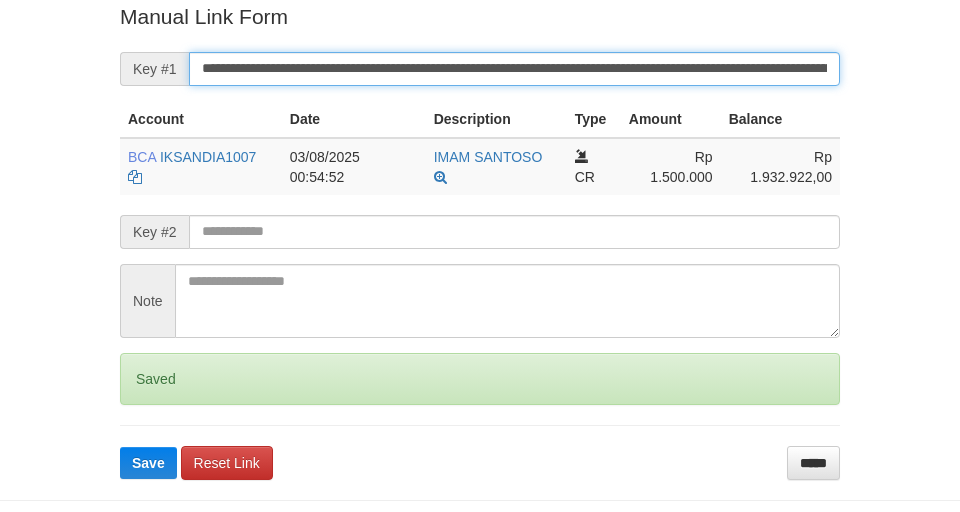 click on "Save" at bounding box center (148, 463) 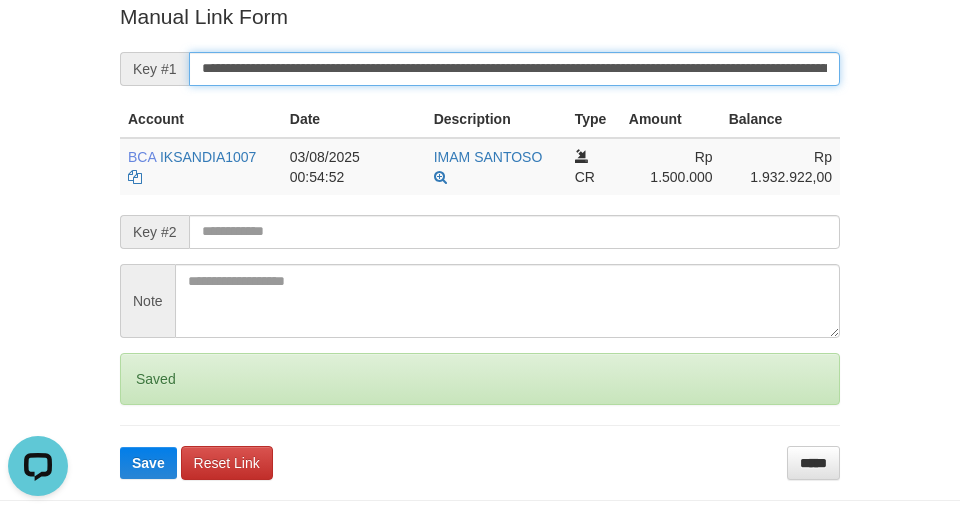 scroll, scrollTop: 0, scrollLeft: 0, axis: both 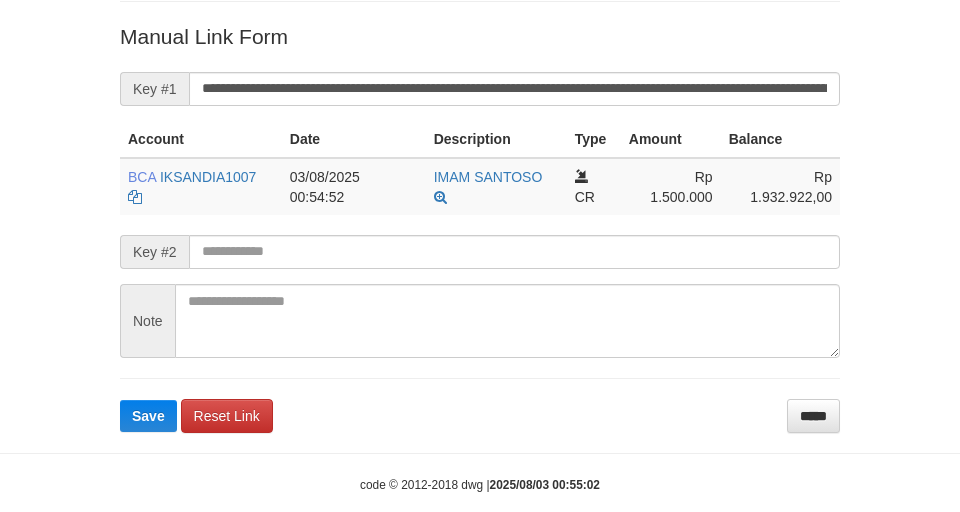 click on "Save" at bounding box center [148, 416] 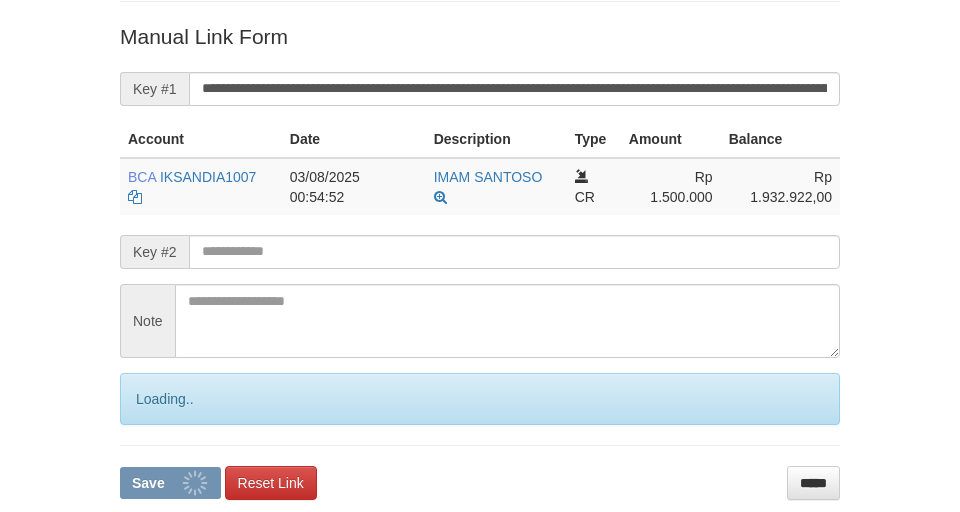click on "Save" at bounding box center (170, 483) 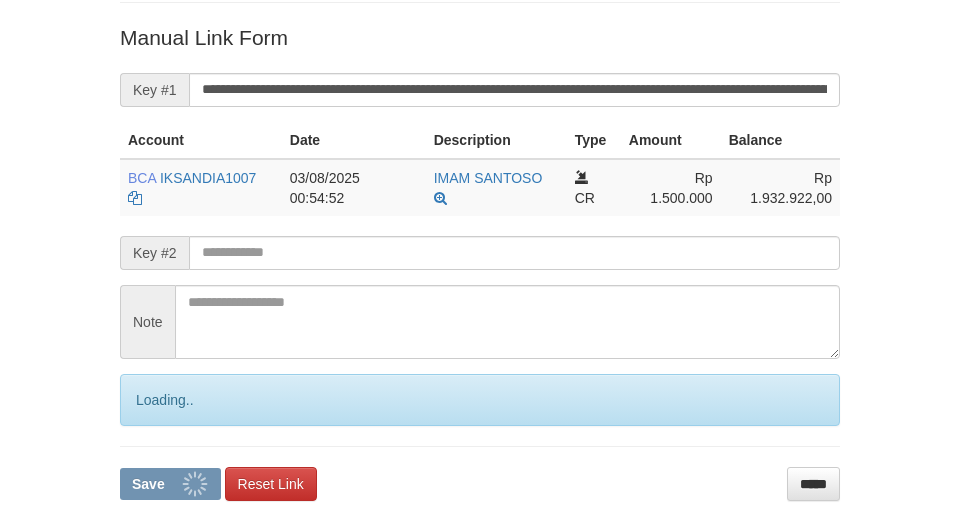 click on "Save" at bounding box center (170, 484) 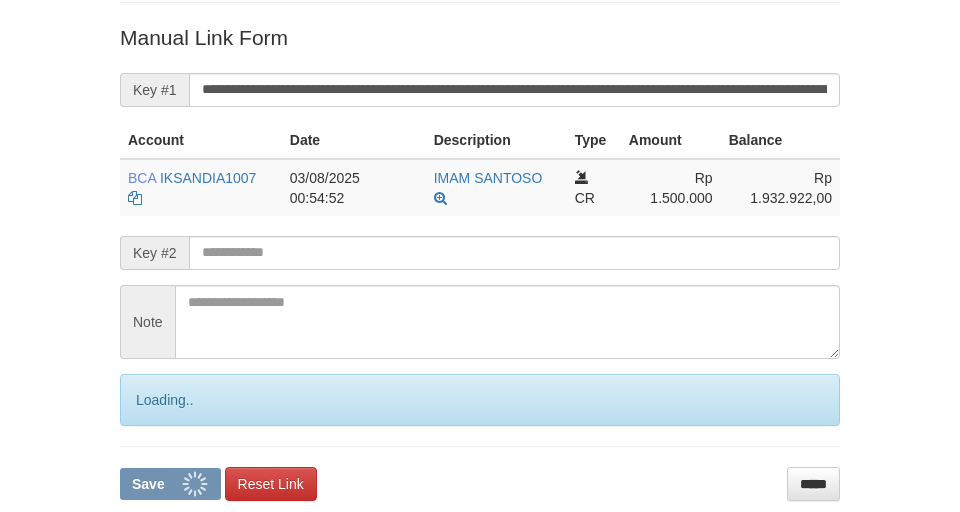 click on "Save" at bounding box center (170, 484) 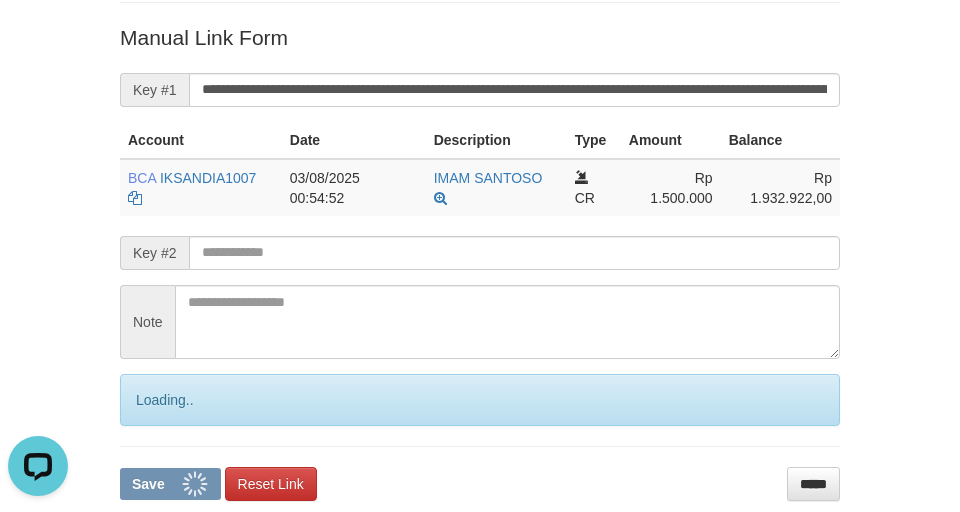 scroll, scrollTop: 0, scrollLeft: 0, axis: both 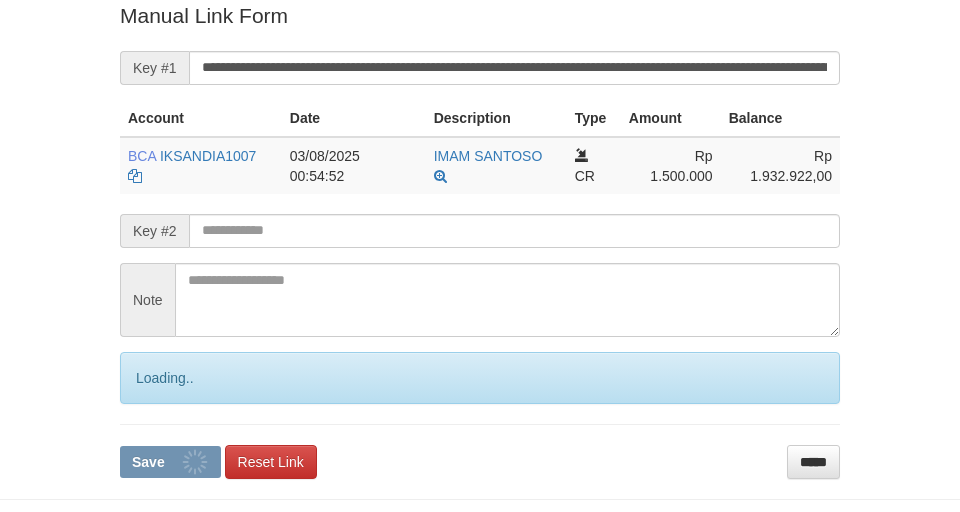 click on "Save" at bounding box center [170, 462] 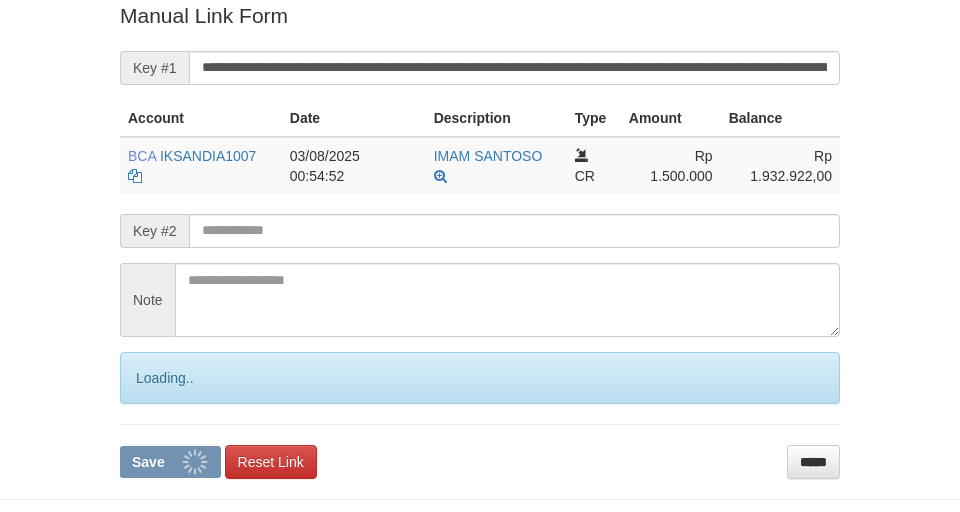 click on "Save" at bounding box center (170, 462) 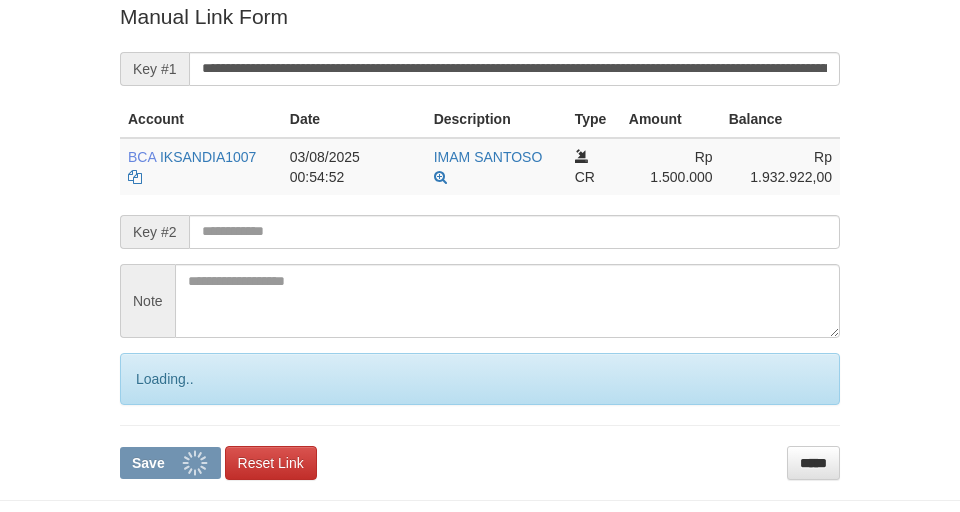 click on "Save" at bounding box center (170, 463) 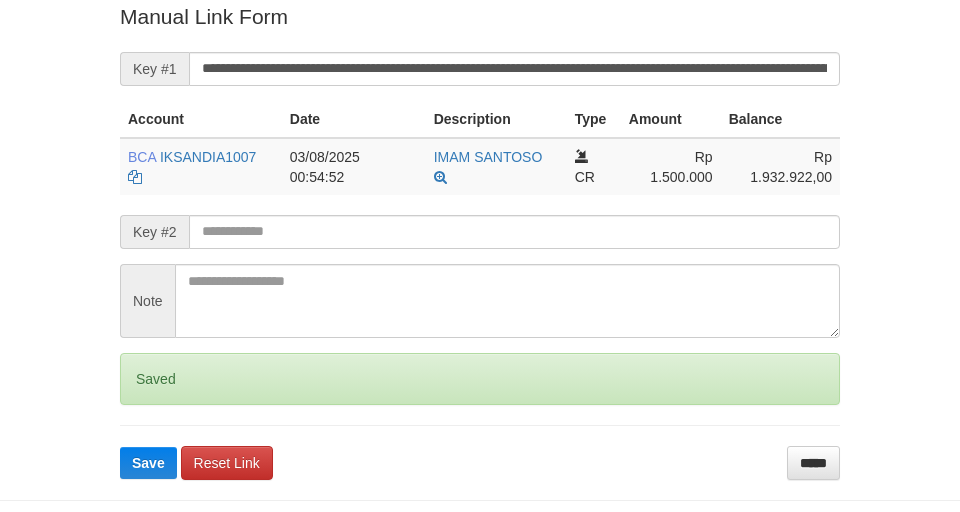 click on "Save" at bounding box center (148, 463) 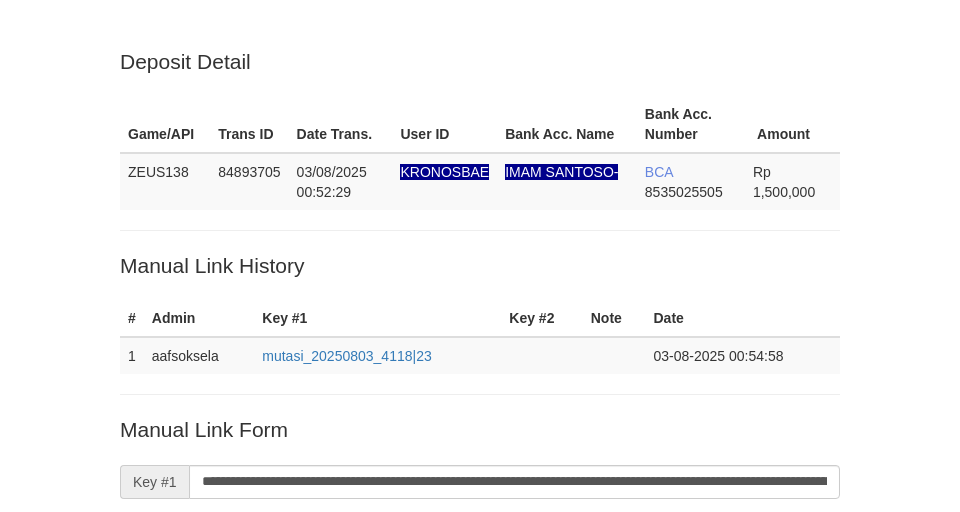 click on "**********" at bounding box center (514, 482) 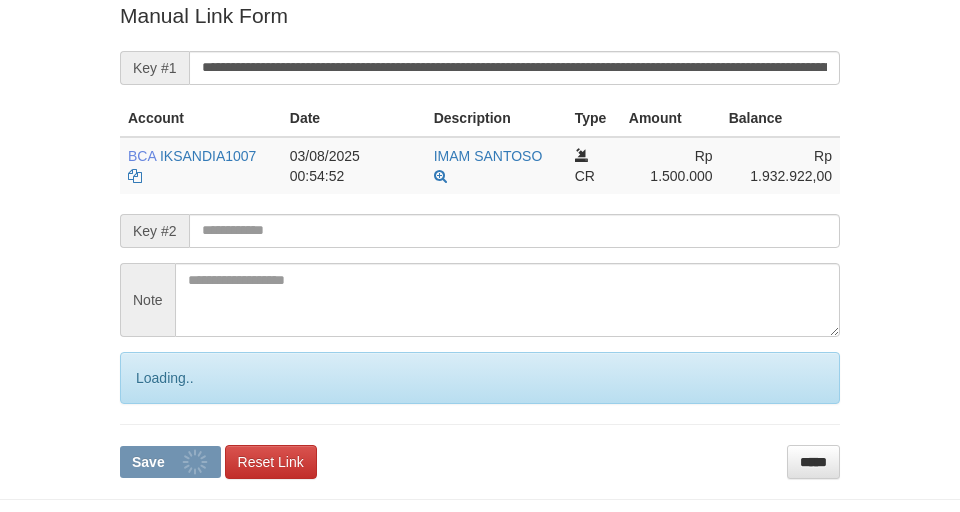 click on "Save" at bounding box center (170, 462) 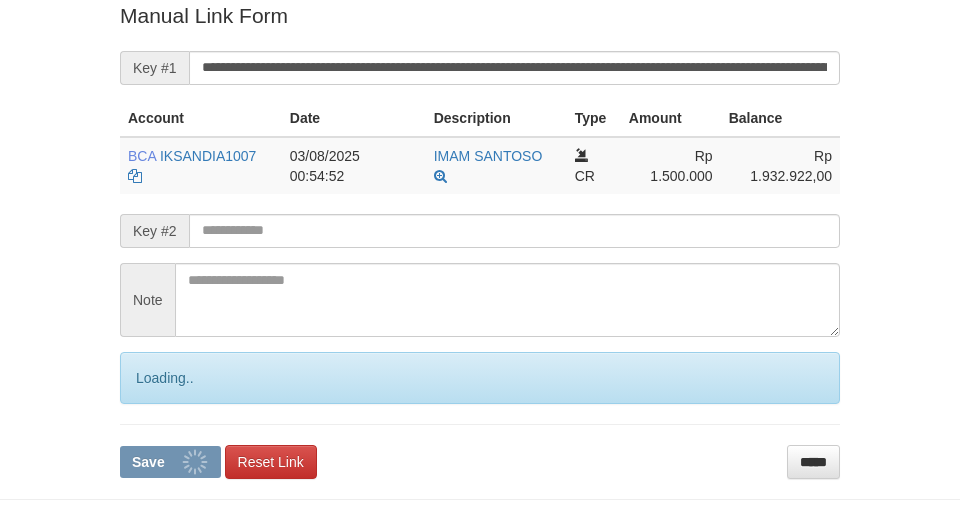 scroll, scrollTop: 413, scrollLeft: 0, axis: vertical 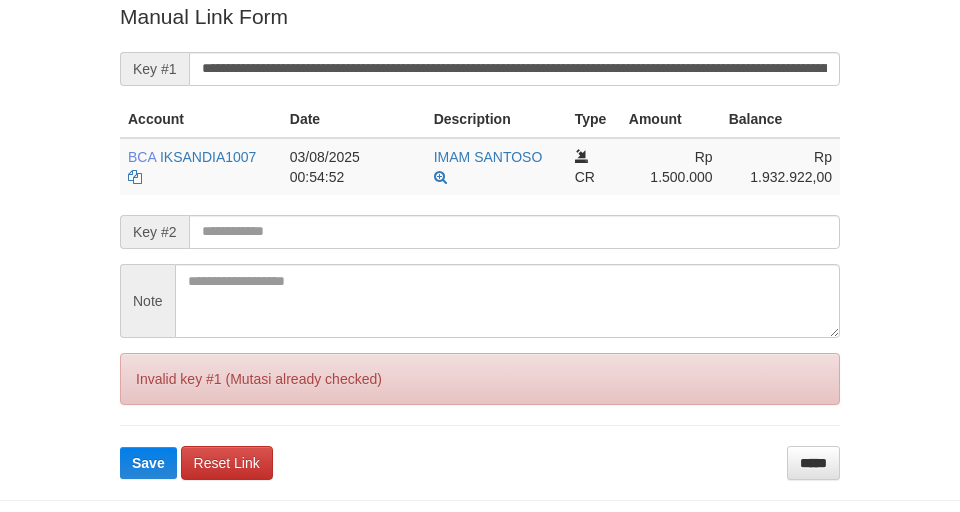 click on "Save" at bounding box center [148, 463] 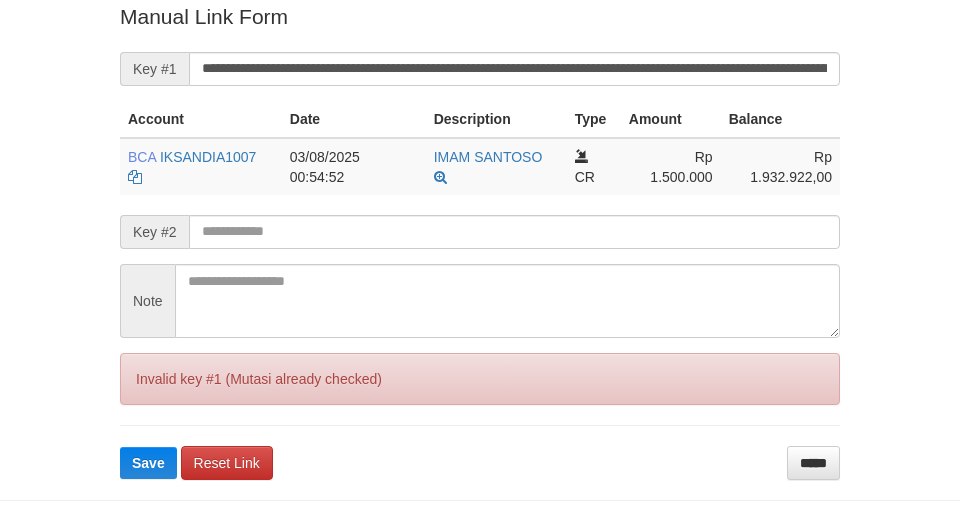 click on "Save" at bounding box center (148, 463) 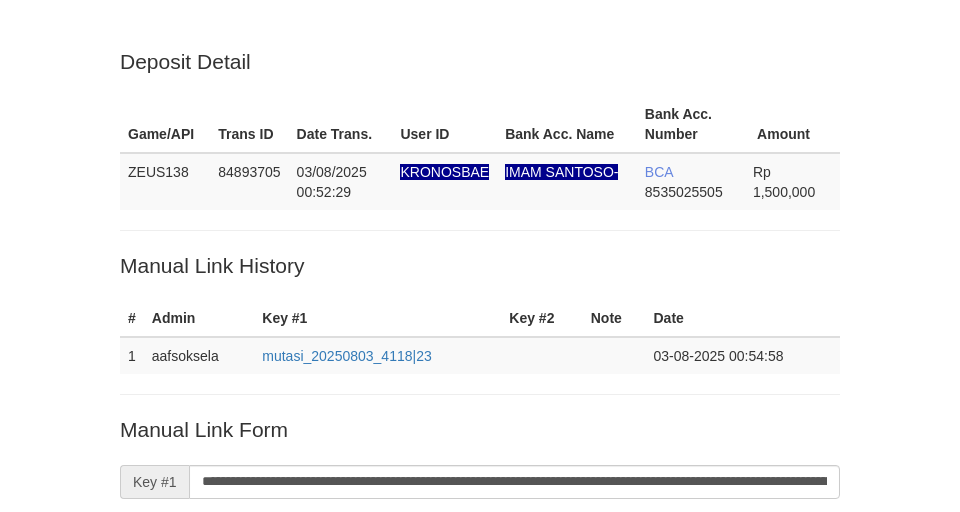 click on "**********" at bounding box center [514, 482] 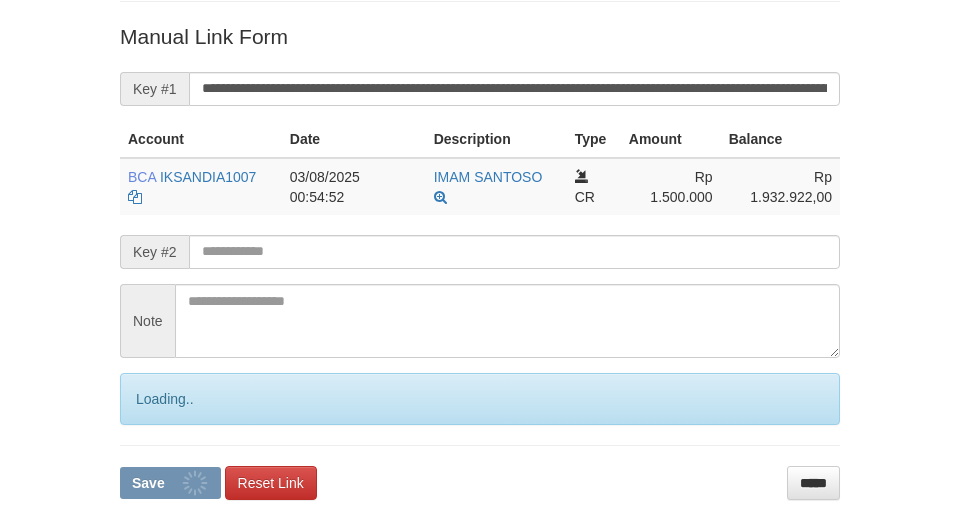click on "Save" at bounding box center [170, 483] 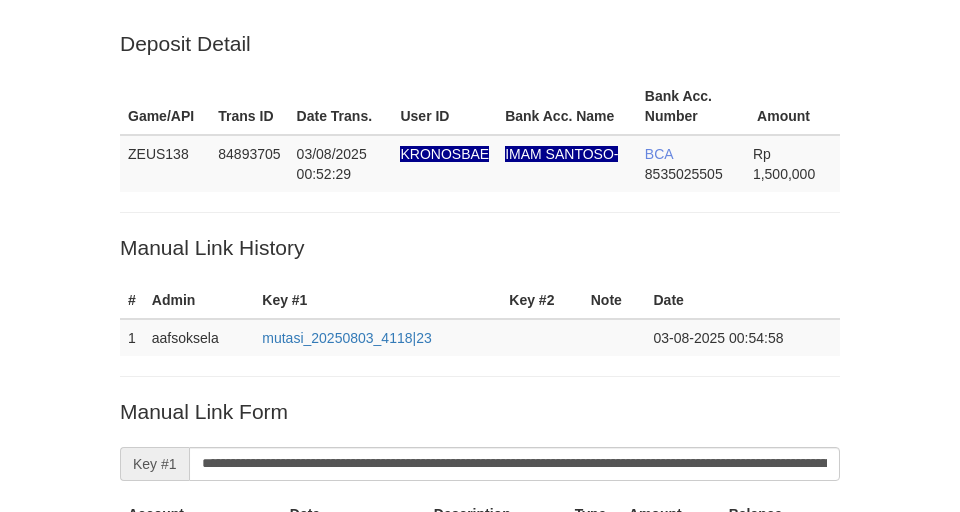 scroll, scrollTop: 0, scrollLeft: 0, axis: both 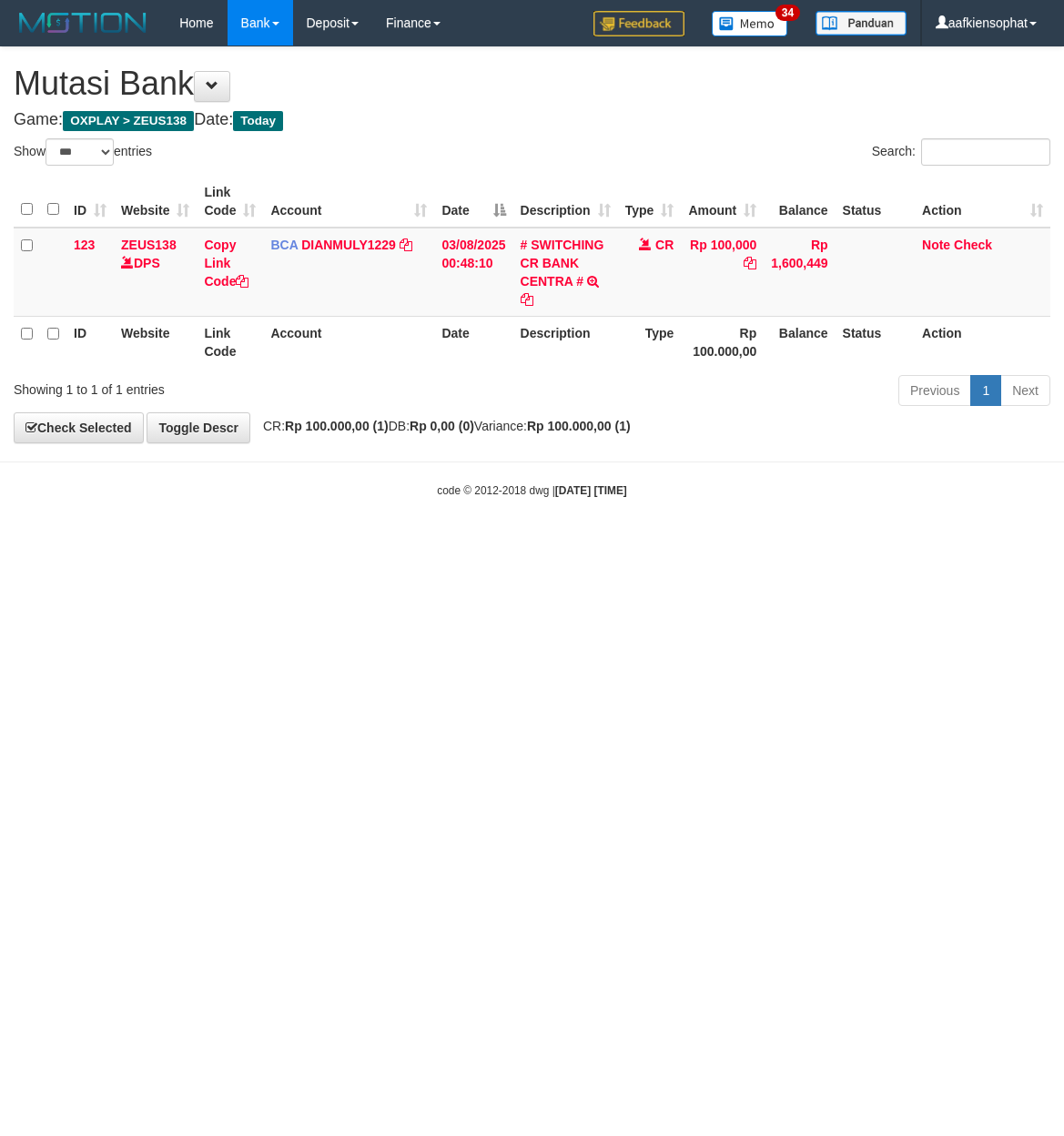 select on "***" 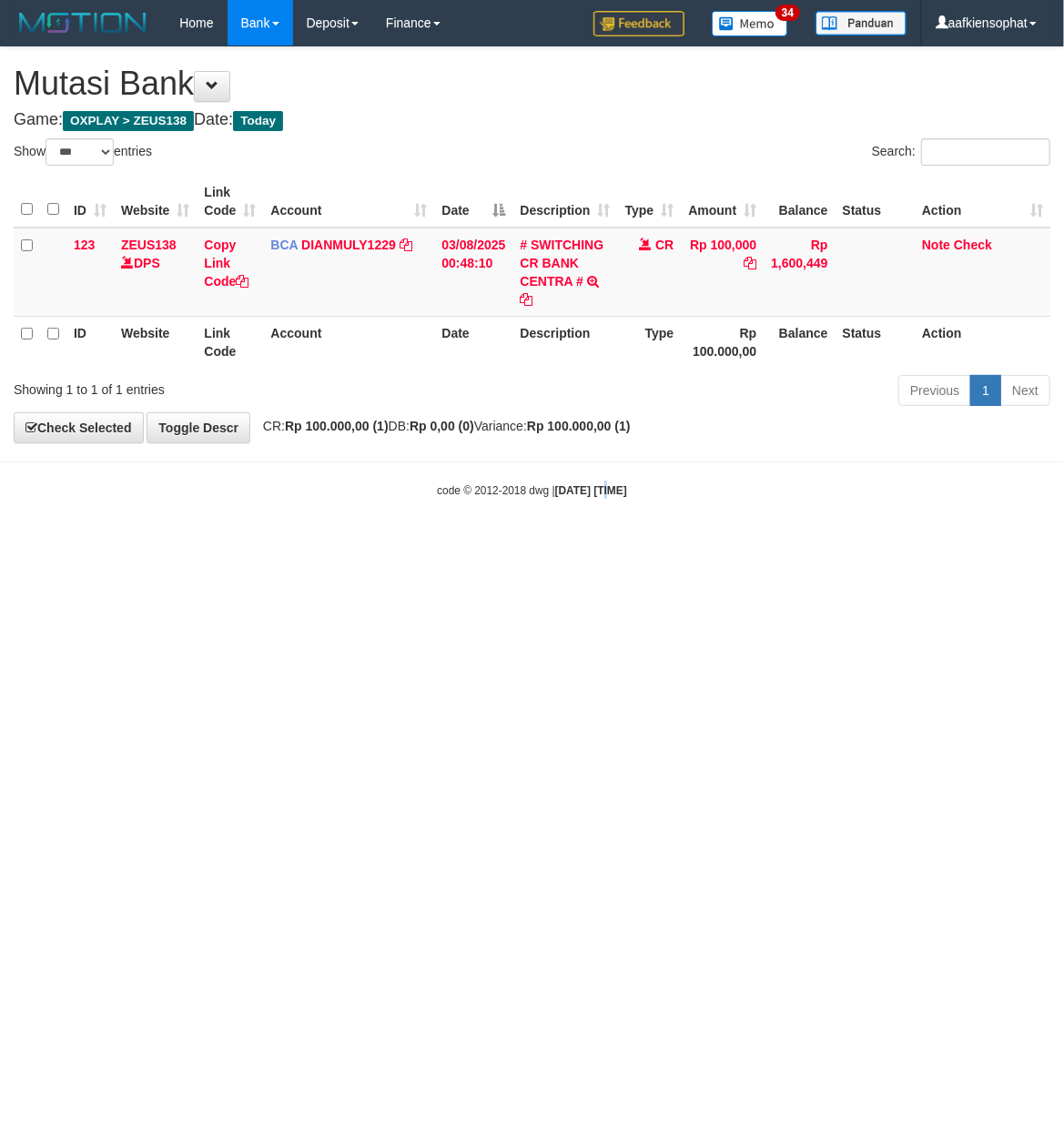 click on "Toggle navigation
Home
Bank
Account List
Load
By Website
Group
[OXPLAY]													ZEUS138
By Load Group (DPS)" at bounding box center [532, 272] 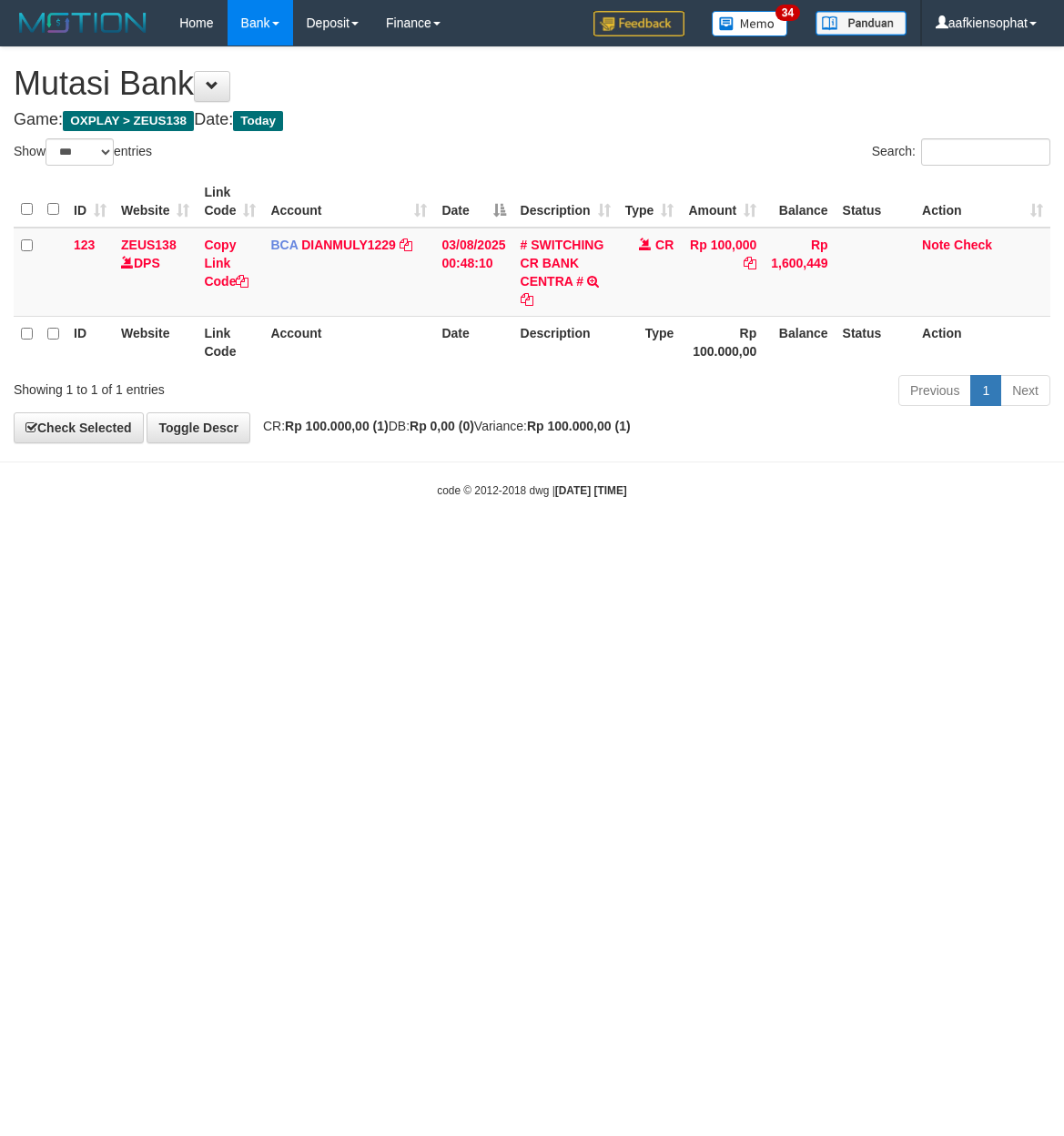 select on "***" 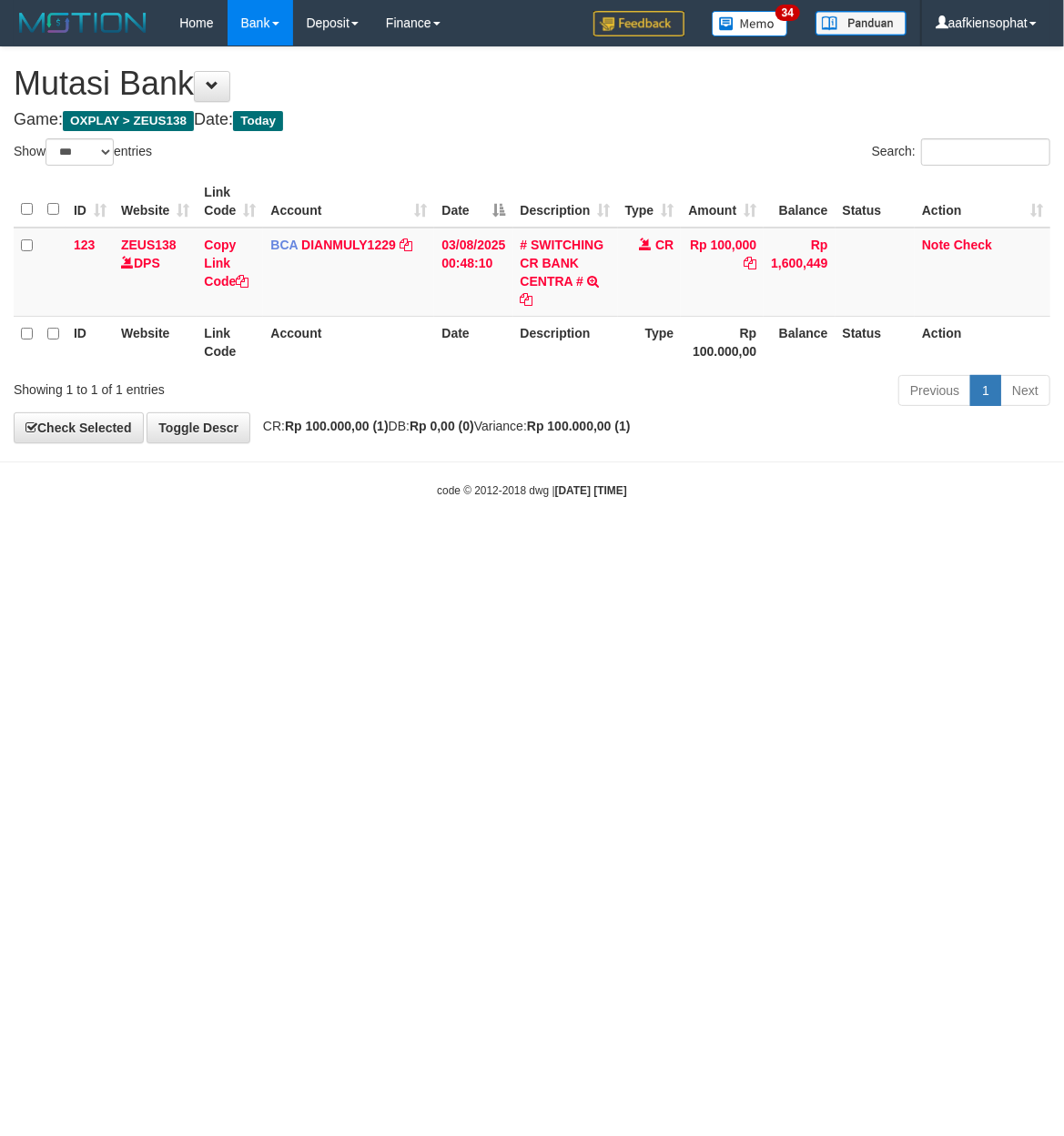drag, startPoint x: 603, startPoint y: 517, endPoint x: 1061, endPoint y: 189, distance: 563.33649 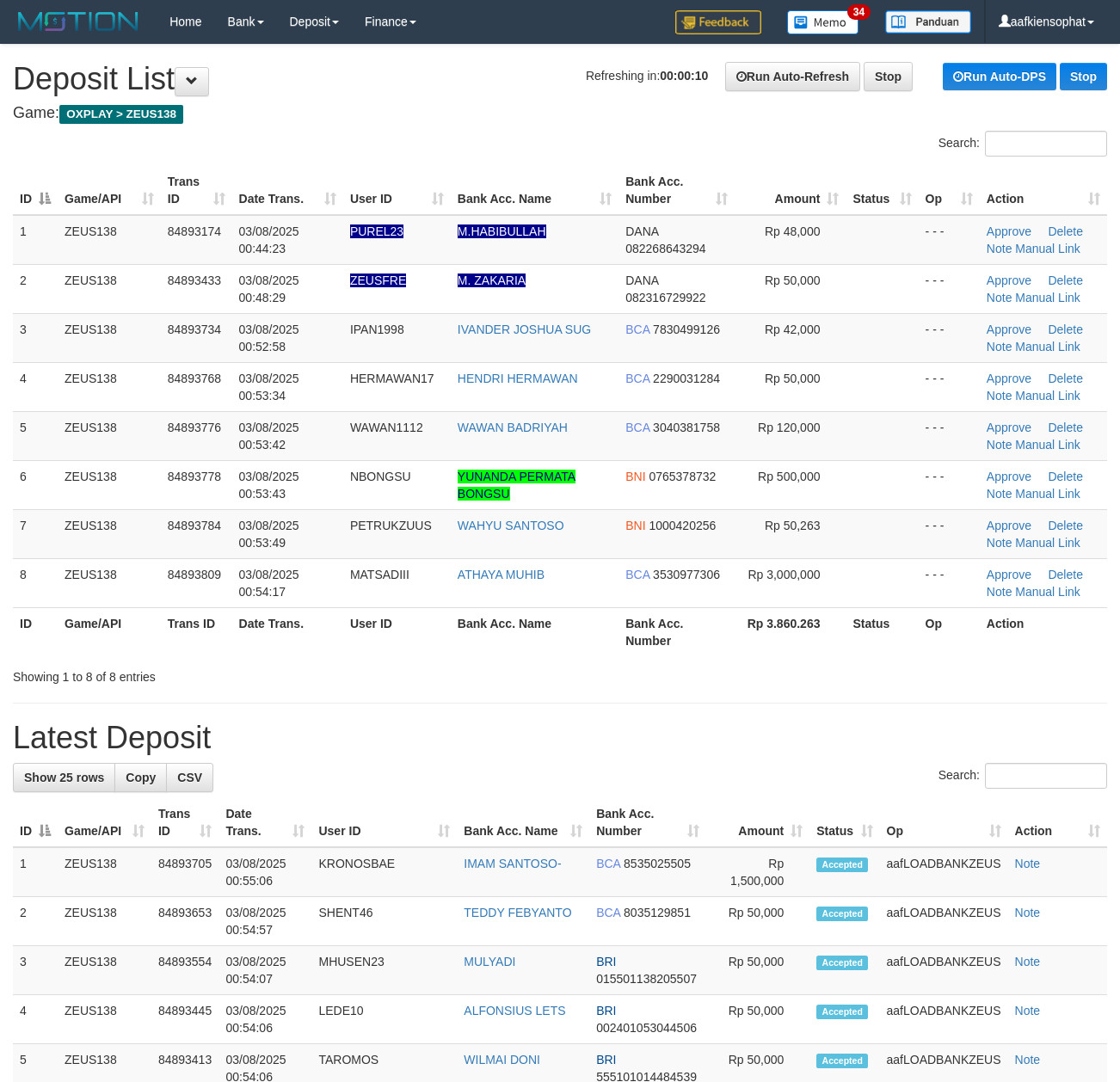 scroll, scrollTop: 0, scrollLeft: 0, axis: both 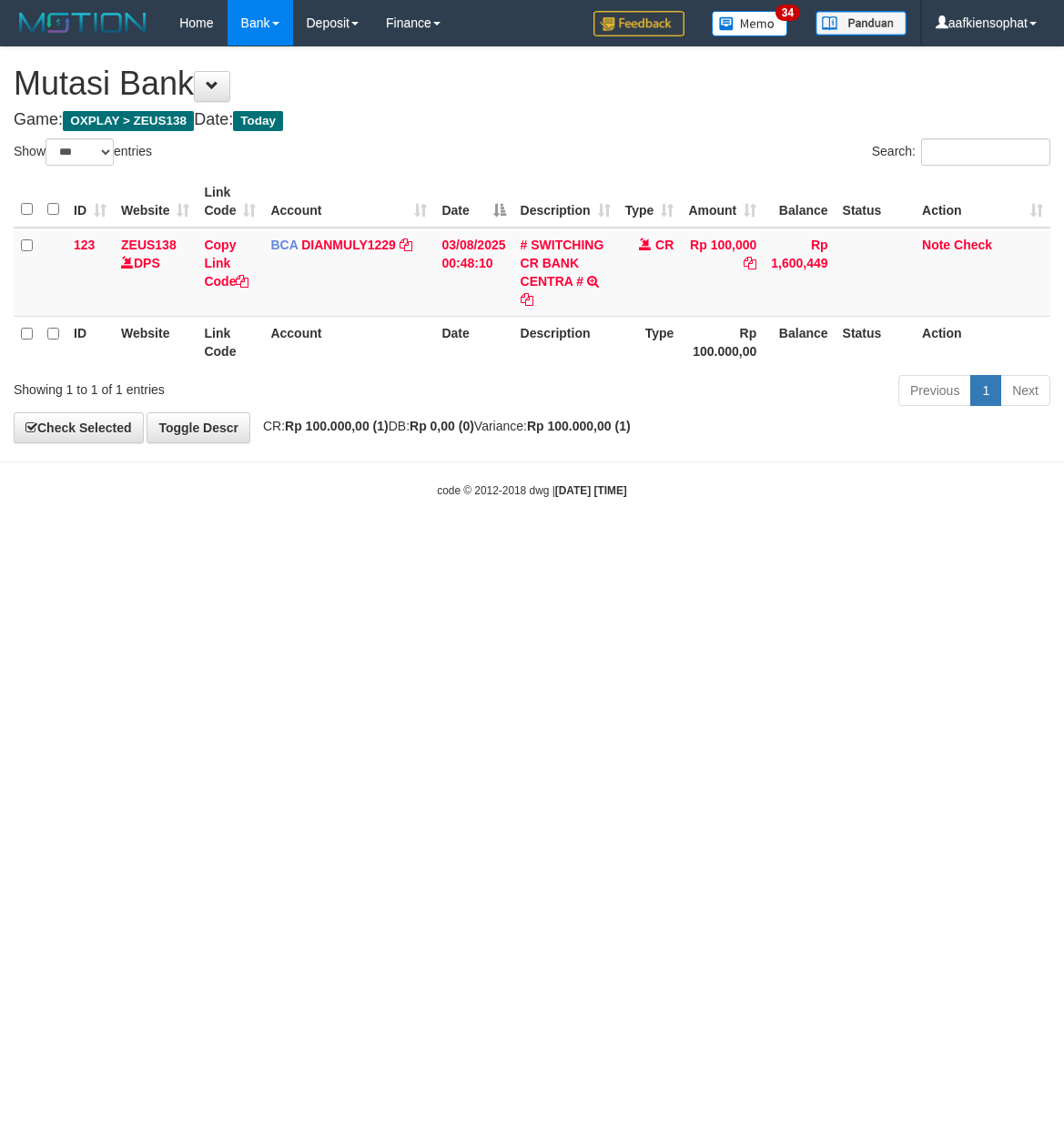 select on "***" 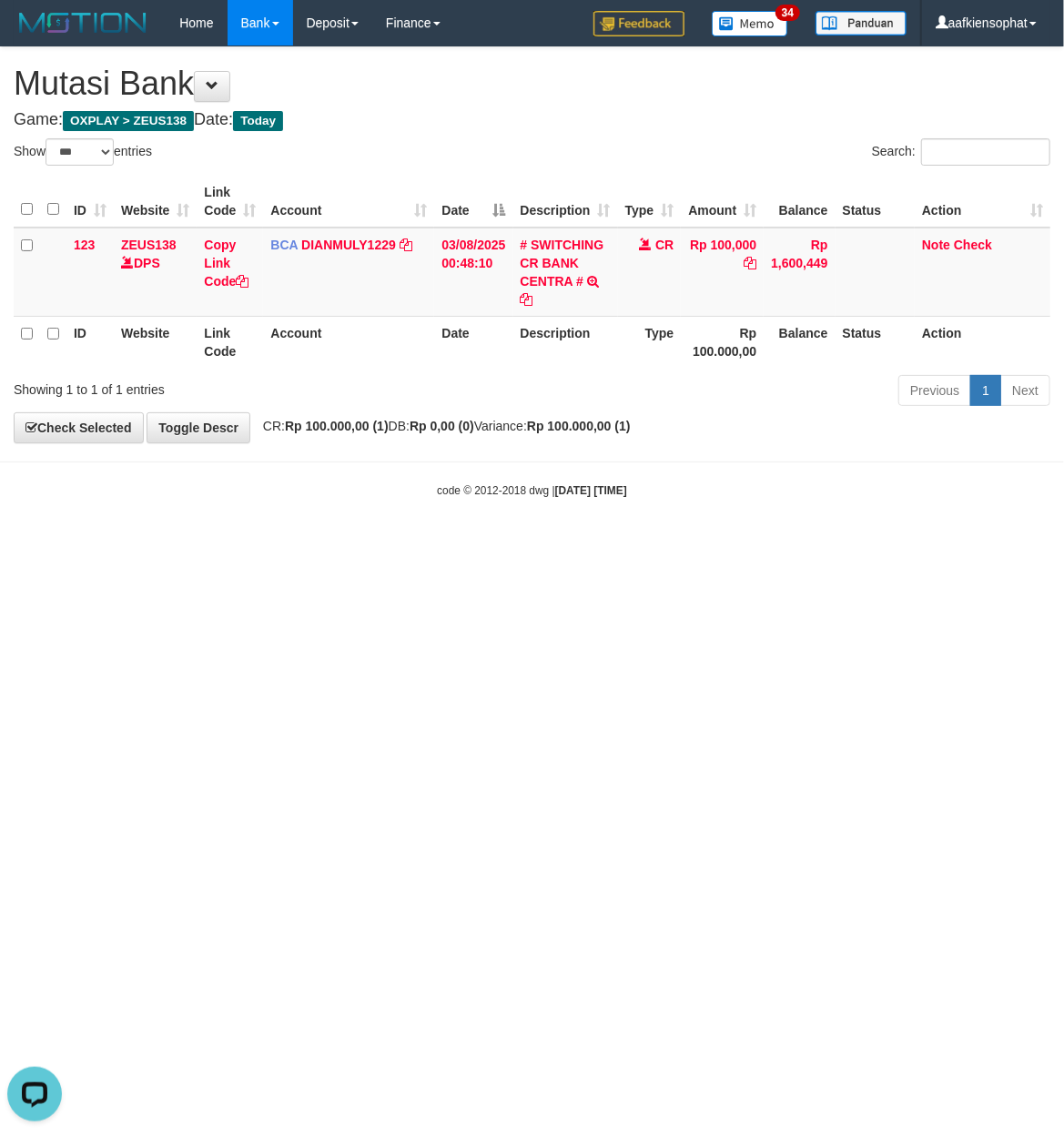 scroll, scrollTop: 0, scrollLeft: 0, axis: both 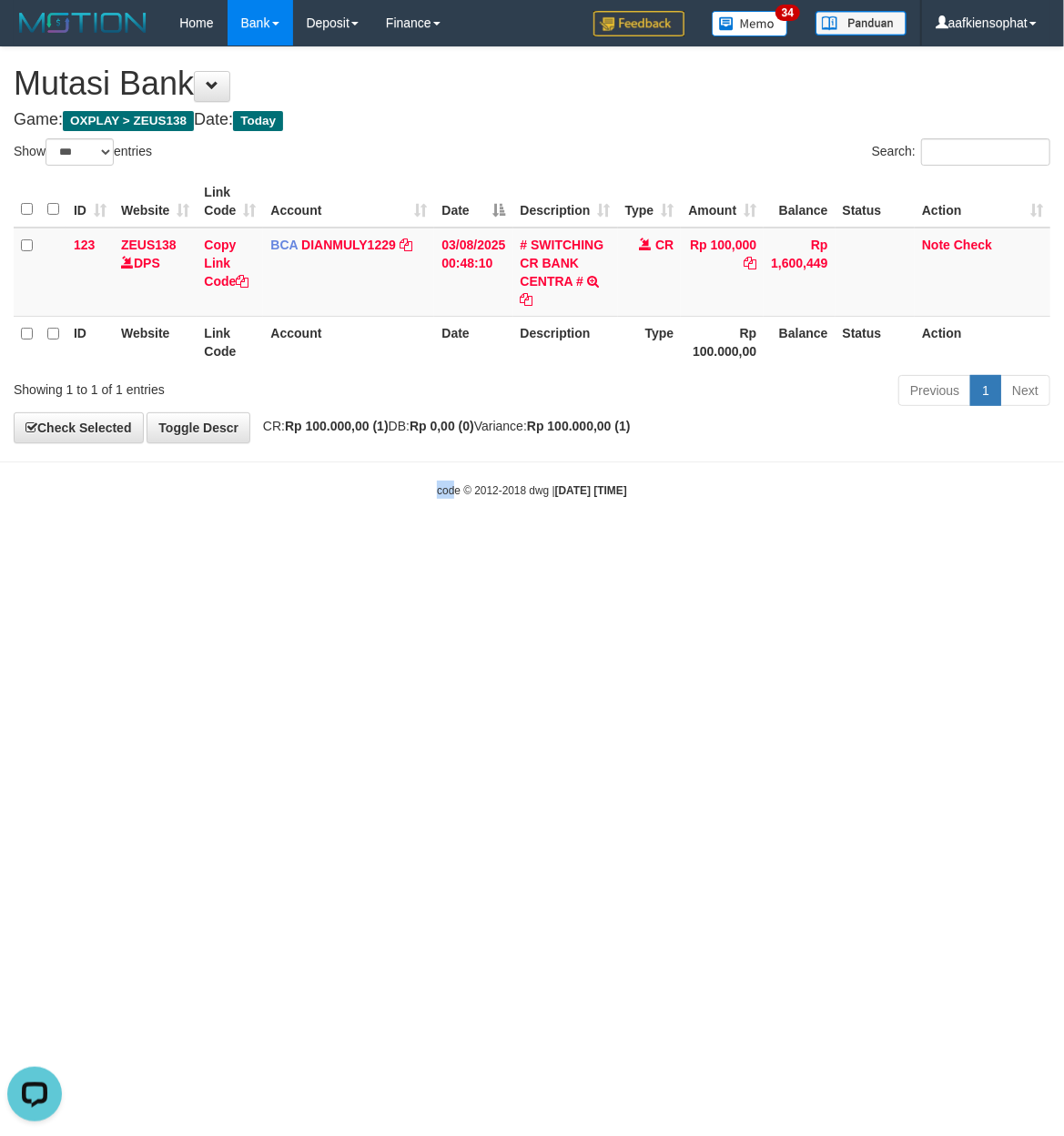 drag, startPoint x: 423, startPoint y: 748, endPoint x: 471, endPoint y: 682, distance: 81.60882 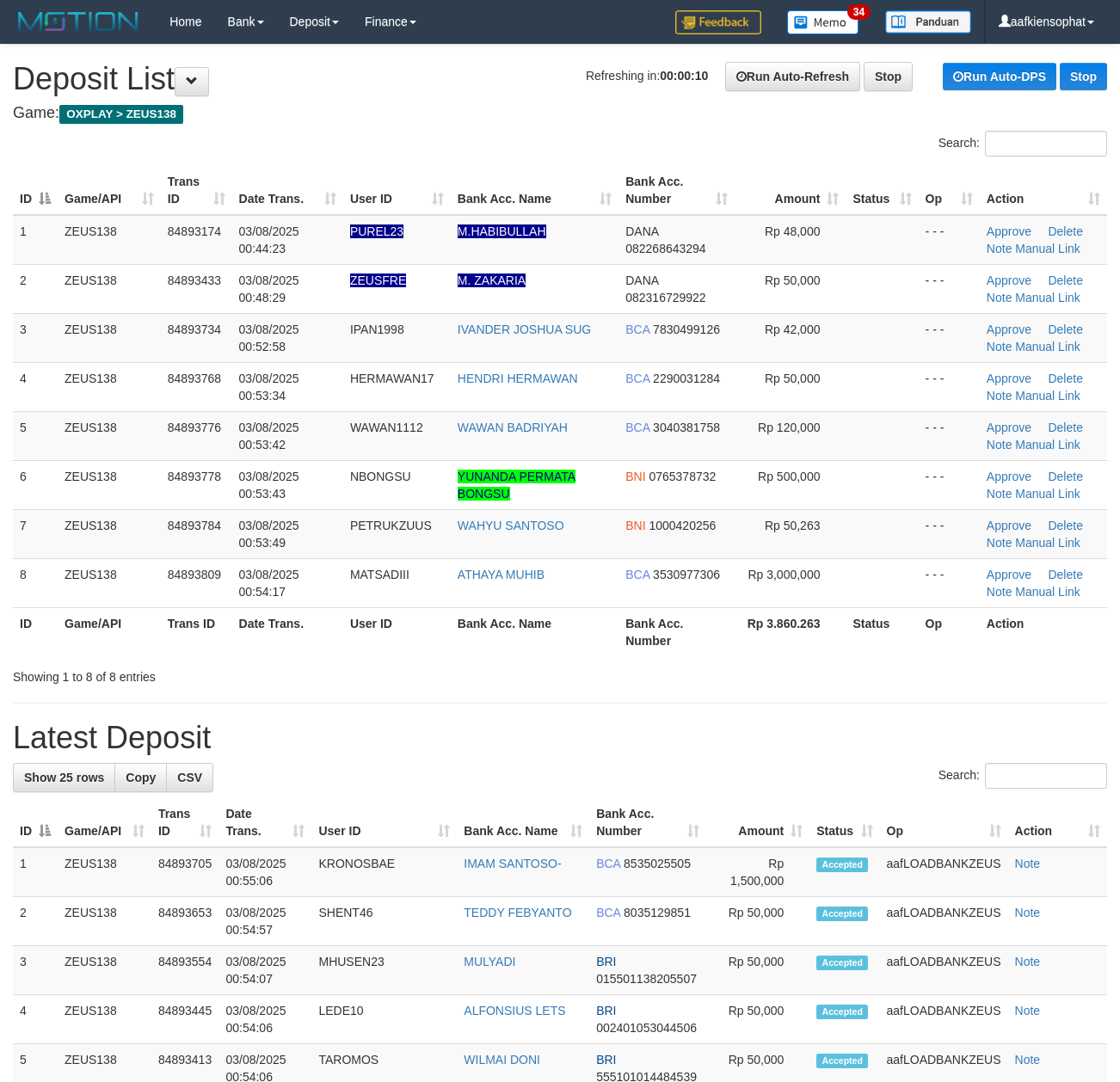scroll, scrollTop: 0, scrollLeft: 0, axis: both 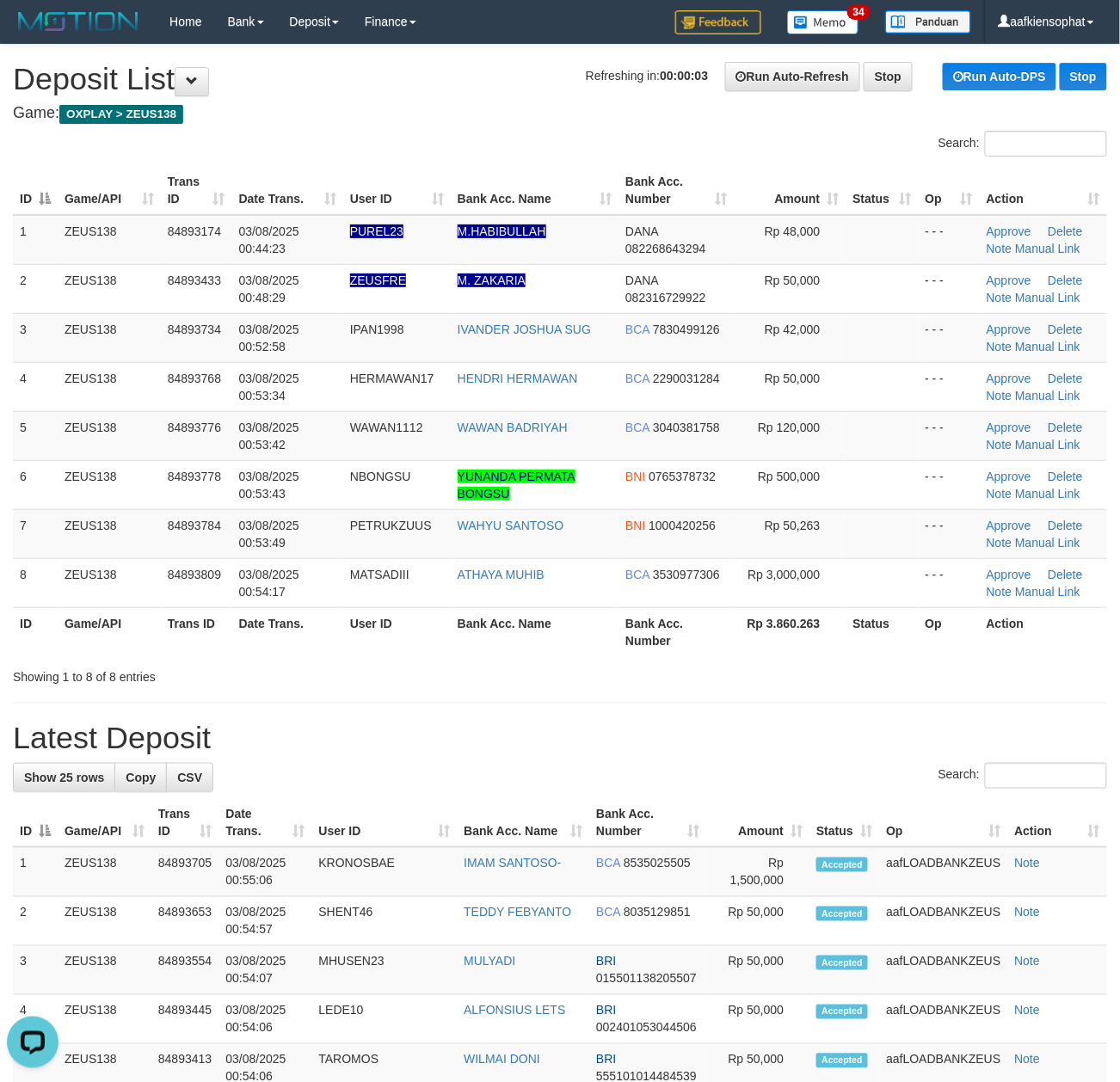 drag, startPoint x: 346, startPoint y: 668, endPoint x: 1129, endPoint y: 636, distance: 783.6536 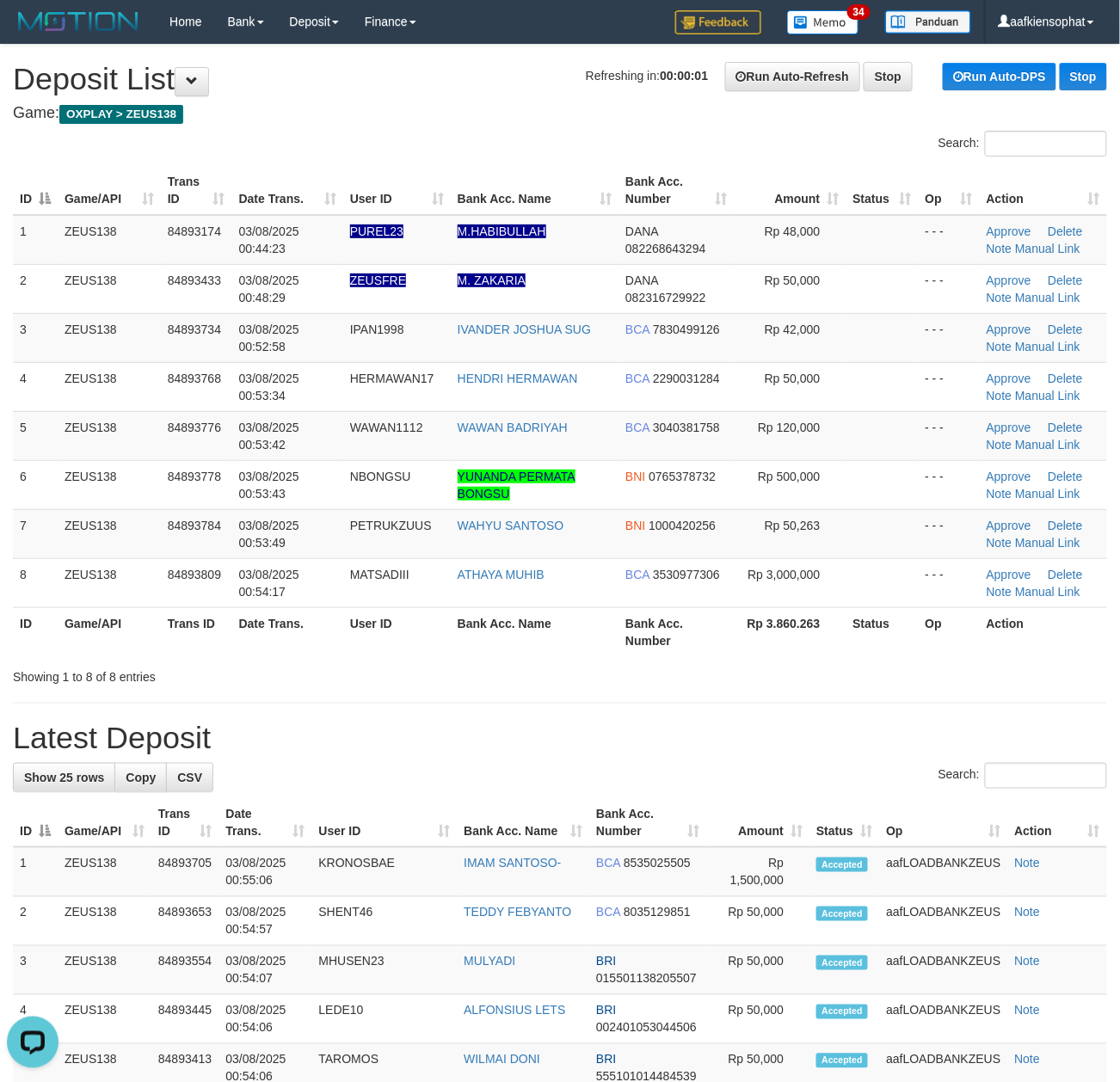 drag, startPoint x: 143, startPoint y: 627, endPoint x: 643, endPoint y: 631, distance: 500.016 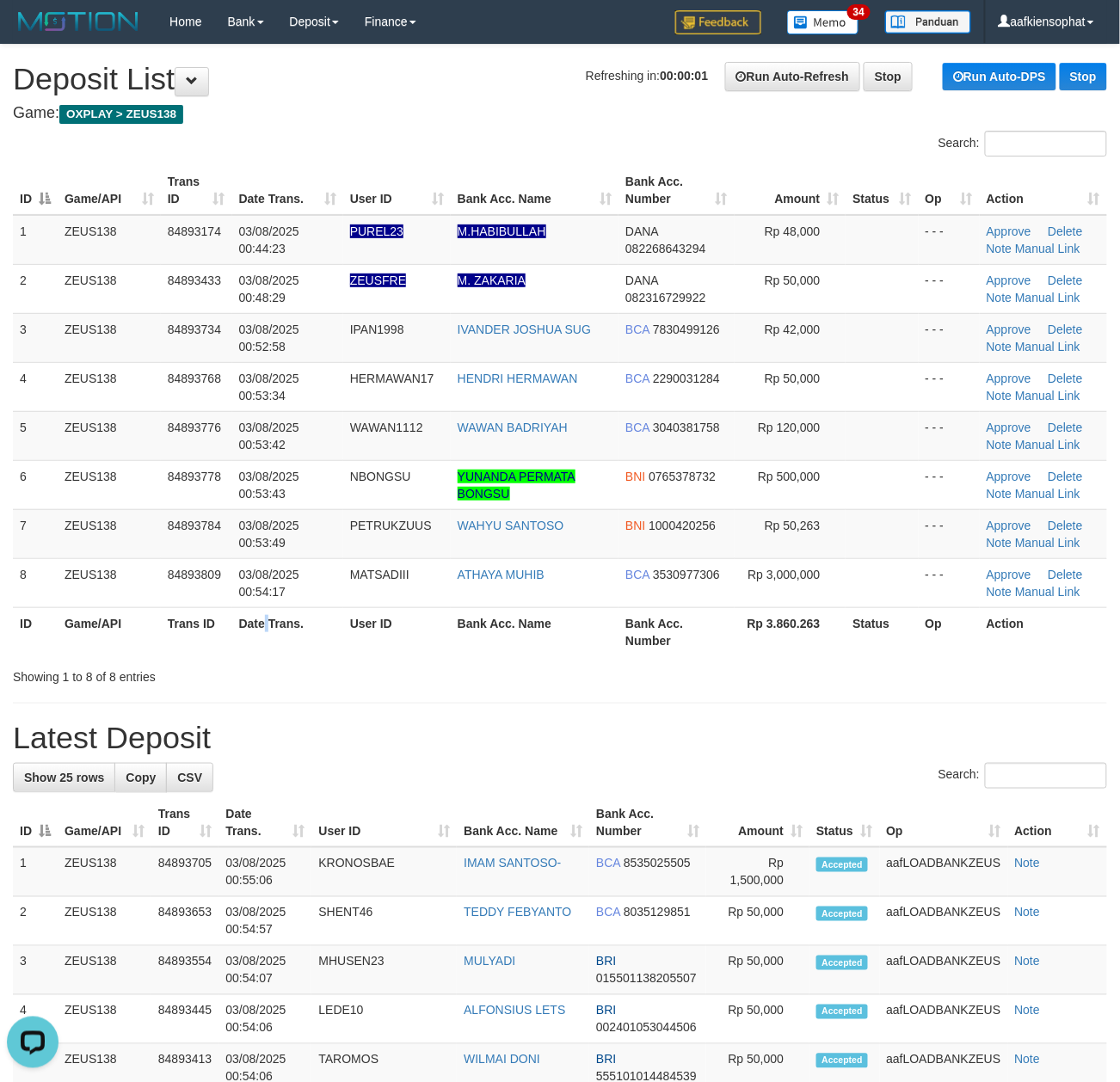 drag, startPoint x: 263, startPoint y: 628, endPoint x: 408, endPoint y: 630, distance: 145.0138 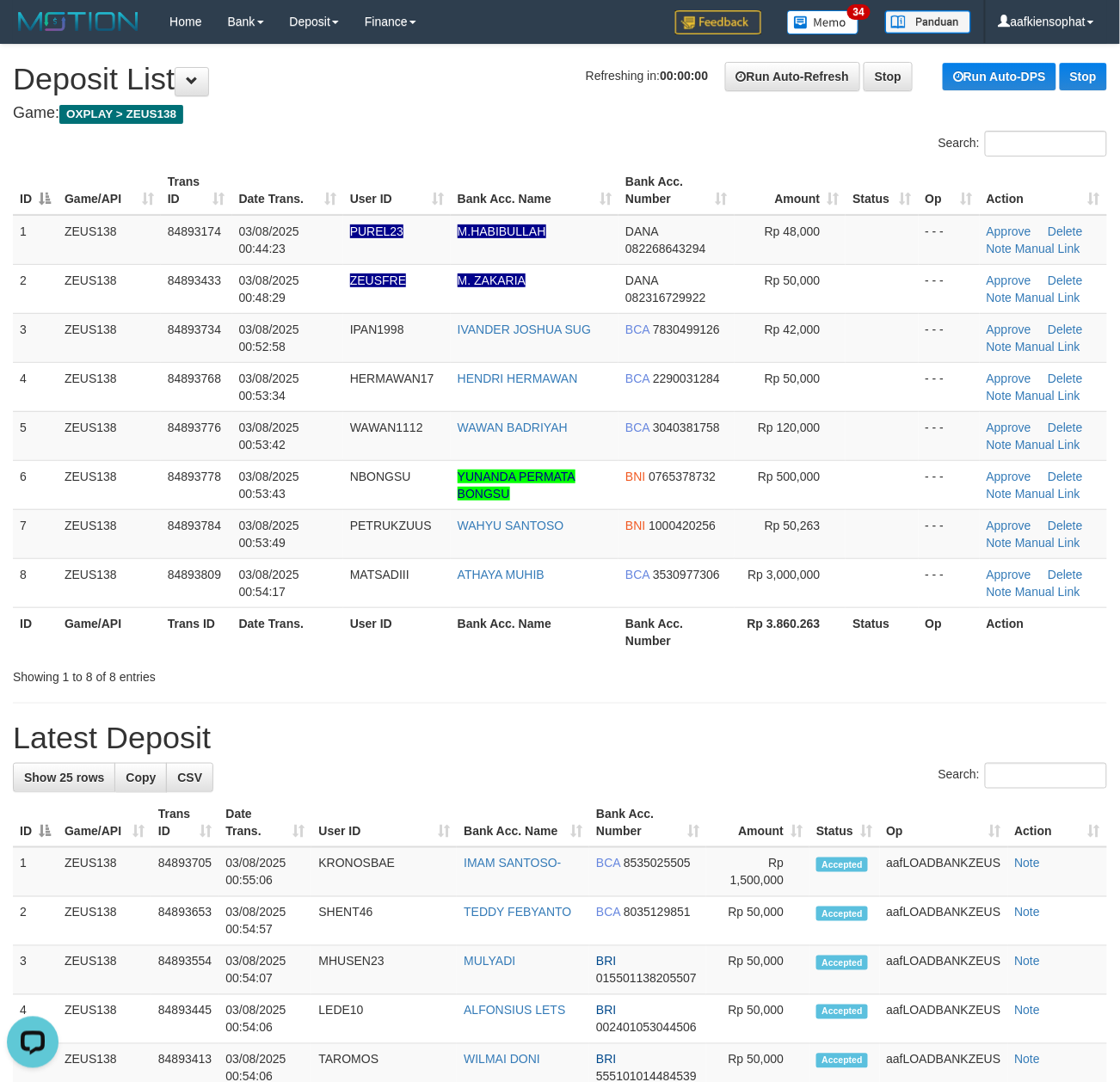 drag, startPoint x: 403, startPoint y: 614, endPoint x: 1134, endPoint y: 617, distance: 731.0062 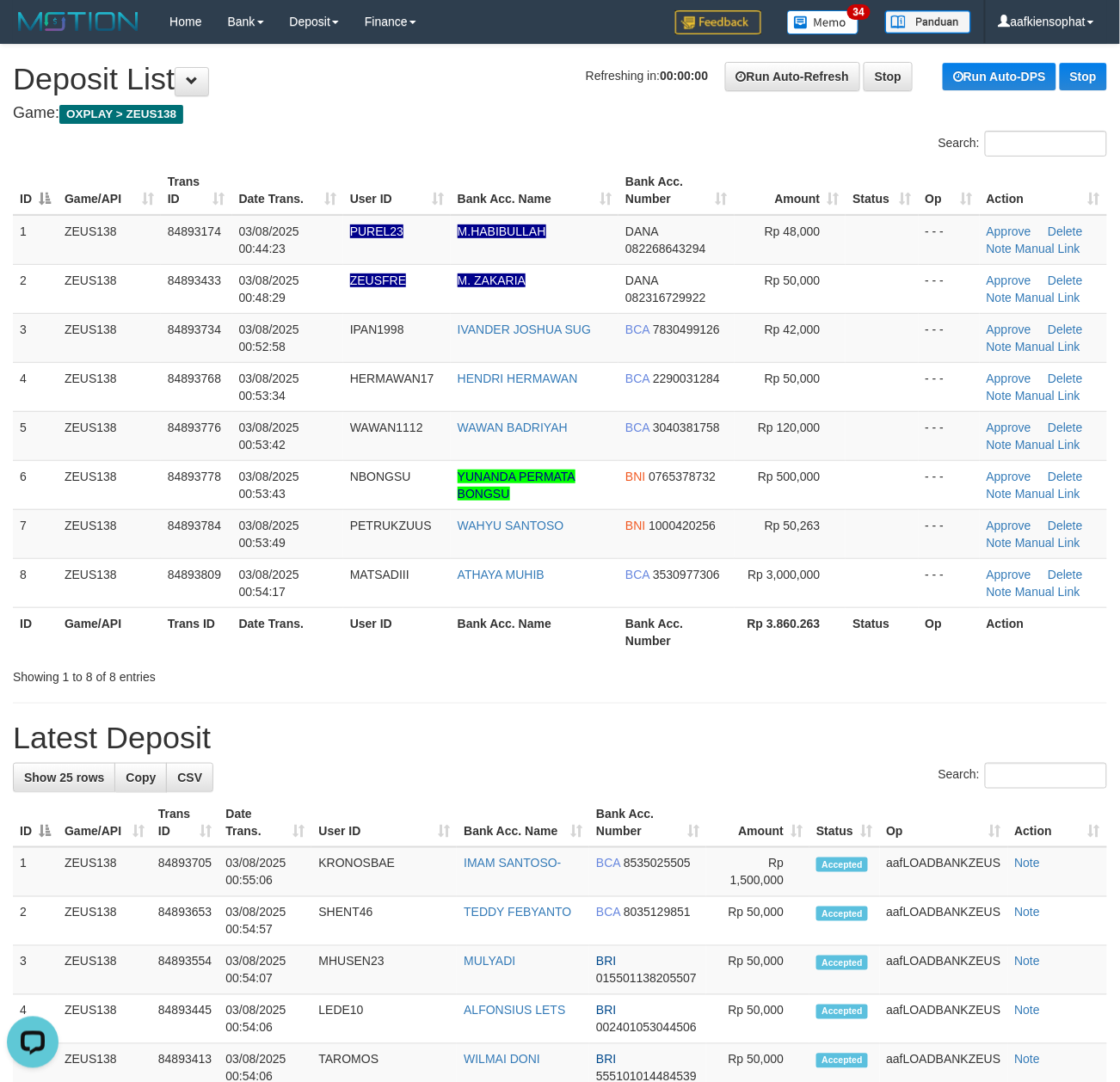 drag, startPoint x: 440, startPoint y: 579, endPoint x: 1123, endPoint y: 624, distance: 684.4808 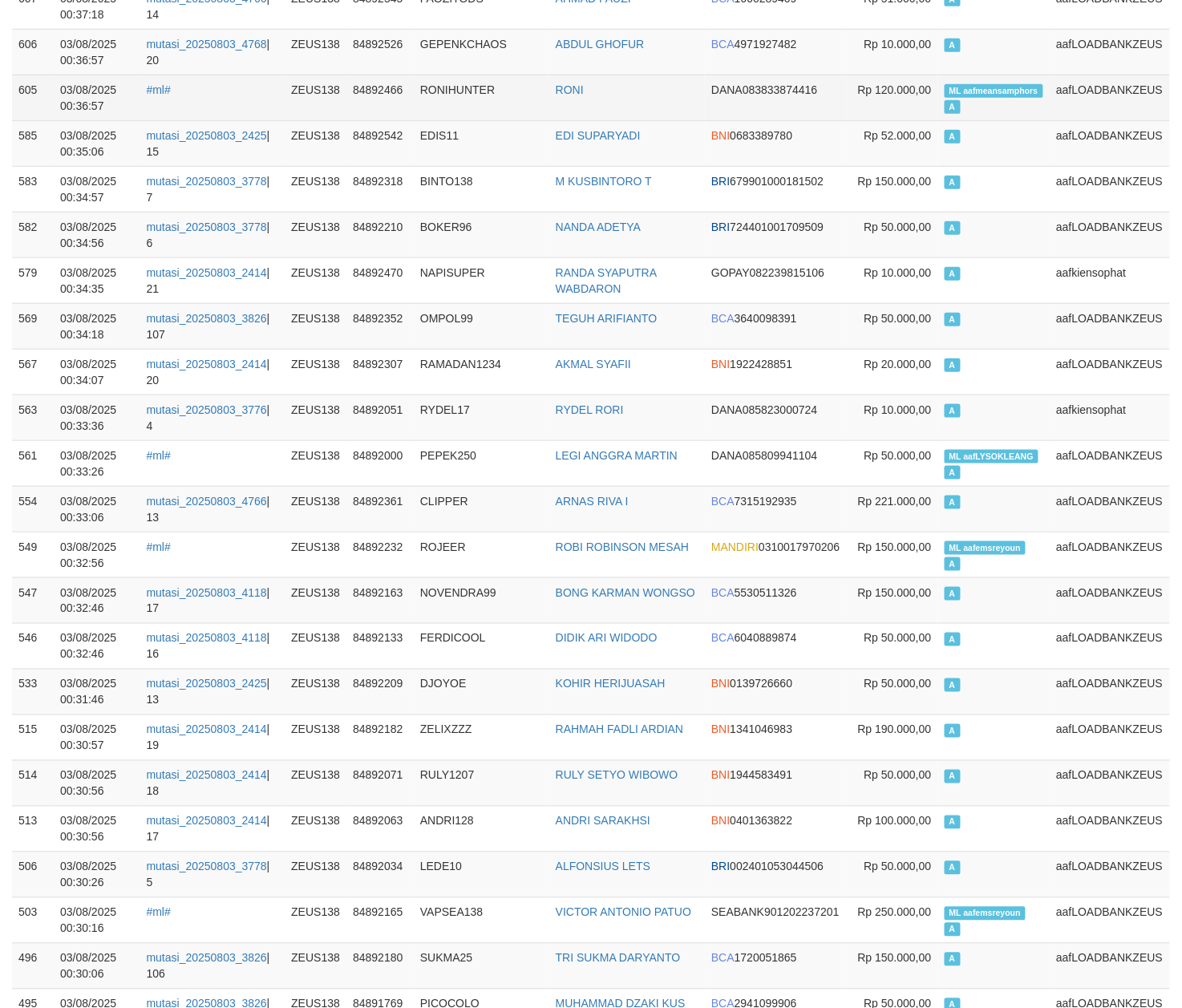 scroll, scrollTop: 3514, scrollLeft: 0, axis: vertical 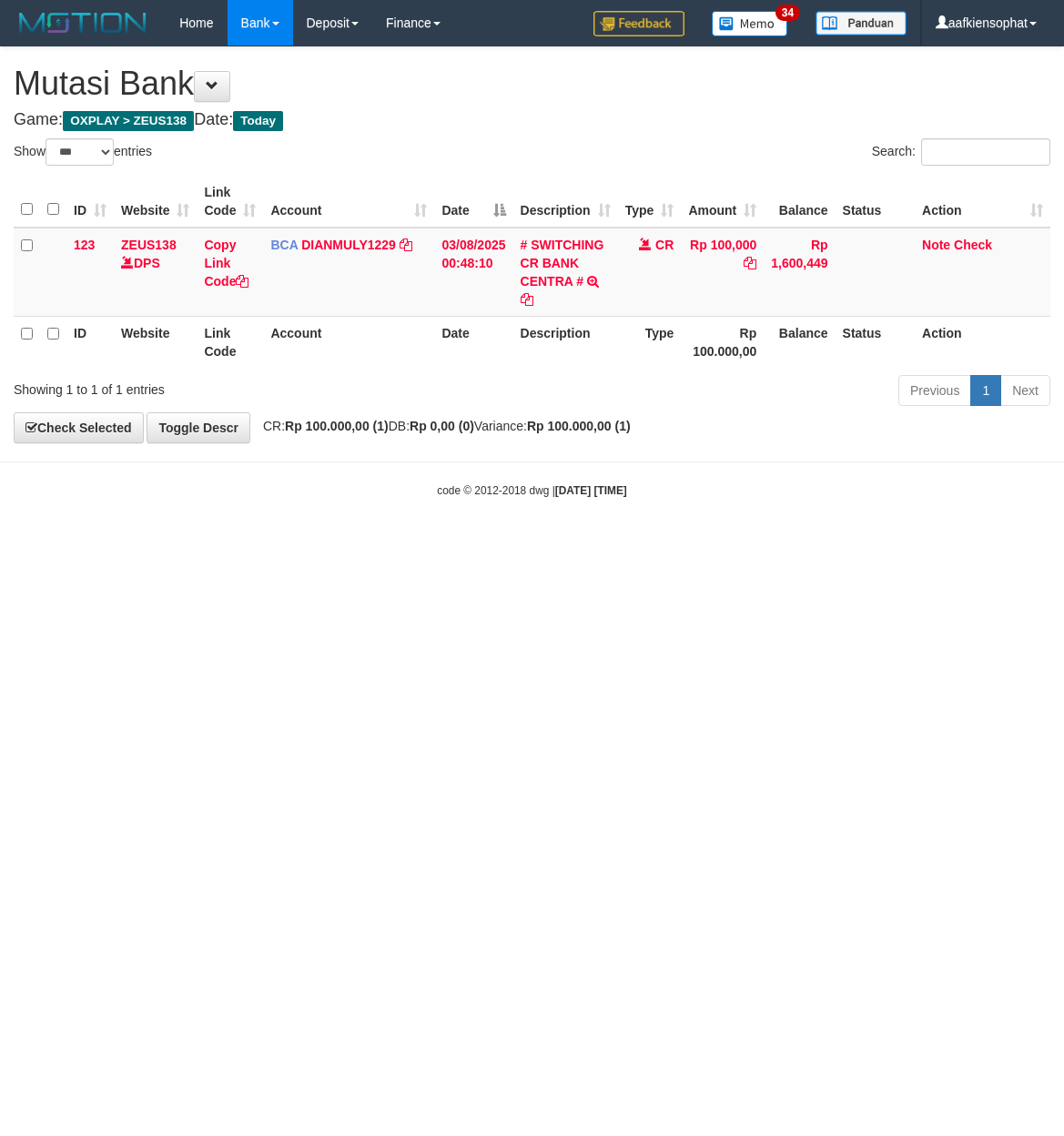 select on "***" 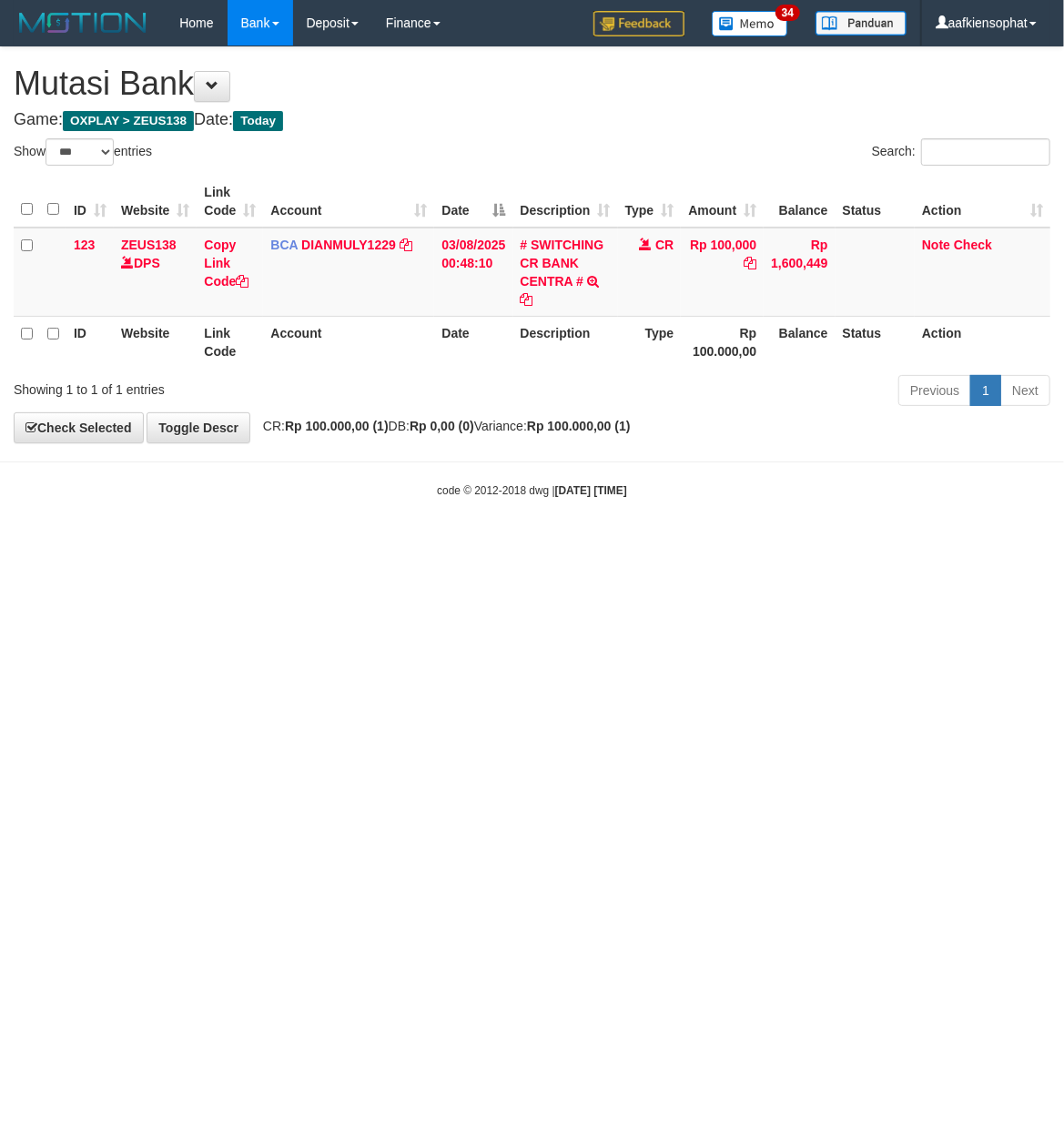 drag, startPoint x: 532, startPoint y: 615, endPoint x: 8, endPoint y: 705, distance: 531.6728 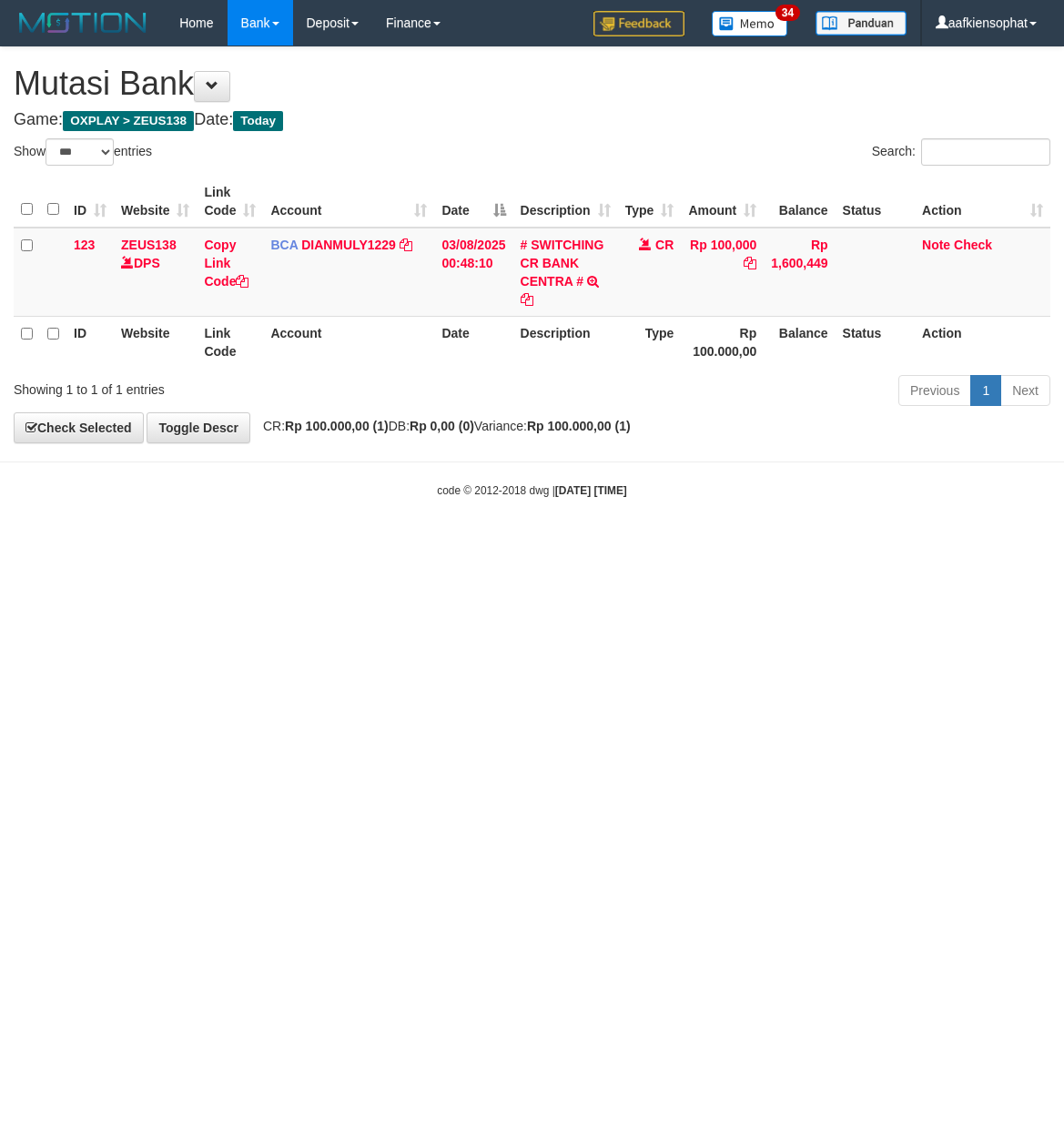 select on "***" 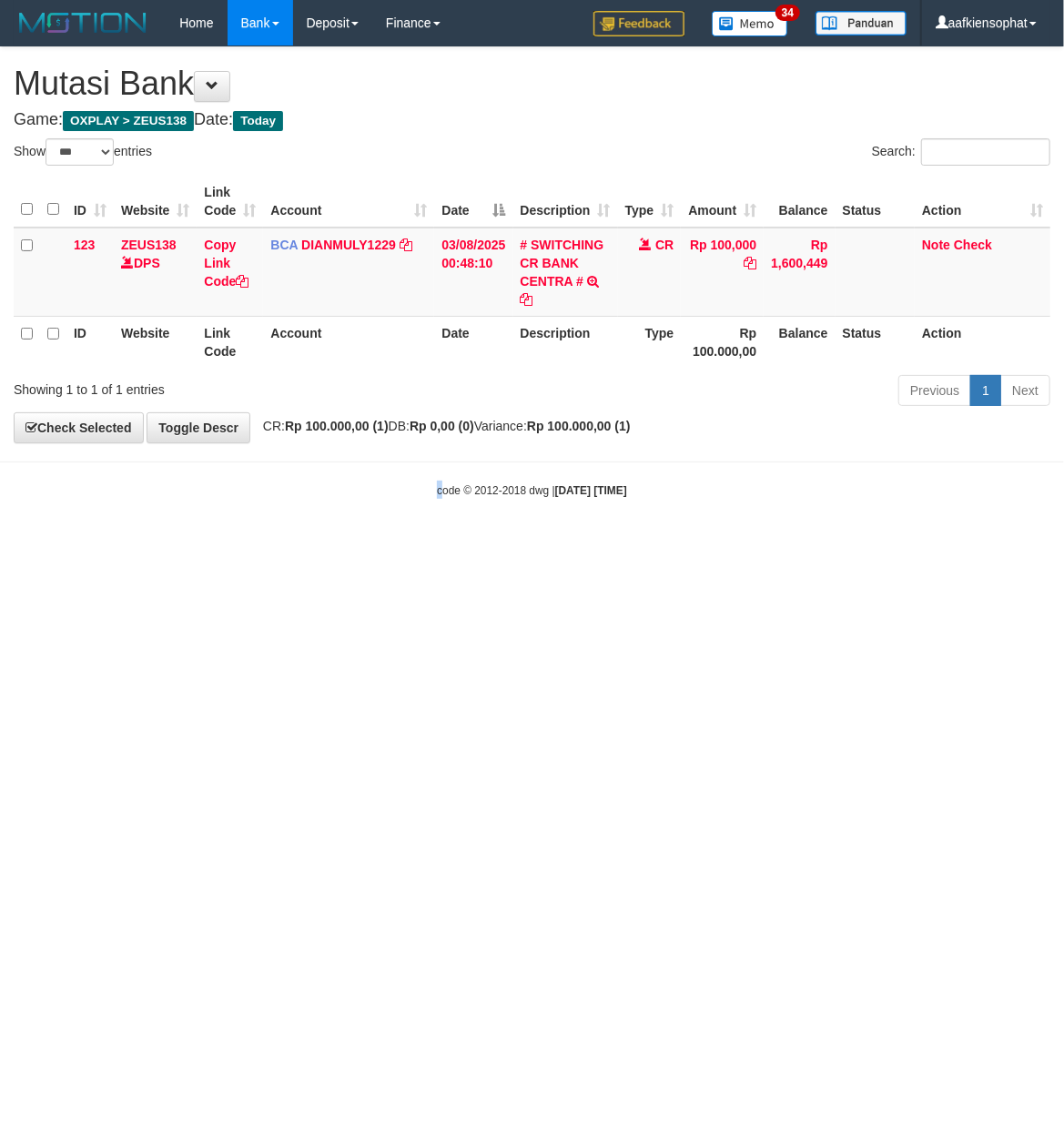 drag, startPoint x: 426, startPoint y: 689, endPoint x: 308, endPoint y: 701, distance: 118.6086 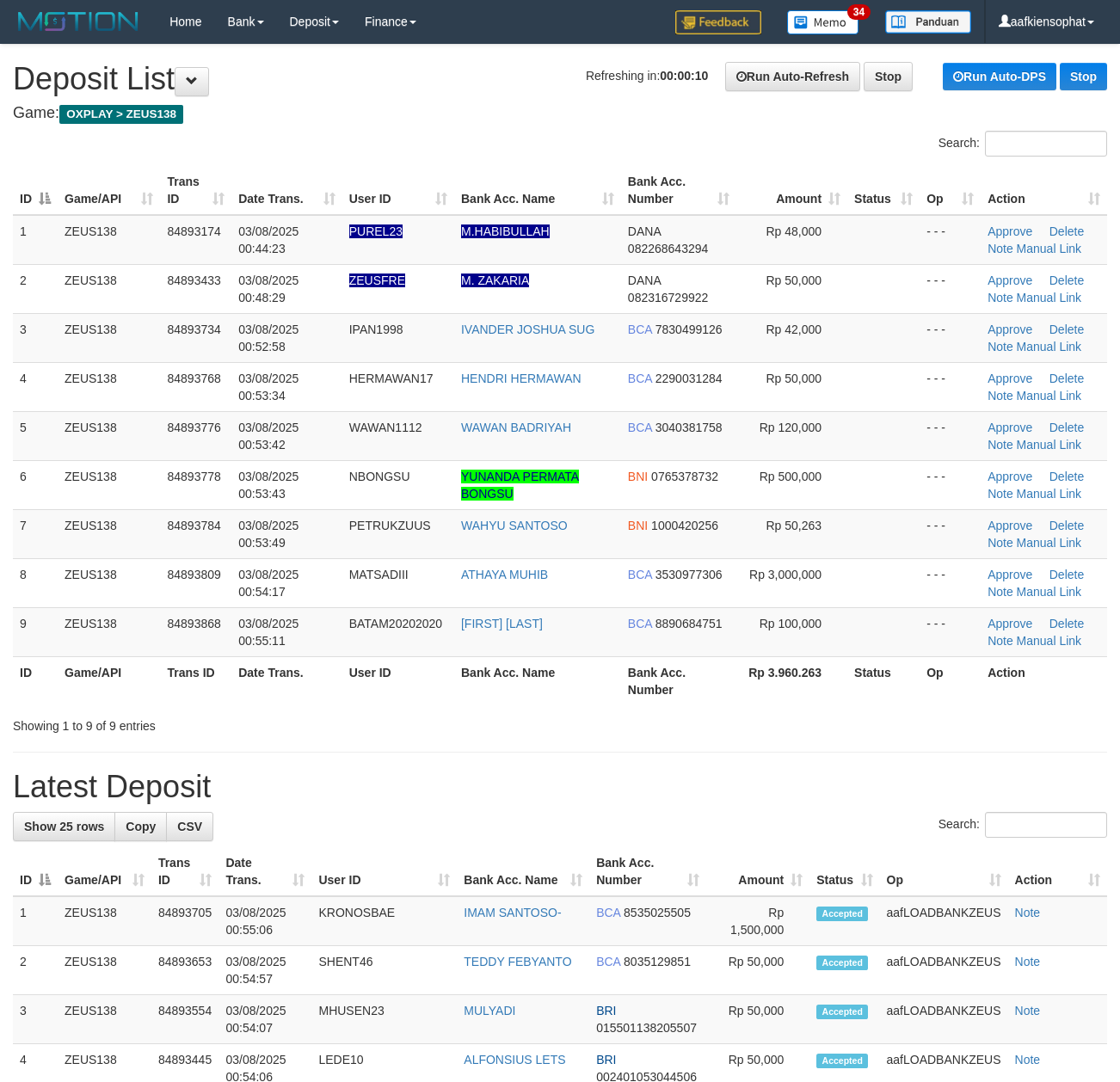 scroll, scrollTop: 0, scrollLeft: 0, axis: both 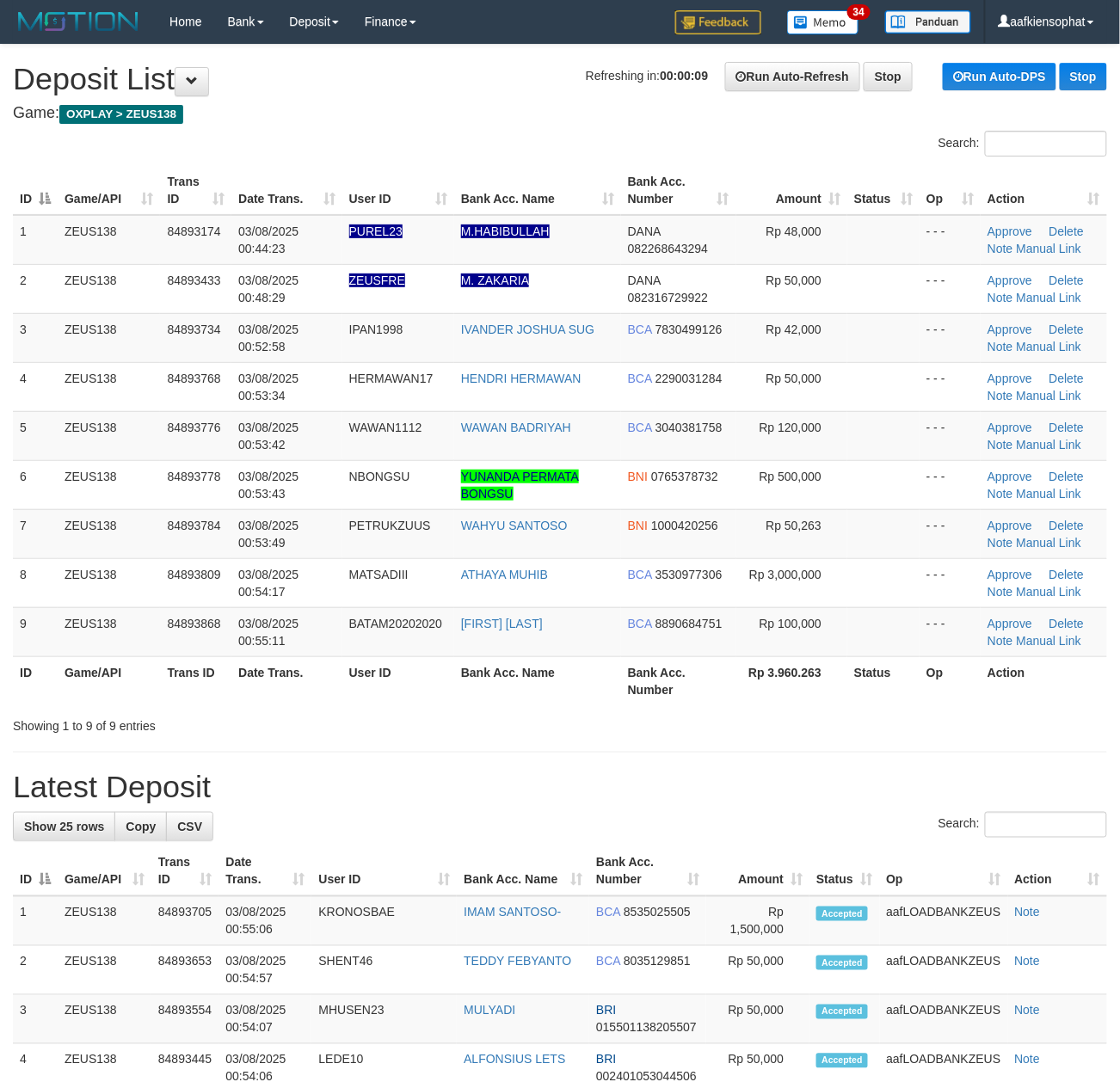 drag, startPoint x: 486, startPoint y: 703, endPoint x: 1134, endPoint y: 734, distance: 648.74109 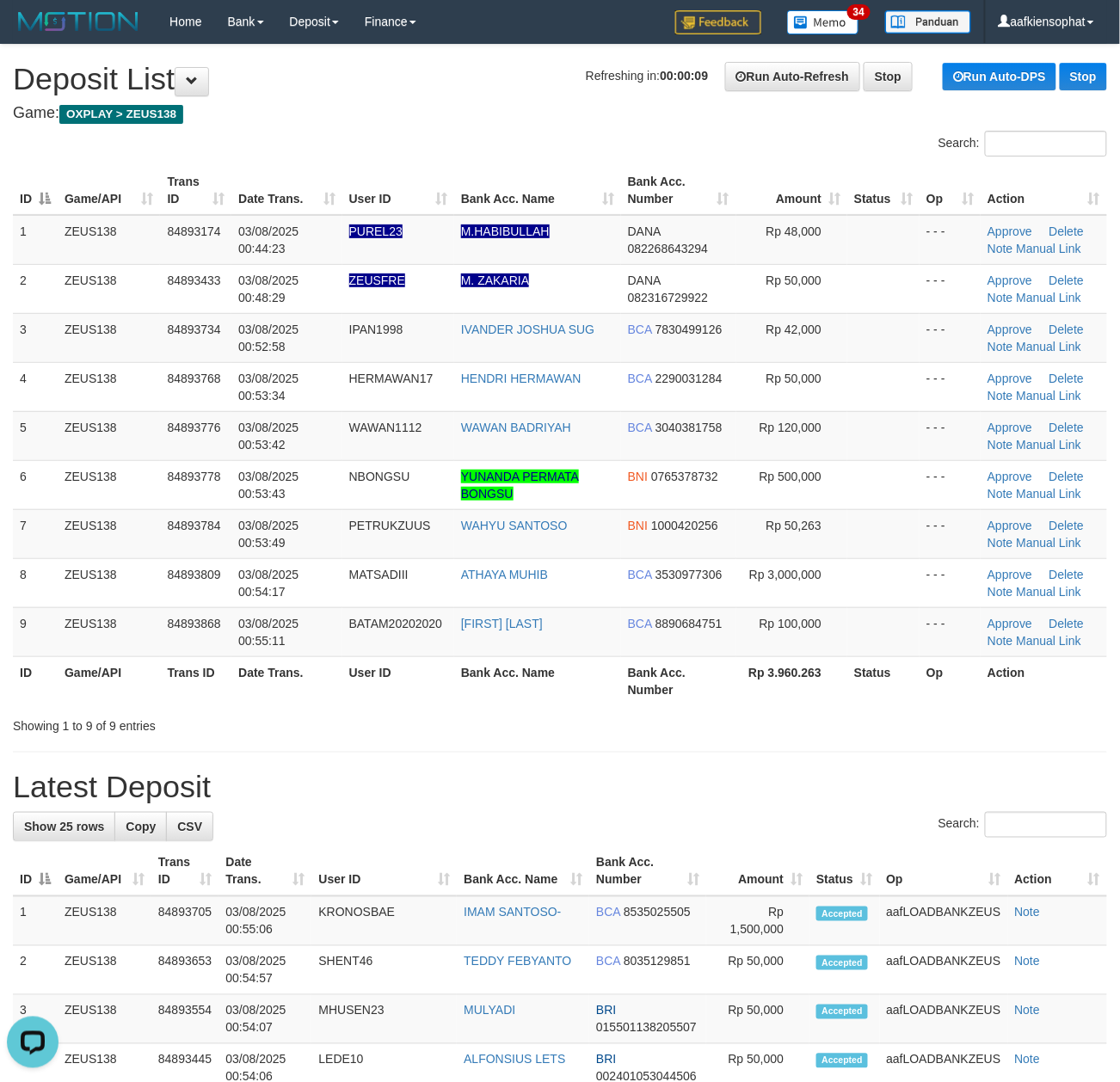 scroll, scrollTop: 0, scrollLeft: 0, axis: both 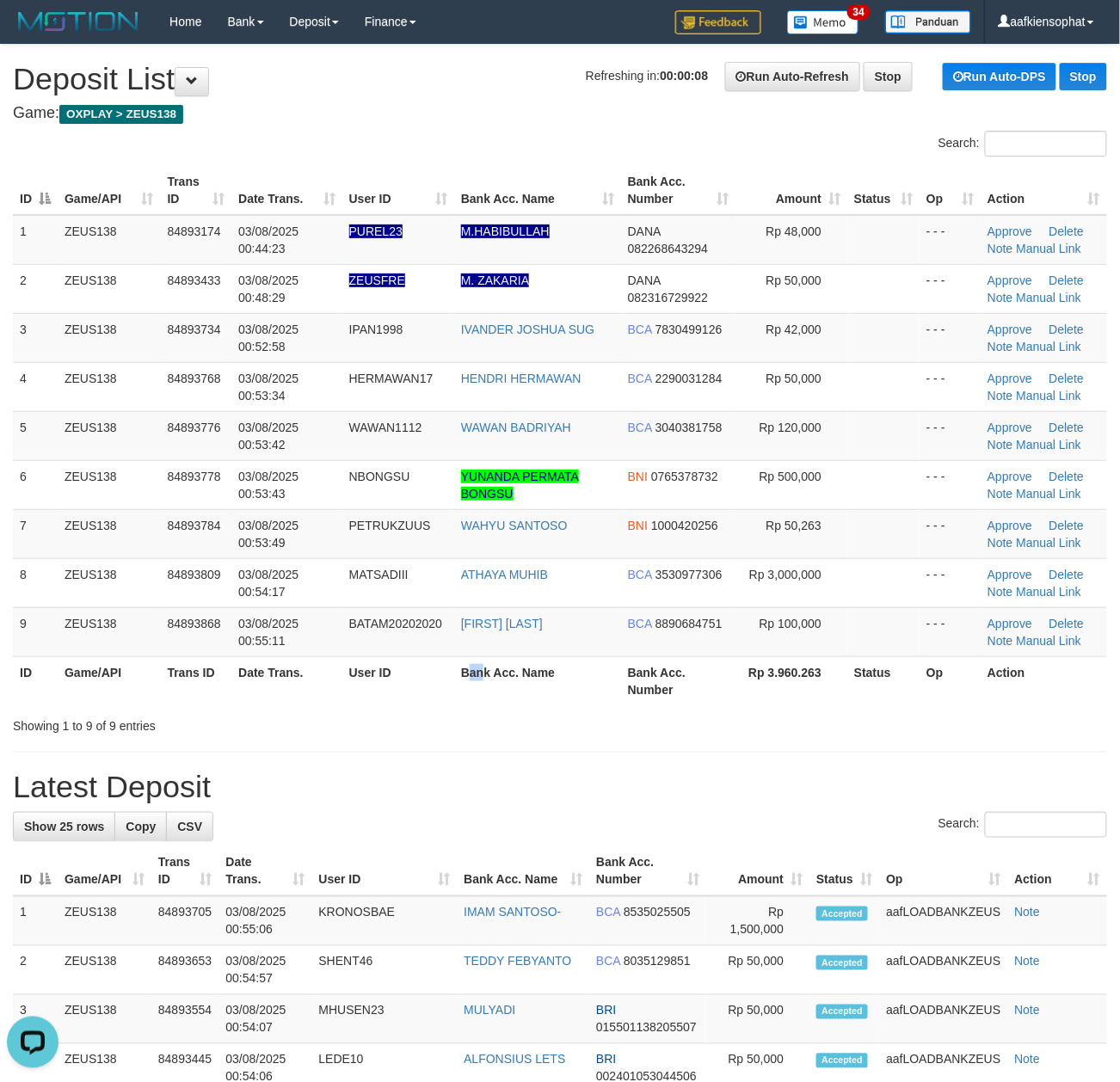 drag, startPoint x: 483, startPoint y: 703, endPoint x: 1134, endPoint y: 727, distance: 651.44225 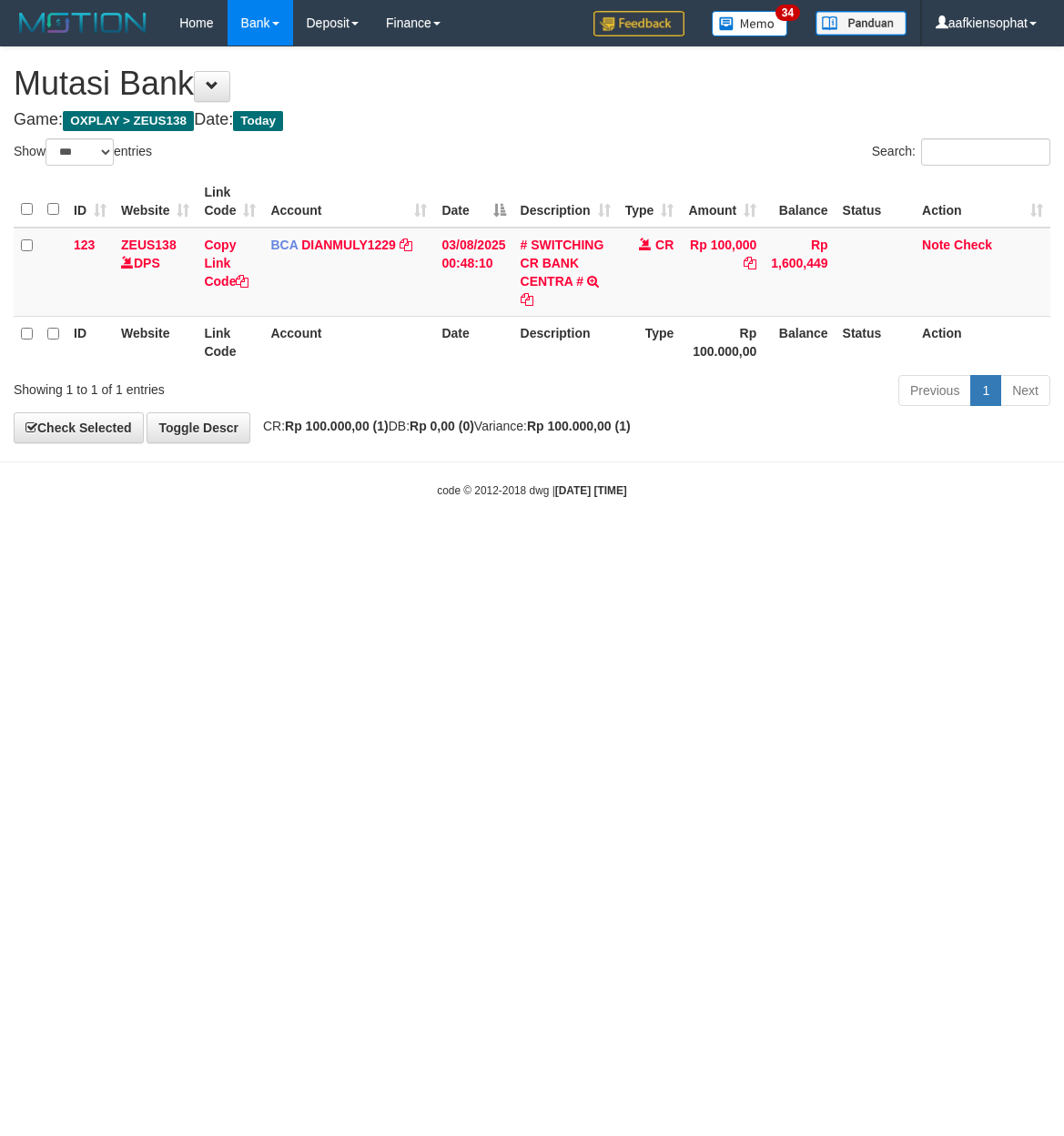 select on "***" 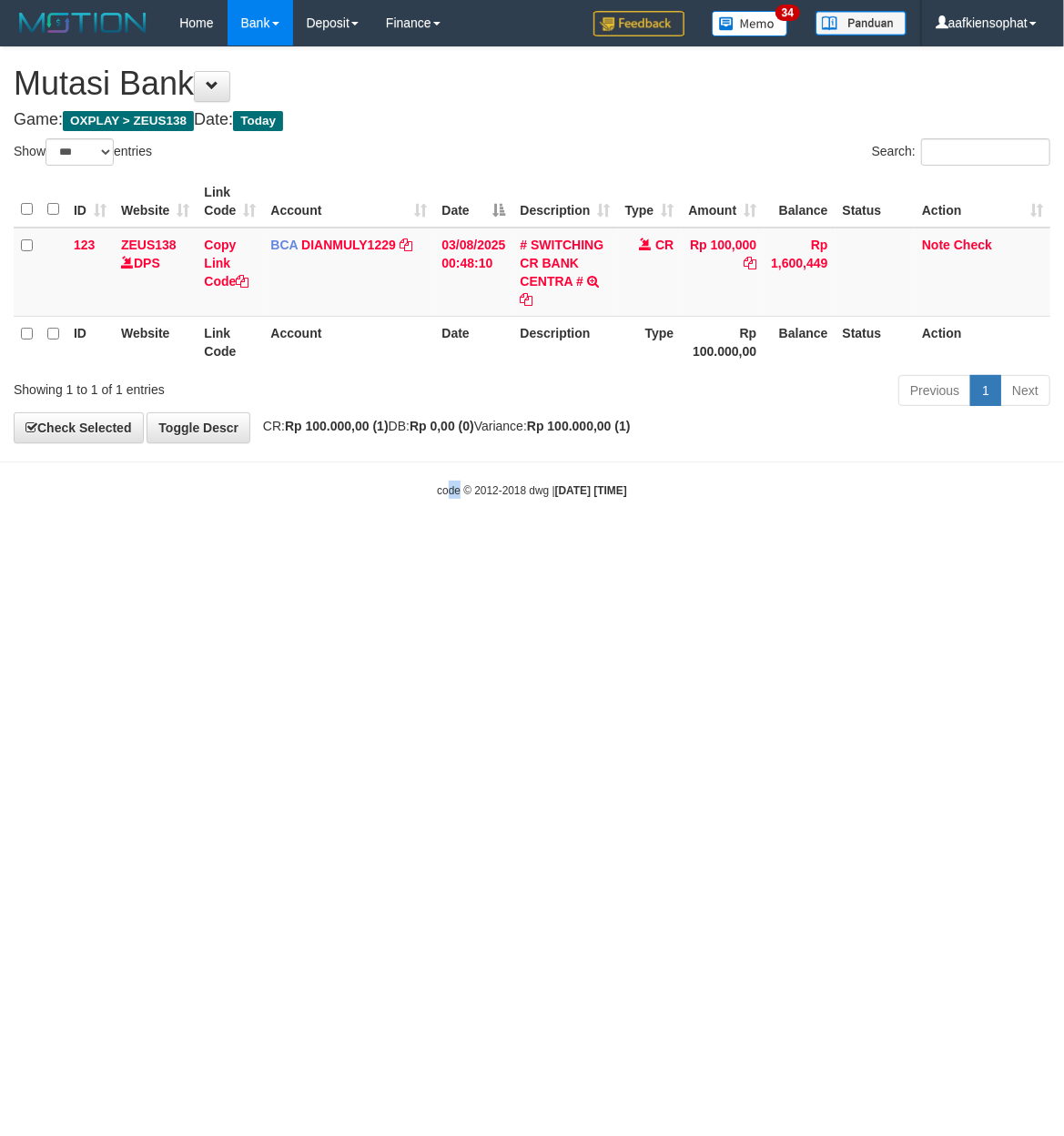 click on "Toggle navigation
Home
Bank
Account List
Load
By Website
Group
[OXPLAY]													ZEUS138
By Load Group (DPS)
Sync" at bounding box center (532, 272) 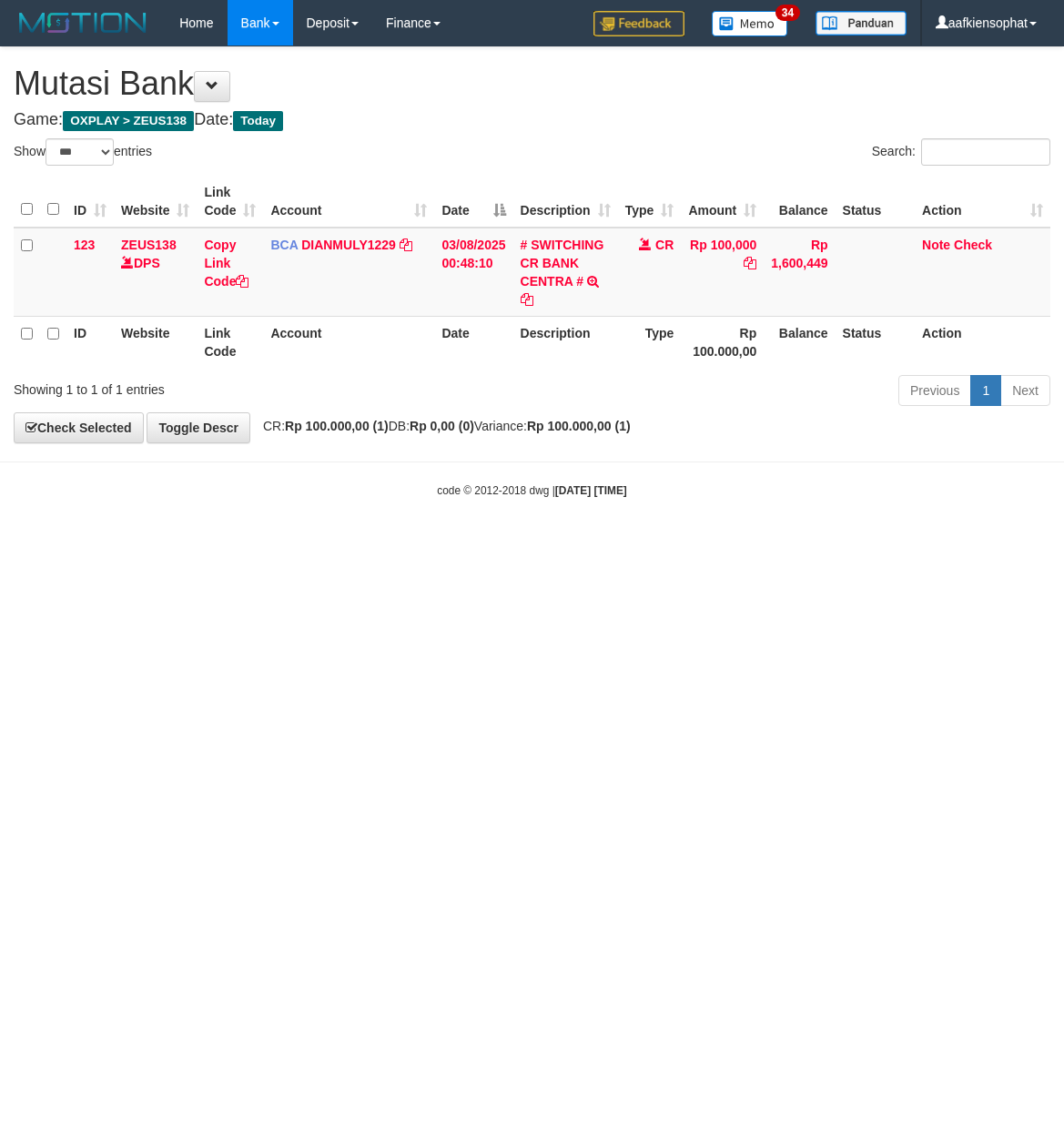 select on "***" 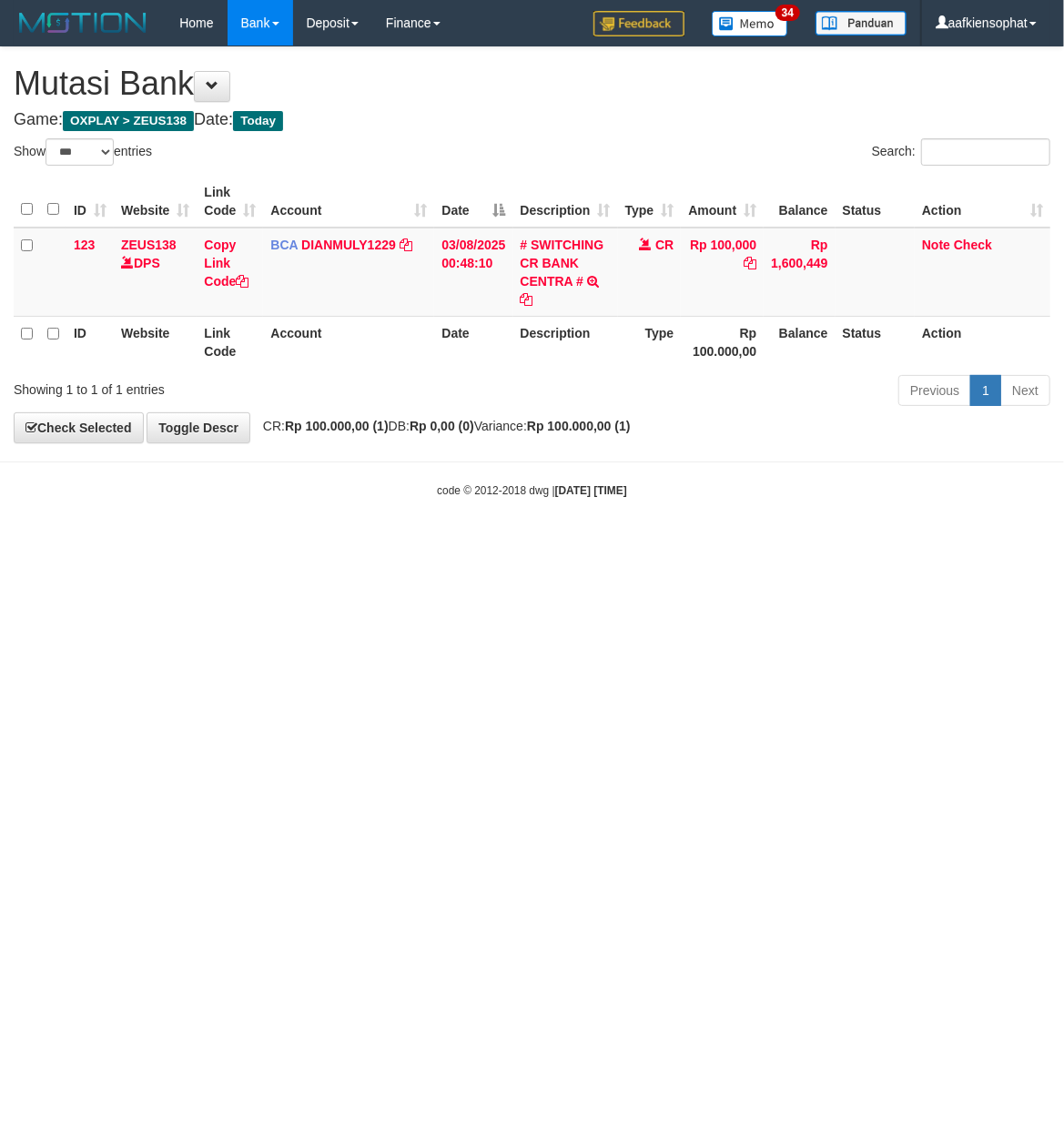 click on "Toggle navigation
Home
Bank
Account List
Load
By Website
Group
[OXPLAY]													ZEUS138
By Load Group (DPS)
Sync" at bounding box center [532, 272] 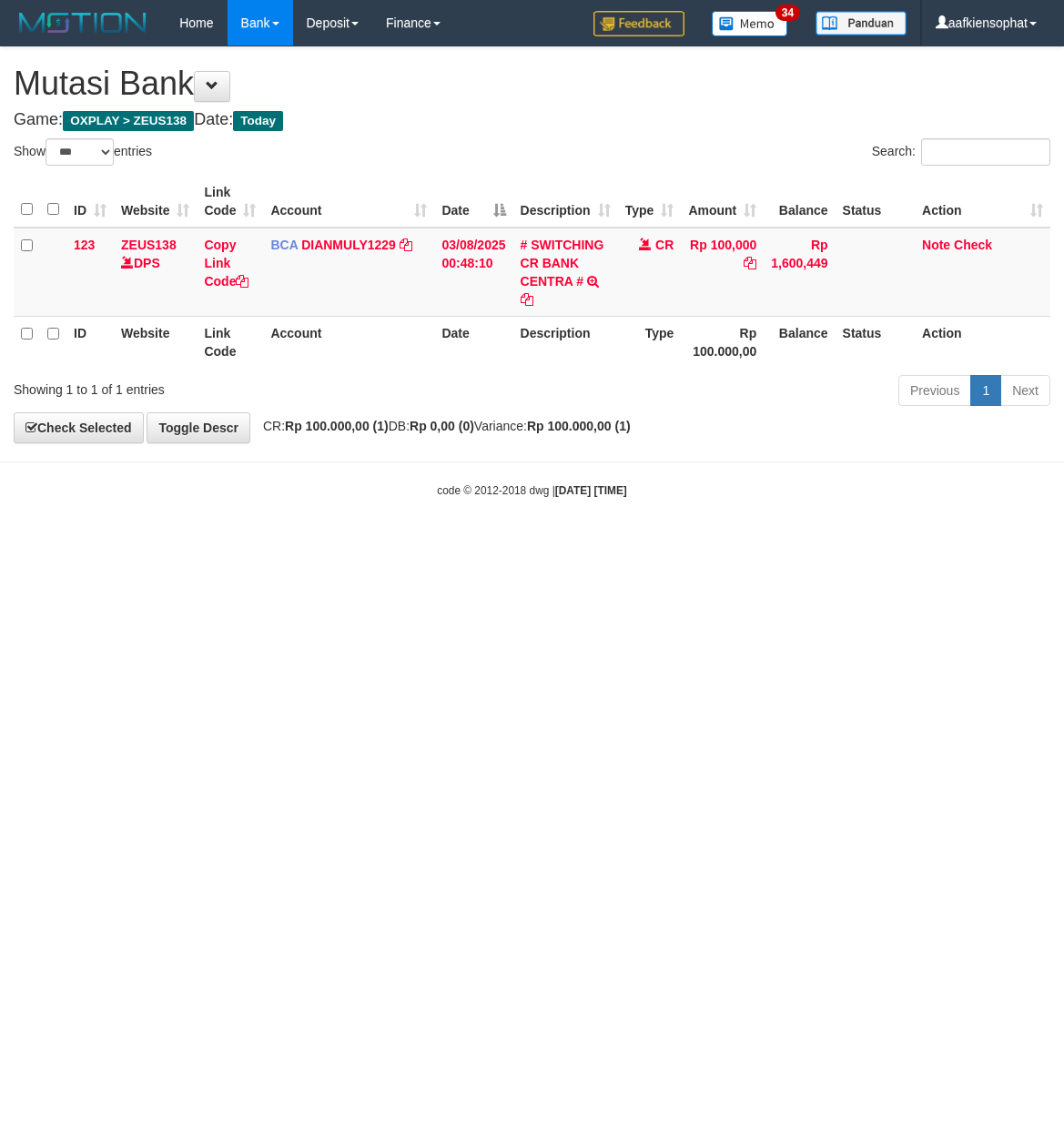 select on "***" 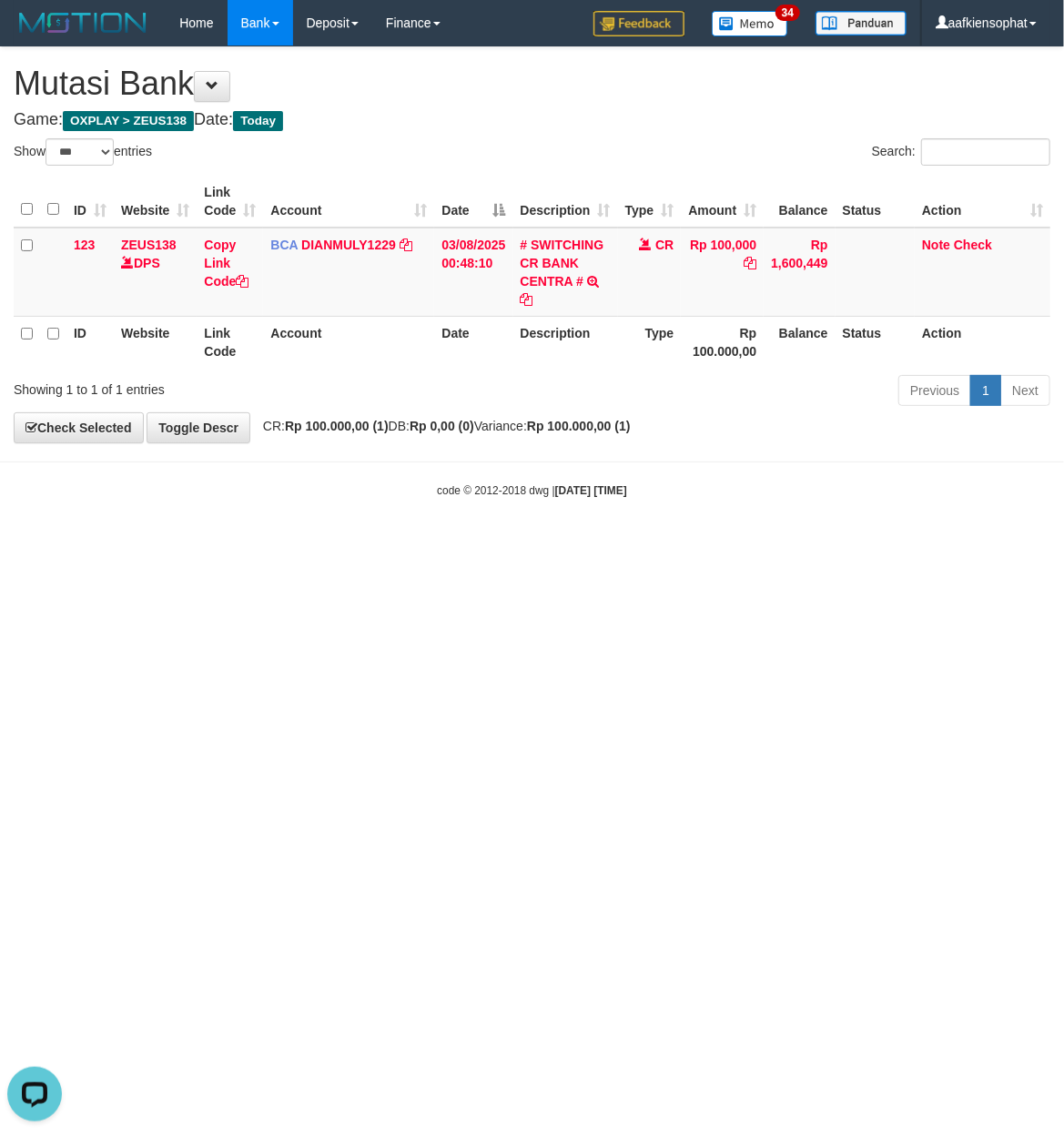 scroll, scrollTop: 0, scrollLeft: 0, axis: both 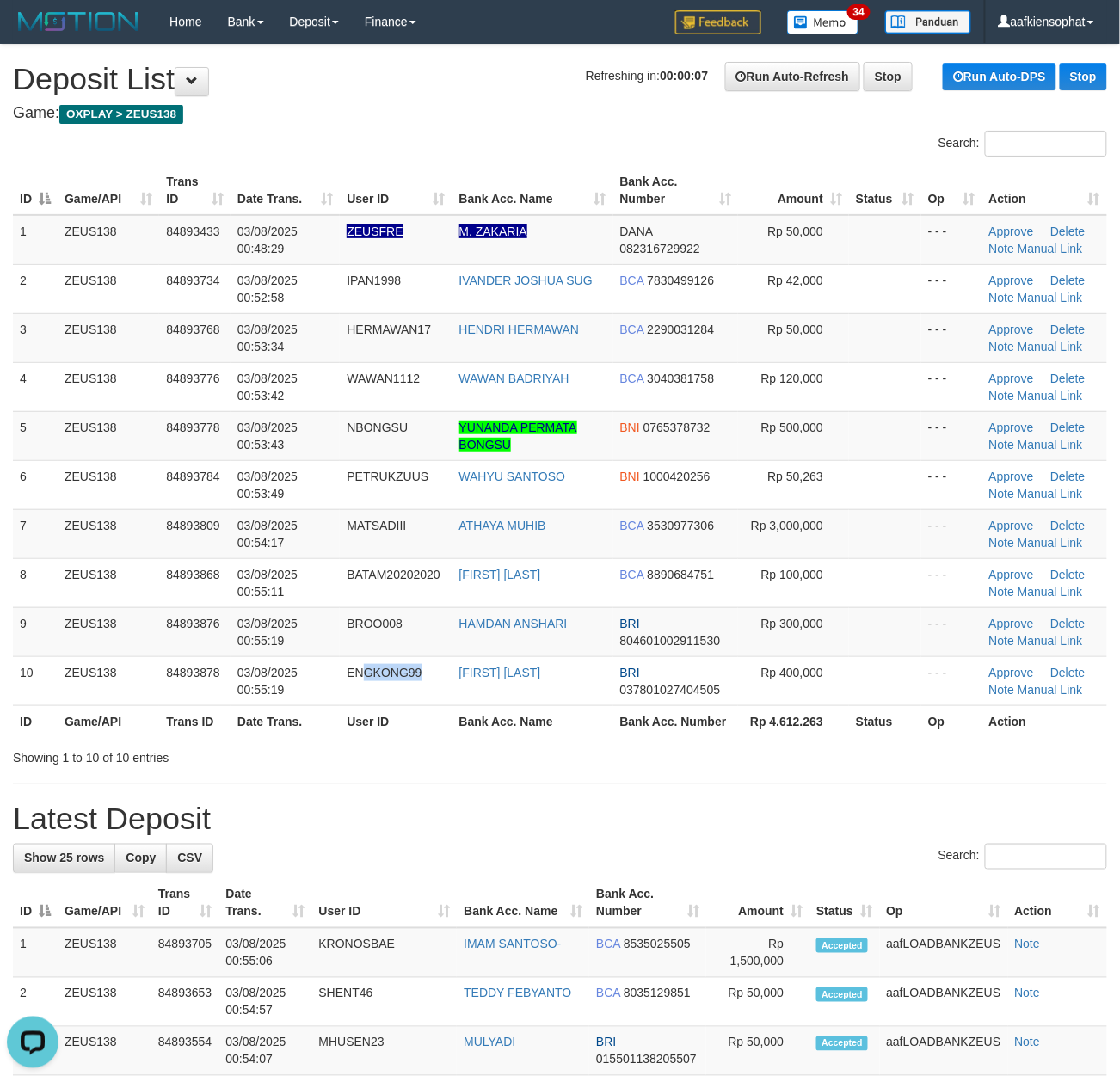 drag, startPoint x: 361, startPoint y: 700, endPoint x: 1129, endPoint y: 709, distance: 768.05273 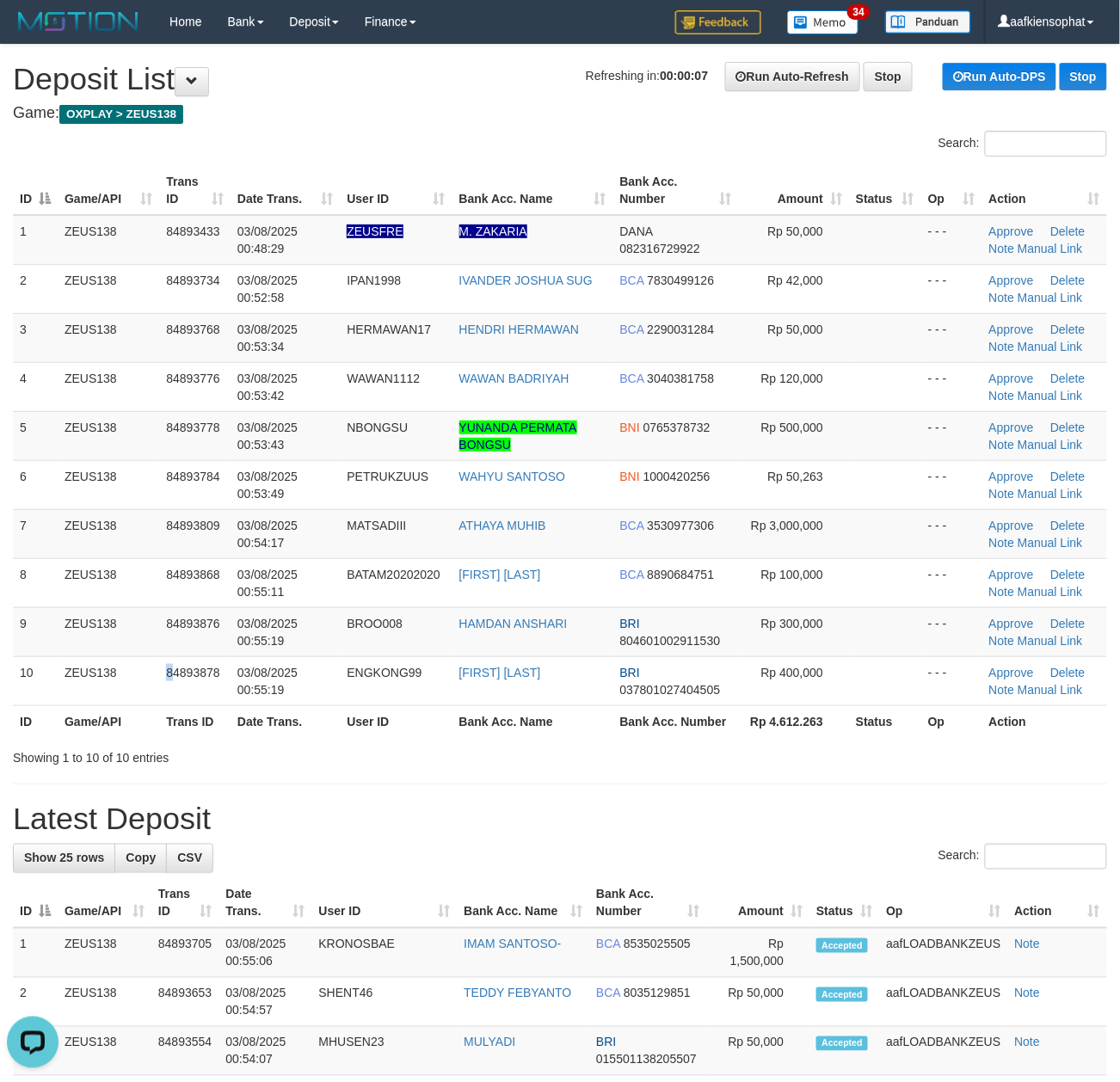 drag, startPoint x: 162, startPoint y: 703, endPoint x: 1136, endPoint y: 726, distance: 974.2715 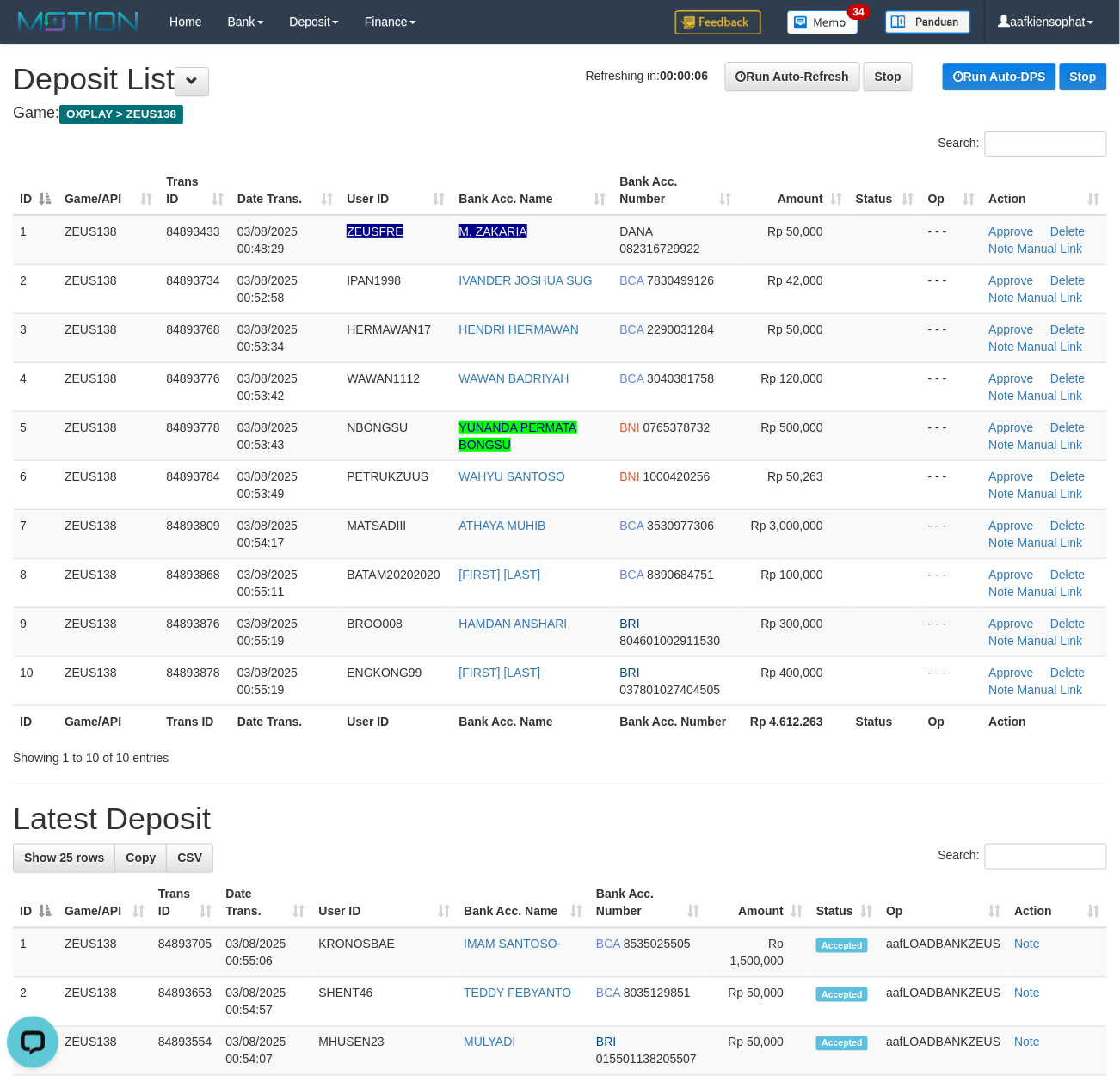 drag, startPoint x: 127, startPoint y: 673, endPoint x: 969, endPoint y: 716, distance: 843.09727 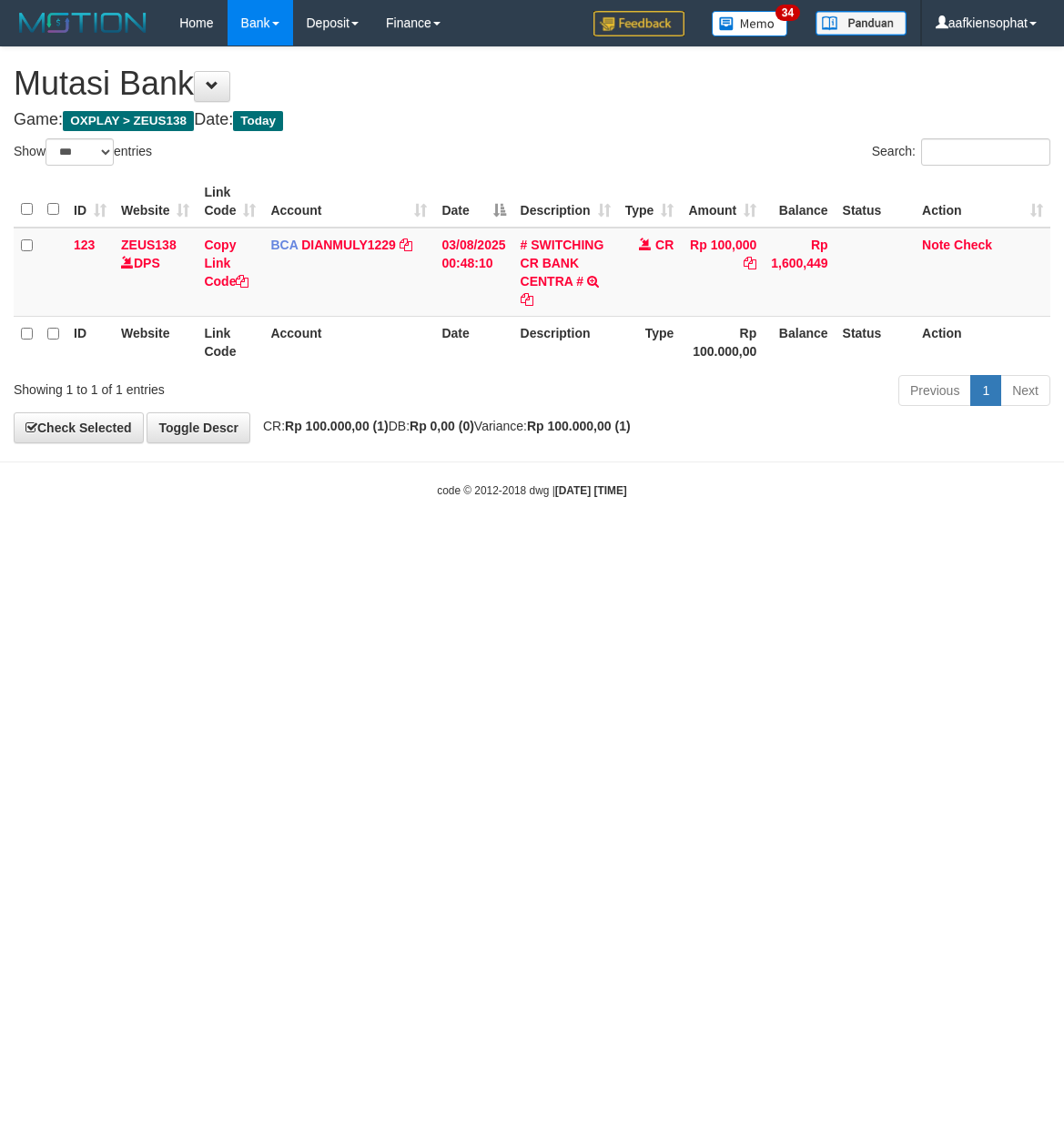 select on "***" 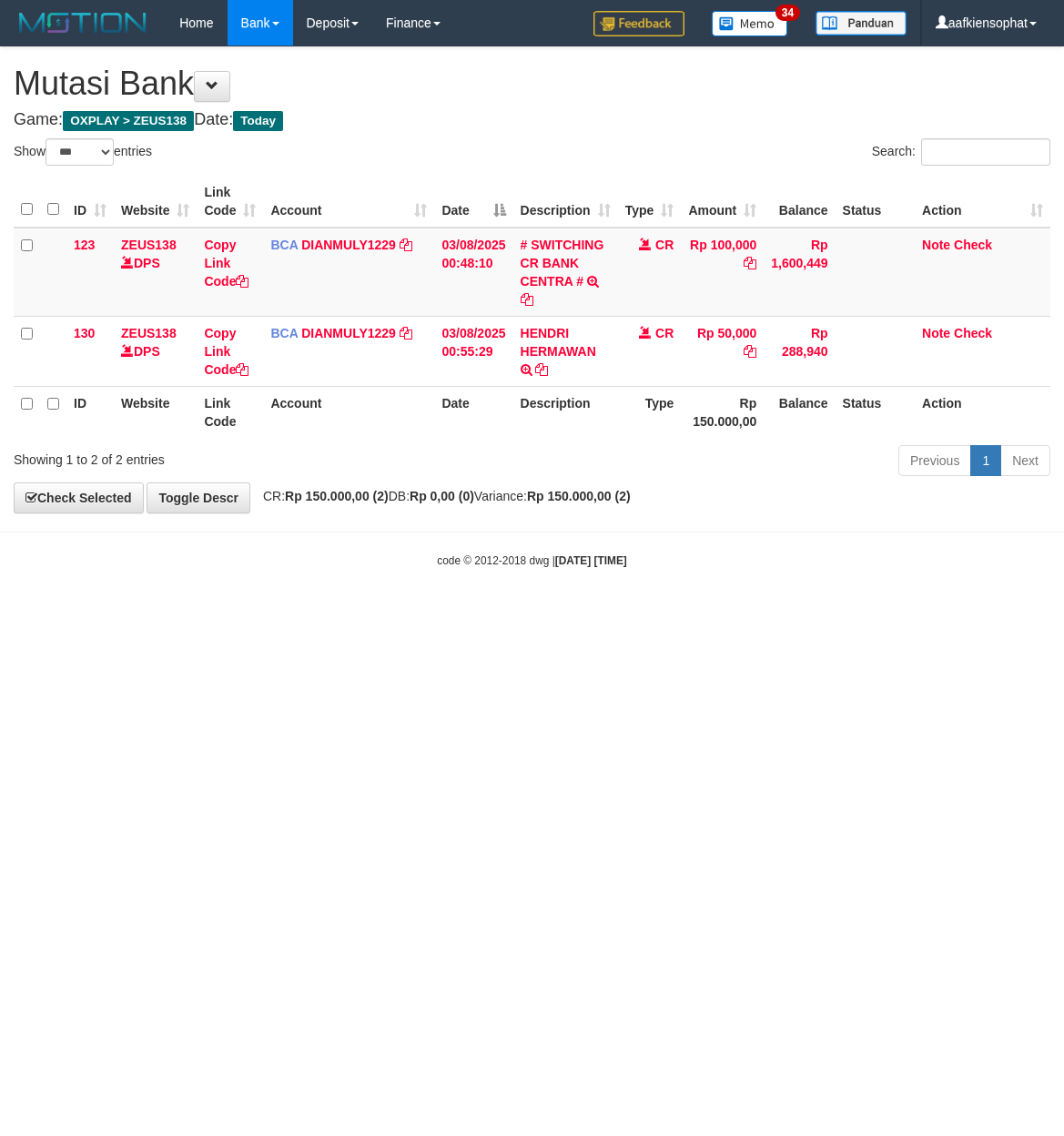 select on "***" 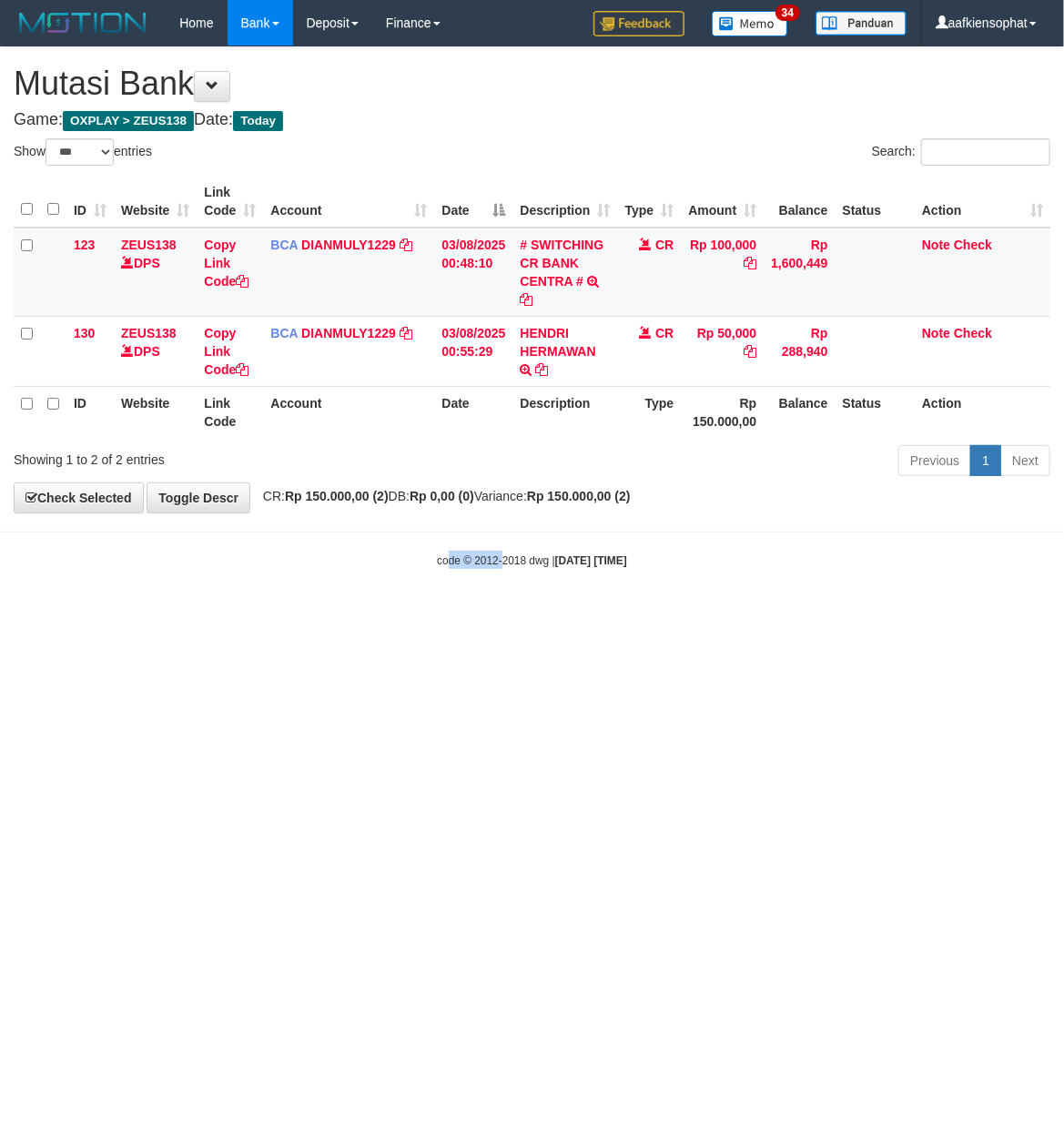 click on "Toggle navigation
Home
Bank
Account List
Load
By Website
Group
[OXPLAY]													ZEUS138
By Load Group (DPS)
Sync" at bounding box center (532, 307) 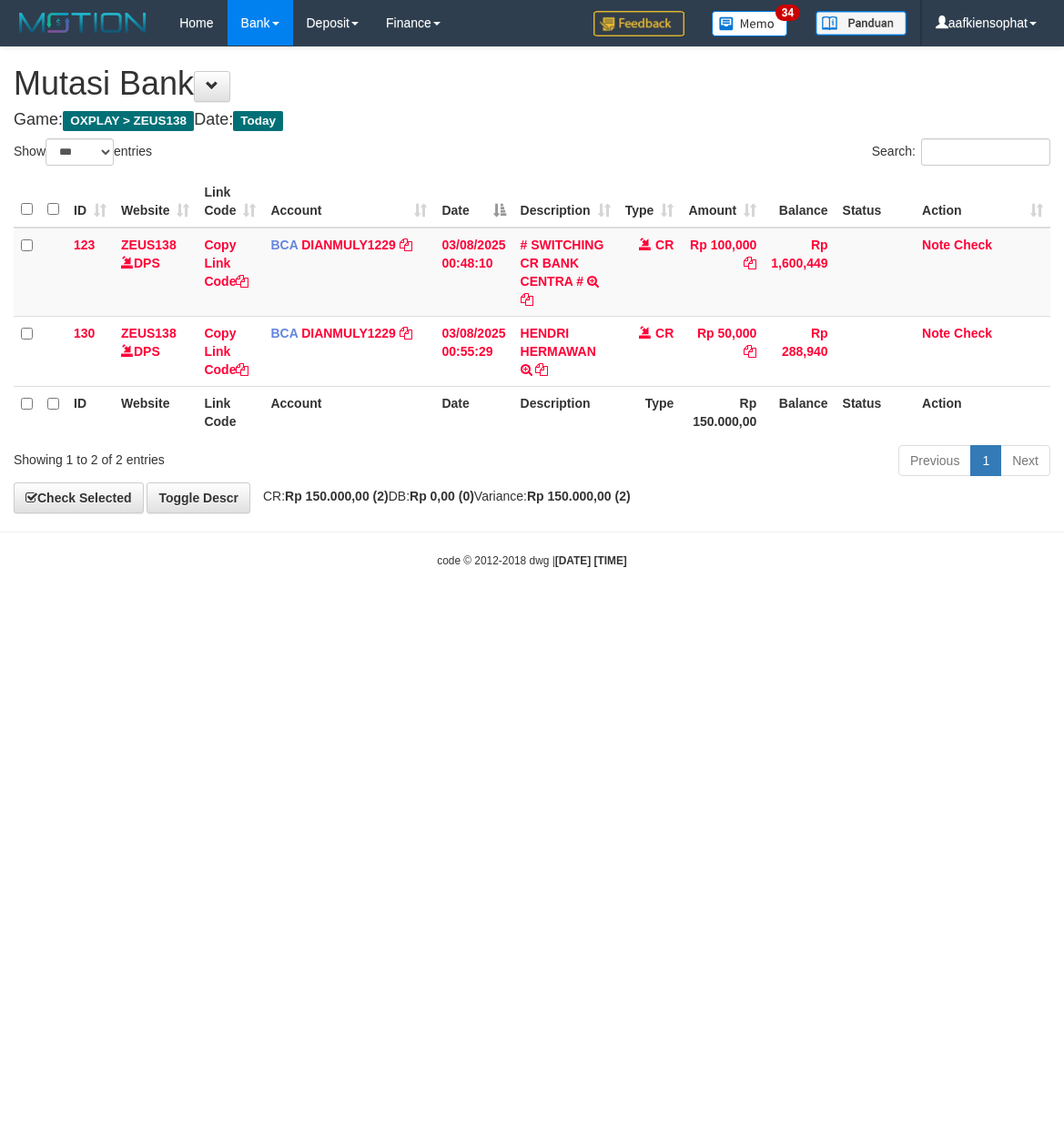 select on "***" 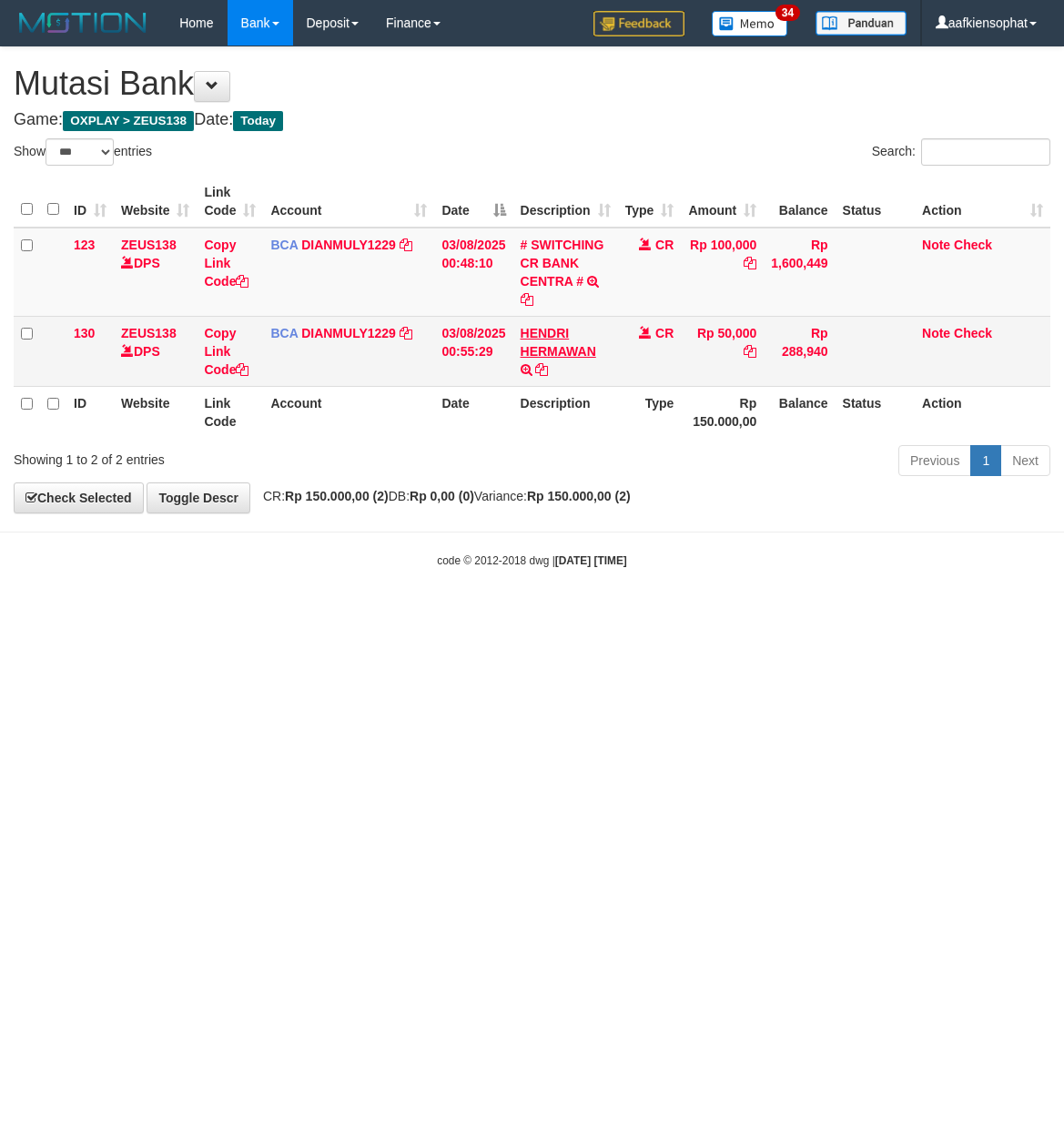 scroll, scrollTop: 0, scrollLeft: 0, axis: both 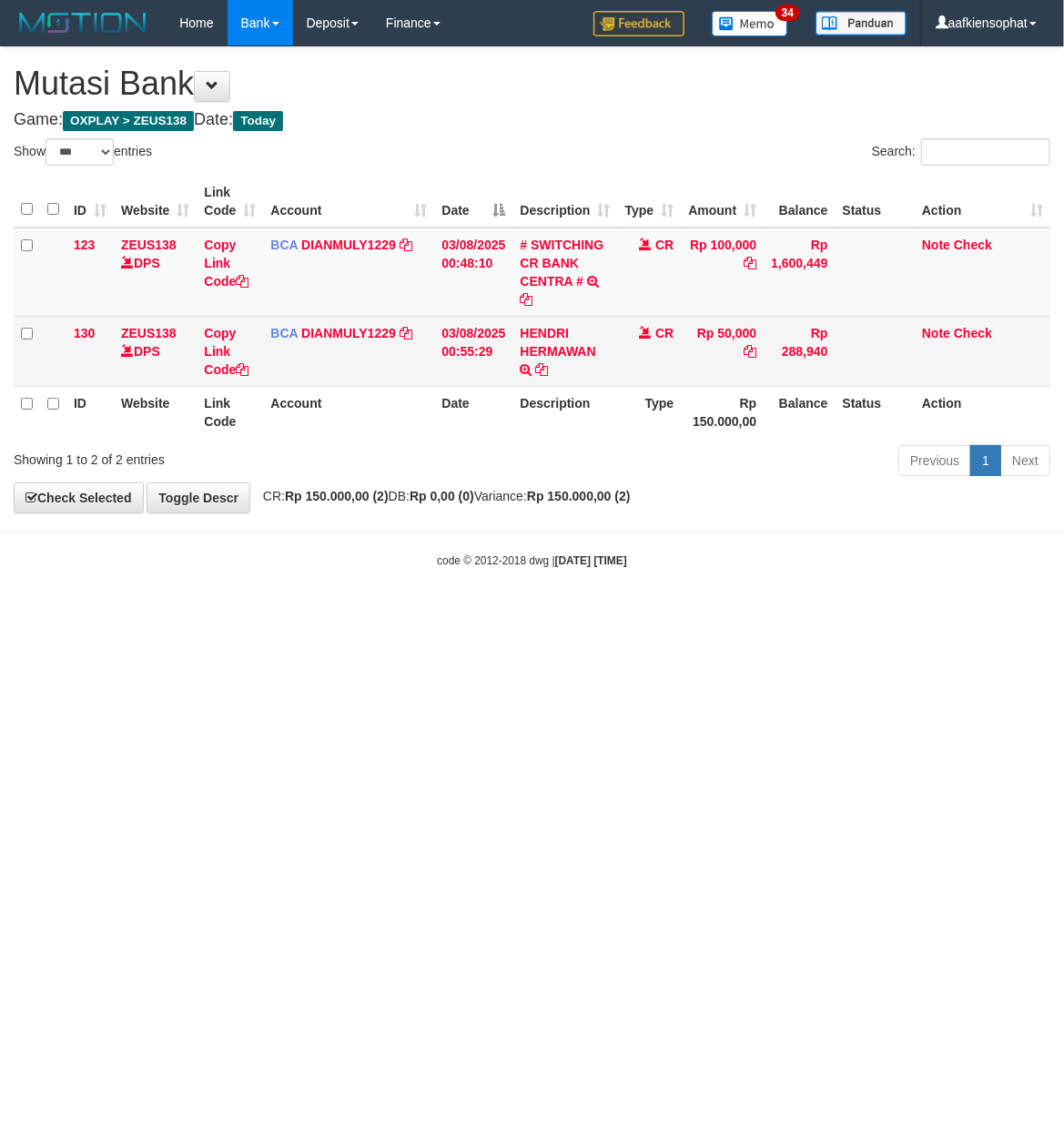 click on "[FIRST] [LAST]         TRSF E-BANKING CR 0308/FTSCY/WS95031
50000.00[FIRST] [LAST]" at bounding box center [565, 350] 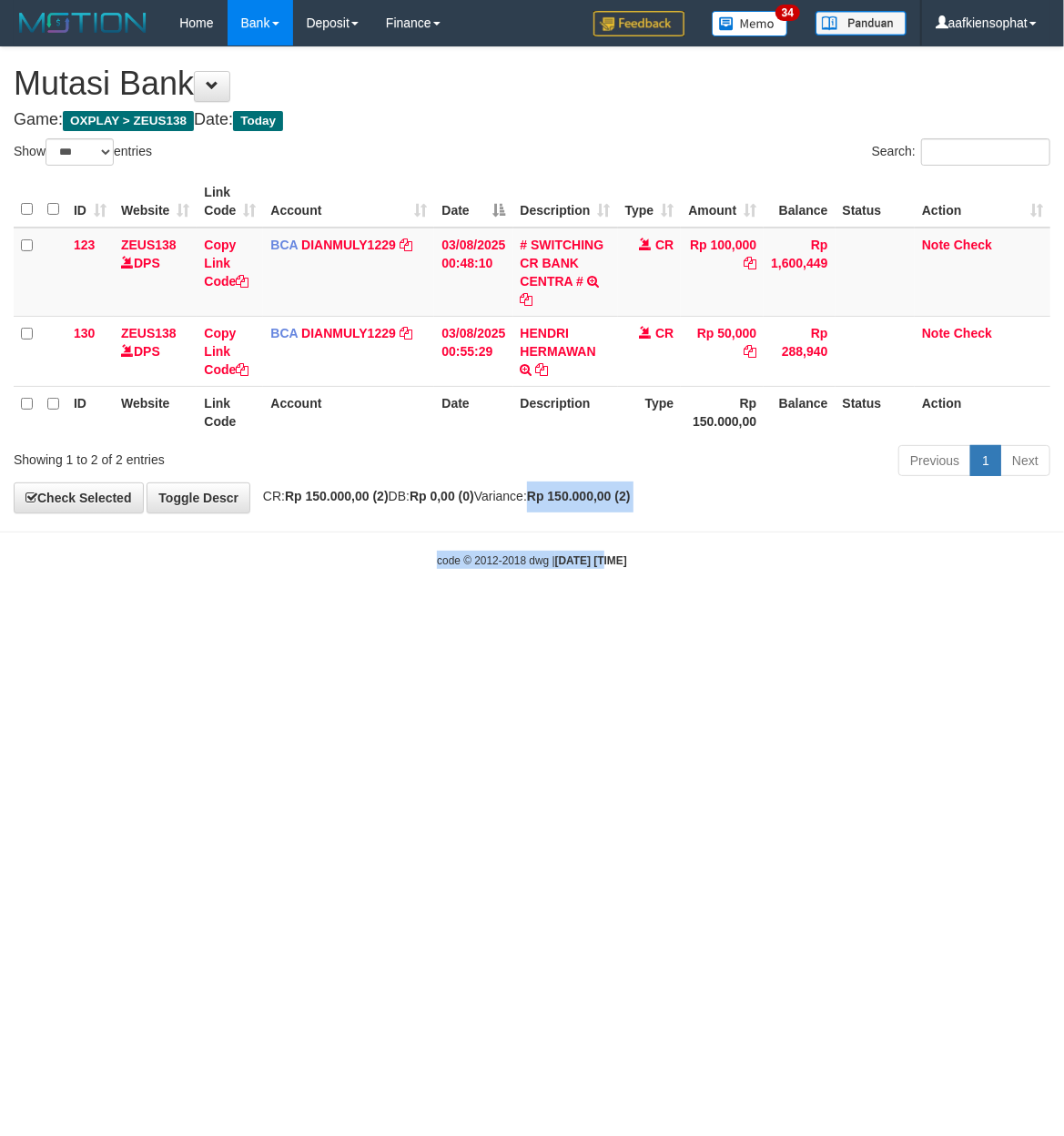 click on "Toggle navigation
Home
Bank
Account List
Load
By Website
Group
[OXPLAY]													ZEUS138
By Load Group (DPS)" at bounding box center [532, 307] 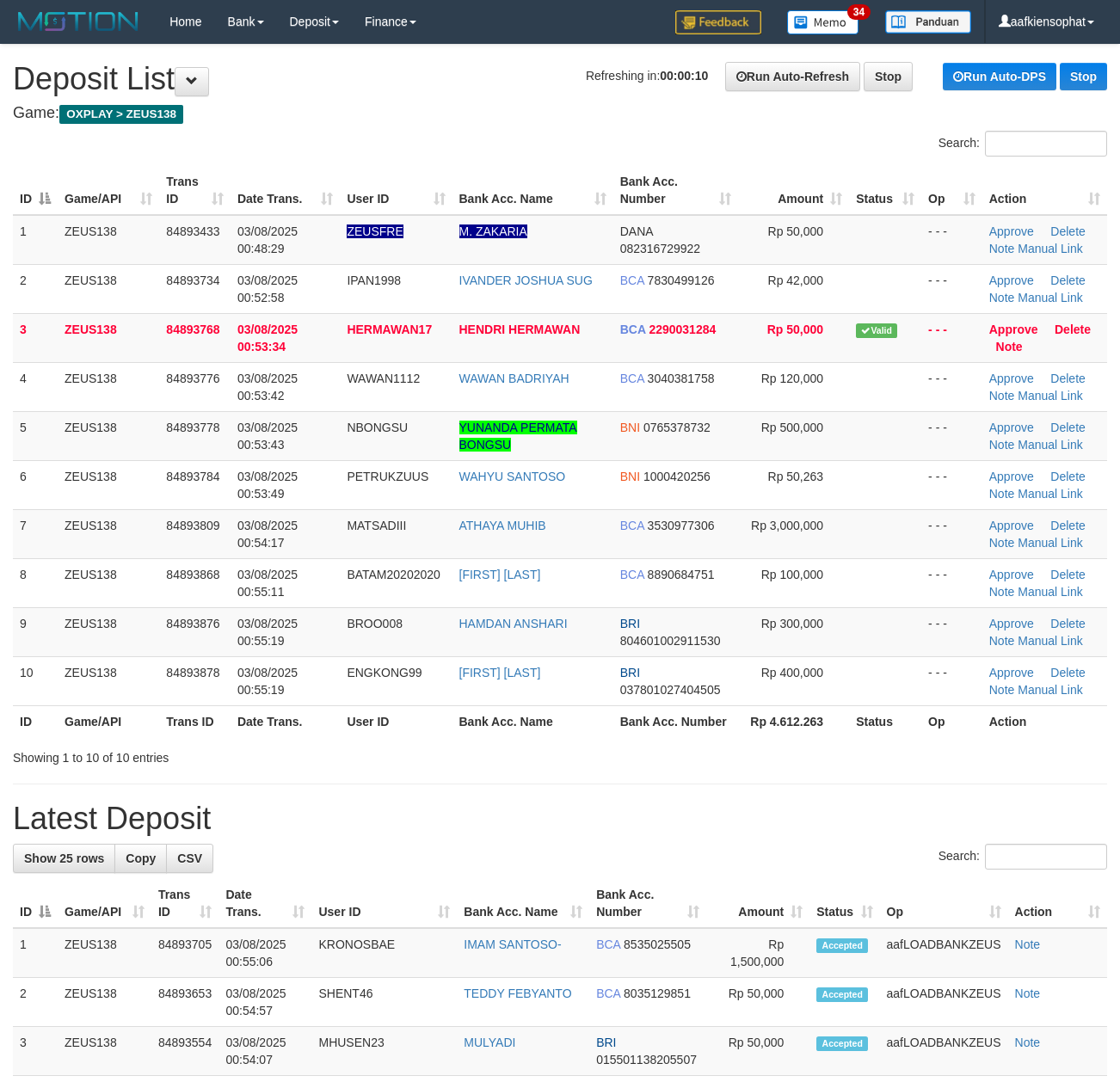 scroll, scrollTop: 0, scrollLeft: 0, axis: both 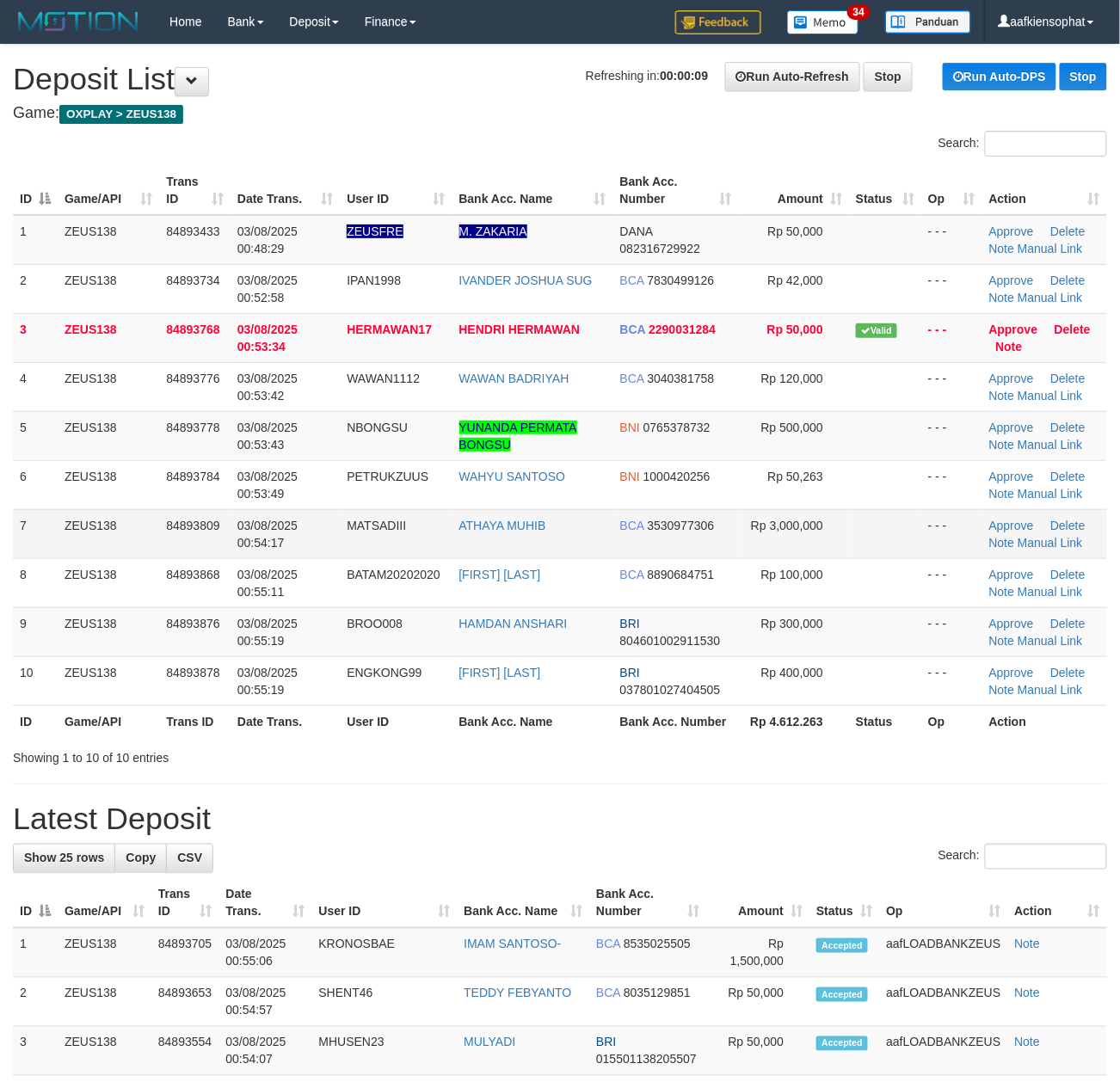 drag, startPoint x: 387, startPoint y: 499, endPoint x: 696, endPoint y: 534, distance: 310.97588 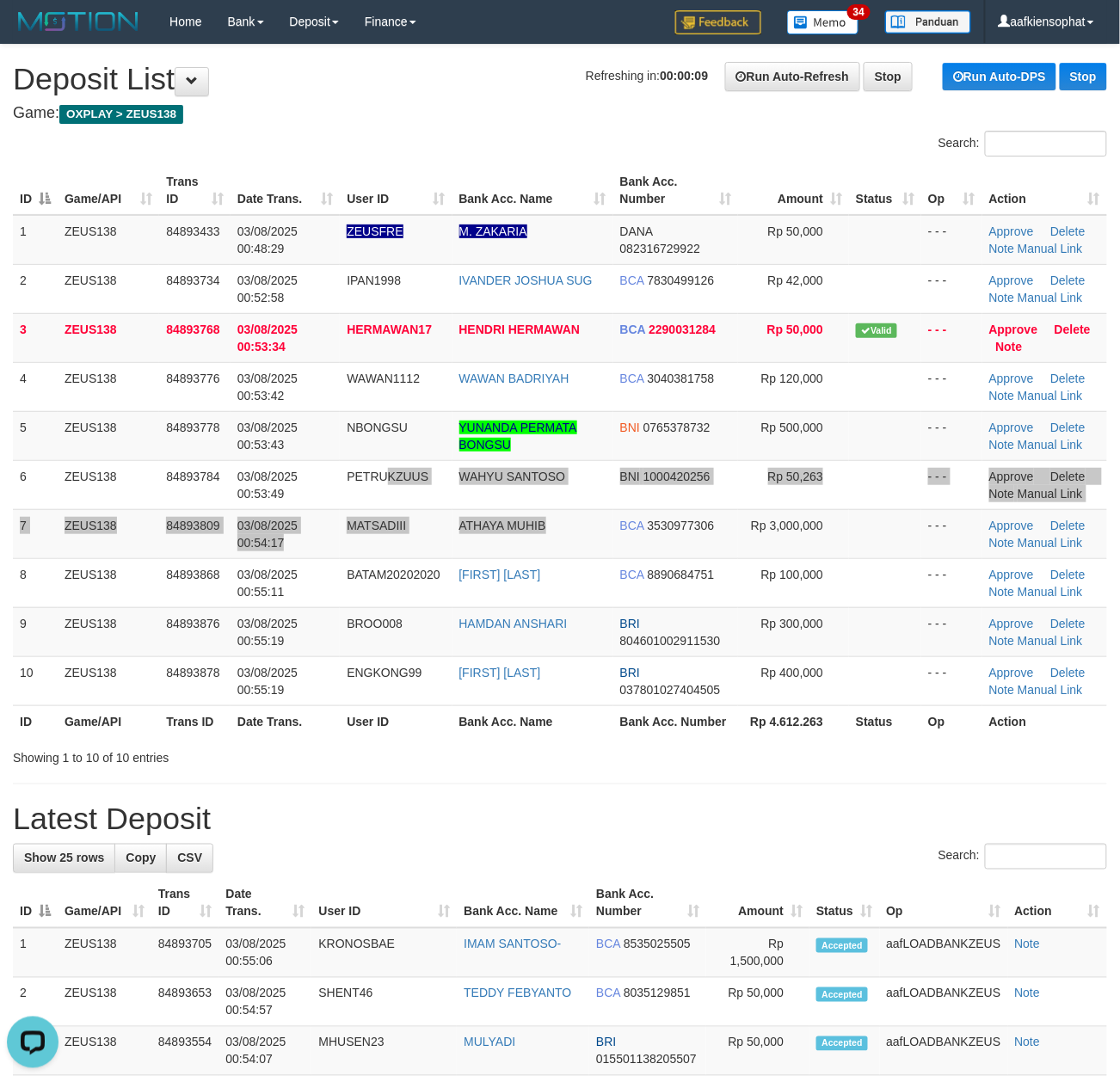 scroll, scrollTop: 0, scrollLeft: 0, axis: both 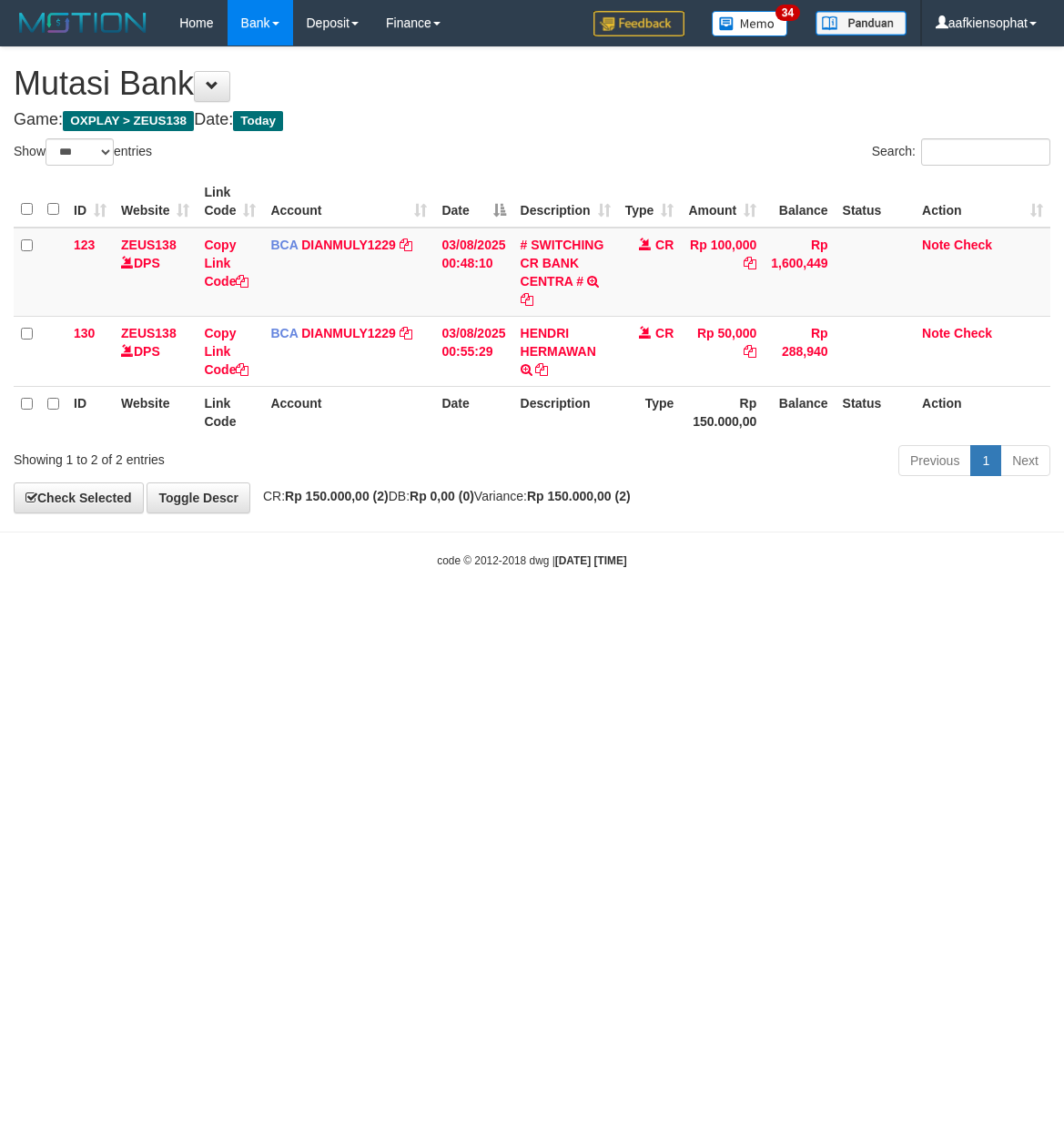 select on "***" 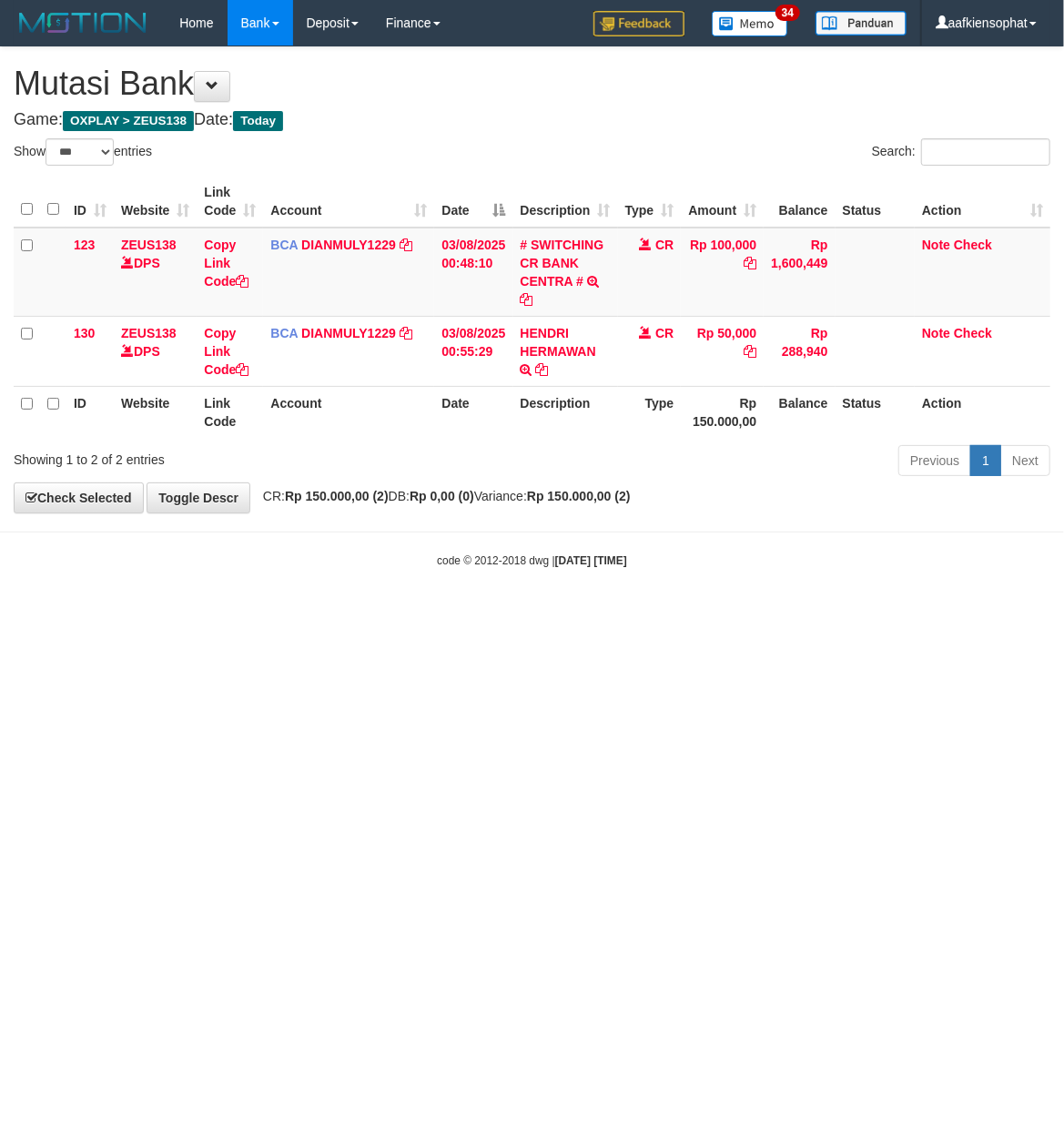 click on "Toggle navigation
Home
Bank
Account List
Load
By Website
Group
[OXPLAY]													ZEUS138
By Load Group (DPS)
Sync" at bounding box center (532, 307) 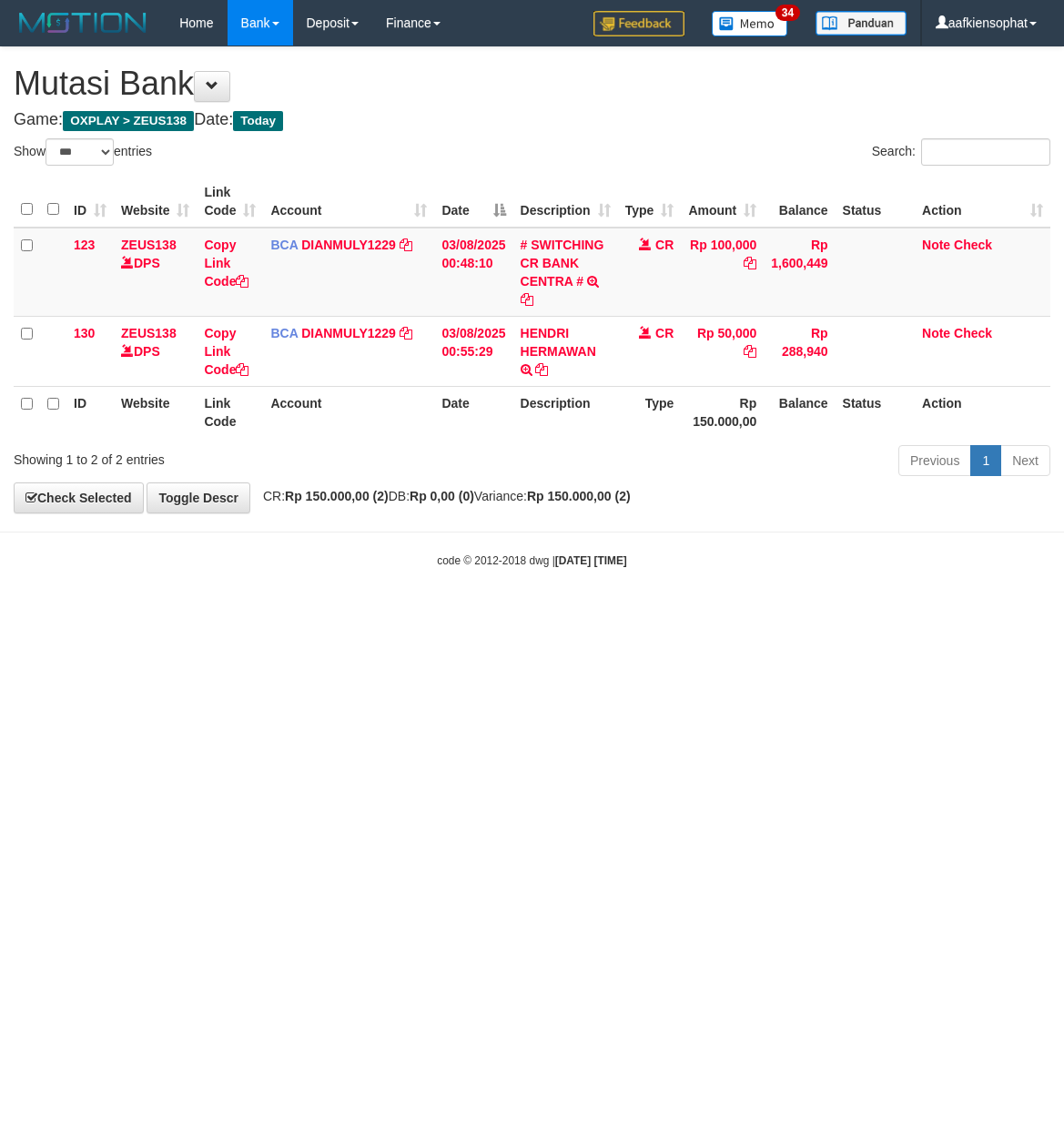 select on "***" 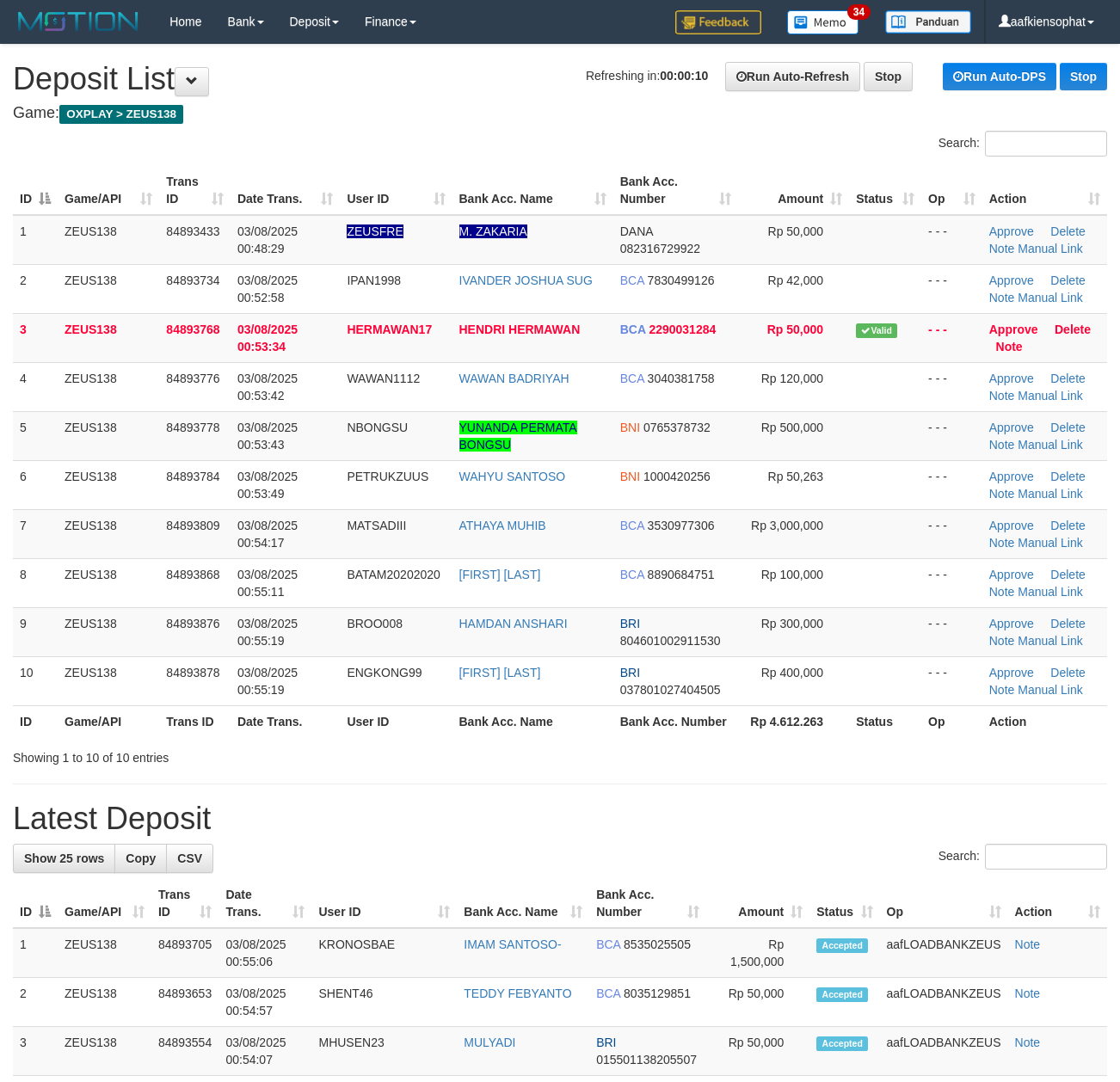 scroll, scrollTop: 0, scrollLeft: 0, axis: both 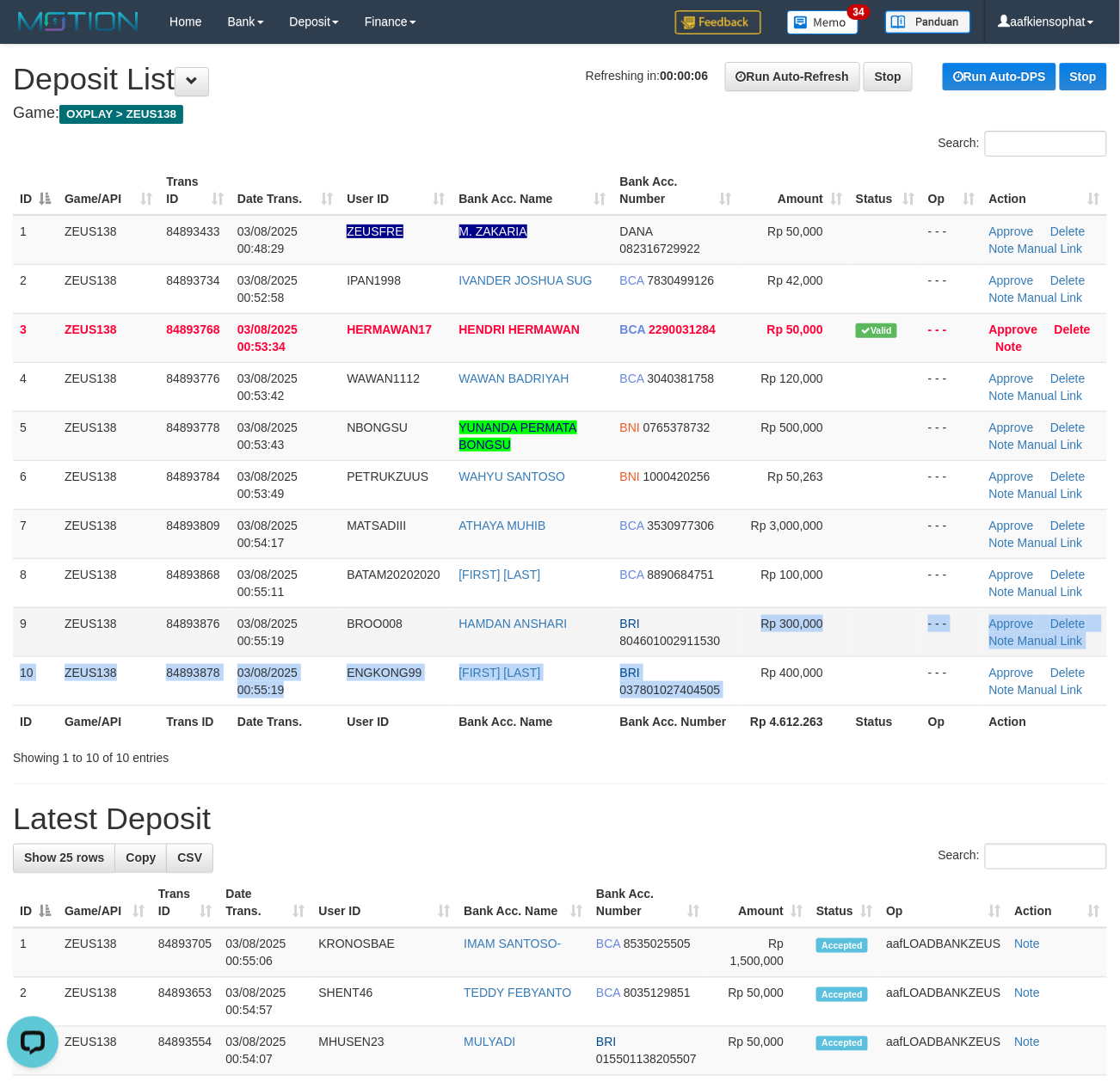 click on "1
ZEUS138
84893433
[DATE] [TIME]
ZEUSFRE
[FIRST] [LAST]
DANA
082316729922
Rp 50,000
- - -
Approve
Delete
Note
Manual Link
2
ZEUS138
84893734
[DATE] [TIME]
IPAN1998
[FIRST] [LAST] [LAST]
BCA
7830499126
Rp 42,000
- - -
Approve" at bounding box center [560, 460] 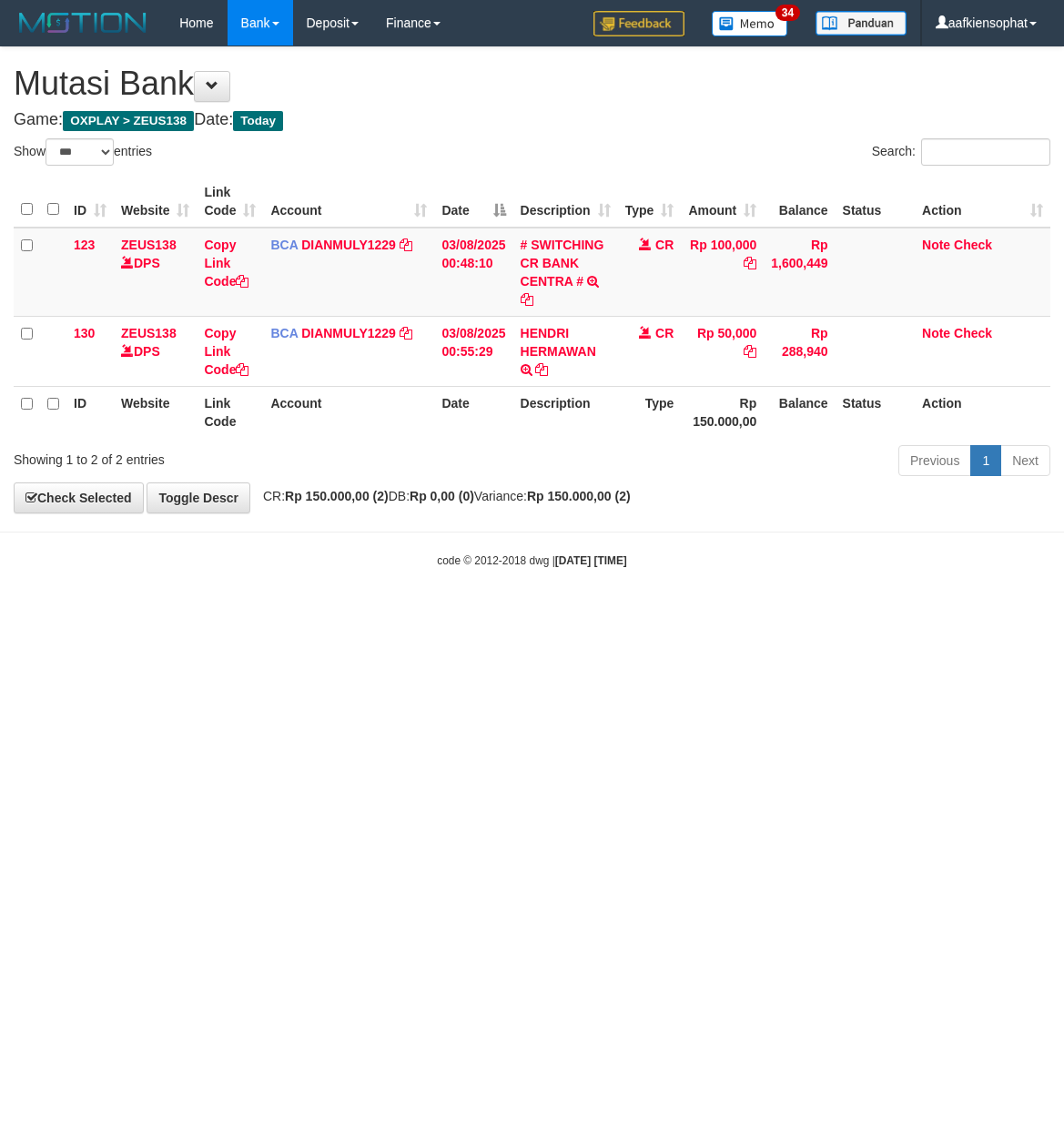 select on "***" 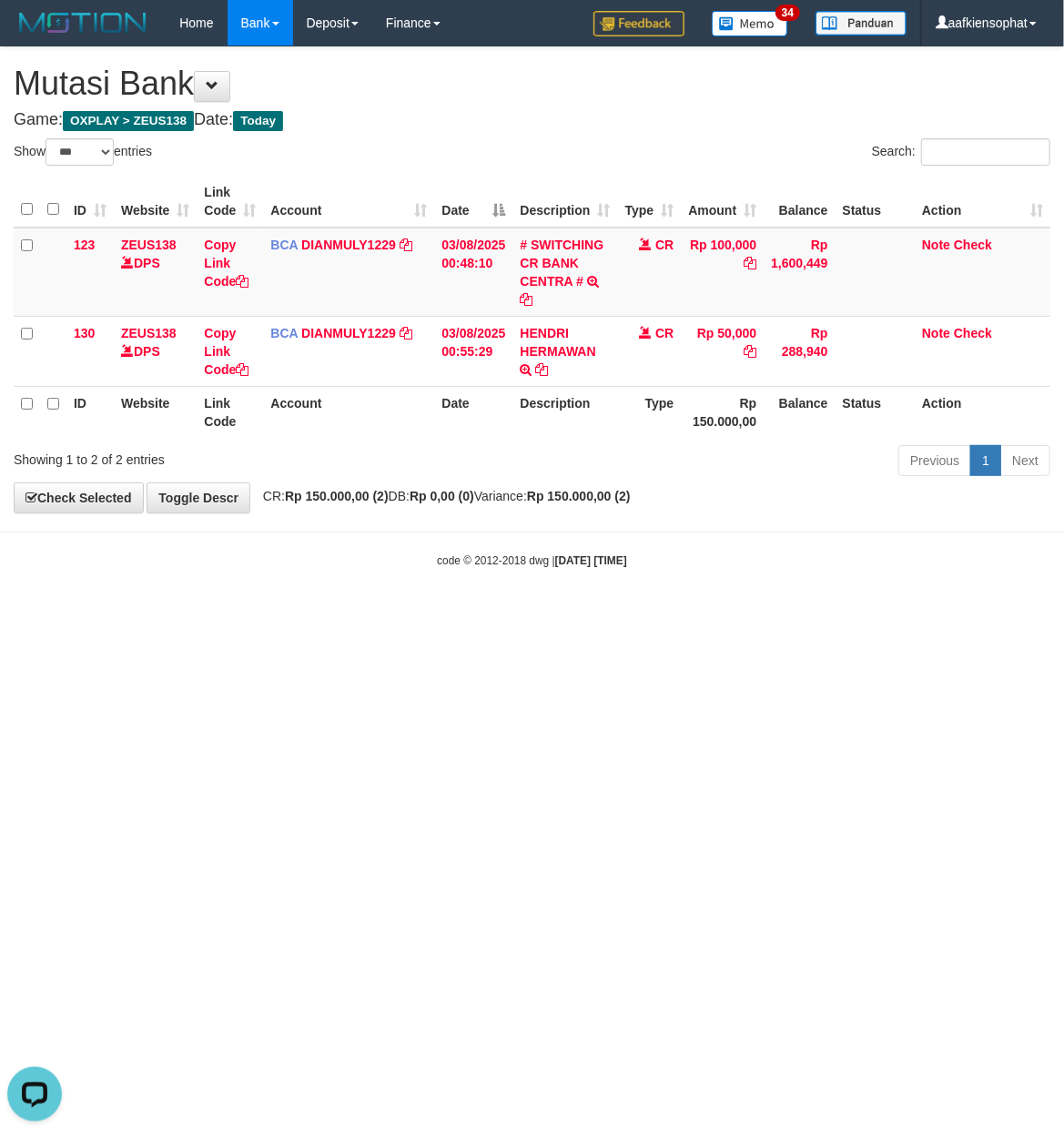 scroll, scrollTop: 0, scrollLeft: 0, axis: both 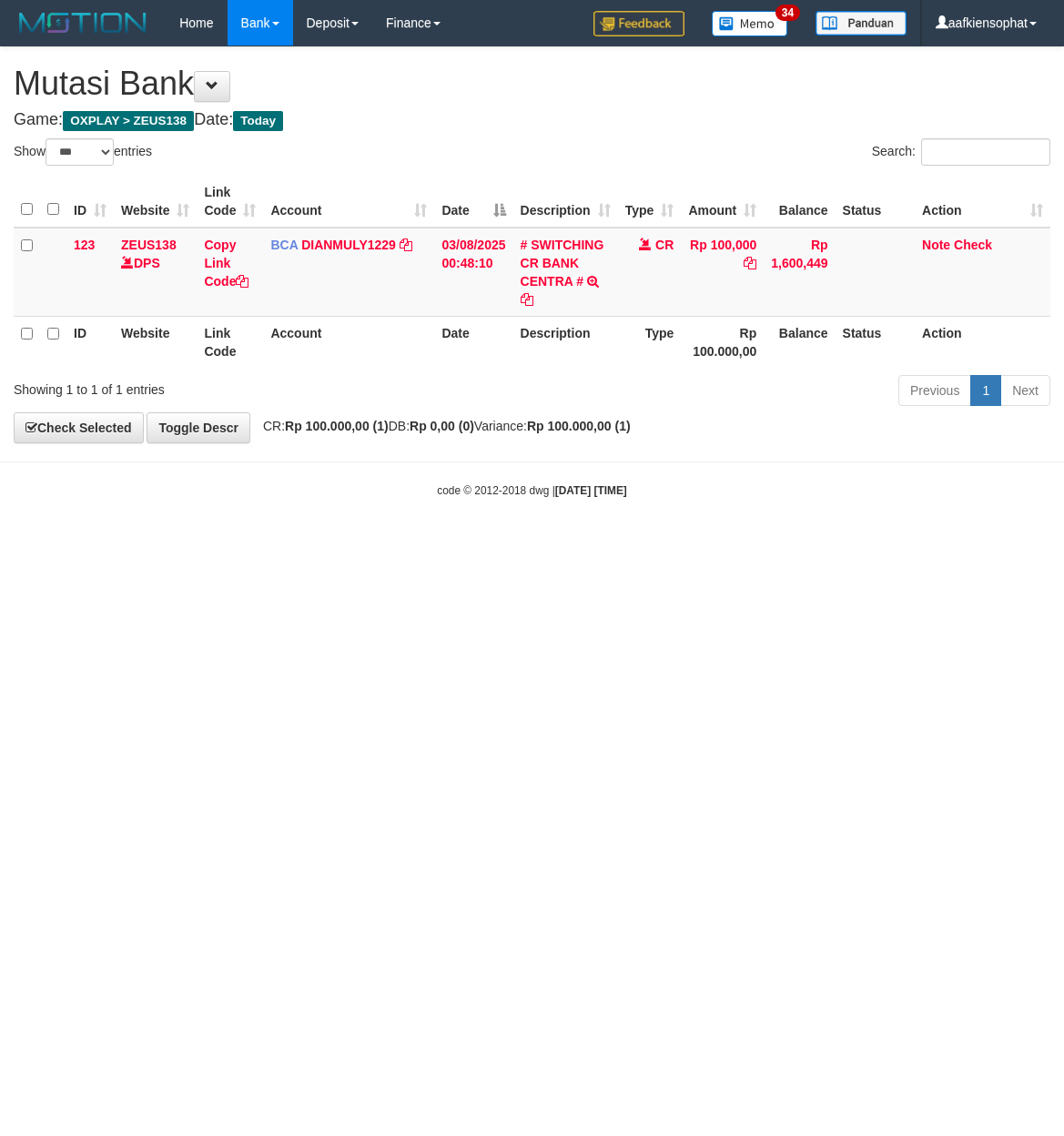 select on "***" 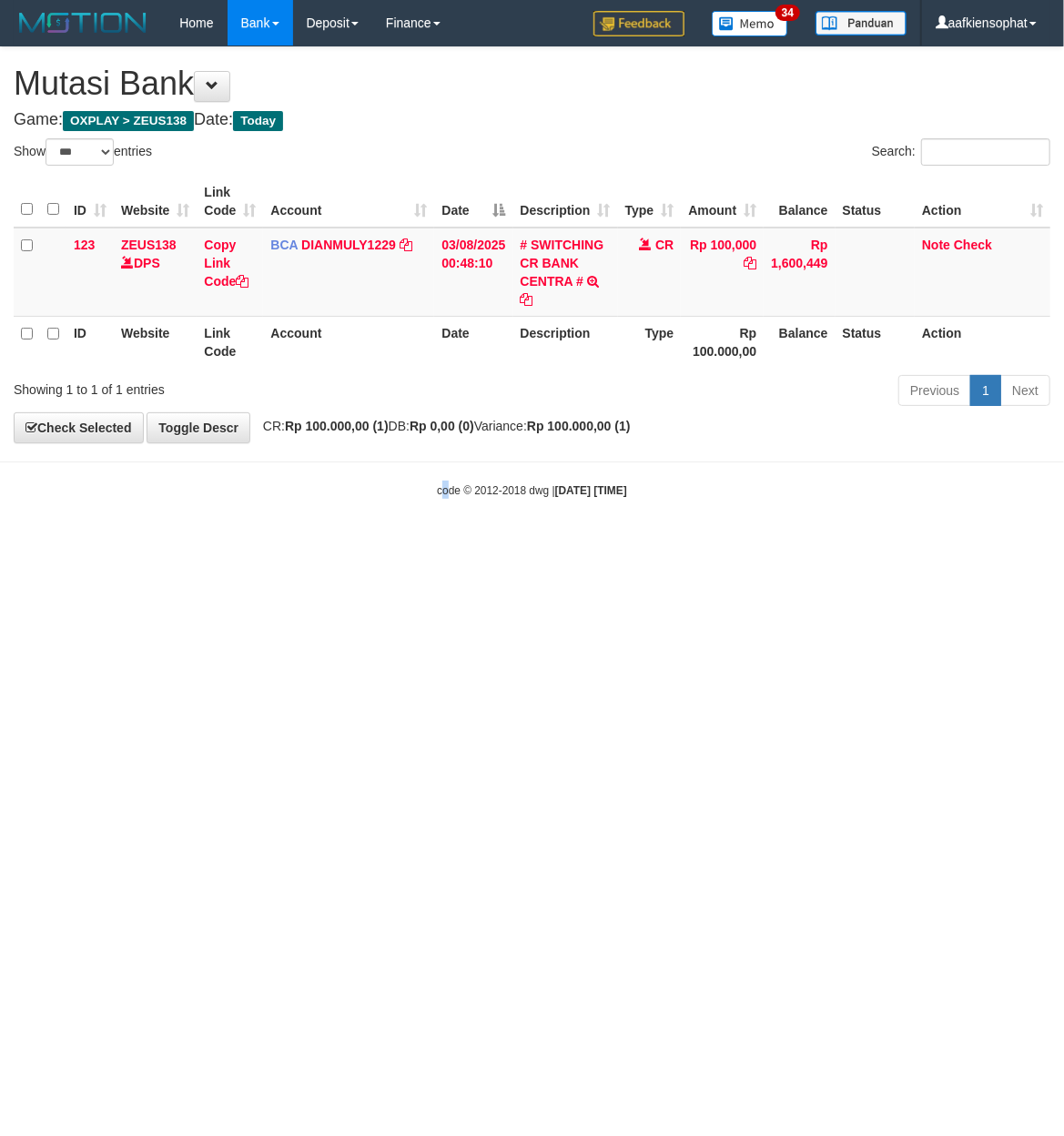 click on "Toggle navigation
Home
Bank
Account List
Load
By Website
Group
[OXPLAY]													ZEUS138
By Load Group (DPS)
Sync" at bounding box center (532, 272) 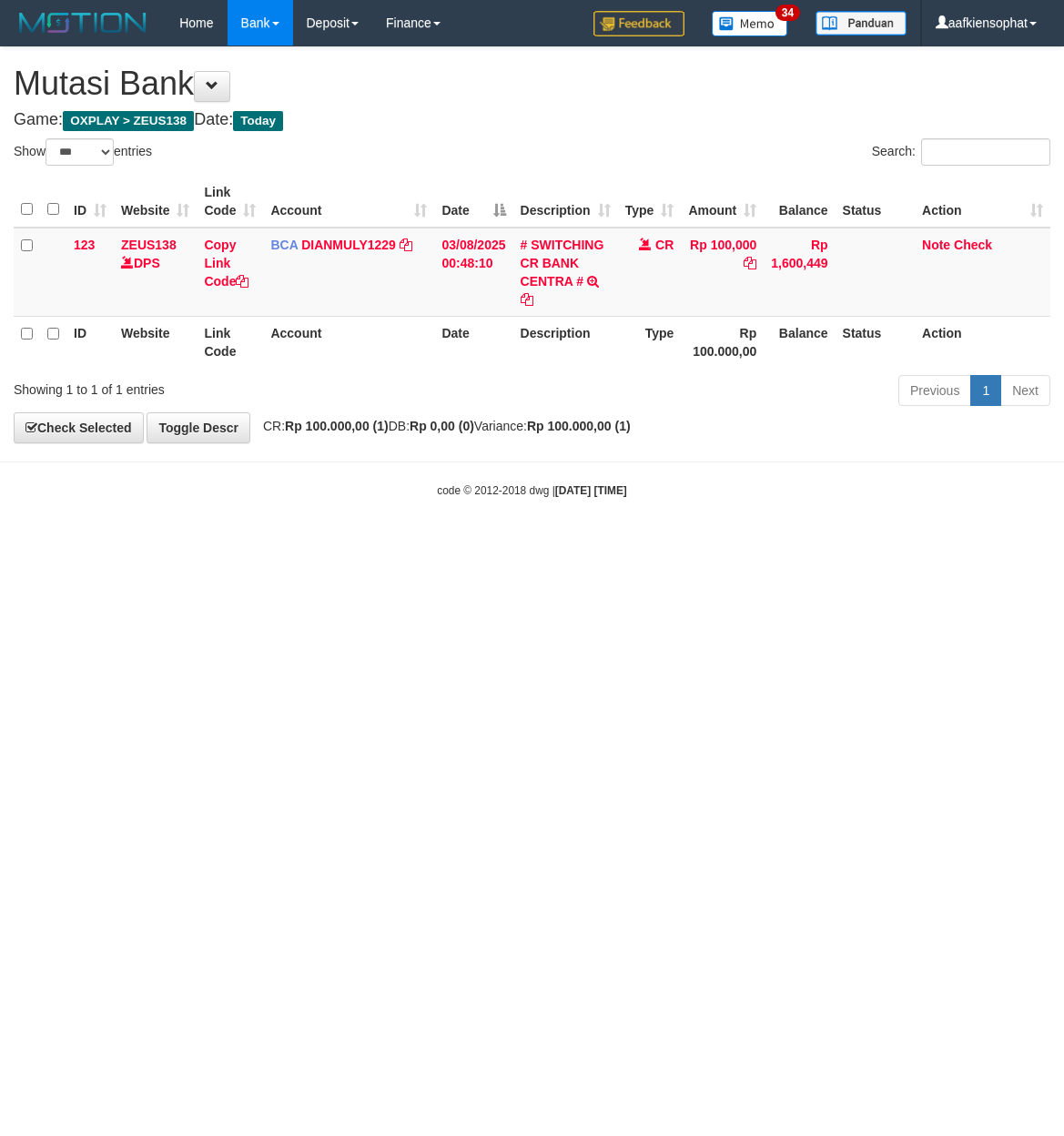select on "***" 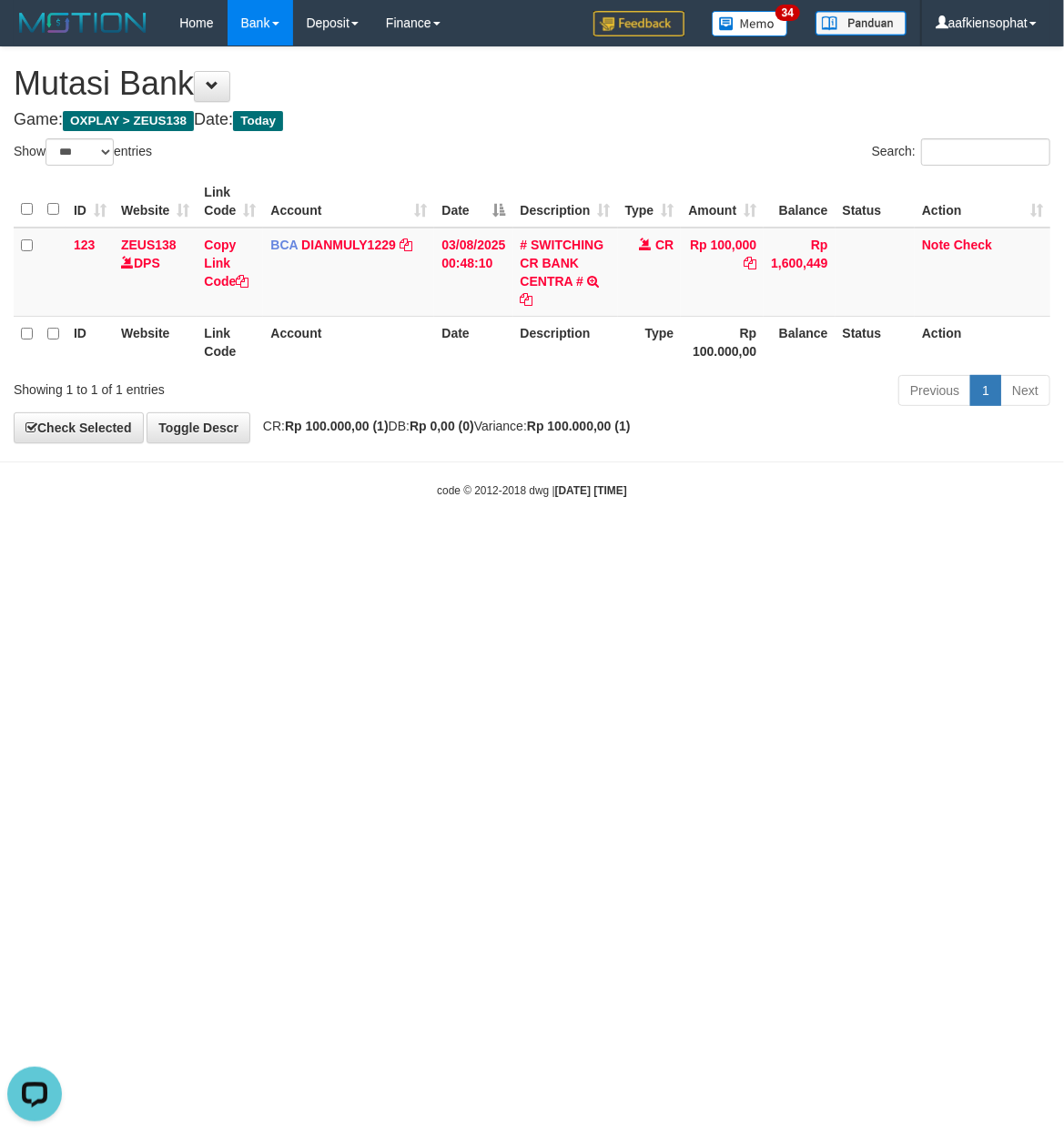scroll, scrollTop: 0, scrollLeft: 0, axis: both 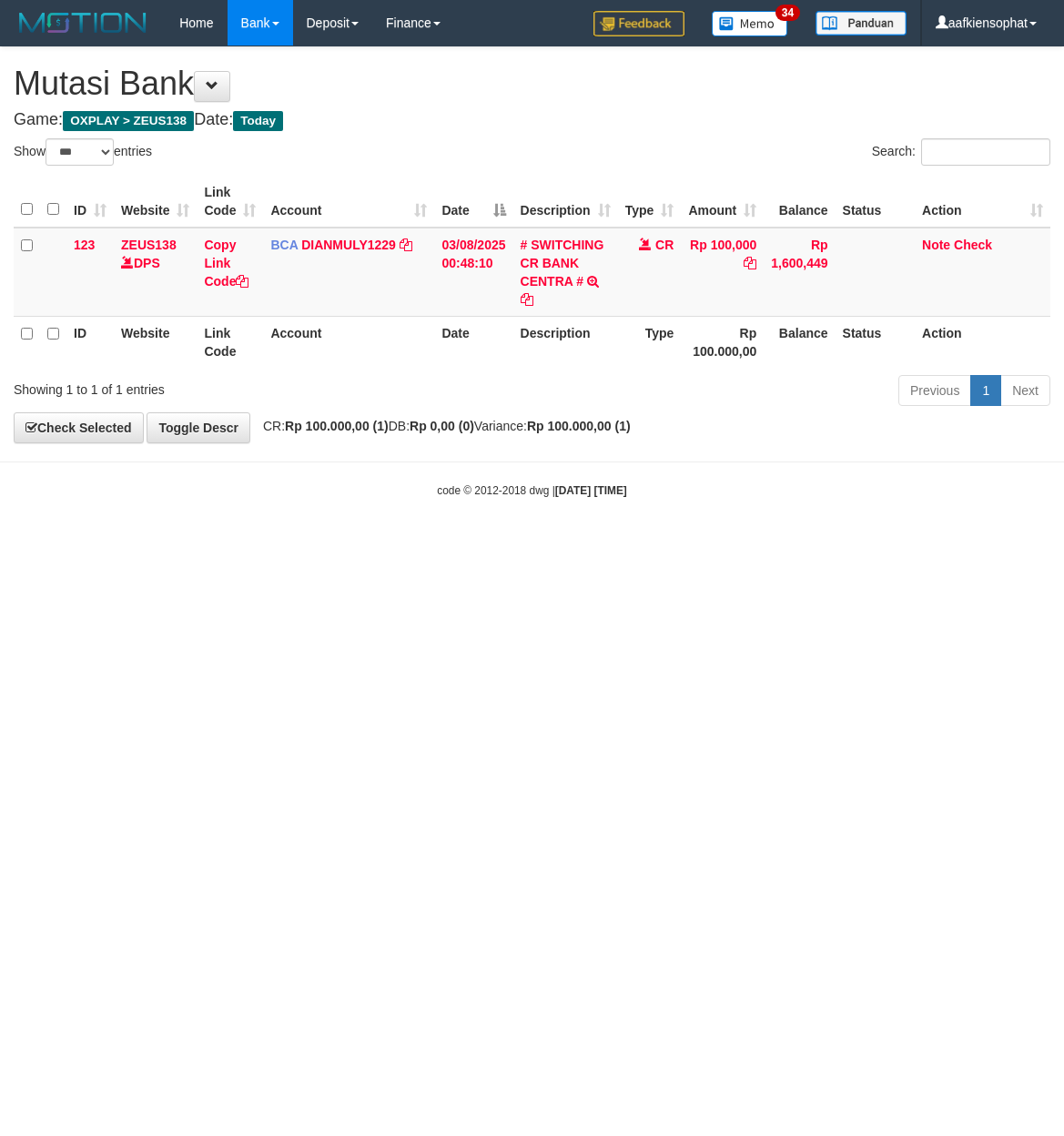 select on "***" 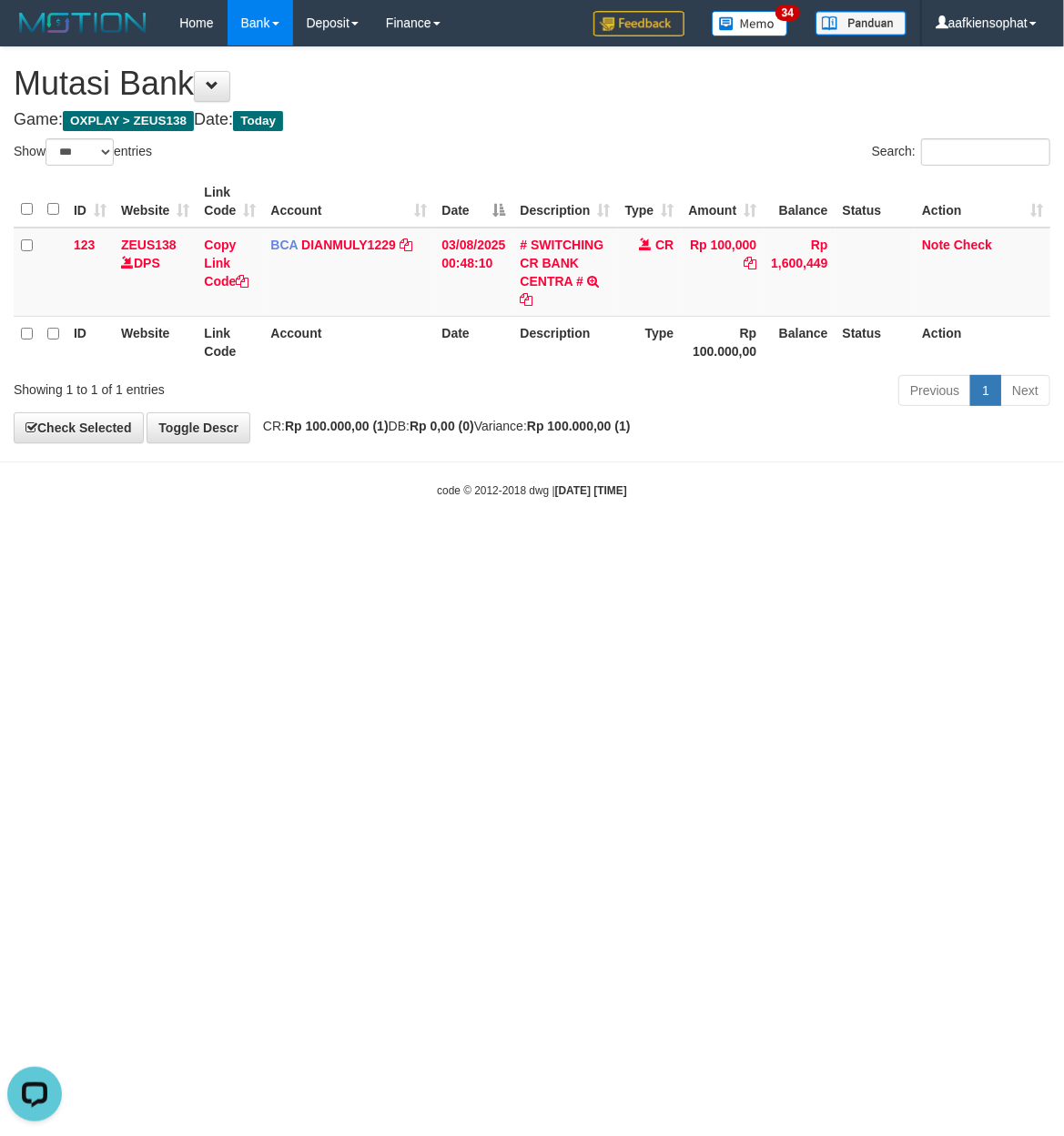 scroll, scrollTop: 0, scrollLeft: 0, axis: both 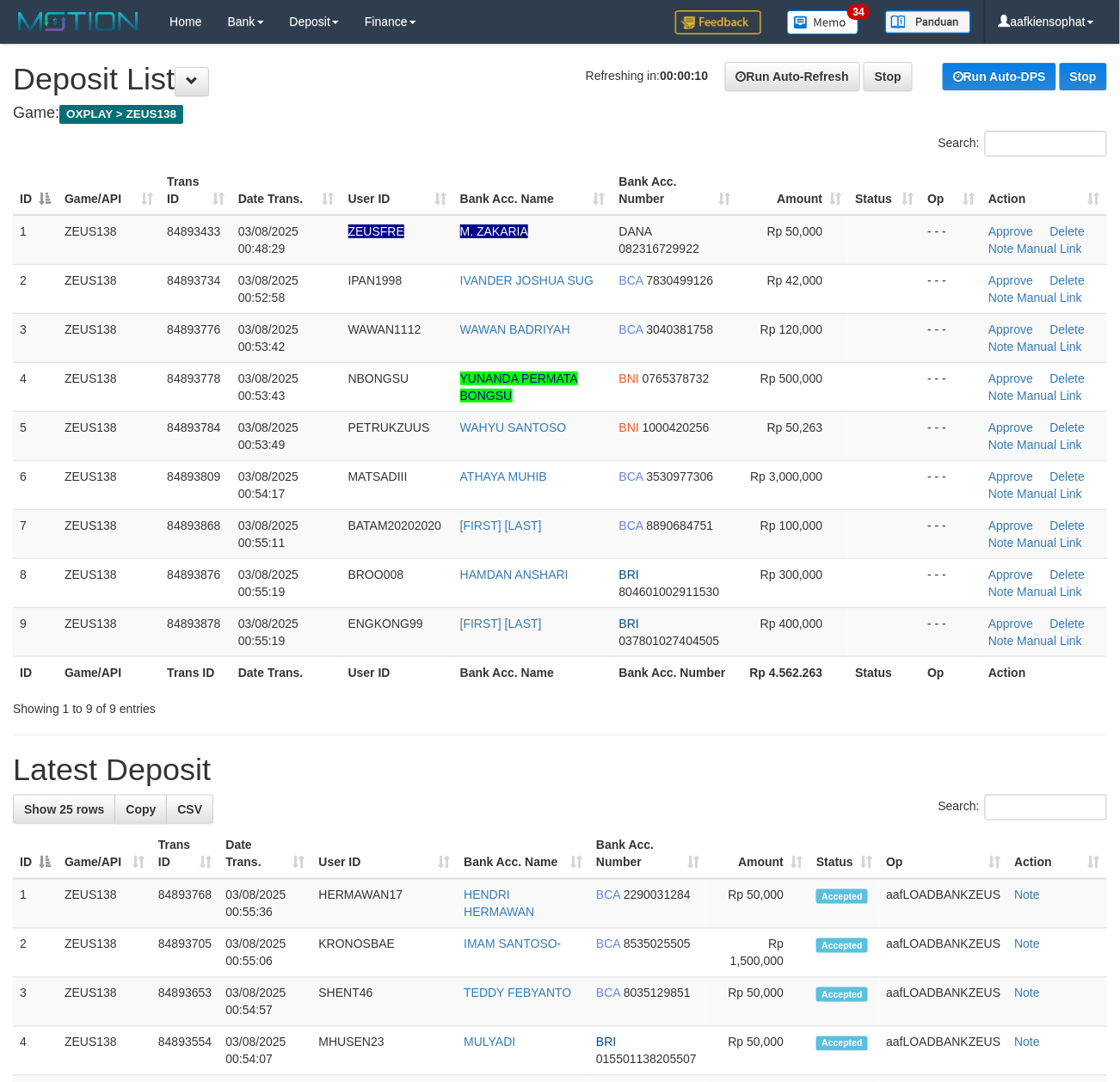 drag, startPoint x: 434, startPoint y: 714, endPoint x: 802, endPoint y: 707, distance: 368.06657 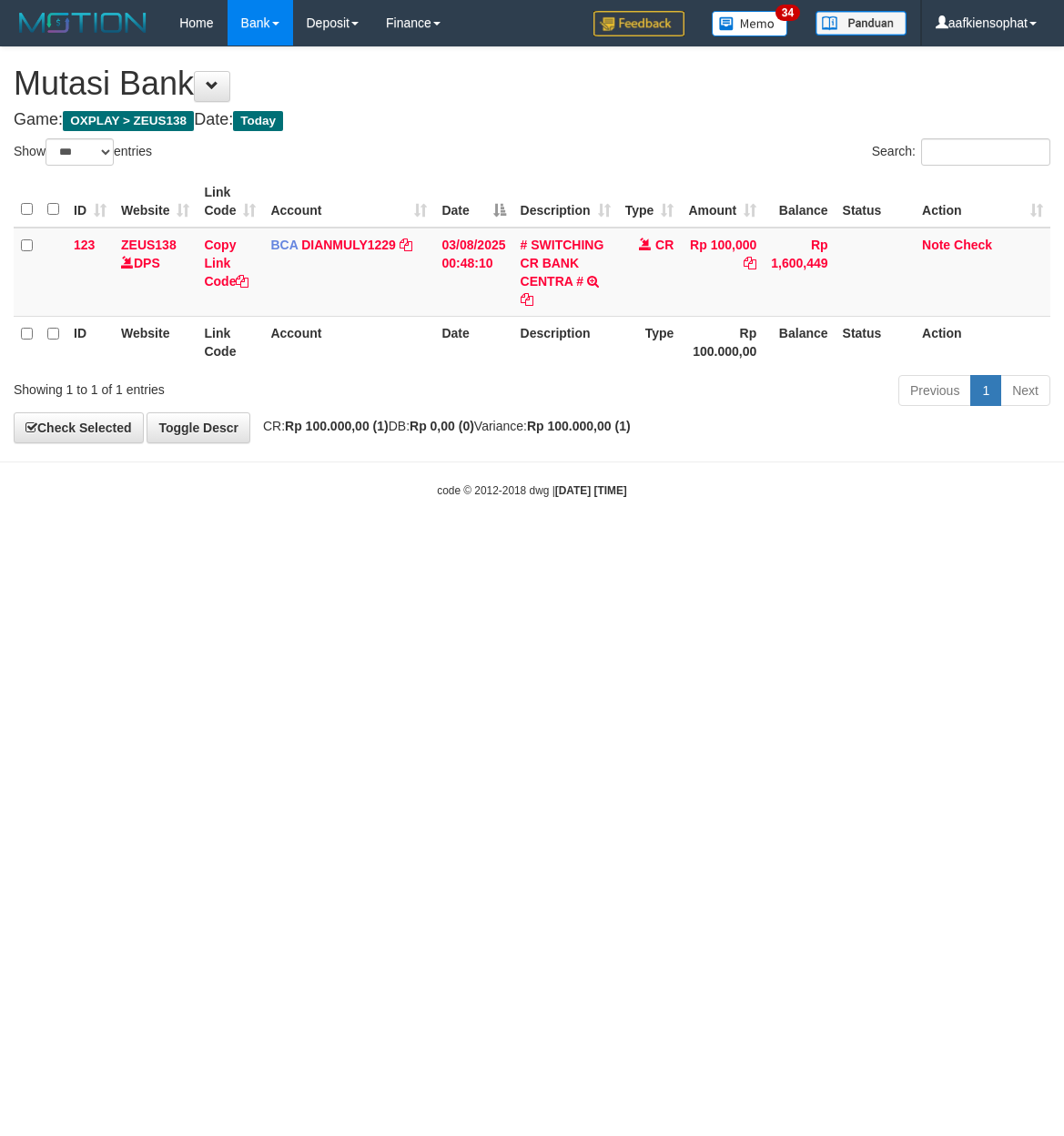 select on "***" 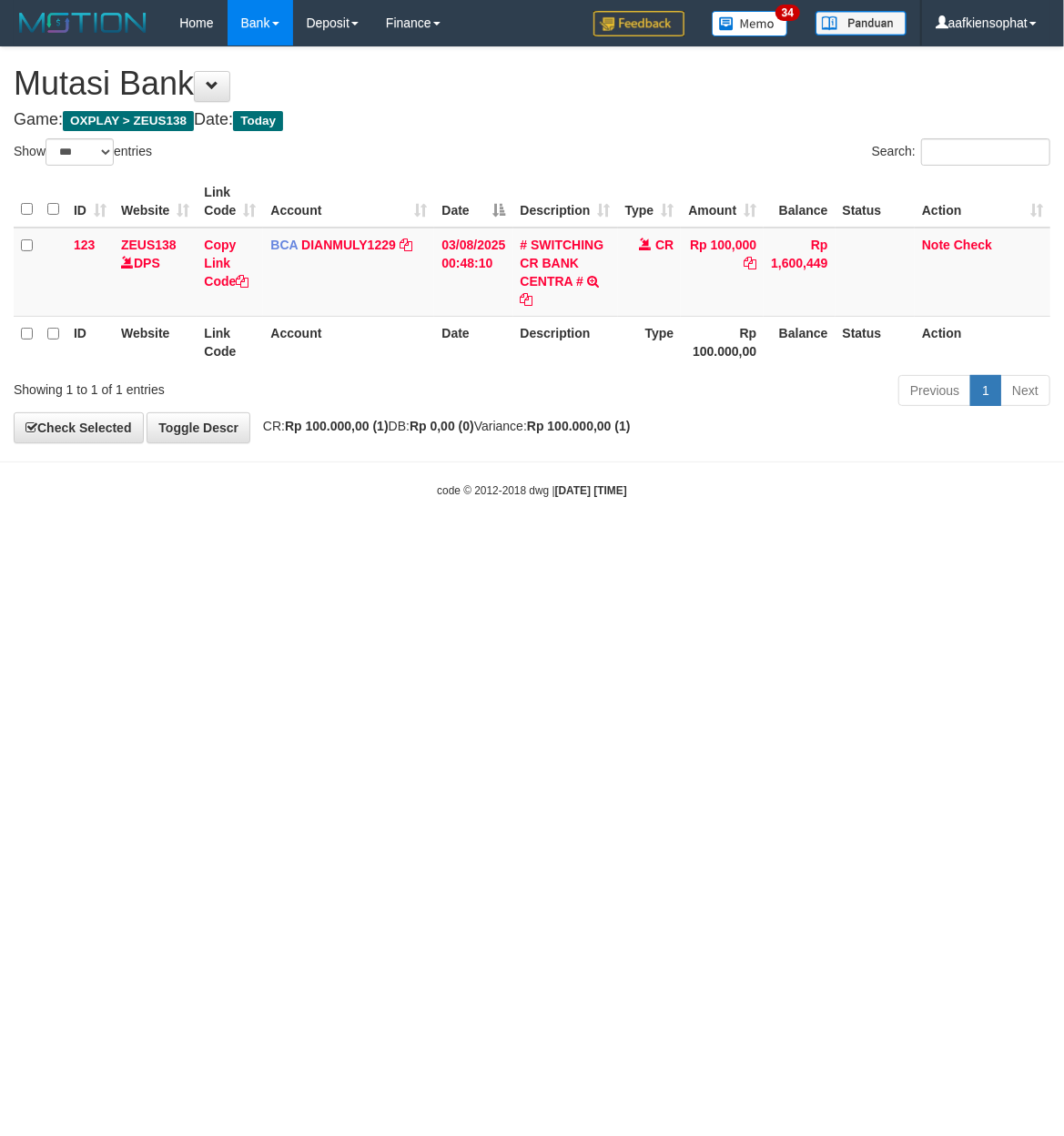 click on "Toggle navigation
Home
Bank
Account List
Load
By Website
Group
[OXPLAY]													ZEUS138
By Load Group (DPS)
Sync" at bounding box center (532, 272) 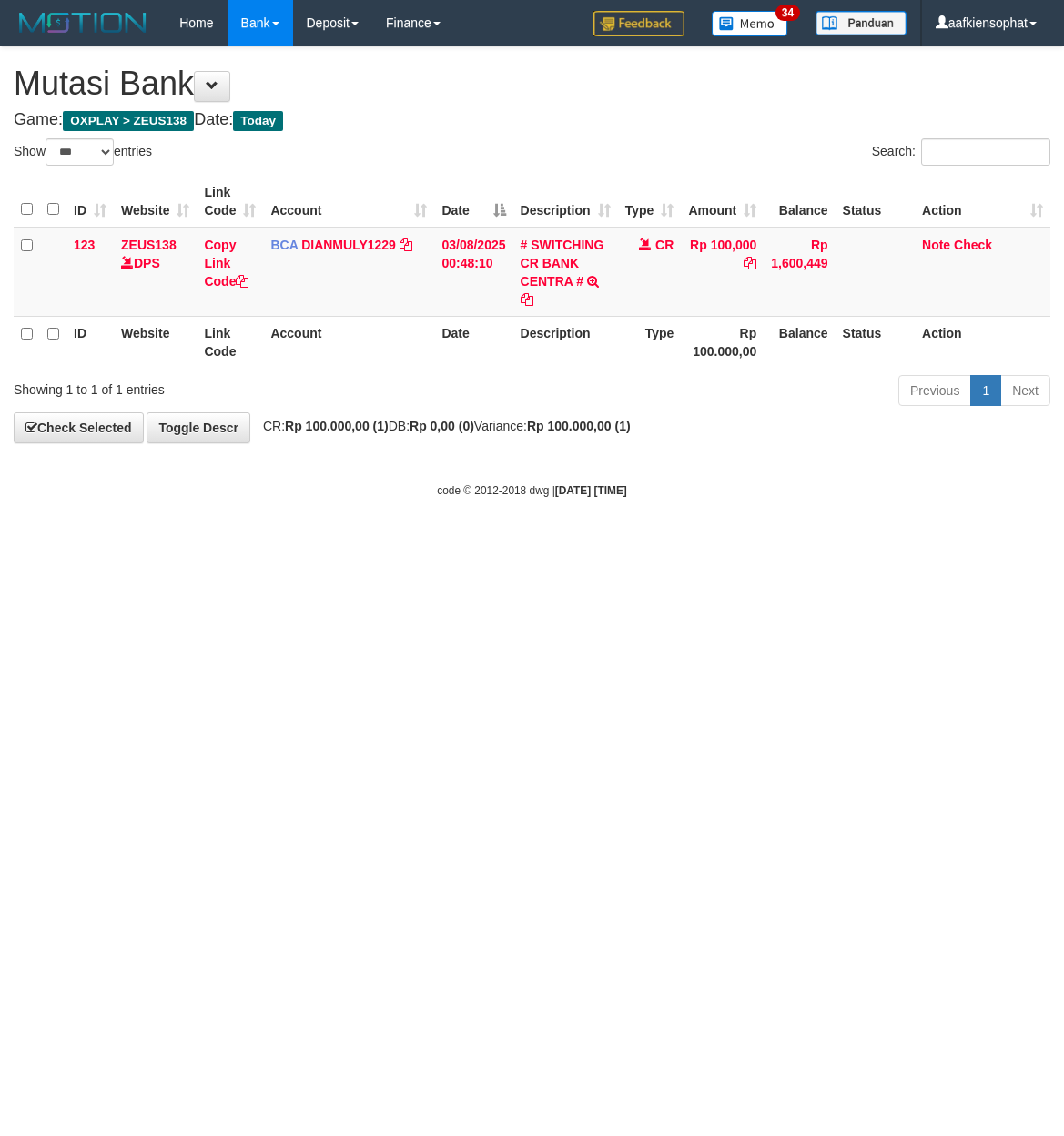 select on "***" 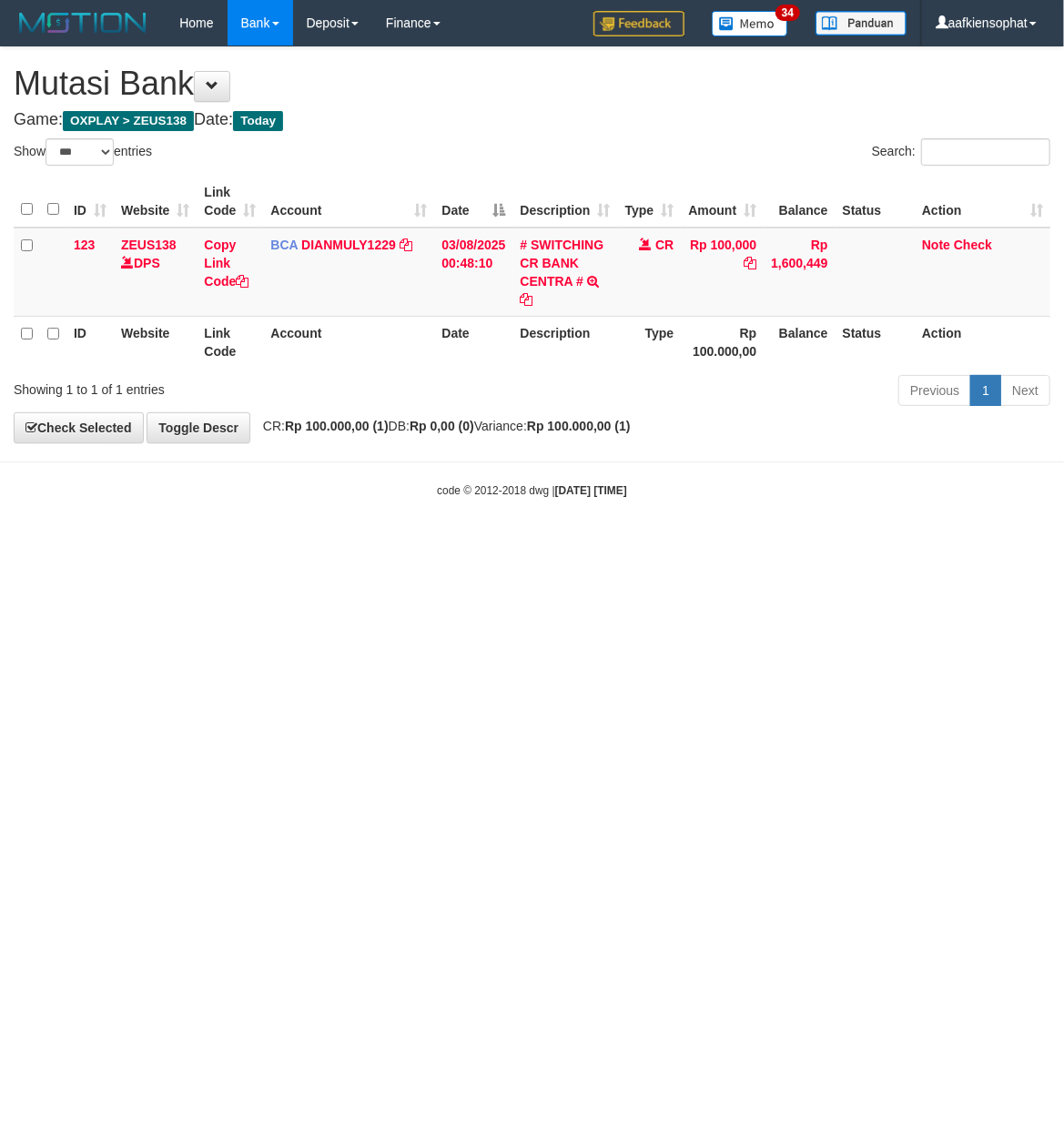 click on "Toggle navigation
Home
Bank
Account List
Load
By Website
Group
[OXPLAY]													ZEUS138
By Load Group (DPS)
Sync" at bounding box center [532, 272] 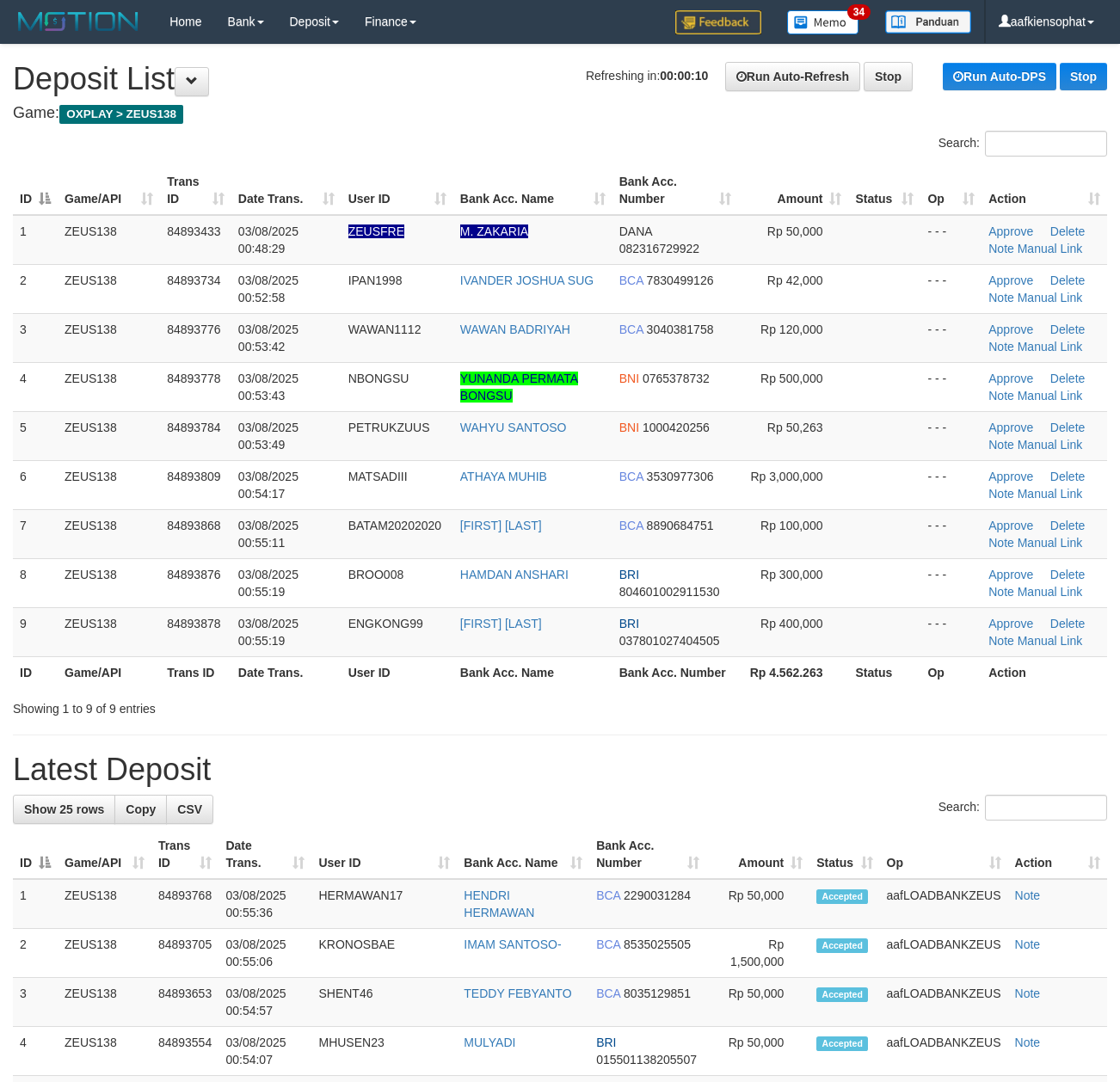 scroll, scrollTop: 0, scrollLeft: 0, axis: both 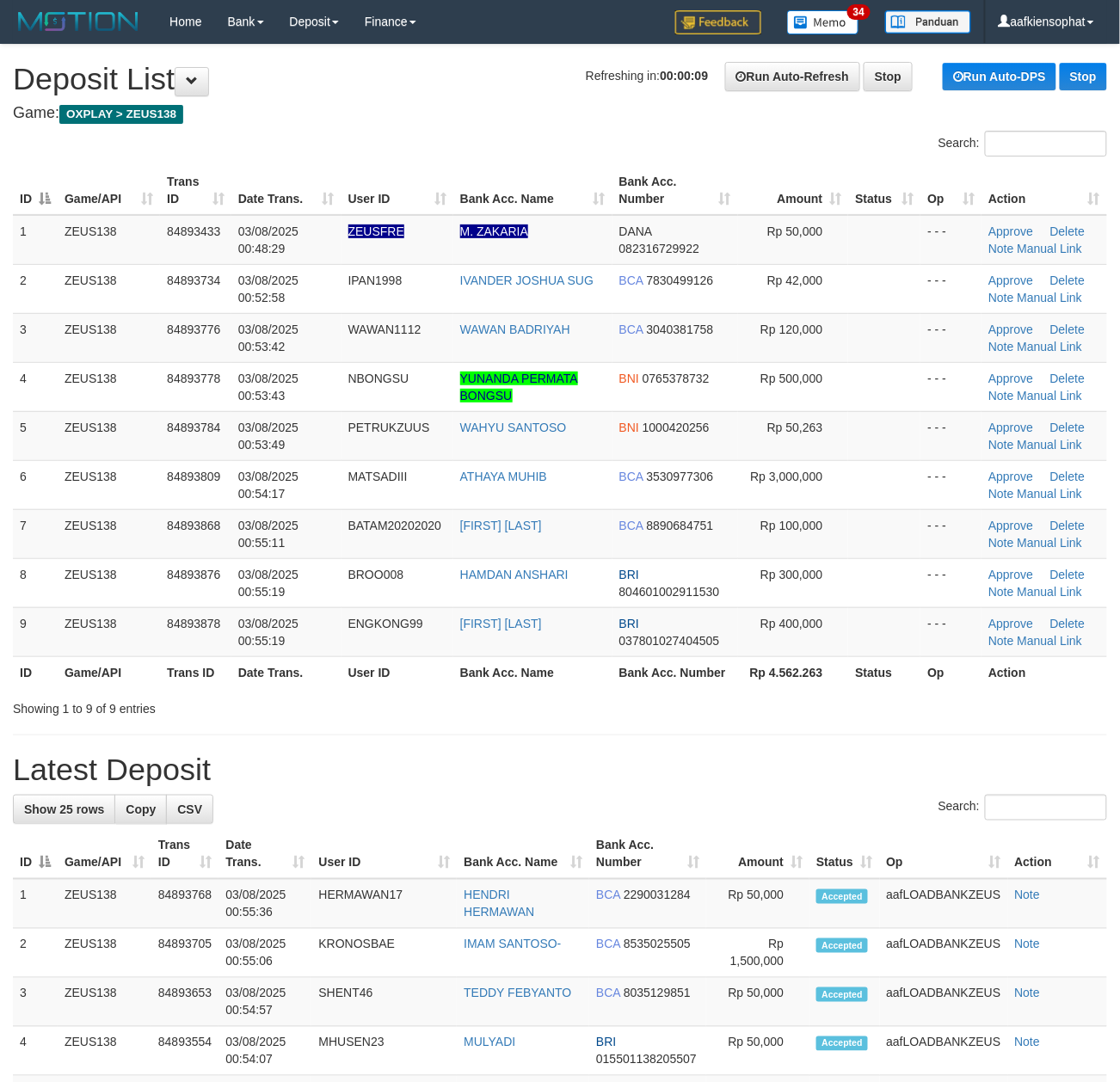 drag, startPoint x: 496, startPoint y: 716, endPoint x: 1008, endPoint y: 668, distance: 514.2451 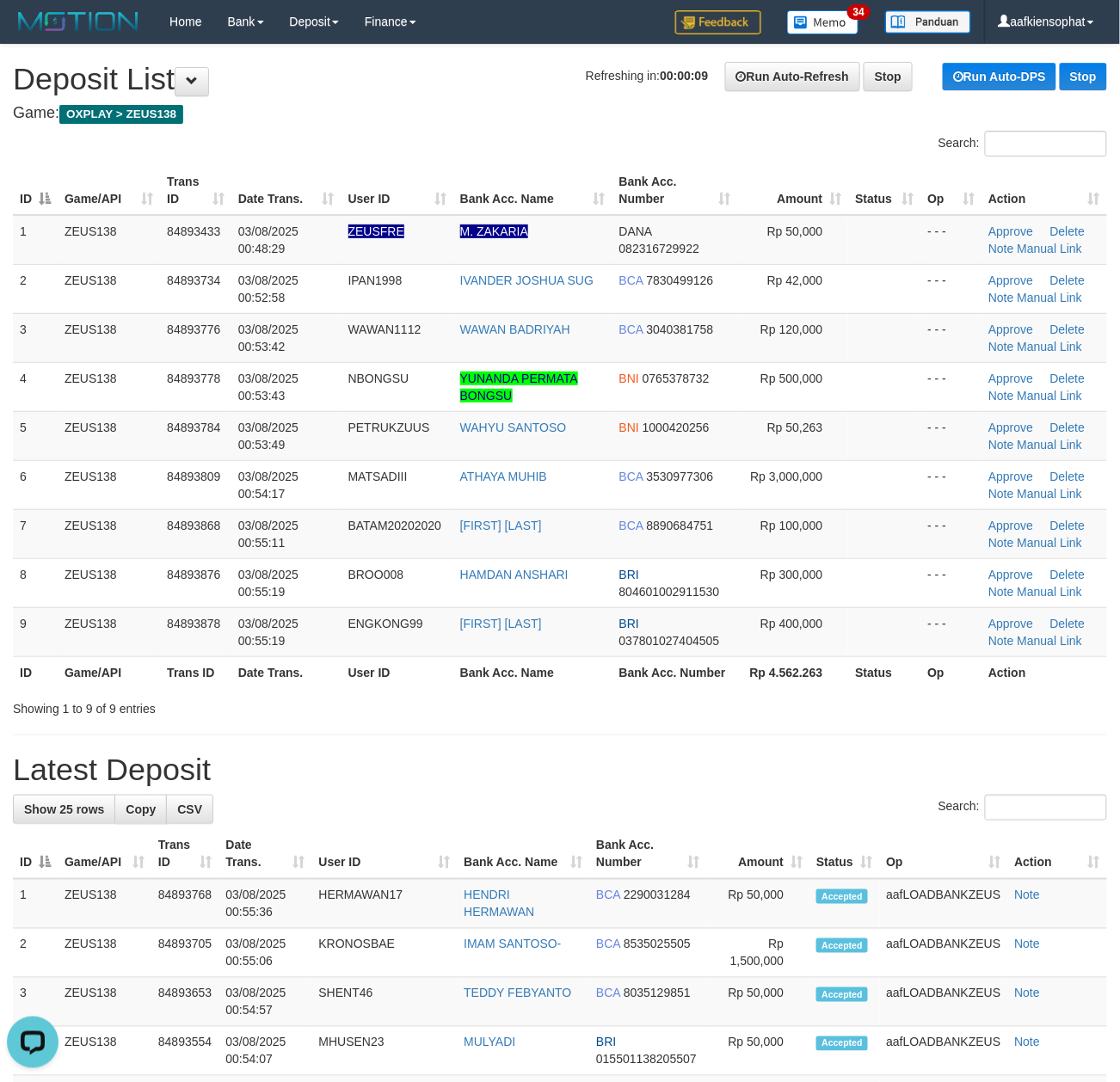 scroll, scrollTop: 0, scrollLeft: 0, axis: both 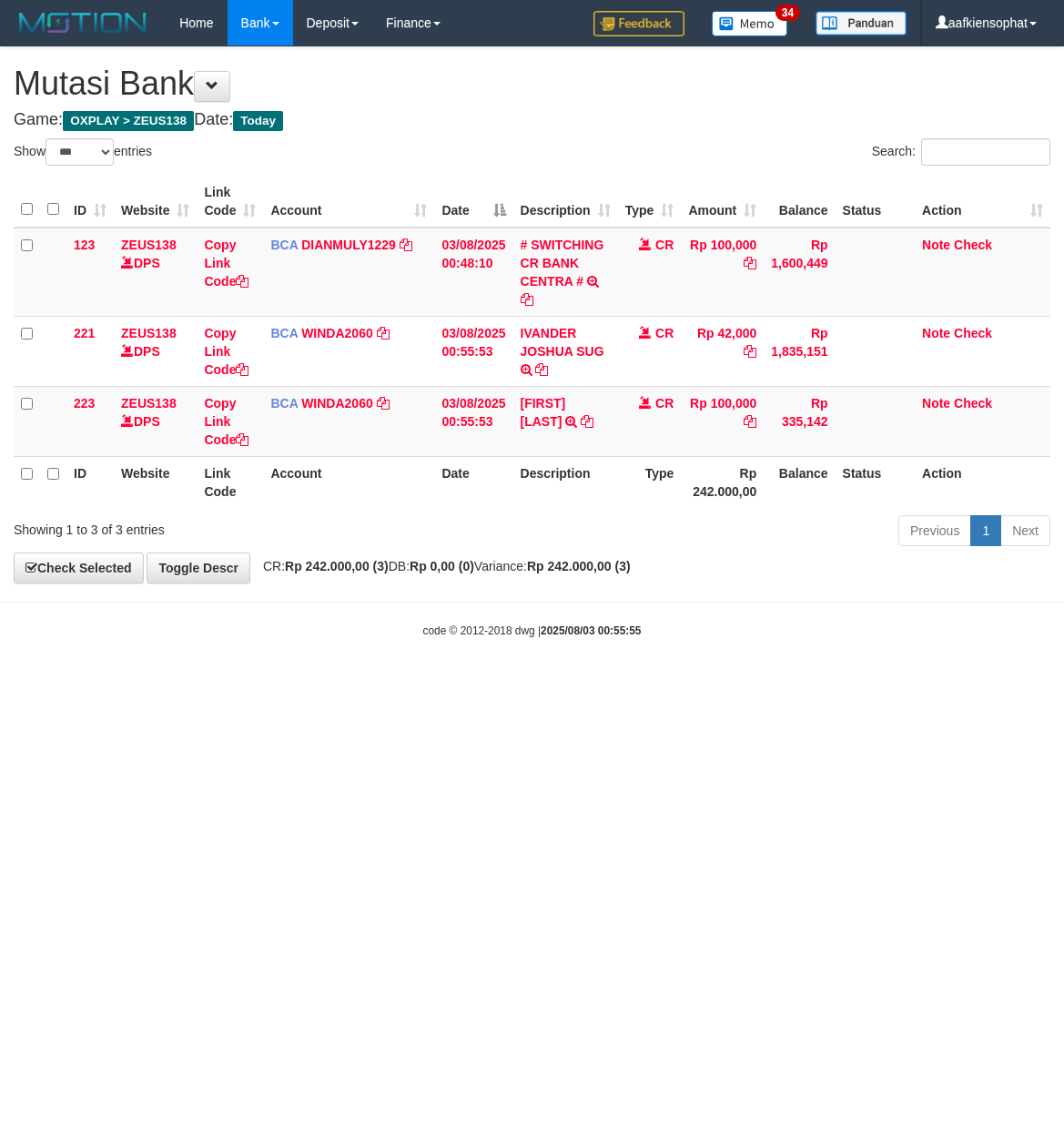 select on "***" 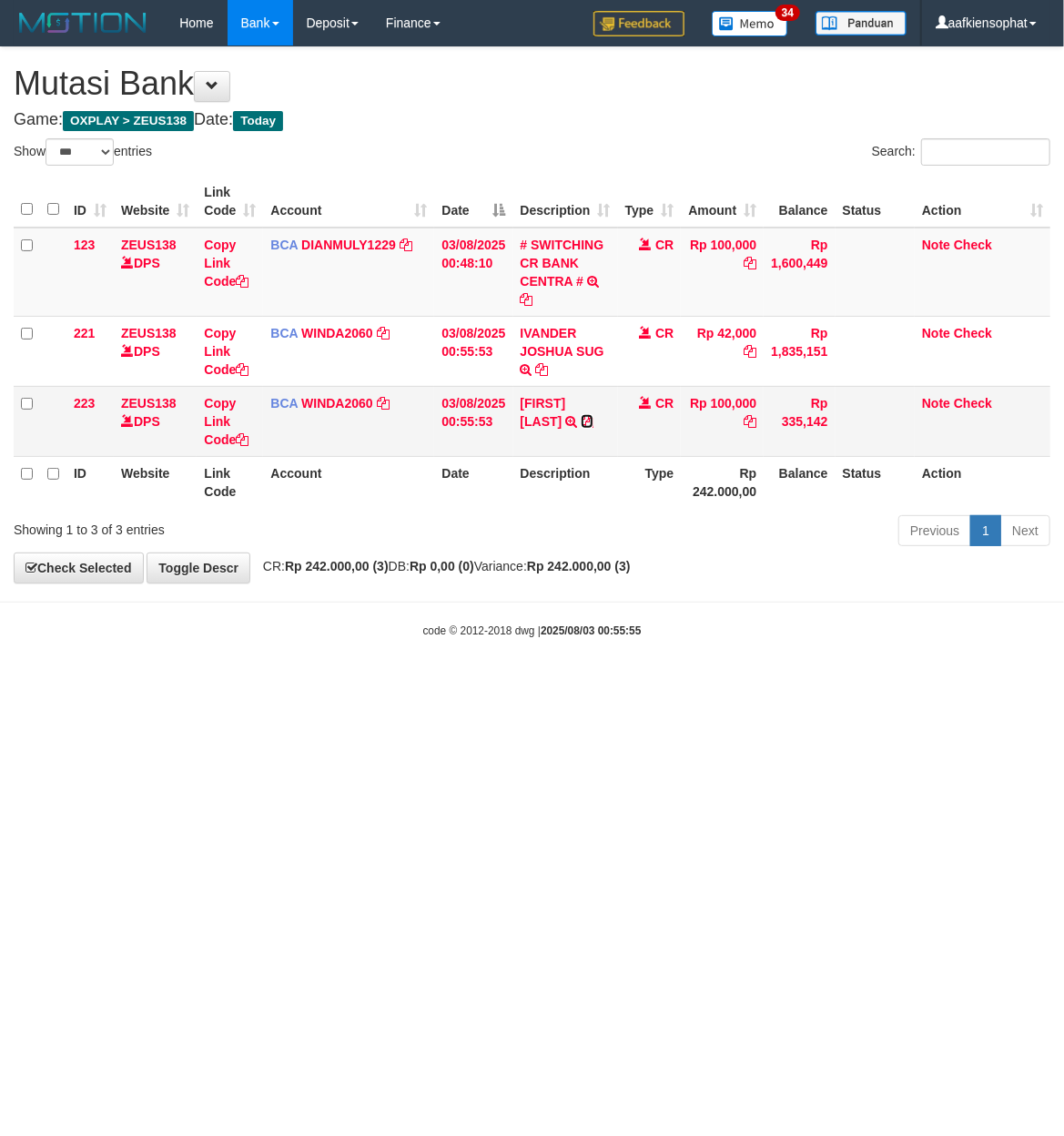 click at bounding box center (587, 421) 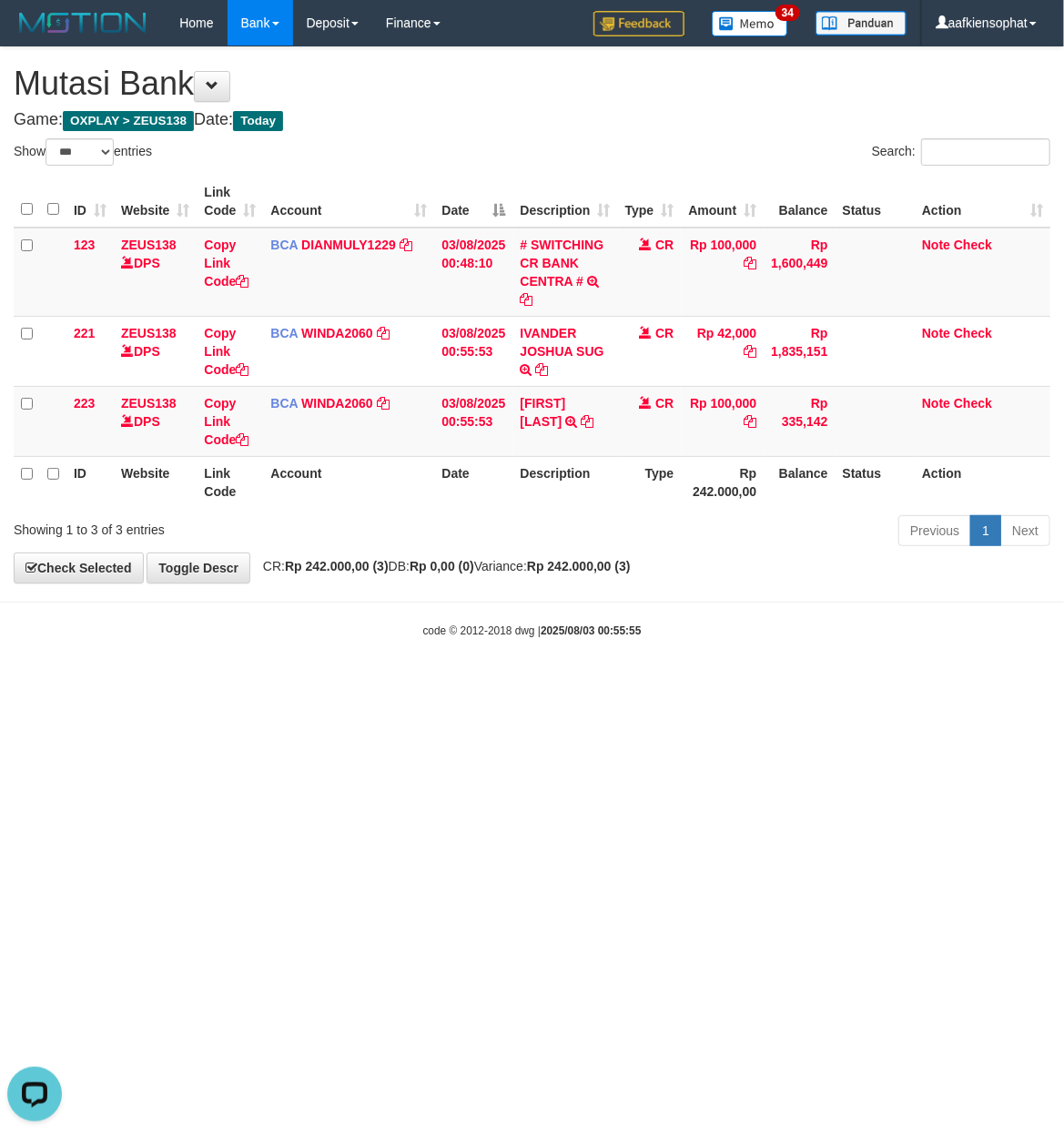 scroll, scrollTop: 0, scrollLeft: 0, axis: both 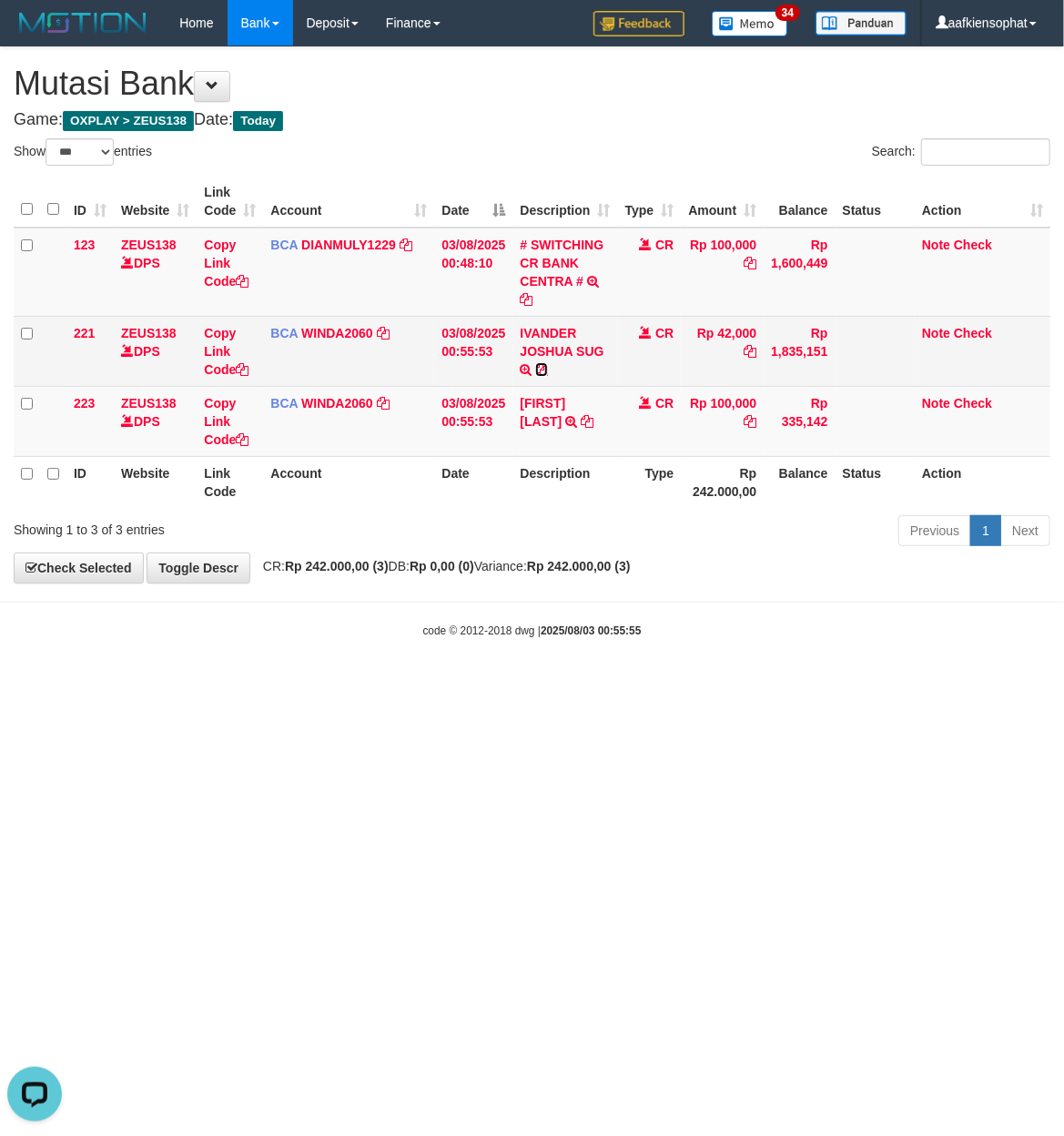 click at bounding box center (542, 370) 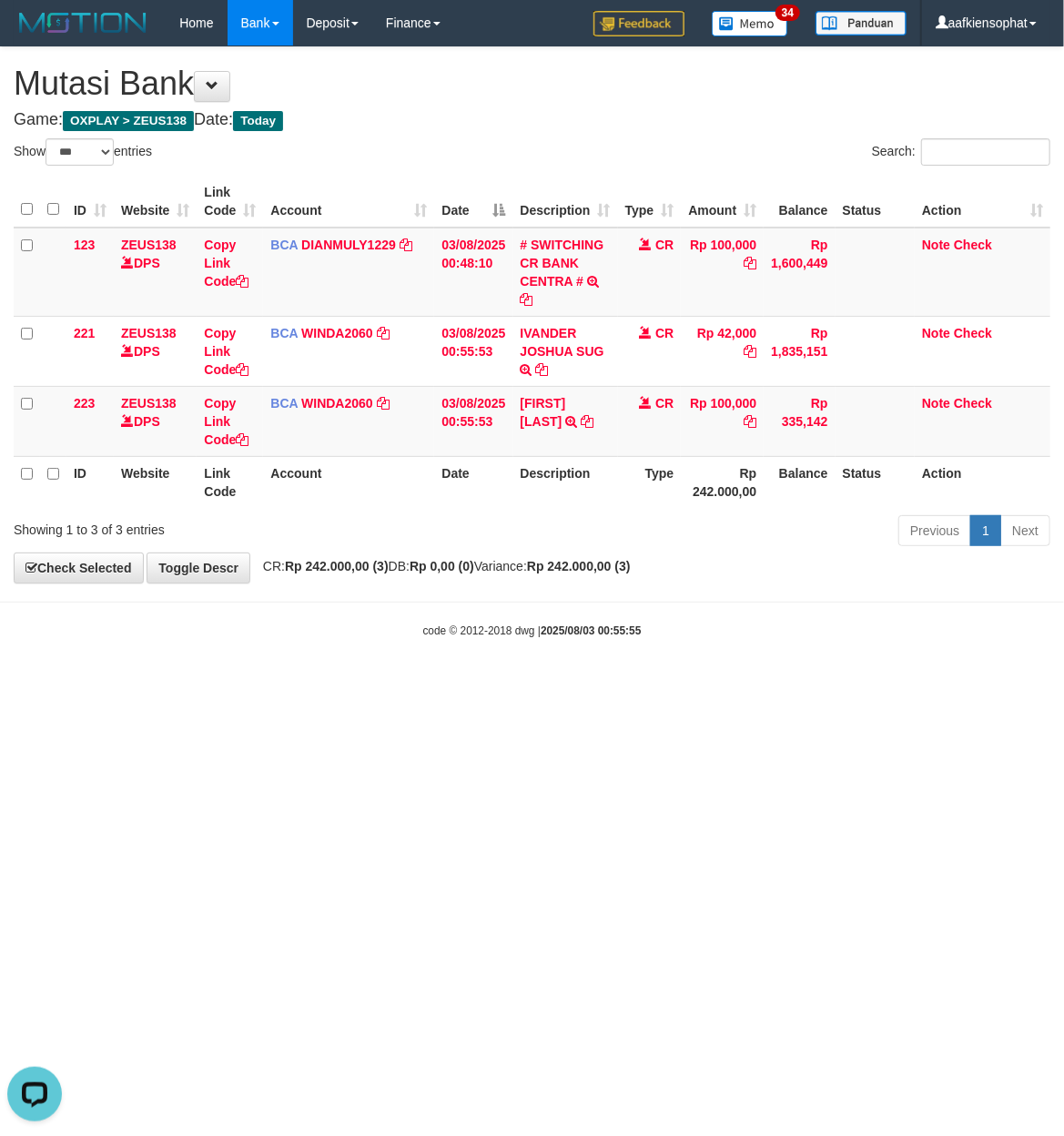 click on "Toggle navigation
Home
Bank
Account List
Load
By Website
Group
[OXPLAY]													ZEUS138
By Load Group (DPS)" at bounding box center [532, 342] 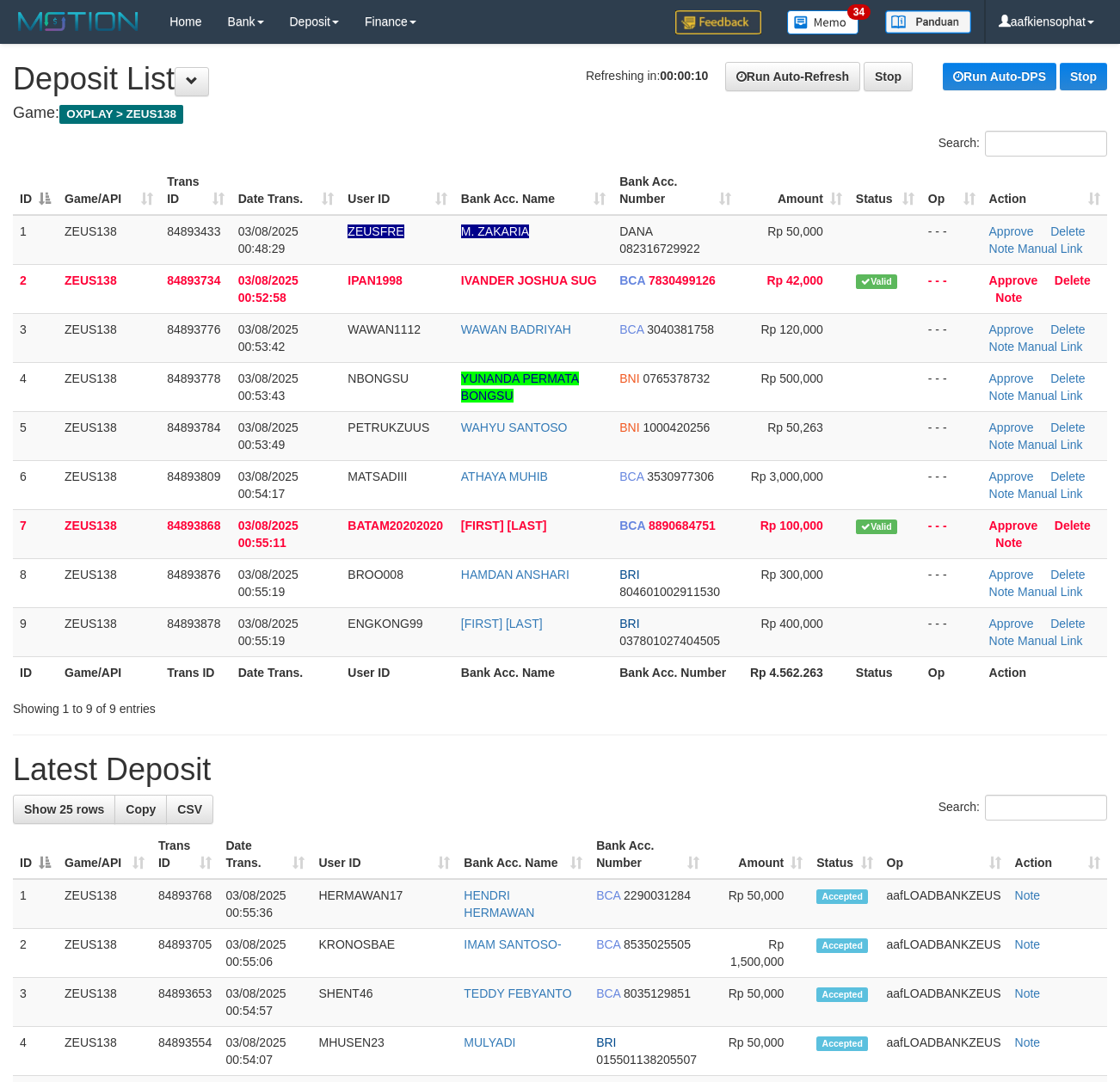 scroll, scrollTop: 0, scrollLeft: 0, axis: both 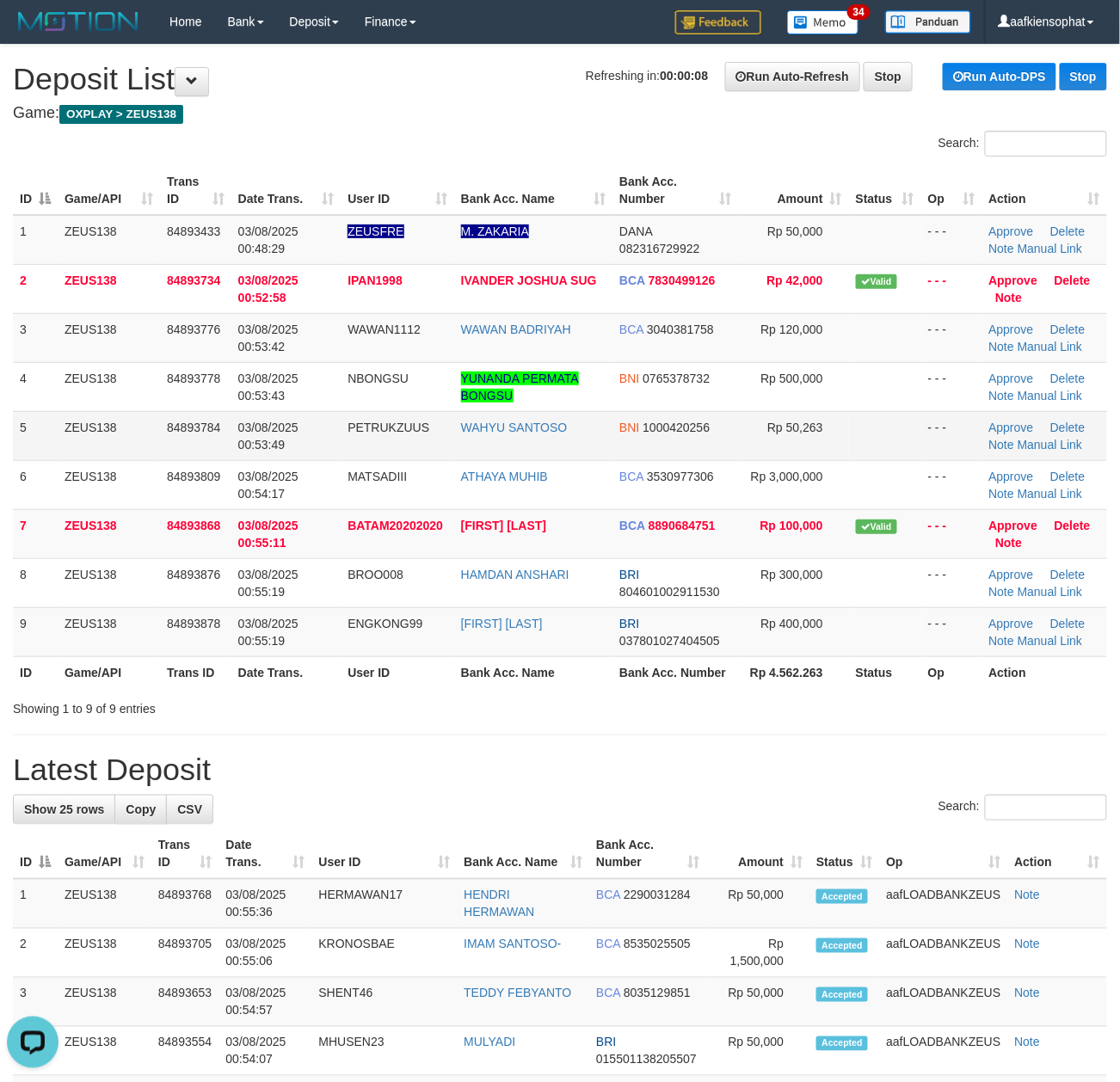 drag, startPoint x: 93, startPoint y: 366, endPoint x: 313, endPoint y: 420, distance: 226.53 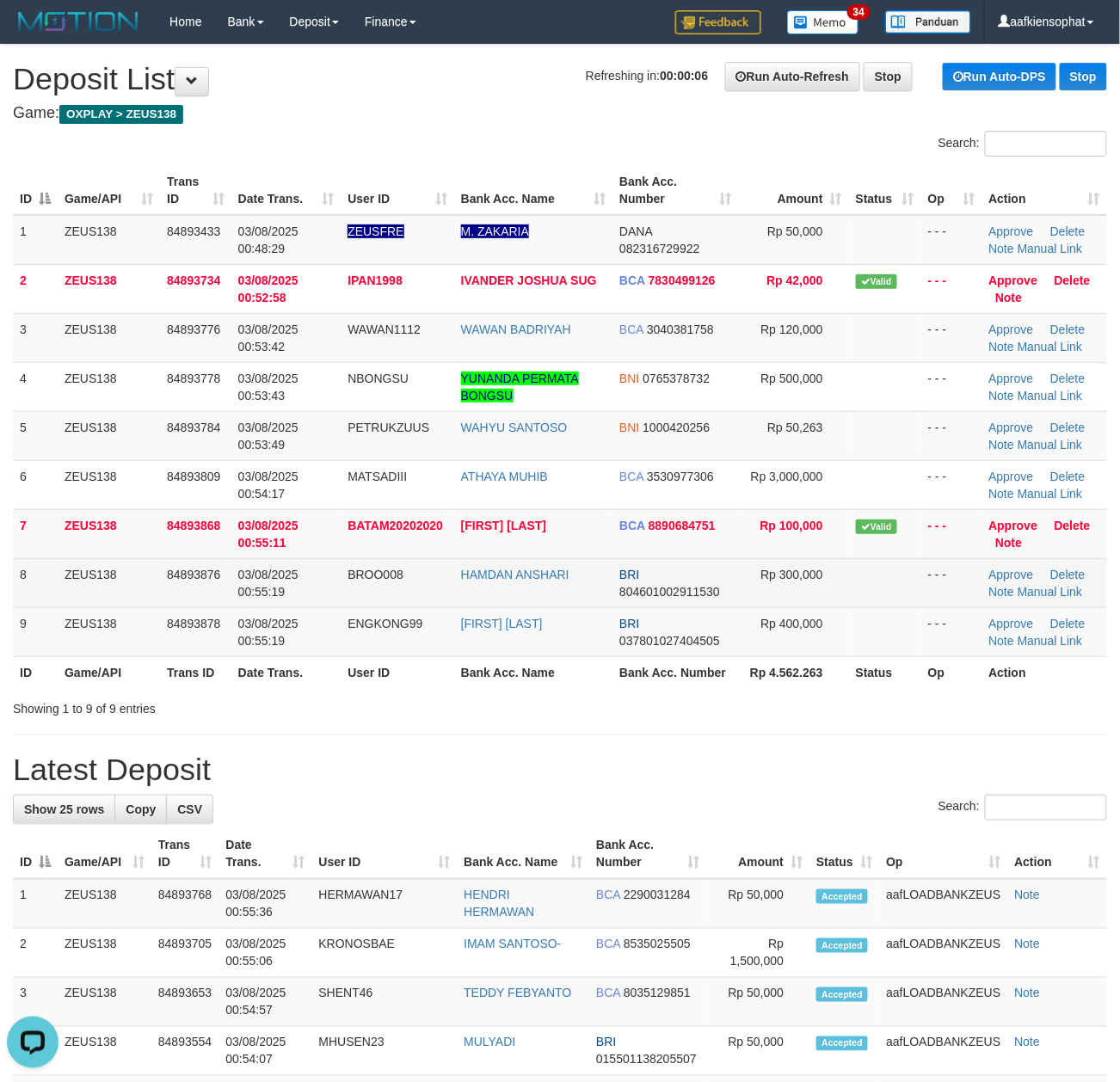 click on "ID Game/API Trans ID Date Trans. User ID Bank Acc. Name Bank Acc. Number Amount Status Op Action
1
ZEUS138
84893433
03/08/2025 00:48:29
ZEUSFRE
M. ZAKARIA
DANA
082316729922
Rp 50,000
- - -
Approve
Delete
Note
Manual Link
2
ZEUS138
84893734
03/08/2025 00:52:58
IPAN1998
IVANDER JOSHUA SUG
BCA
7830499126
Rp 42,000
Note" at bounding box center (560, 427) 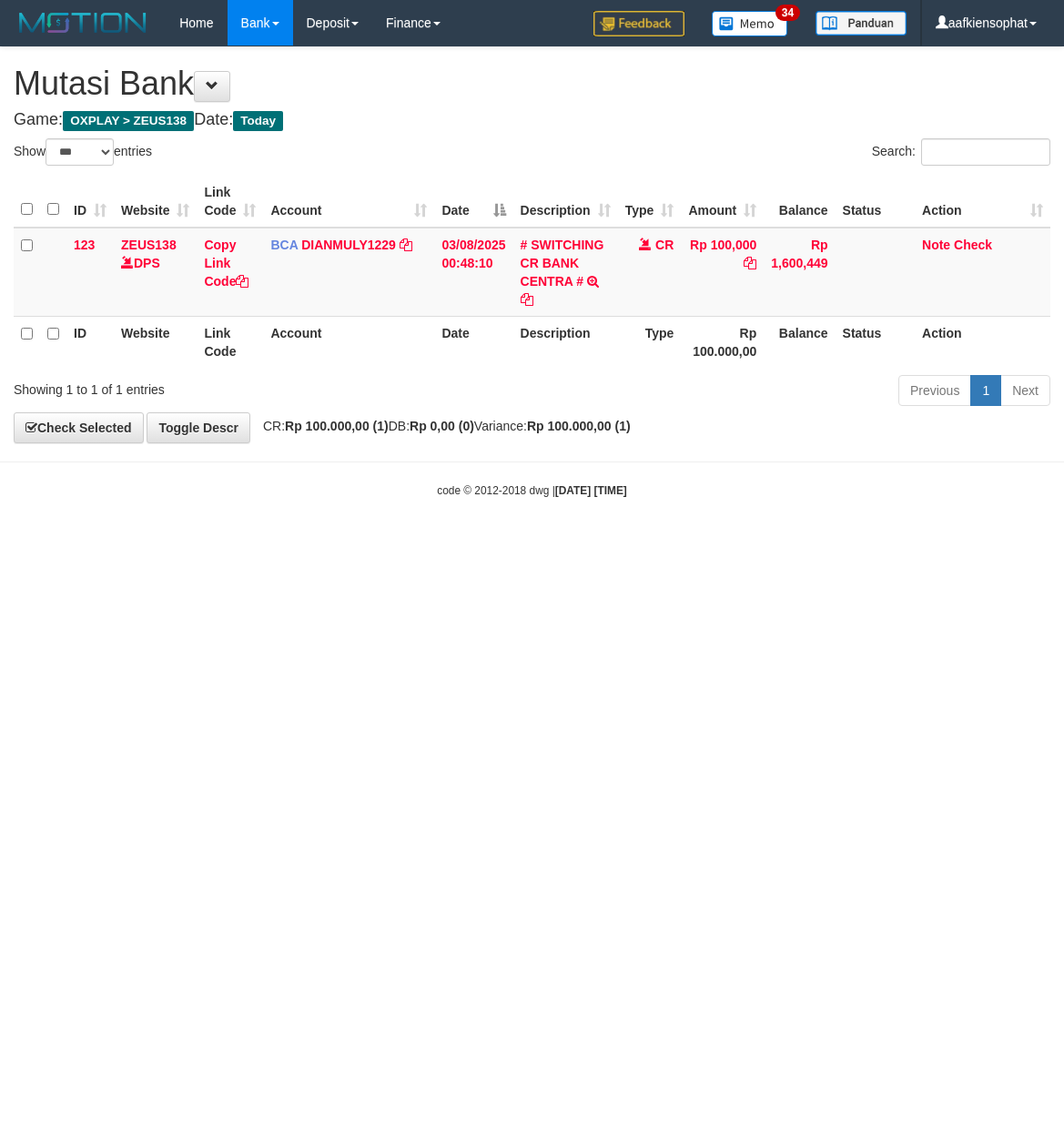 select on "***" 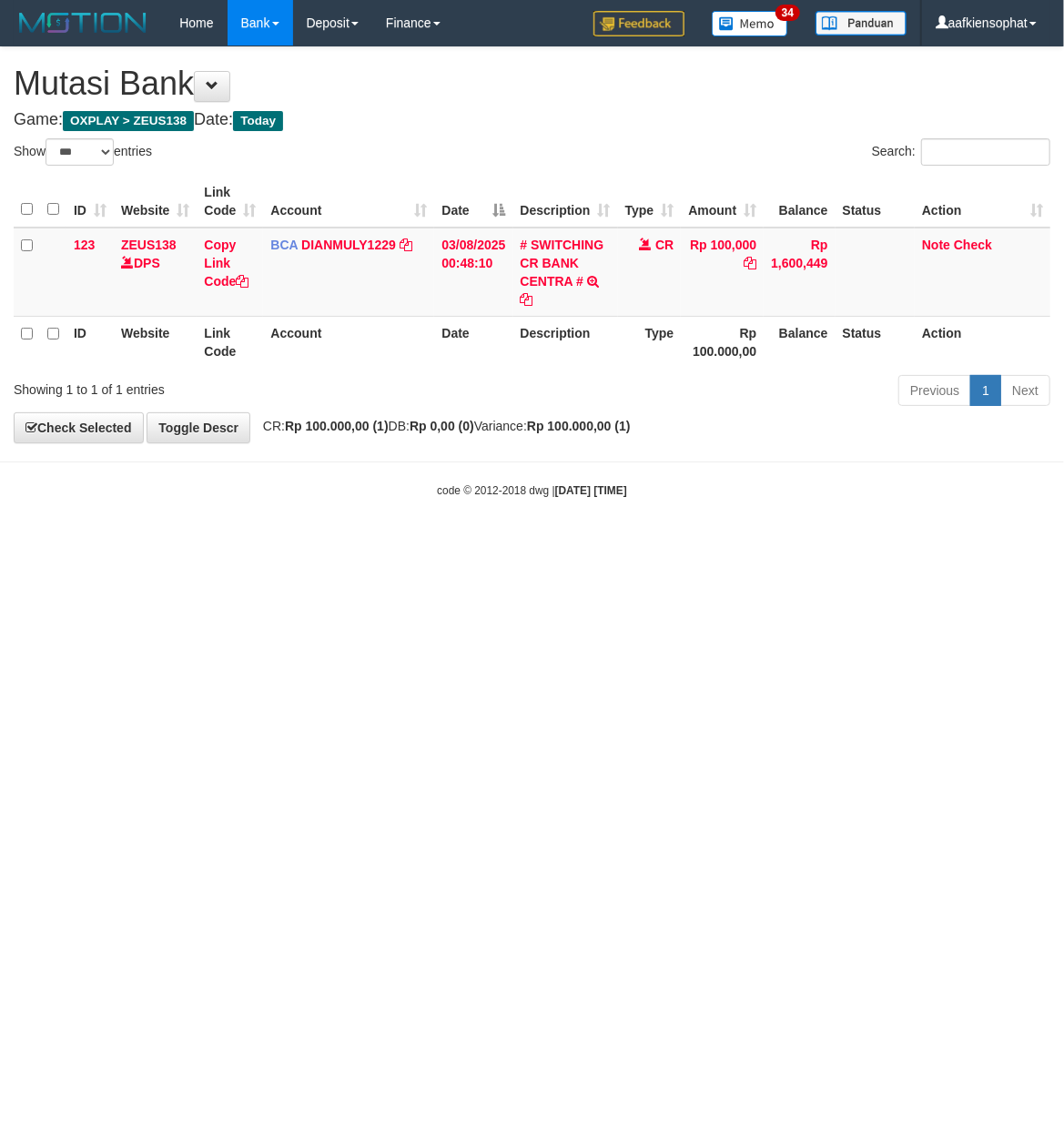 click on "Toggle navigation
Home
Bank
Account List
Load
By Website
Group
[OXPLAY]													ZEUS138
By Load Group (DPS)
Sync" at bounding box center (532, 272) 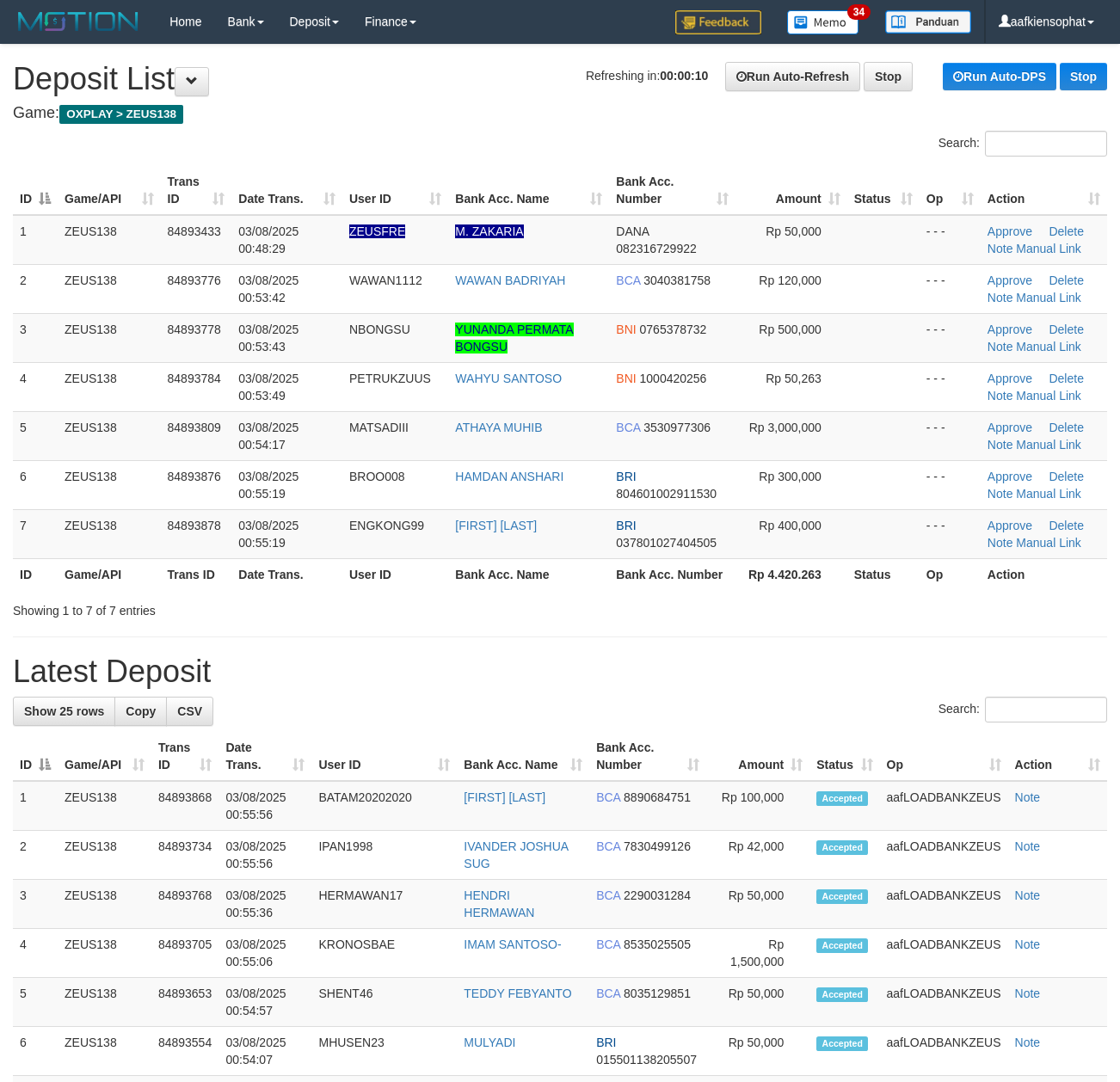 scroll, scrollTop: 0, scrollLeft: 0, axis: both 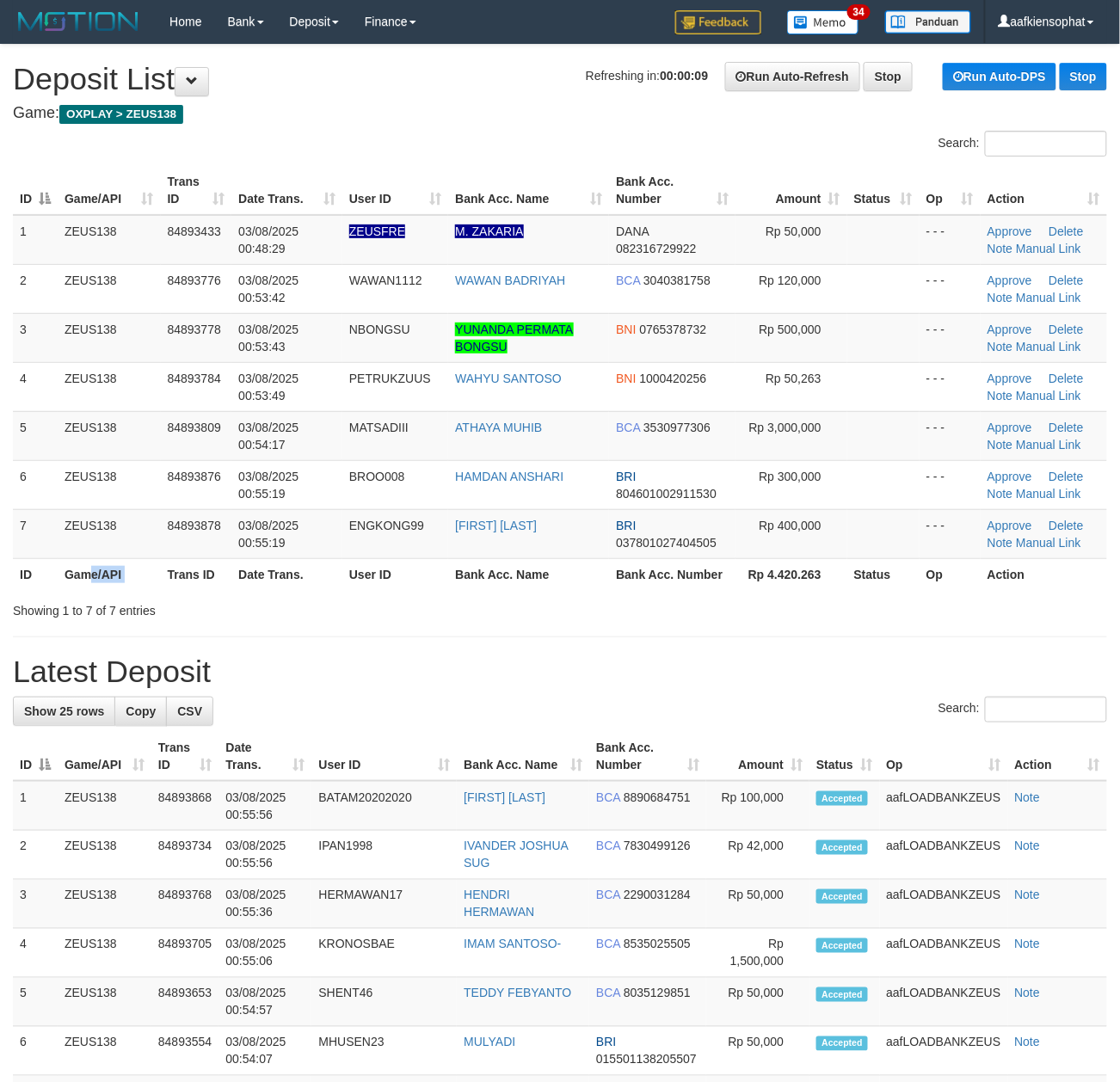 click on "ID Game/API Trans ID Date Trans. User ID Bank Acc. Name Bank Acc. Number Amount Status Op Action
1
ZEUS138
84893433
03/08/2025 00:48:29
ZEUSFRE
M. ZAKARIA
DANA
082316729922
Rp 50,000
- - -
Approve
Delete
Note
Manual Link
2
ZEUS138
84893776
03/08/2025 00:53:42
WAWAN1112
WAWAN BADRIYAH
BCA
3040381758
Rp 120,000
Note" at bounding box center [560, 378] 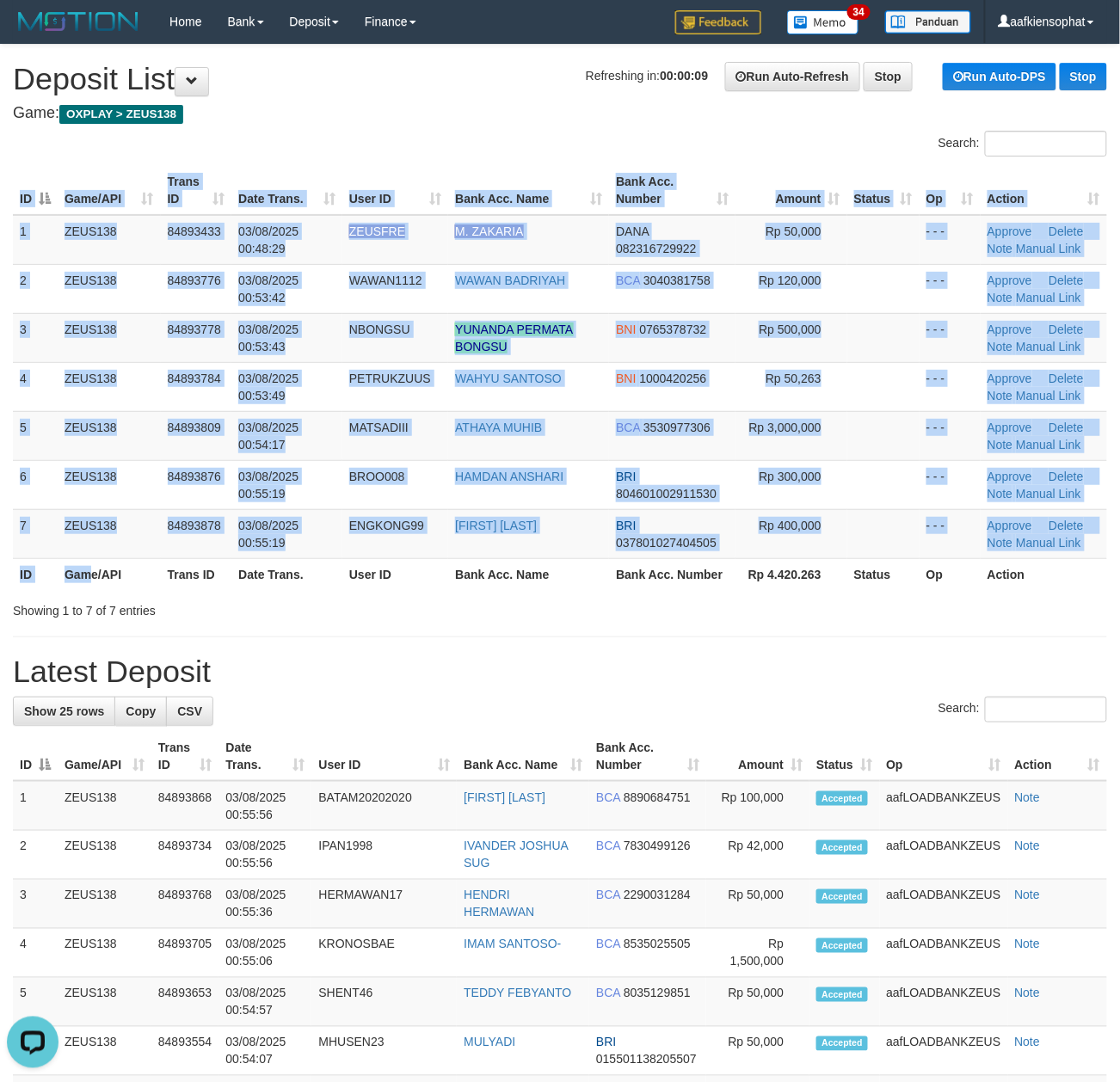 scroll, scrollTop: 0, scrollLeft: 0, axis: both 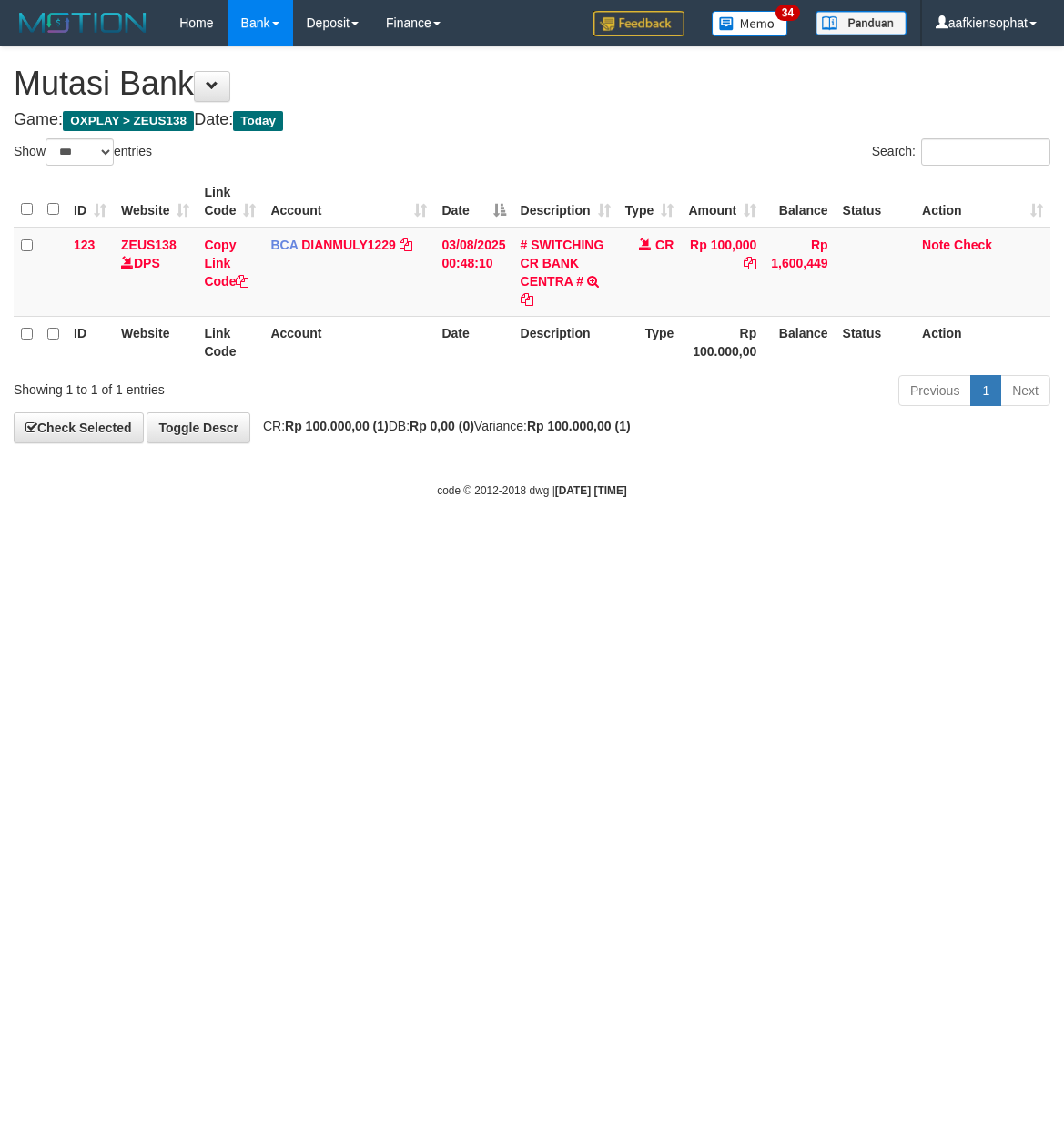 select on "***" 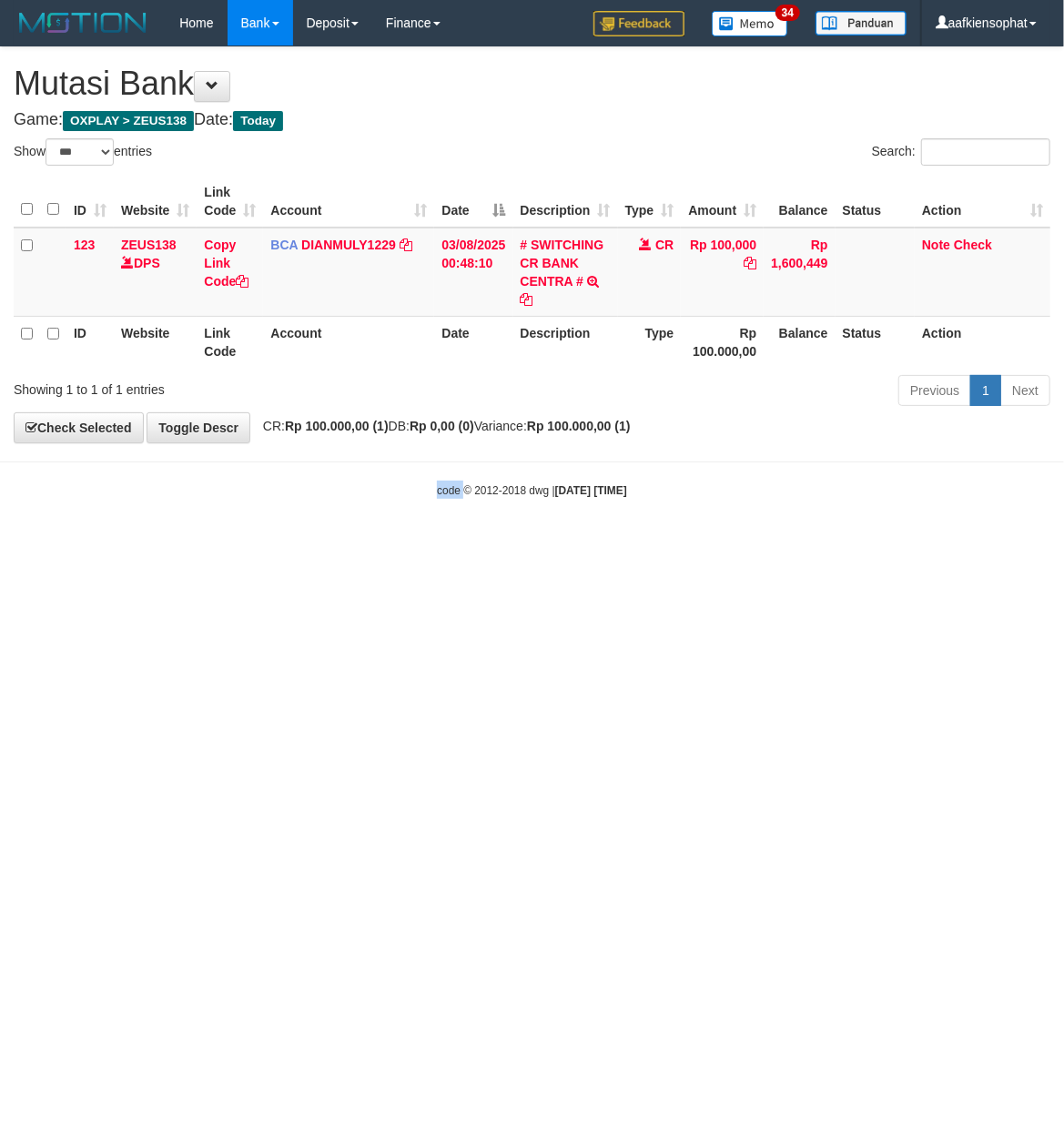 drag, startPoint x: 0, startPoint y: 0, endPoint x: 81, endPoint y: 653, distance: 658.0046 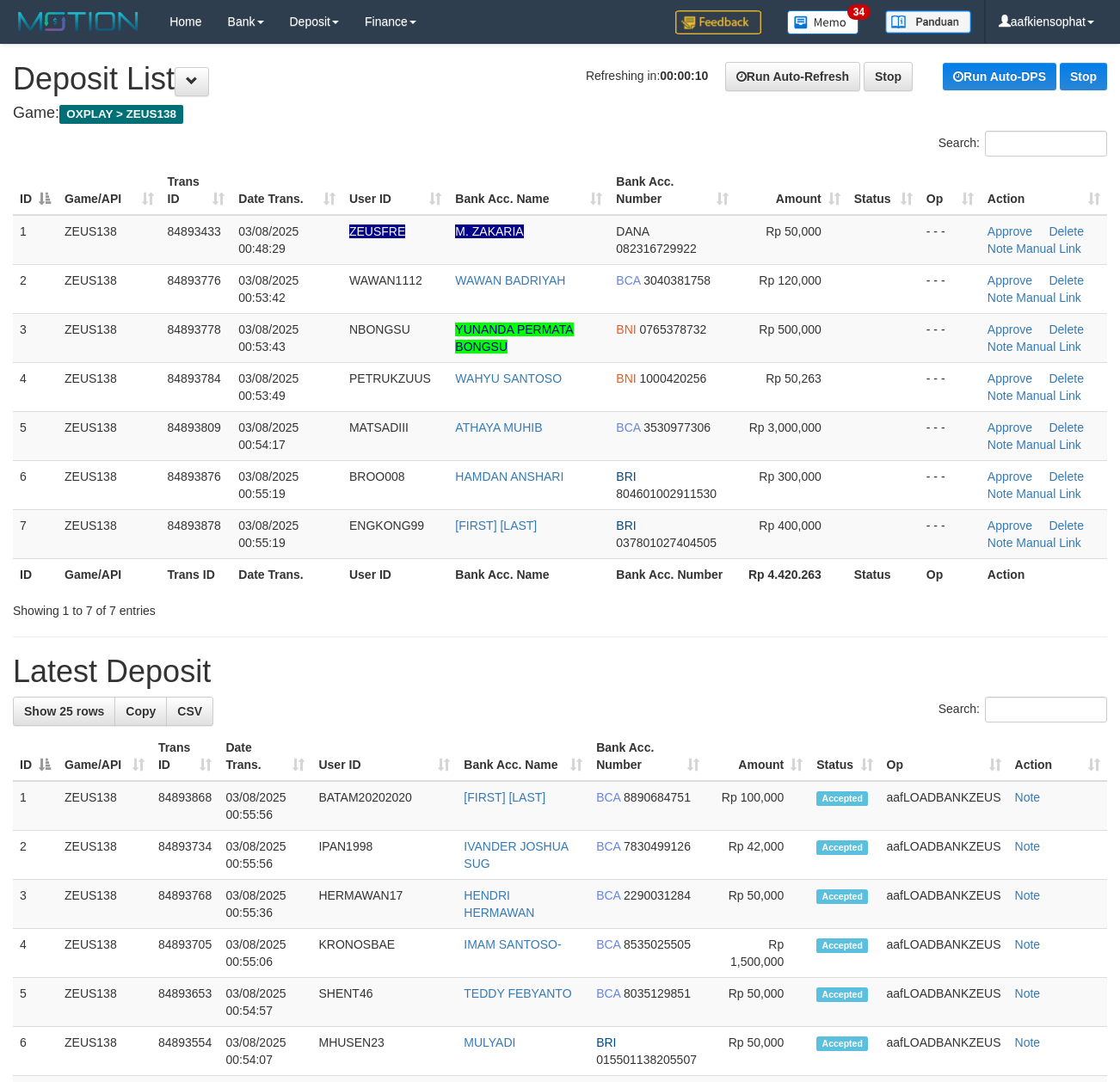scroll, scrollTop: 0, scrollLeft: 0, axis: both 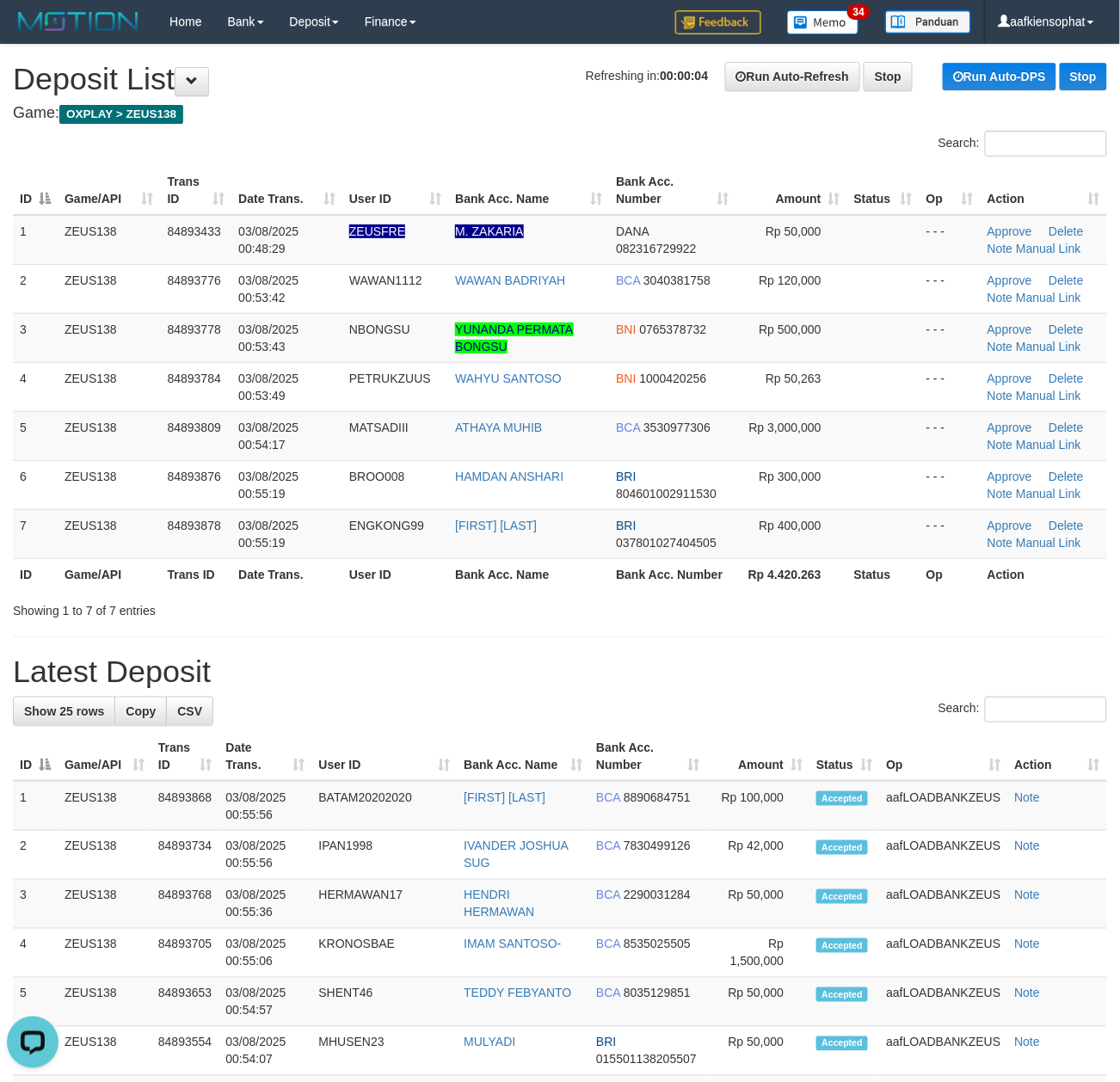 drag, startPoint x: 633, startPoint y: 695, endPoint x: 785, endPoint y: 696, distance: 152.00329 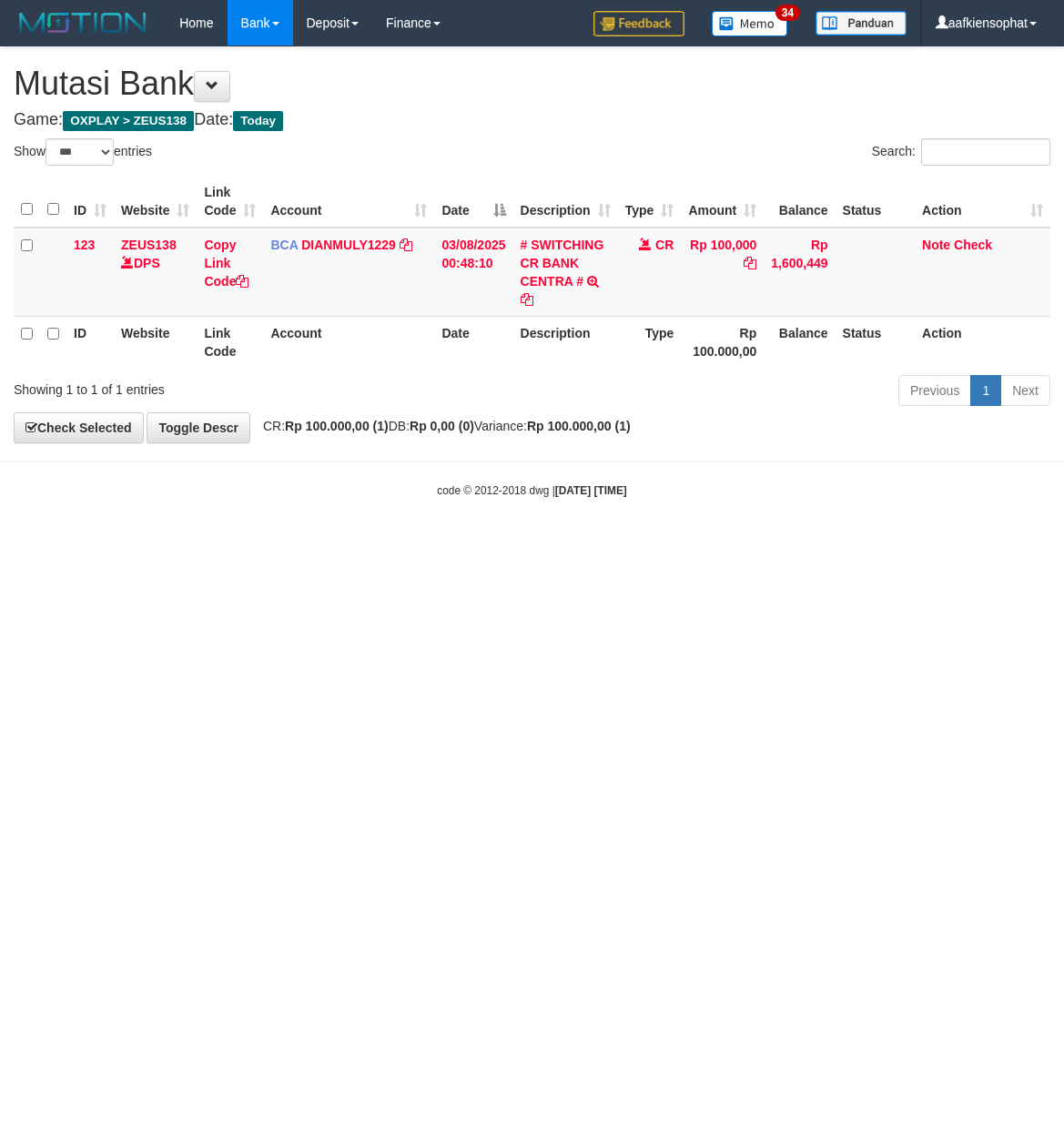 select on "***" 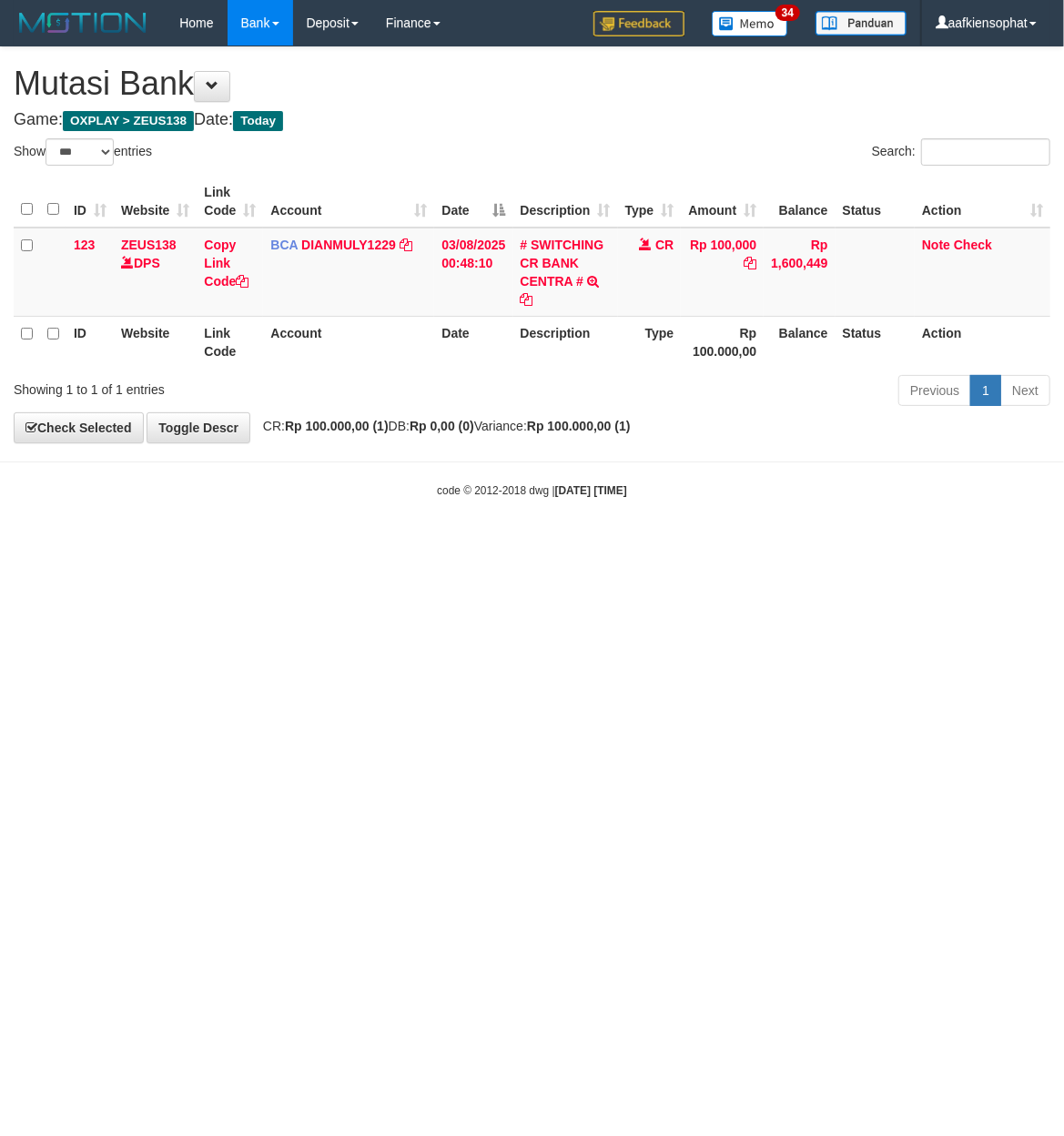 drag, startPoint x: 431, startPoint y: 712, endPoint x: 4, endPoint y: 689, distance: 427.61899 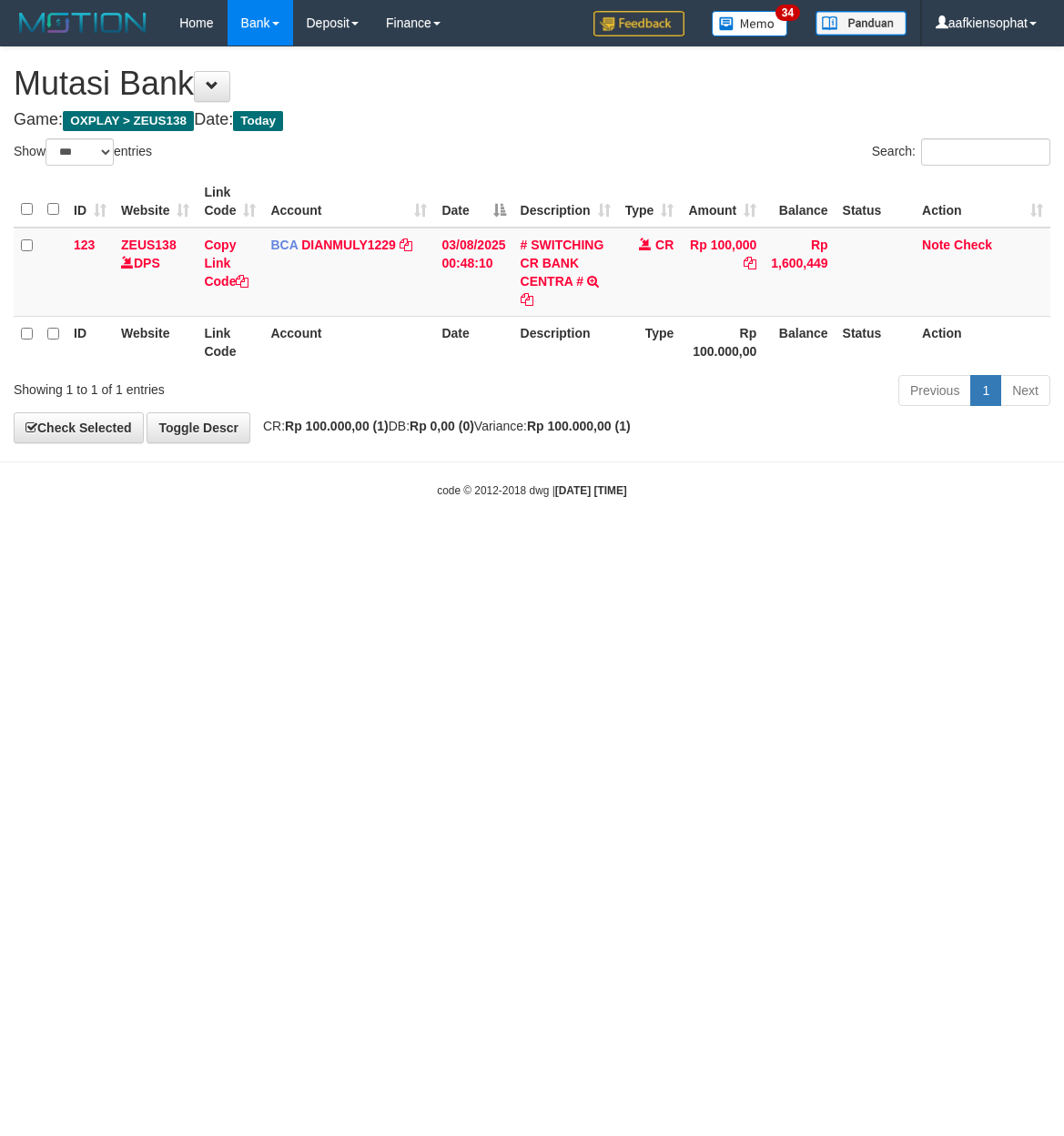 select on "***" 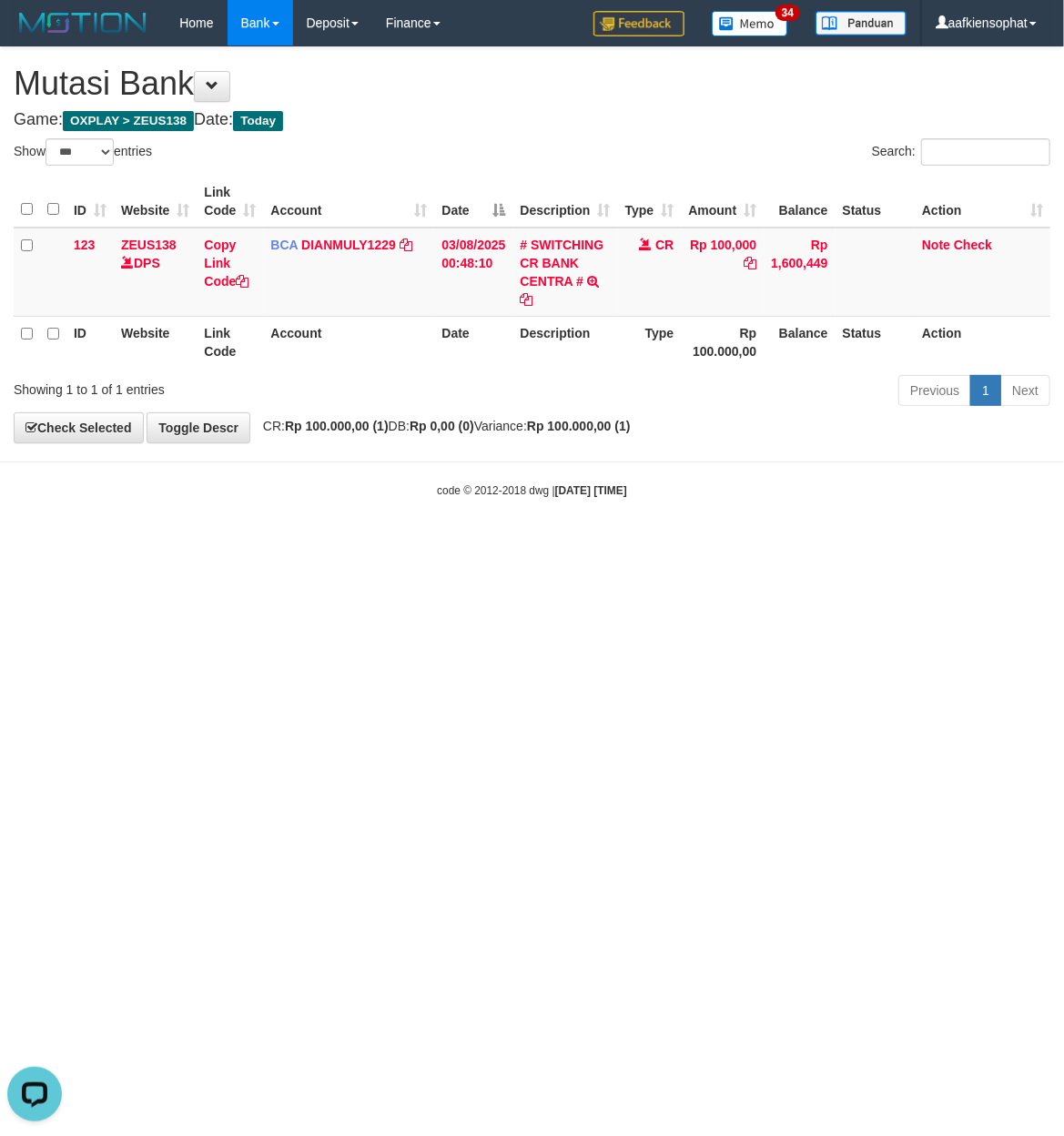 scroll, scrollTop: 0, scrollLeft: 0, axis: both 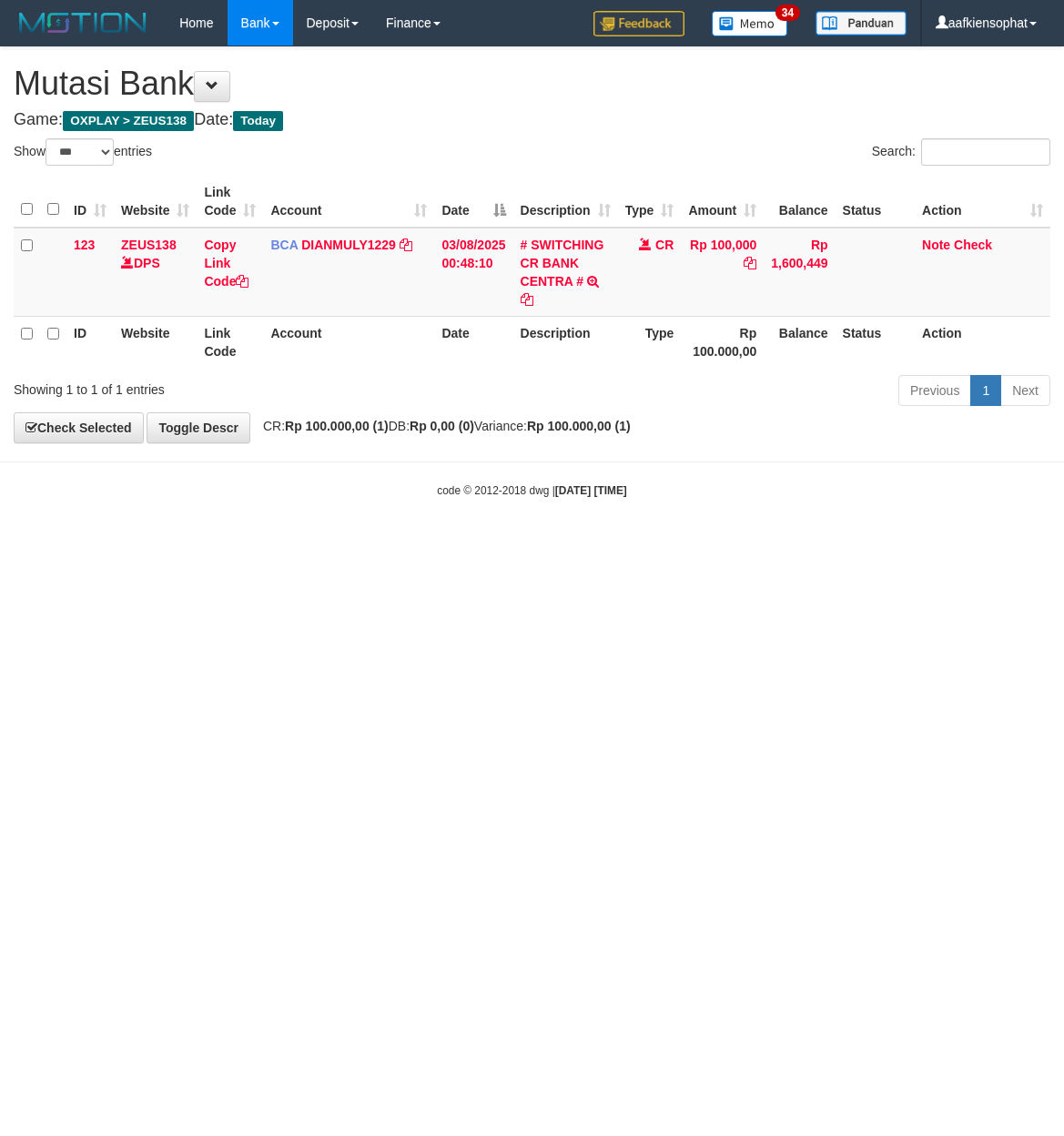 select on "***" 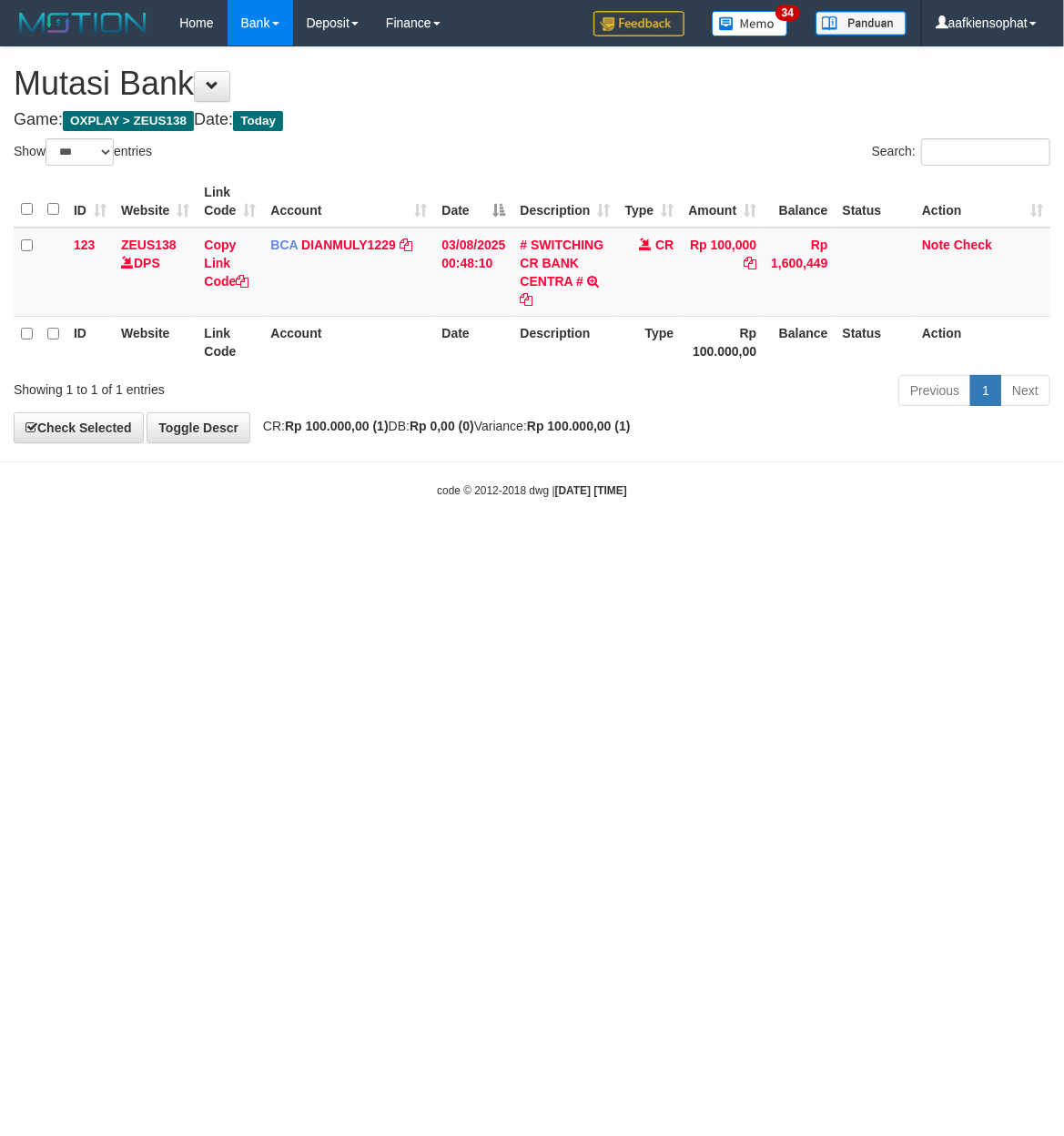 click on "Toggle navigation
Home
Bank
Account List
Load
By Website
Group
[OXPLAY]													ZEUS138
By Load Group (DPS)
Sync" at bounding box center (532, 272) 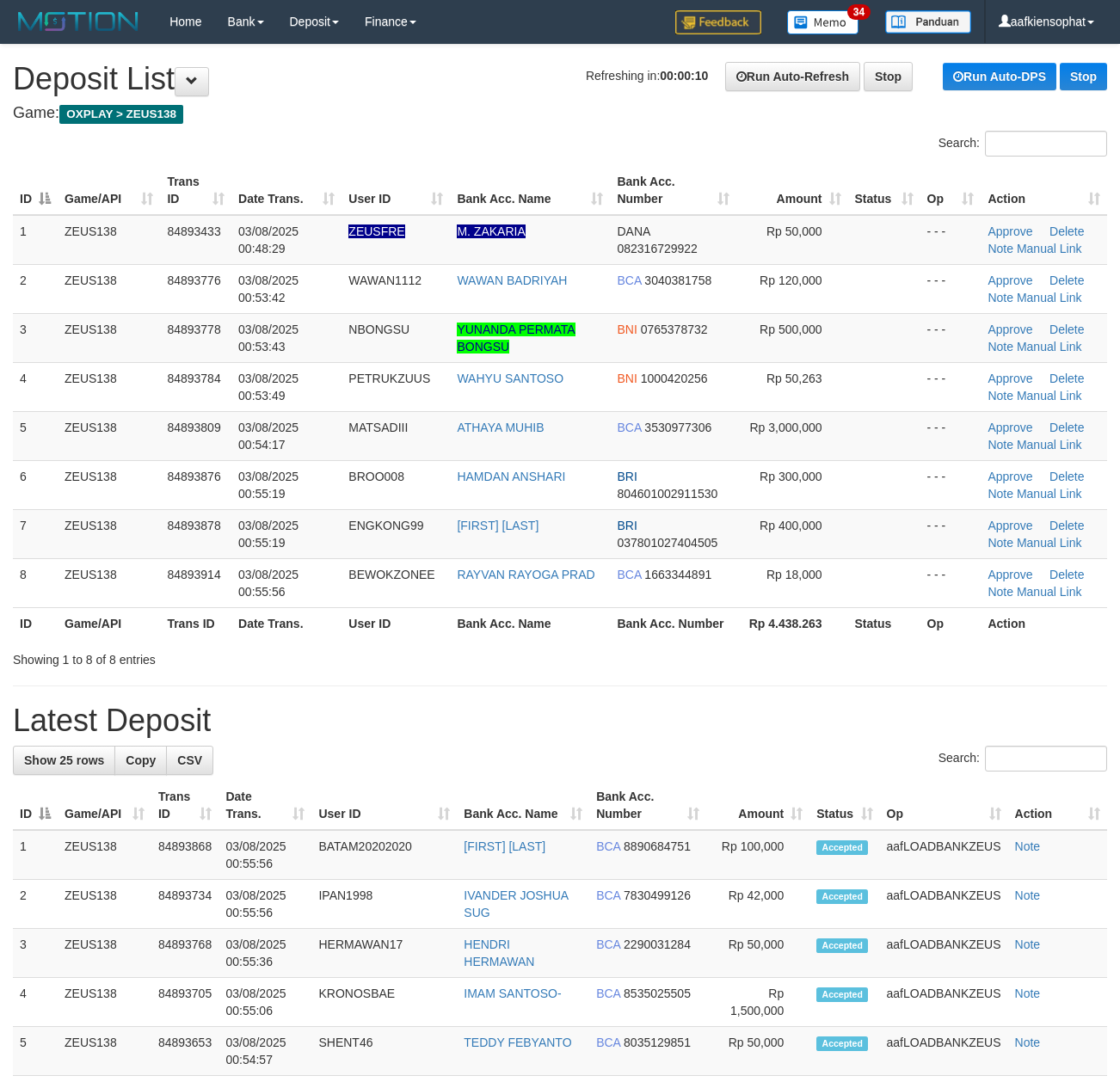 scroll, scrollTop: 0, scrollLeft: 0, axis: both 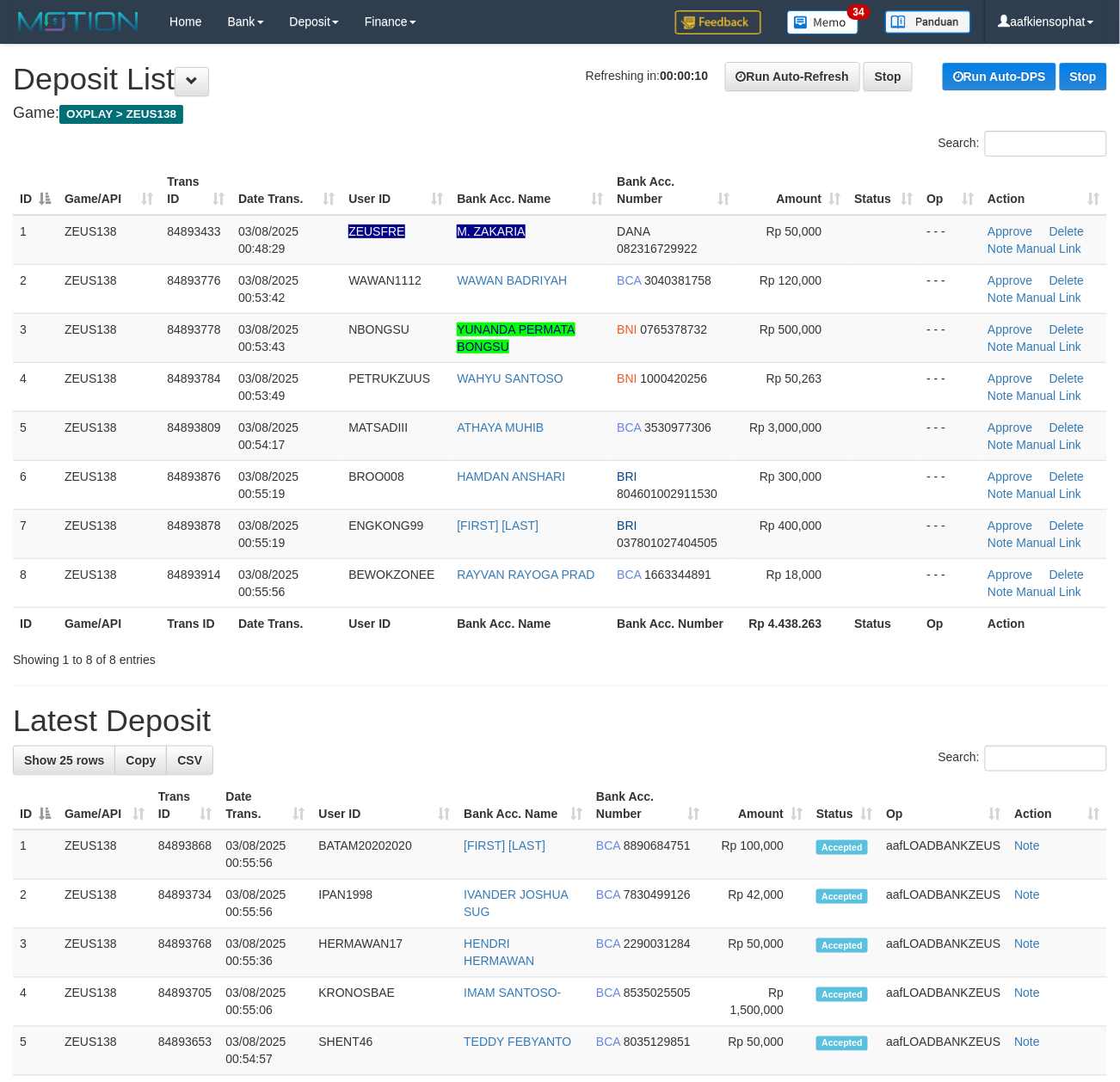 drag, startPoint x: 304, startPoint y: 664, endPoint x: 1134, endPoint y: 655, distance: 830.0488 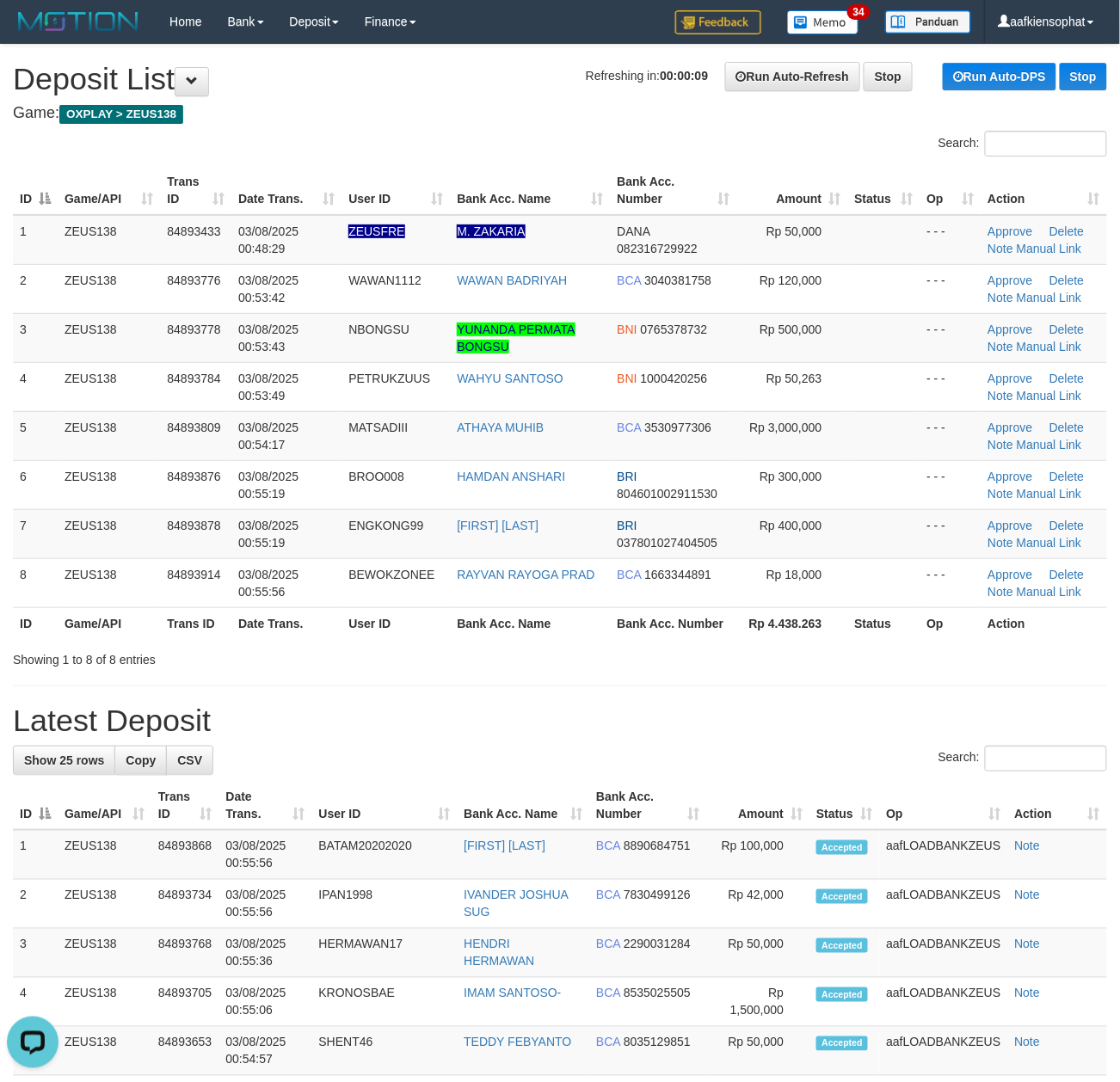 scroll, scrollTop: 0, scrollLeft: 0, axis: both 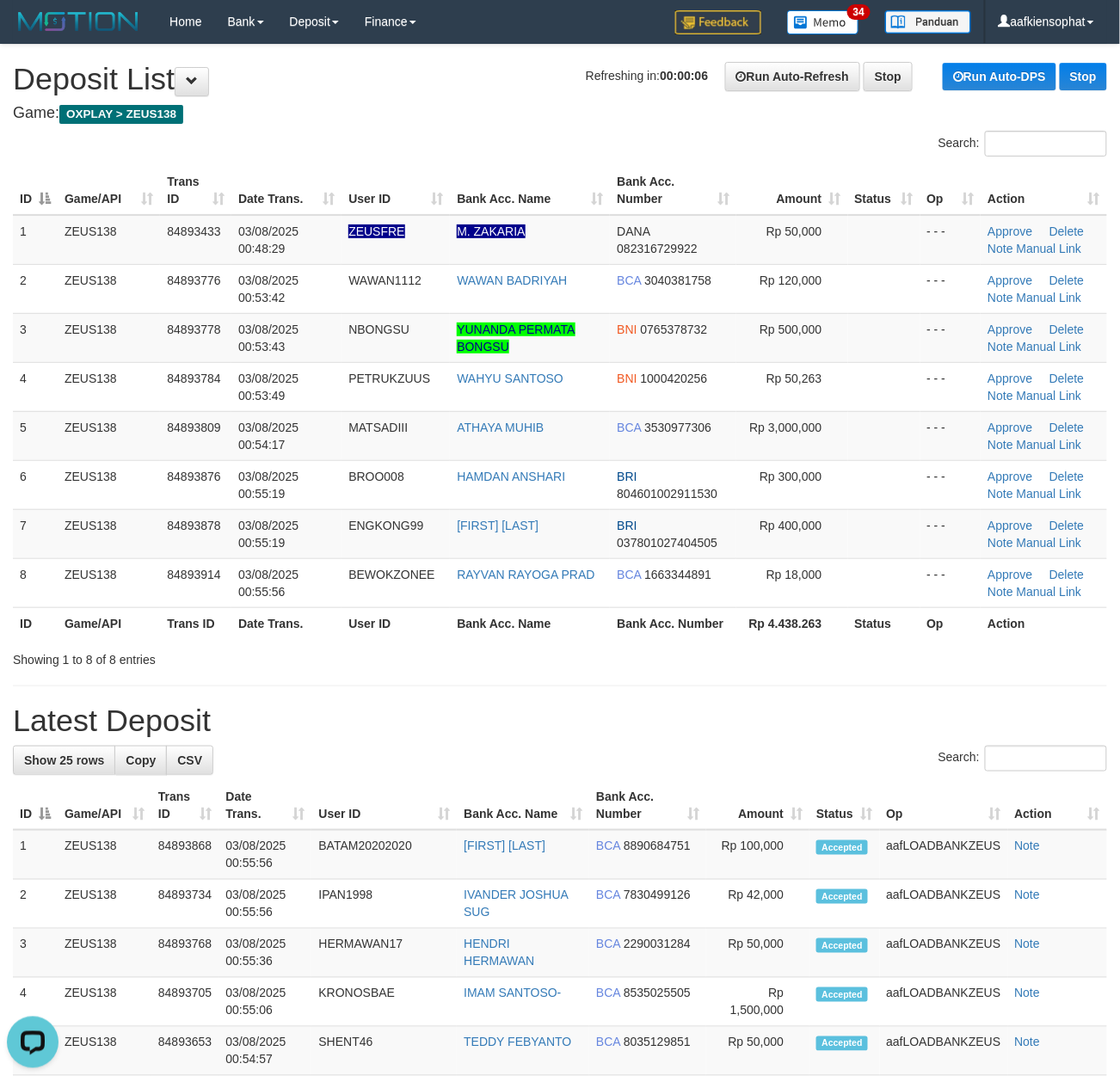 click on "**********" at bounding box center (560, 1108) 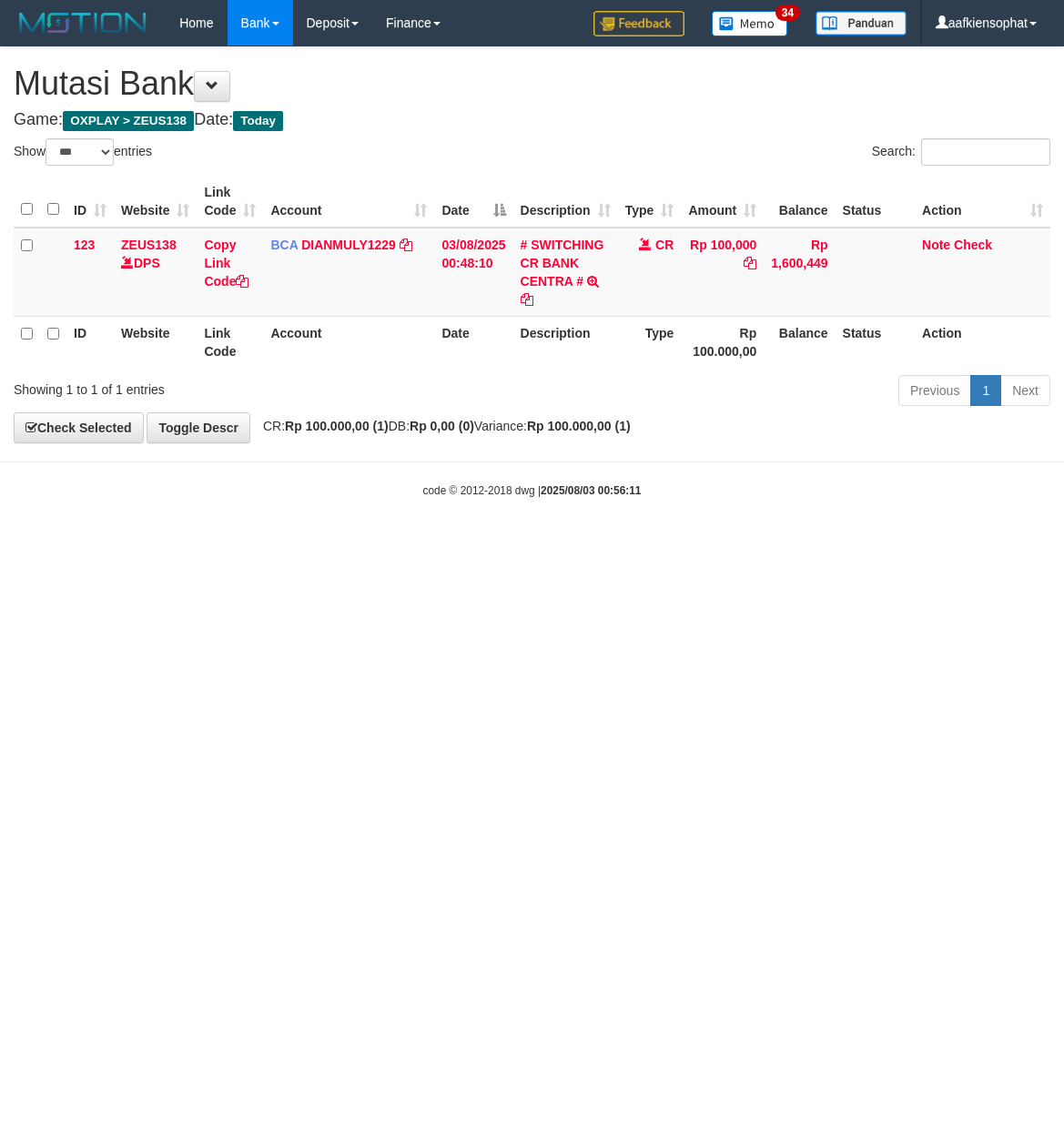 select on "***" 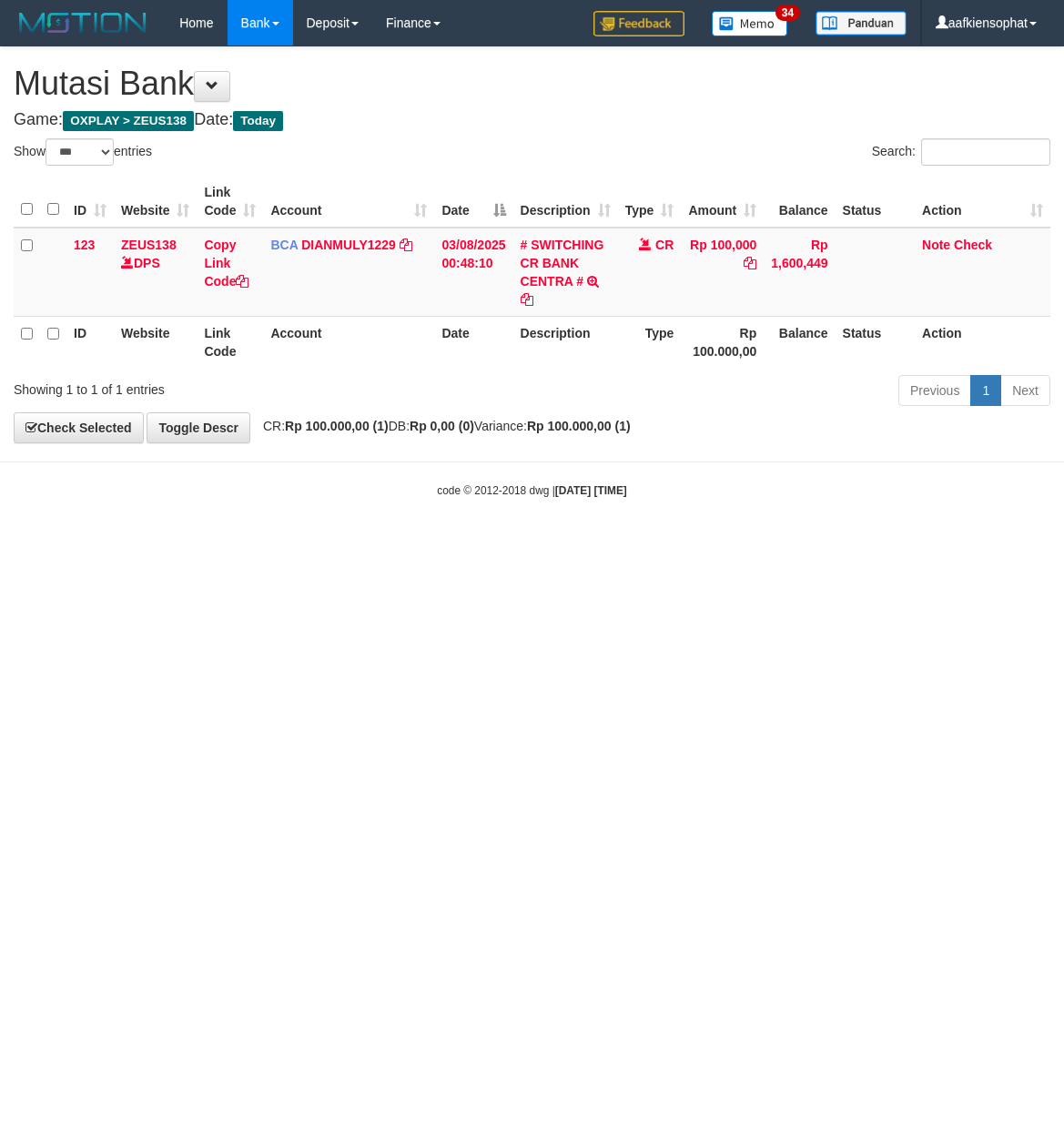 select on "***" 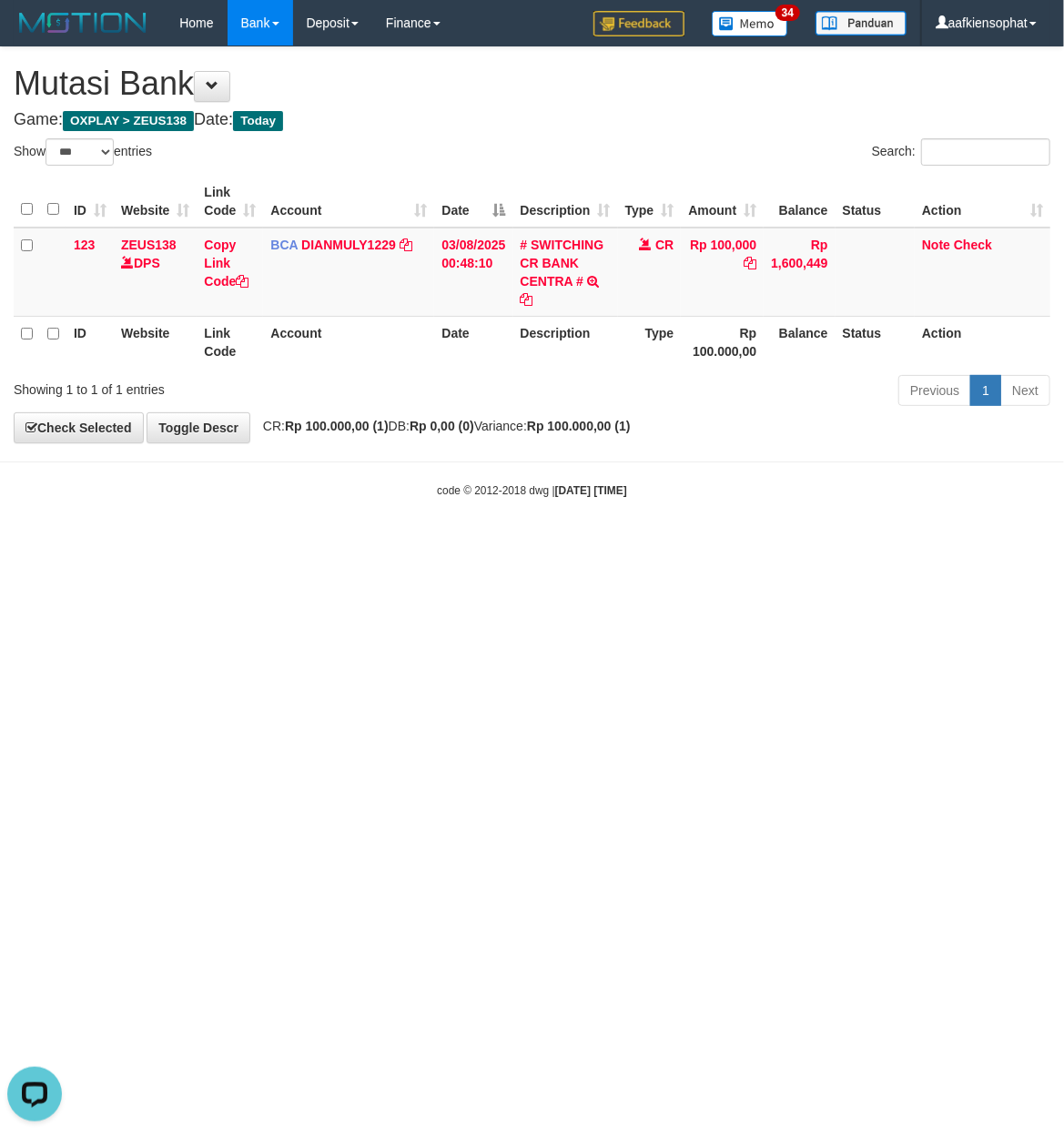 scroll, scrollTop: 0, scrollLeft: 0, axis: both 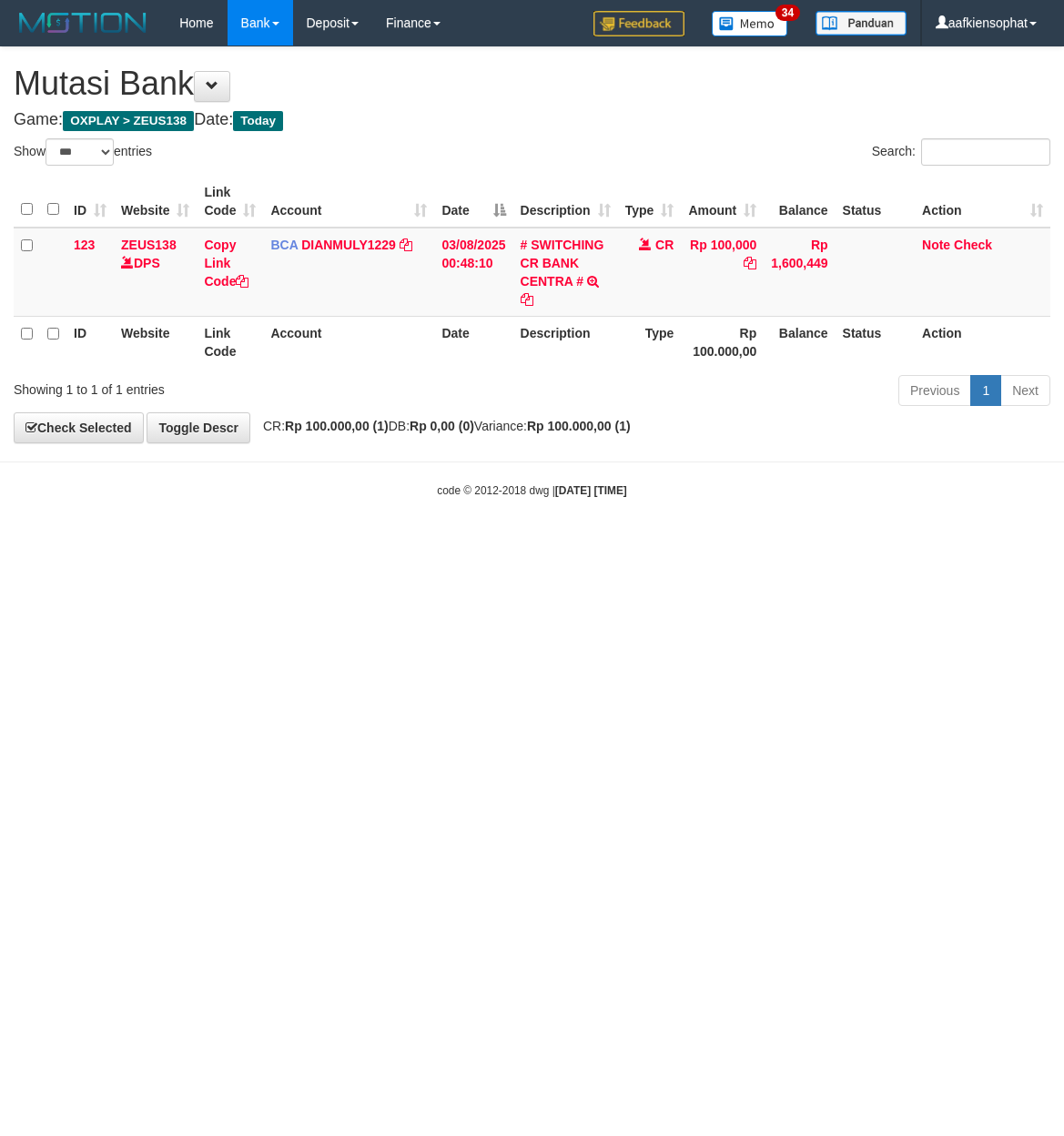 select on "***" 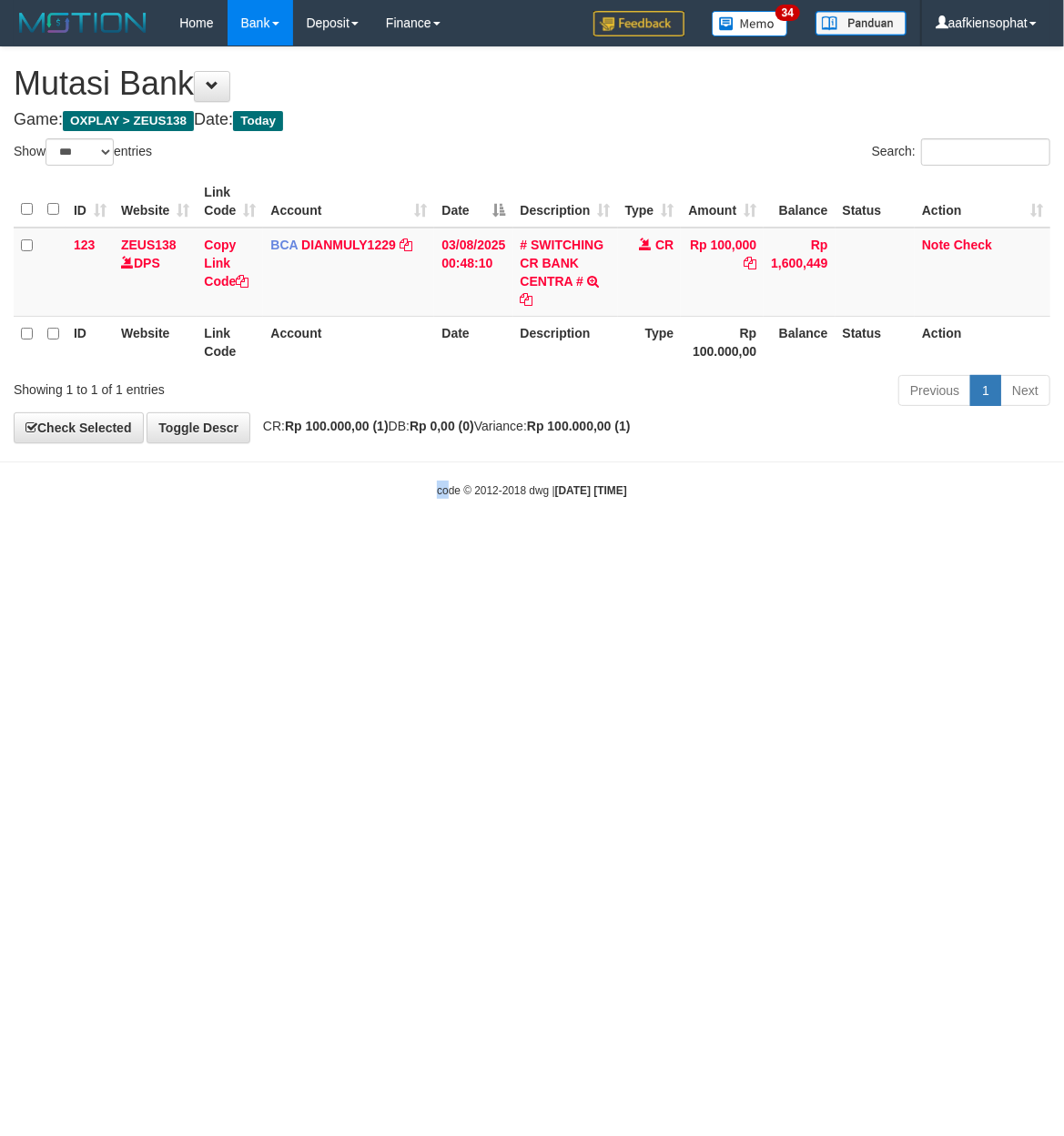 click on "Toggle navigation
Home
Bank
Account List
Load
By Website
Group
[OXPLAY]													ZEUS138
By Load Group (DPS)
Sync" at bounding box center (532, 272) 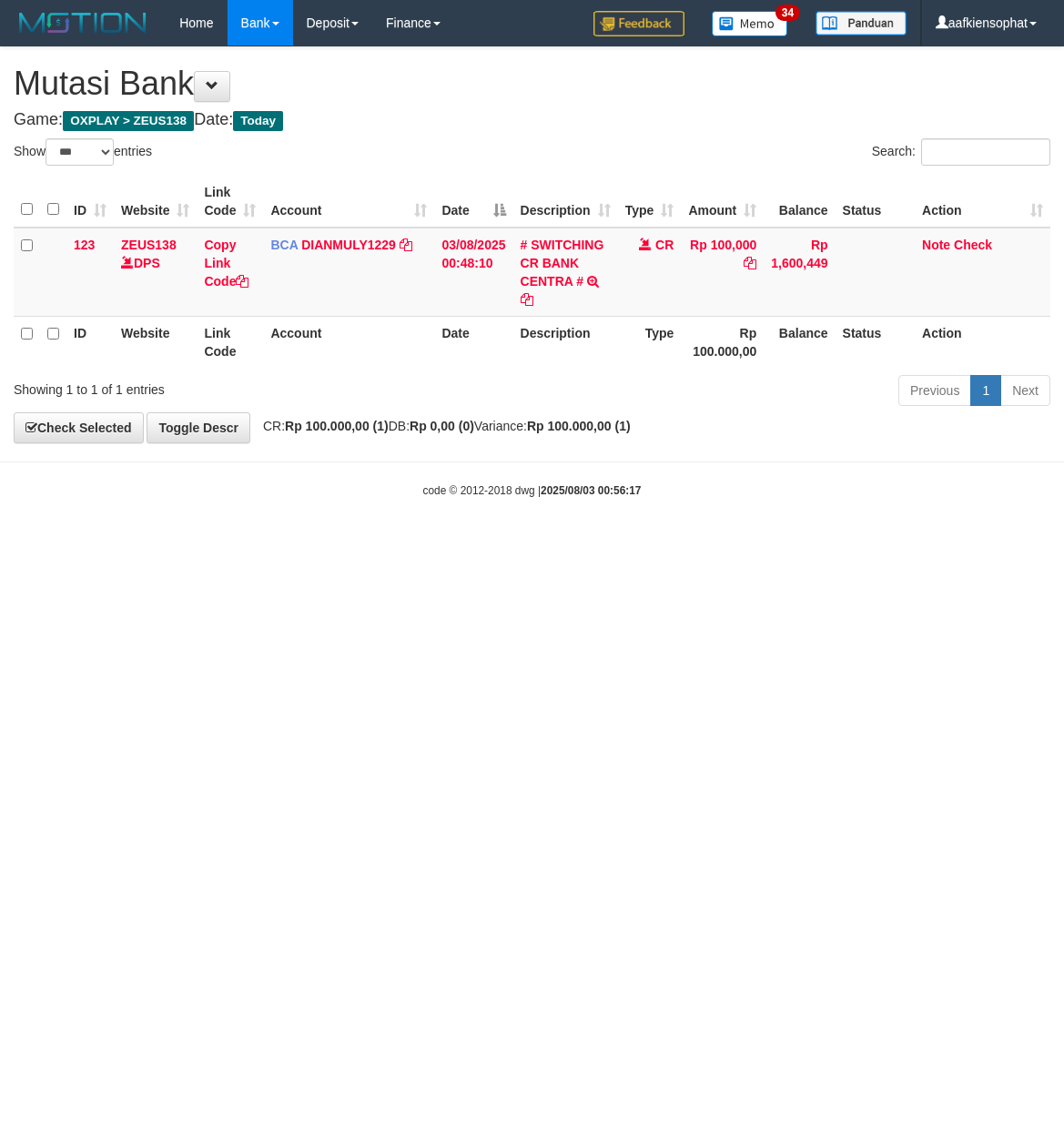 select on "***" 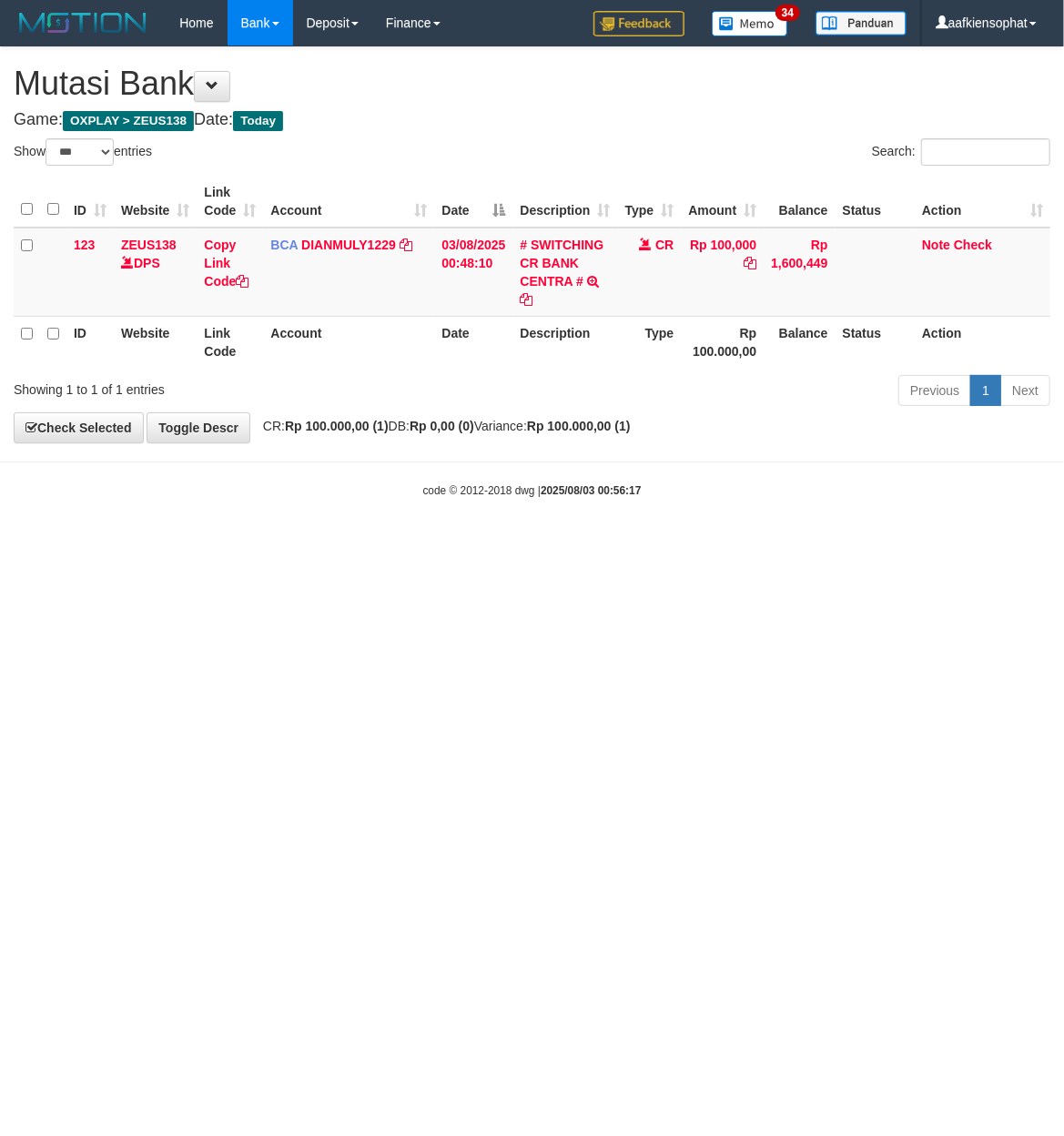 drag, startPoint x: 317, startPoint y: 715, endPoint x: 190, endPoint y: 867, distance: 198.07322 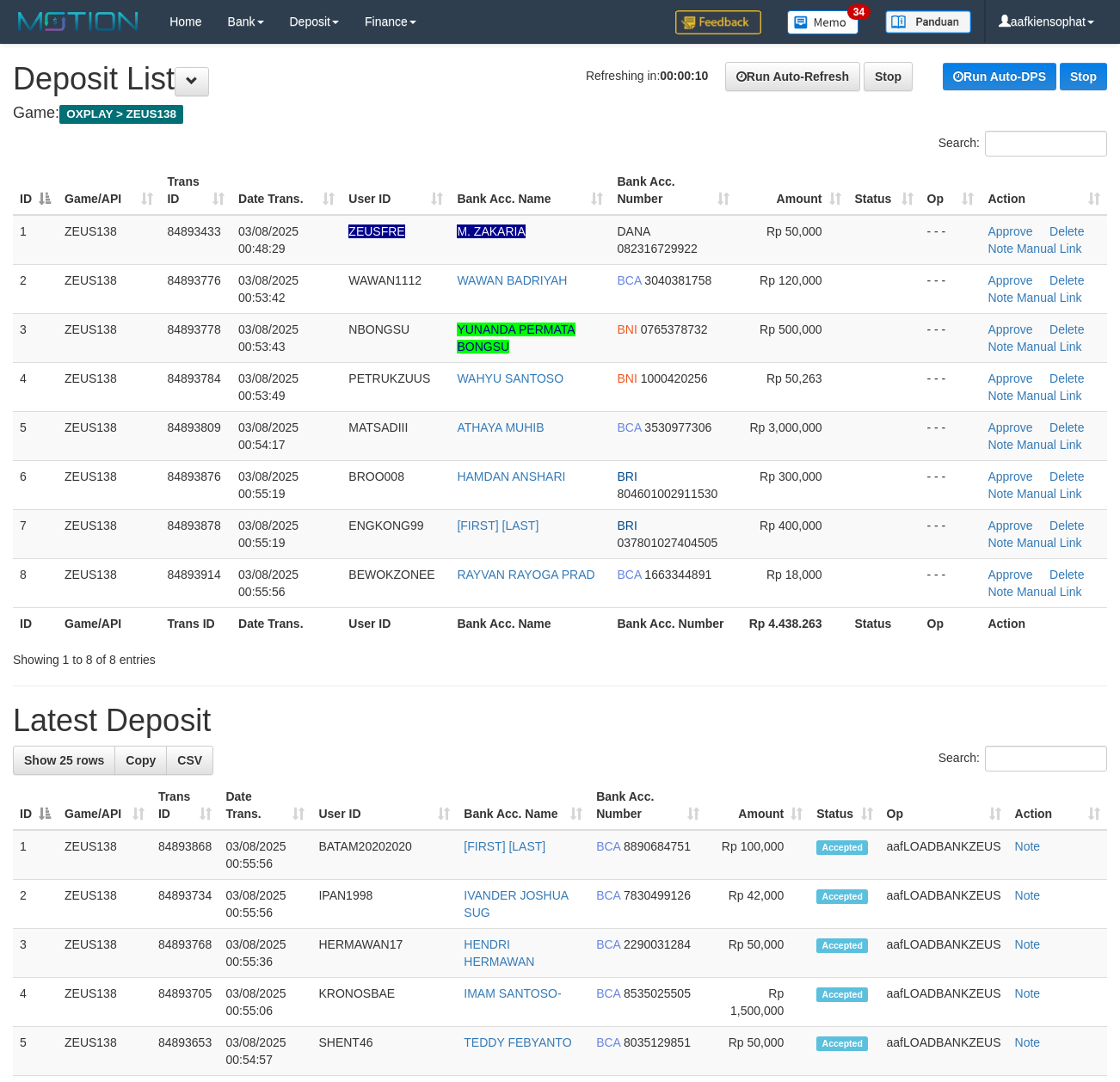 scroll, scrollTop: 0, scrollLeft: 0, axis: both 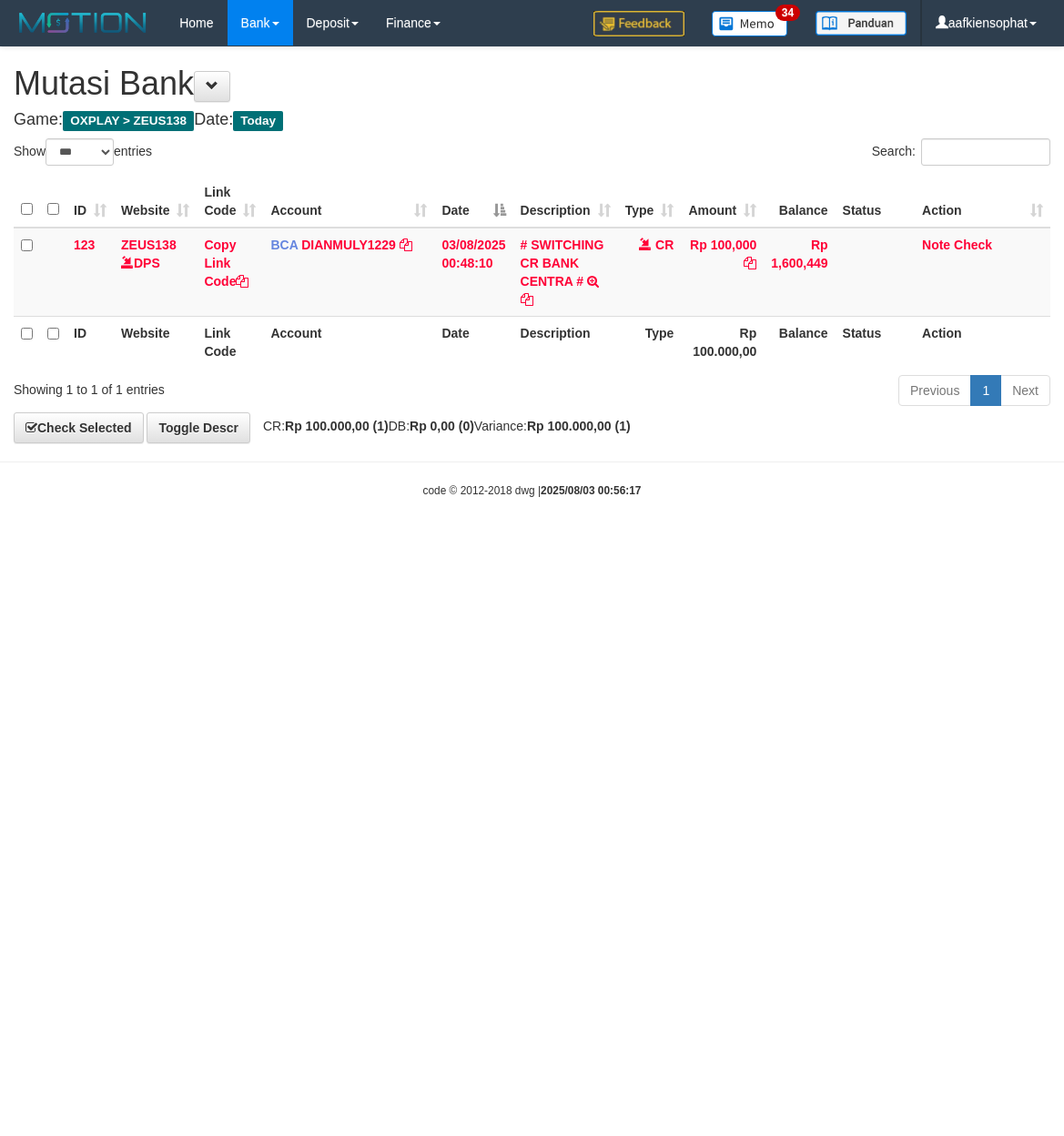 select on "***" 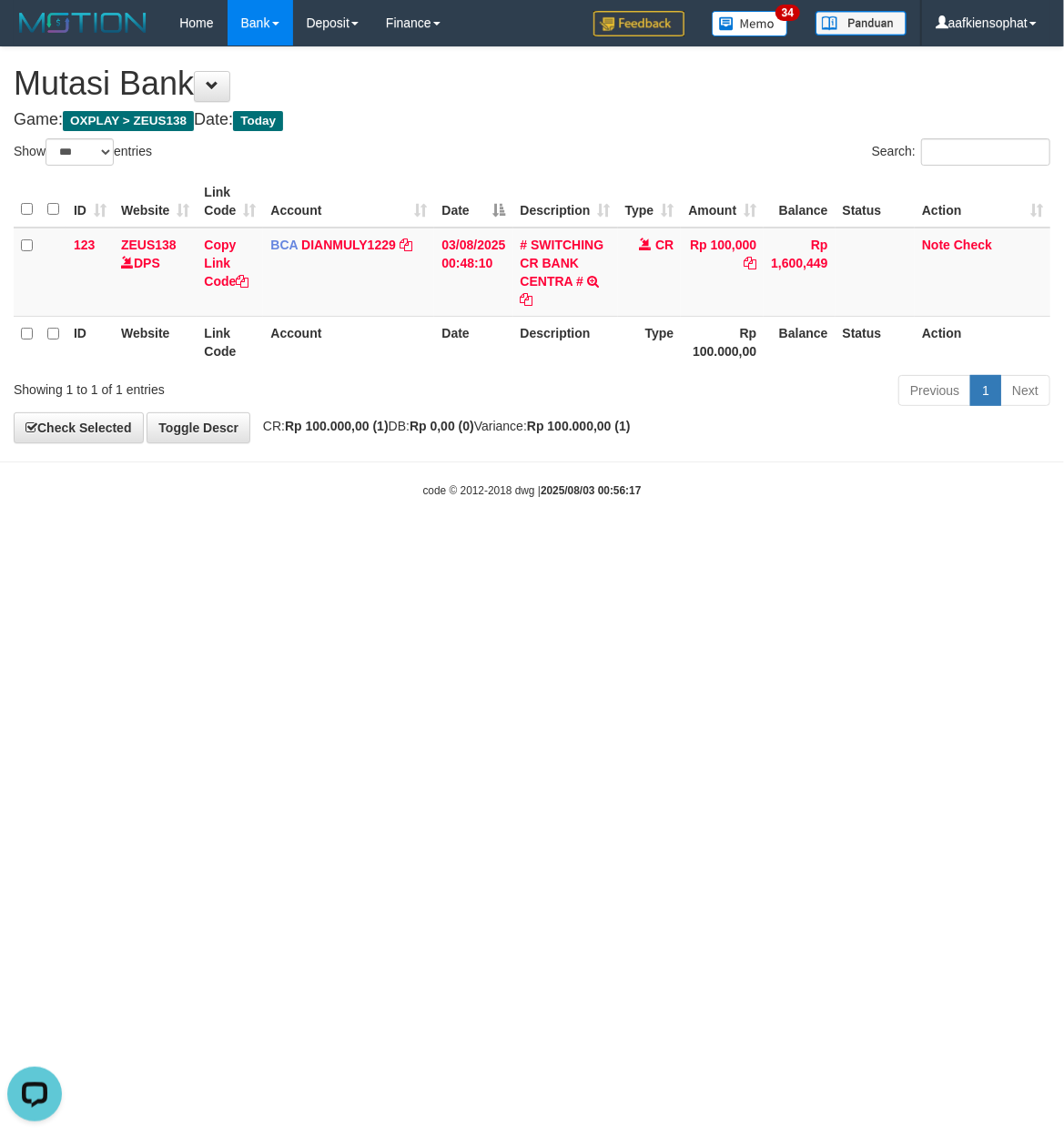 scroll, scrollTop: 0, scrollLeft: 0, axis: both 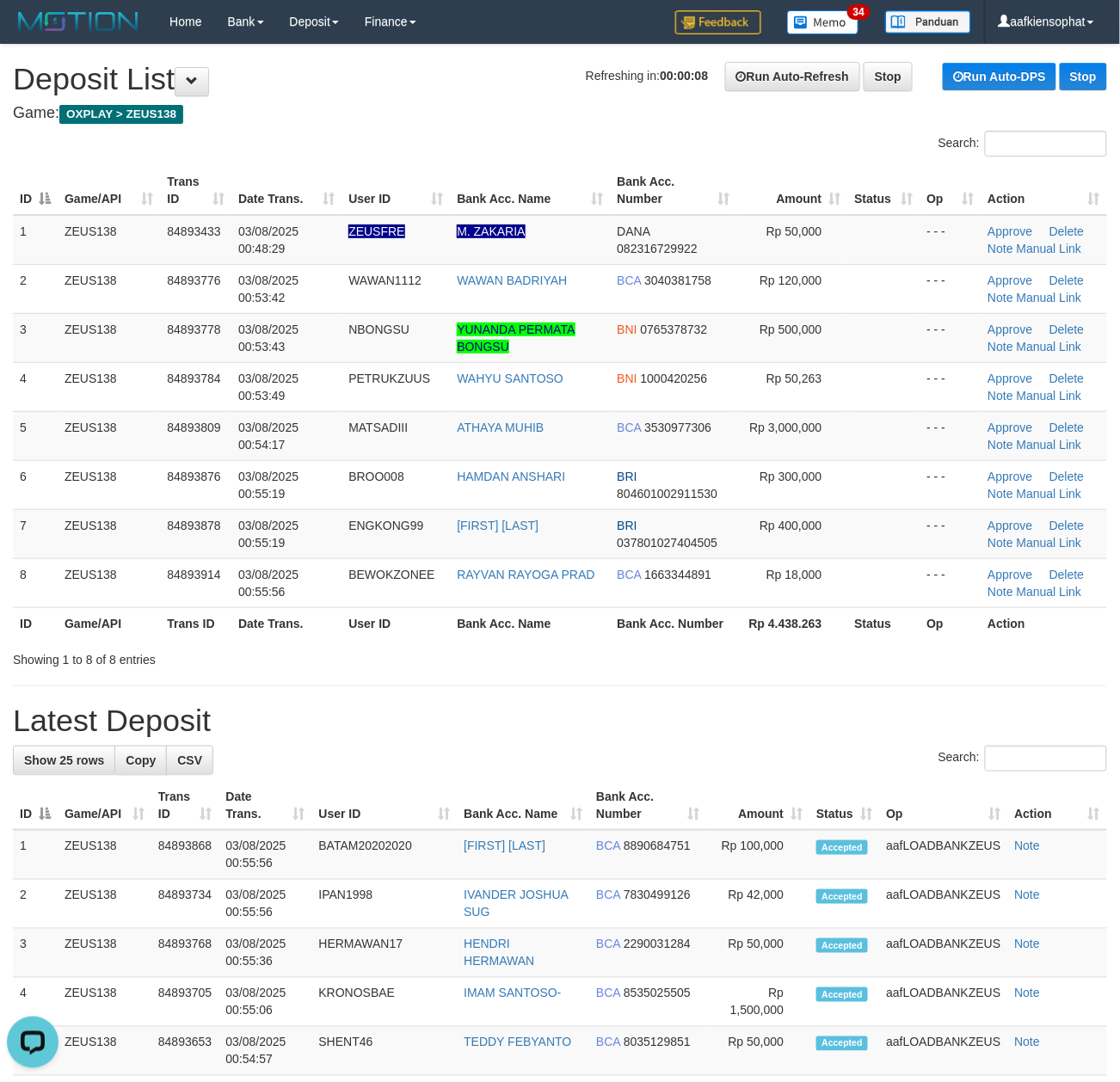 drag, startPoint x: 542, startPoint y: 507, endPoint x: 1110, endPoint y: 535, distance: 568.6897 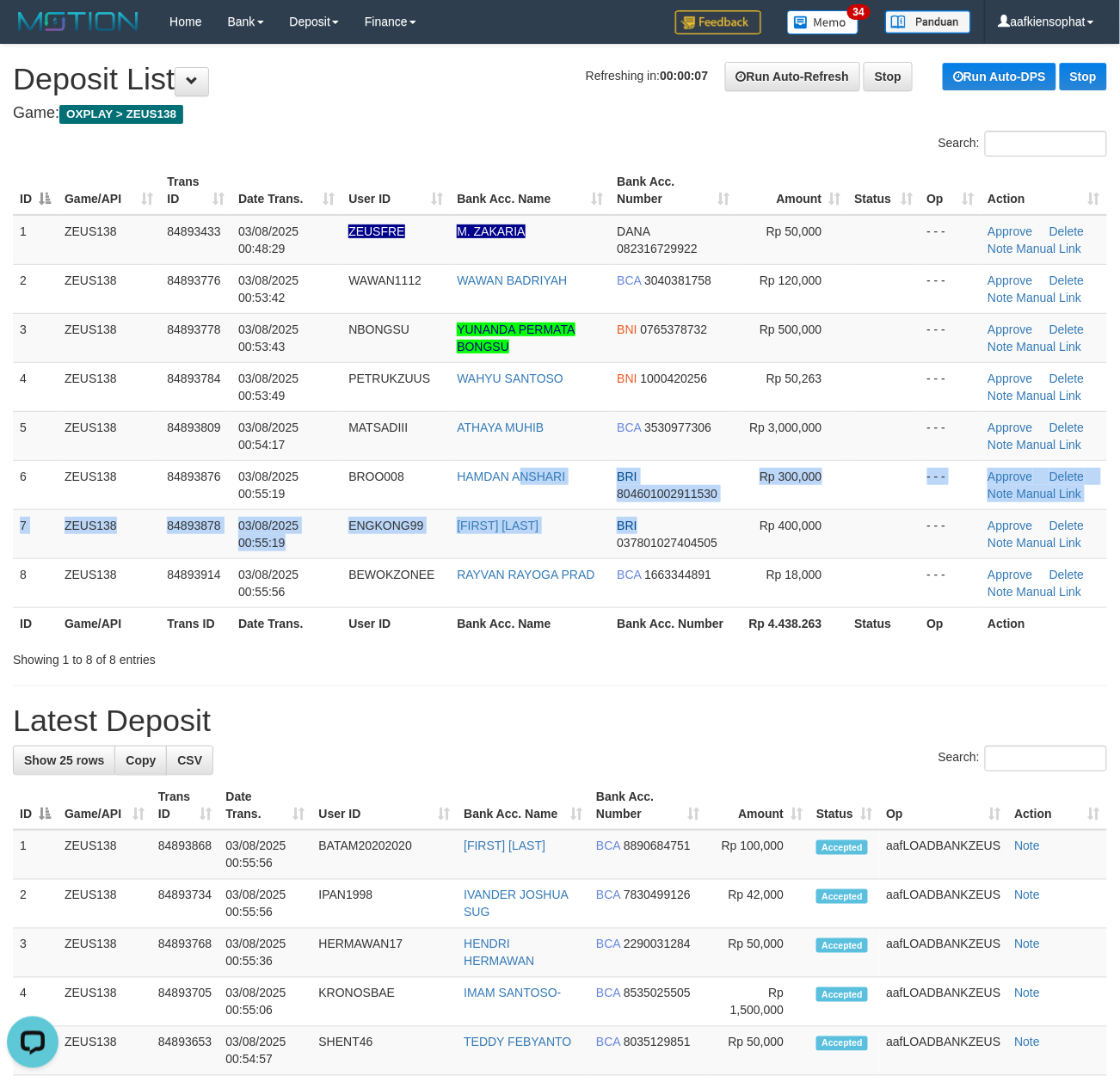 click on "ID Game/API Trans ID Date Trans. User ID Bank Acc. Name Bank Acc. Number Amount Status Op Action
1
ZEUS138
84893433
03/08/2025 00:48:29
ZEUSFRE
M. ZAKARIA
DANA
082316729922
Rp 50,000
- - -
Approve
Delete
Note
Manual Link
2
ZEUS138
84893776
03/08/2025 00:53:42
WAWAN1112
WAWAN BADRIYAH
BCA
3040381758
Rp 120,000
ID" at bounding box center (560, 403) 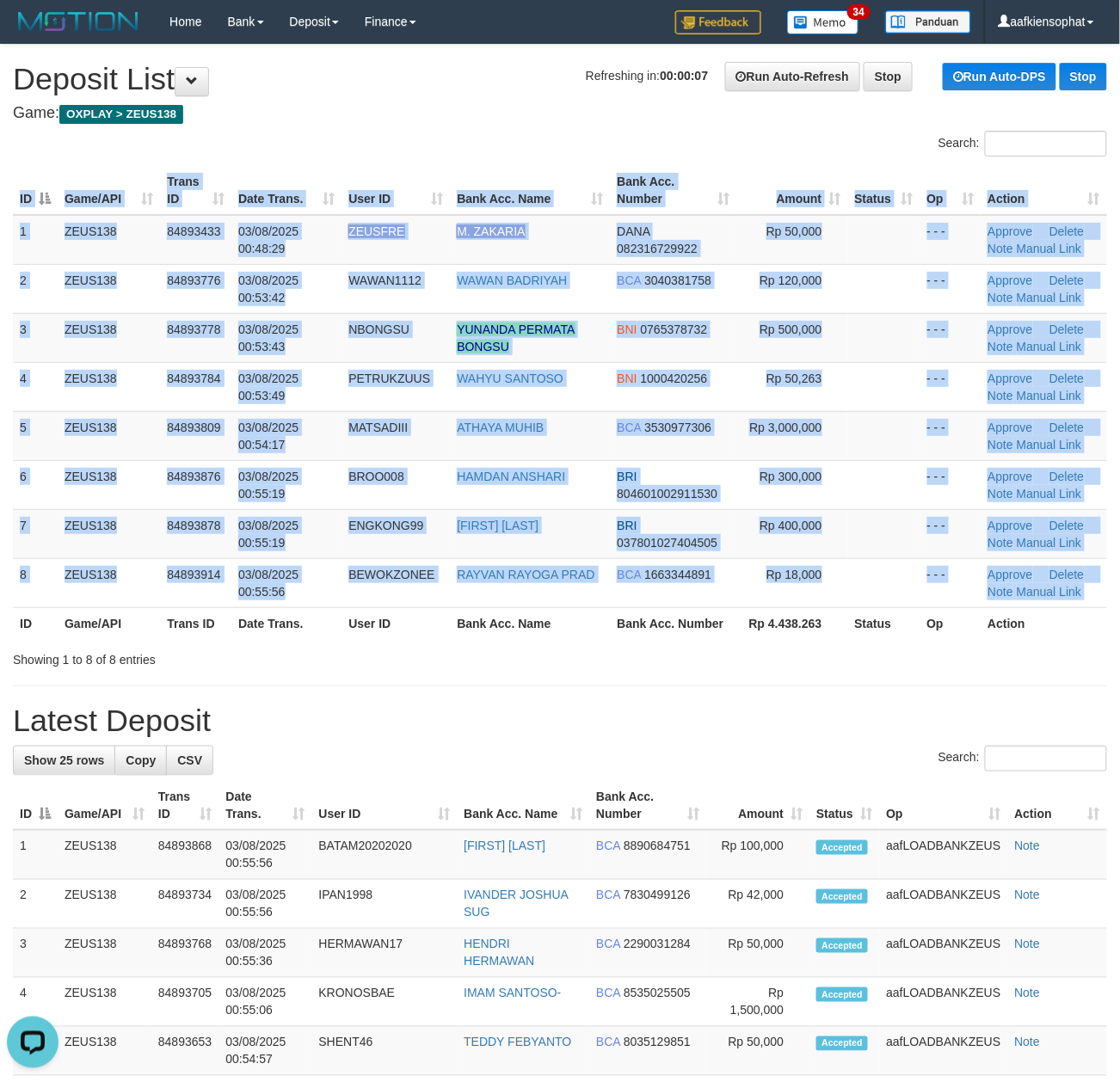 click on "ID Game/API Trans ID Date Trans. User ID Bank Acc. Name Bank Acc. Number Rp 4.438.263 Status Op Action" at bounding box center (560, 623) 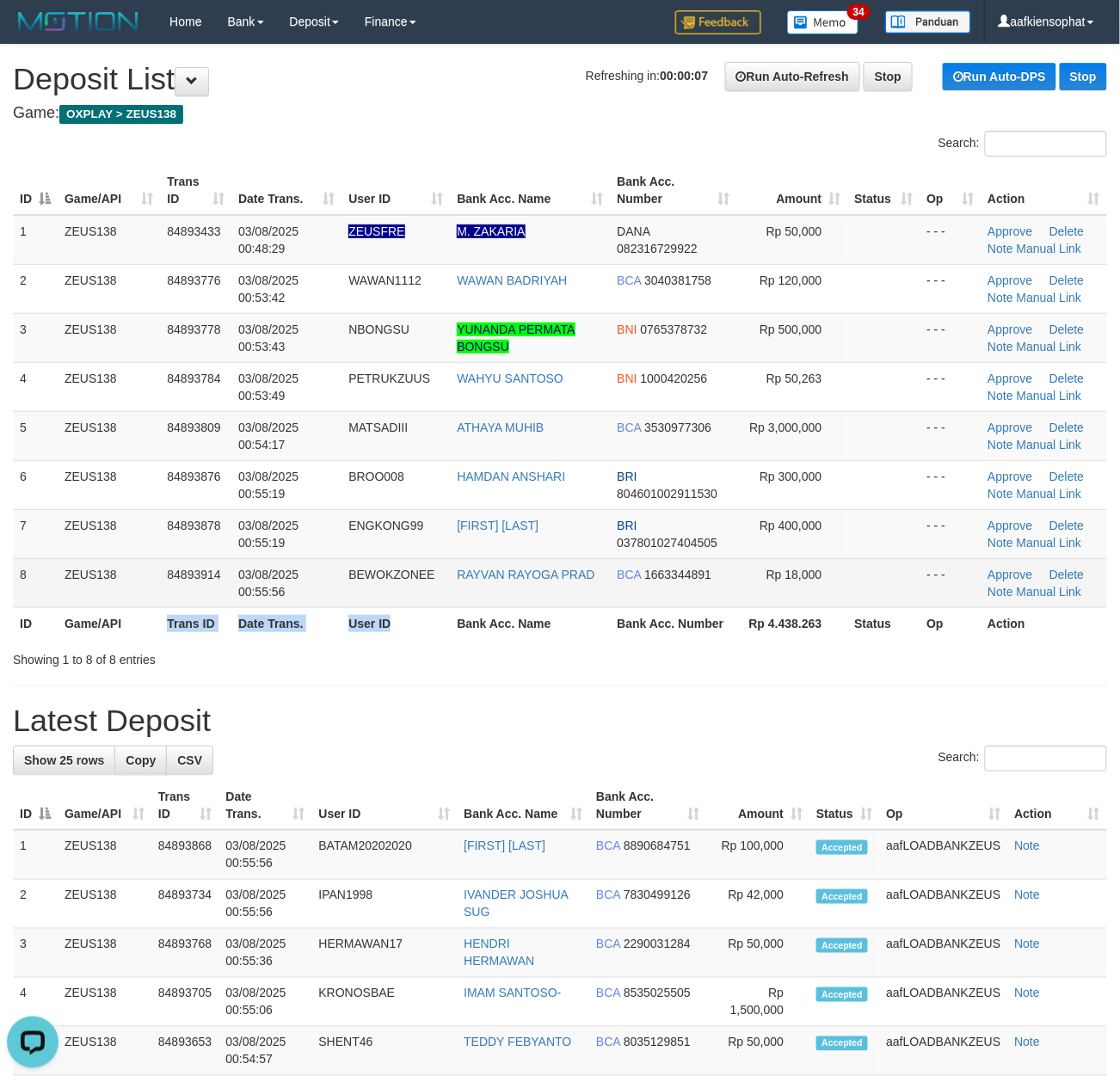 click on "Showing 1 to 8 of 8 entries" at bounding box center (233, 656) 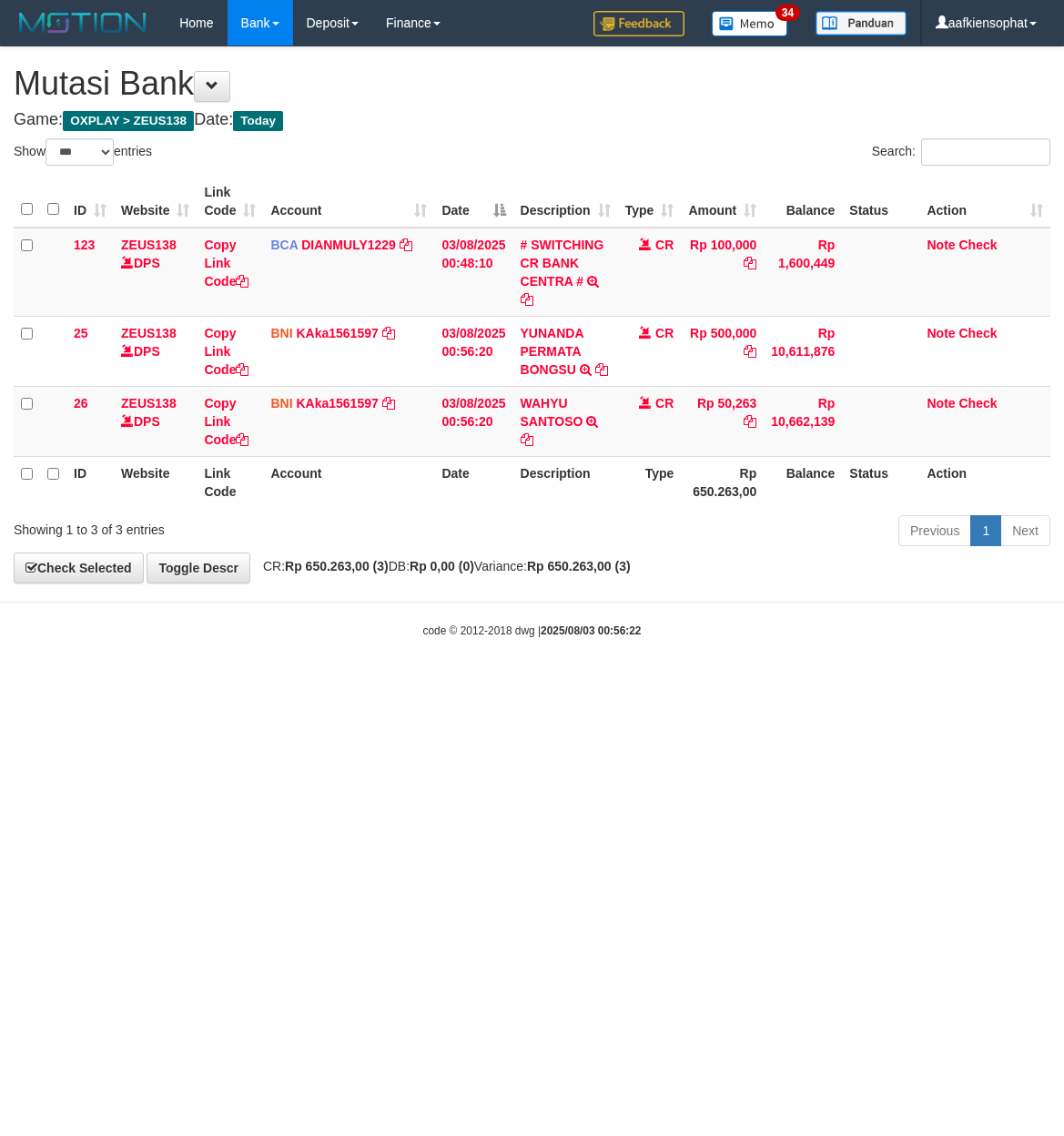 select on "***" 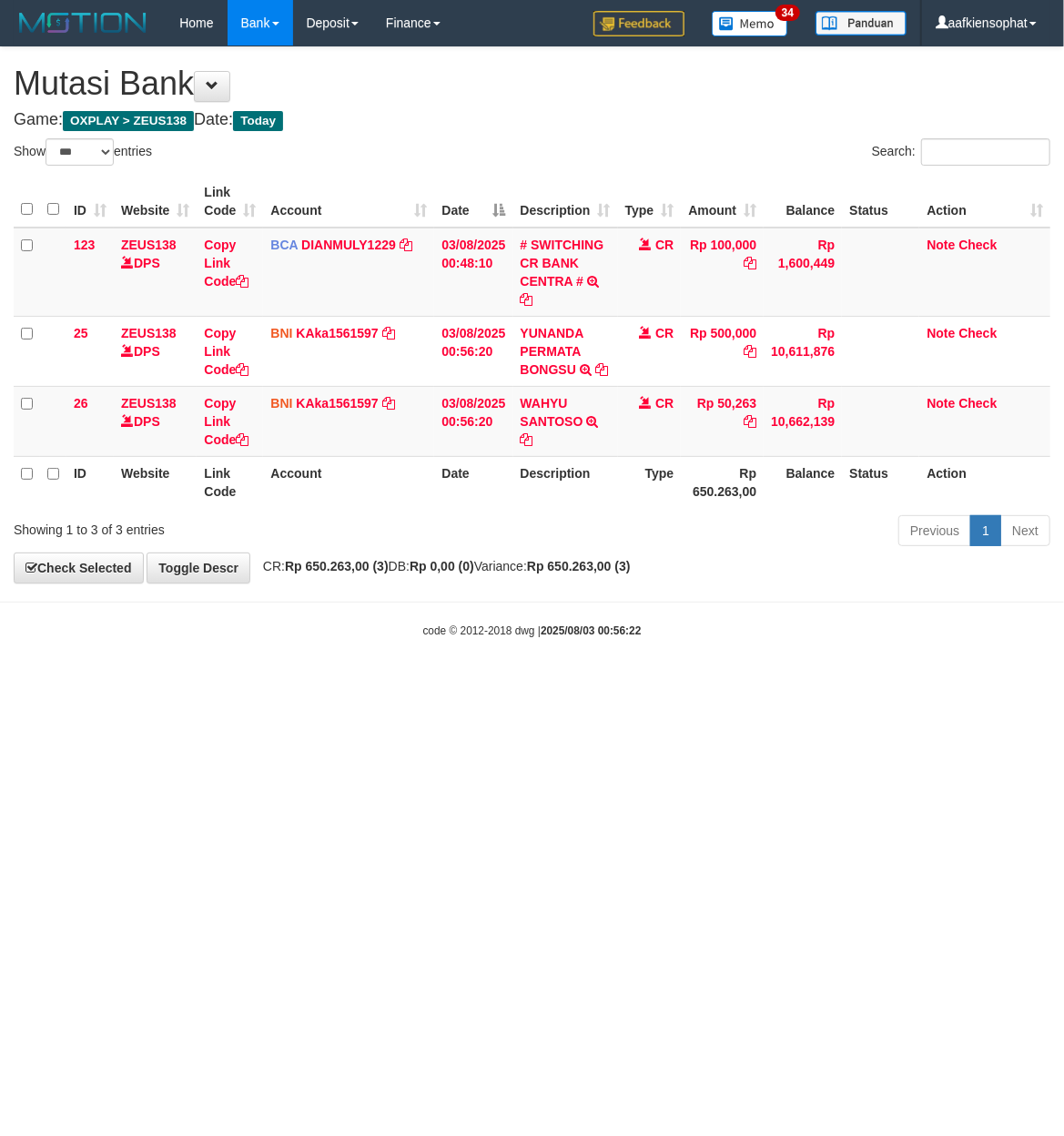 click on "ID Website Link Code Account Date Description Type Rp 650.263,00 Balance Status Action" at bounding box center [532, 482] 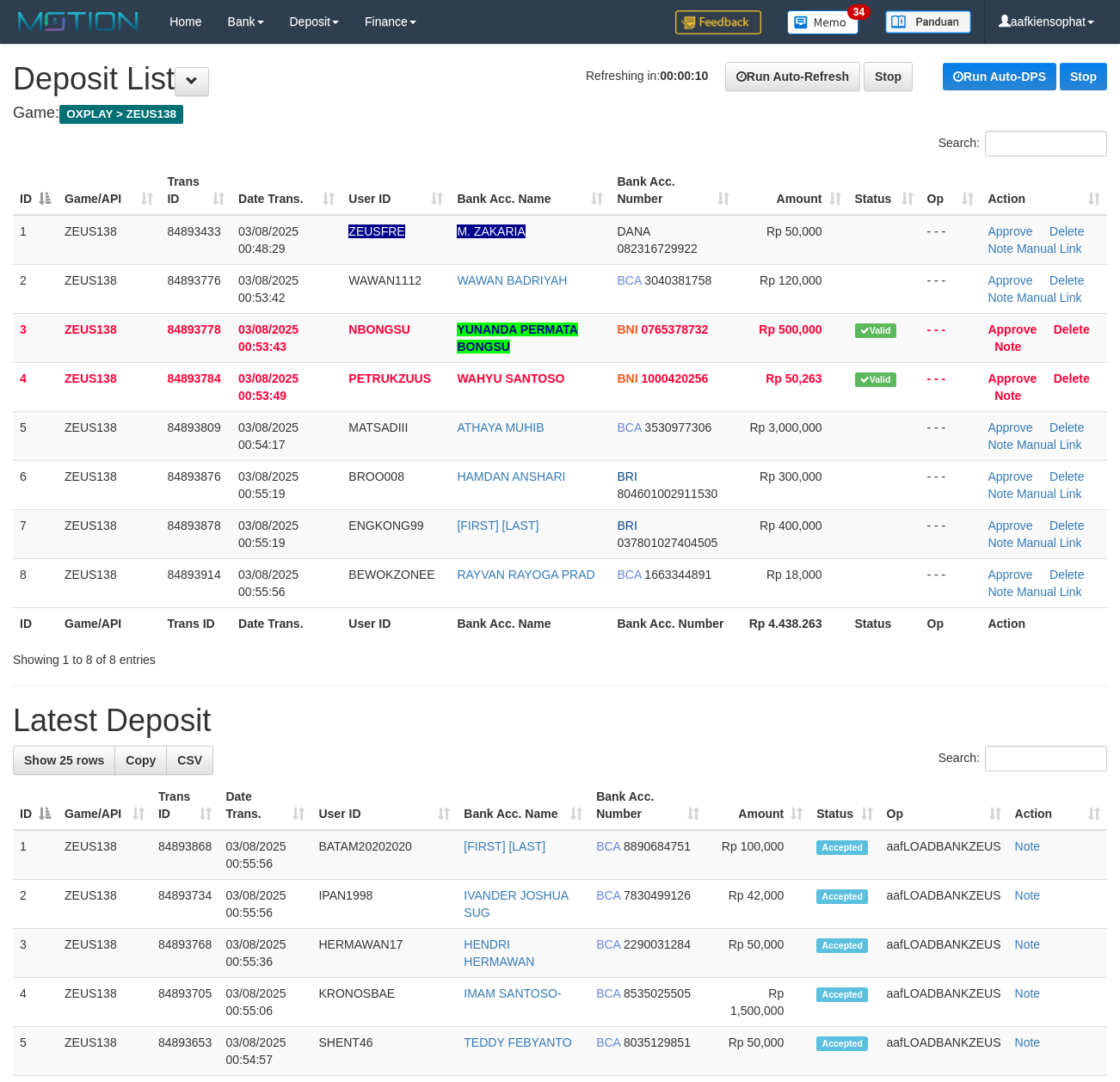 scroll, scrollTop: 0, scrollLeft: 0, axis: both 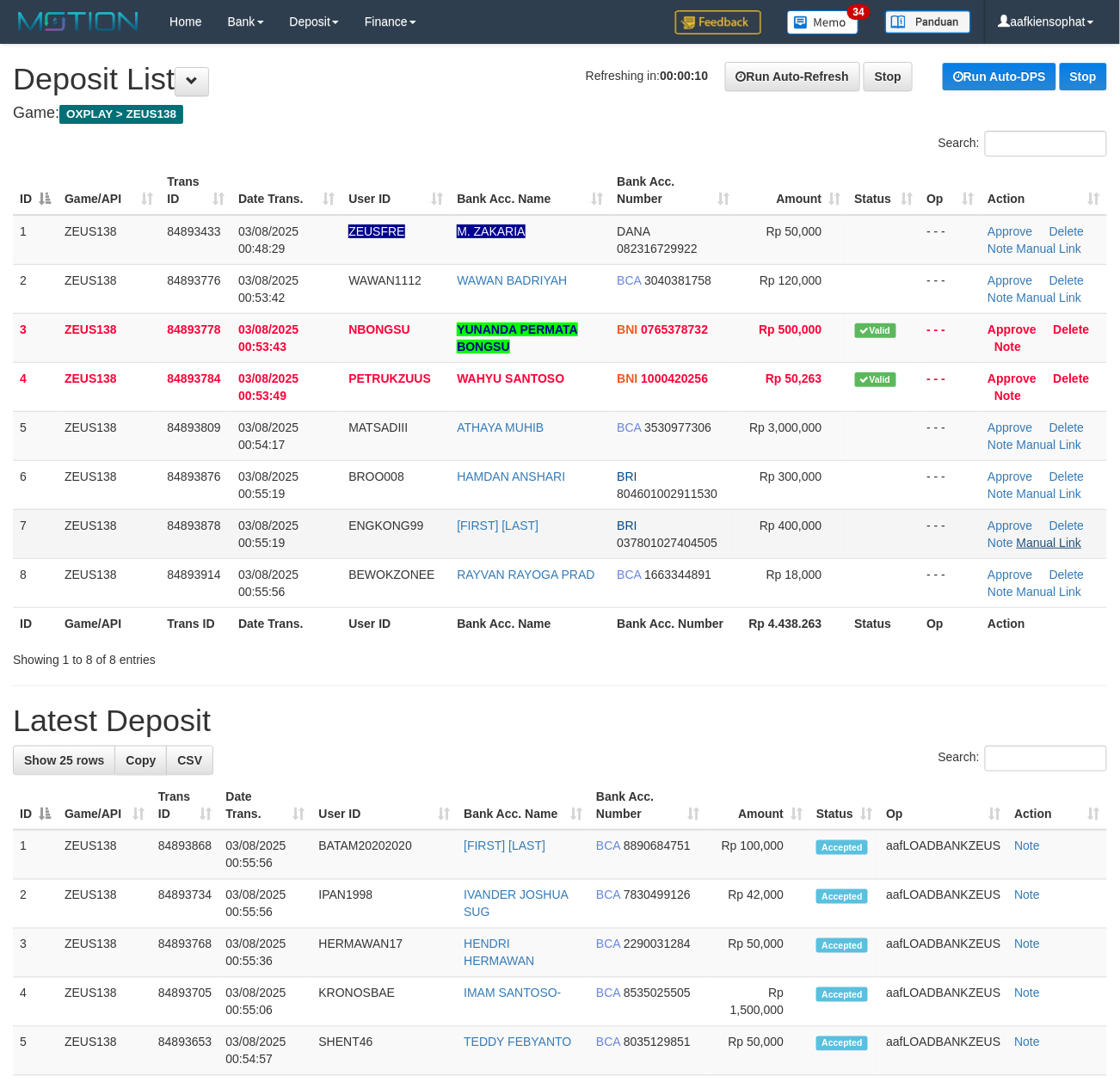 drag, startPoint x: 187, startPoint y: 502, endPoint x: 1075, endPoint y: 544, distance: 888.9927 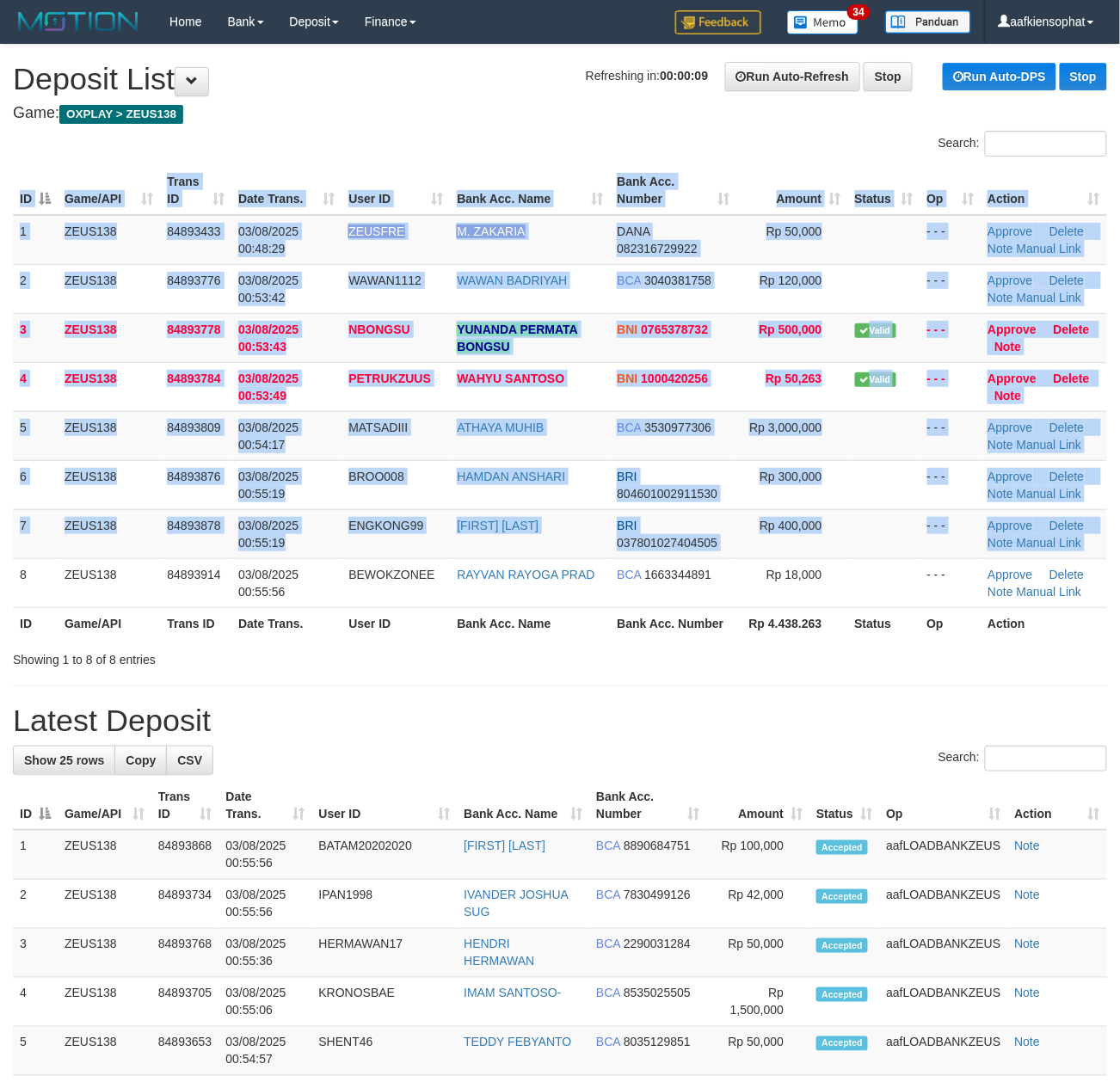 drag, startPoint x: 14, startPoint y: 575, endPoint x: 1129, endPoint y: 630, distance: 1116.3557 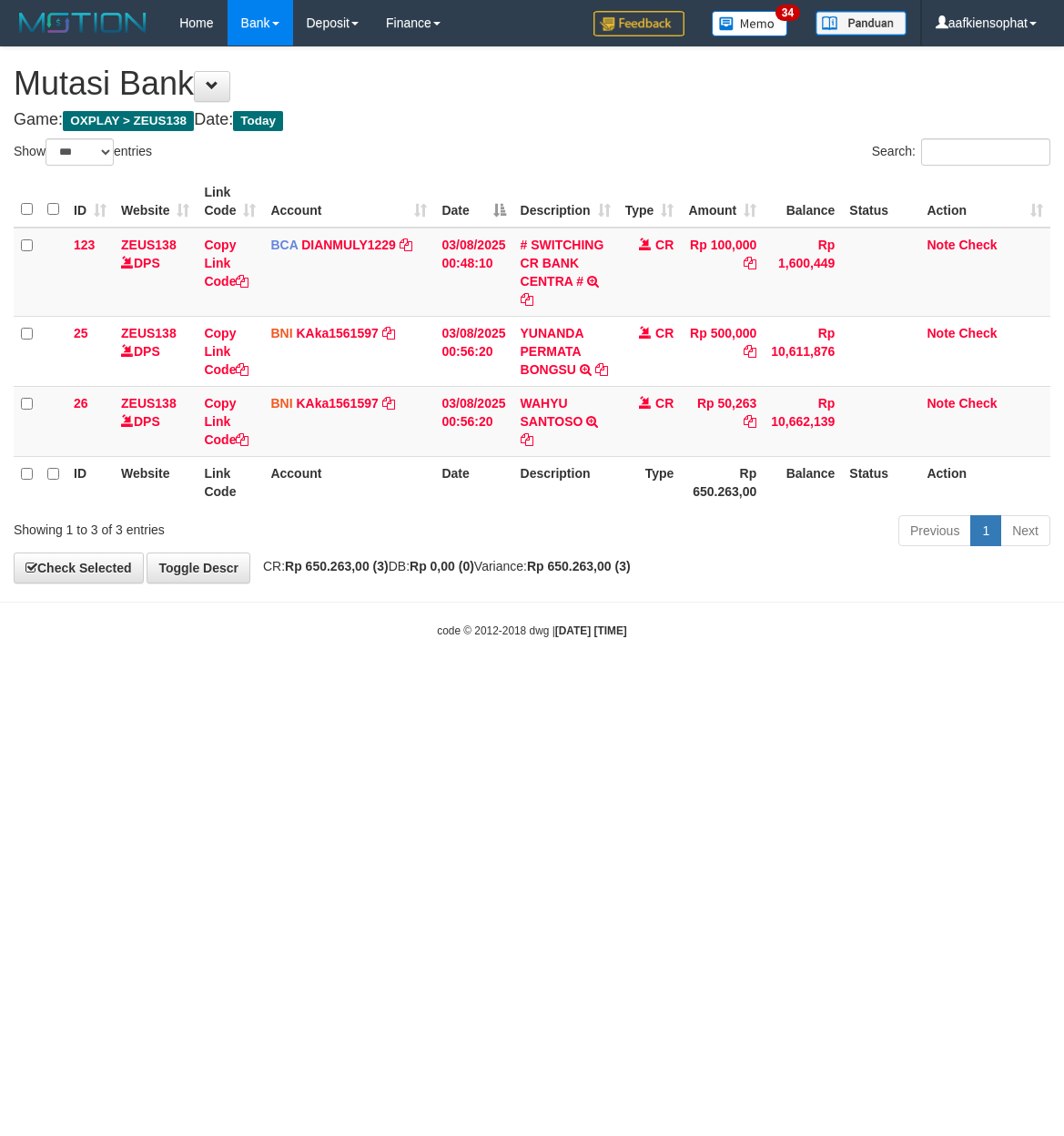select on "***" 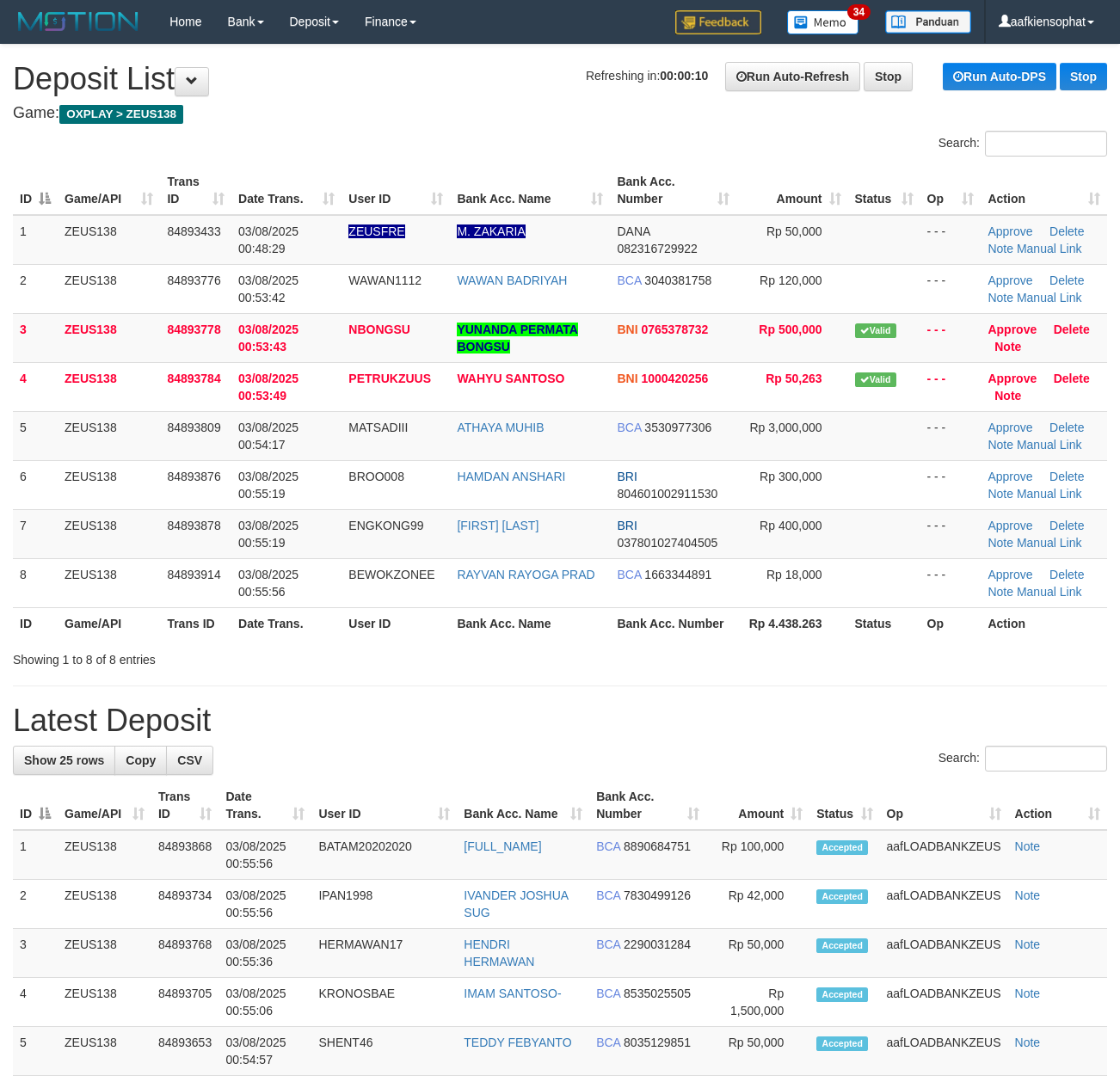 scroll, scrollTop: 0, scrollLeft: 0, axis: both 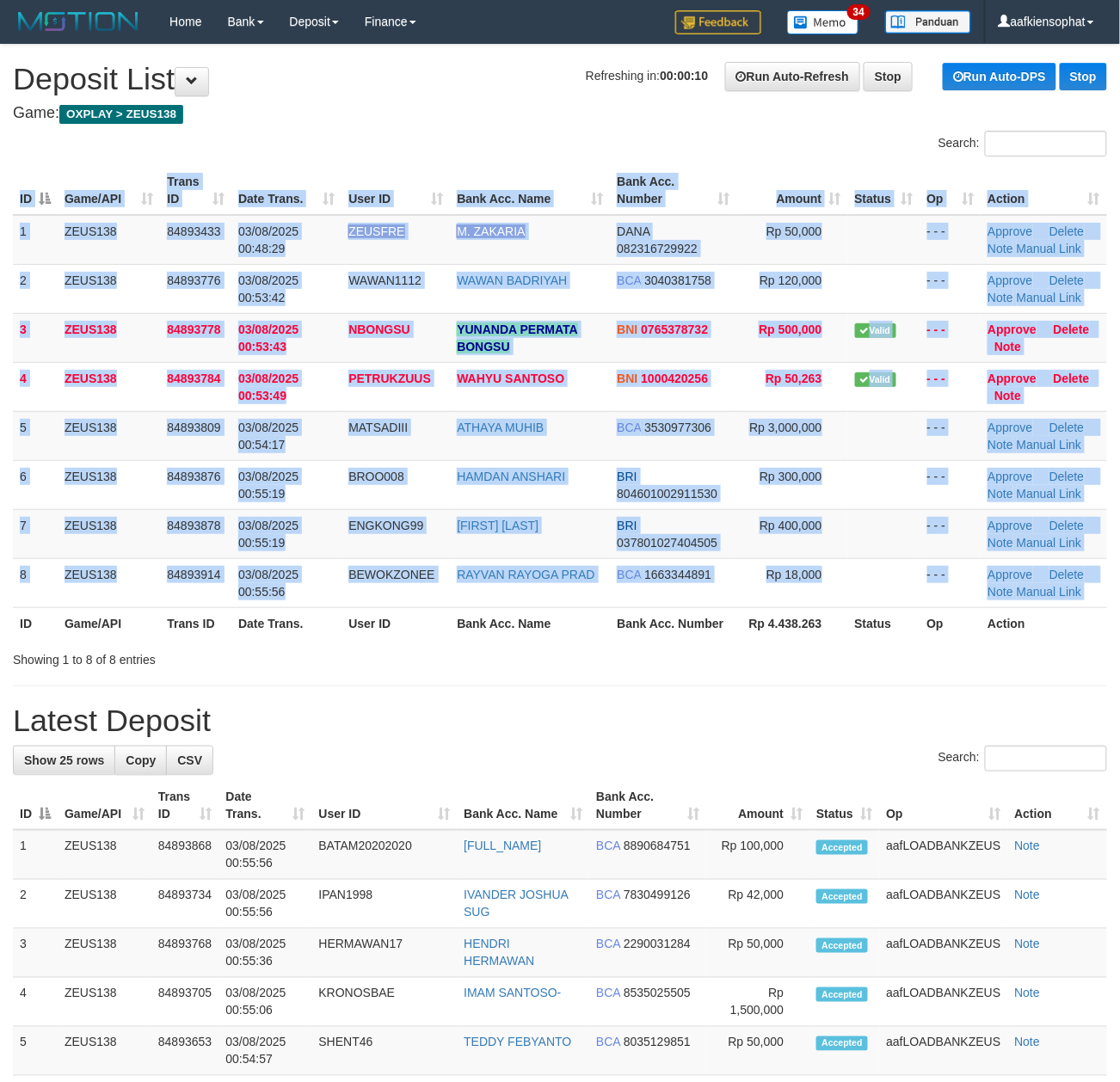 click on "ID Game/API Trans ID Date Trans. User ID Bank Acc. Name Bank Acc. Number Amount Status Op Action
1
ZEUS138
84893433
03/08/2025 00:48:29
ZEUSFRE
M. ZAKARIA
DANA
082316729922
Rp 50,000
- - -
Approve
Delete
Note
Manual Link
2
ZEUS138
84893776
03/08/2025 00:53:42
WAWAN1112
WAWAN BADRIYAH
BCA
3040381758
Rp 120,000
ID" at bounding box center (560, 403) 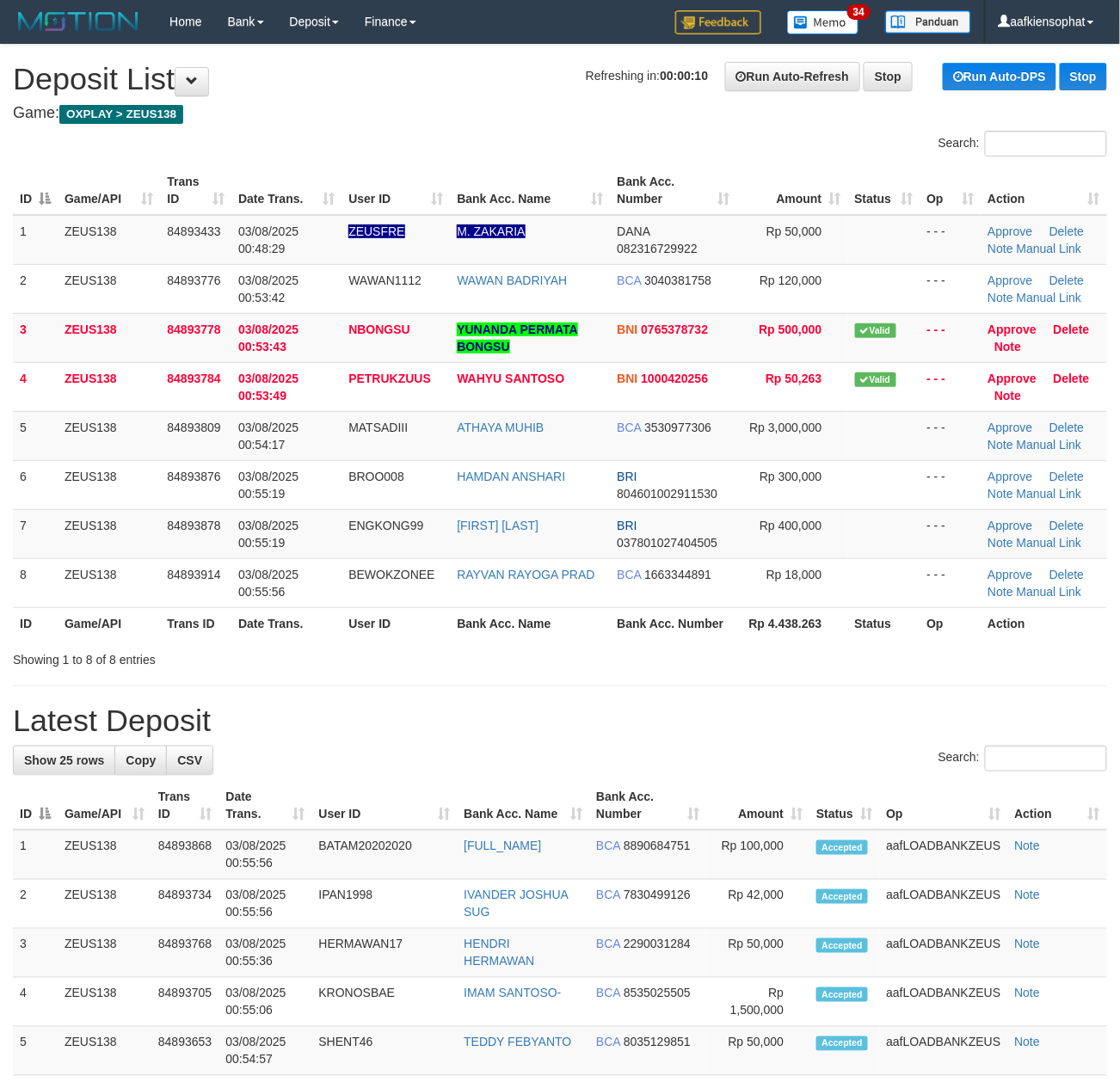 drag, startPoint x: 430, startPoint y: 674, endPoint x: 1055, endPoint y: 678, distance: 625.0128 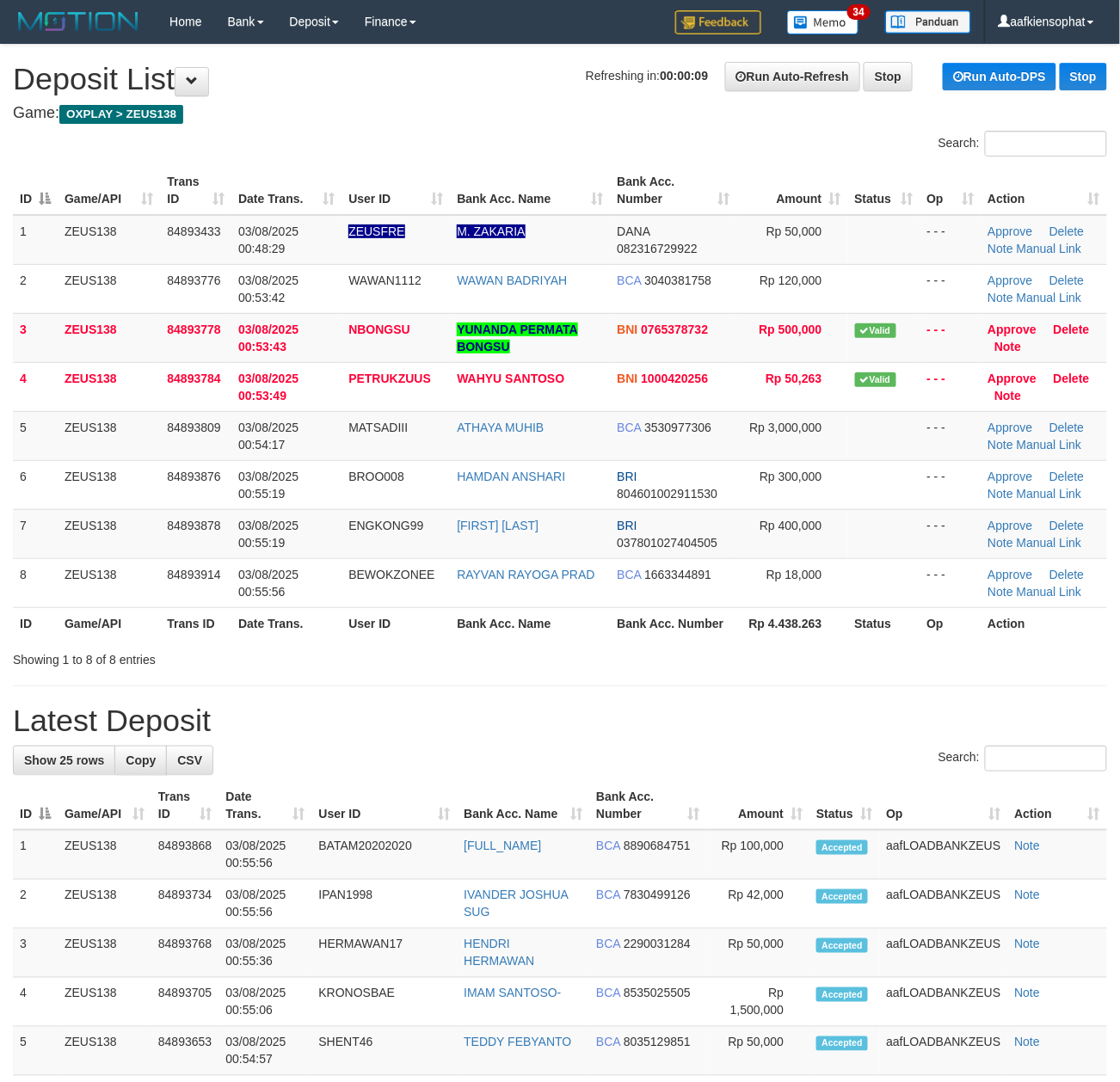 drag, startPoint x: 115, startPoint y: 678, endPoint x: 1133, endPoint y: 738, distance: 1019.7666 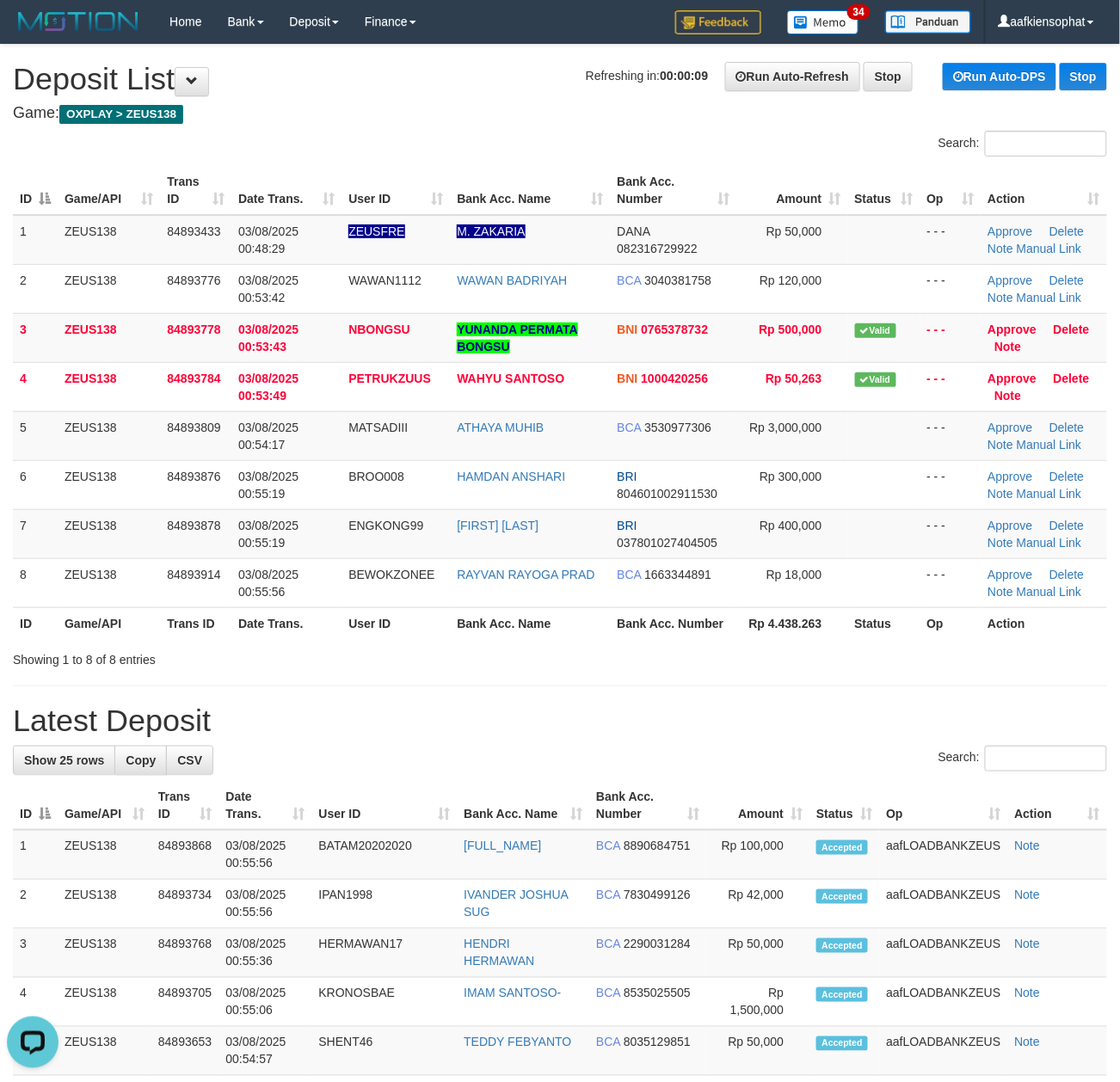 scroll, scrollTop: 0, scrollLeft: 0, axis: both 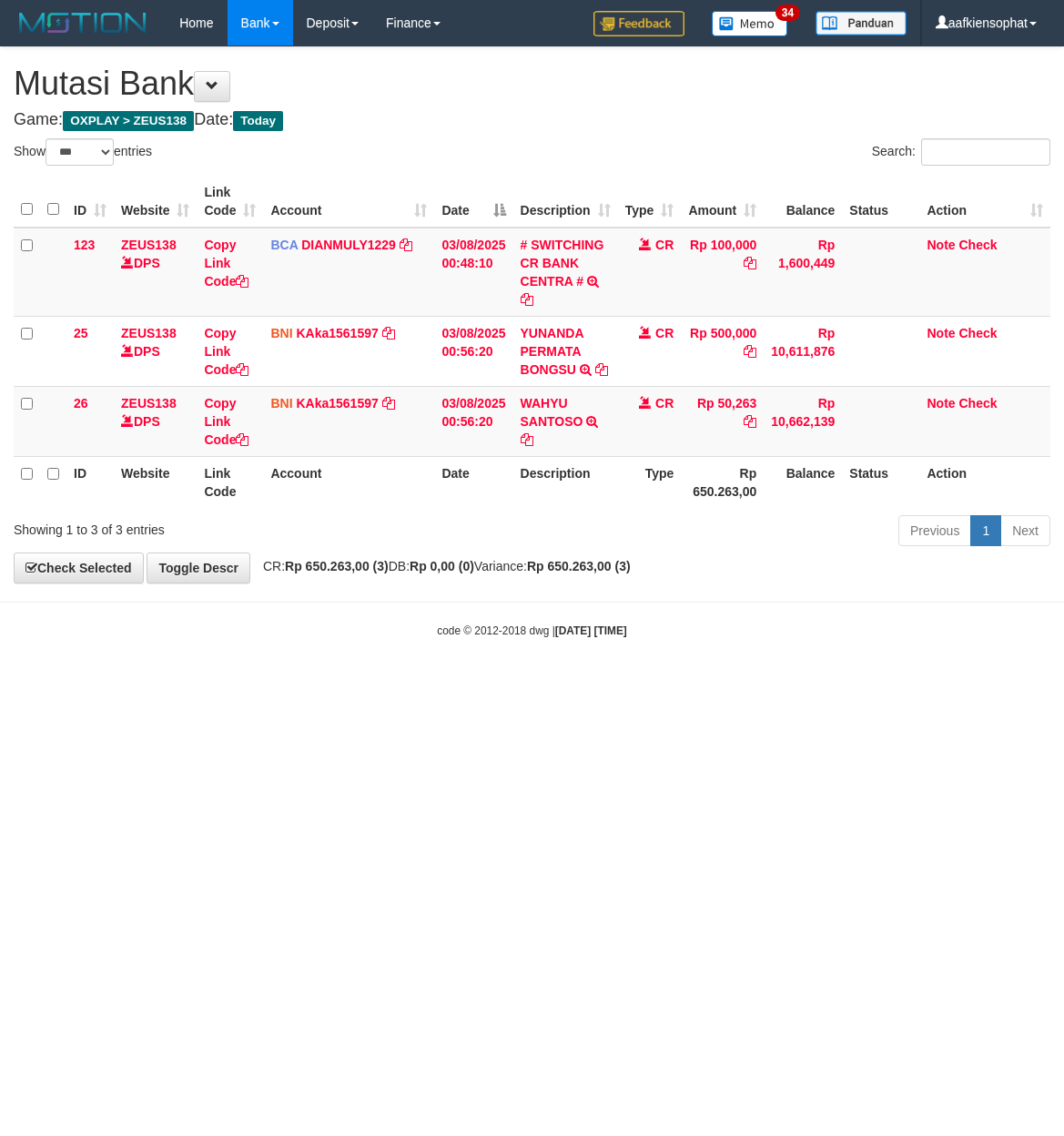 select on "***" 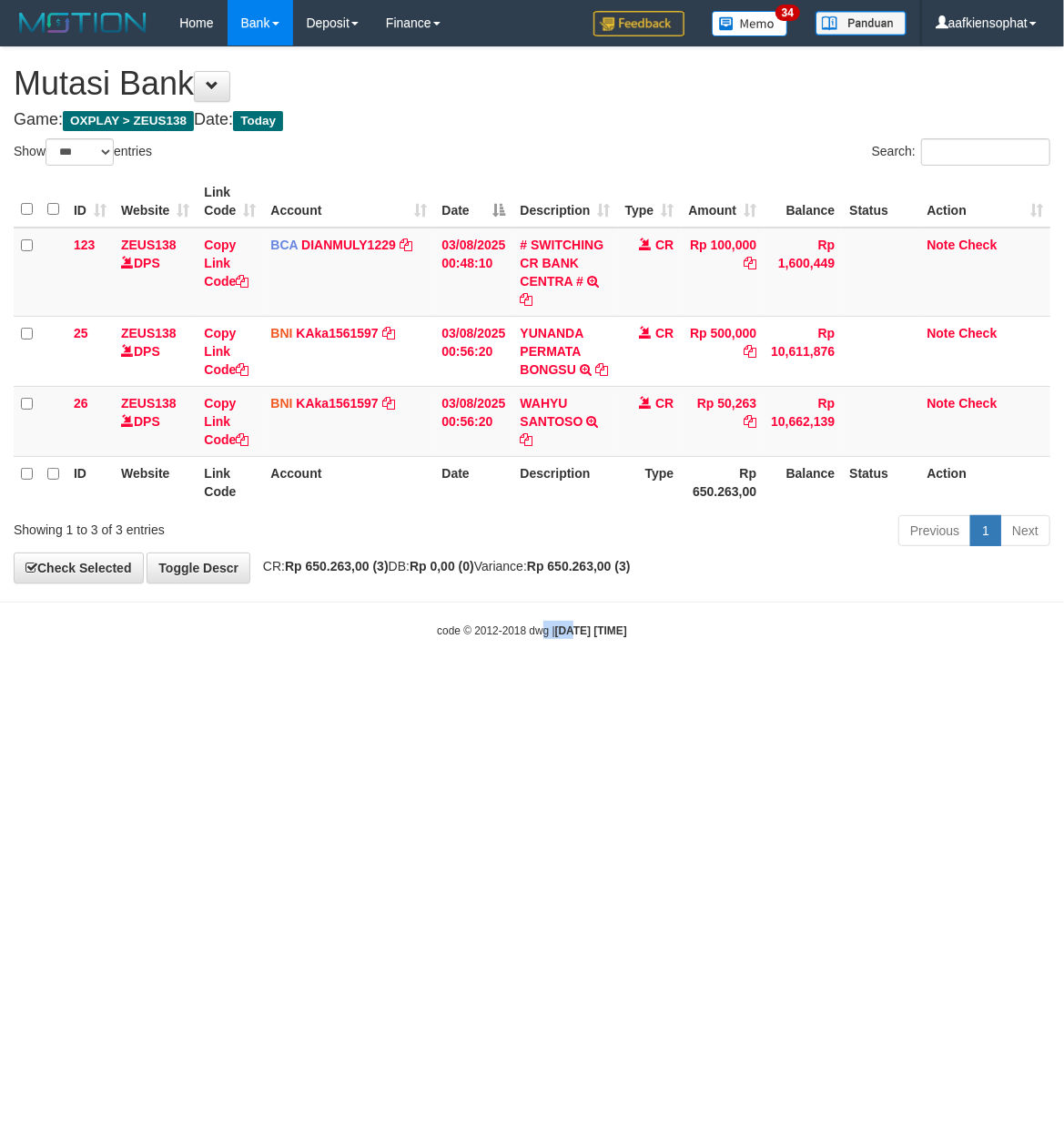 click on "Toggle navigation
Home
Bank
Account List
Load
By Website
Group
[OXPLAY]													ZEUS138
By Load Group (DPS)
Sync" at bounding box center (532, 342) 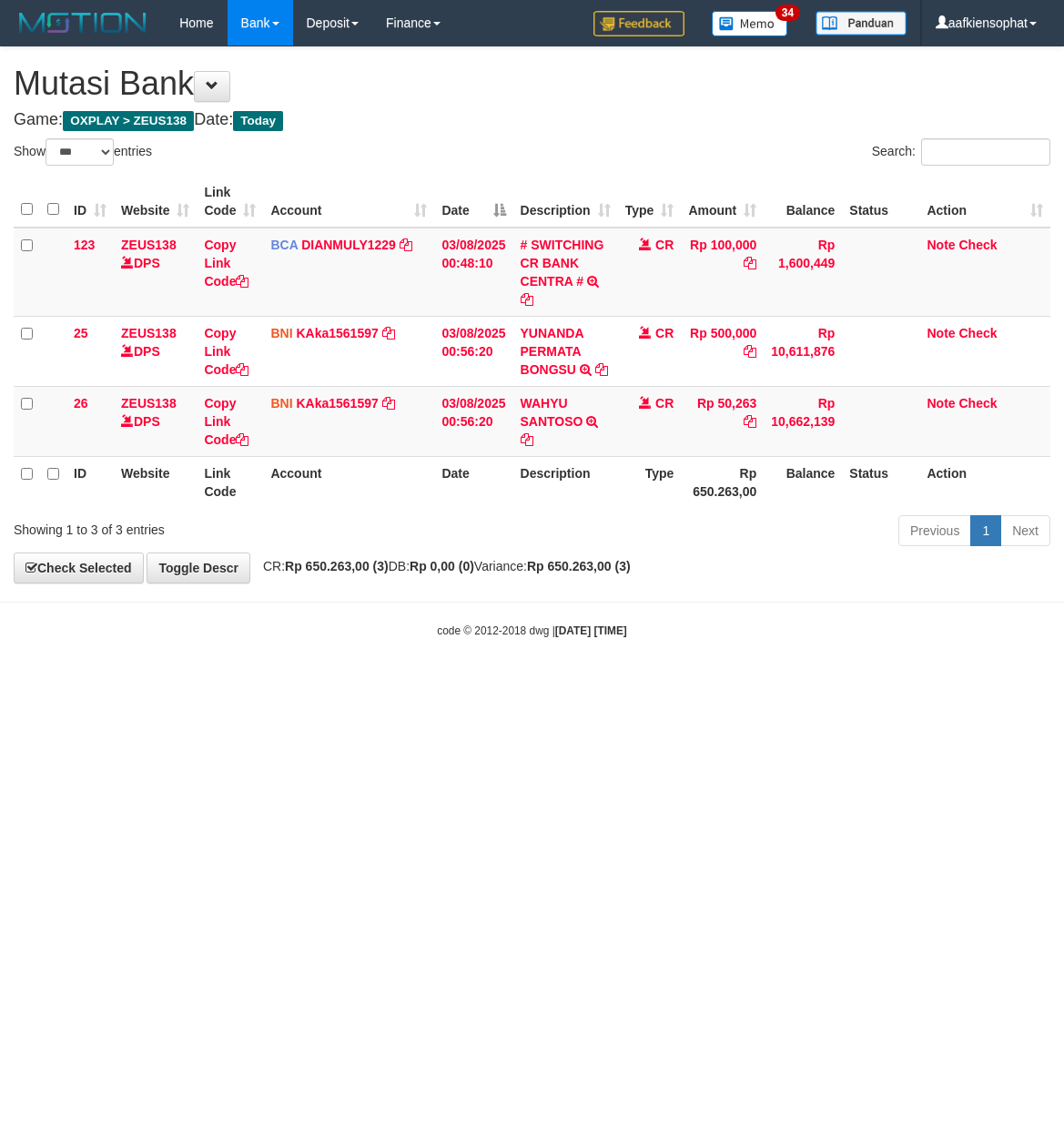 select on "***" 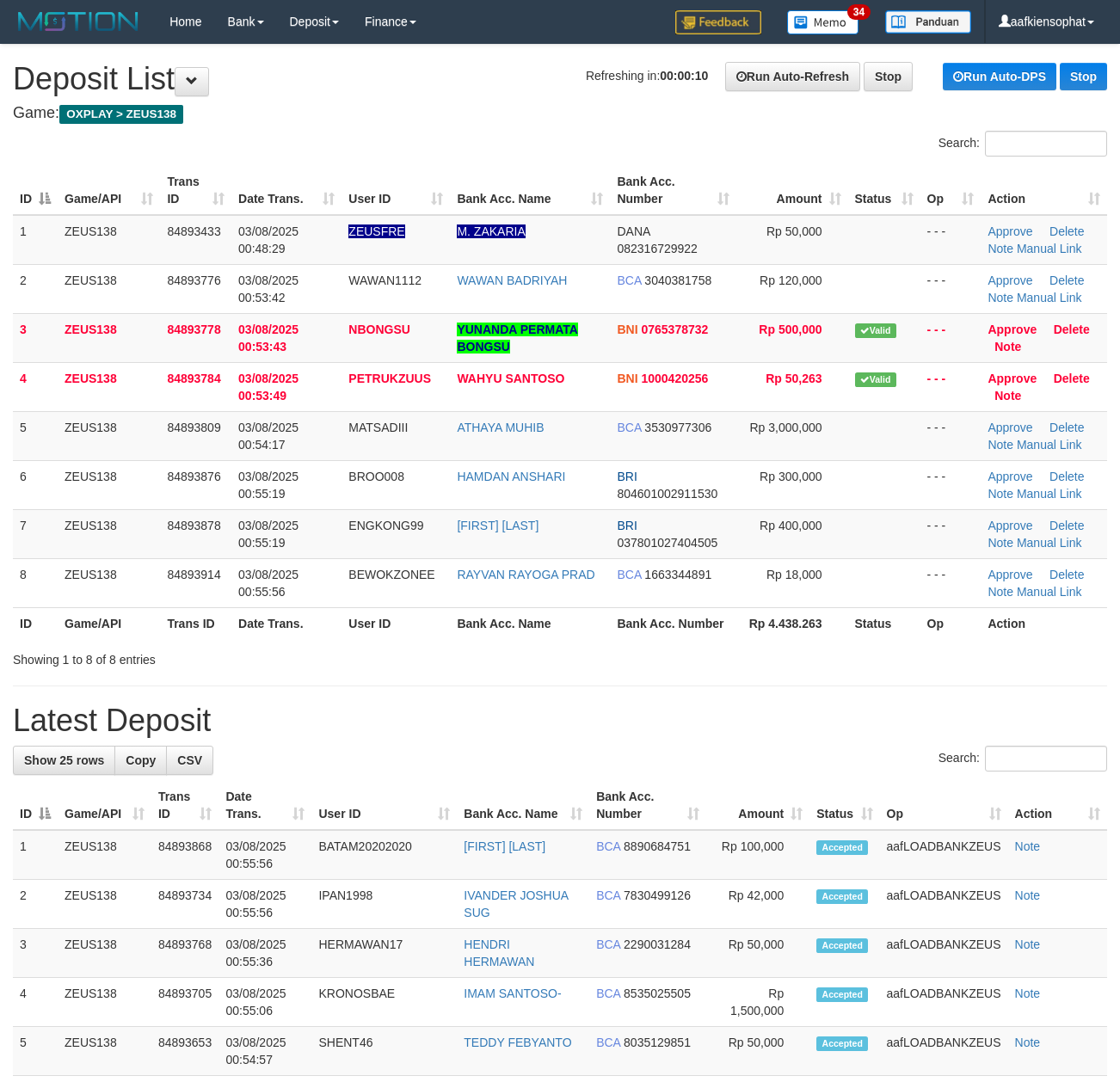 scroll, scrollTop: 0, scrollLeft: 0, axis: both 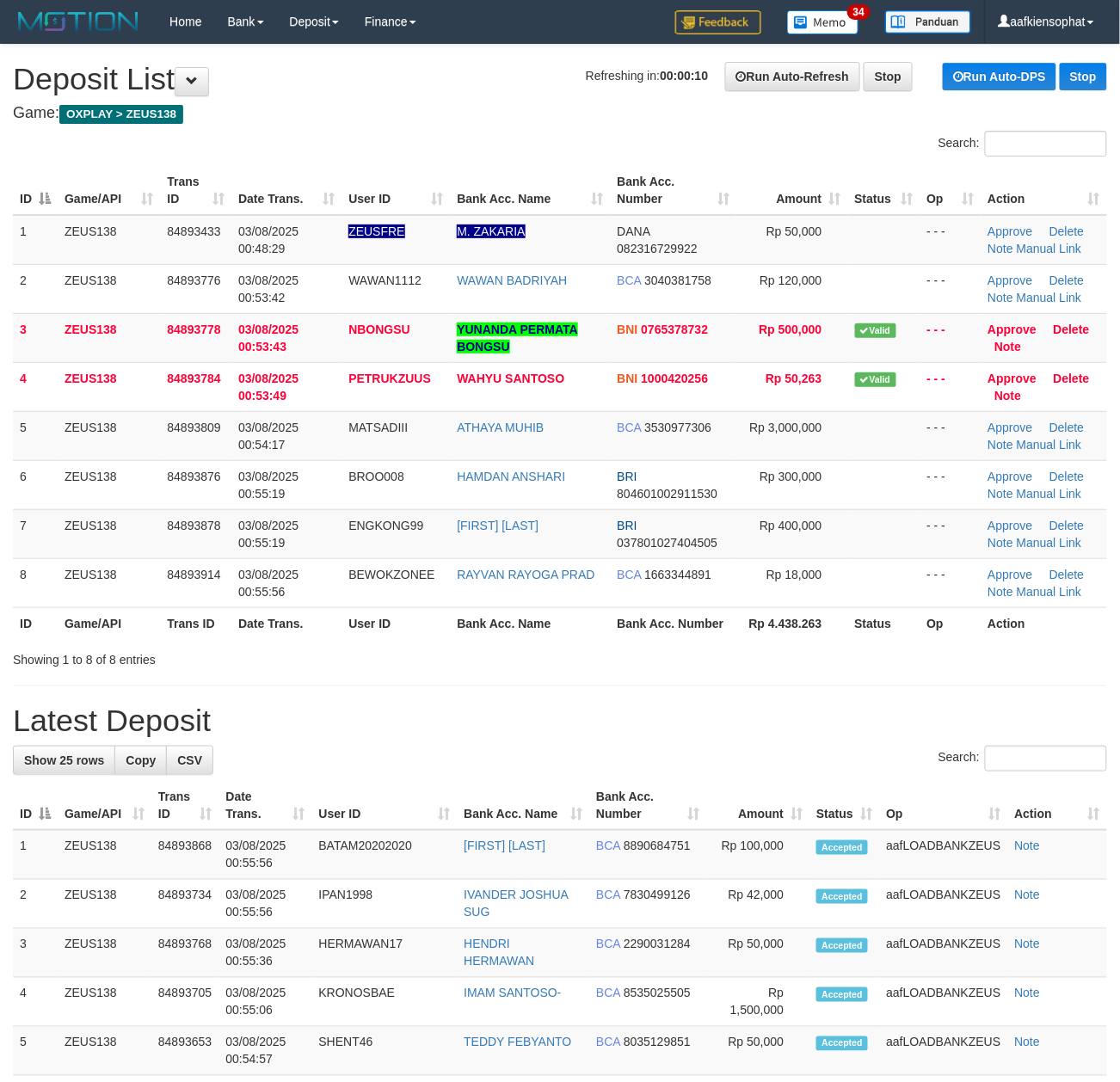 drag, startPoint x: 344, startPoint y: 676, endPoint x: 1123, endPoint y: 738, distance: 781.46337 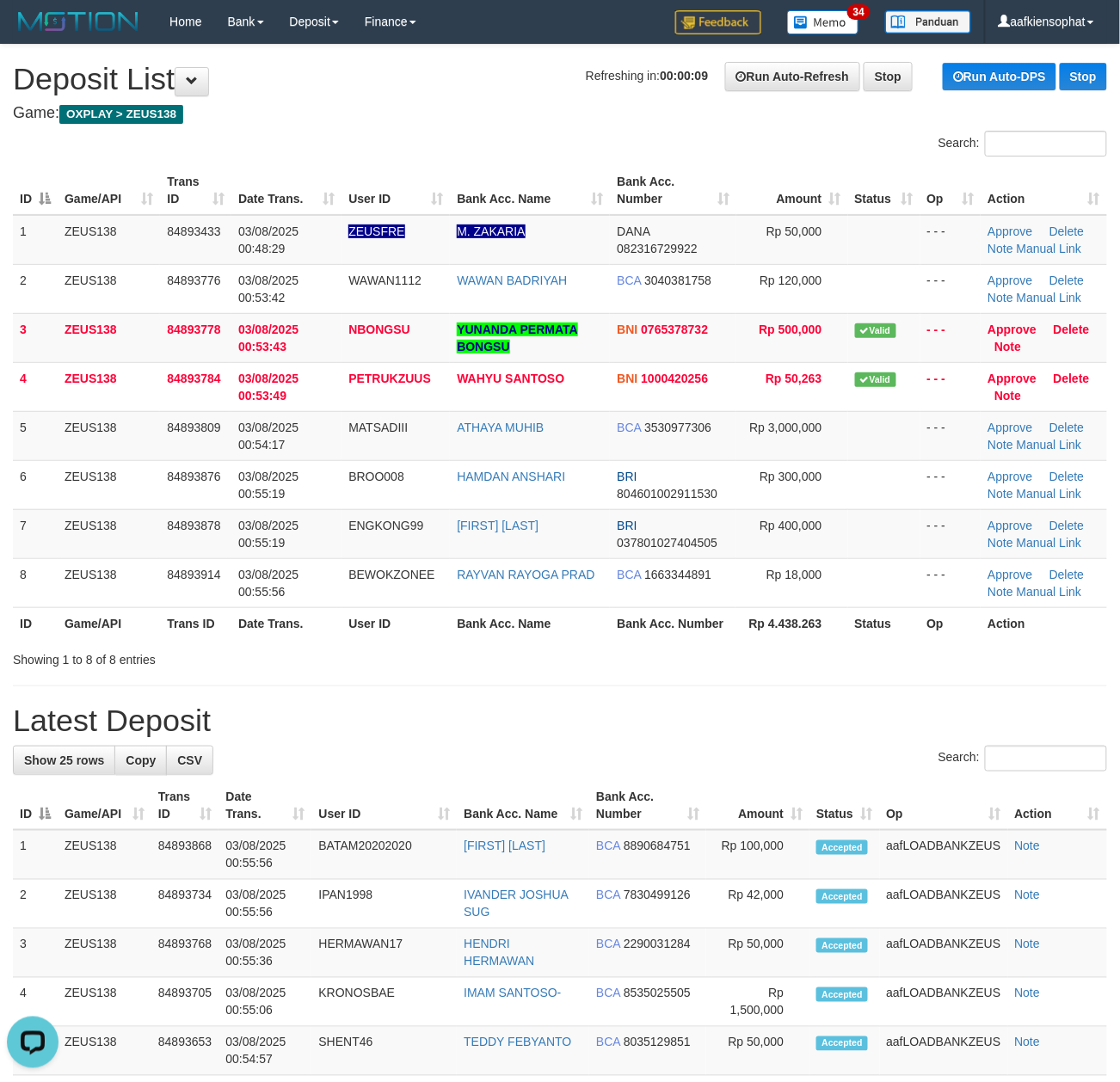 scroll, scrollTop: 0, scrollLeft: 0, axis: both 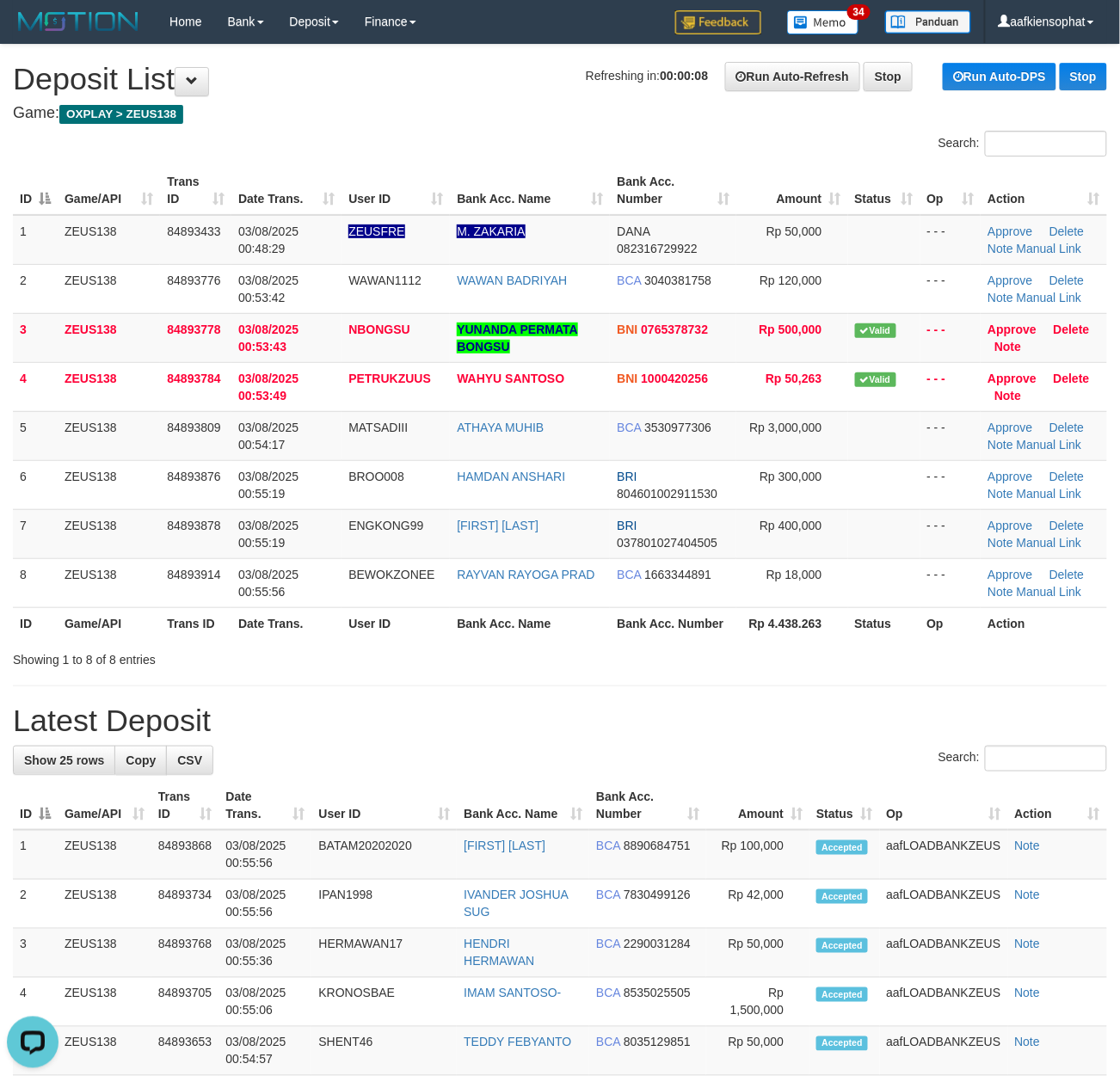 click on "Search:" at bounding box center [560, 760] 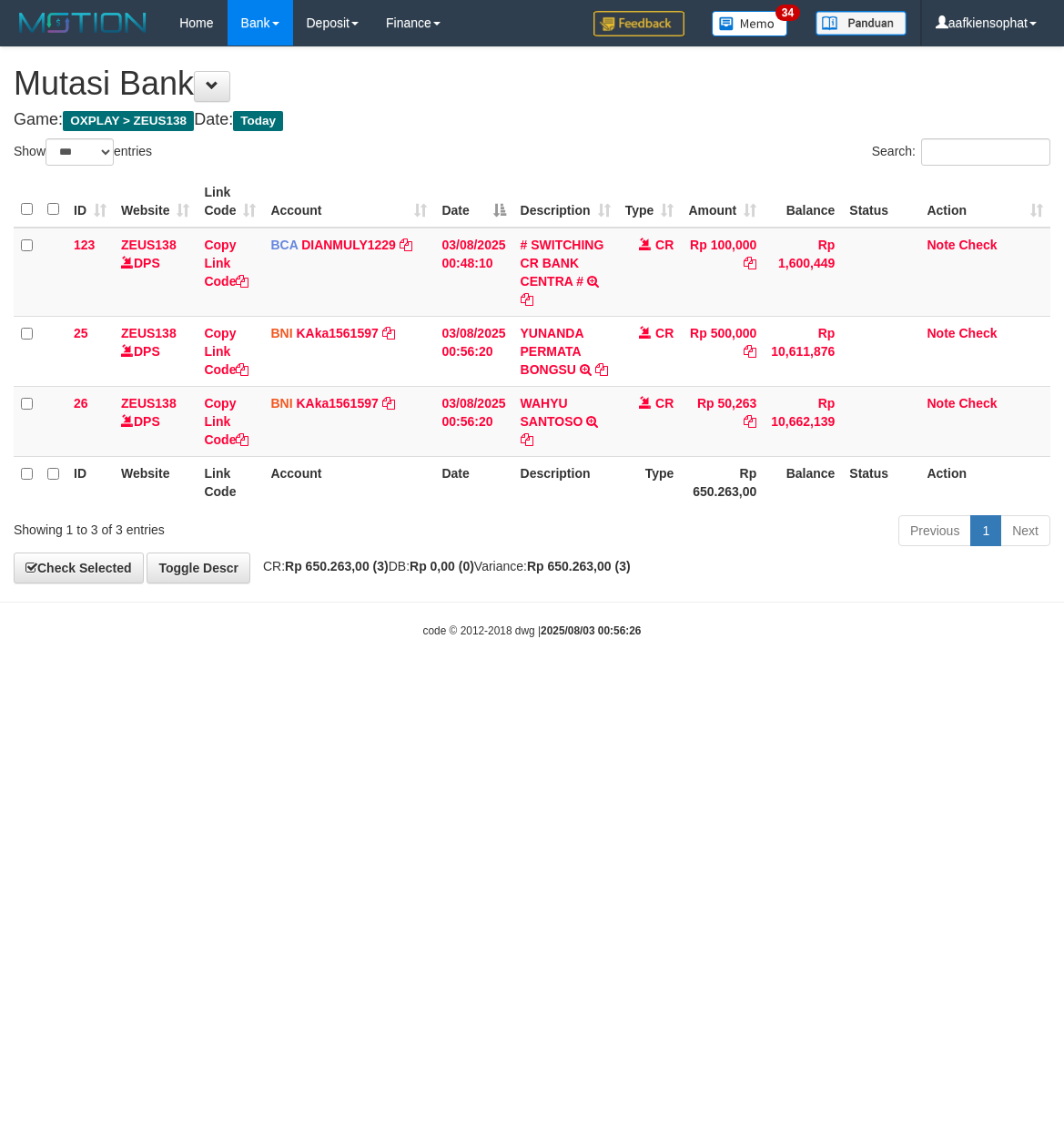 select on "***" 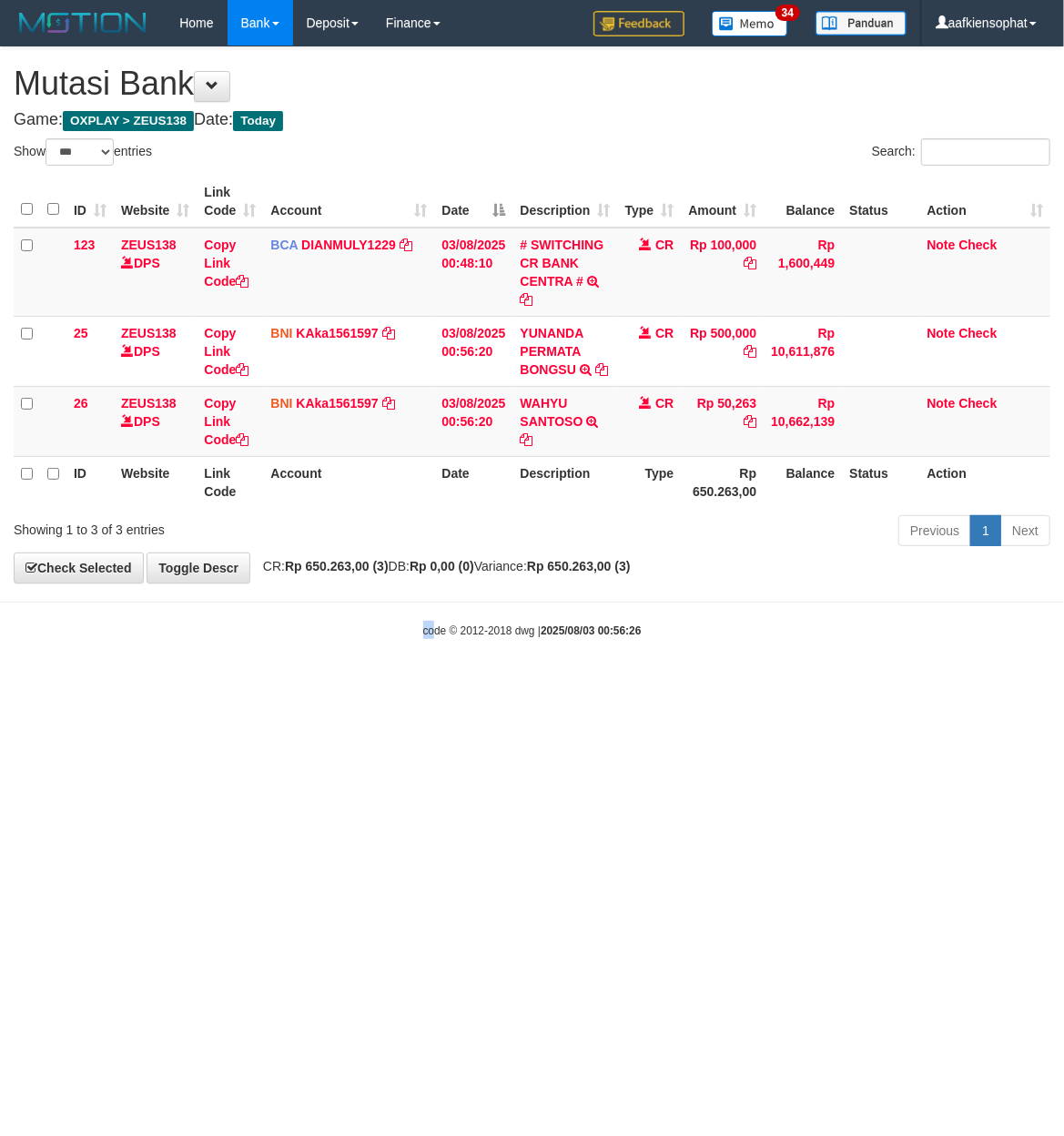 drag, startPoint x: 311, startPoint y: 761, endPoint x: 138, endPoint y: 744, distance: 173.83325 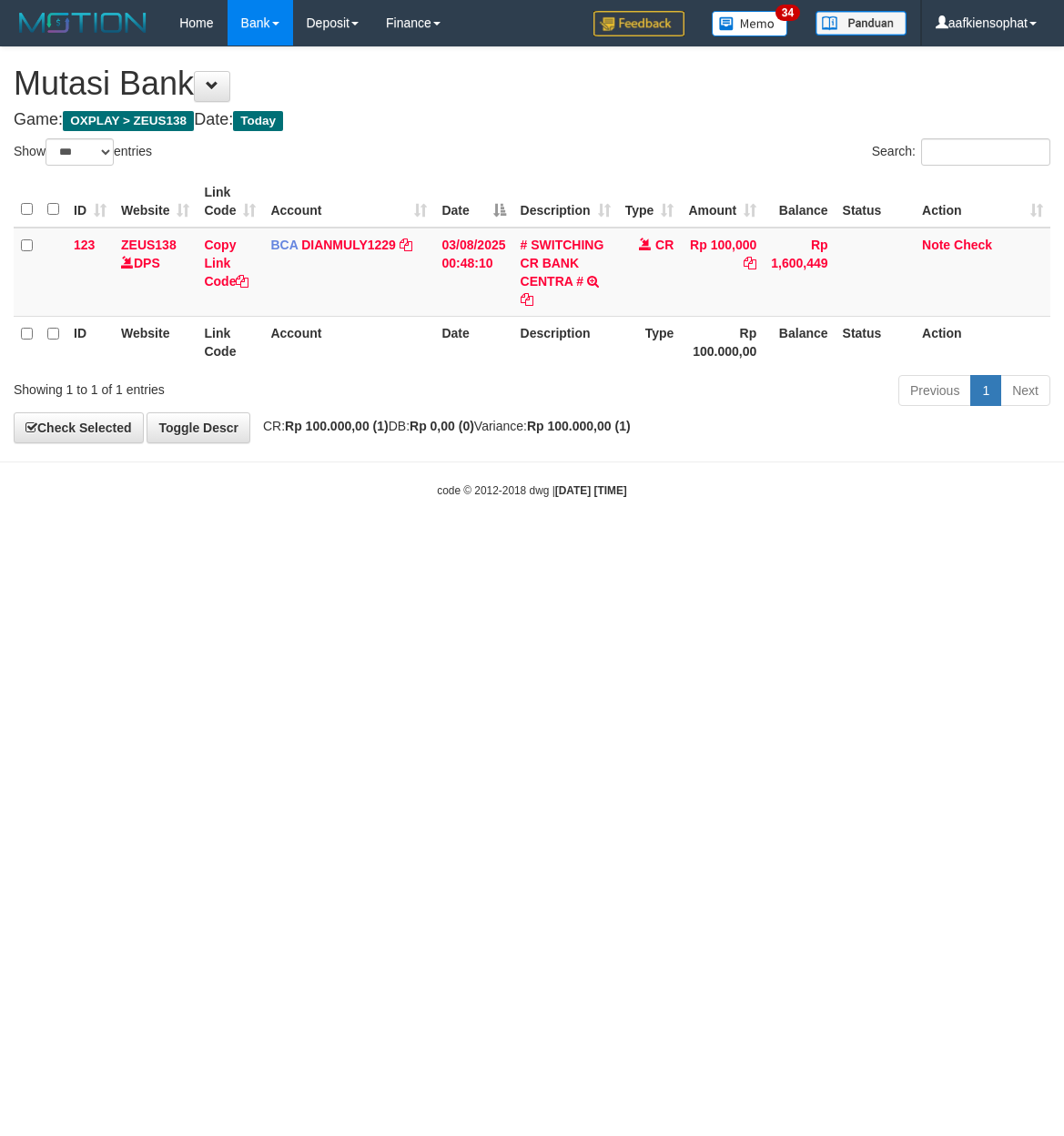 select on "***" 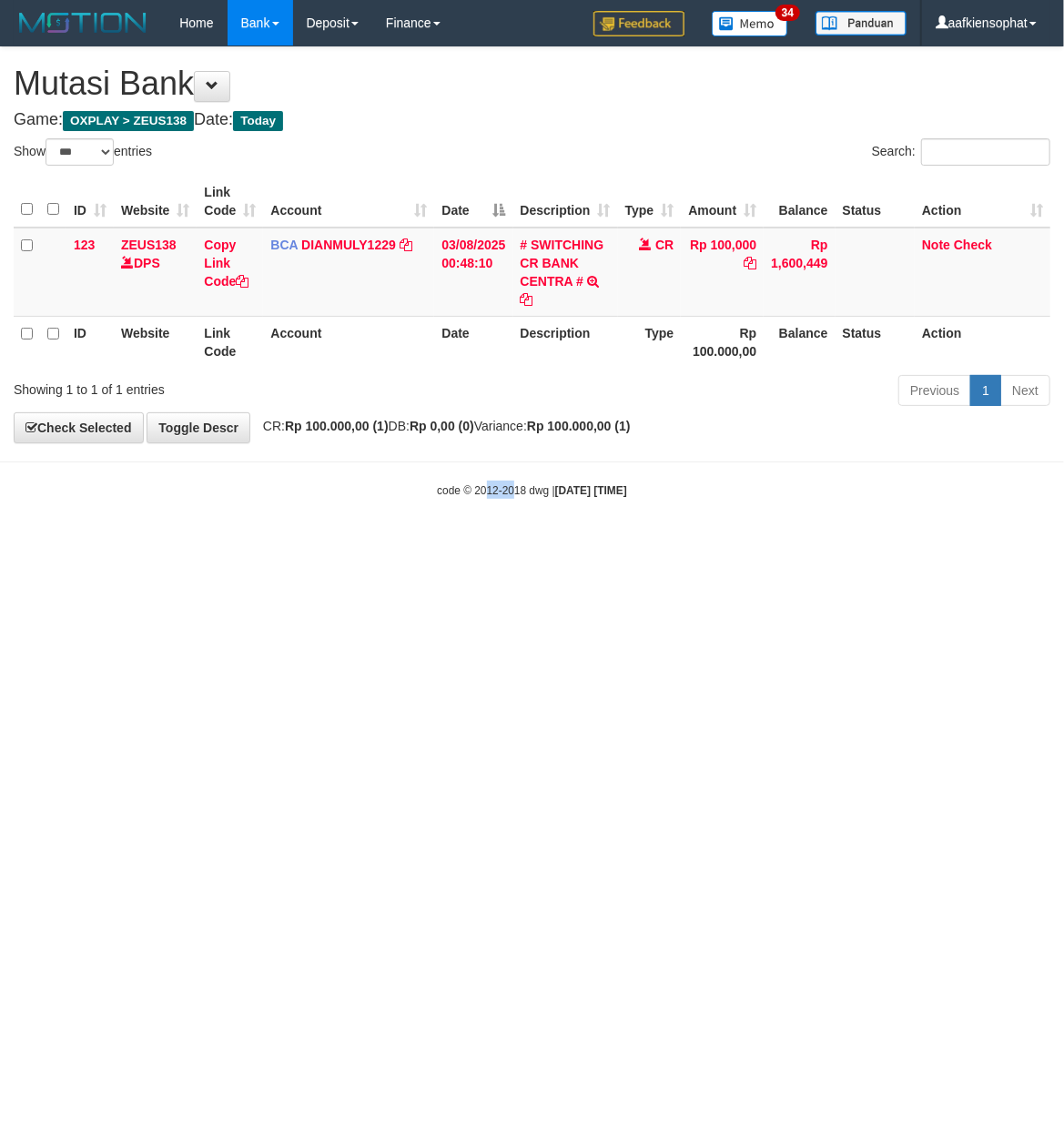 click on "Toggle navigation
Home
Bank
Account List
Load
By Website
Group
[OXPLAY]													ZEUS138
By Load Group (DPS)
Sync" at bounding box center (532, 272) 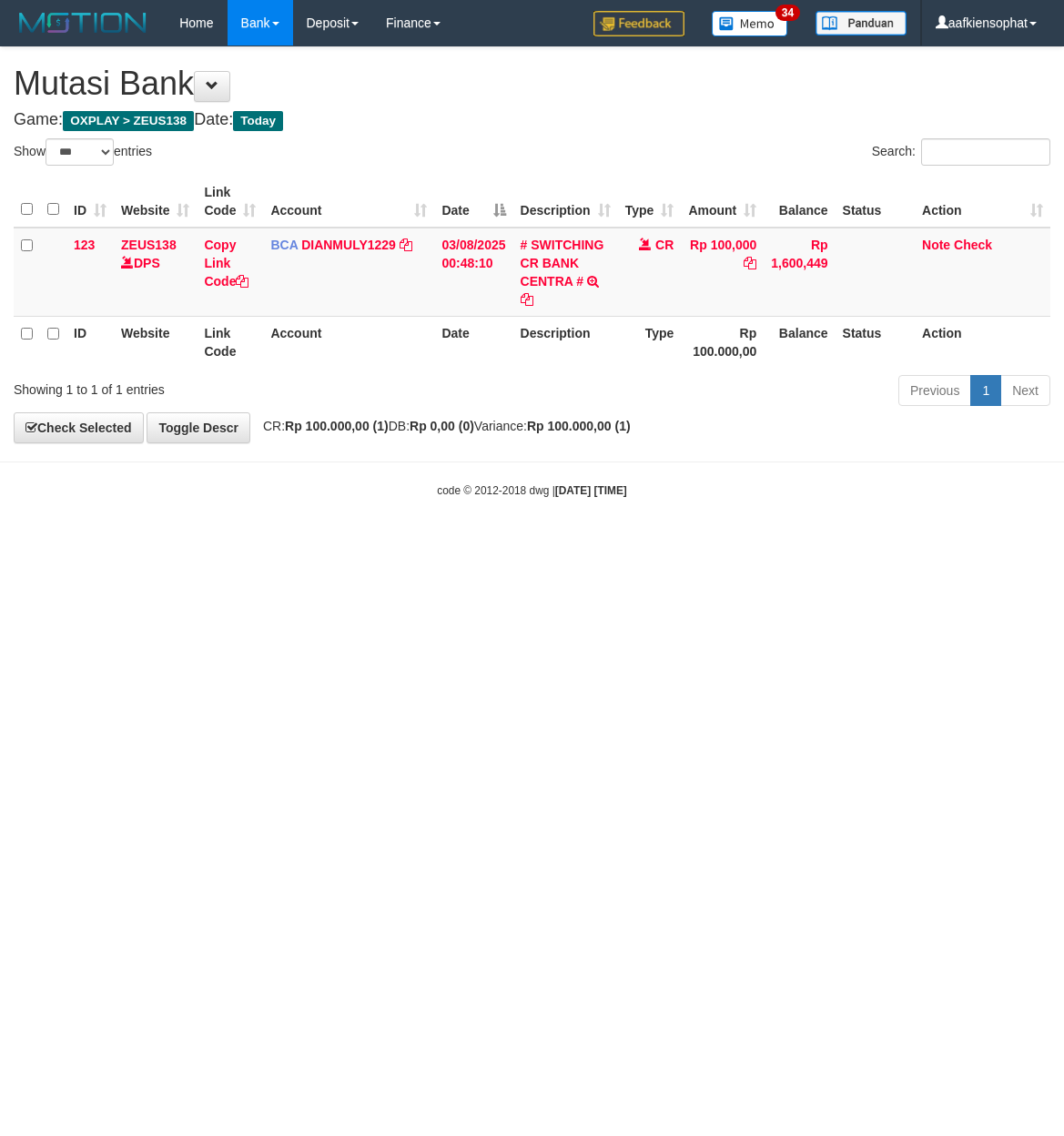 select on "***" 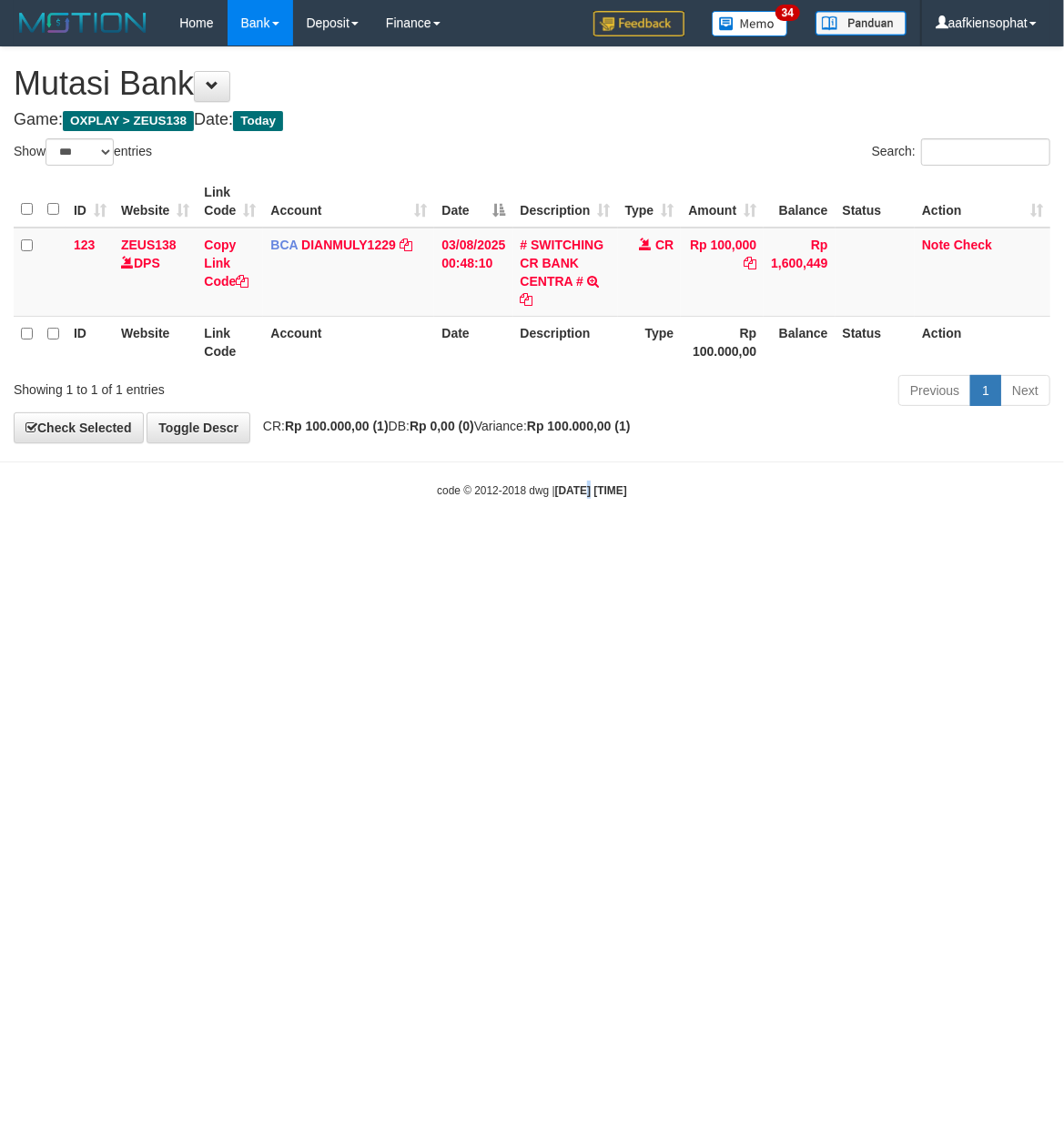 click on "Toggle navigation
Home
Bank
Account List
Load
By Website
Group
[OXPLAY]													ZEUS138
By Load Group (DPS)
Sync" at bounding box center [532, 272] 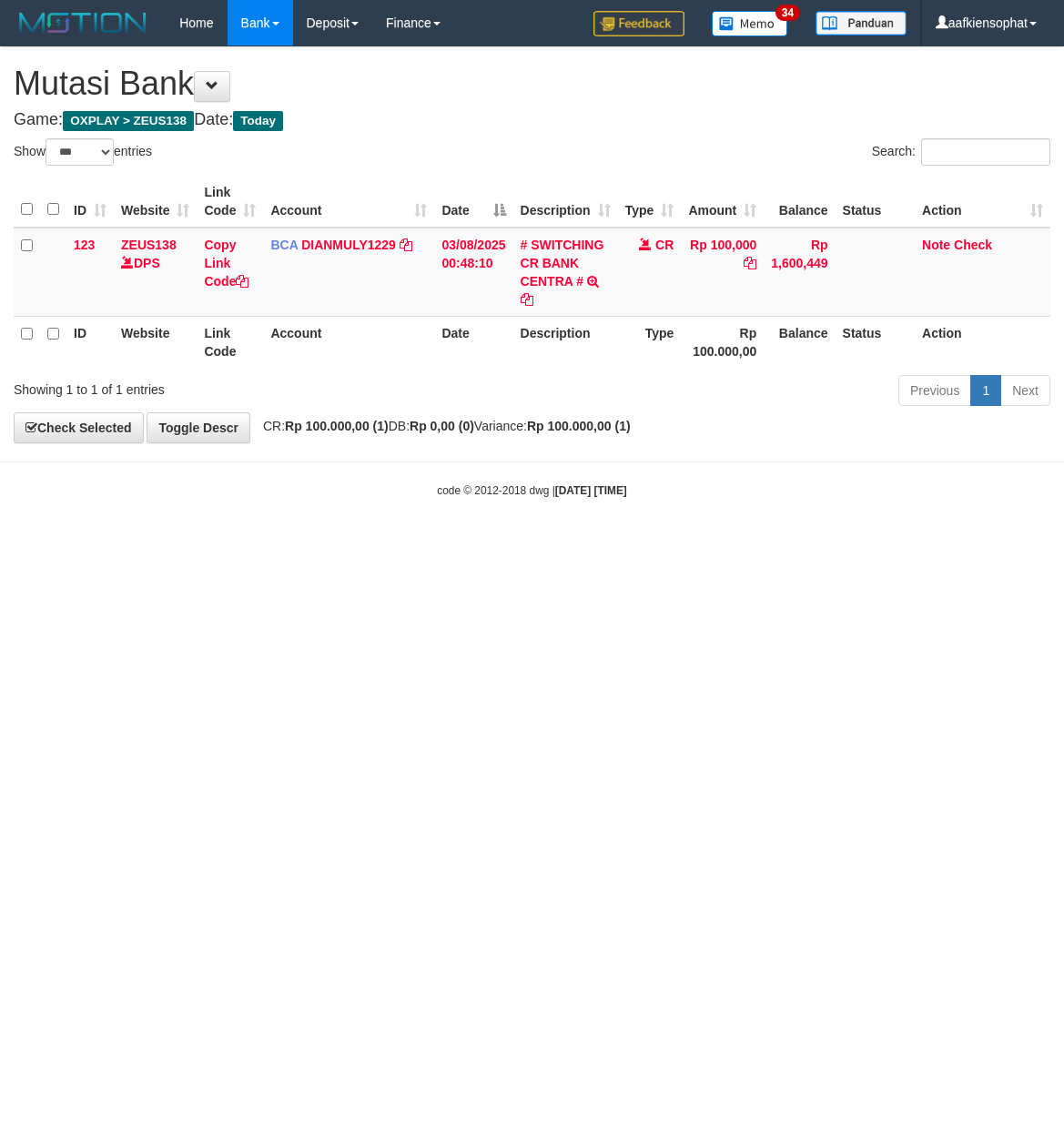 select on "***" 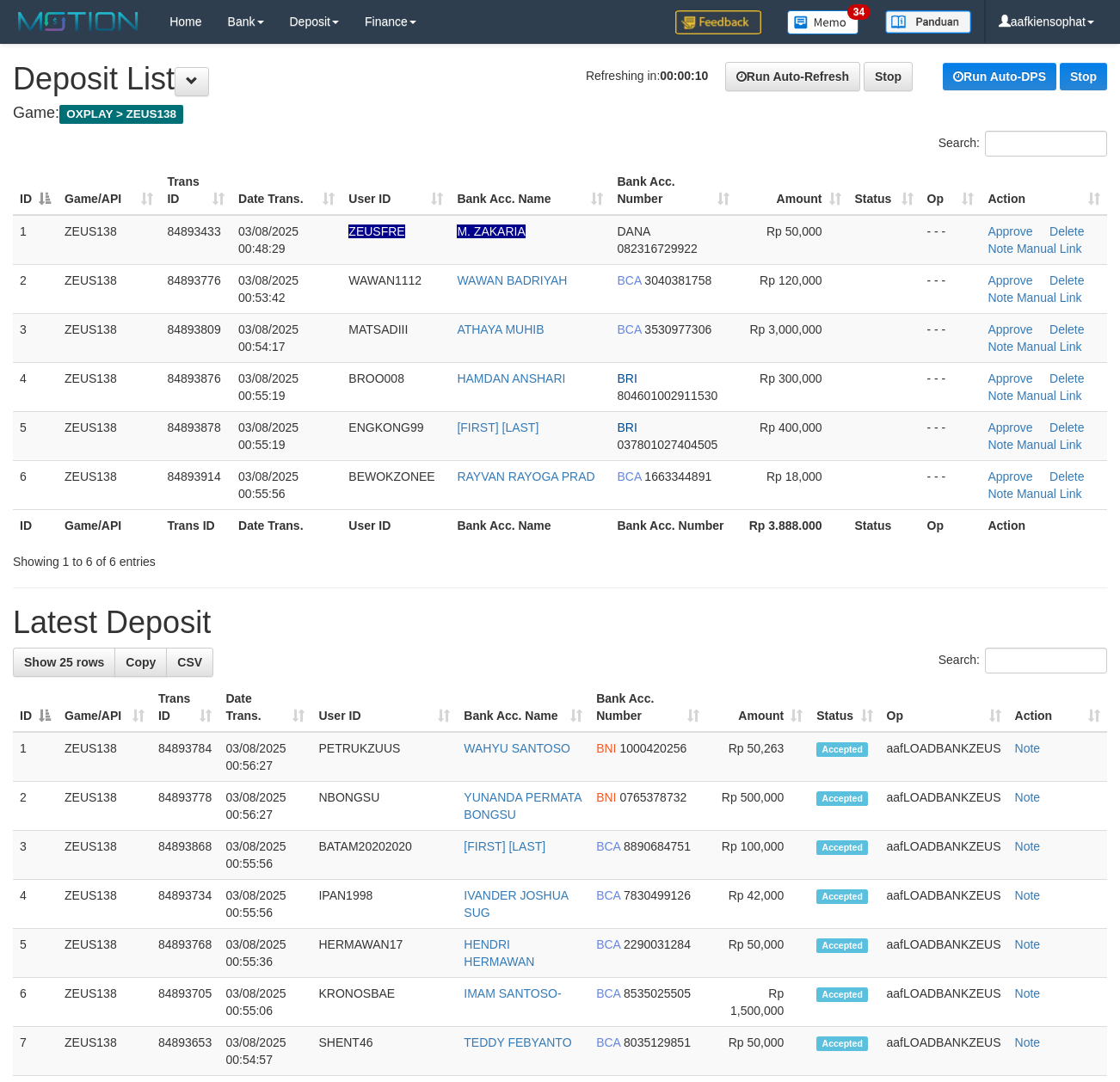 scroll, scrollTop: 0, scrollLeft: 0, axis: both 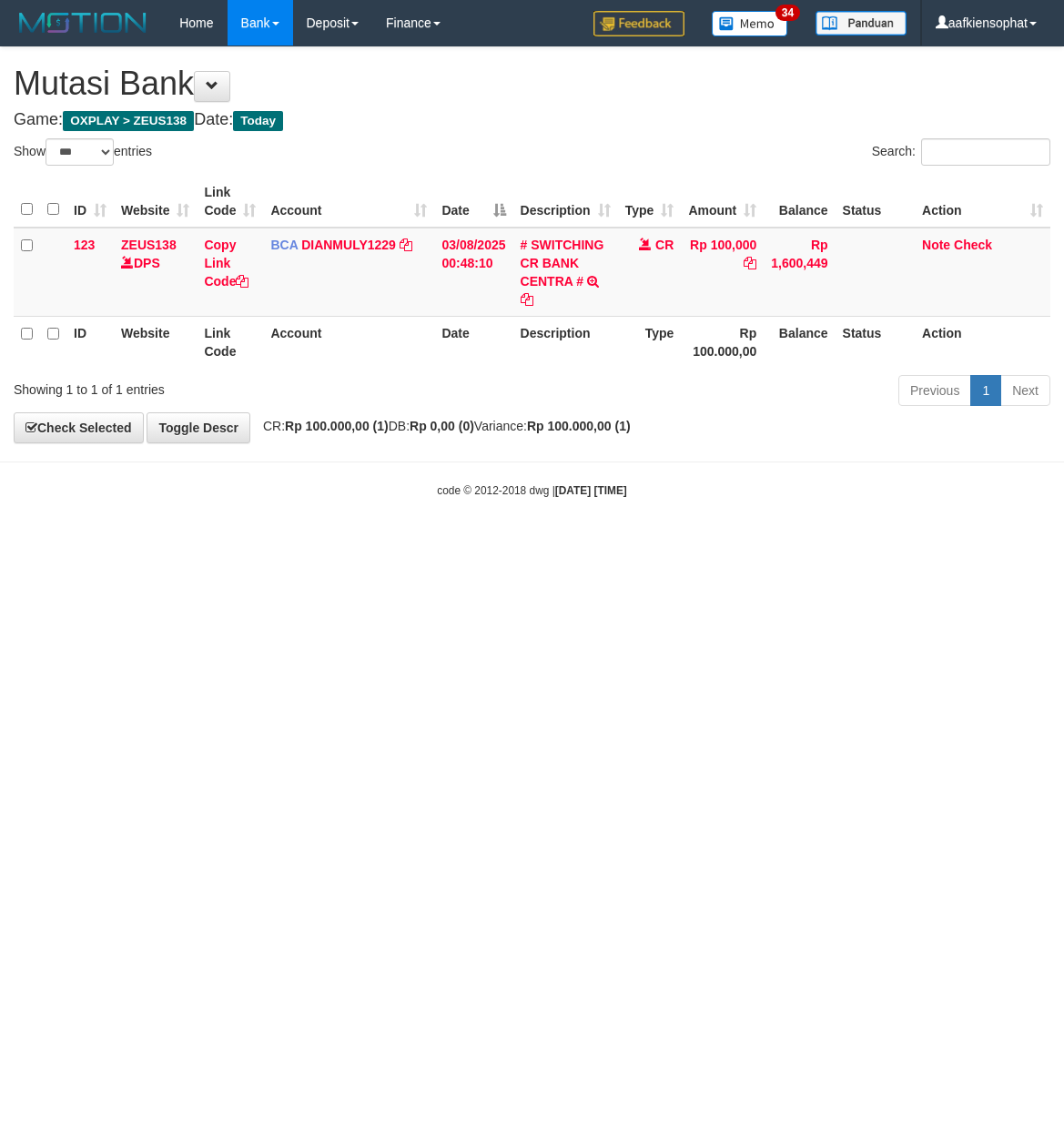 select on "***" 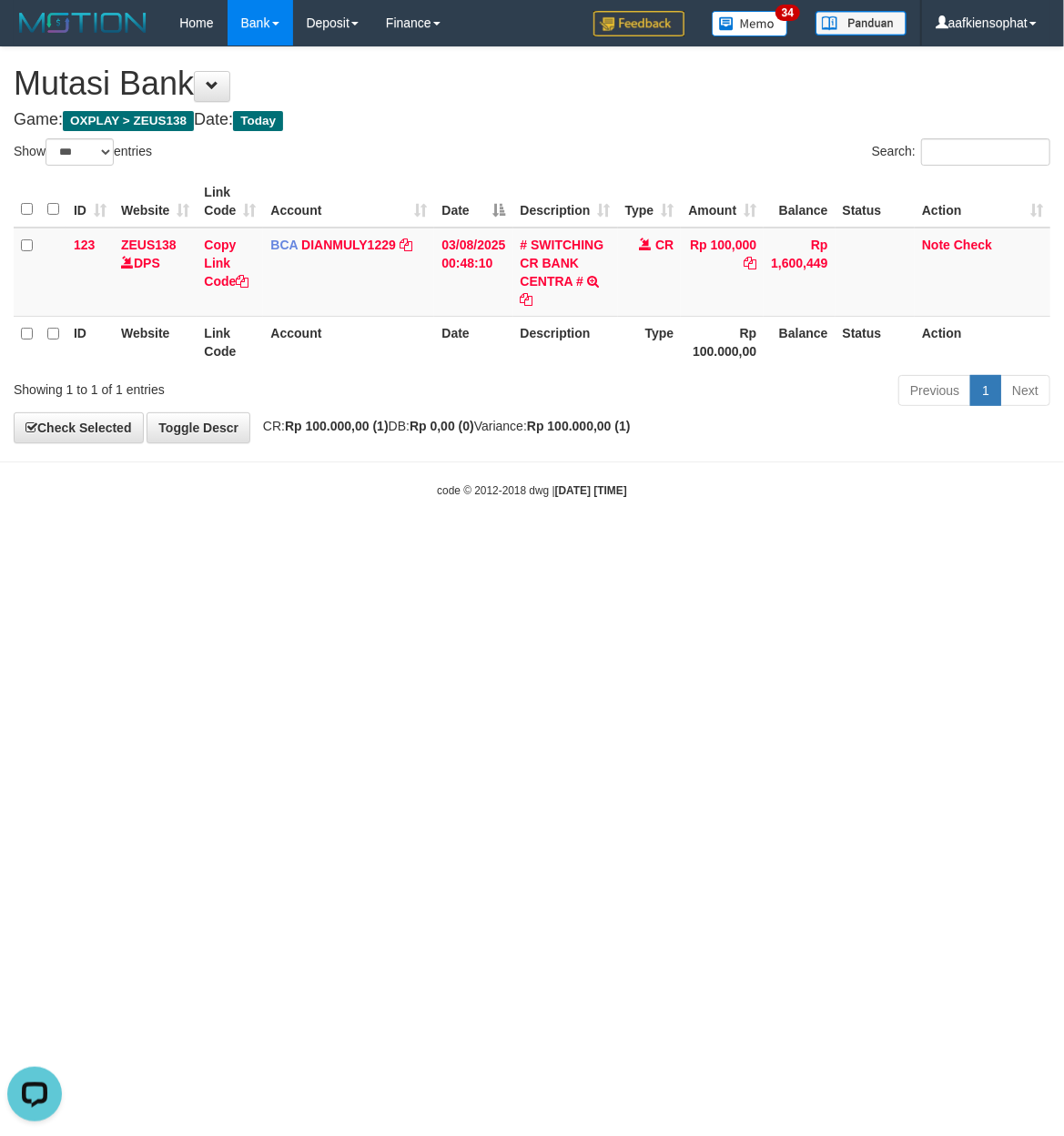 scroll, scrollTop: 0, scrollLeft: 0, axis: both 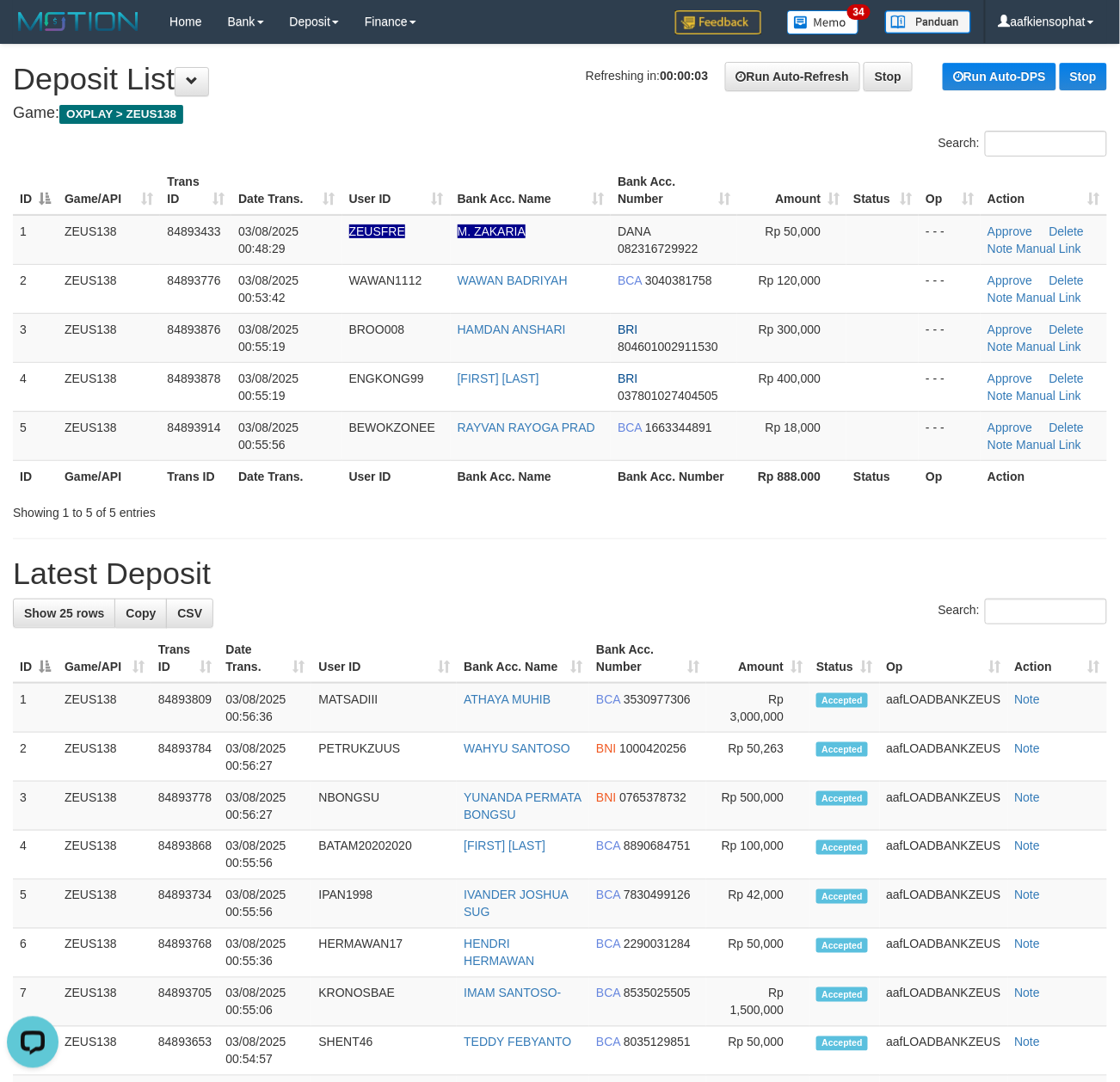 drag, startPoint x: 225, startPoint y: 542, endPoint x: 500, endPoint y: 501, distance: 278.04 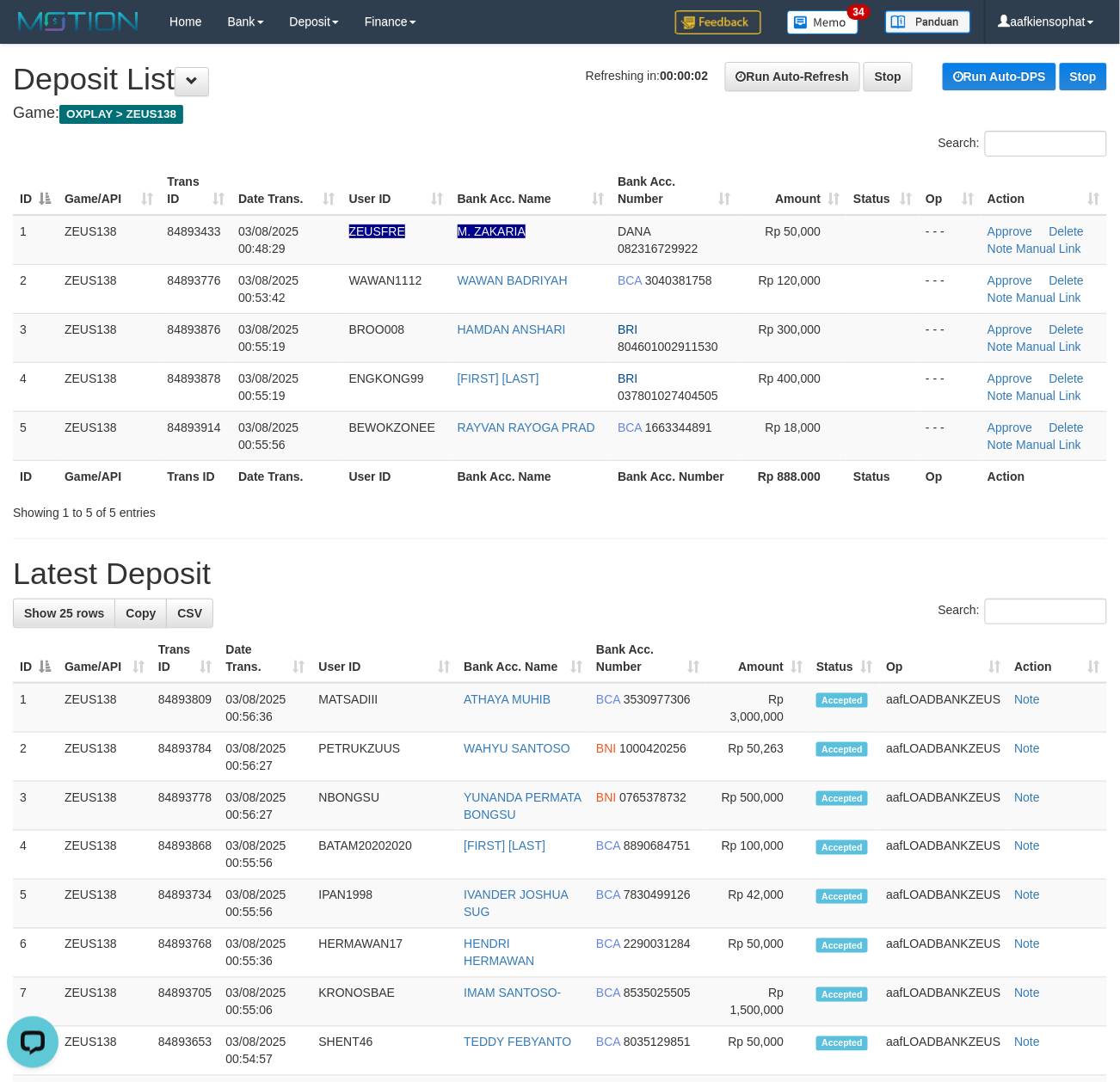 drag, startPoint x: 204, startPoint y: 678, endPoint x: 1120, endPoint y: 667, distance: 916.066 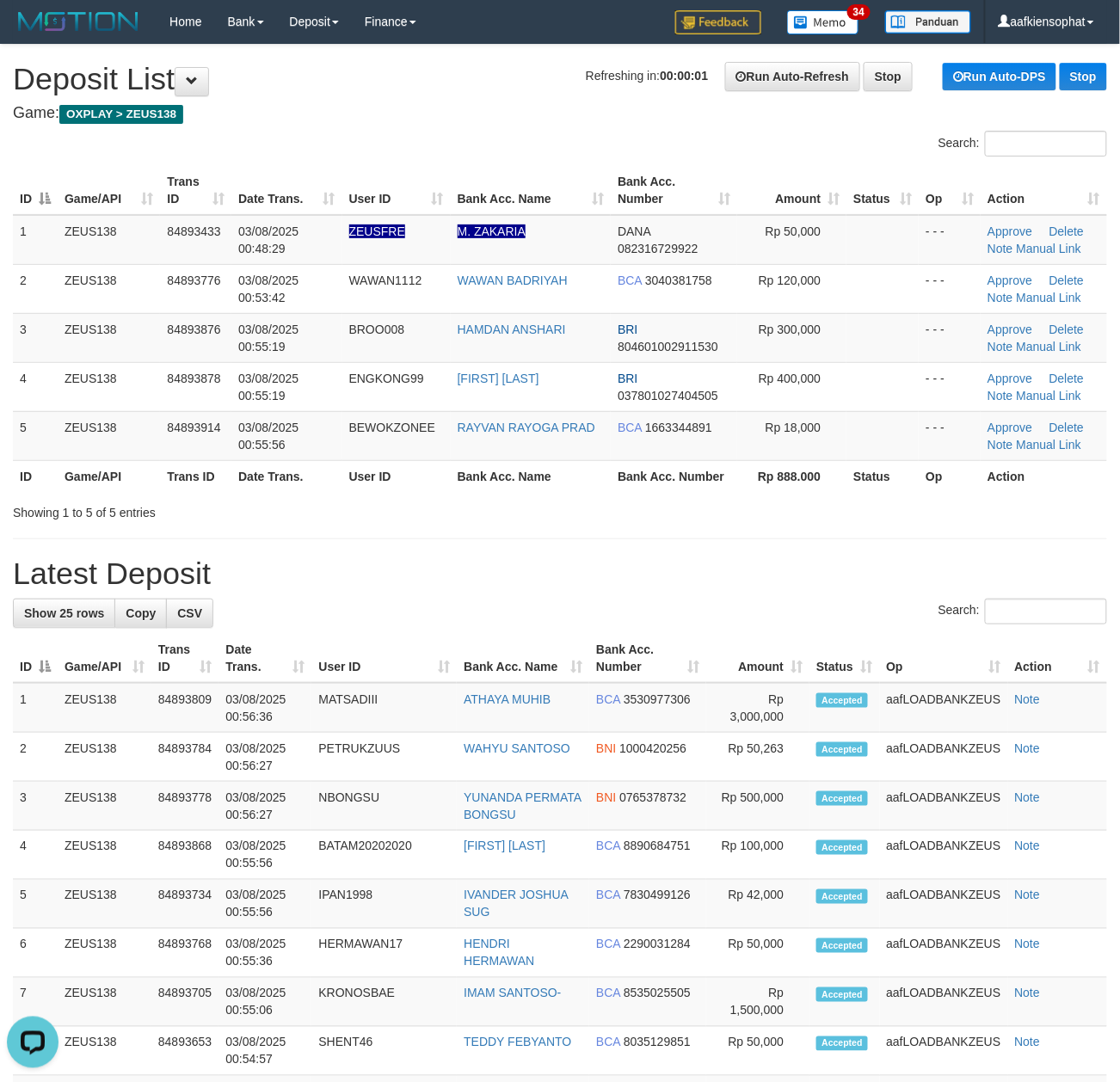 drag, startPoint x: 330, startPoint y: 599, endPoint x: 1132, endPoint y: 603, distance: 802.01 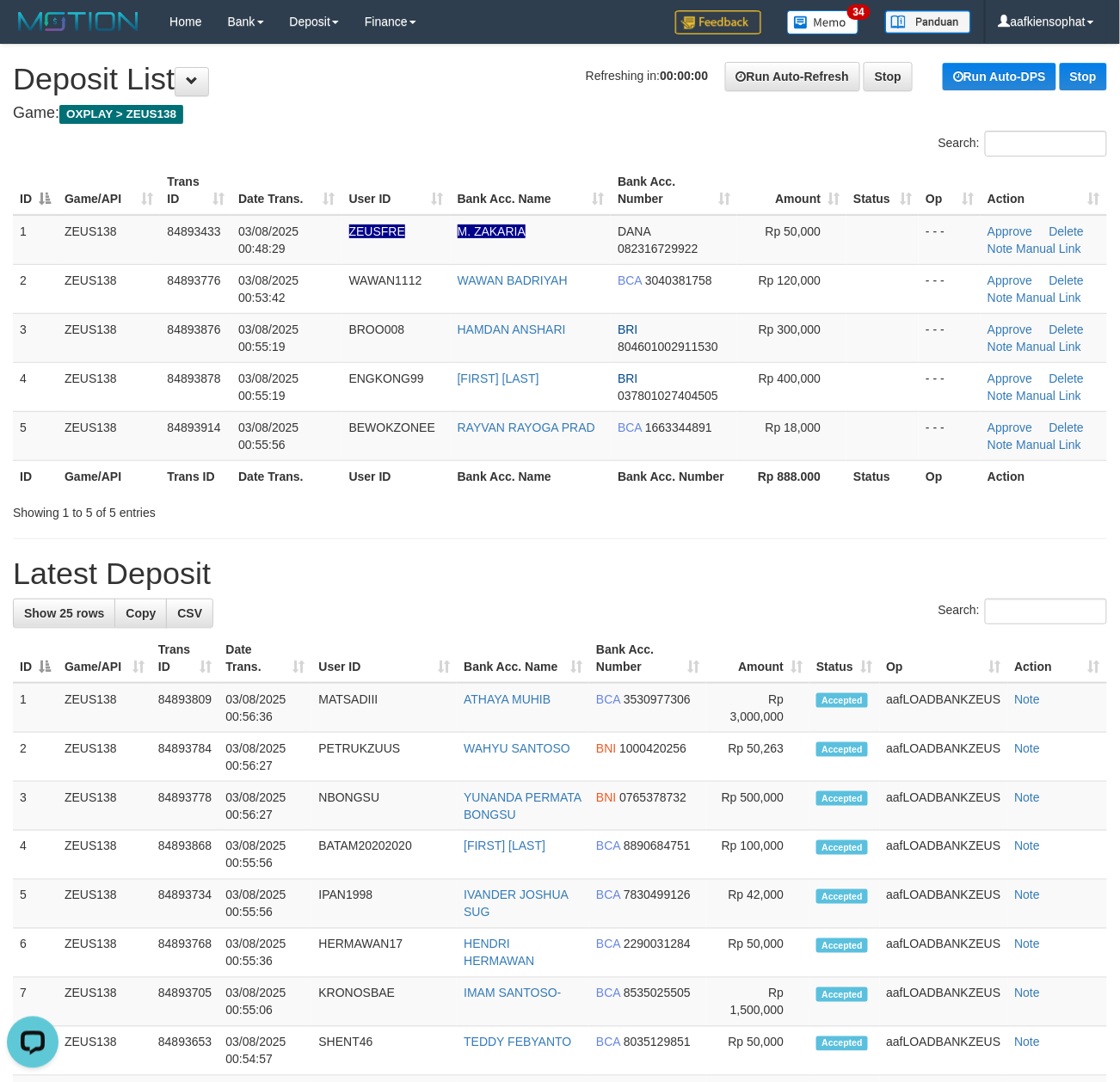 drag, startPoint x: 348, startPoint y: 562, endPoint x: 1132, endPoint y: 624, distance: 786.4477 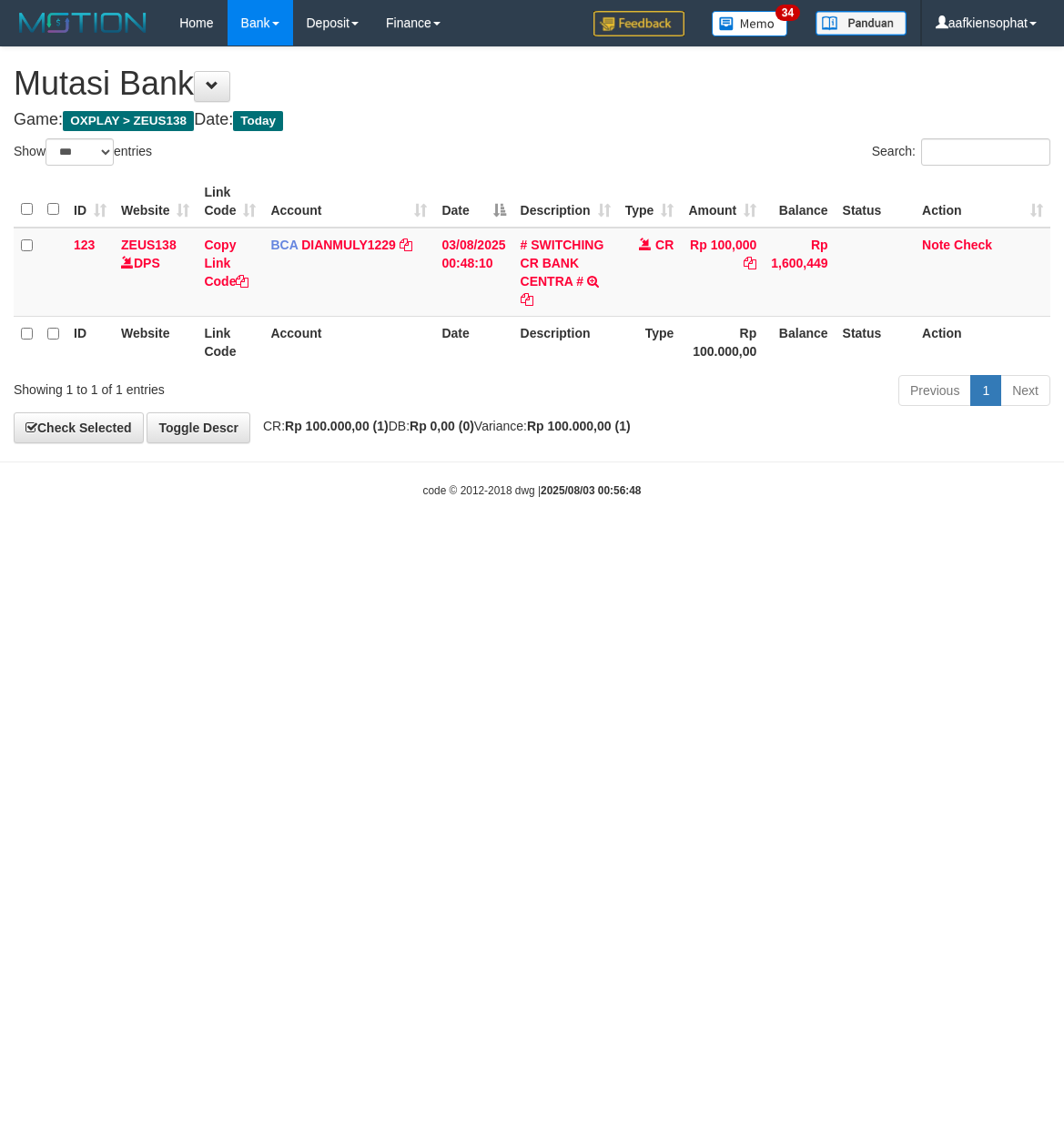 select on "***" 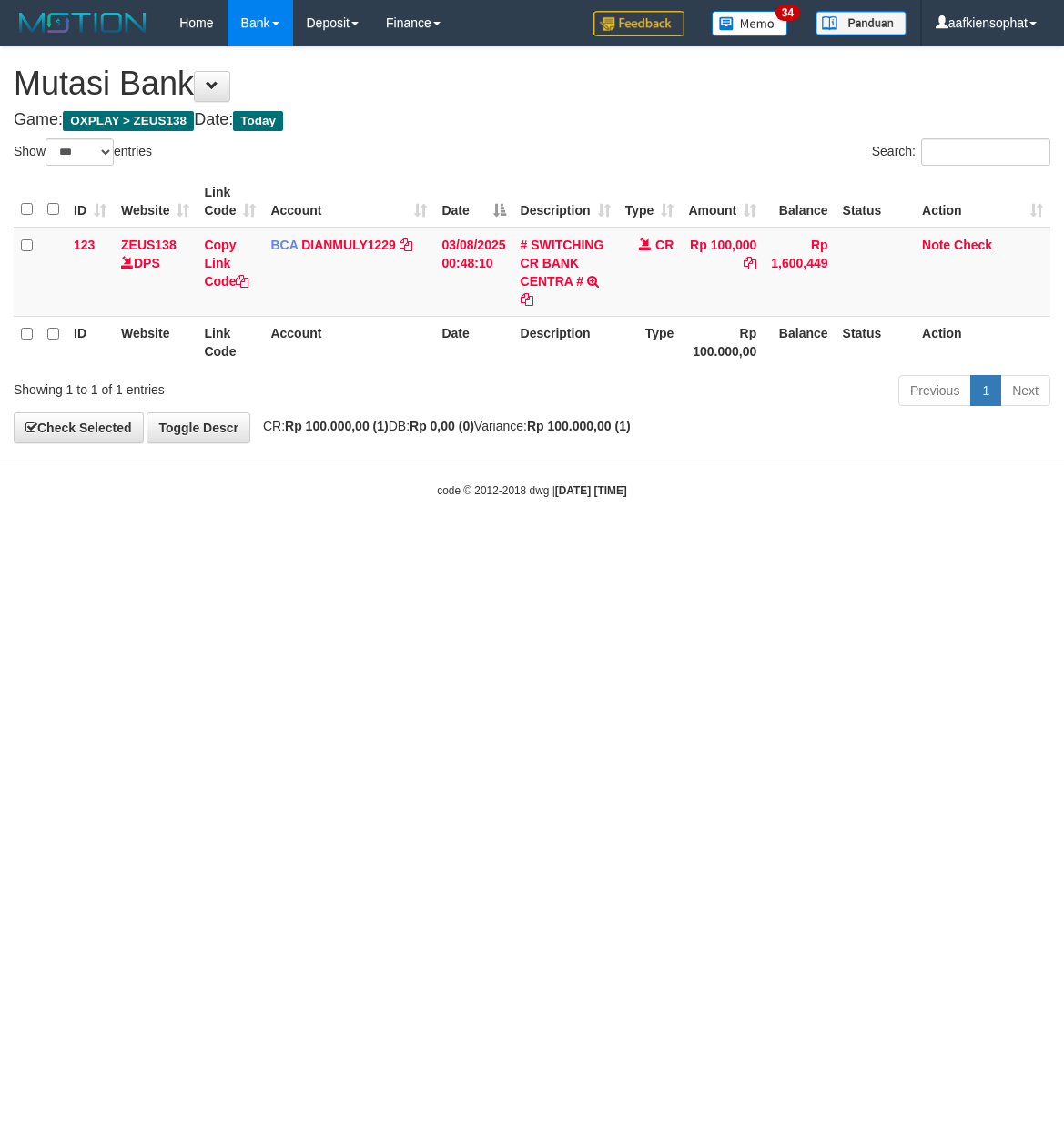select on "***" 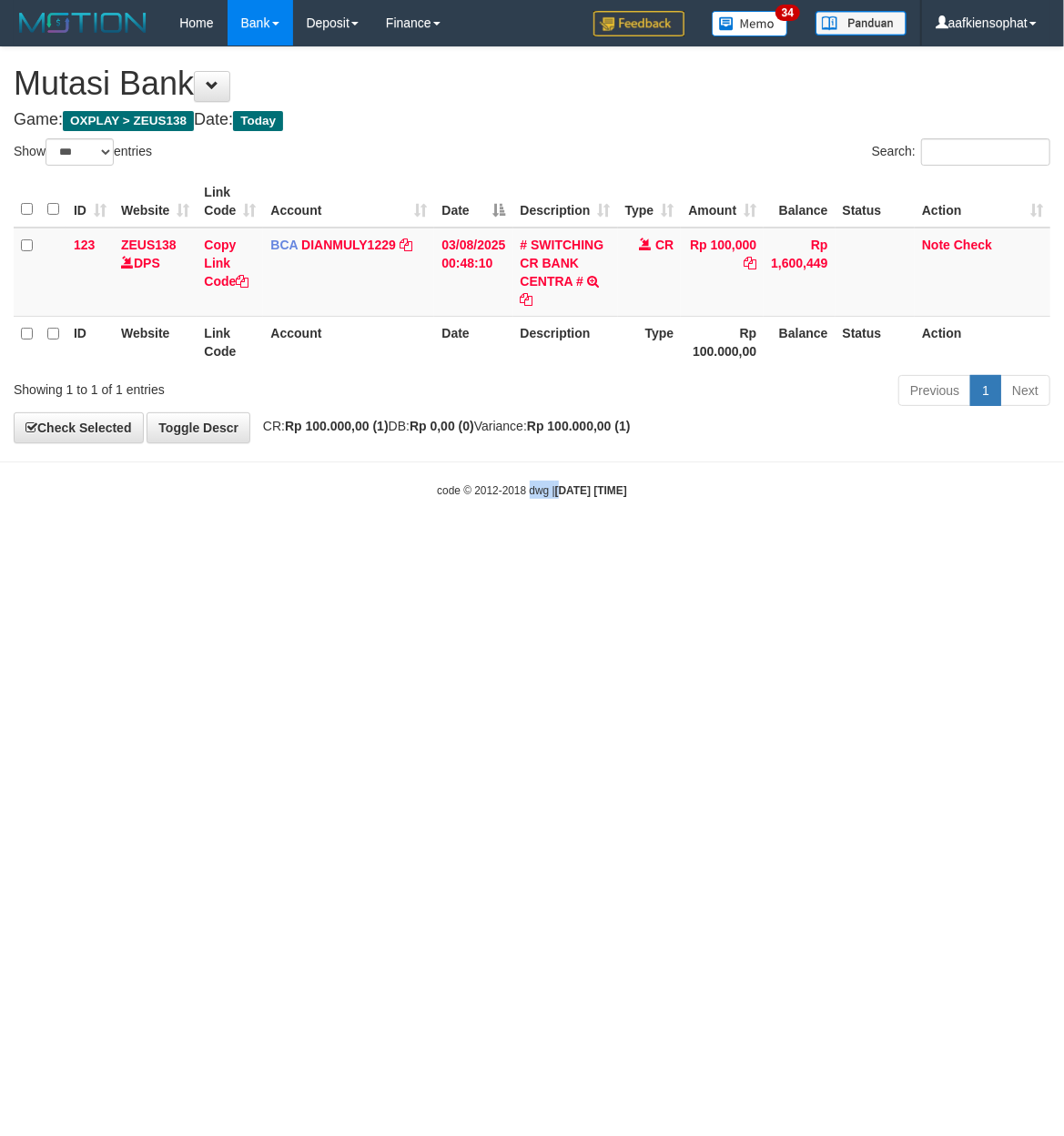 click on "Toggle navigation
Home
Bank
Account List
Load
By Website
Group
[OXPLAY]													ZEUS138
By Load Group (DPS)
Sync" at bounding box center [532, 272] 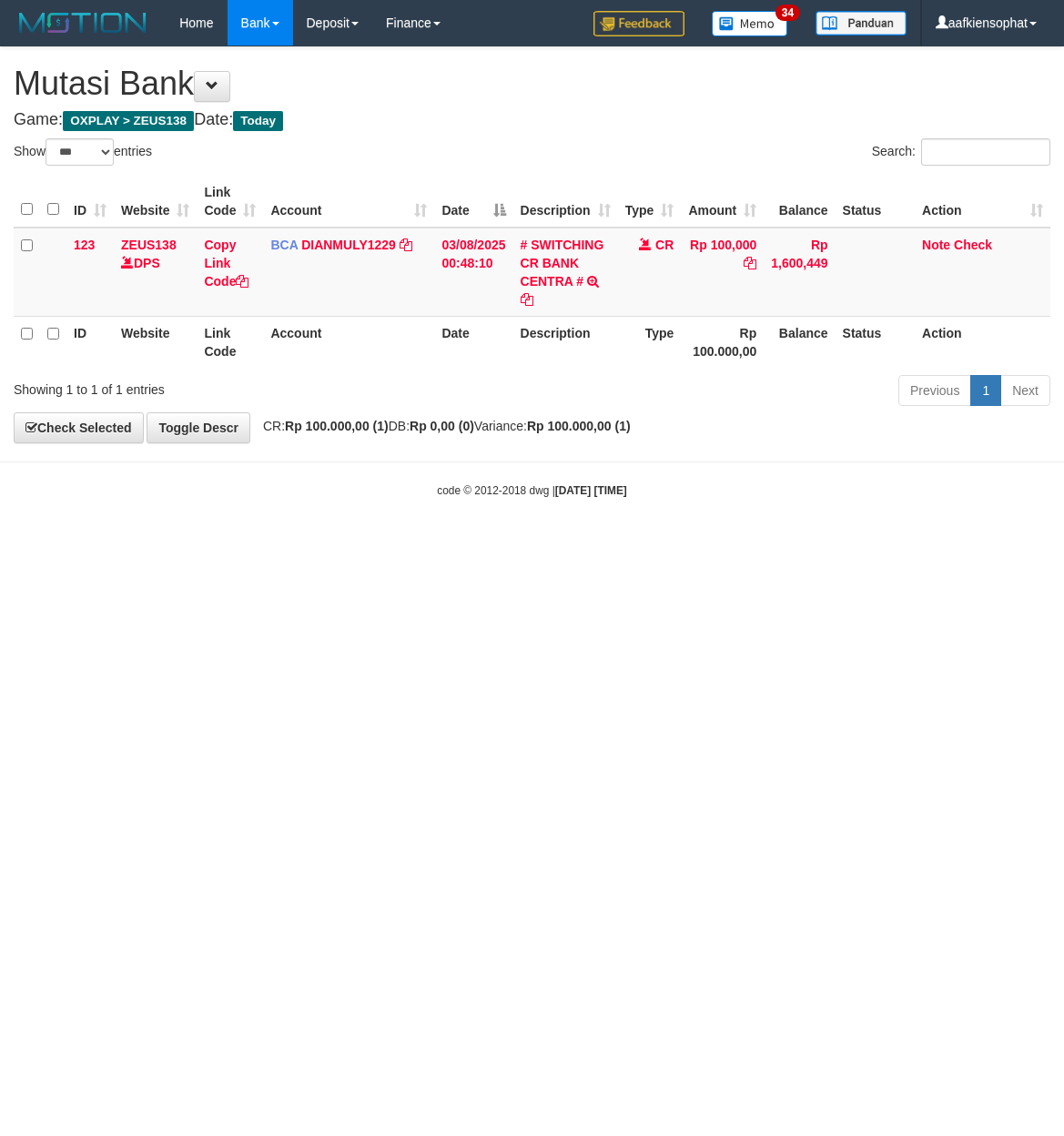 select on "***" 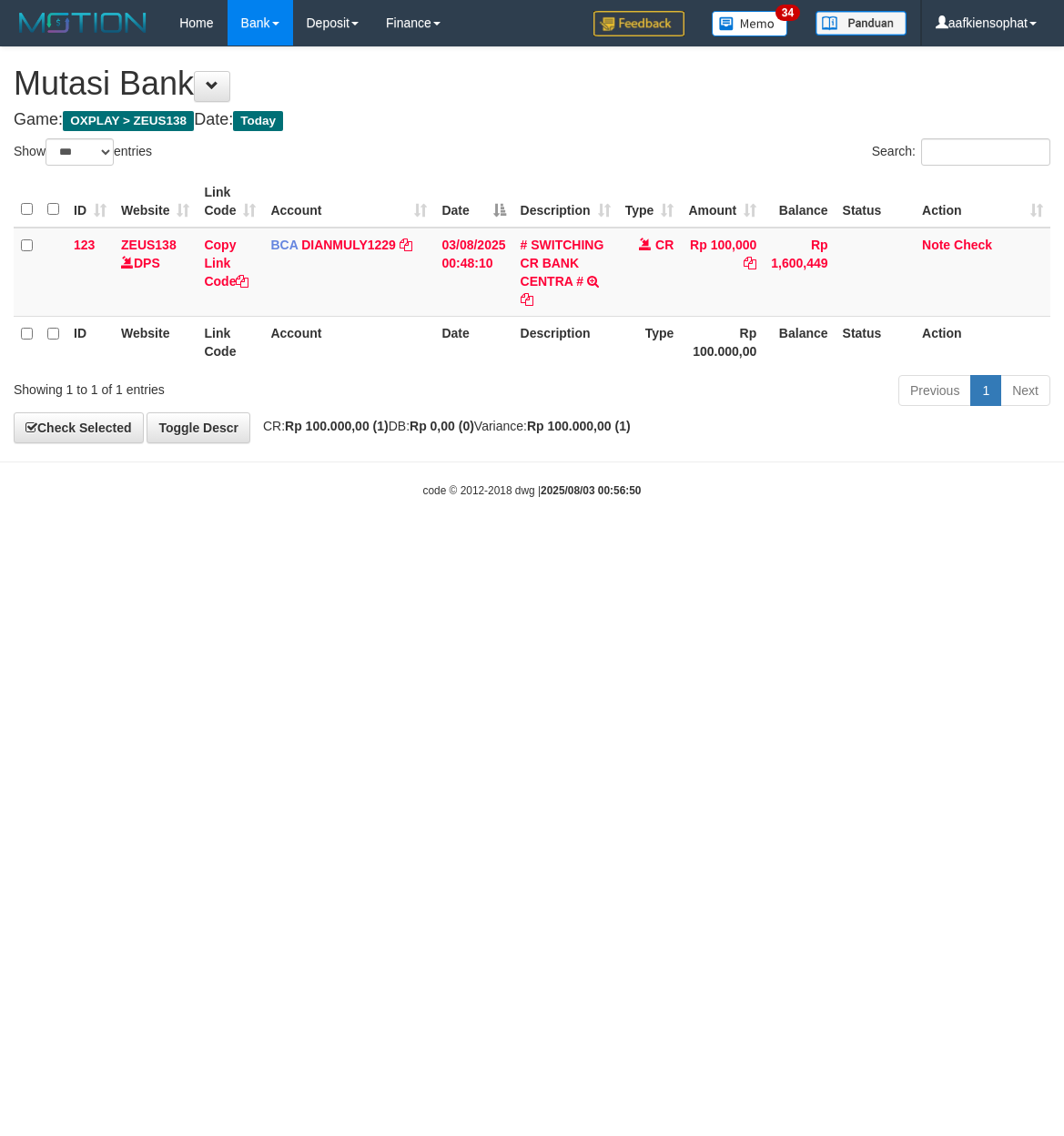 select on "***" 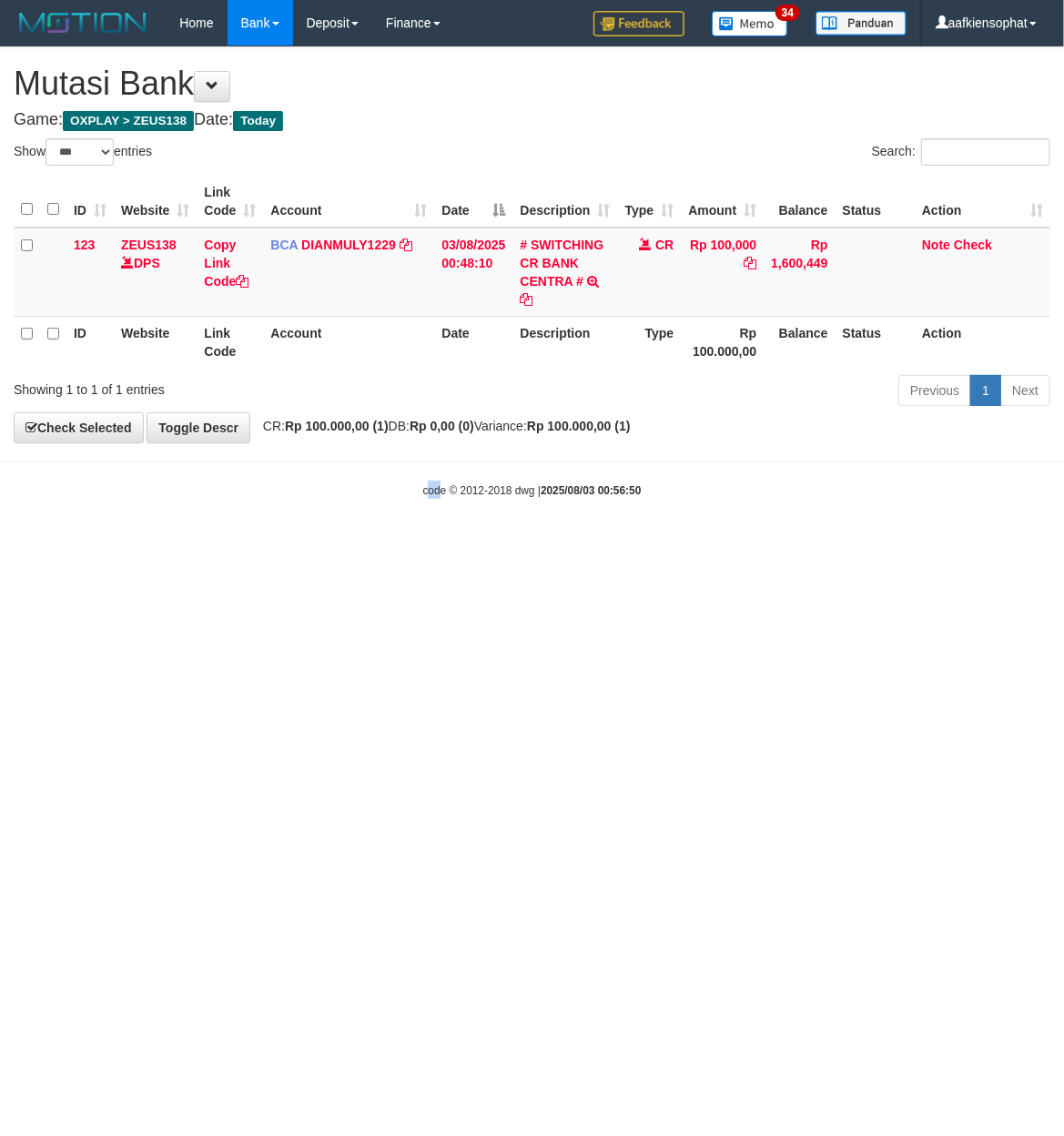 drag, startPoint x: 375, startPoint y: 700, endPoint x: 4, endPoint y: 700, distance: 371 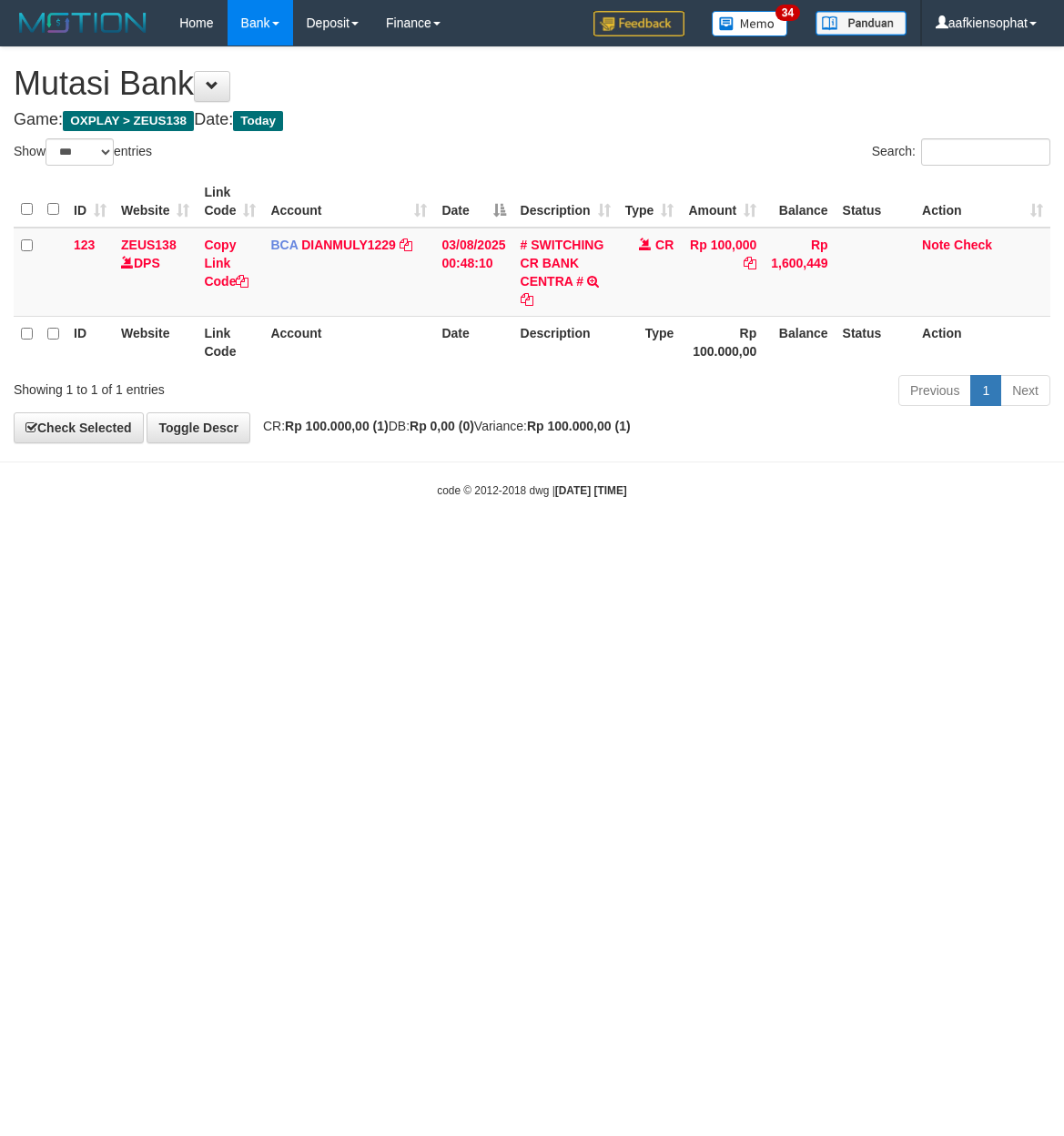 select on "***" 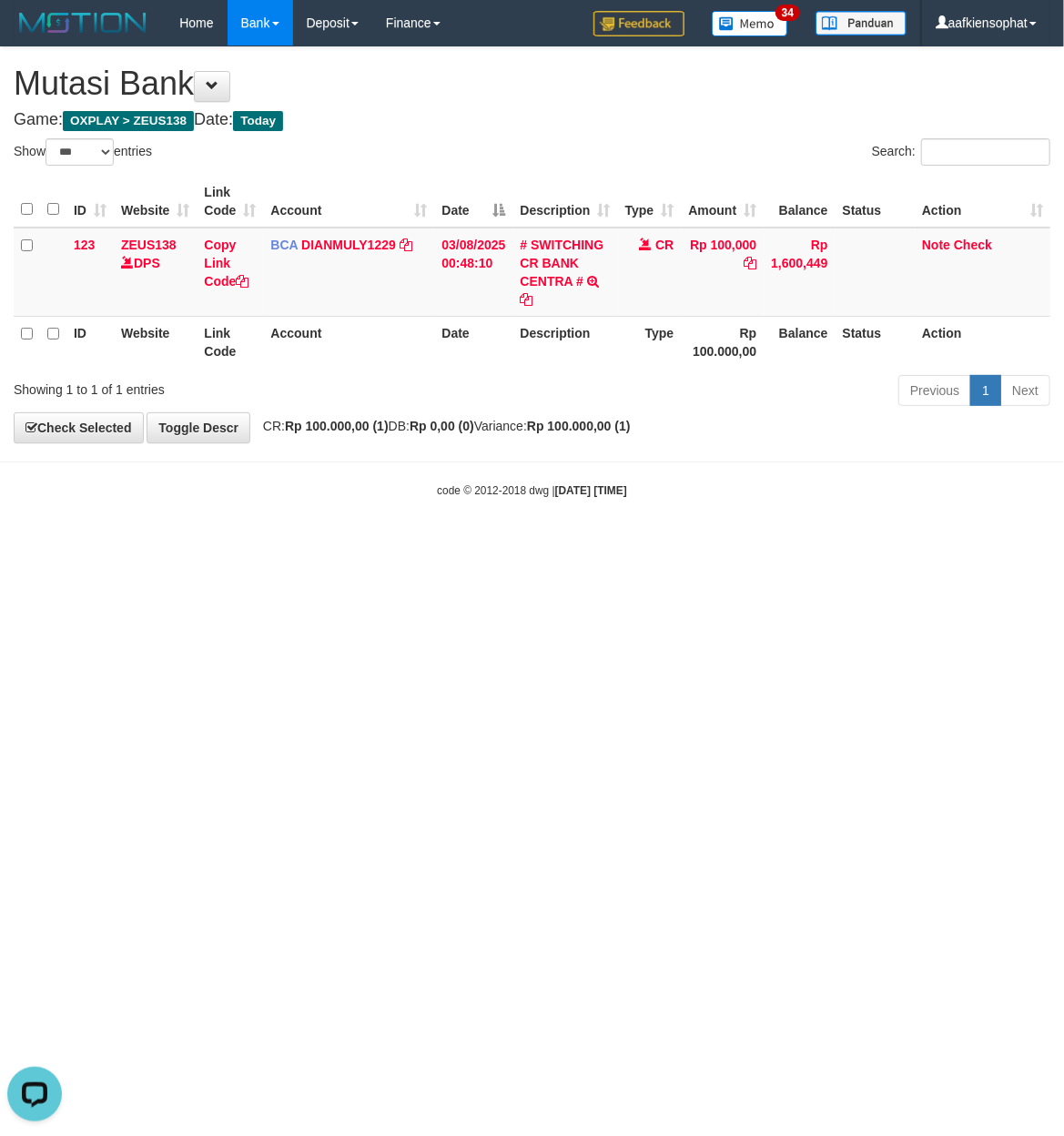 scroll, scrollTop: 0, scrollLeft: 0, axis: both 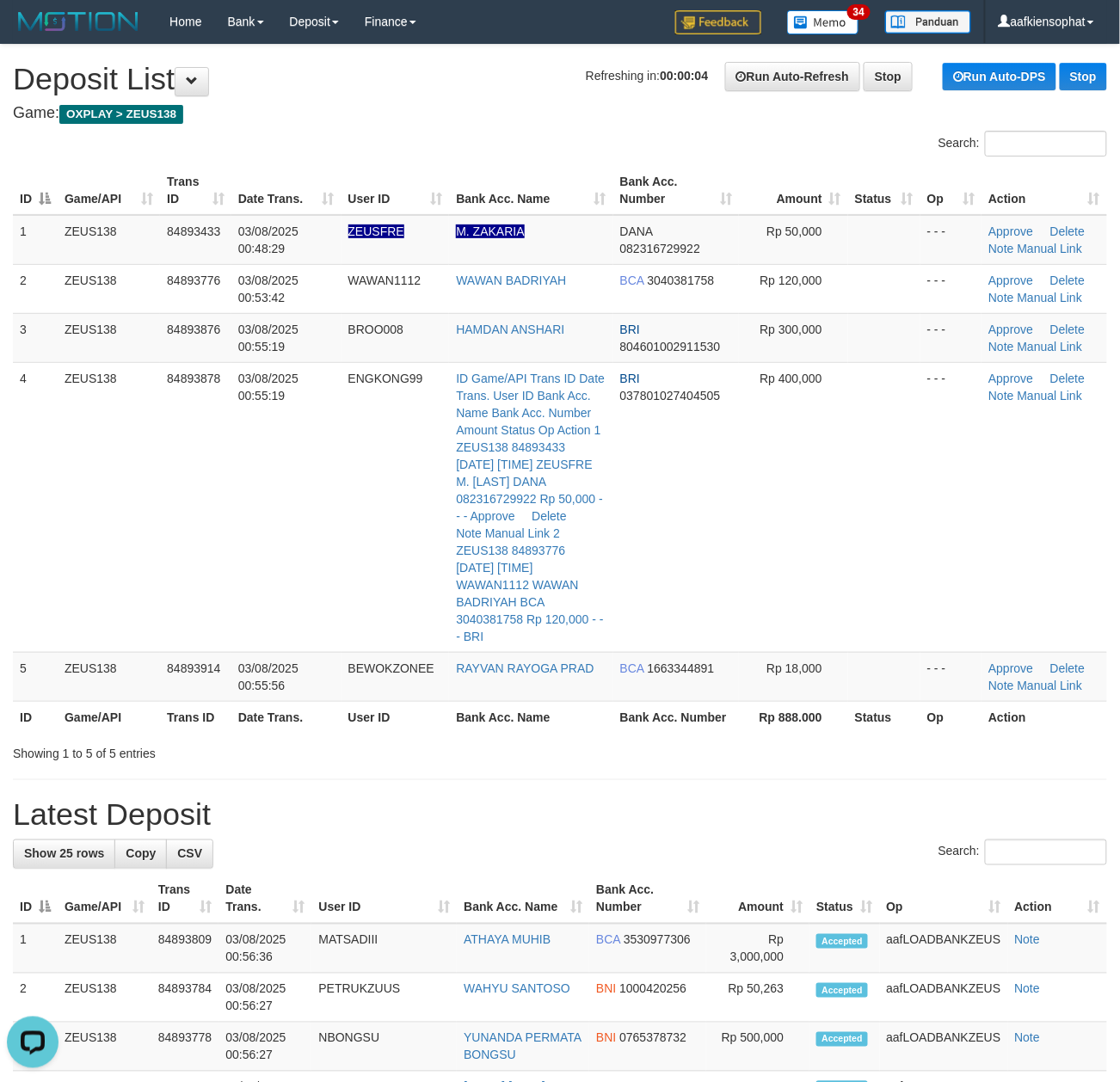 click on "ID Game/API Trans ID Date Trans. User ID Bank Acc. Name Bank Acc. Number Amount Status Op Action
1
ZEUS138
84893433
03/08/2025 00:48:29
ZEUSFRE
M. ZAKARIA
DANA
082316729922
Rp 50,000
- - -
Approve
Delete
Note
Manual Link
2
ZEUS138
84893776
03/08/2025 00:53:42
WAWAN1112
WAWAN BADRIYAH
BCA
3040381758
Rp 120,000
- - -
BRI" at bounding box center (560, 449) 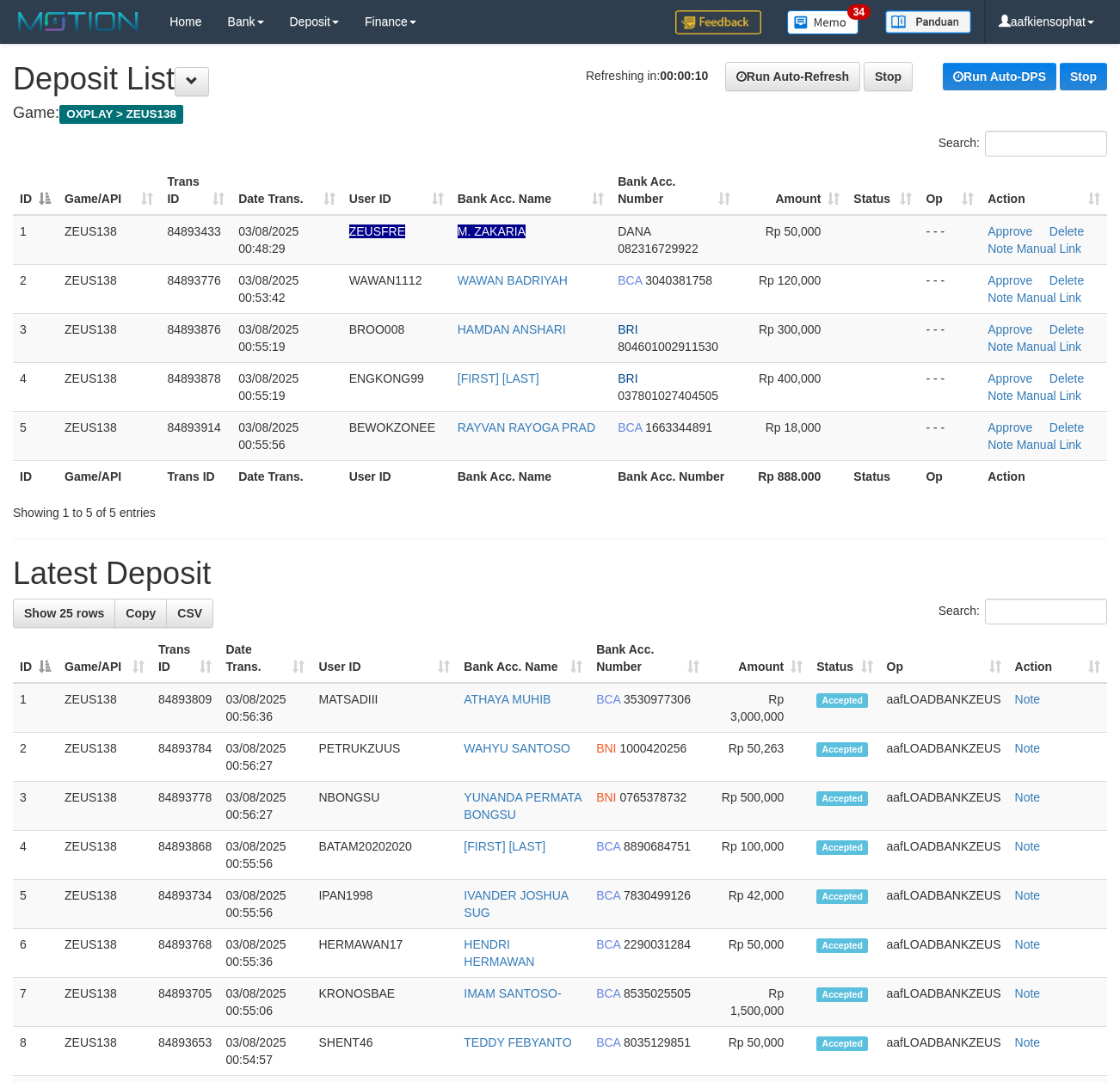 scroll, scrollTop: 0, scrollLeft: 0, axis: both 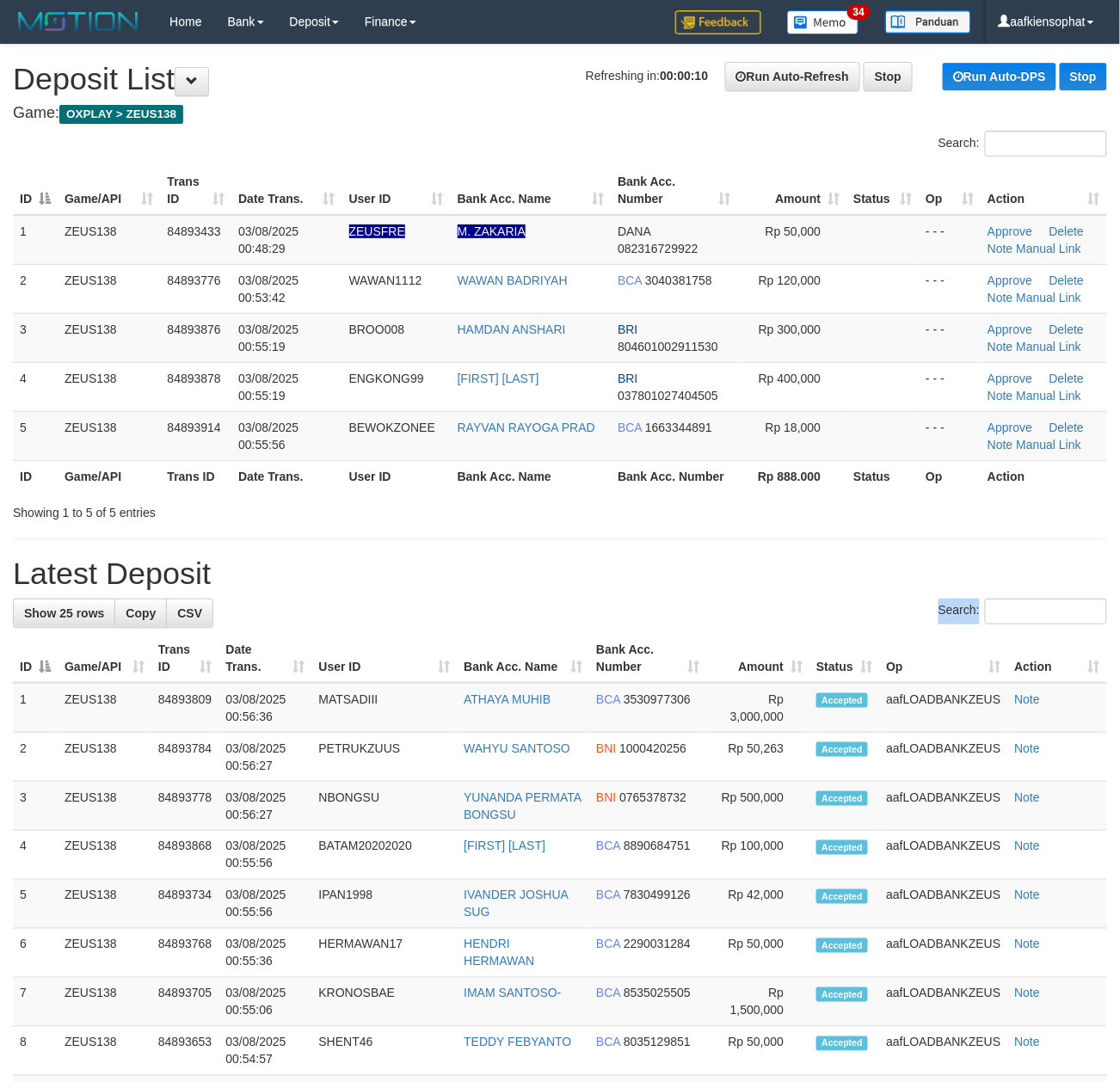 drag, startPoint x: 785, startPoint y: 586, endPoint x: 1000, endPoint y: 581, distance: 215.05813 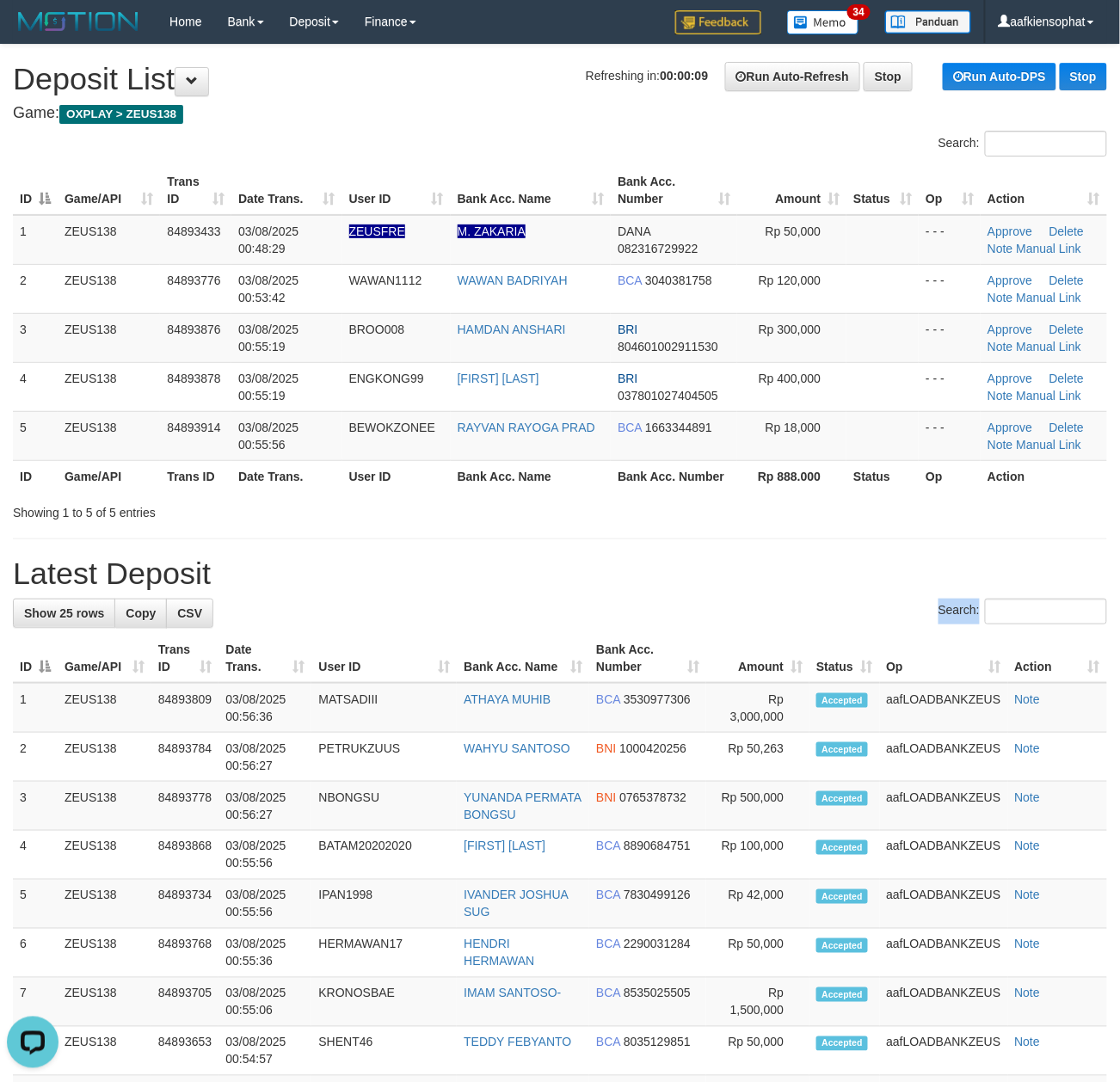 scroll, scrollTop: 0, scrollLeft: 0, axis: both 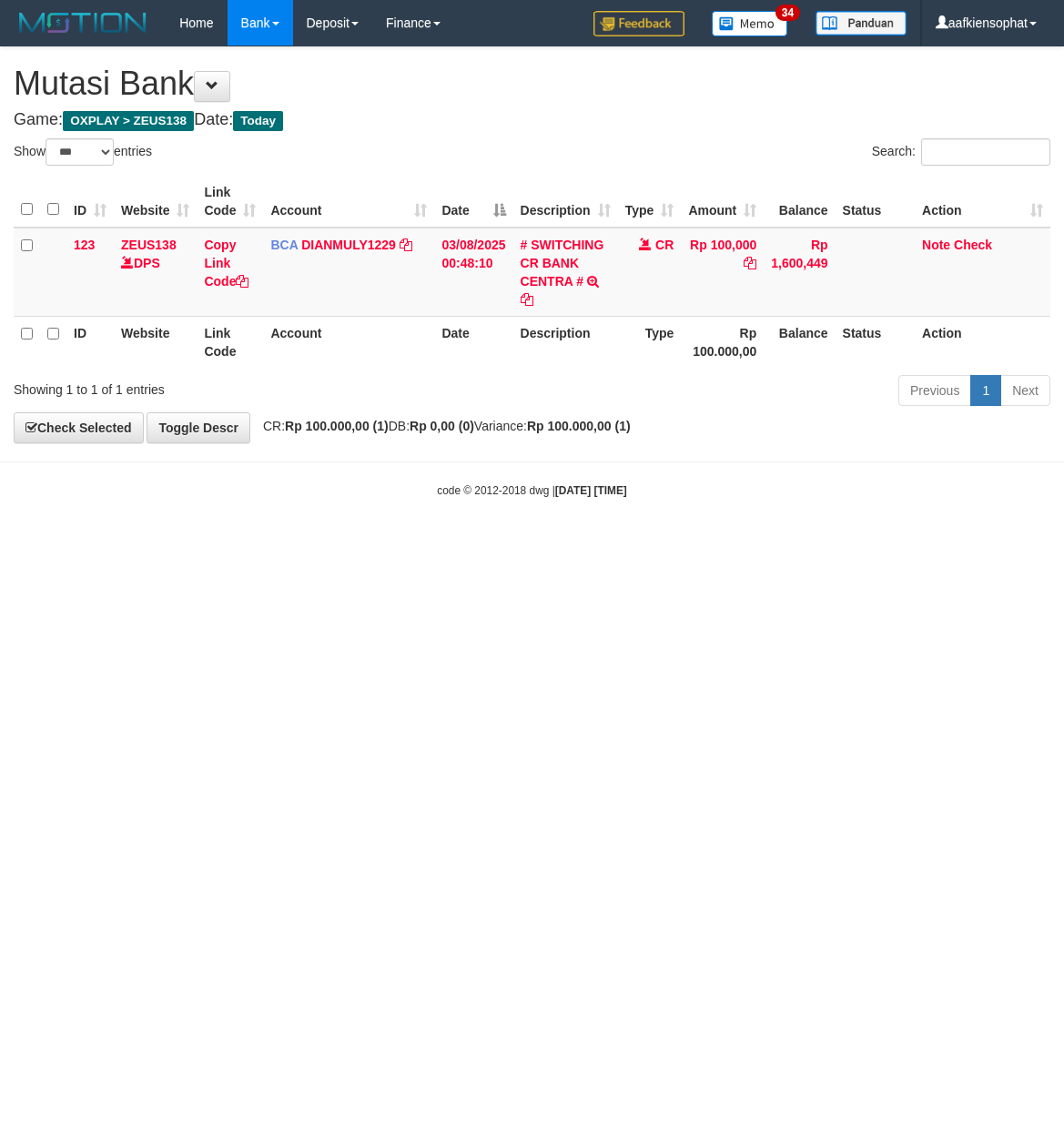 select on "***" 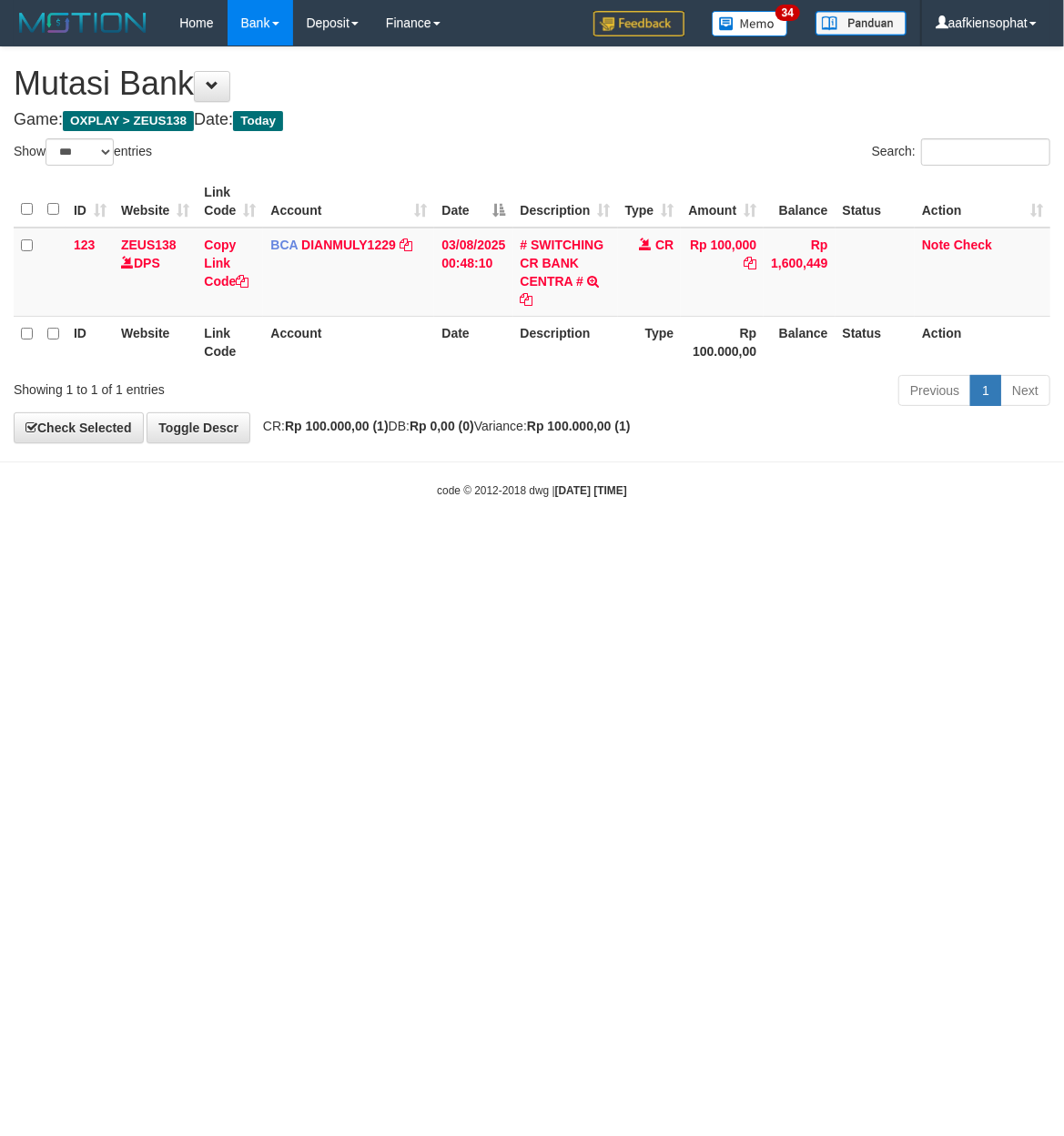 drag, startPoint x: 708, startPoint y: 597, endPoint x: 23, endPoint y: 597, distance: 685 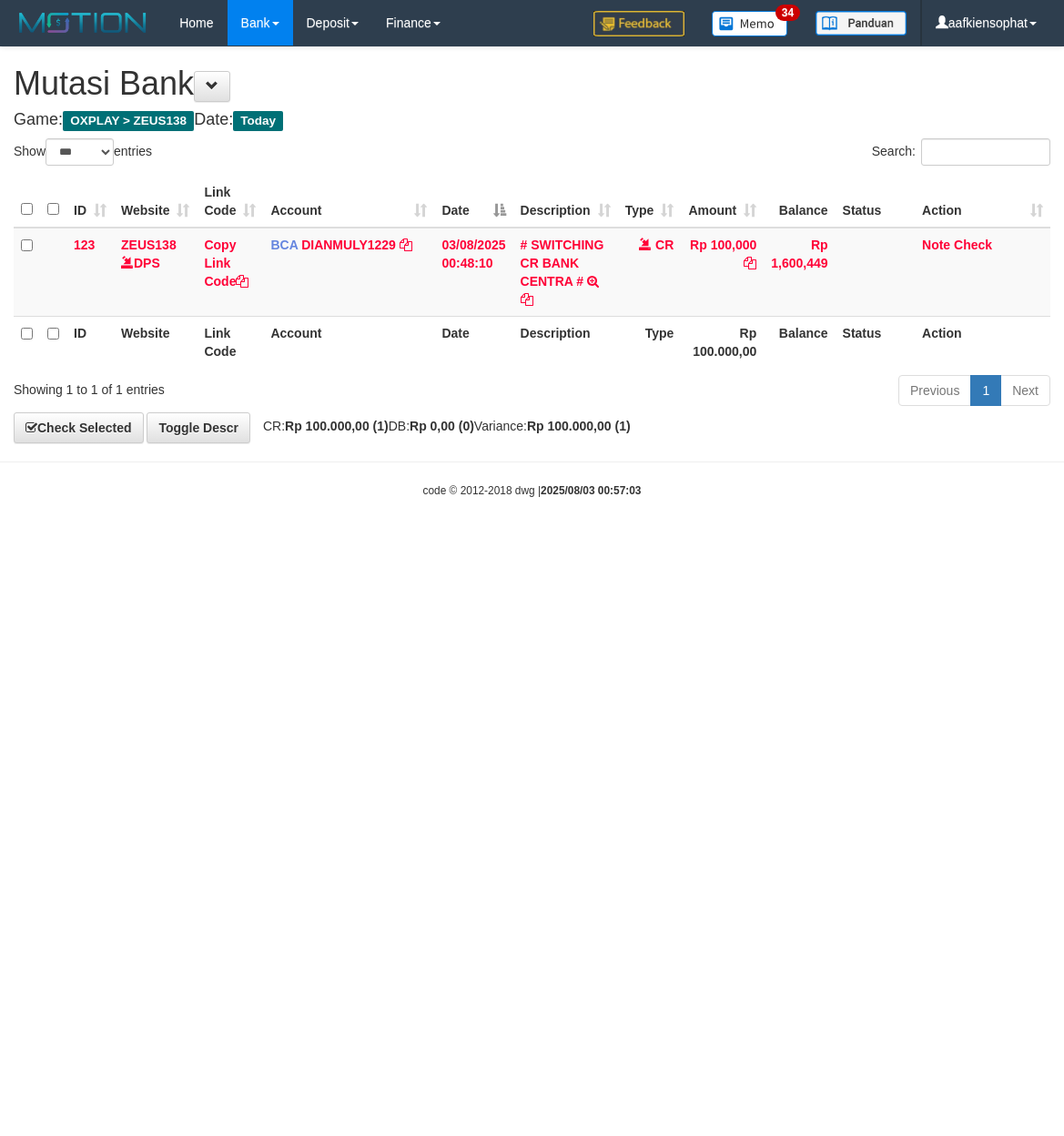 select on "***" 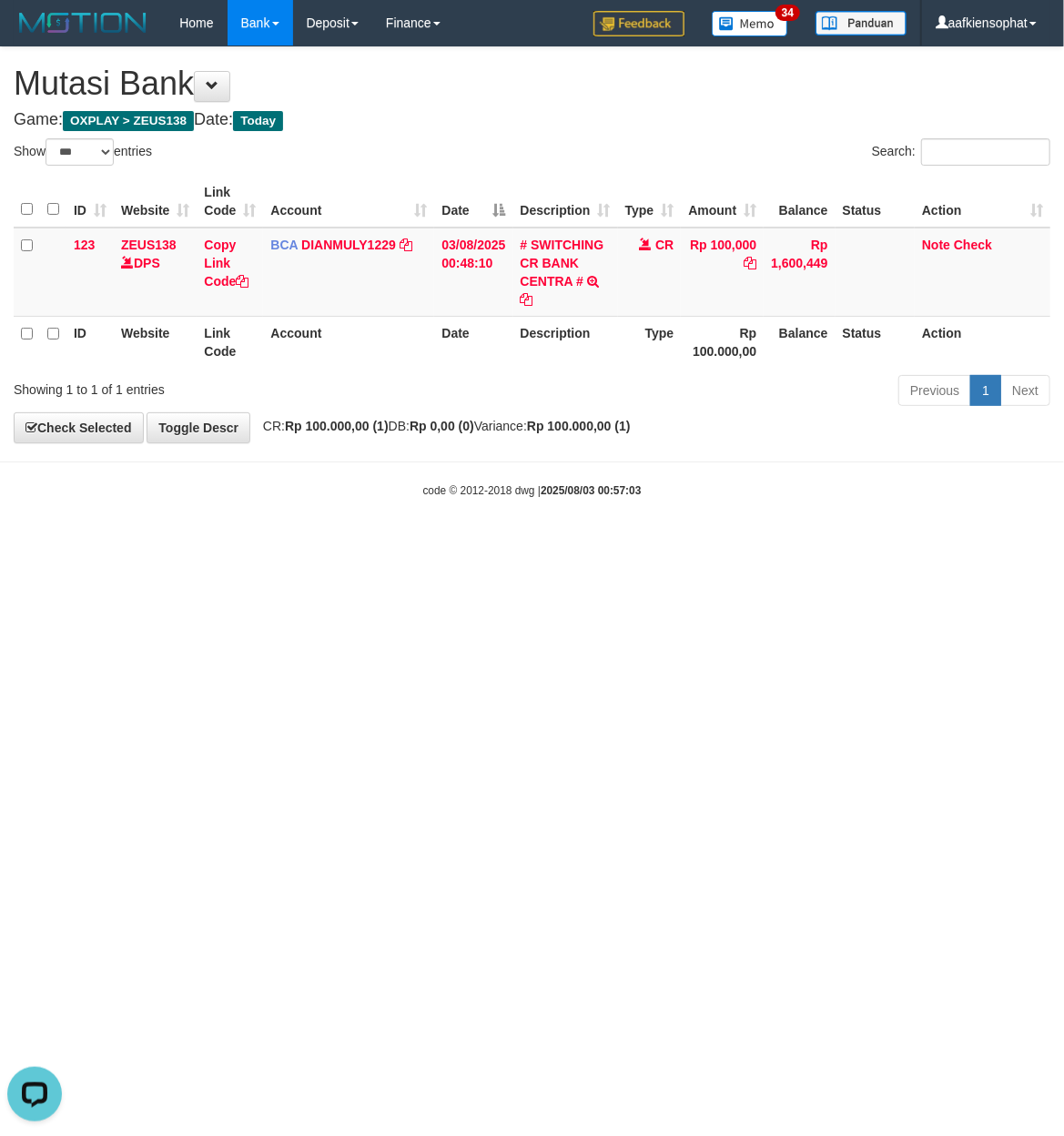 scroll, scrollTop: 0, scrollLeft: 0, axis: both 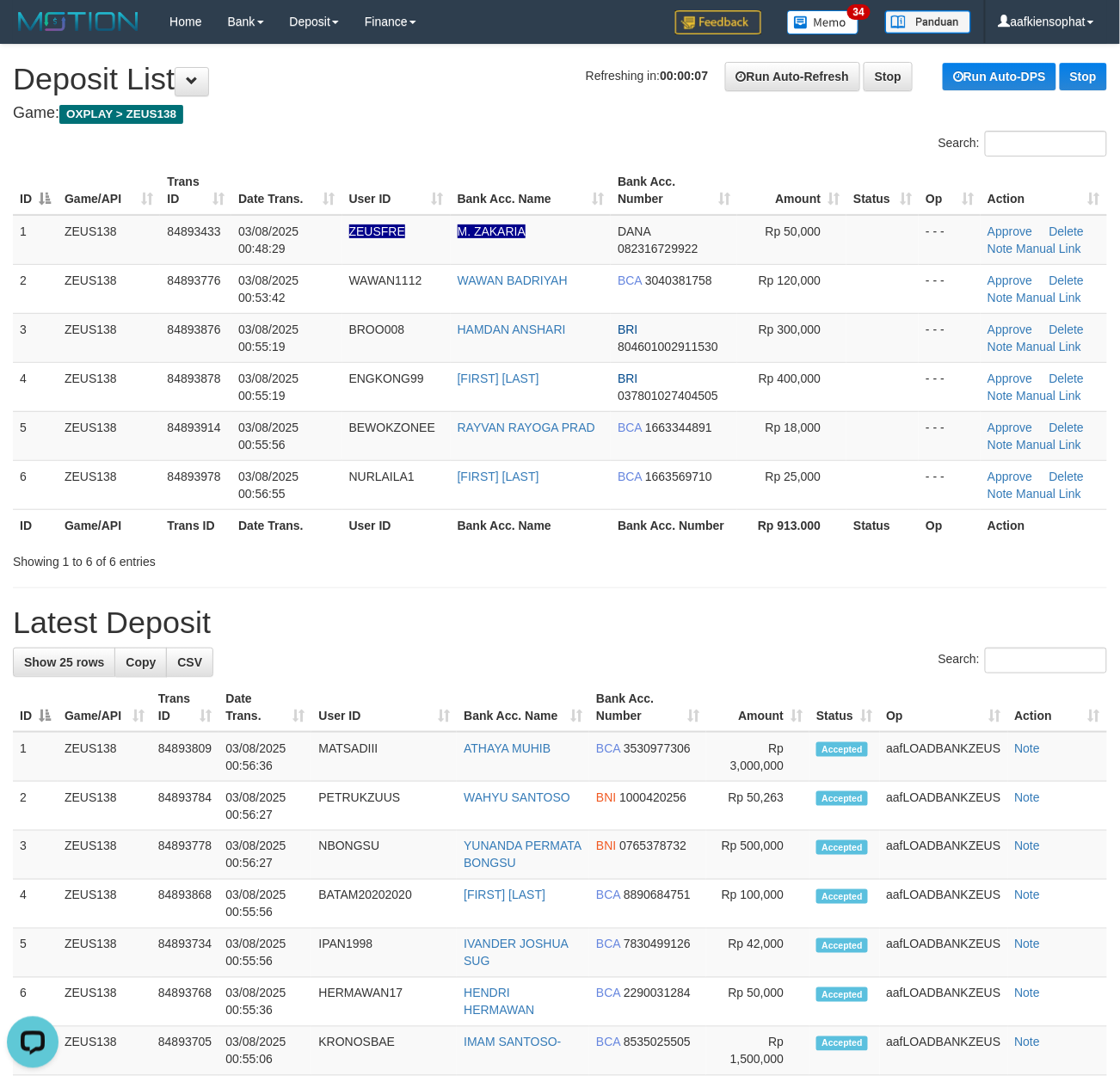 drag, startPoint x: 635, startPoint y: 624, endPoint x: 1134, endPoint y: 607, distance: 499.2895 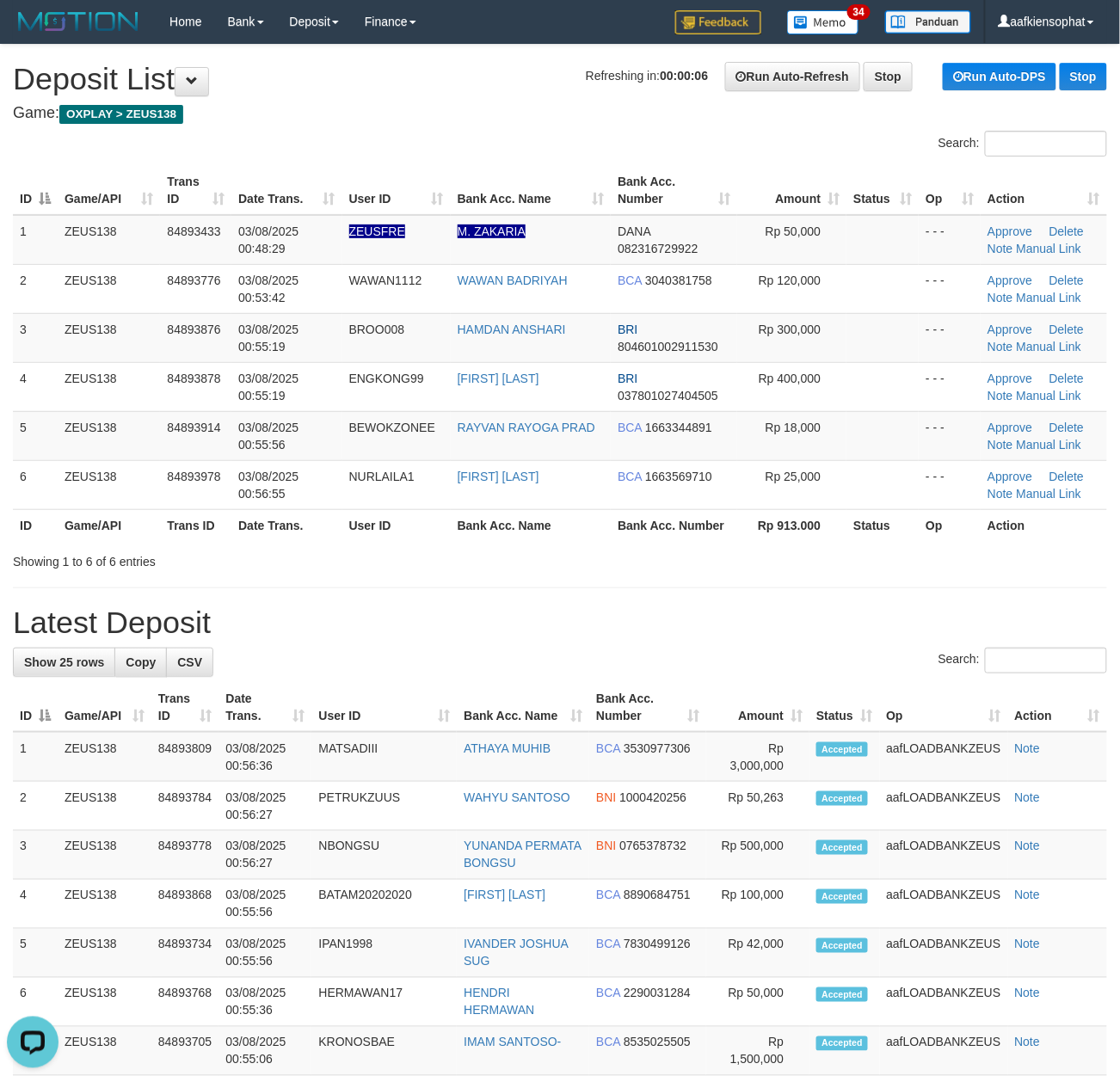 drag, startPoint x: 416, startPoint y: 572, endPoint x: 494, endPoint y: 569, distance: 78.057671 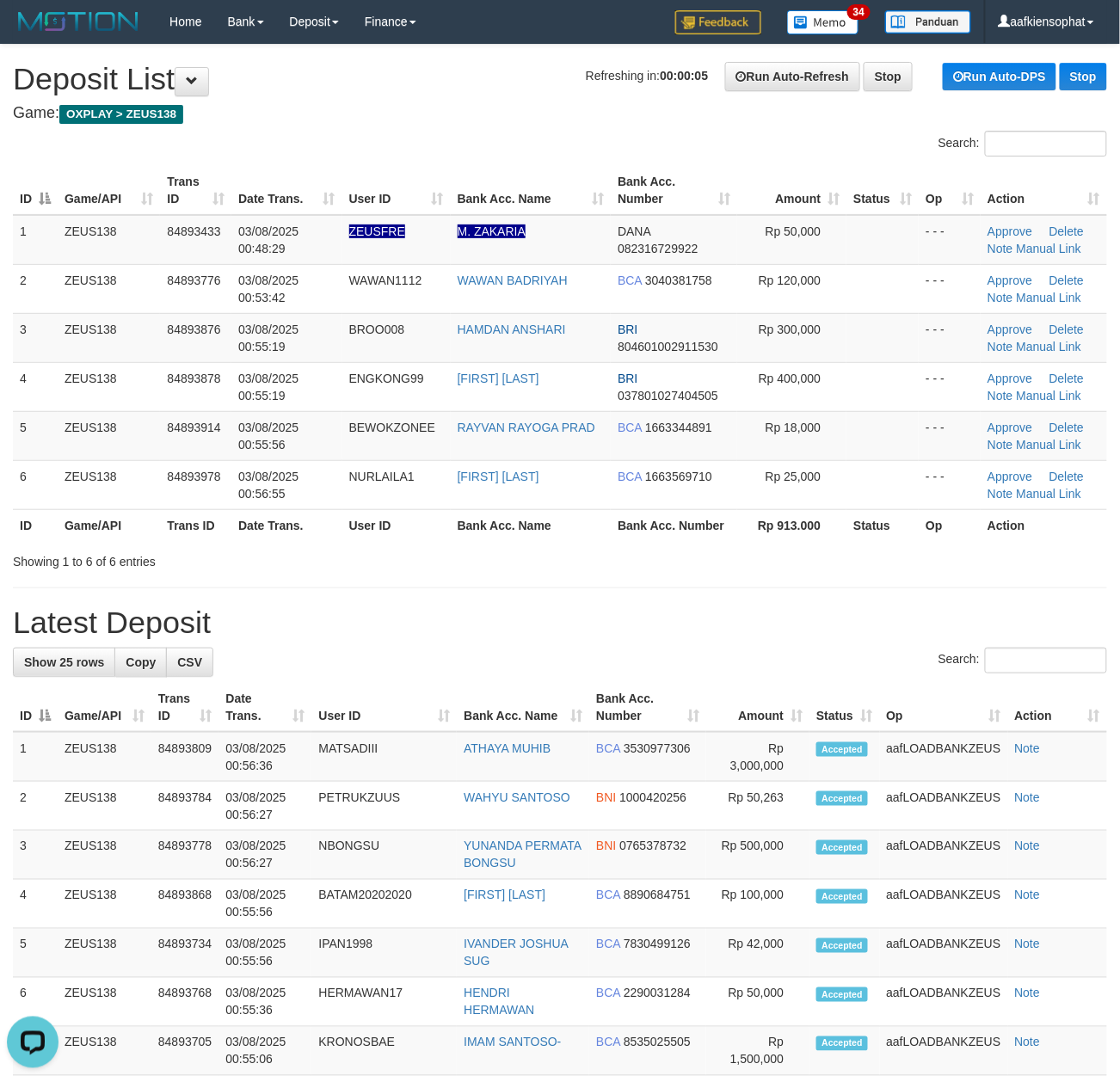 drag, startPoint x: 452, startPoint y: 654, endPoint x: 1130, endPoint y: 628, distance: 678.49834 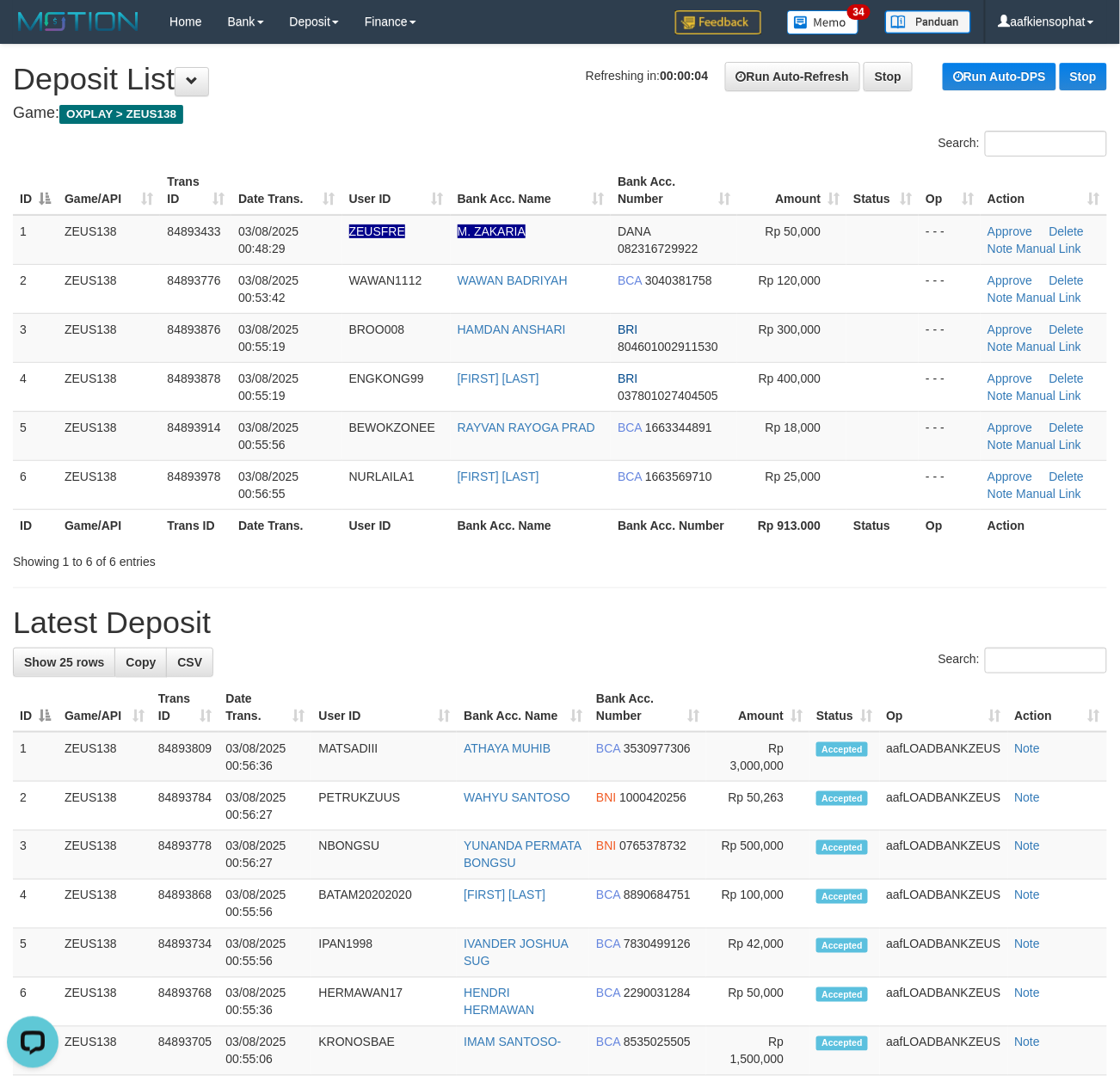 drag, startPoint x: 231, startPoint y: 586, endPoint x: 569, endPoint y: 590, distance: 338.02367 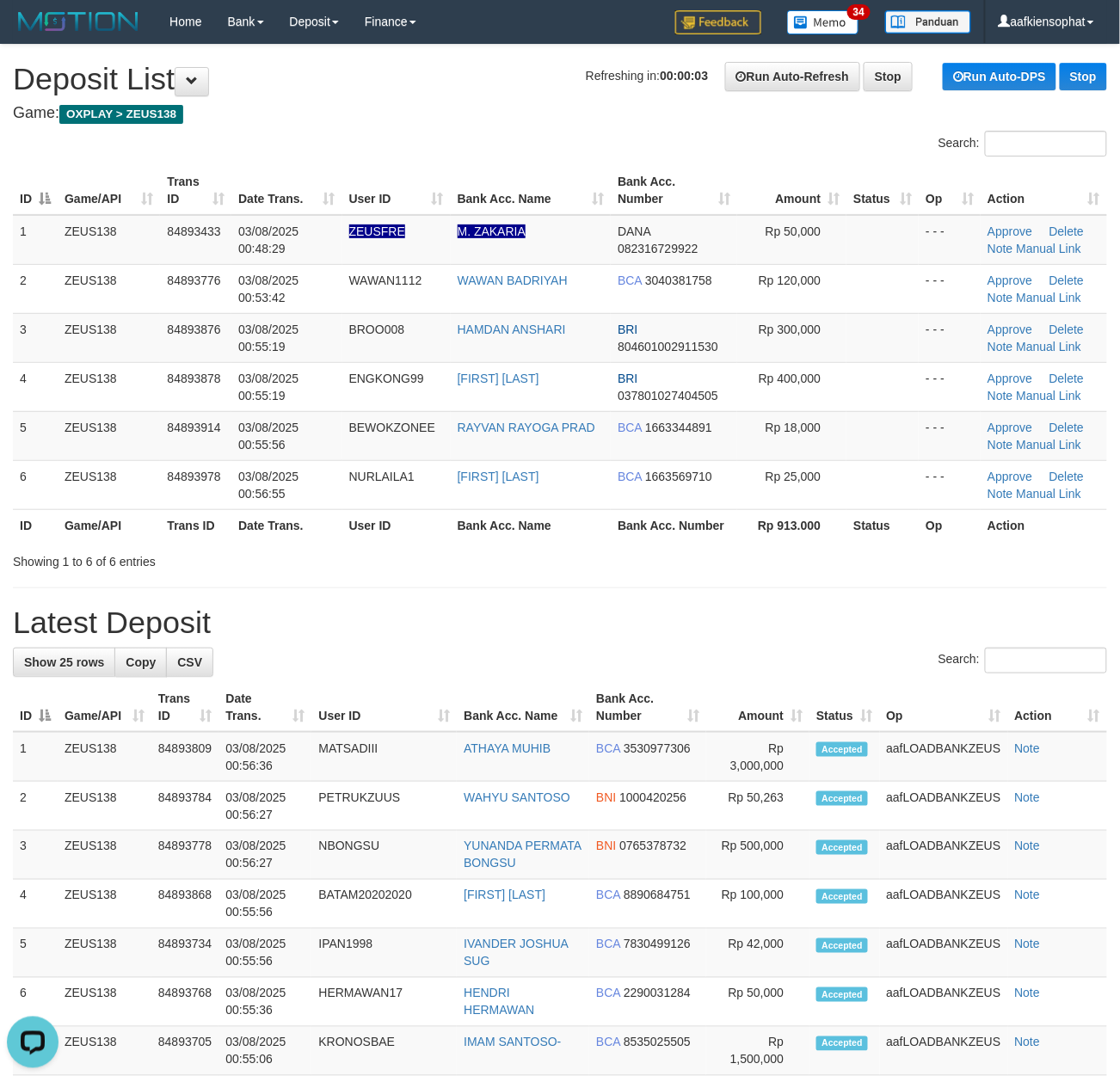 drag, startPoint x: 376, startPoint y: 562, endPoint x: 525, endPoint y: 571, distance: 149.27156 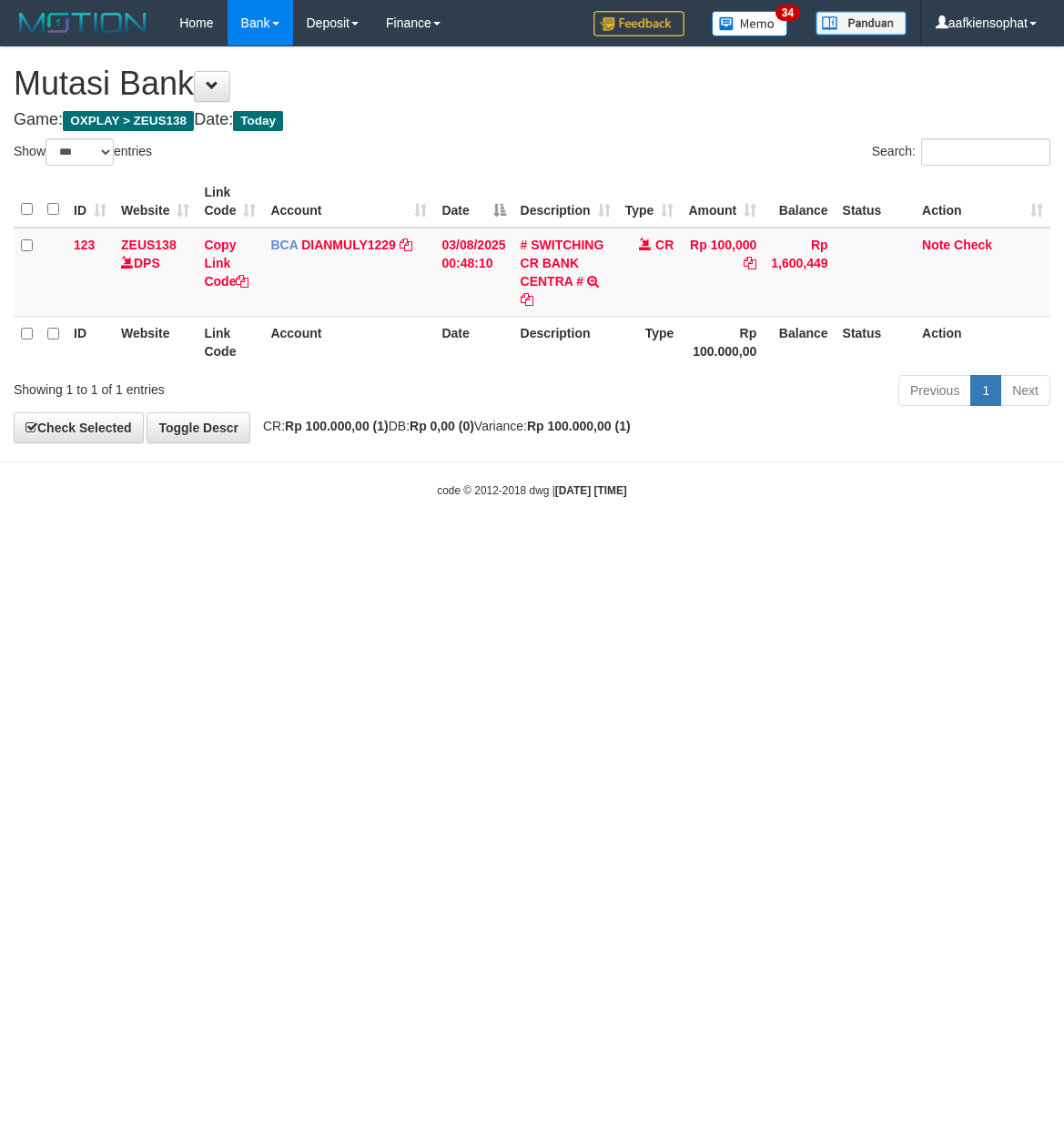 select on "***" 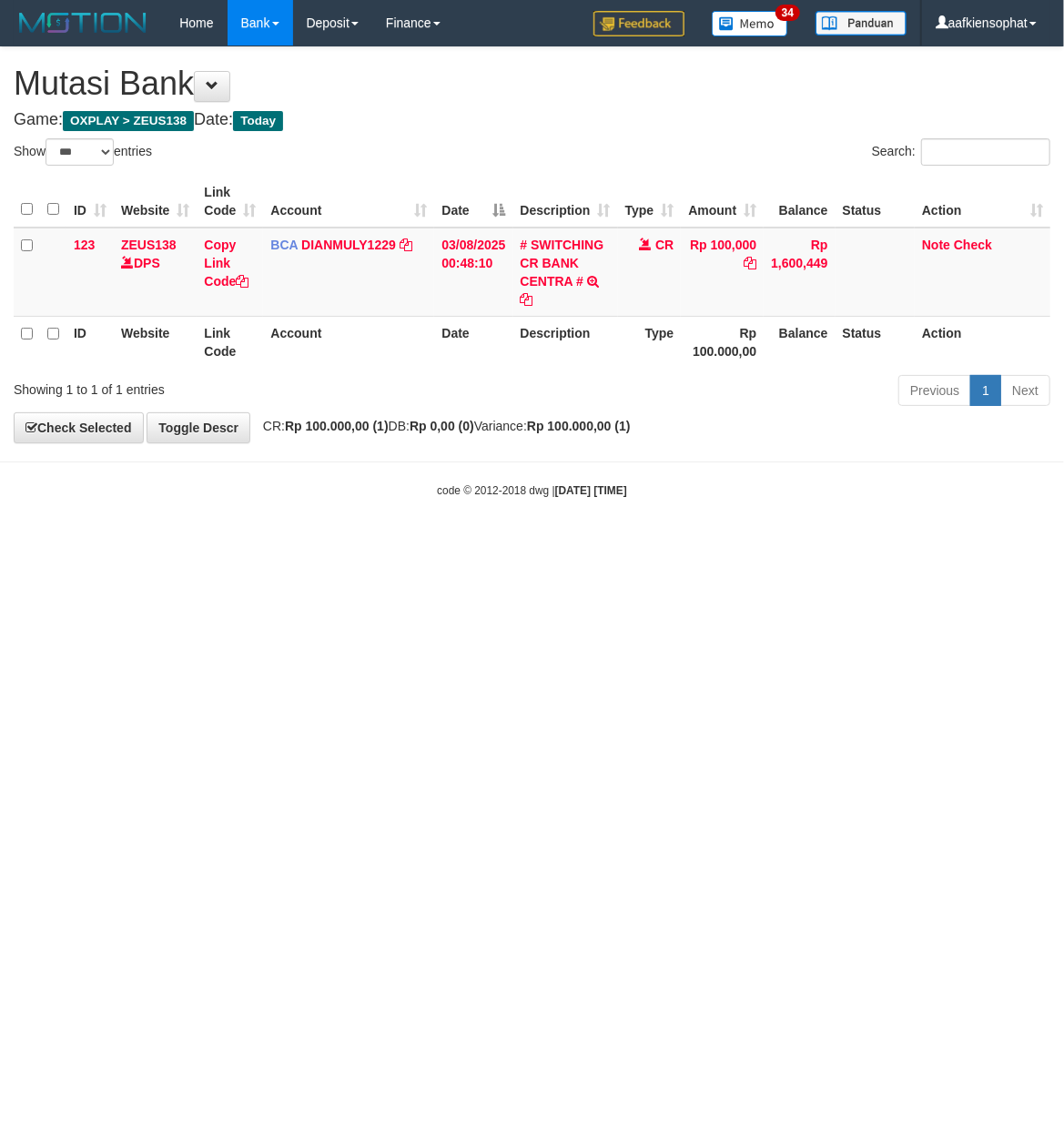 click on "Toggle navigation
Home
Bank
Account List
Load
By Website
Group
[OXPLAY]													ZEUS138
By Load Group (DPS)
Sync" at bounding box center (532, 272) 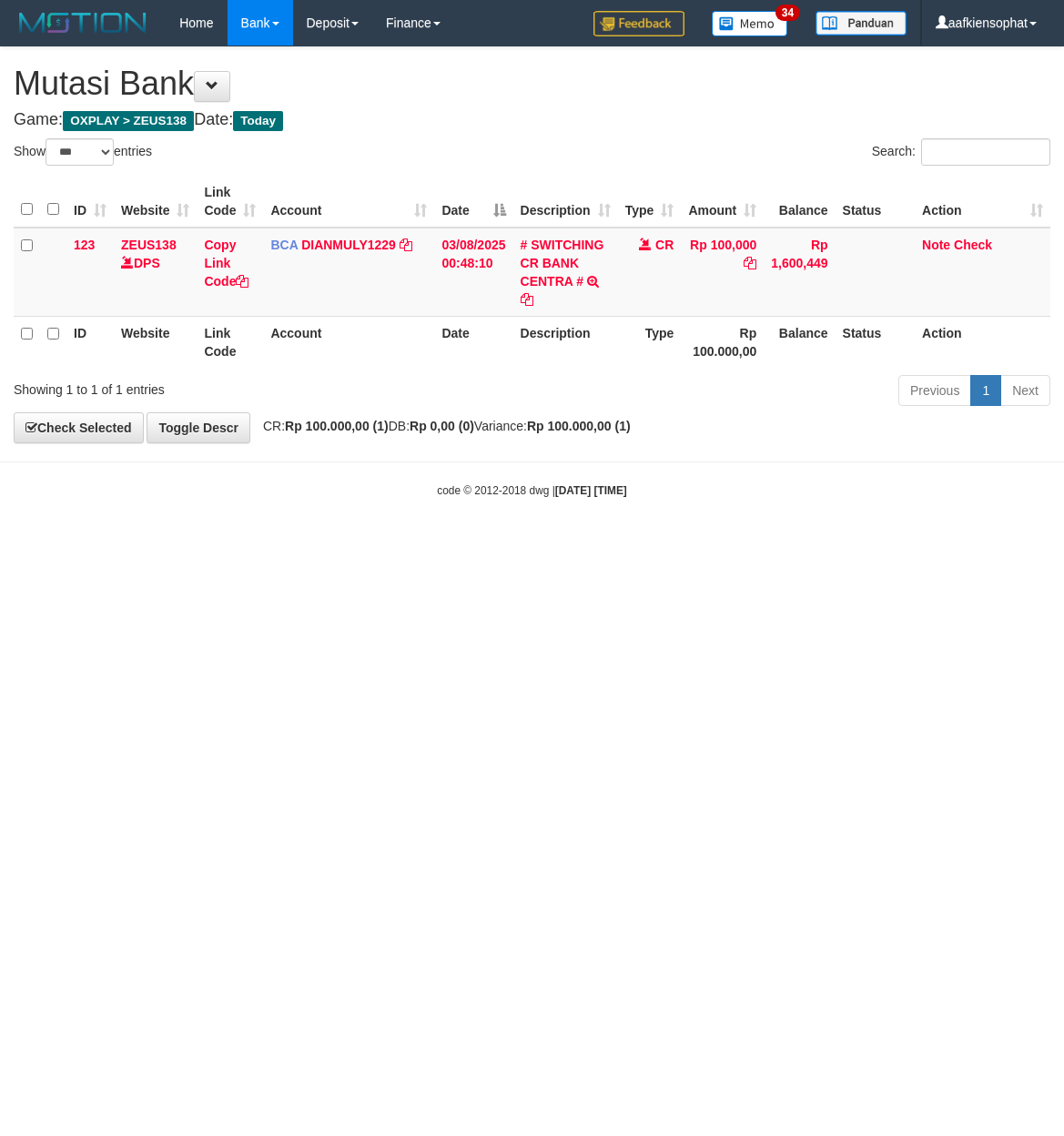 select on "***" 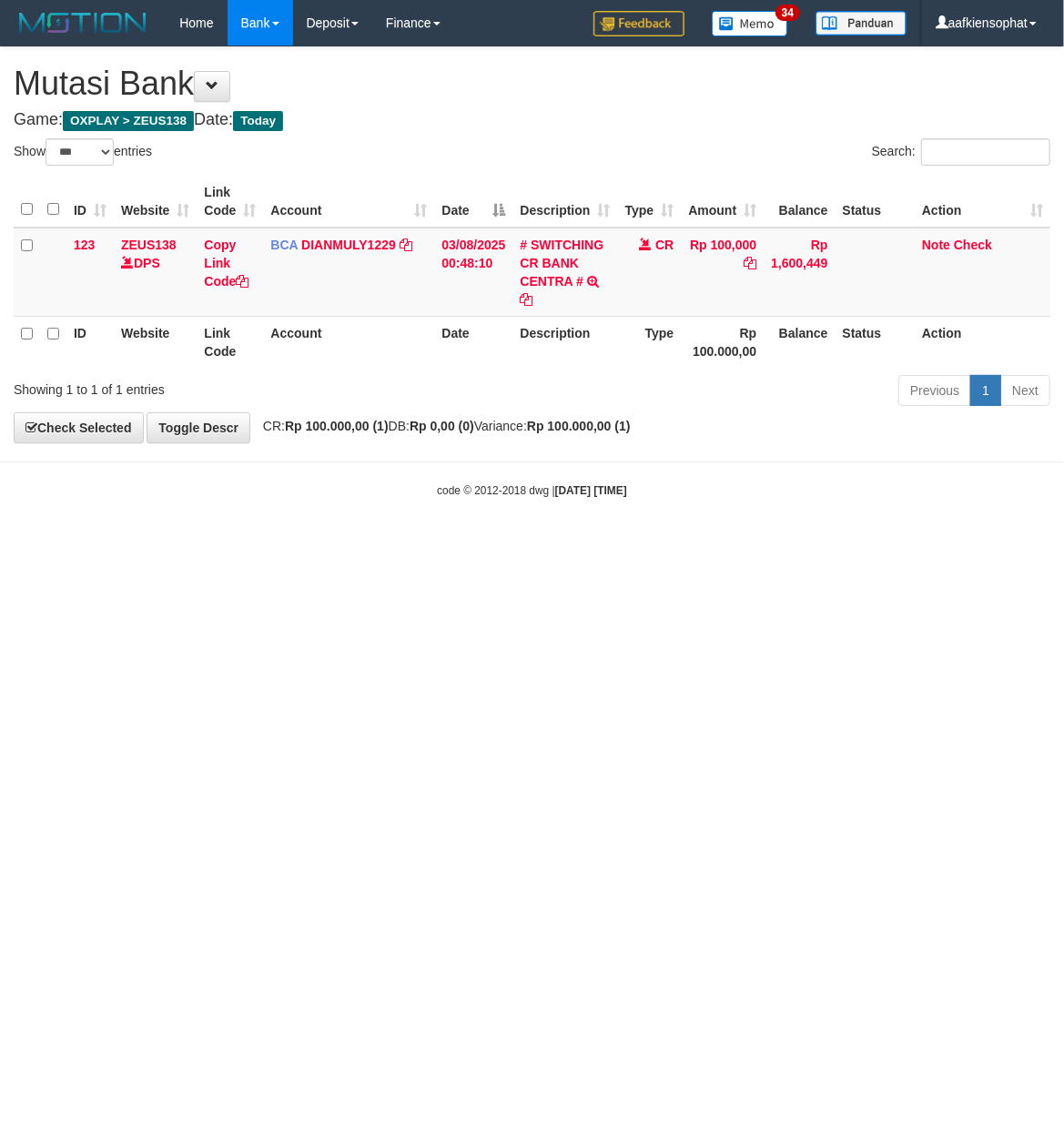 drag, startPoint x: 615, startPoint y: 643, endPoint x: 552, endPoint y: 644, distance: 63.007936 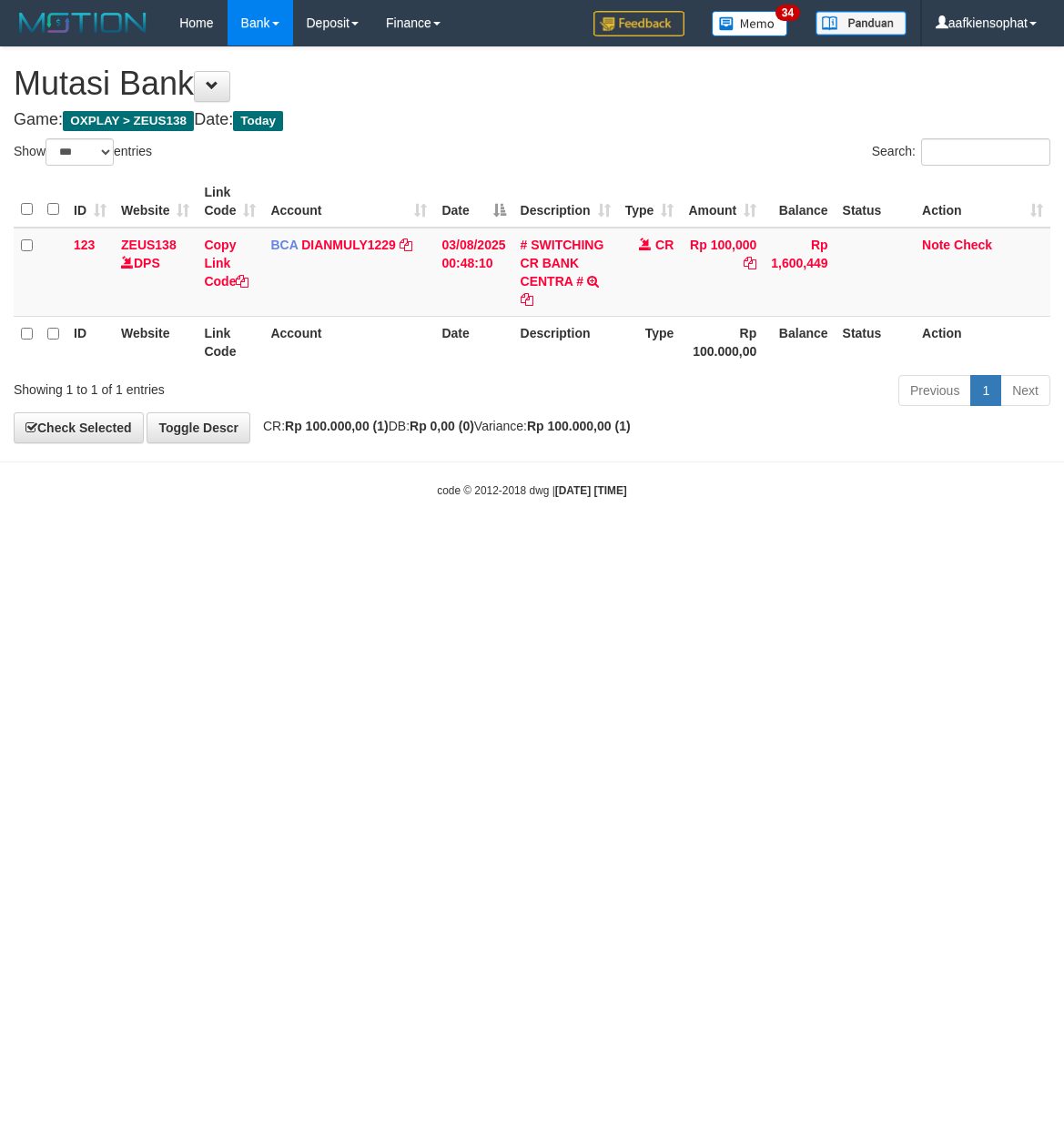 select on "***" 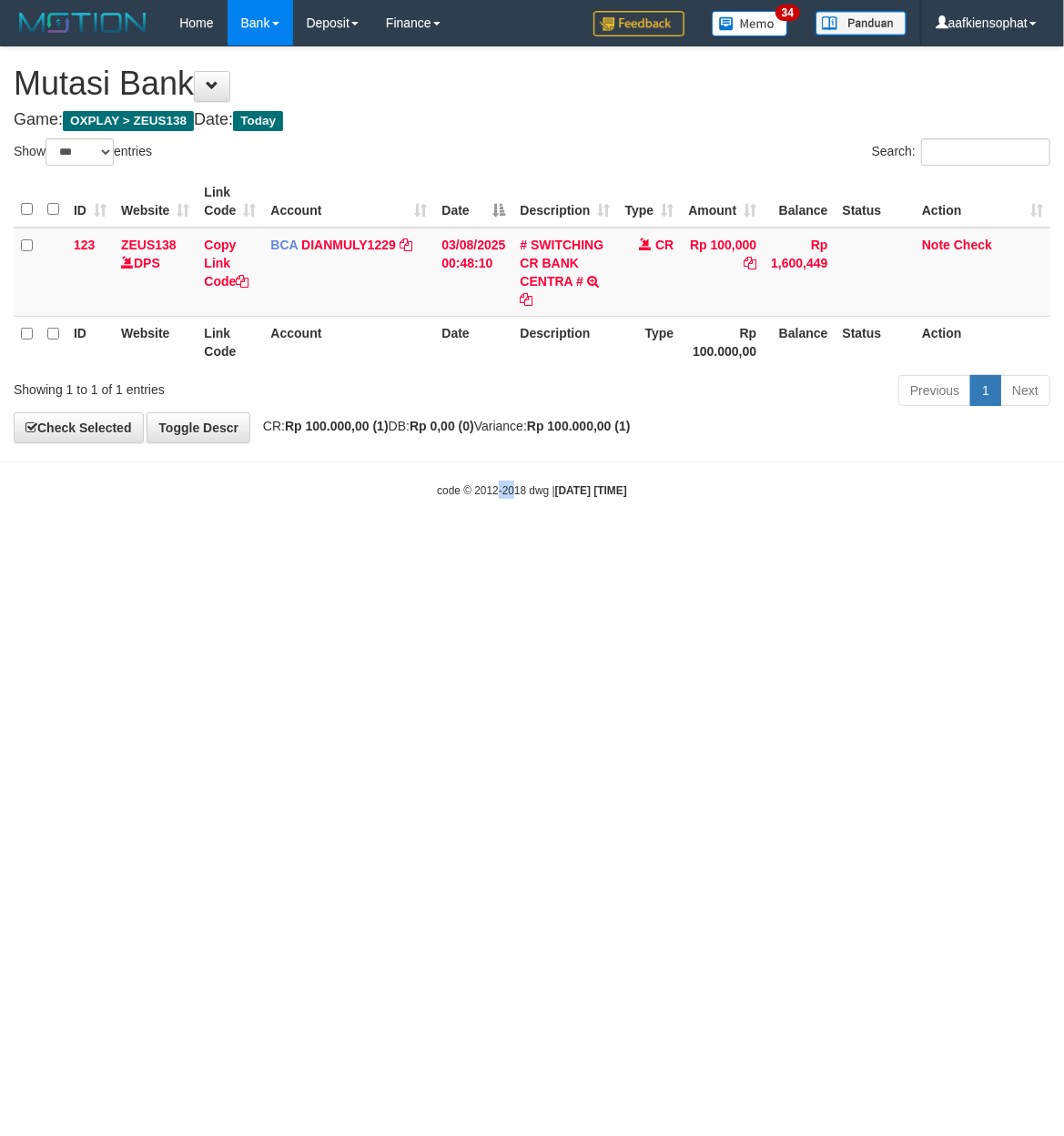click on "Toggle navigation
Home
Bank
Account List
Load
By Website
Group
[OXPLAY]													ZEUS138
By Load Group (DPS)
Sync" at bounding box center (532, 272) 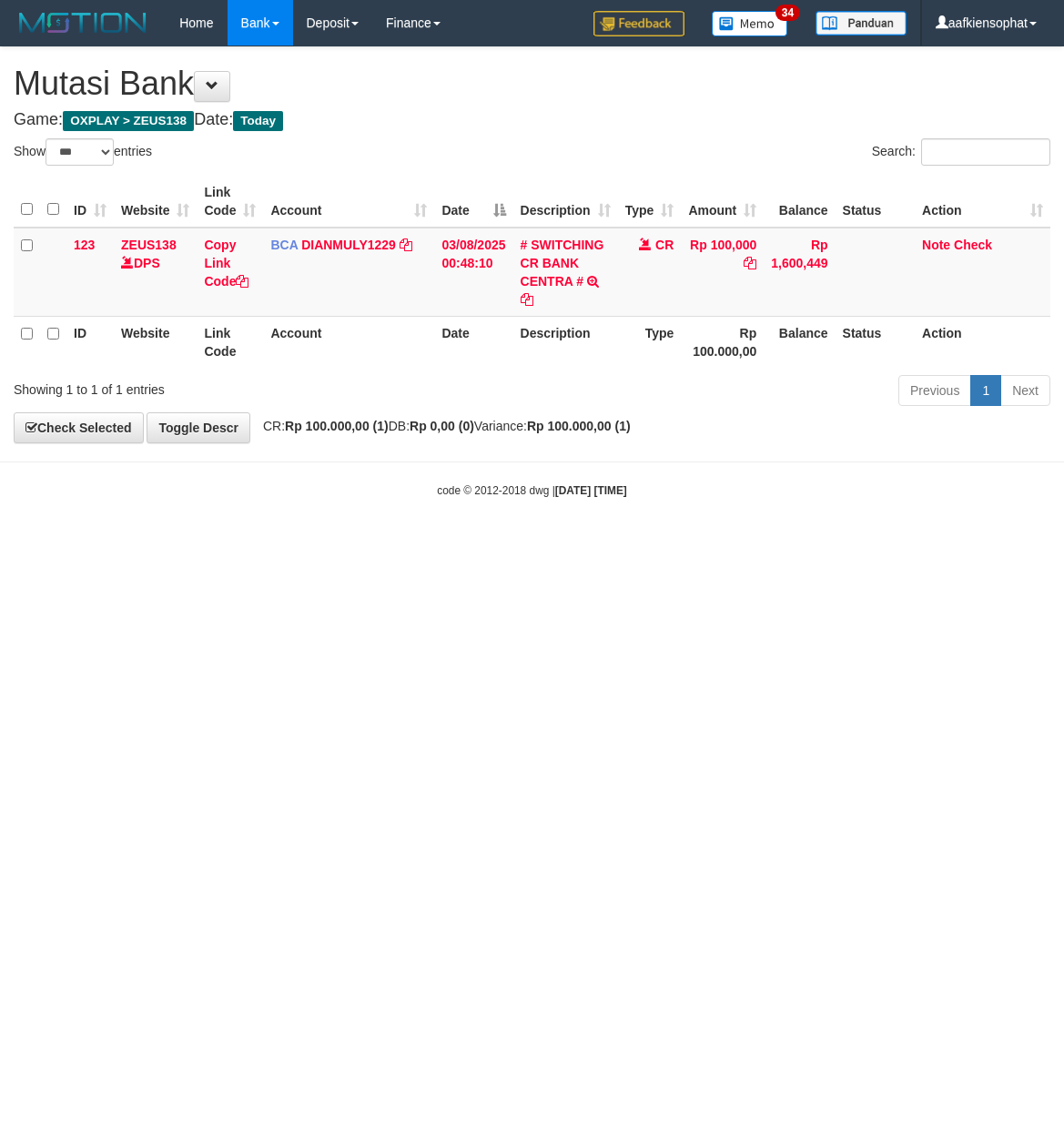 select on "***" 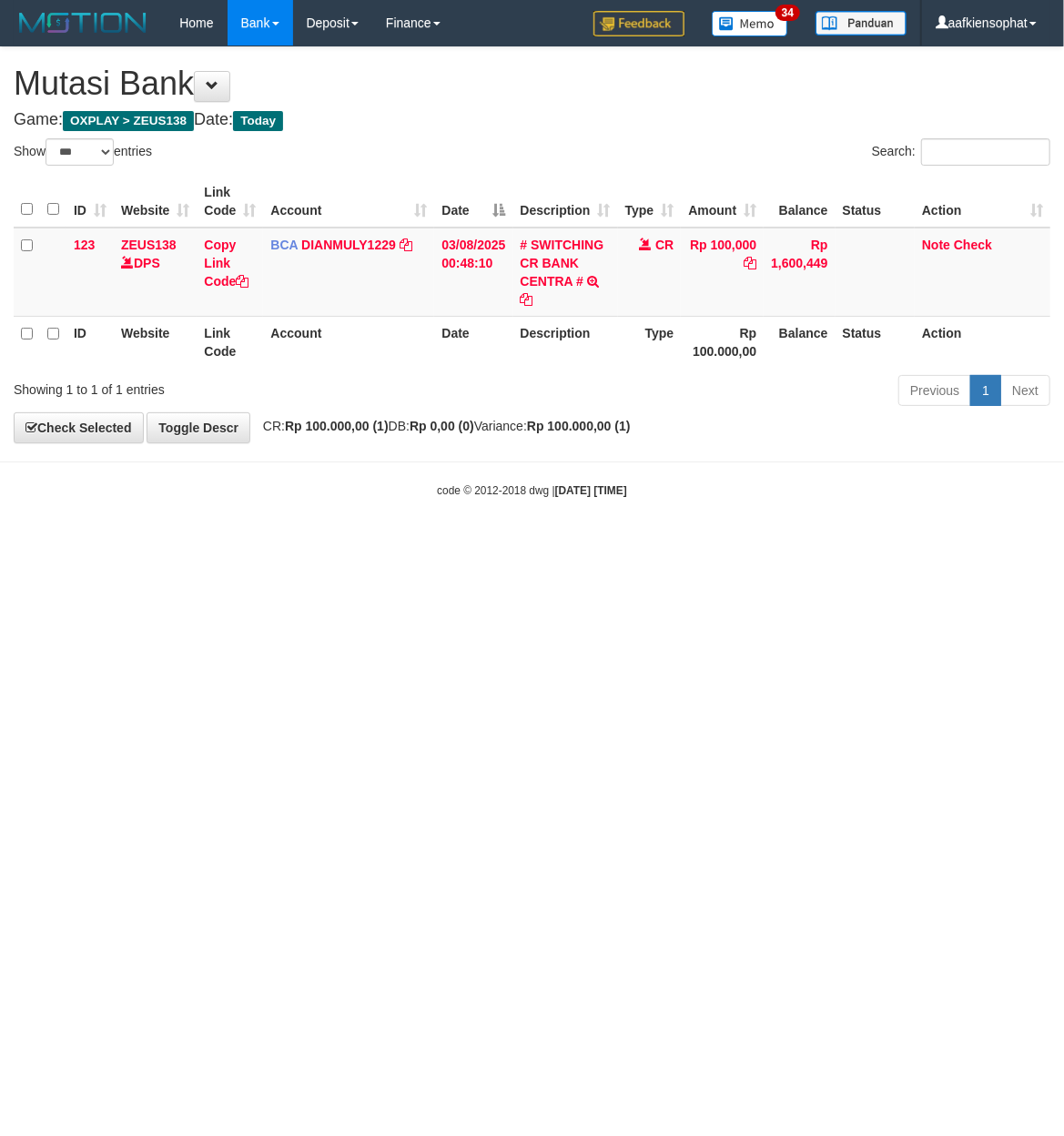 click on "Toggle navigation
Home
Bank
Account List
Load
By Website
Group
[OXPLAY]													ZEUS138
By Load Group (DPS)
Sync" at bounding box center [532, 272] 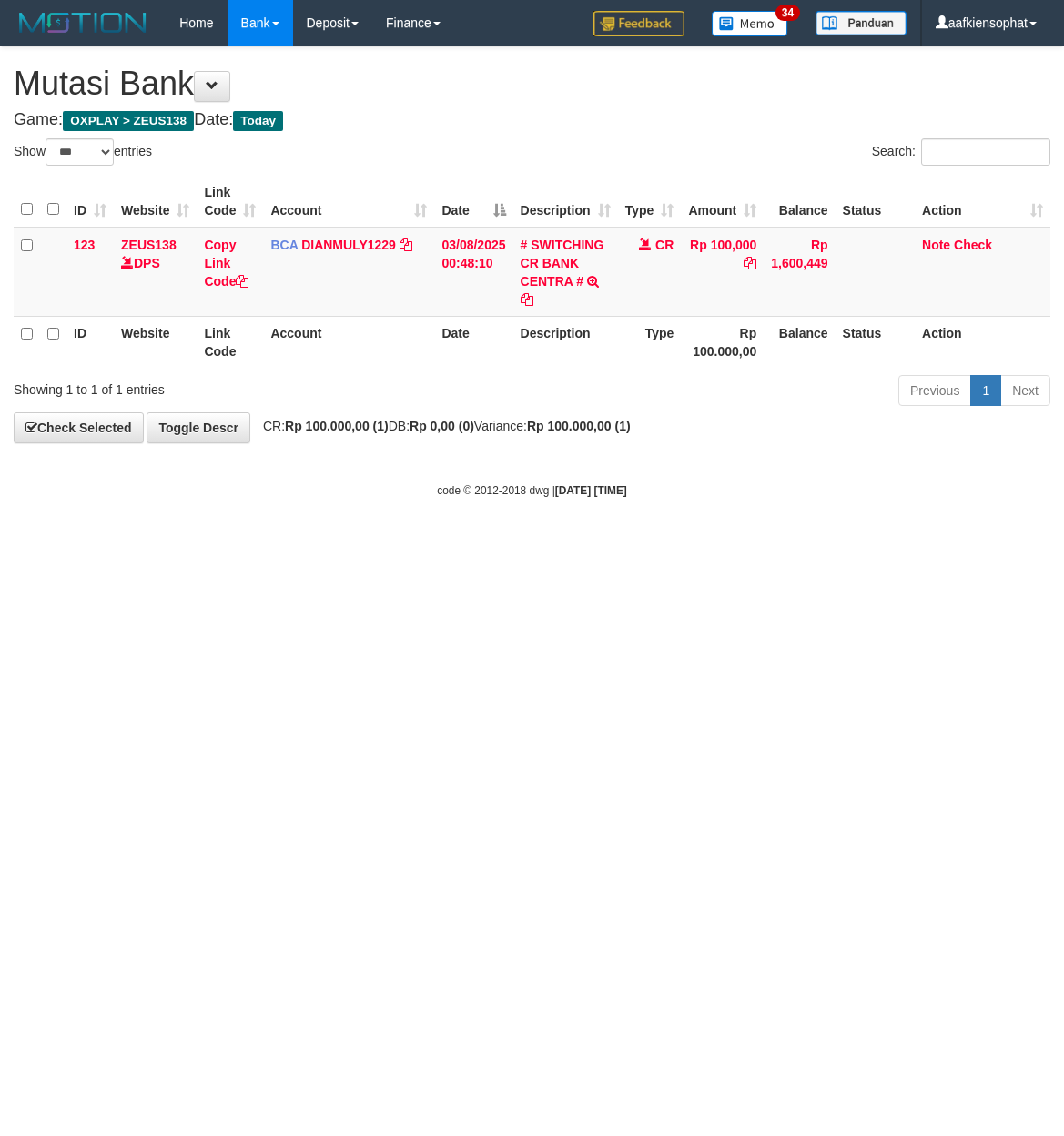 select on "***" 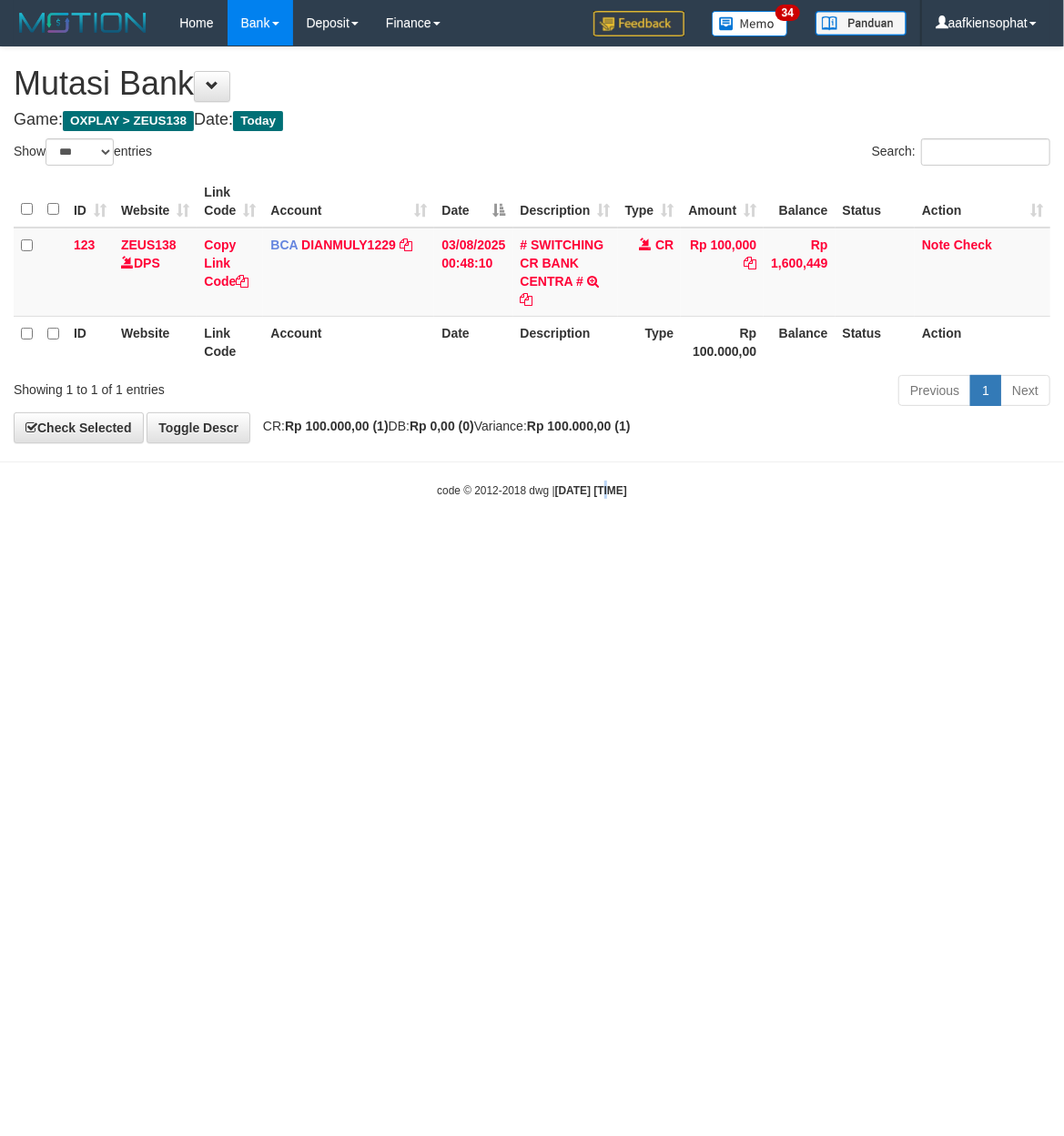 click on "Toggle navigation
Home
Bank
Account List
Load
By Website
Group
[OXPLAY]													ZEUS138
By Load Group (DPS)
Sync" at bounding box center (532, 272) 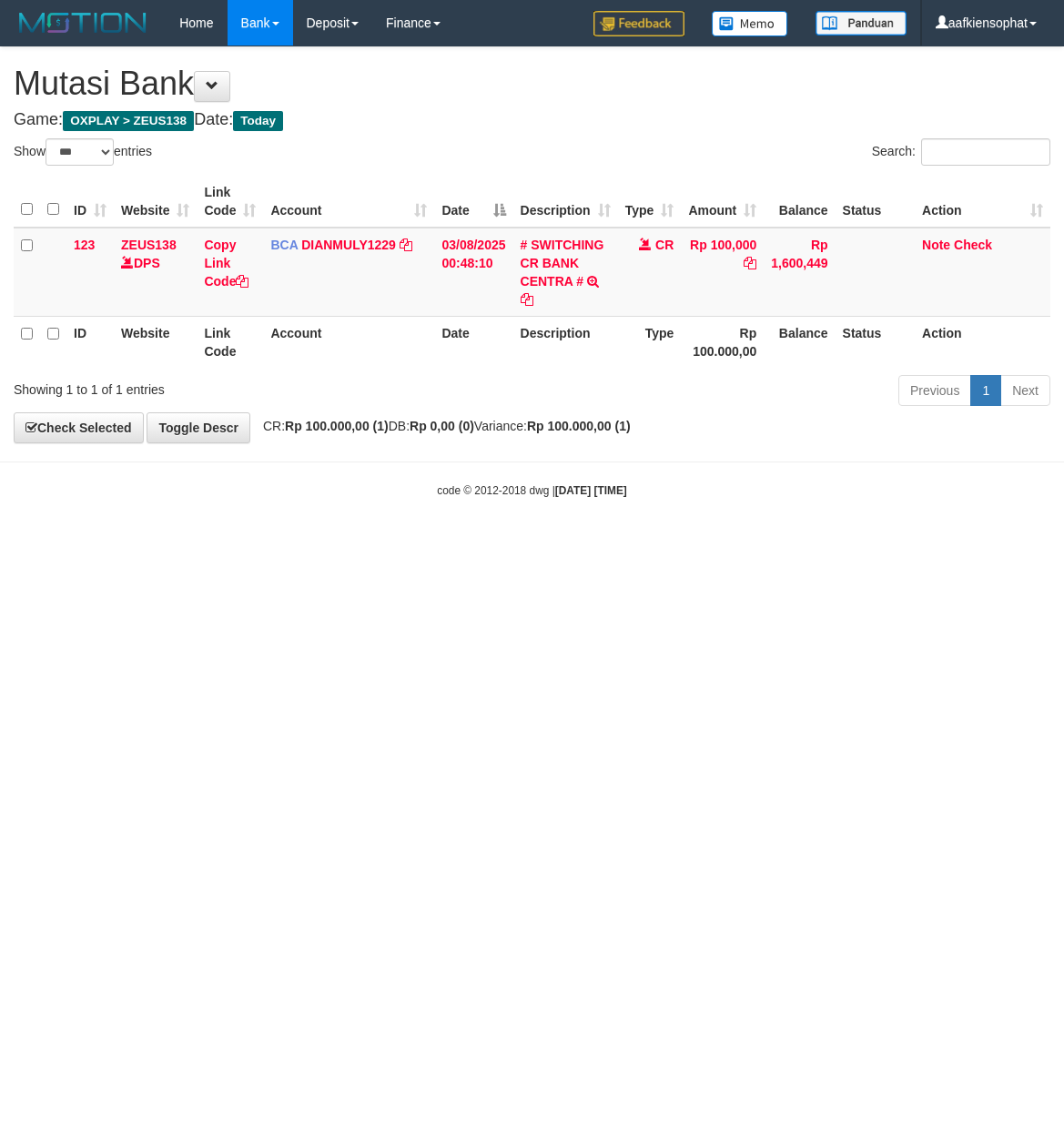 select on "***" 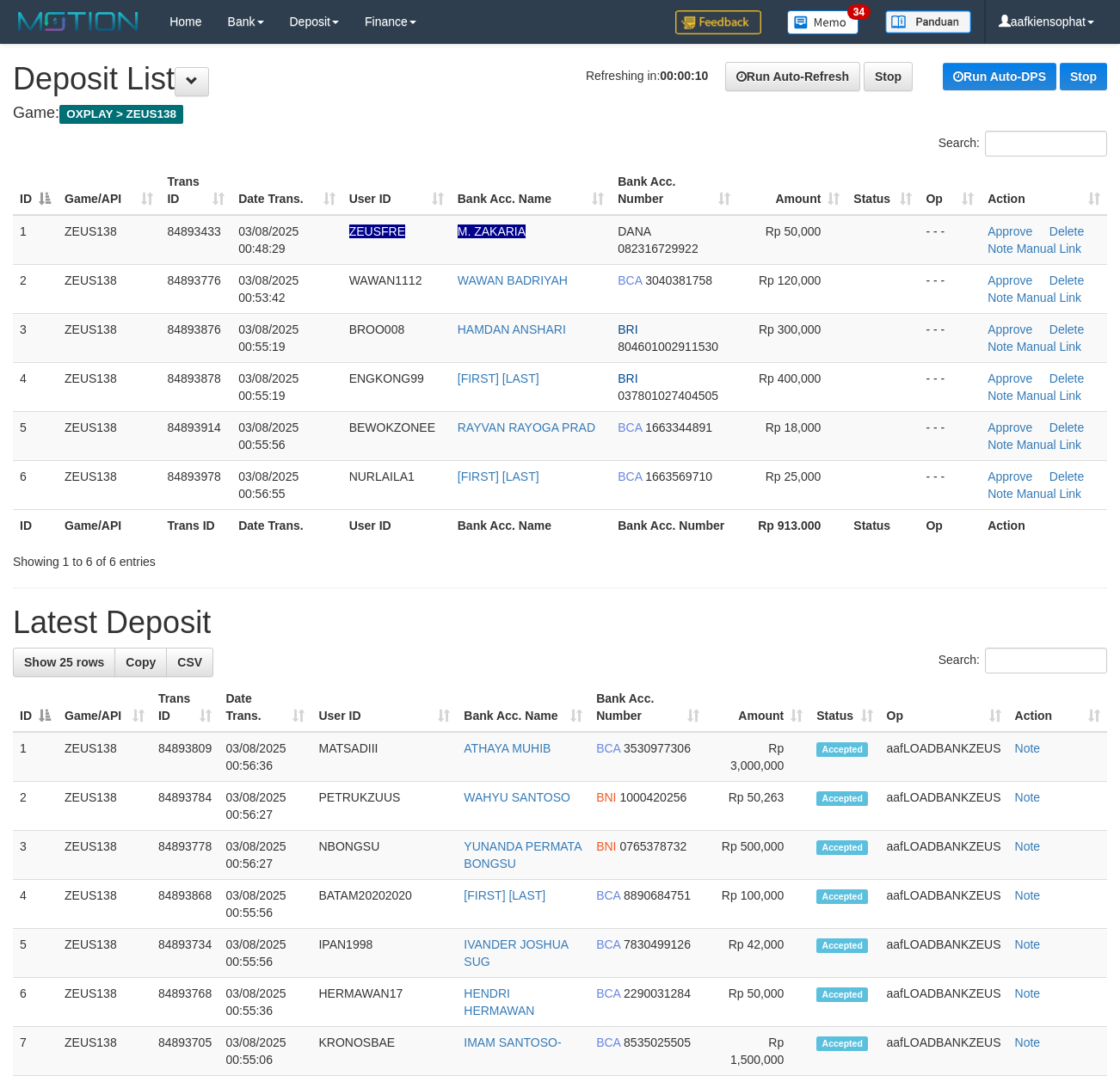scroll, scrollTop: 0, scrollLeft: 0, axis: both 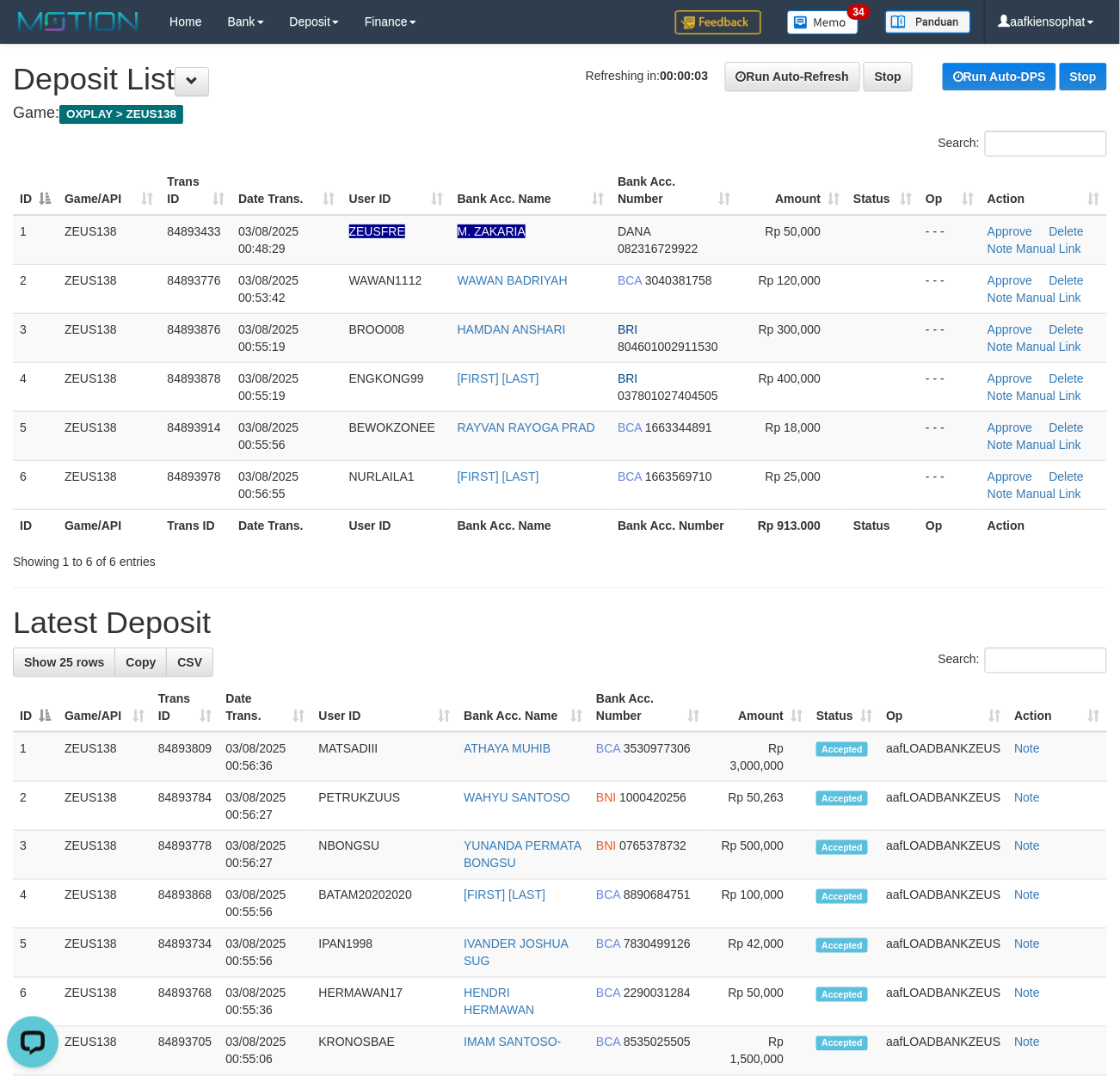 drag, startPoint x: 493, startPoint y: 609, endPoint x: 652, endPoint y: 619, distance: 159.31416 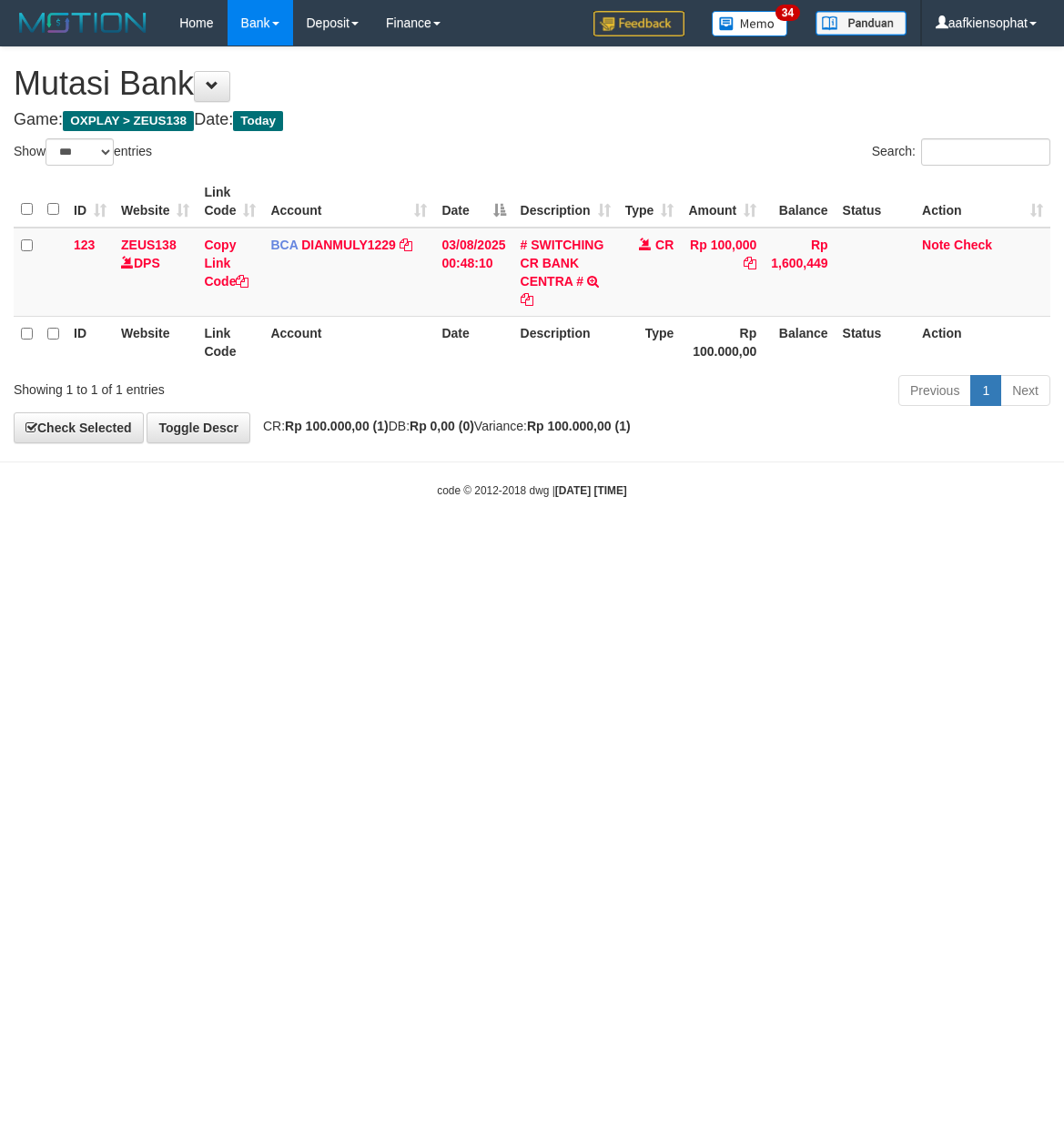 select on "***" 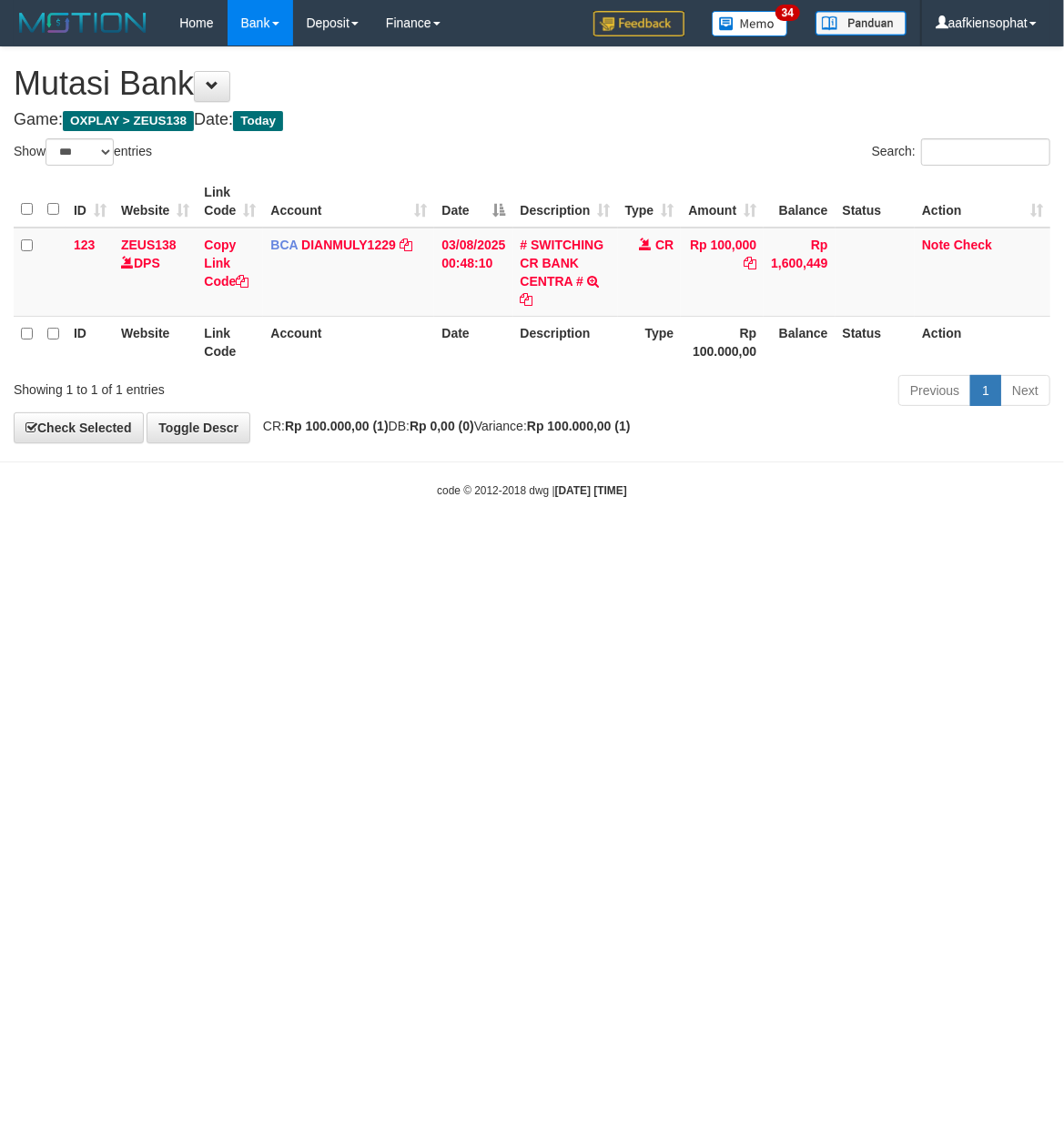 click on "Toggle navigation
Home
Bank
Account List
Load
By Website
Group
[OXPLAY]													ZEUS138
By Load Group (DPS)
Sync" at bounding box center (532, 272) 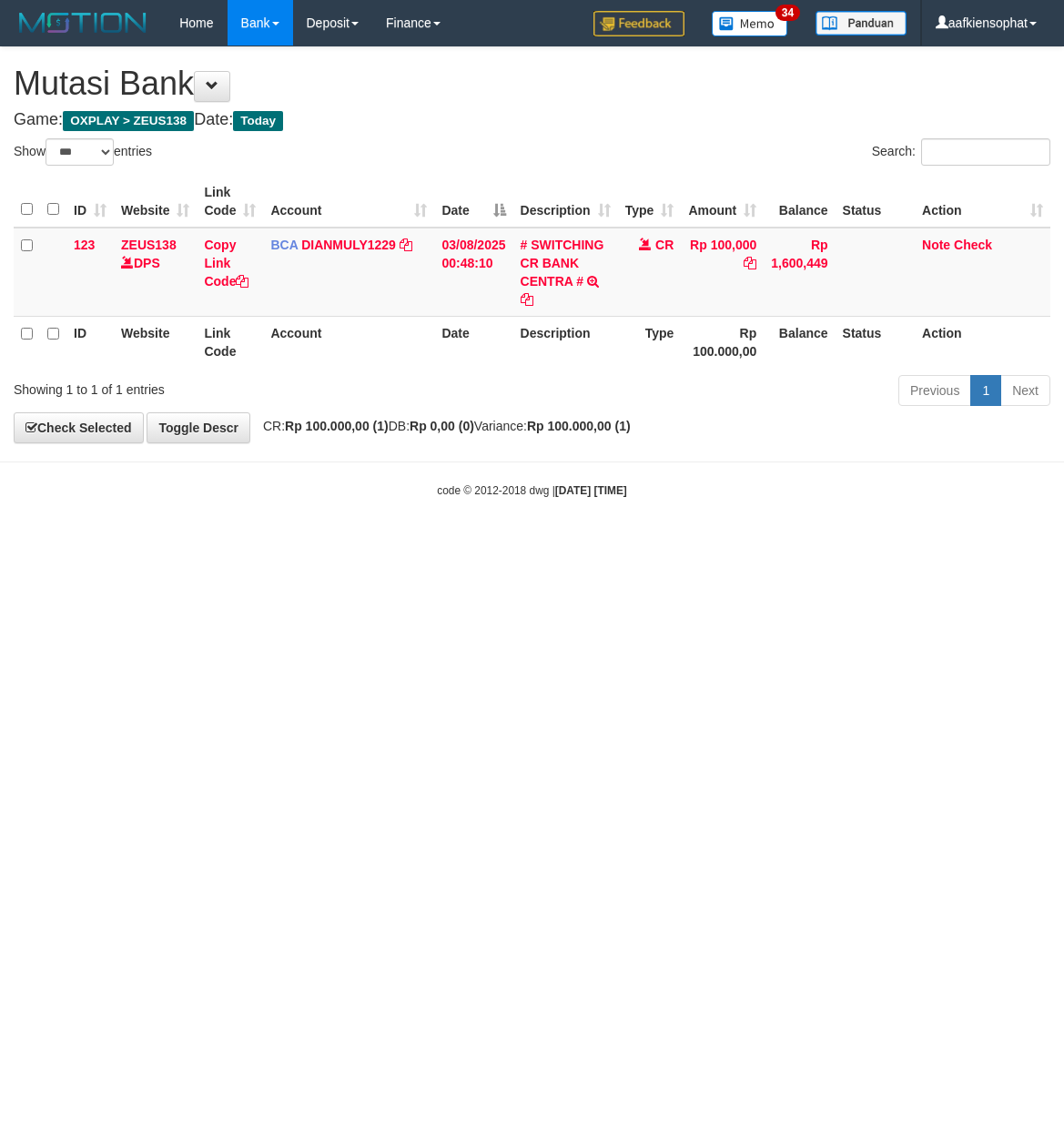 select on "***" 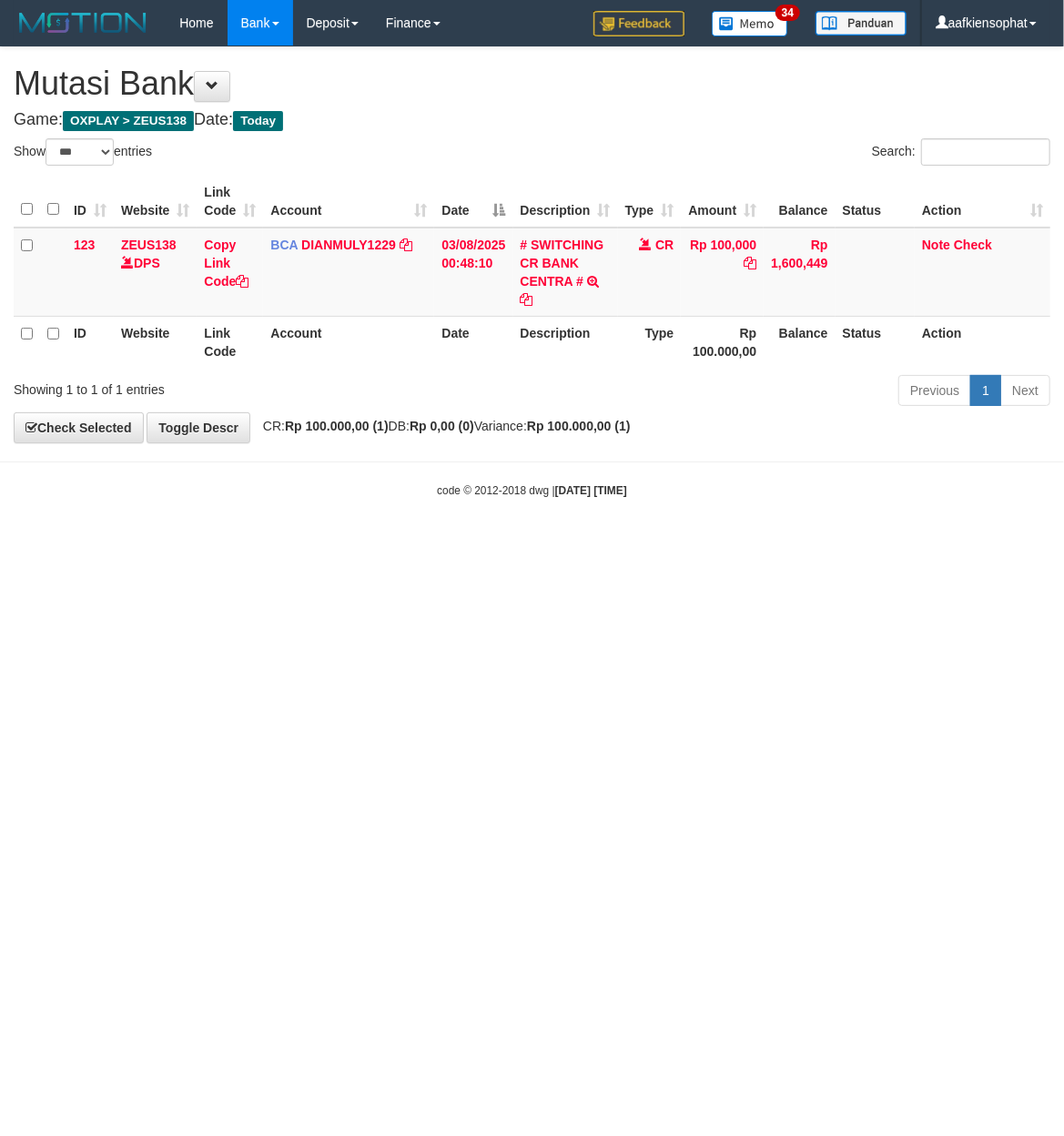 click on "Toggle navigation
Home
Bank
Account List
Load
By Website
Group
[OXPLAY]													ZEUS138
By Load Group (DPS)
Sync" at bounding box center [532, 272] 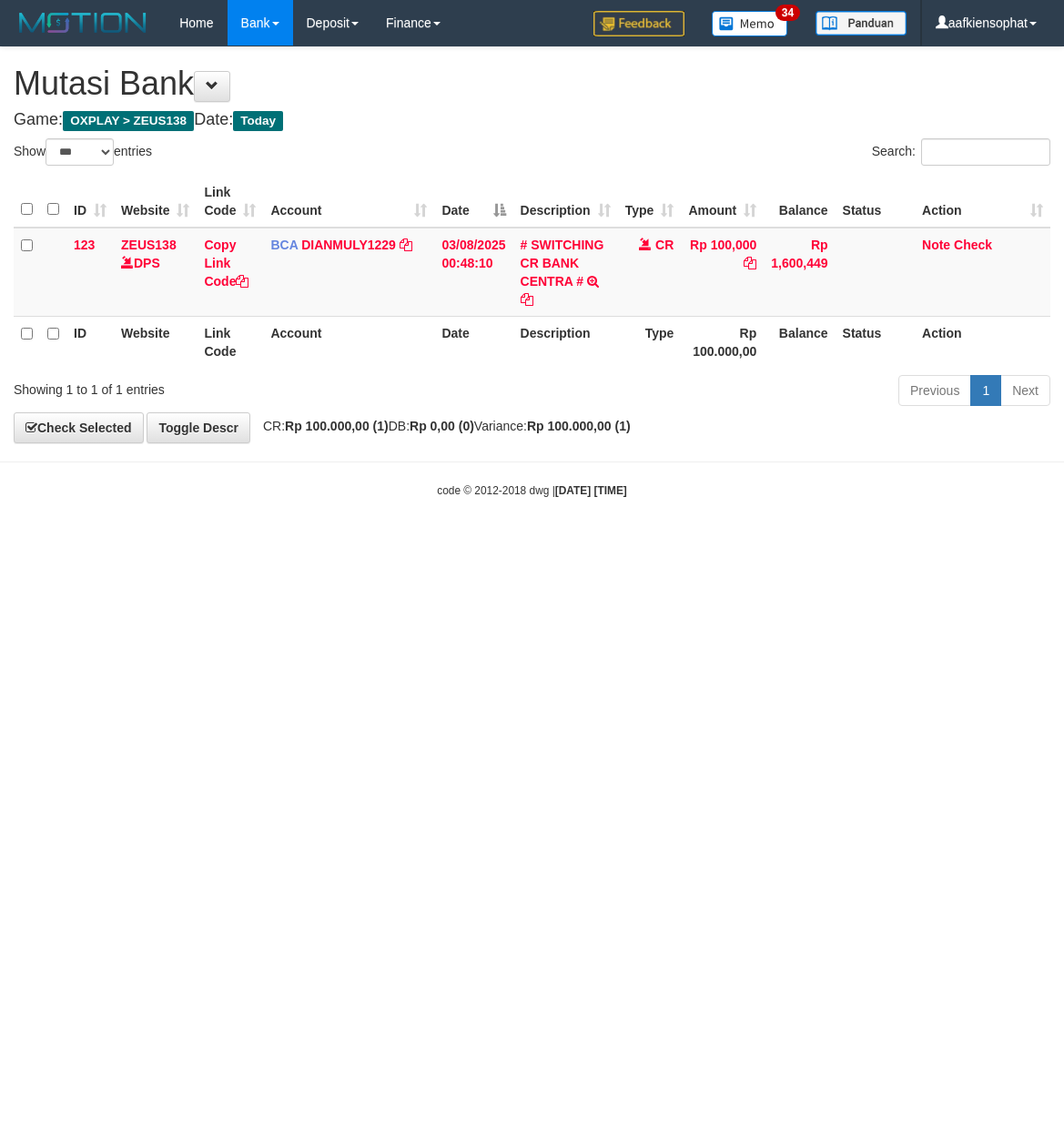 select on "***" 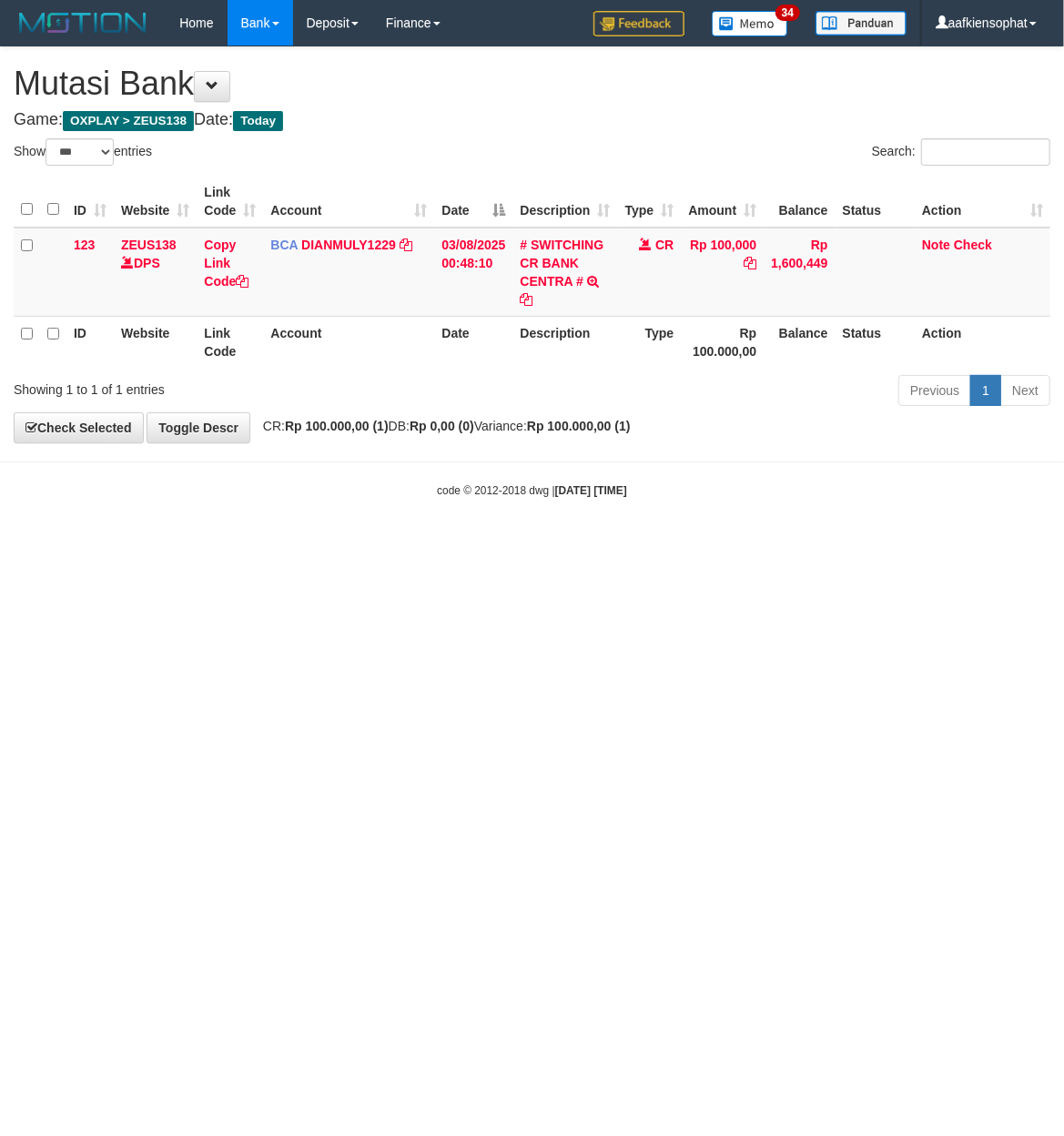 click on "Toggle navigation
Home
Bank
Account List
Load
By Website
Group
[OXPLAY]													ZEUS138
By Load Group (DPS)
Sync" at bounding box center (532, 272) 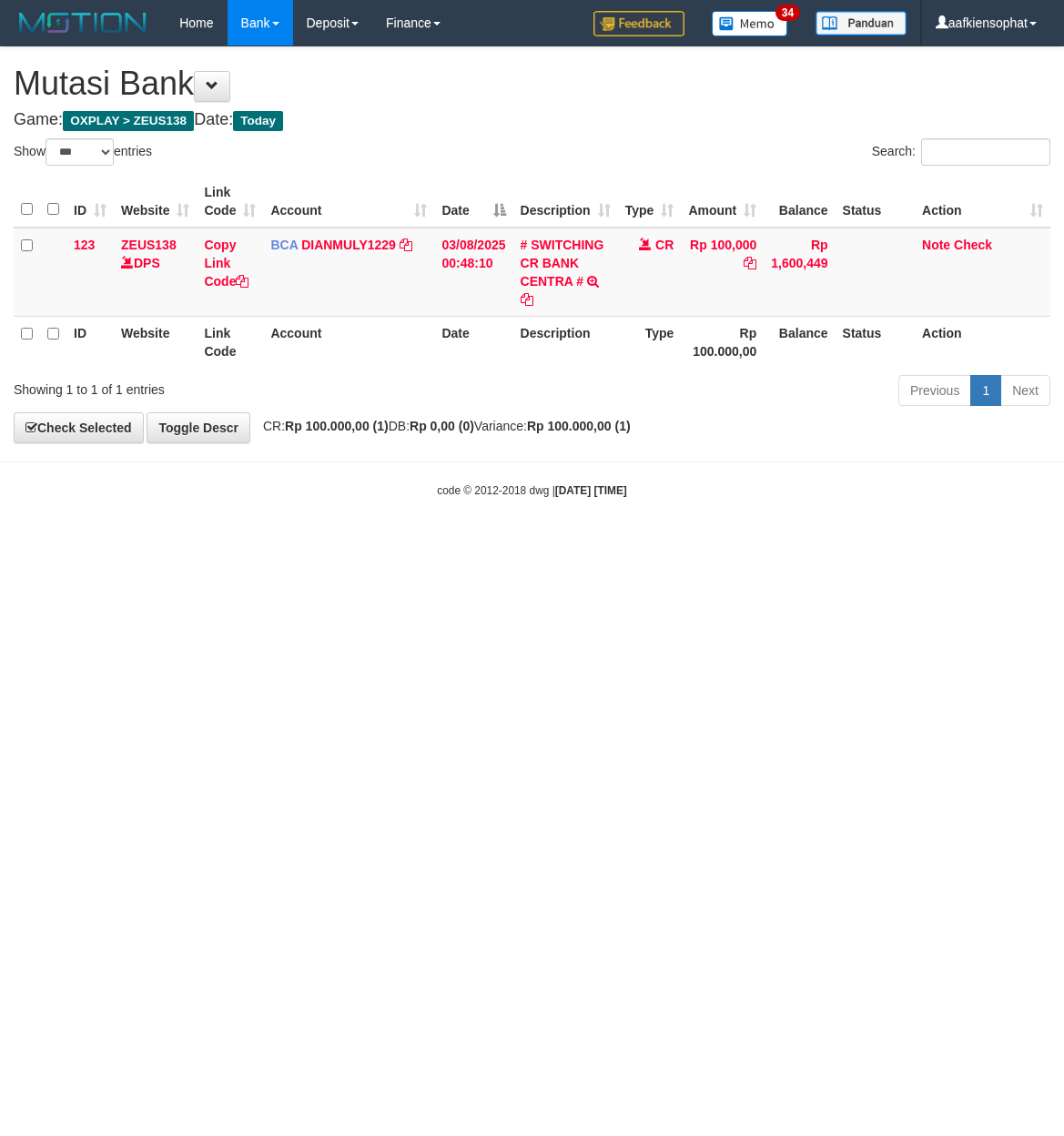 select on "***" 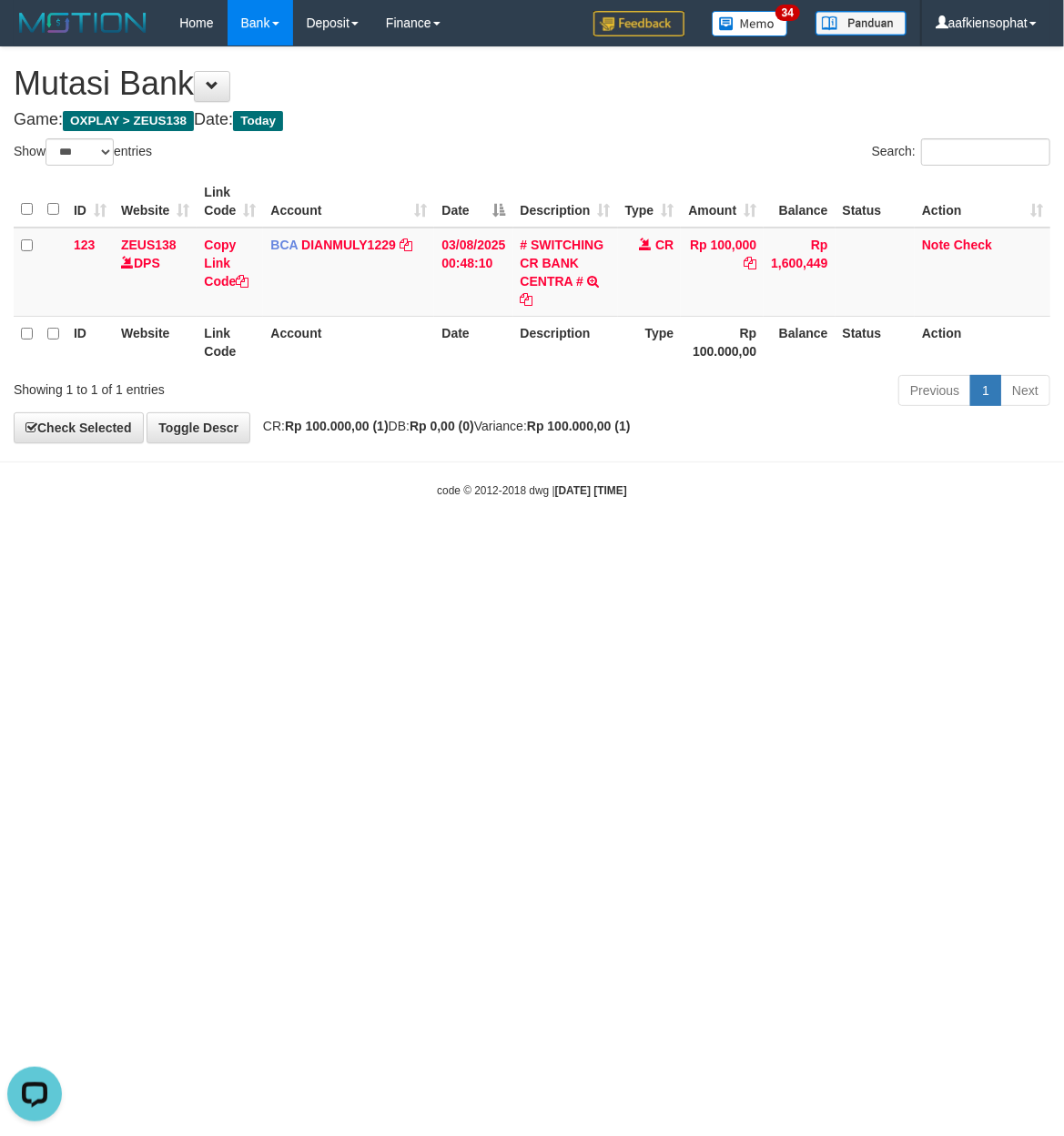 scroll, scrollTop: 0, scrollLeft: 0, axis: both 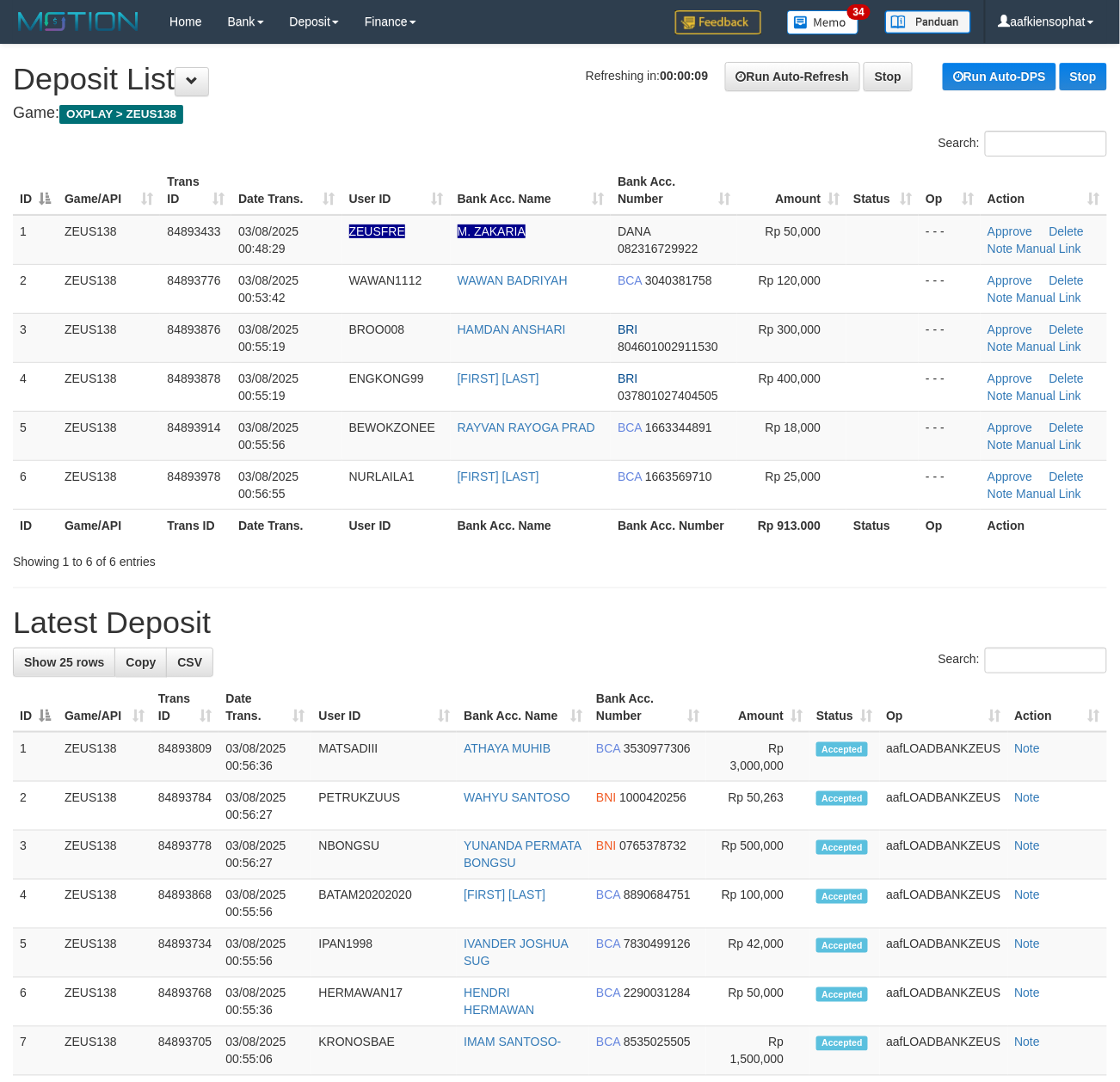 drag, startPoint x: 280, startPoint y: 659, endPoint x: 652, endPoint y: 658, distance: 372.00134 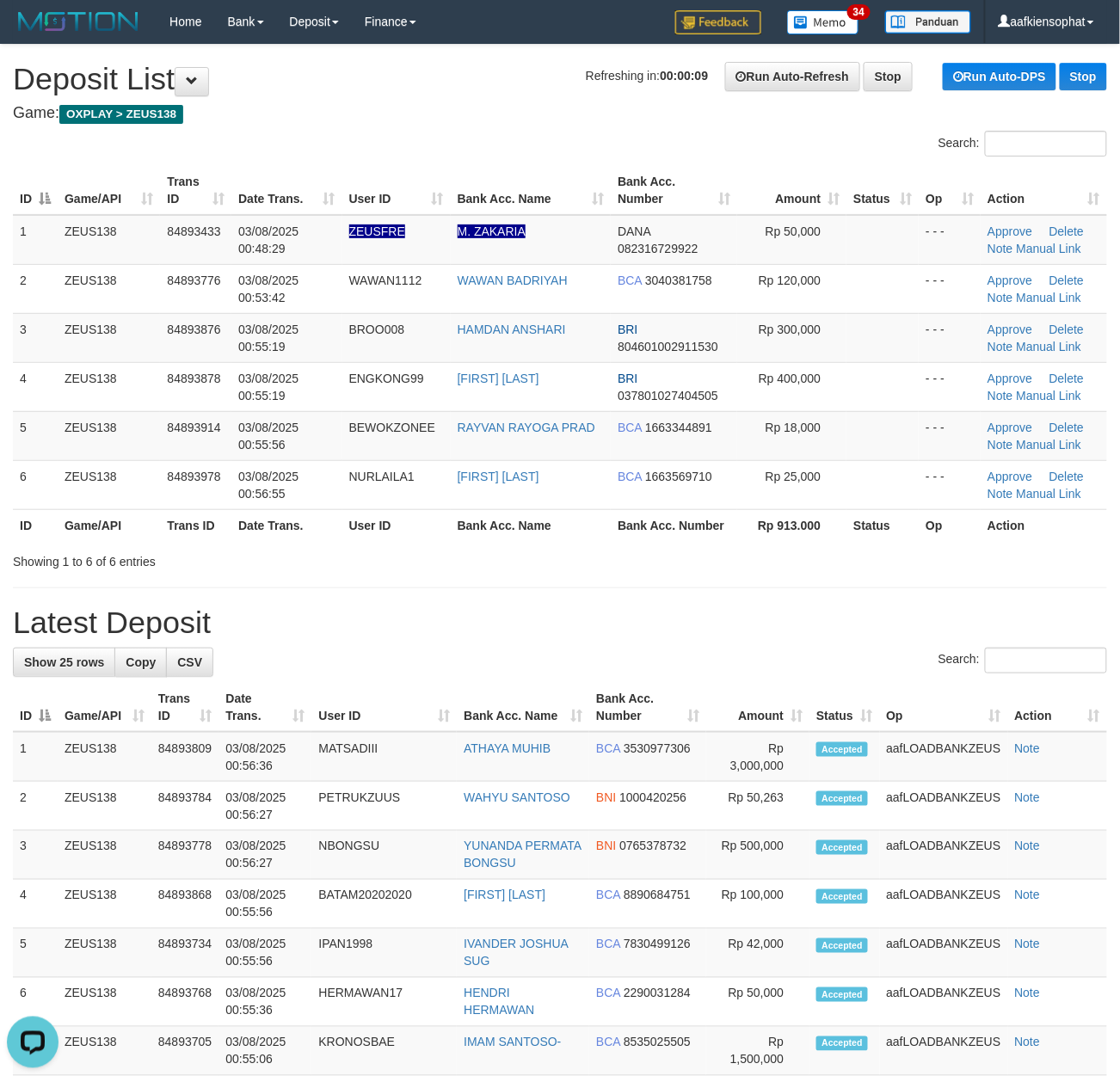 scroll, scrollTop: 0, scrollLeft: 0, axis: both 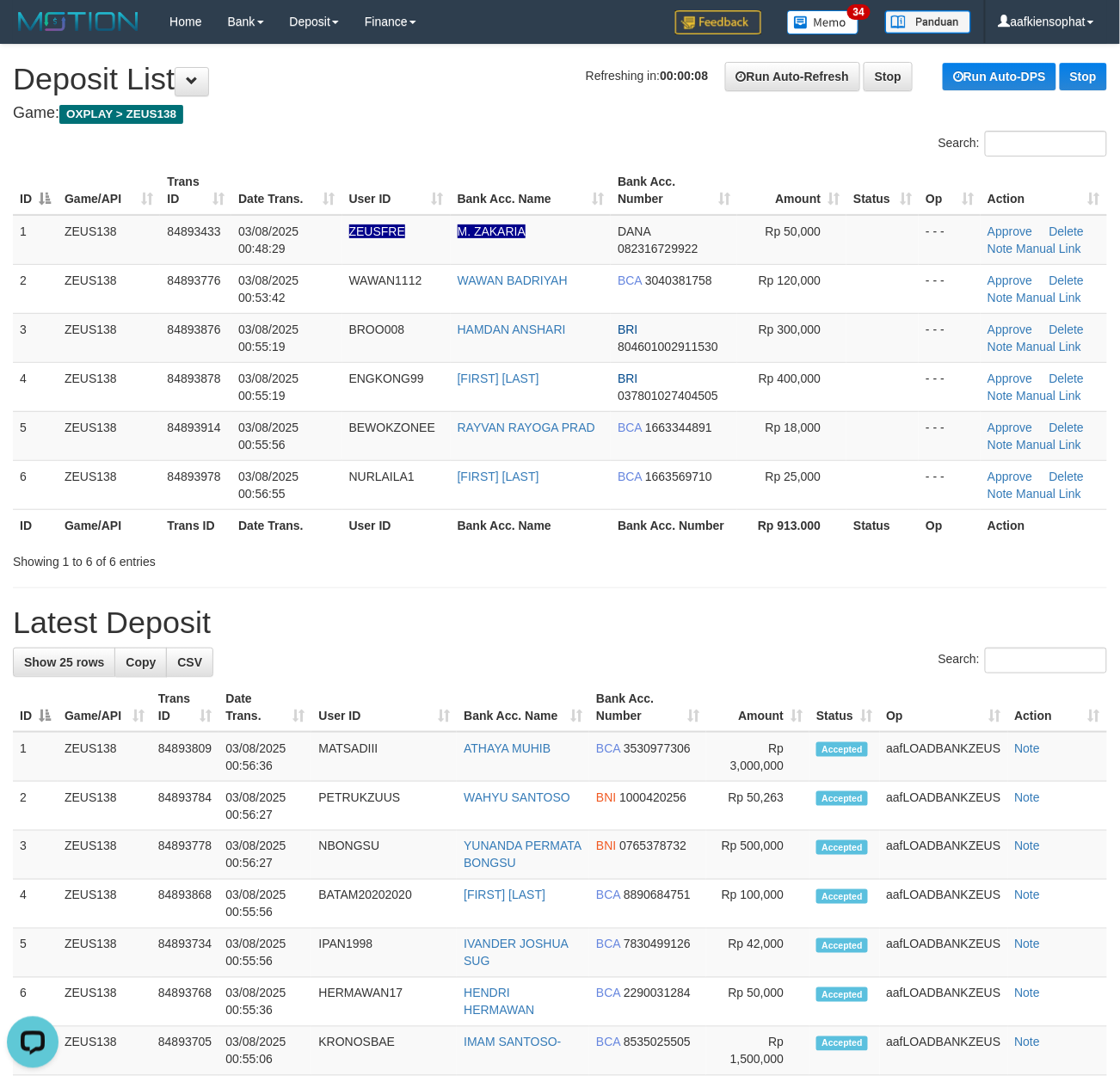 drag, startPoint x: 245, startPoint y: 556, endPoint x: 368, endPoint y: 579, distance: 125.13193 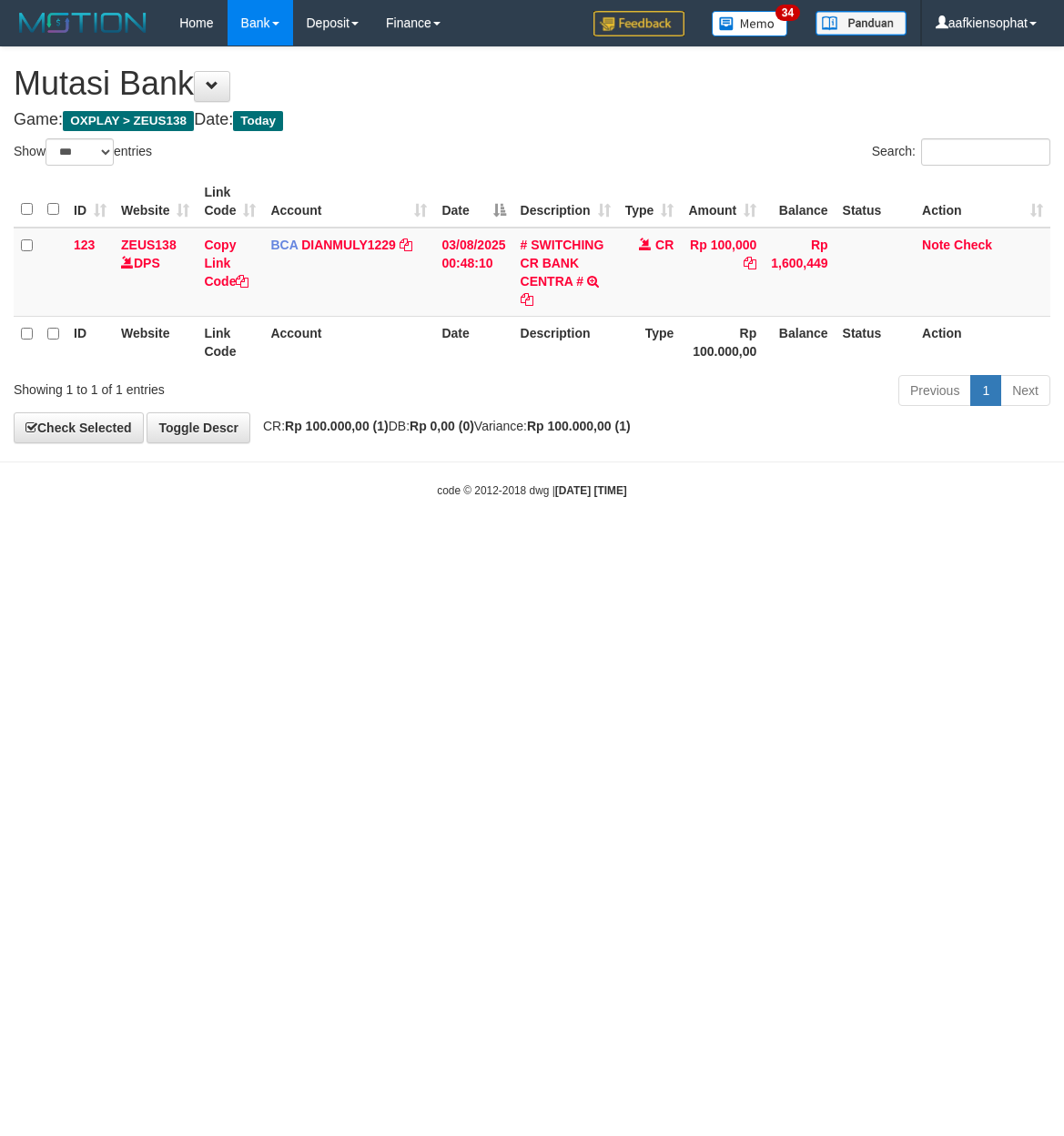select on "***" 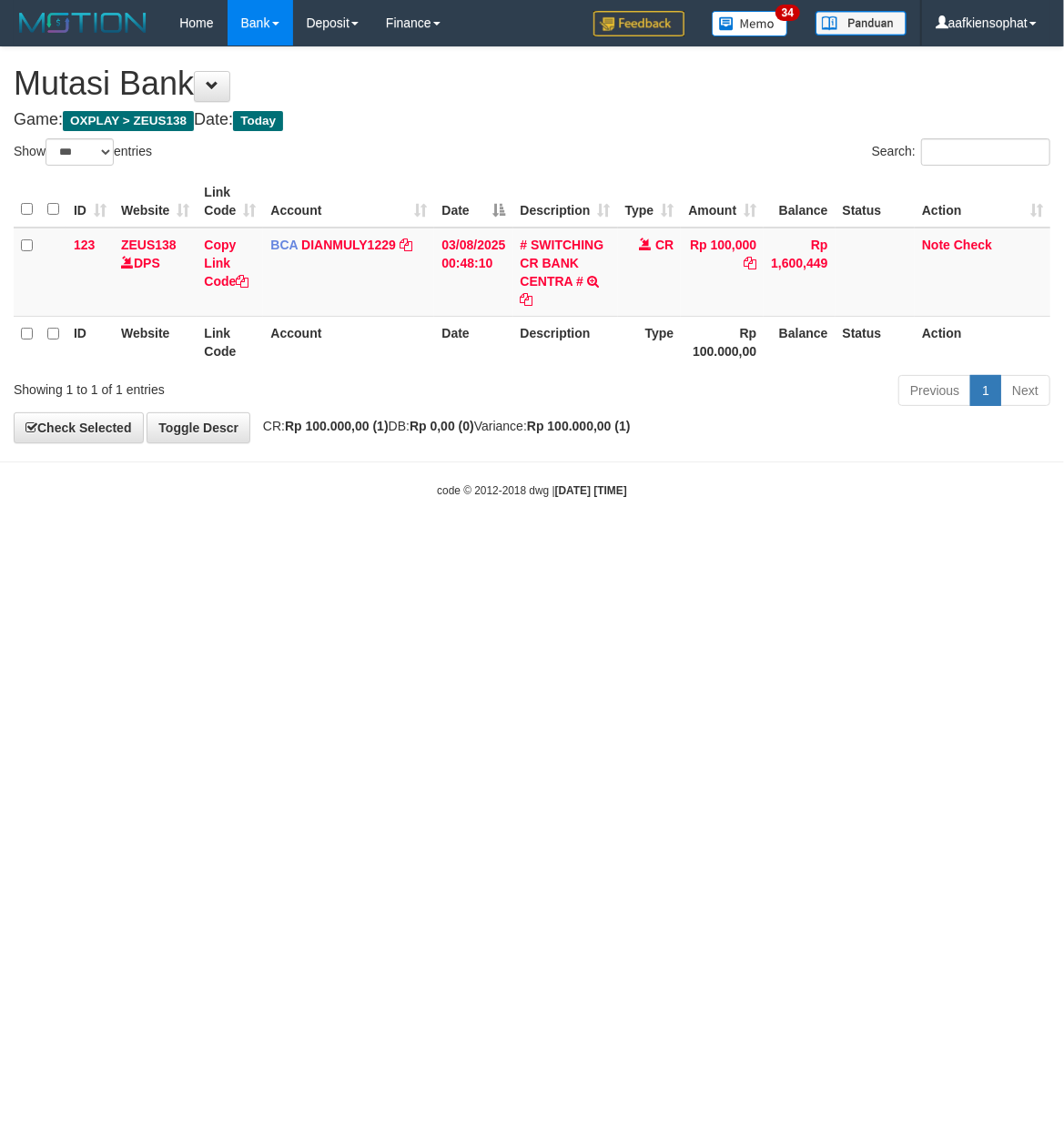 drag, startPoint x: 270, startPoint y: 715, endPoint x: 157, endPoint y: 790, distance: 135.62448 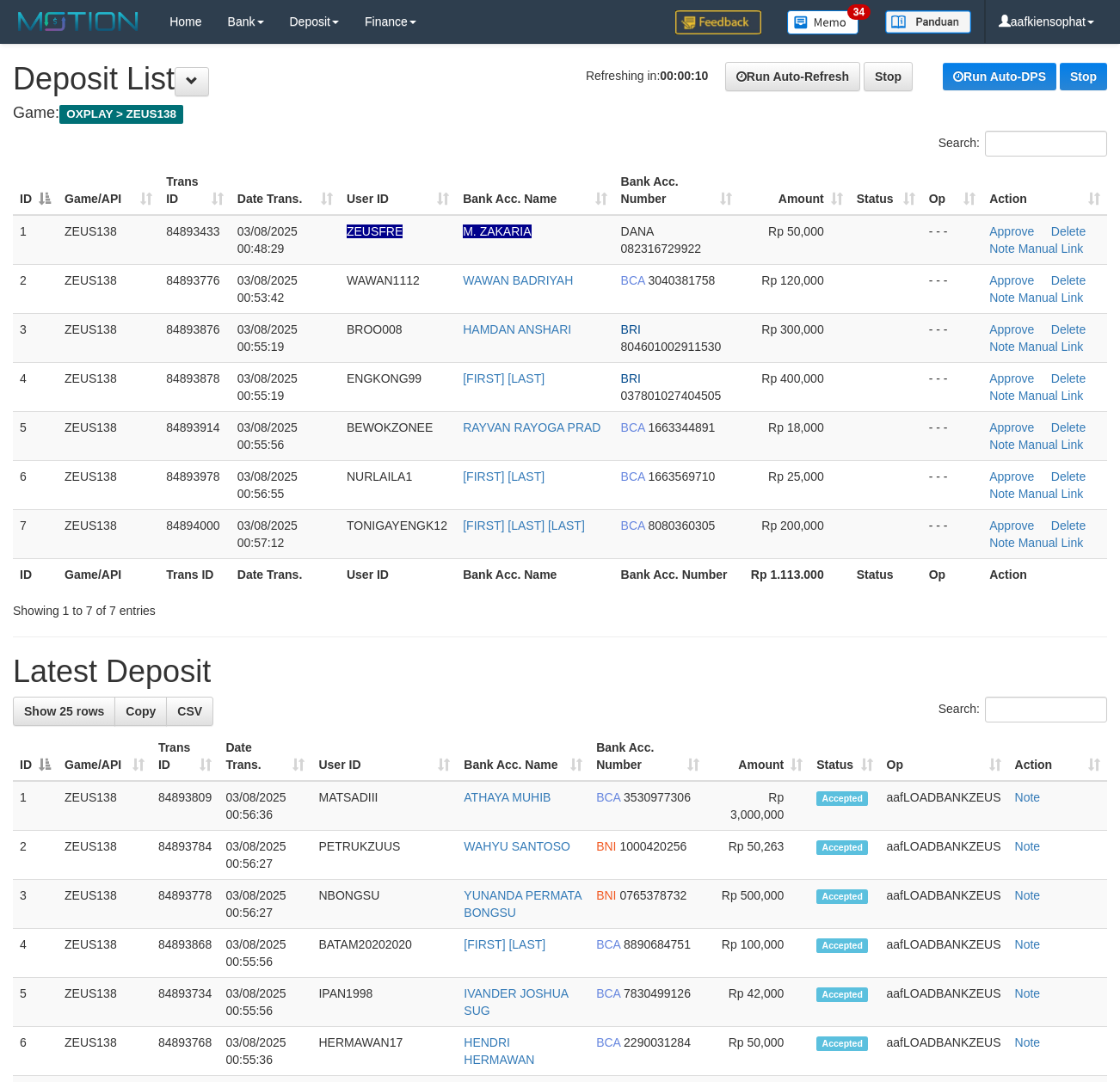 scroll, scrollTop: 0, scrollLeft: 0, axis: both 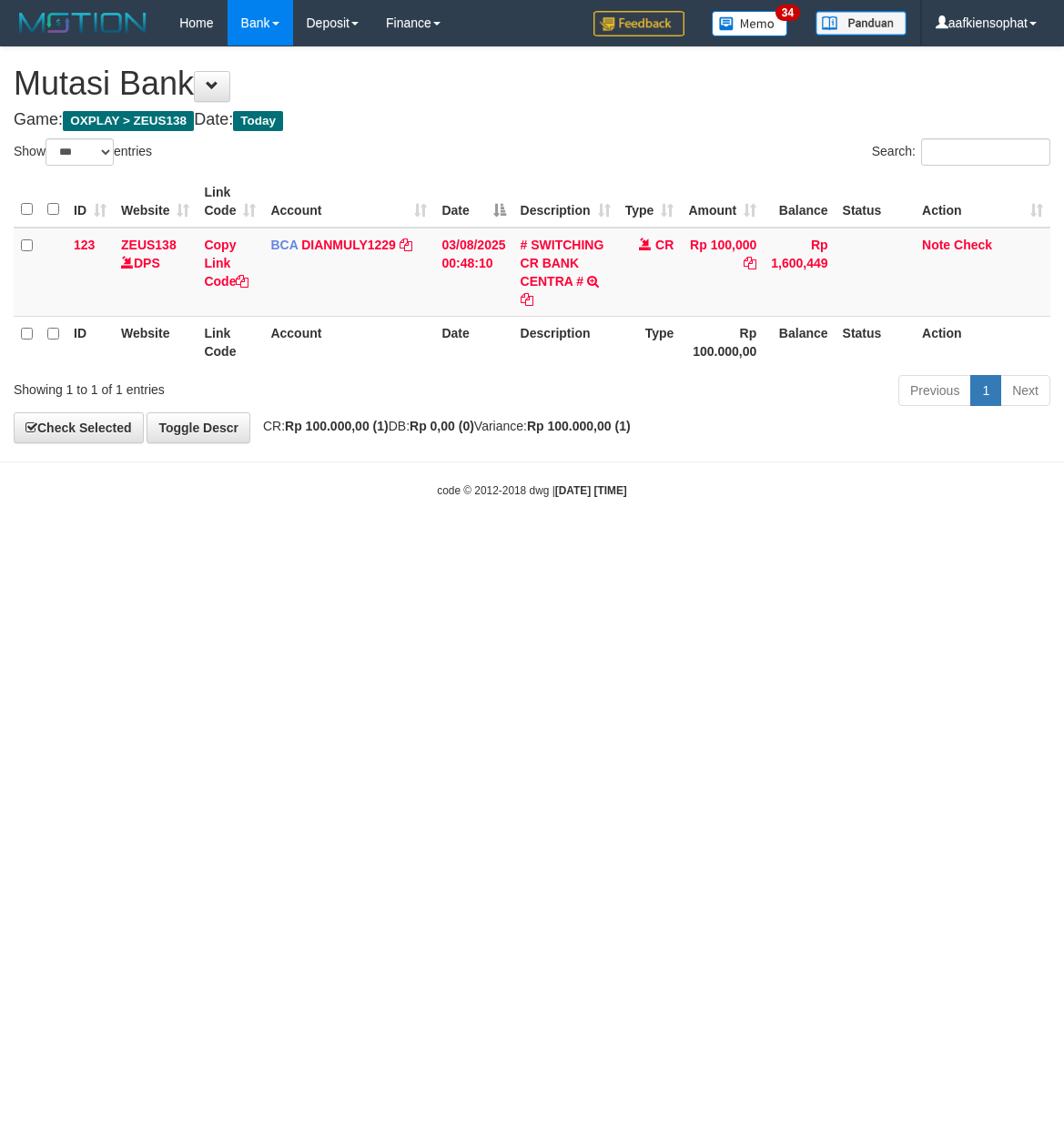 select on "***" 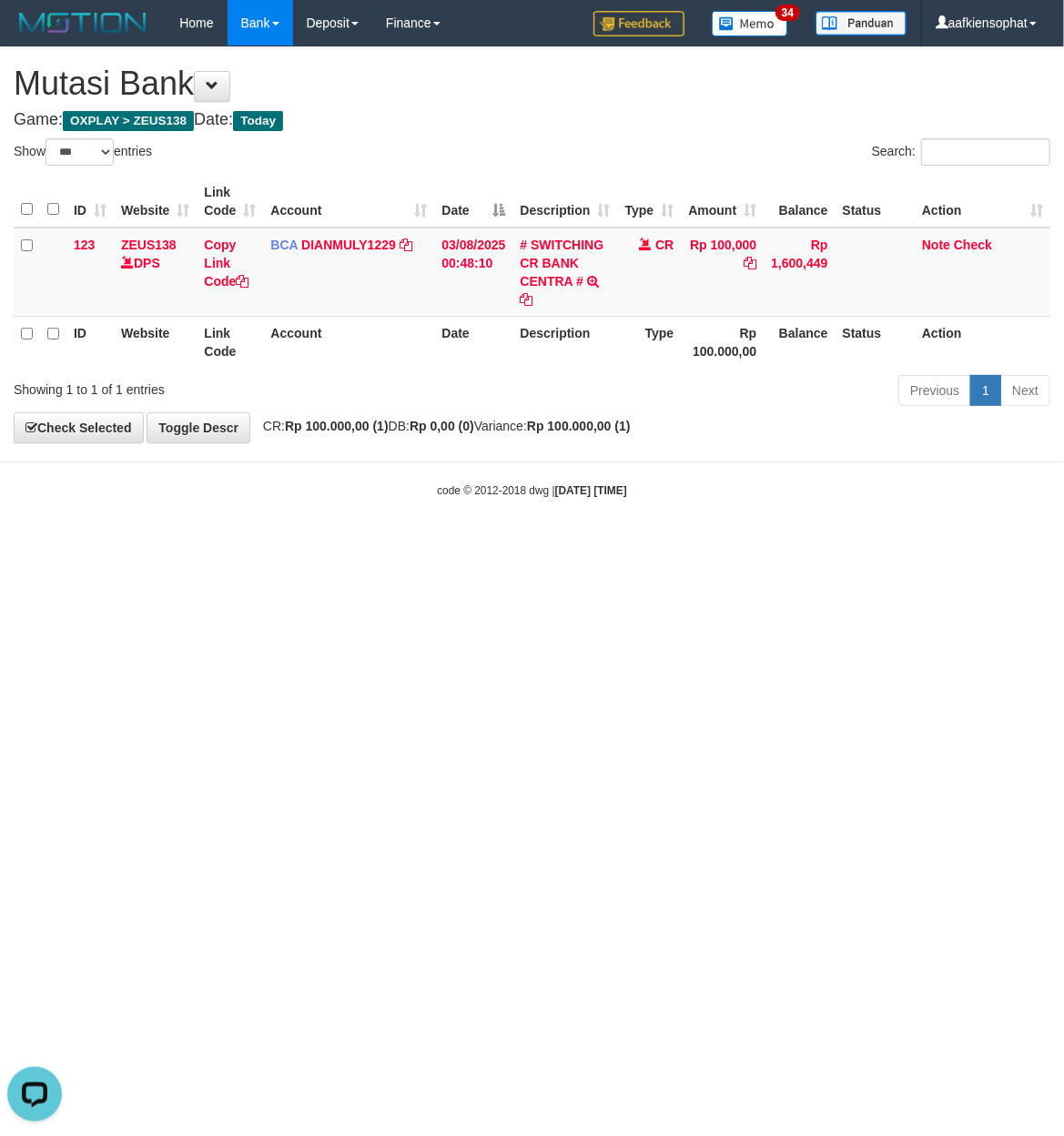 scroll, scrollTop: 0, scrollLeft: 0, axis: both 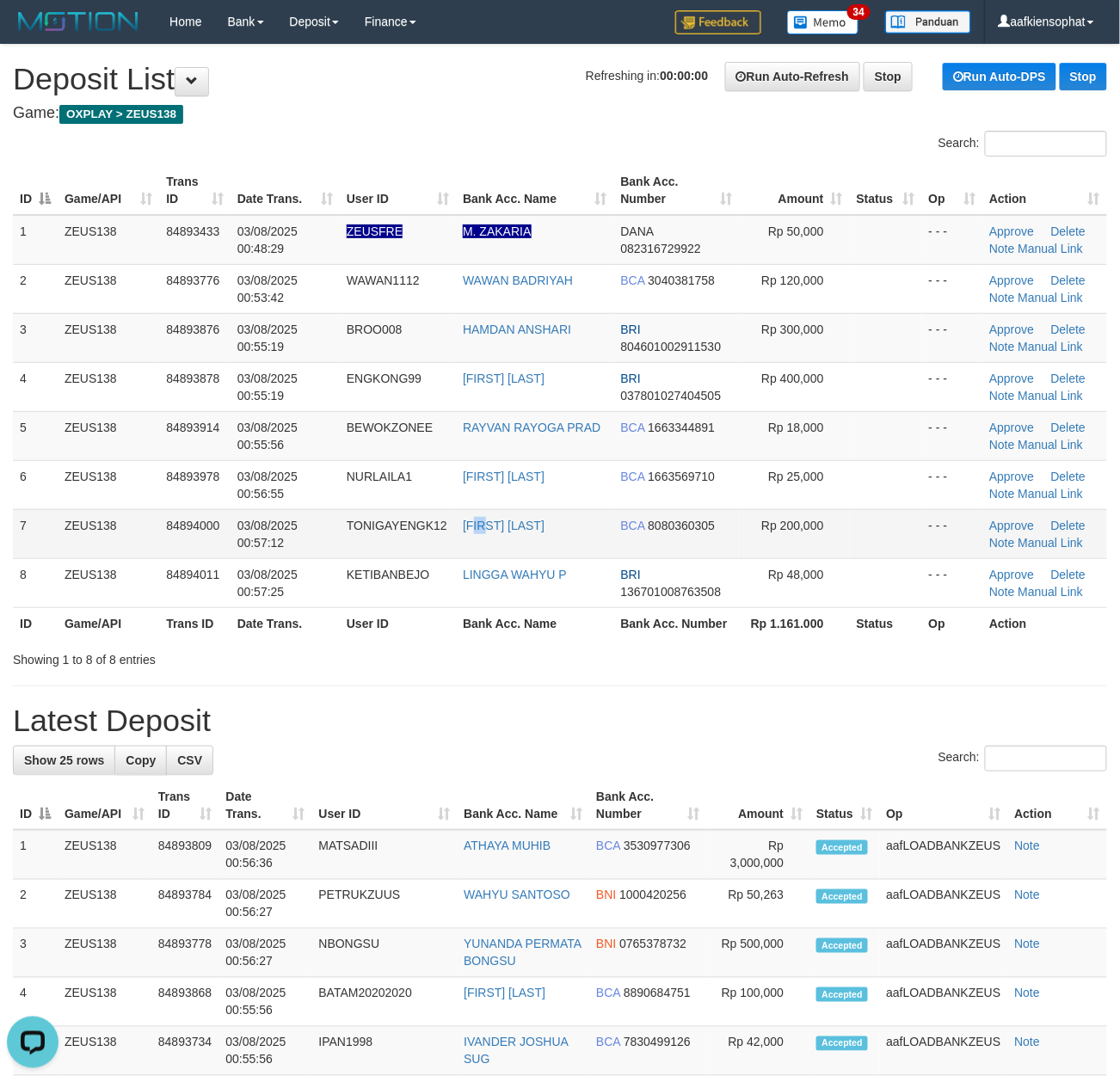 drag, startPoint x: 483, startPoint y: 545, endPoint x: 693, endPoint y: 524, distance: 211.0474 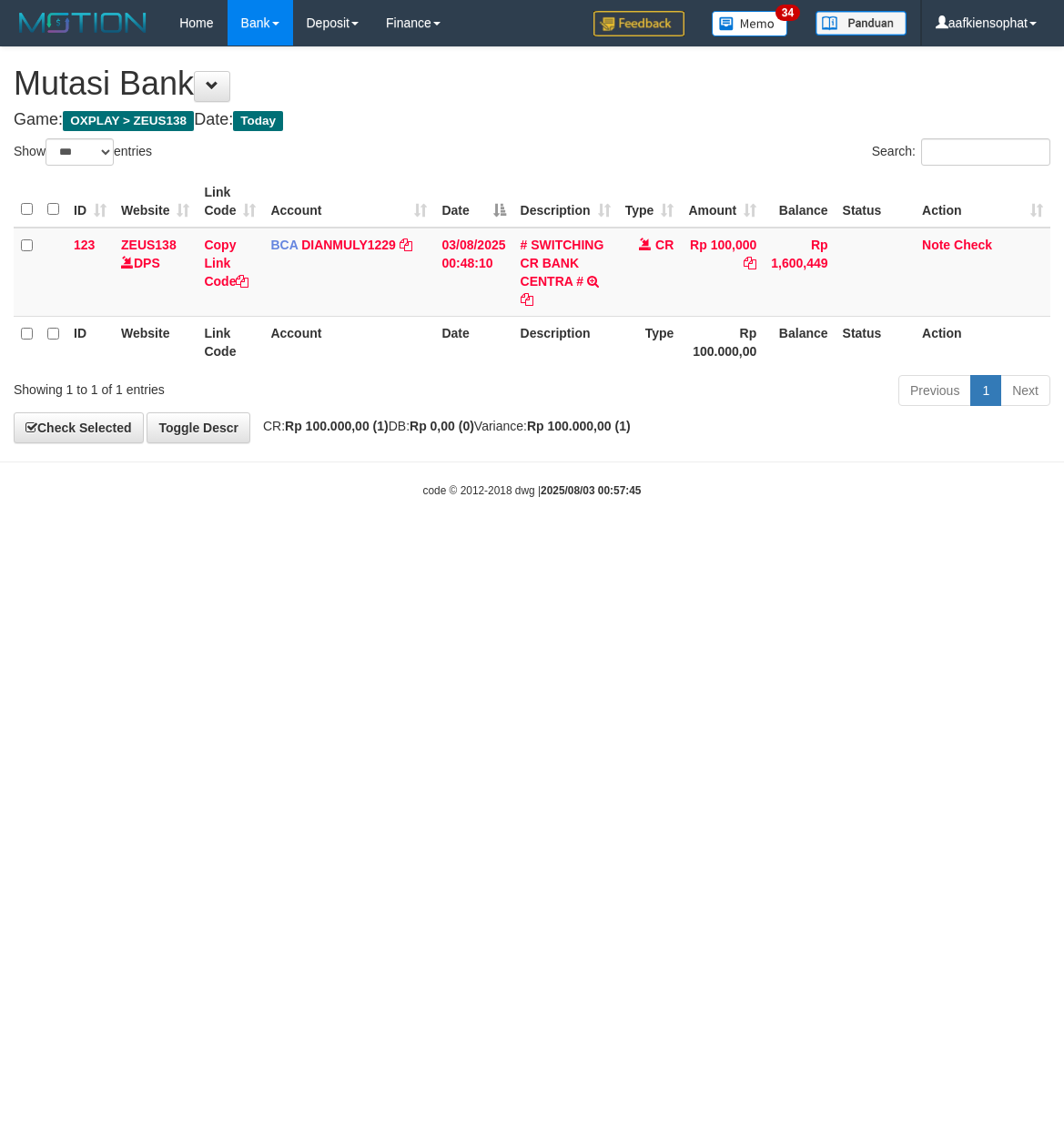 select on "***" 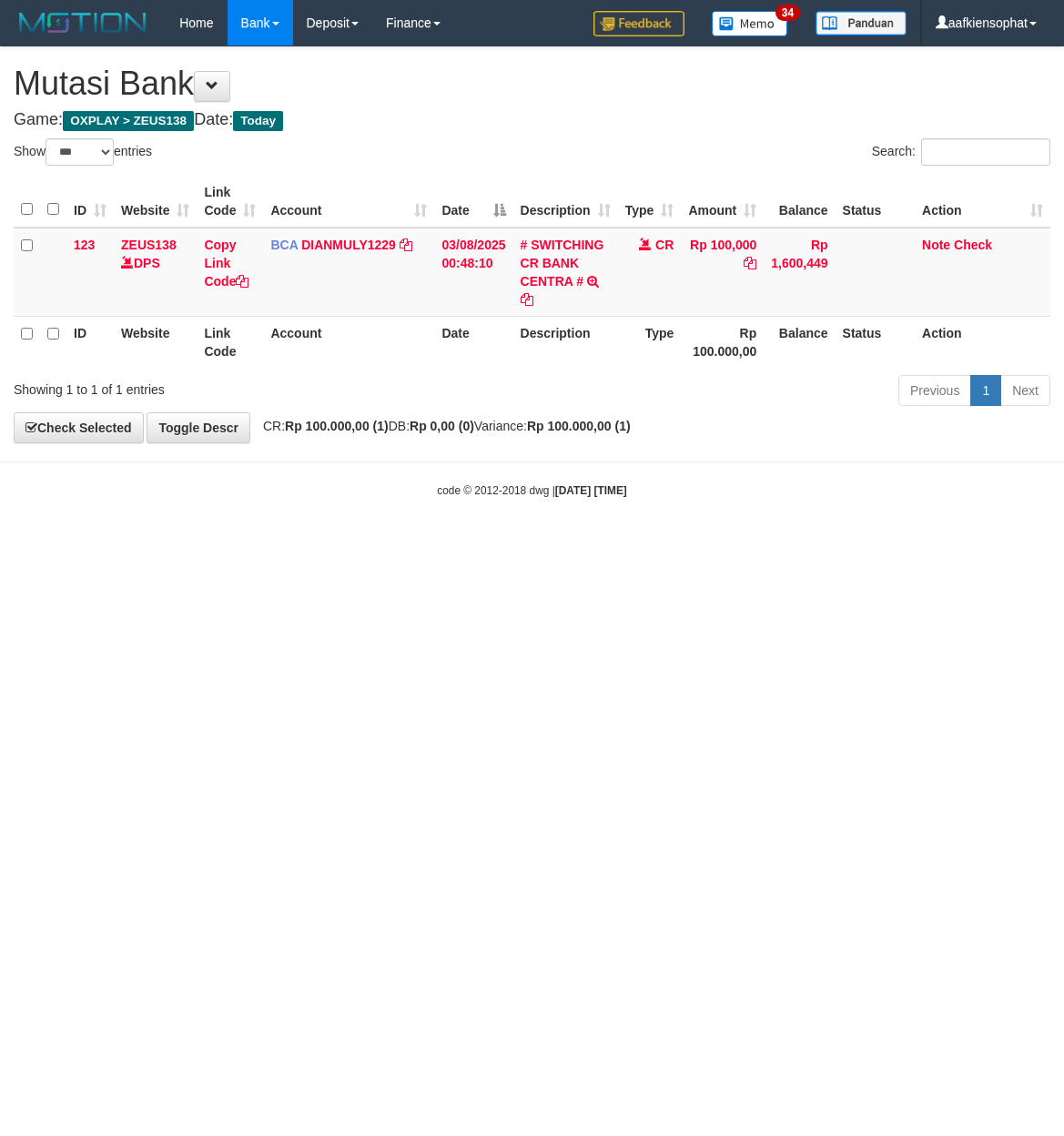 select on "***" 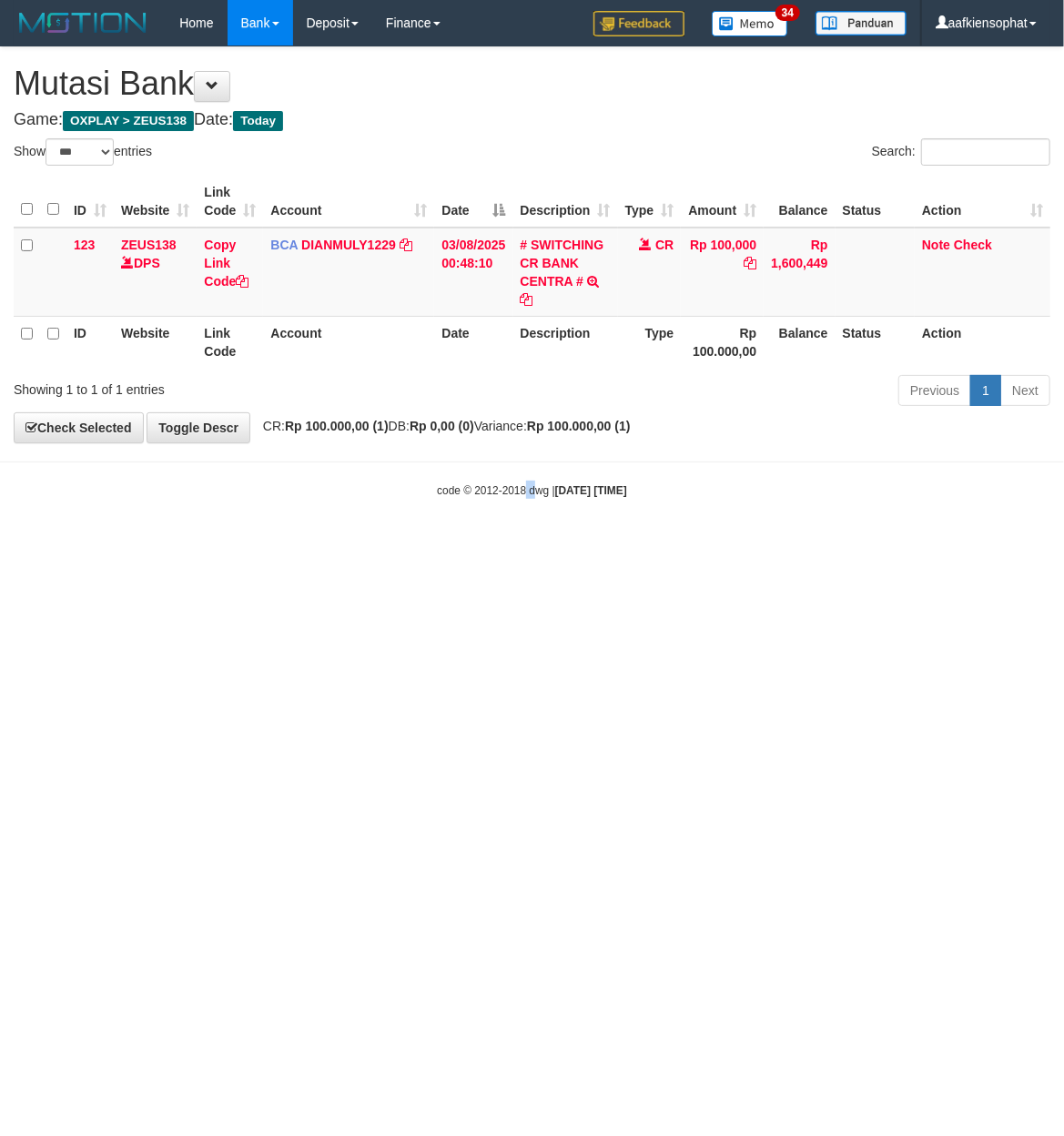 click on "Toggle navigation
Home
Bank
Account List
Load
By Website
Group
[OXPLAY]													ZEUS138
By Load Group (DPS)
Sync" at bounding box center (532, 272) 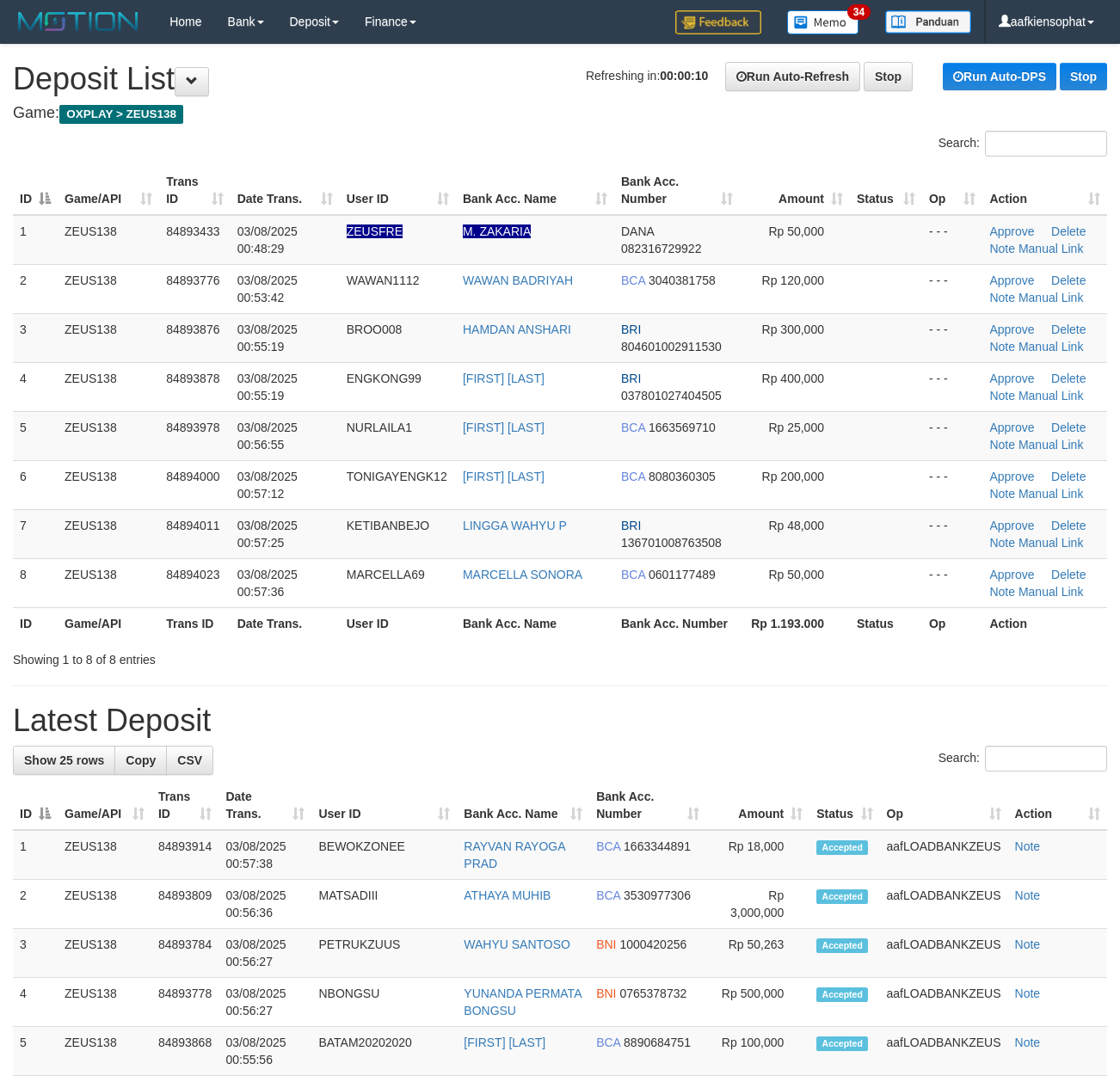 scroll, scrollTop: 0, scrollLeft: 0, axis: both 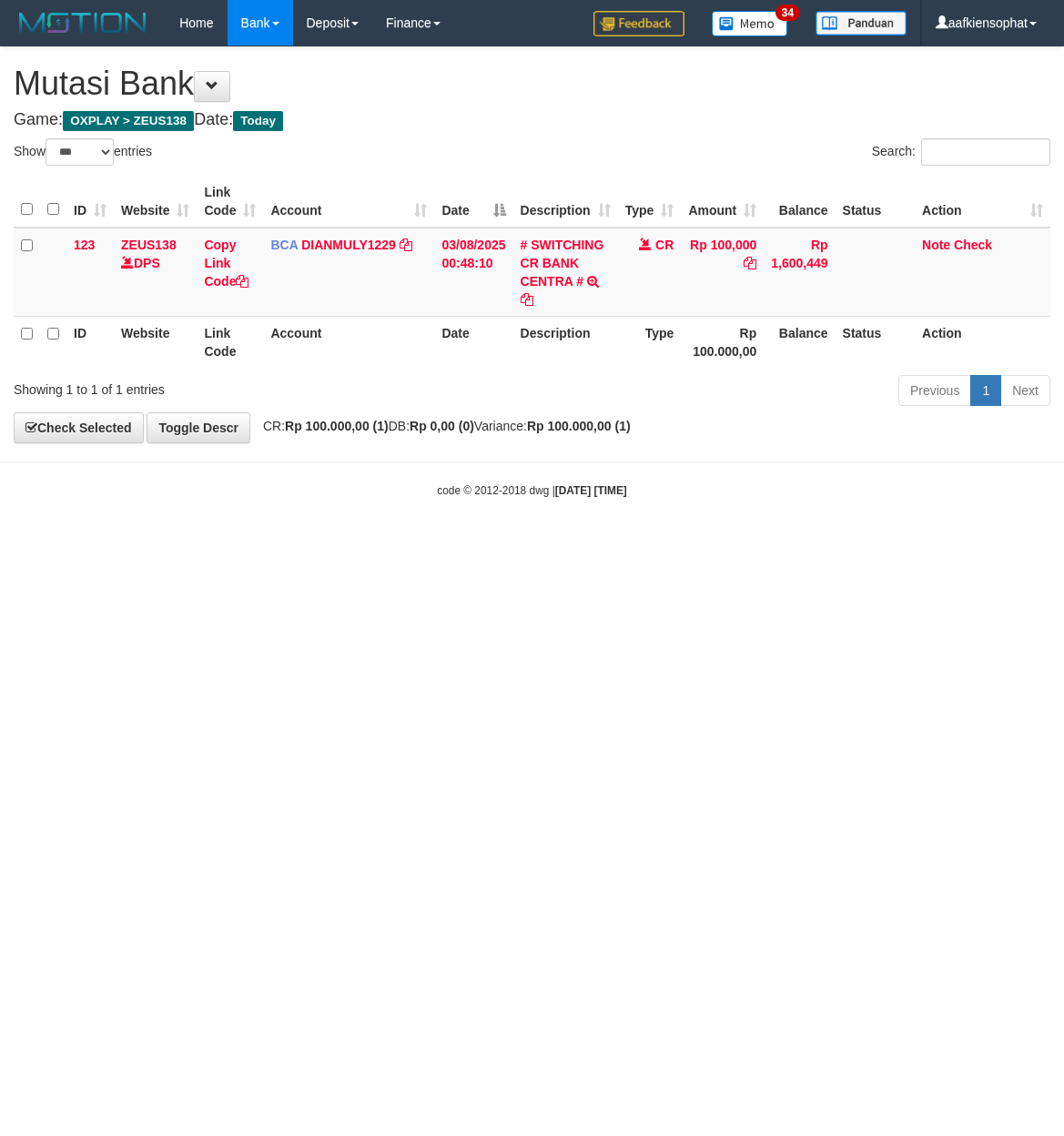 select on "***" 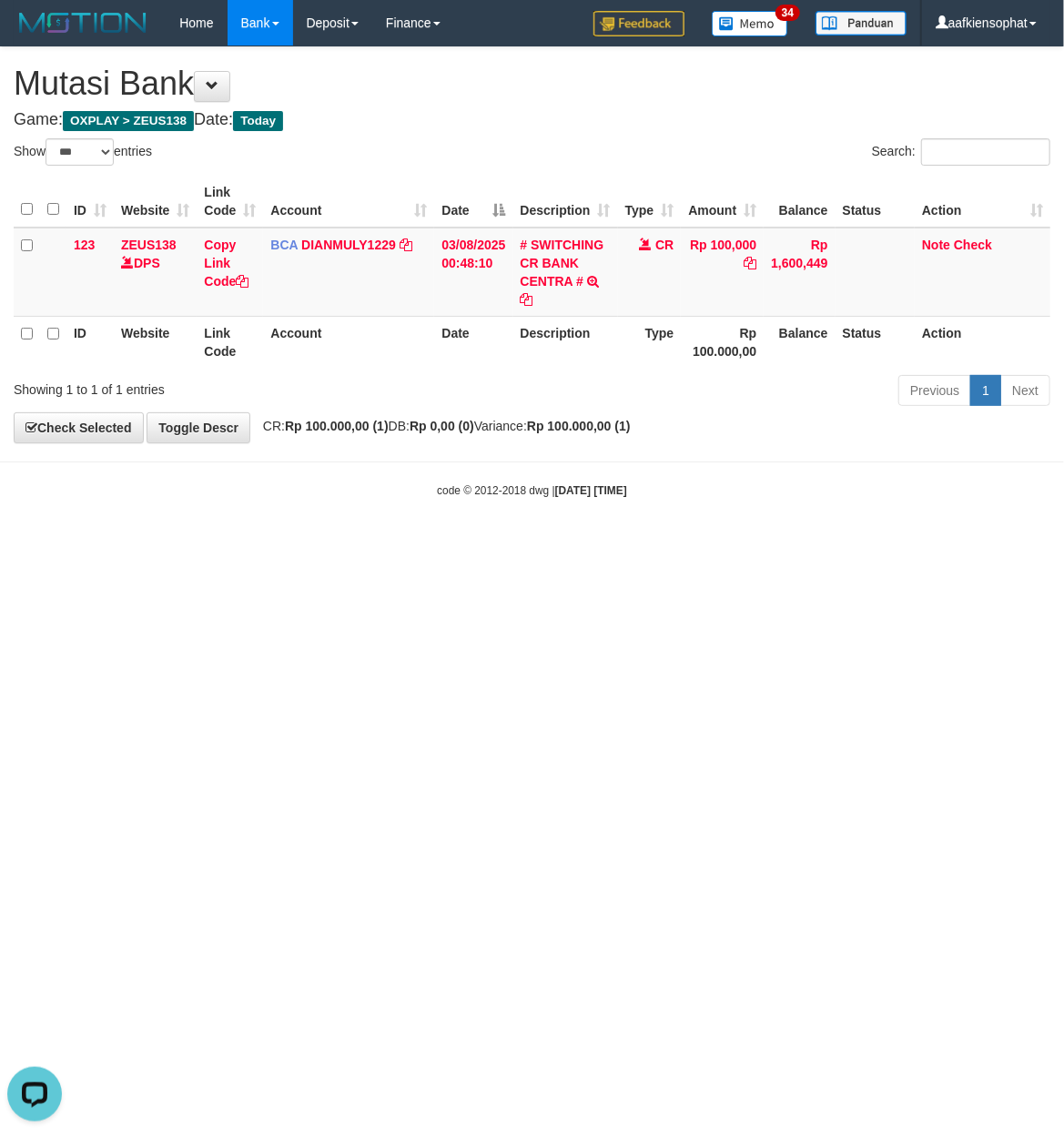 scroll, scrollTop: 0, scrollLeft: 0, axis: both 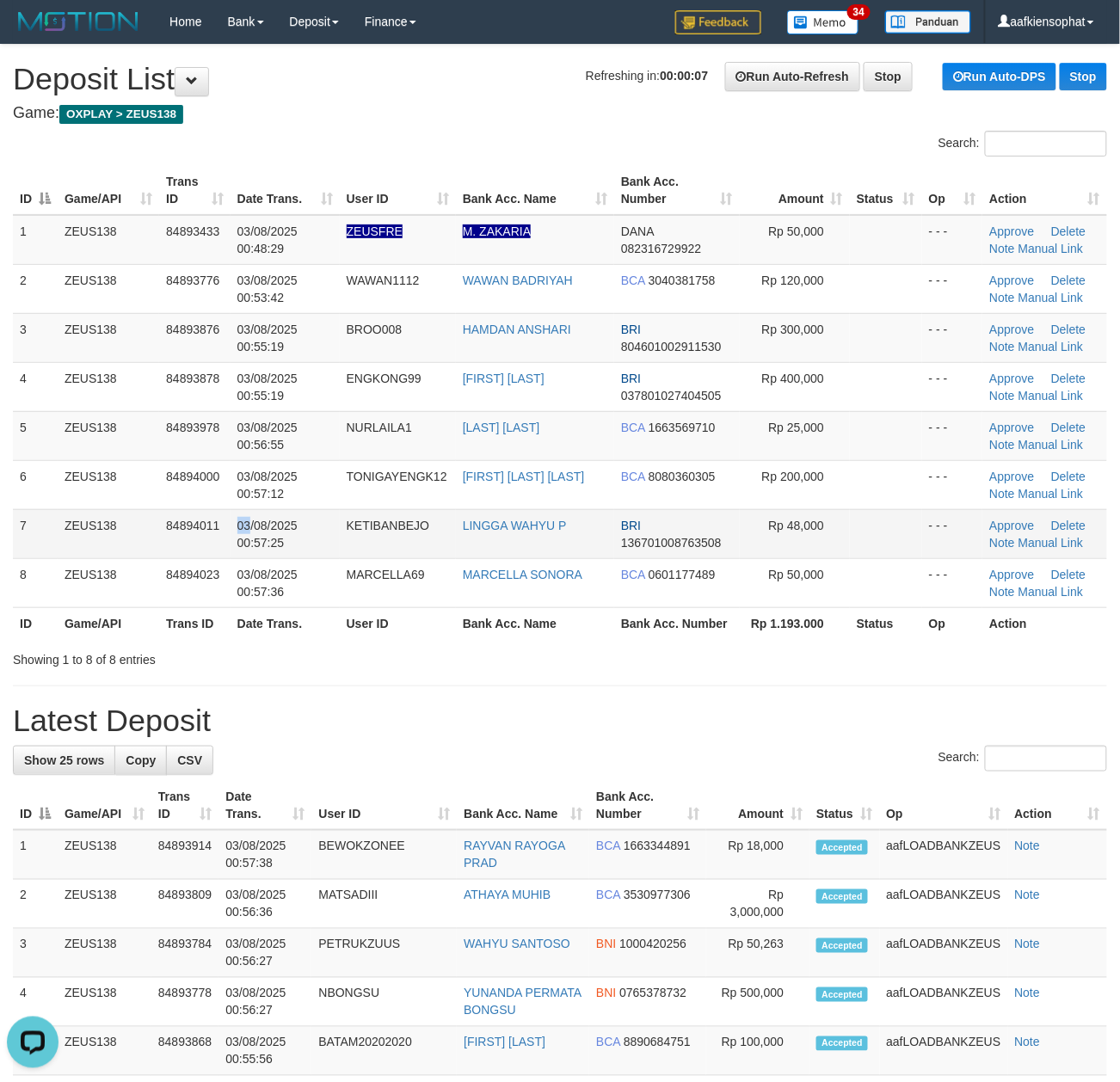 drag, startPoint x: 249, startPoint y: 520, endPoint x: 965, endPoint y: 527, distance: 716.0342 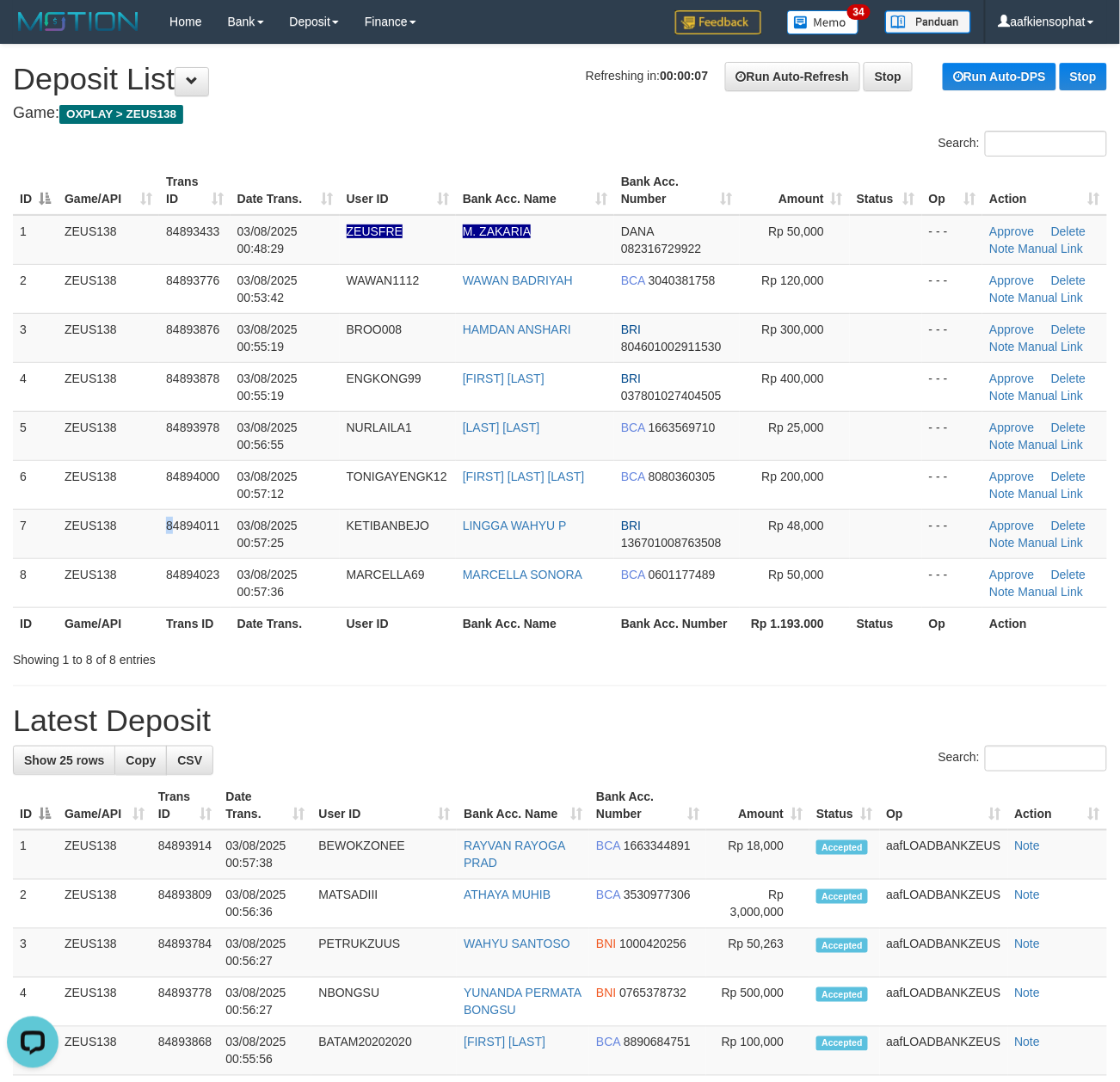 drag, startPoint x: 138, startPoint y: 554, endPoint x: 1123, endPoint y: 569, distance: 985.1142 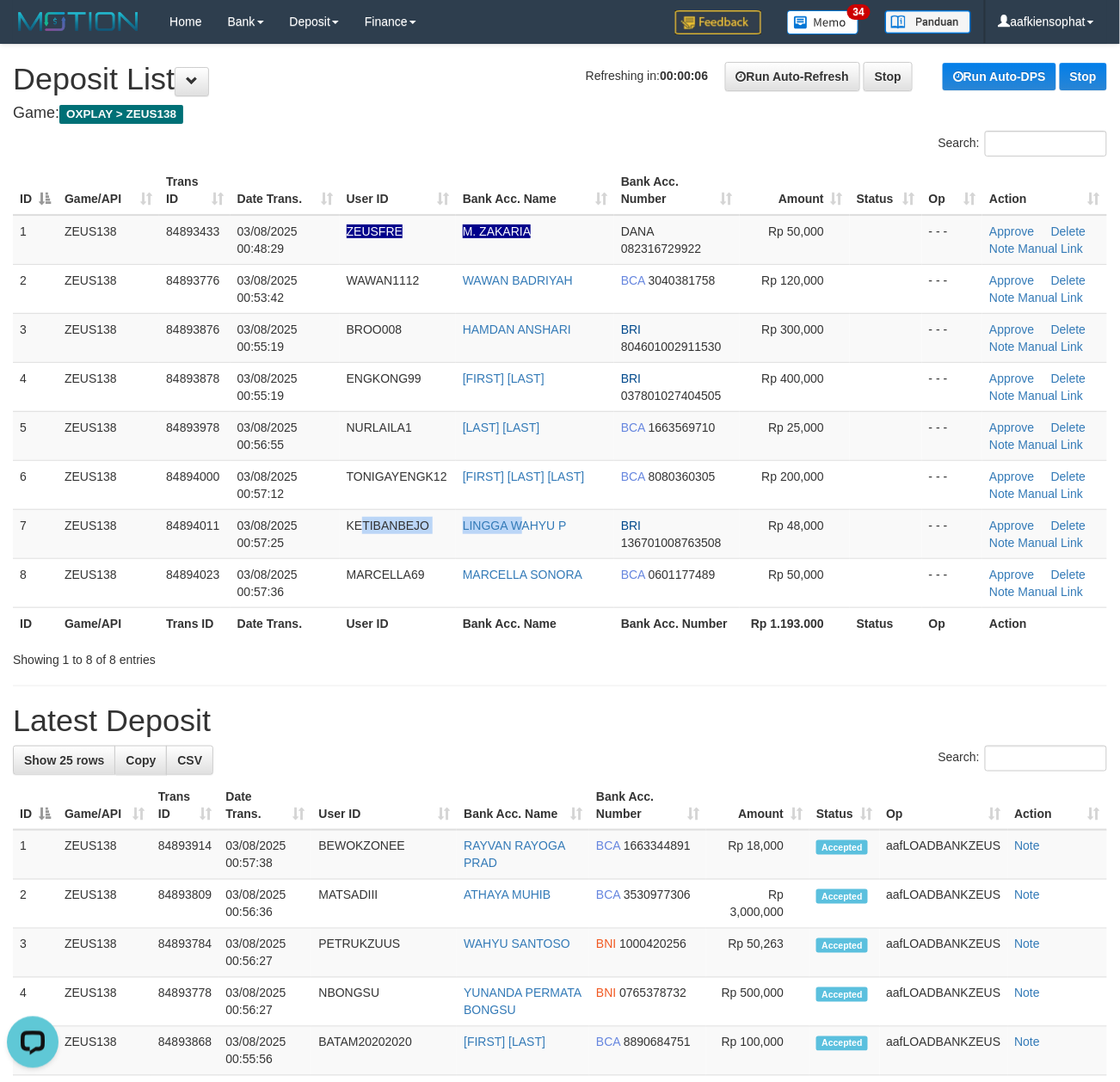 drag, startPoint x: 363, startPoint y: 540, endPoint x: 1132, endPoint y: 538, distance: 769.0026 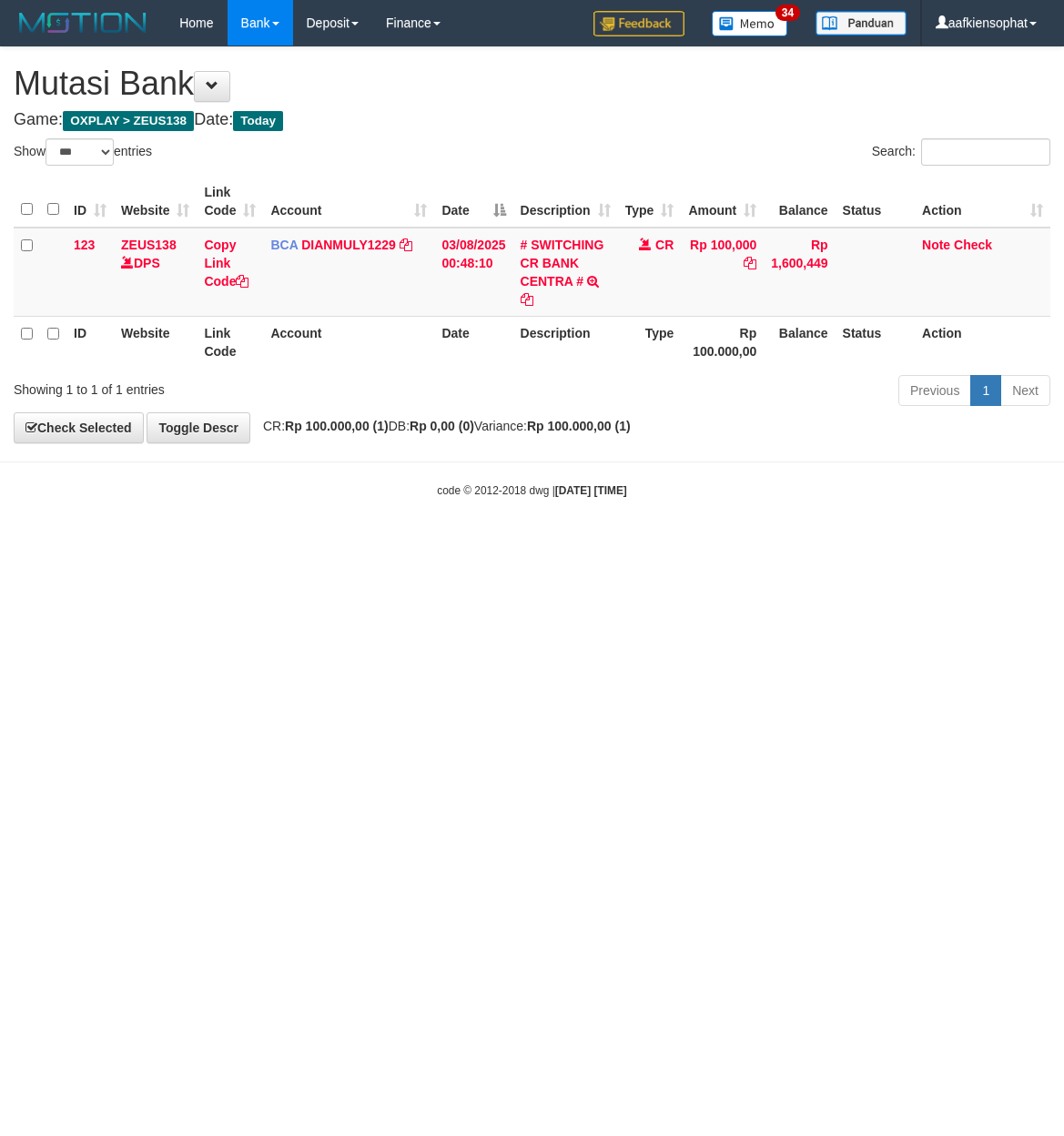 select on "***" 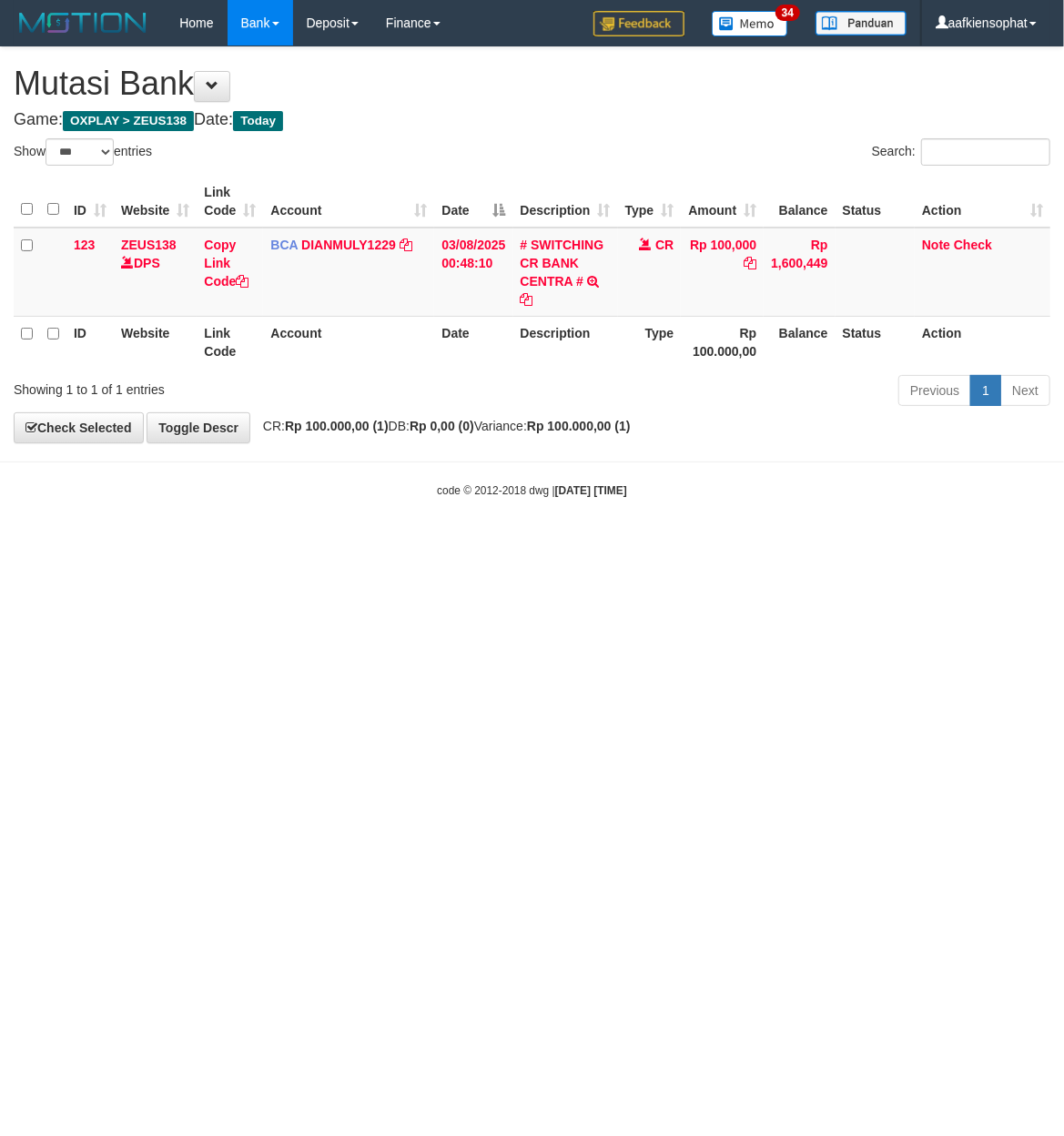 drag, startPoint x: 0, startPoint y: 0, endPoint x: 212, endPoint y: 546, distance: 585.71324 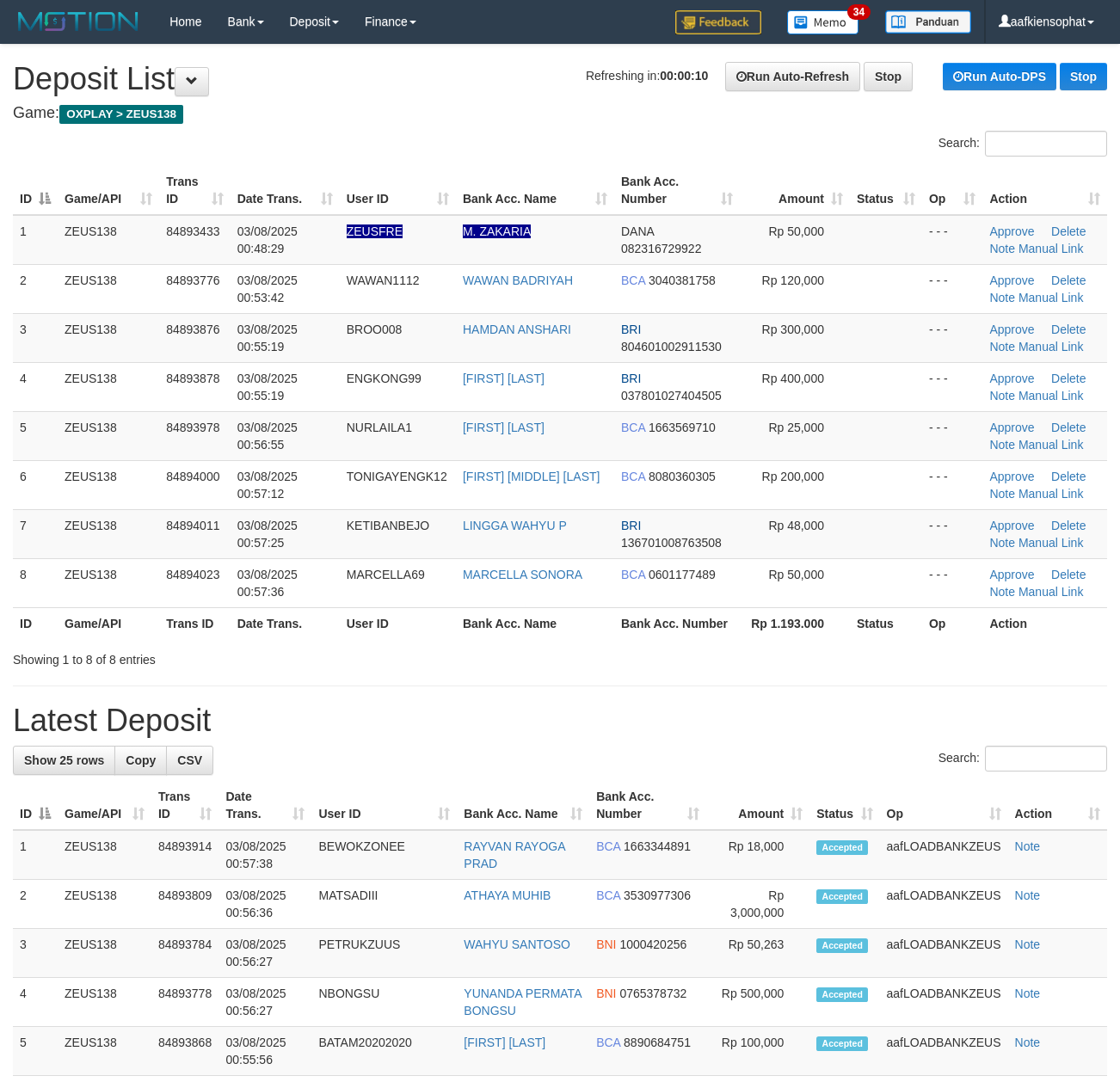 scroll, scrollTop: 0, scrollLeft: 0, axis: both 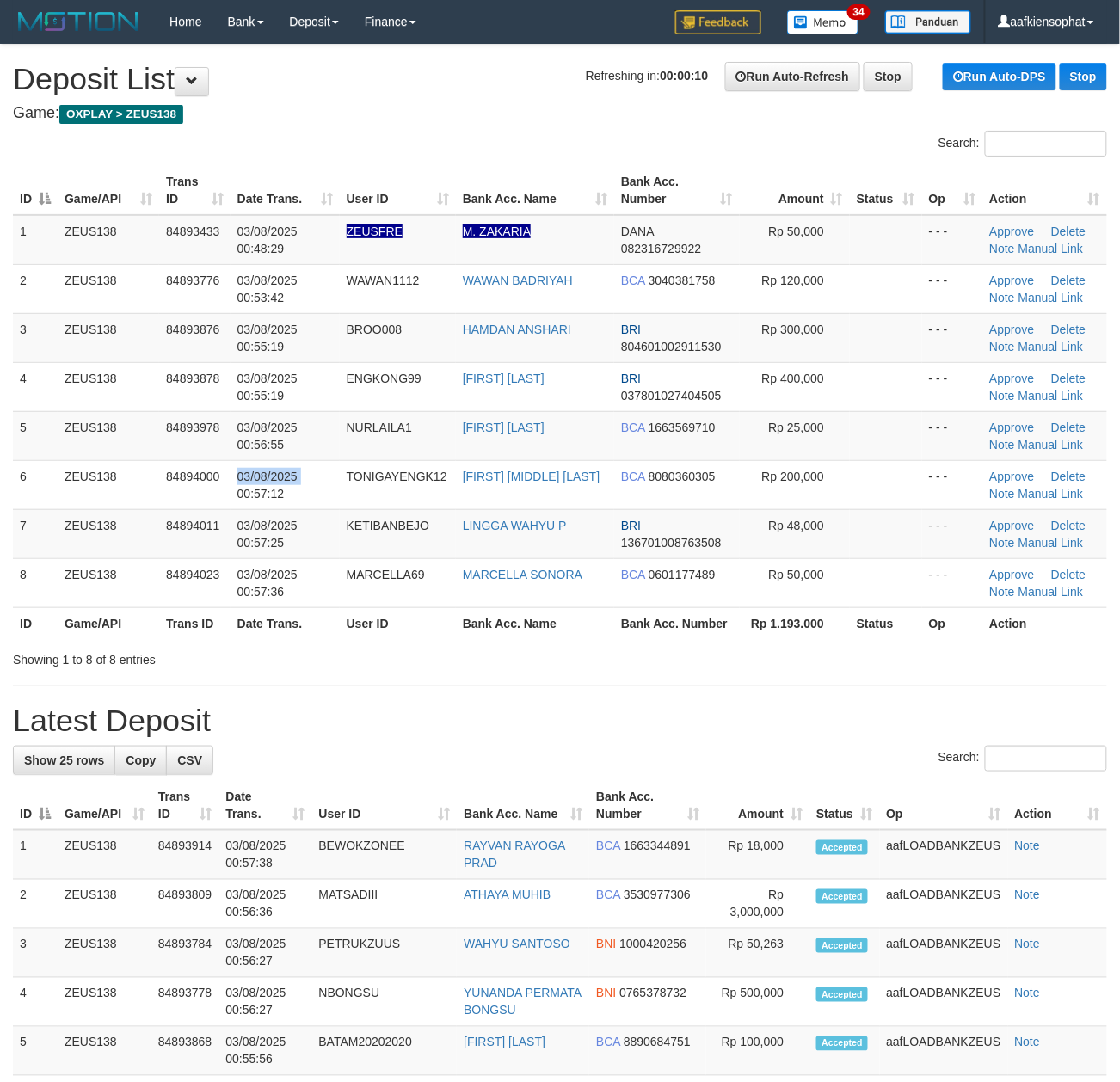 drag, startPoint x: 229, startPoint y: 507, endPoint x: 1133, endPoint y: 519, distance: 904.08 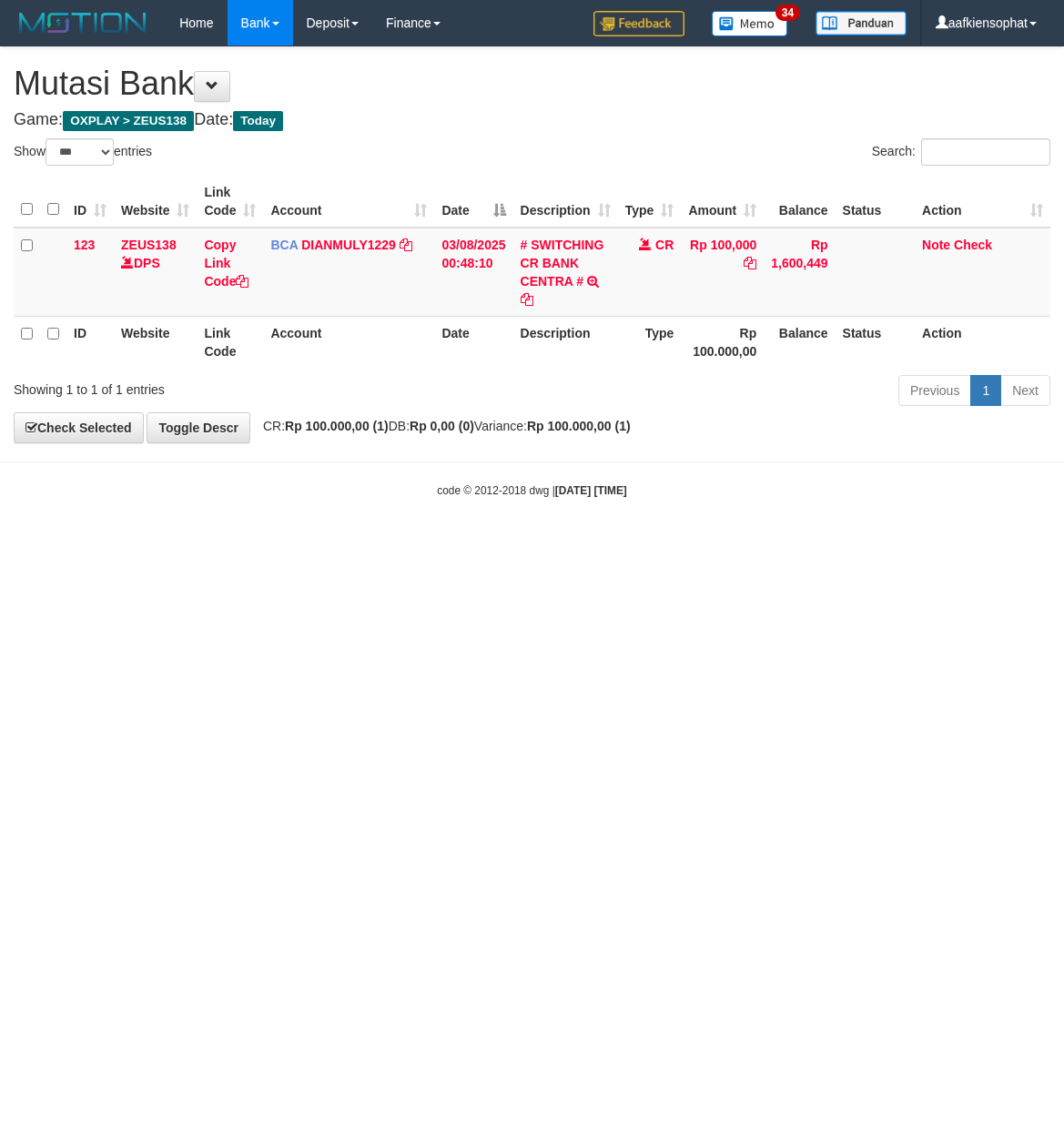 select on "***" 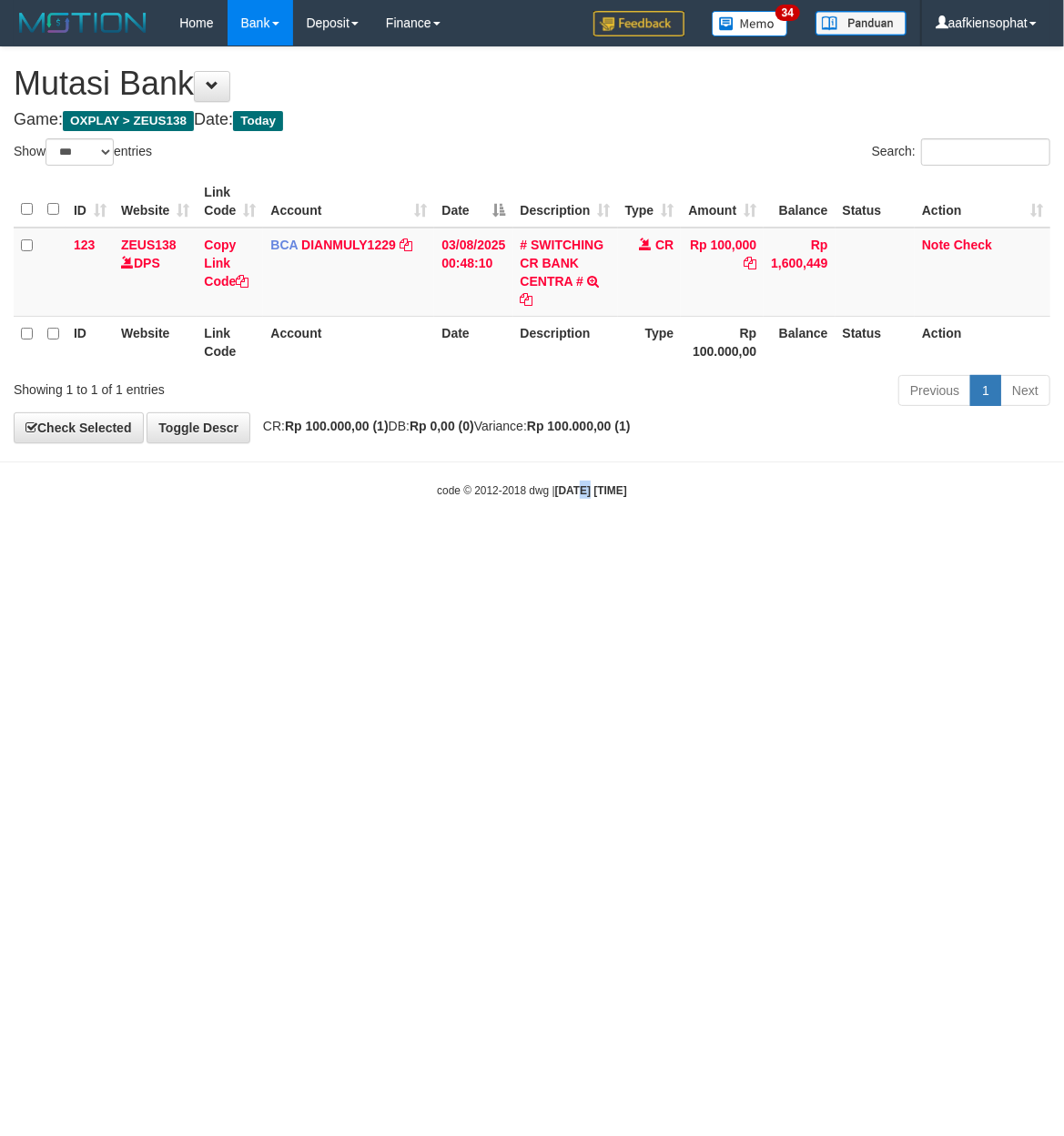 click on "Toggle navigation
Home
Bank
Account List
Load
By Website
Group
[OXPLAY]													ZEUS138
By Load Group (DPS)" at bounding box center [532, 272] 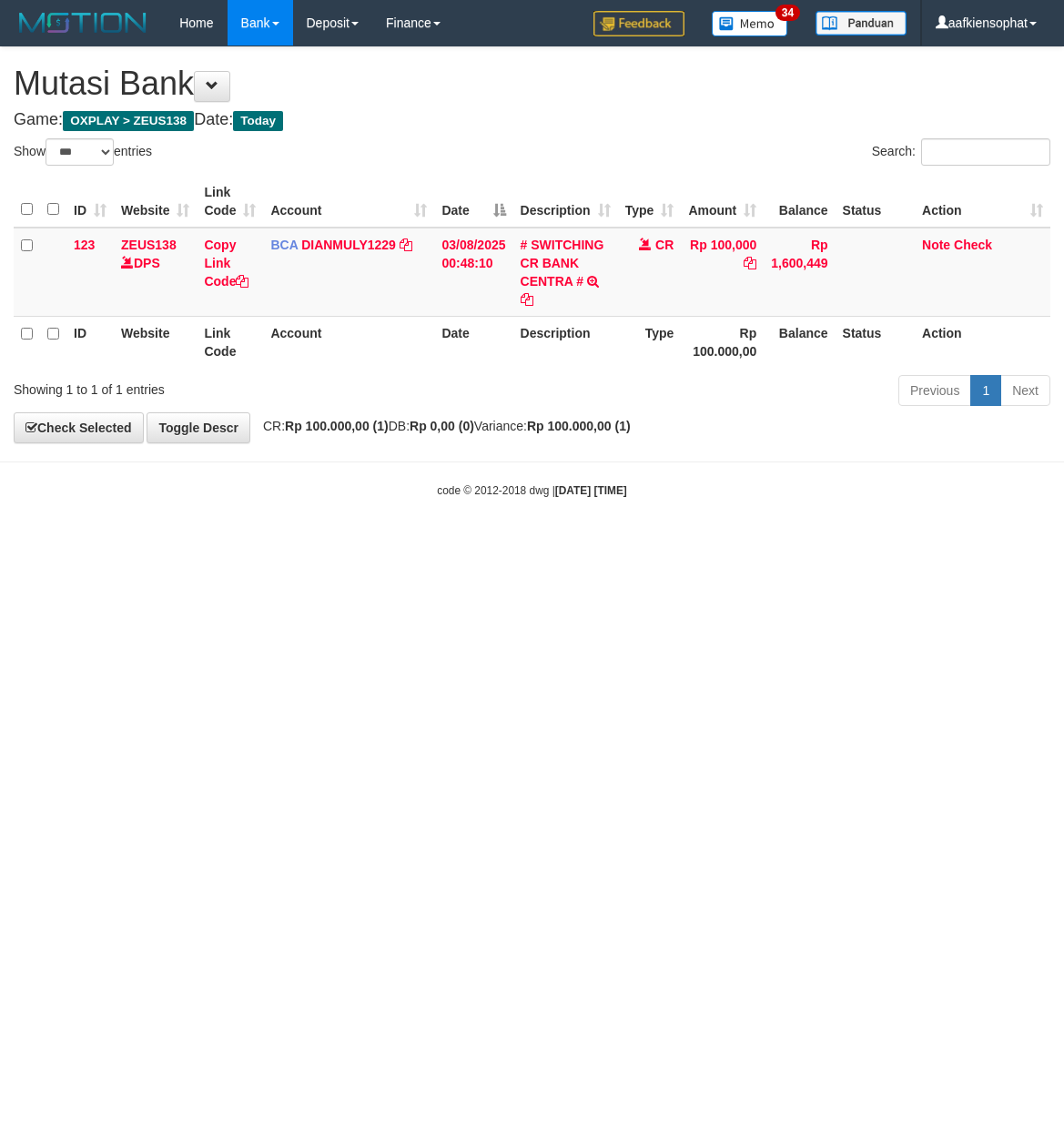 select on "***" 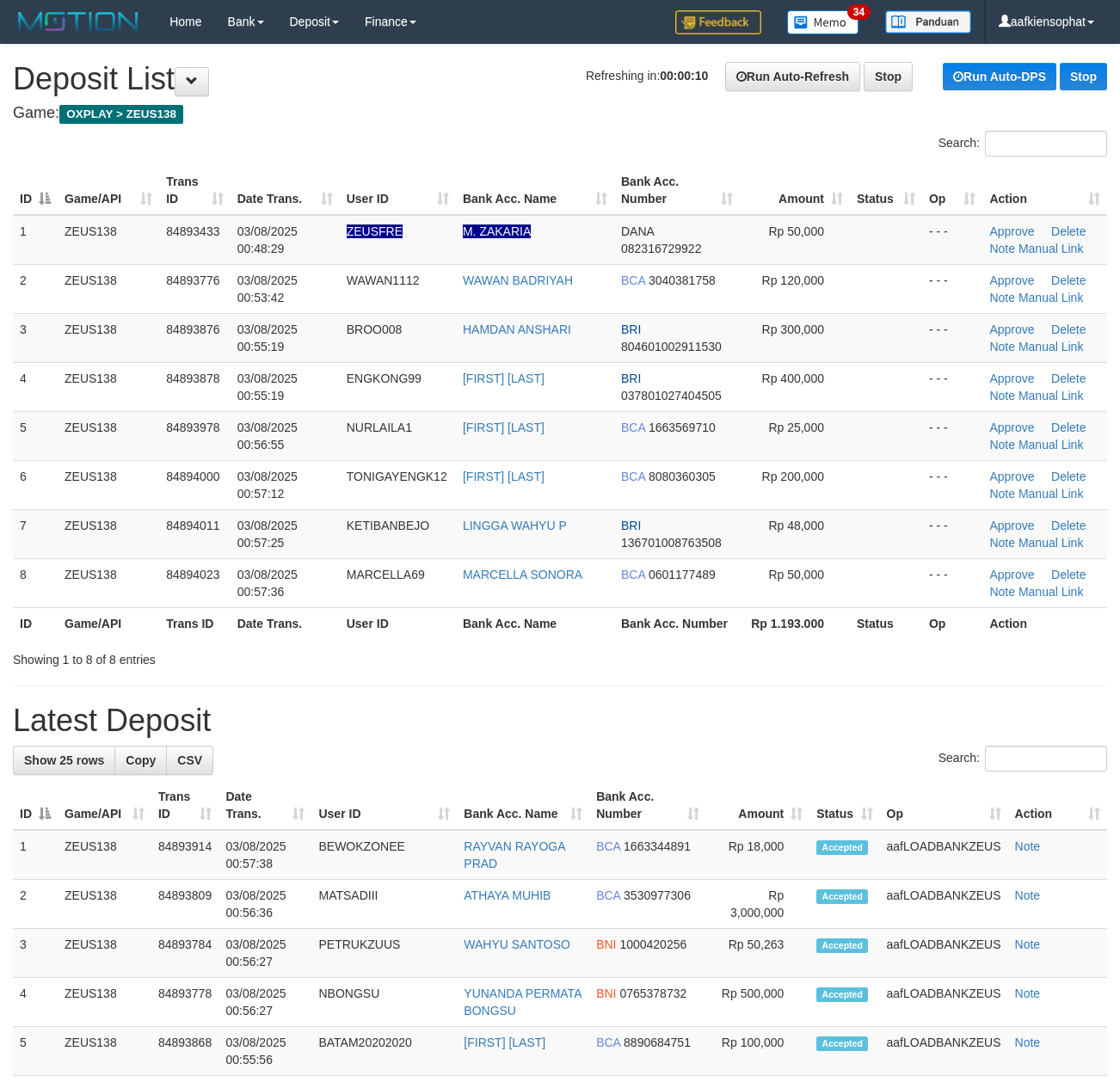 scroll, scrollTop: 0, scrollLeft: 0, axis: both 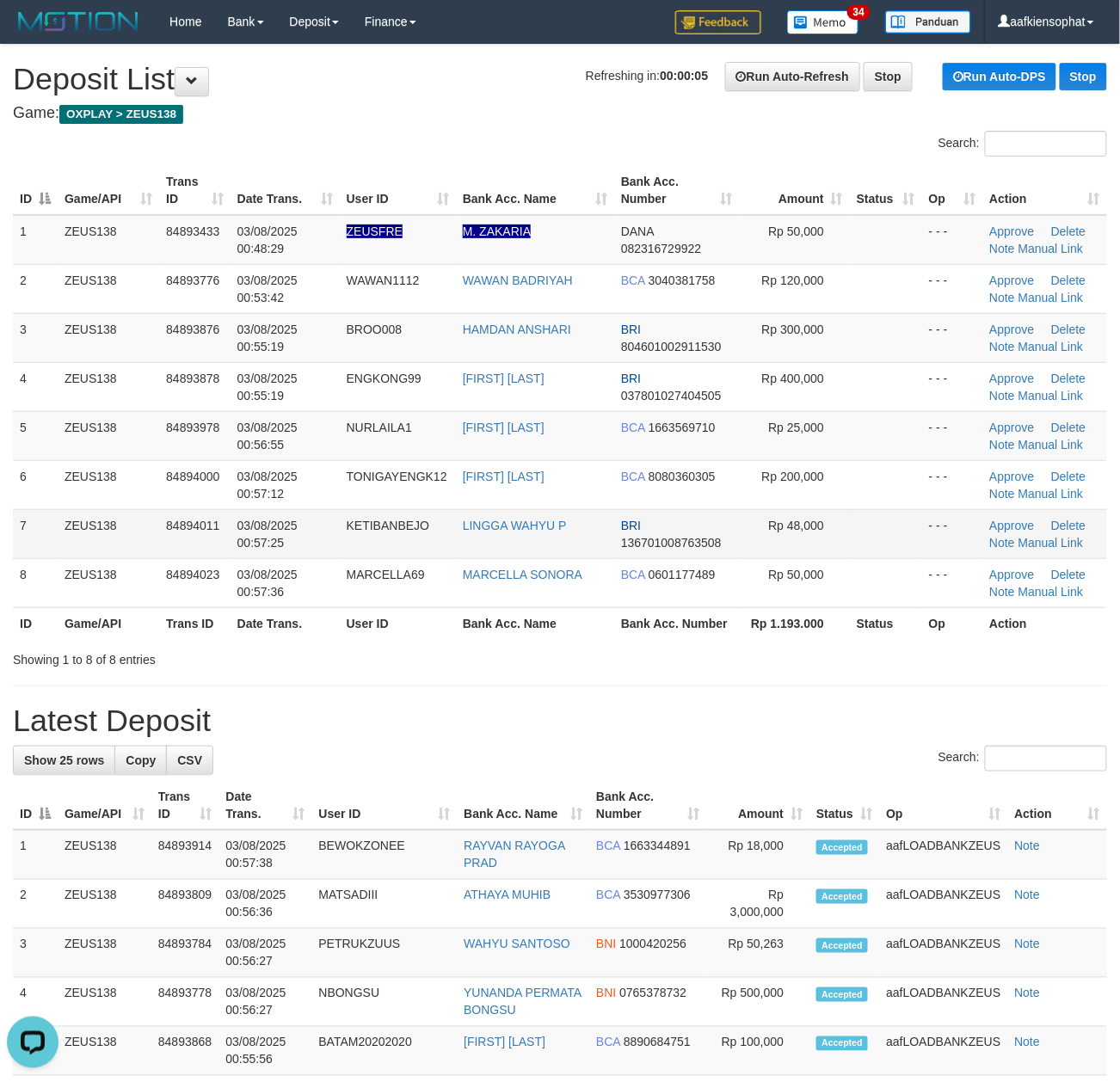 drag, startPoint x: 454, startPoint y: 552, endPoint x: 895, endPoint y: 557, distance: 441.0283 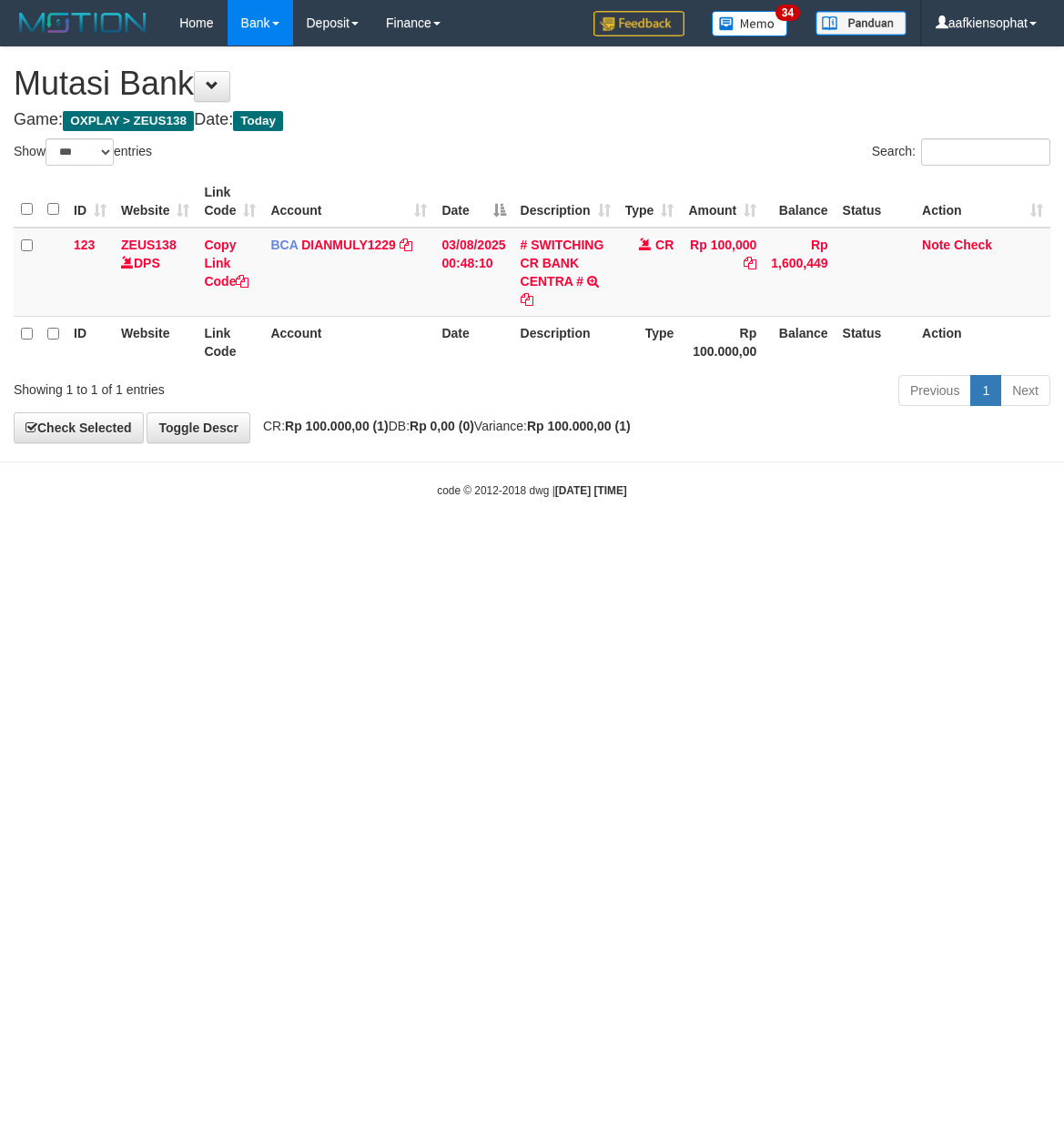 select on "***" 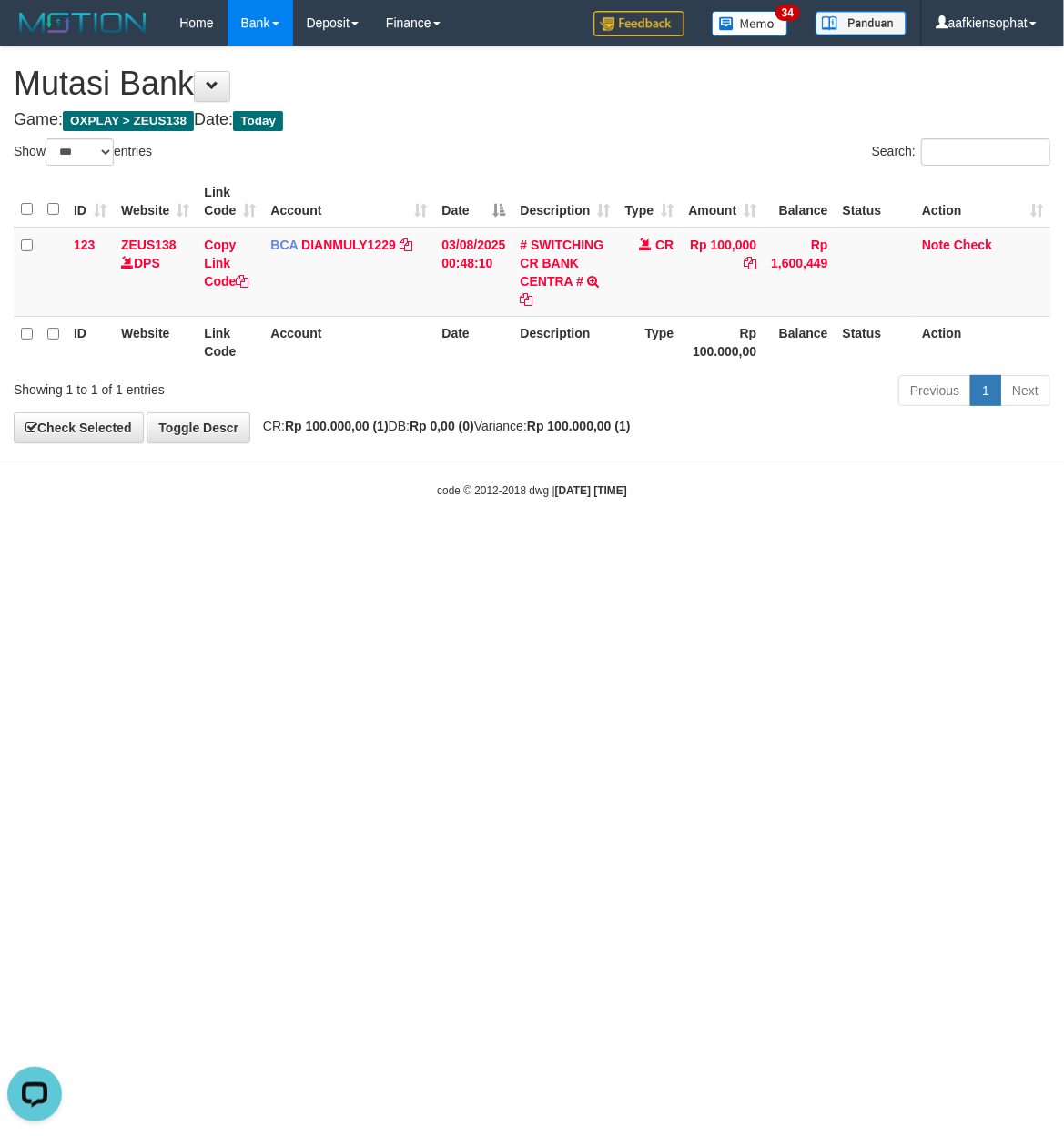 scroll, scrollTop: 0, scrollLeft: 0, axis: both 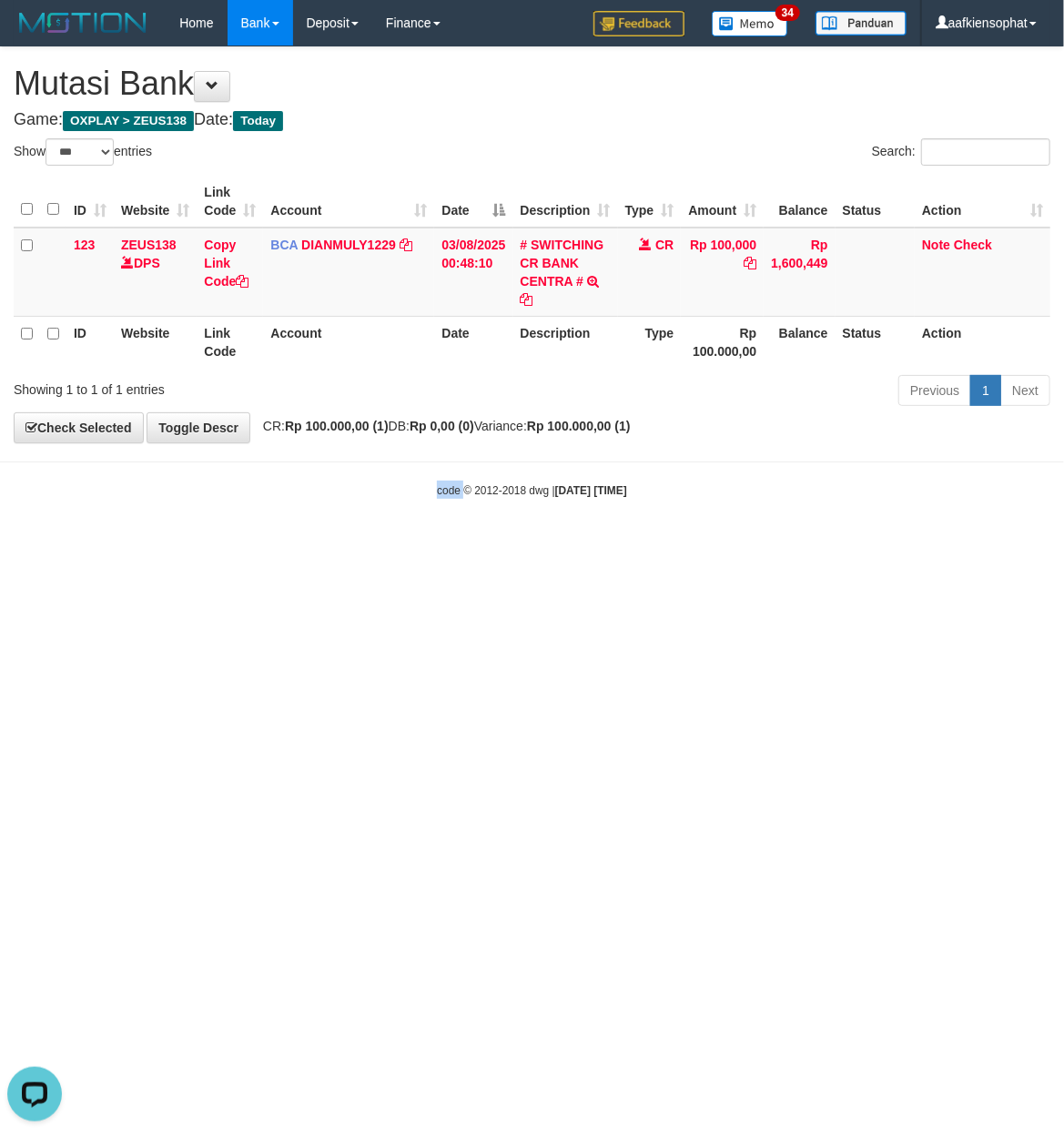 click on "Toggle navigation
Home
Bank
Account List
Load
By Website
Group
[OXPLAY]													ZEUS138
By Load Group (DPS)
Sync" at bounding box center [532, 272] 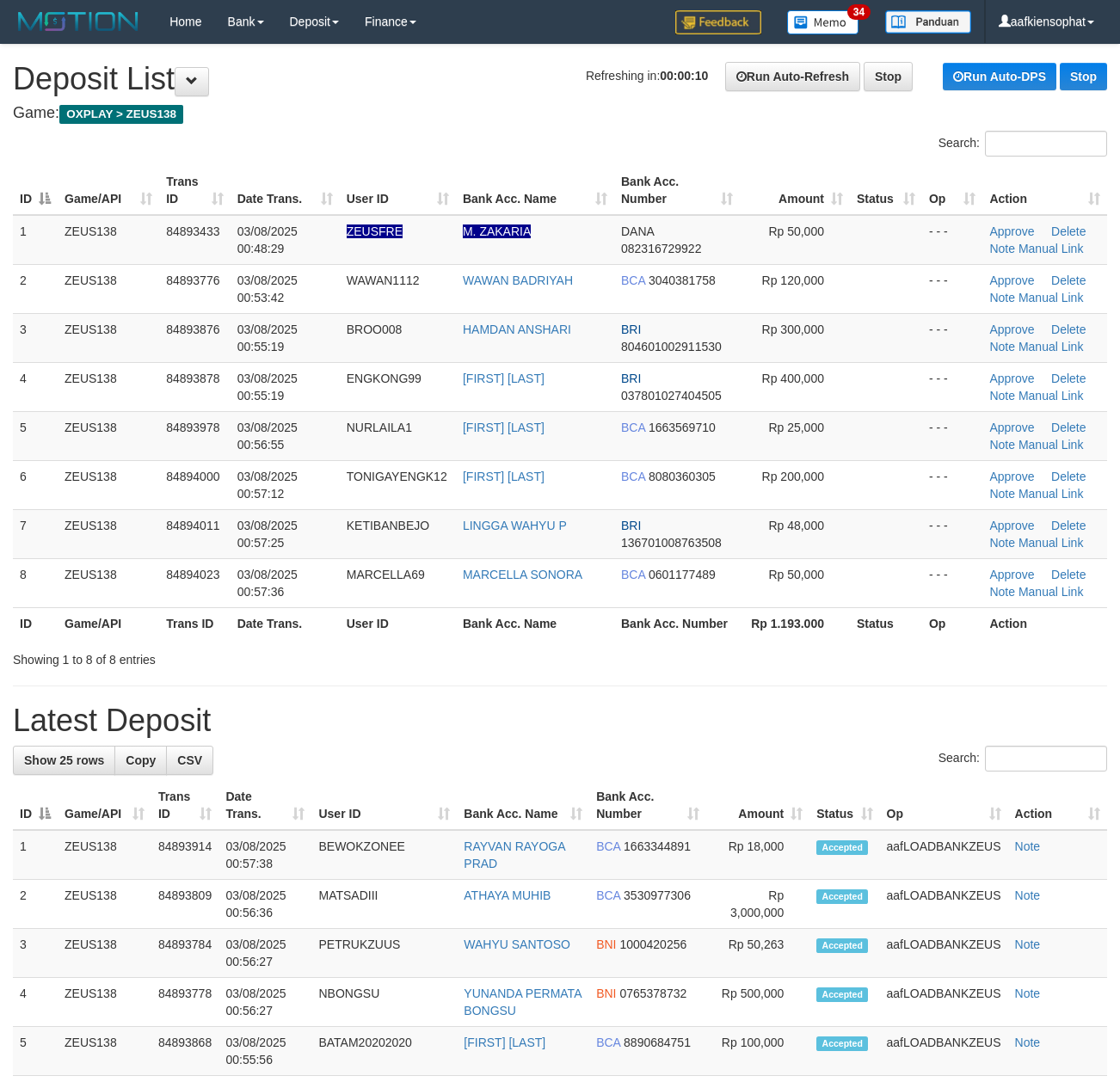 scroll, scrollTop: 0, scrollLeft: 0, axis: both 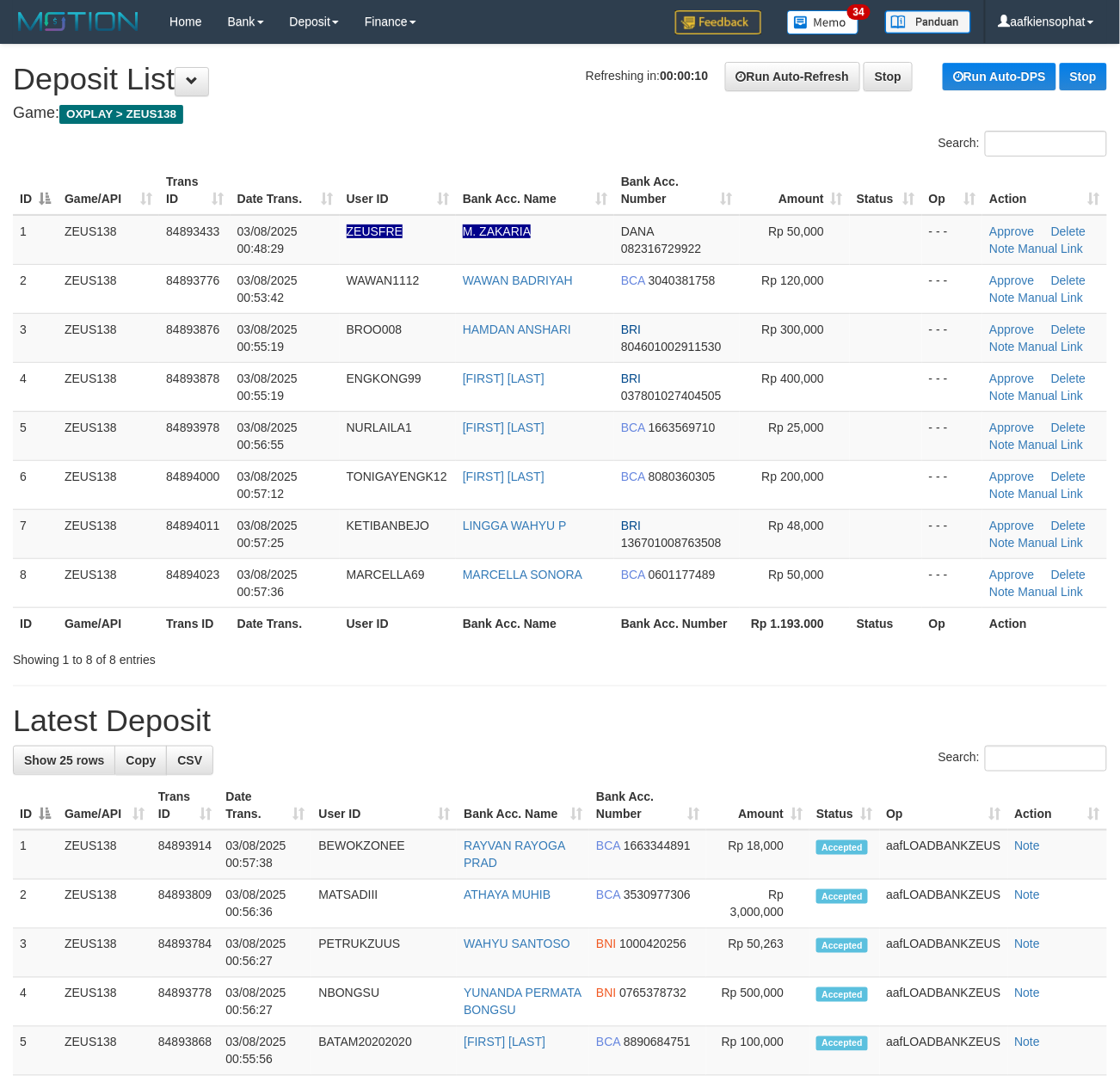 click on "**********" at bounding box center [560, 1108] 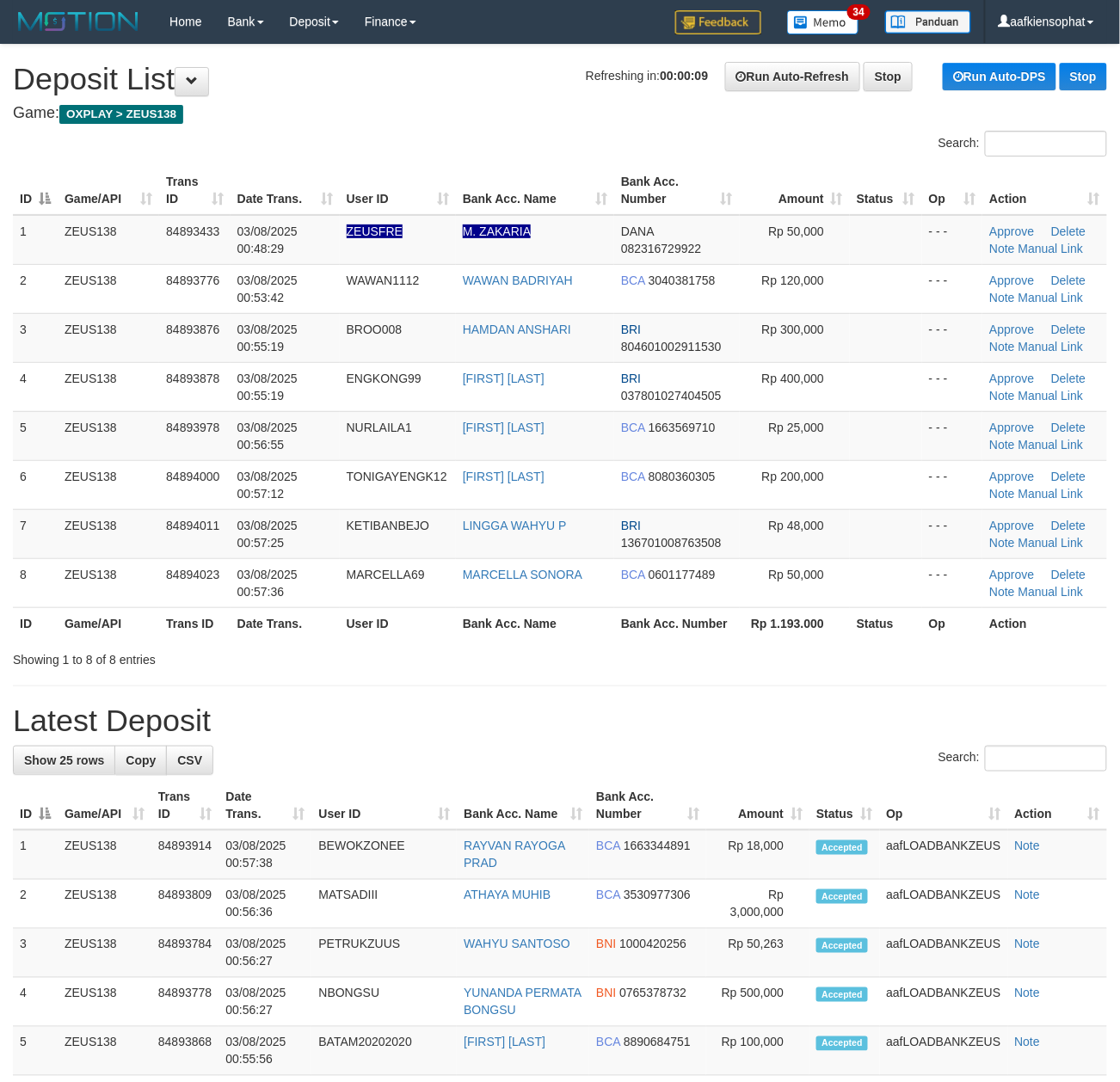 drag, startPoint x: 314, startPoint y: 698, endPoint x: 1134, endPoint y: 661, distance: 820.8343 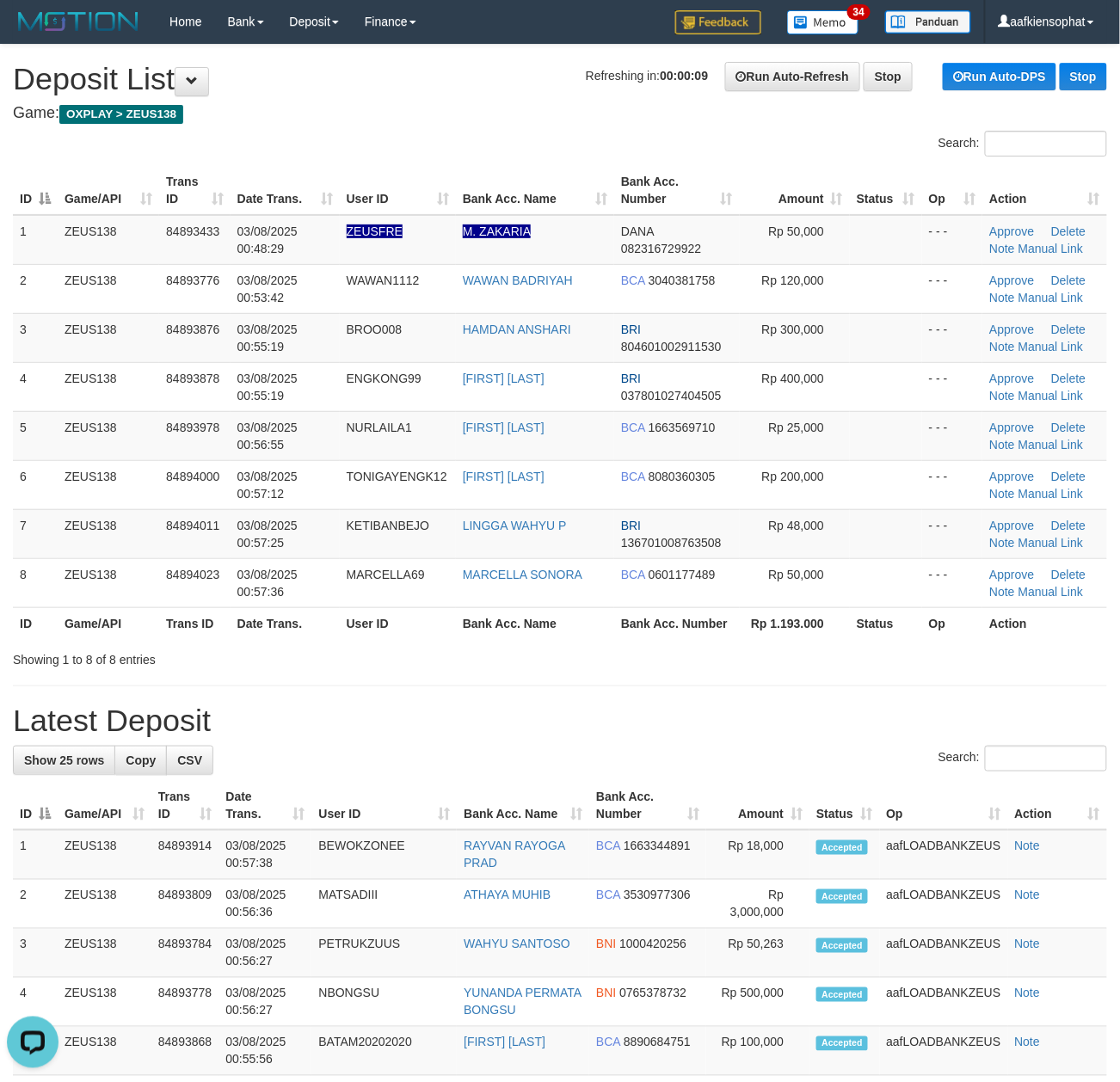 scroll, scrollTop: 0, scrollLeft: 0, axis: both 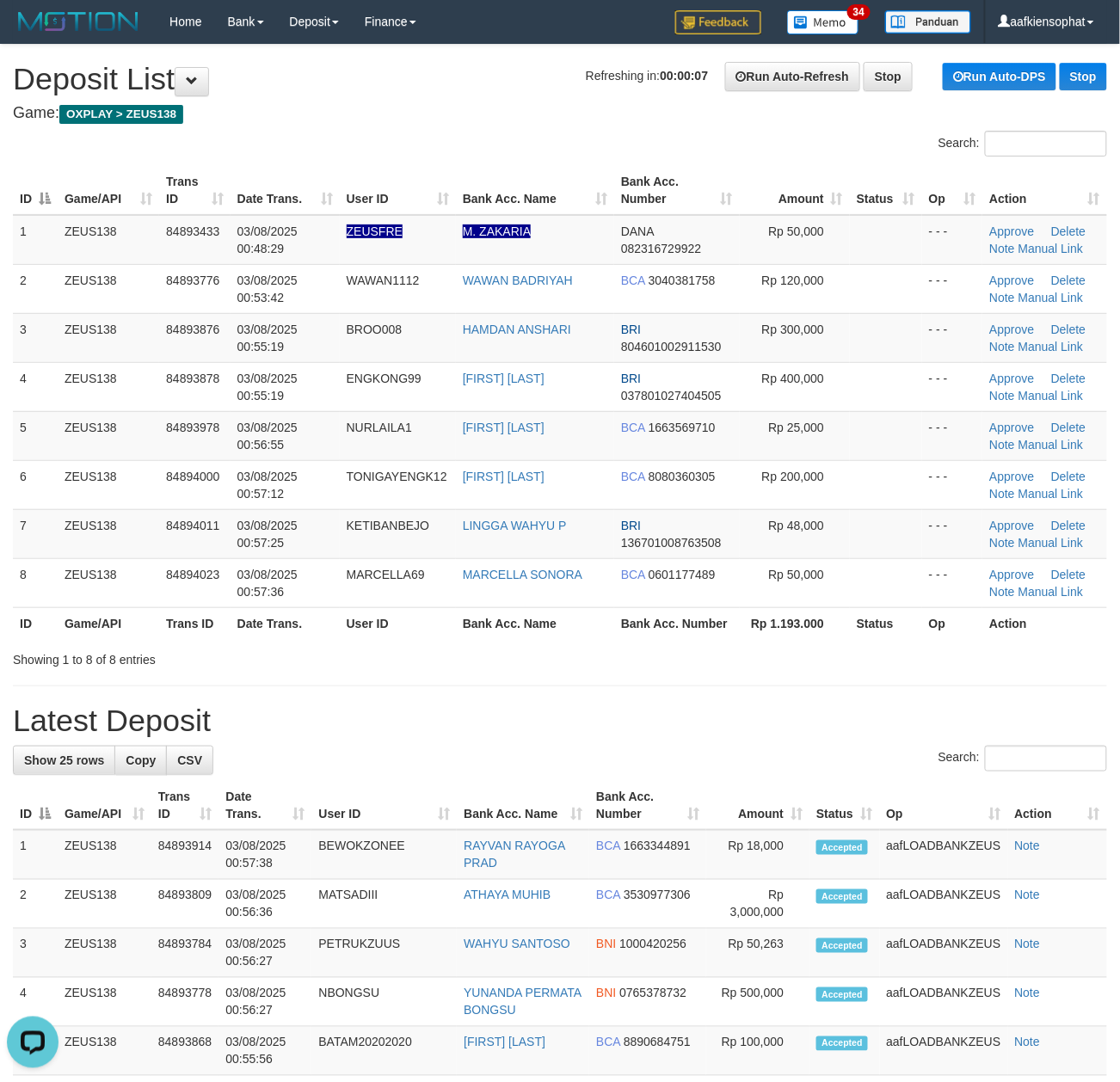 drag, startPoint x: 403, startPoint y: 703, endPoint x: 1135, endPoint y: 693, distance: 732.0683 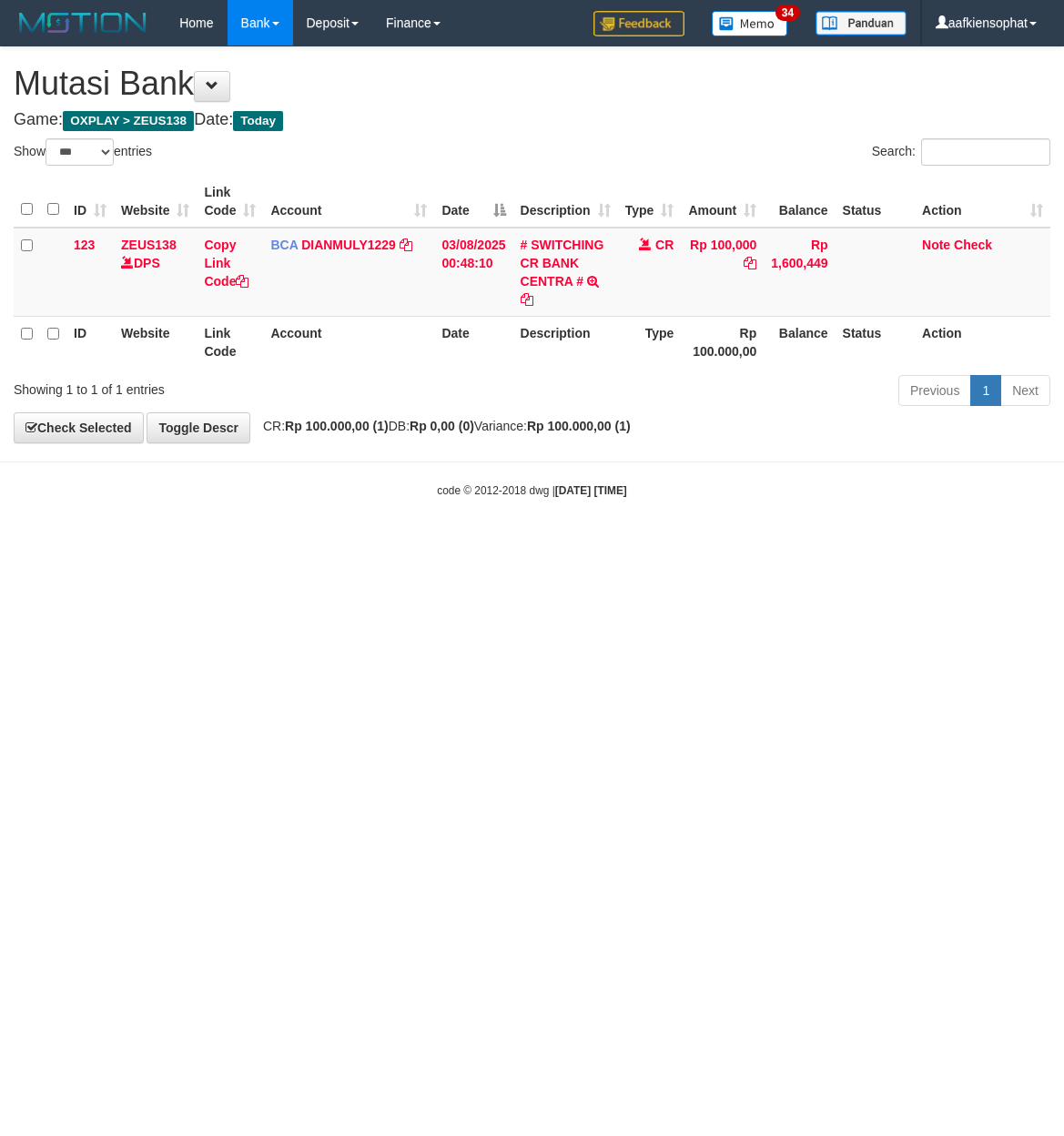 select on "***" 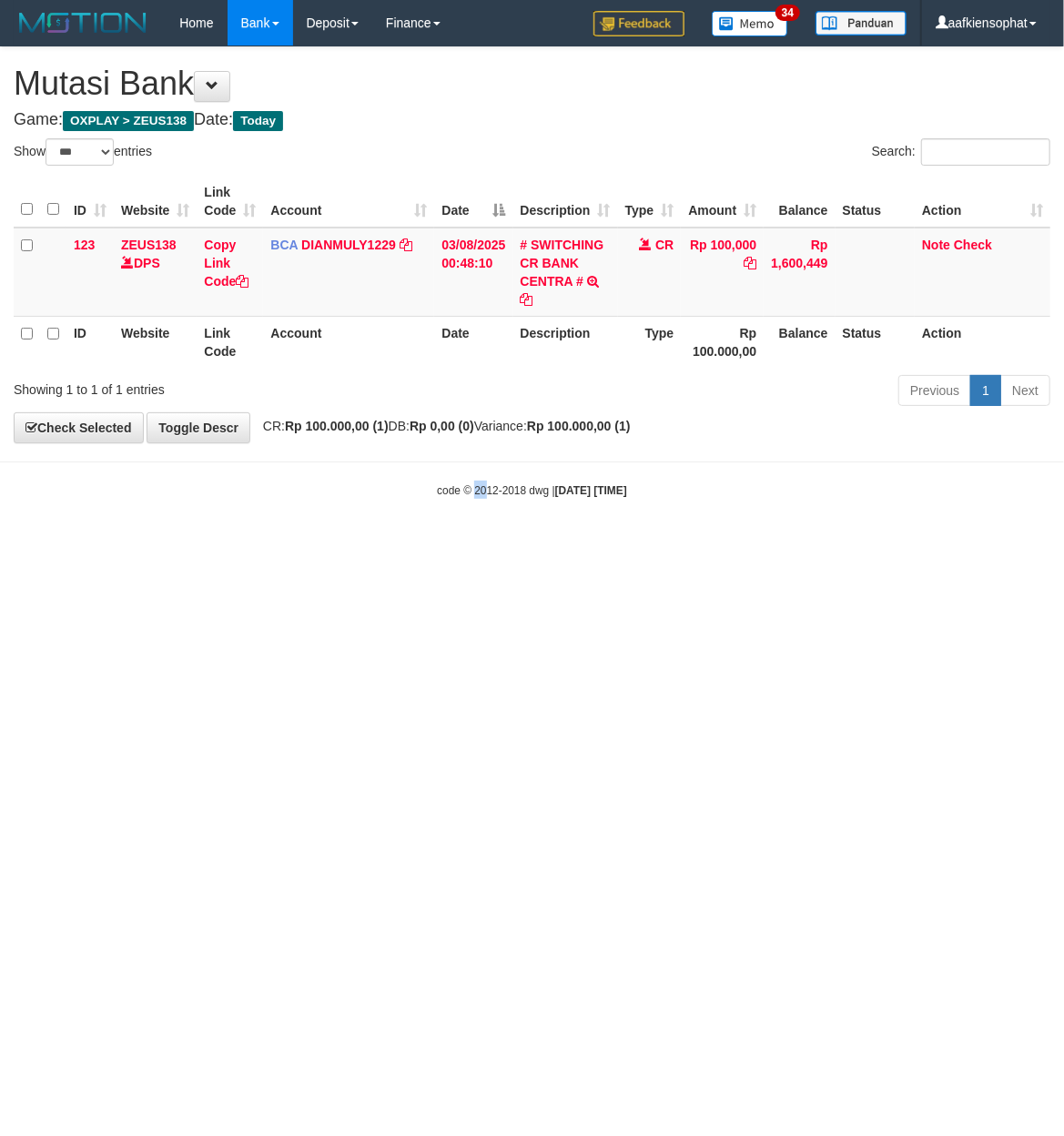 drag, startPoint x: 473, startPoint y: 703, endPoint x: 0, endPoint y: 752, distance: 475.5313 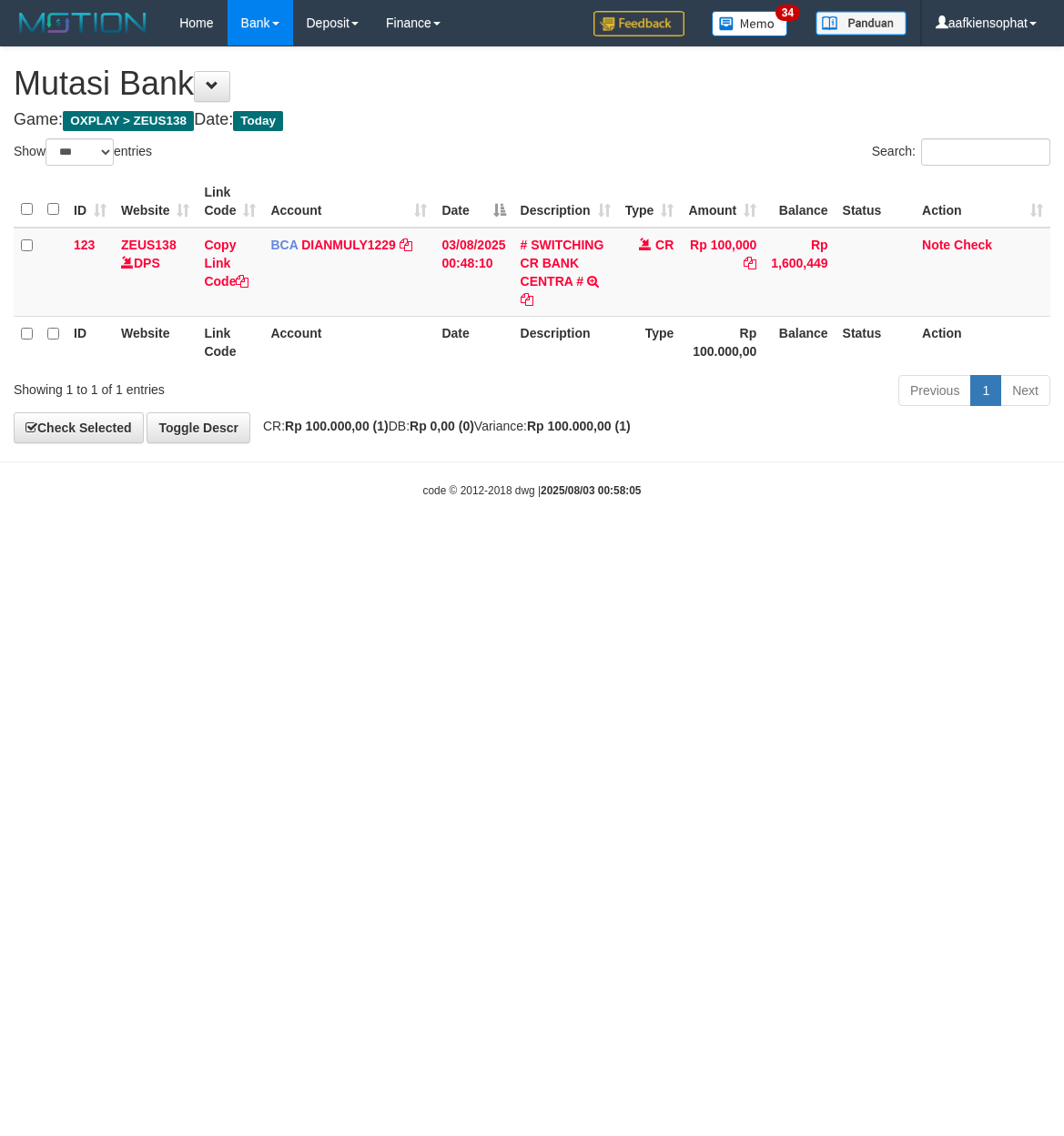 select on "***" 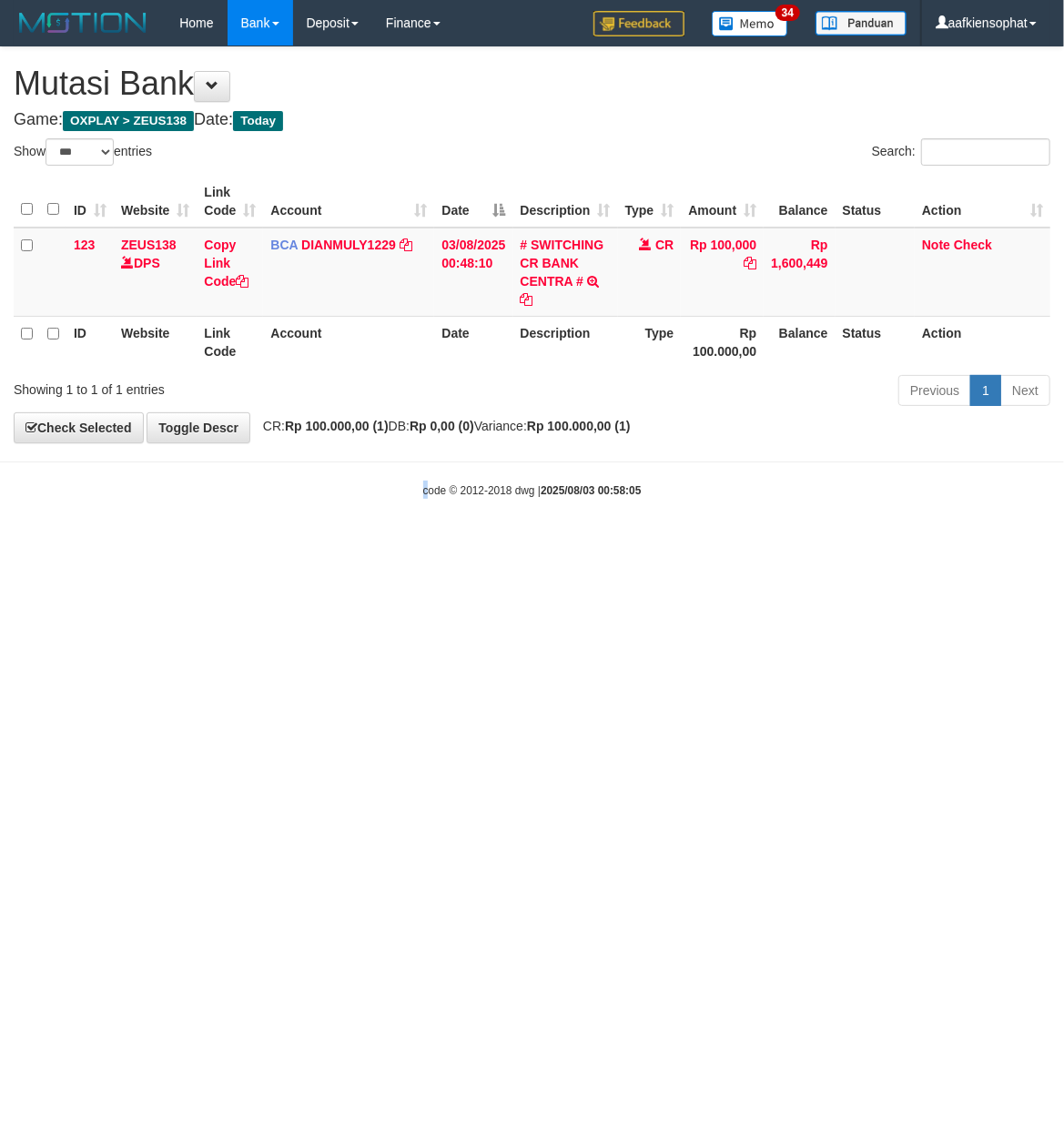 drag, startPoint x: 427, startPoint y: 890, endPoint x: 277, endPoint y: 951, distance: 161.929 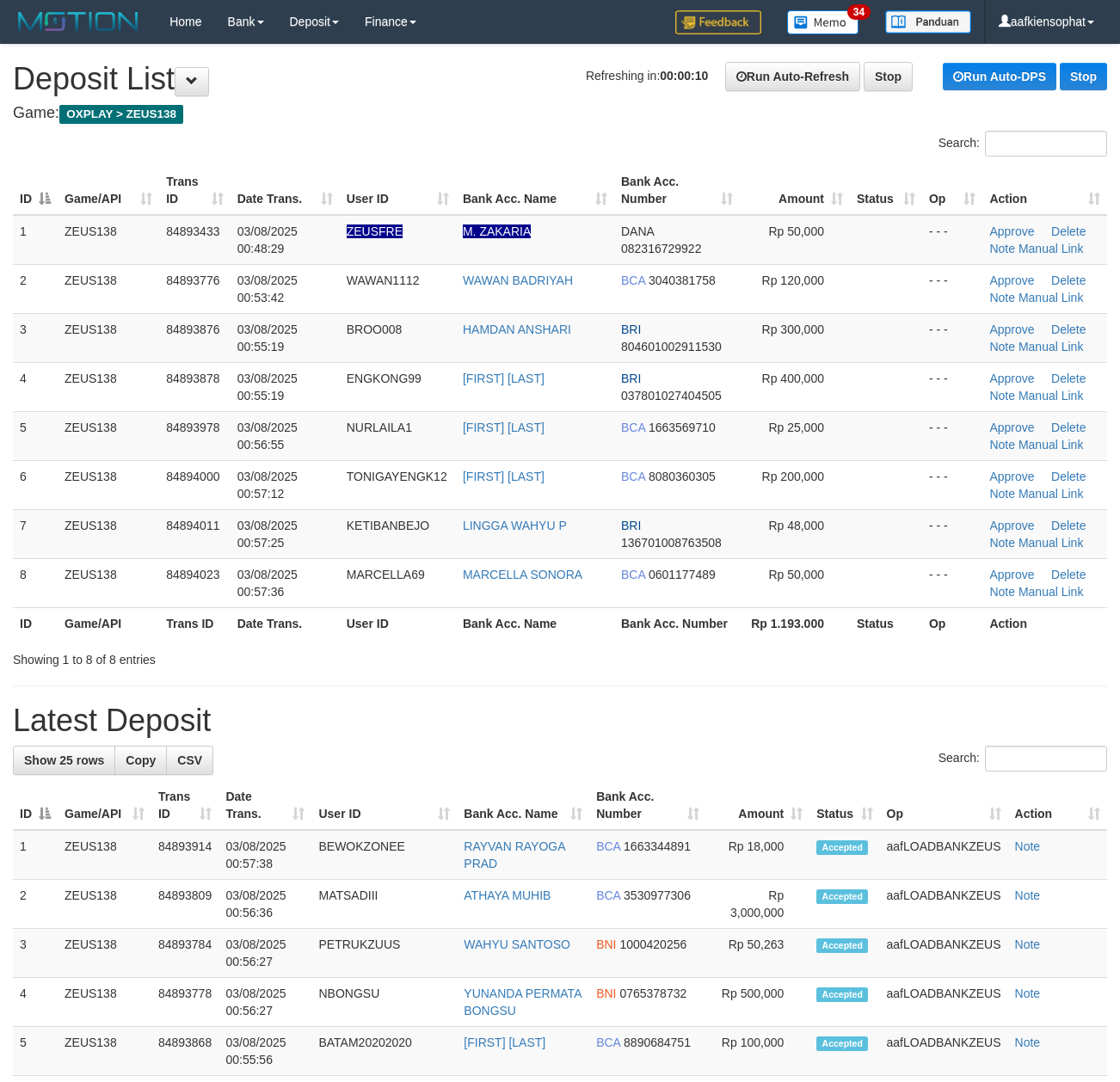 scroll, scrollTop: 0, scrollLeft: 0, axis: both 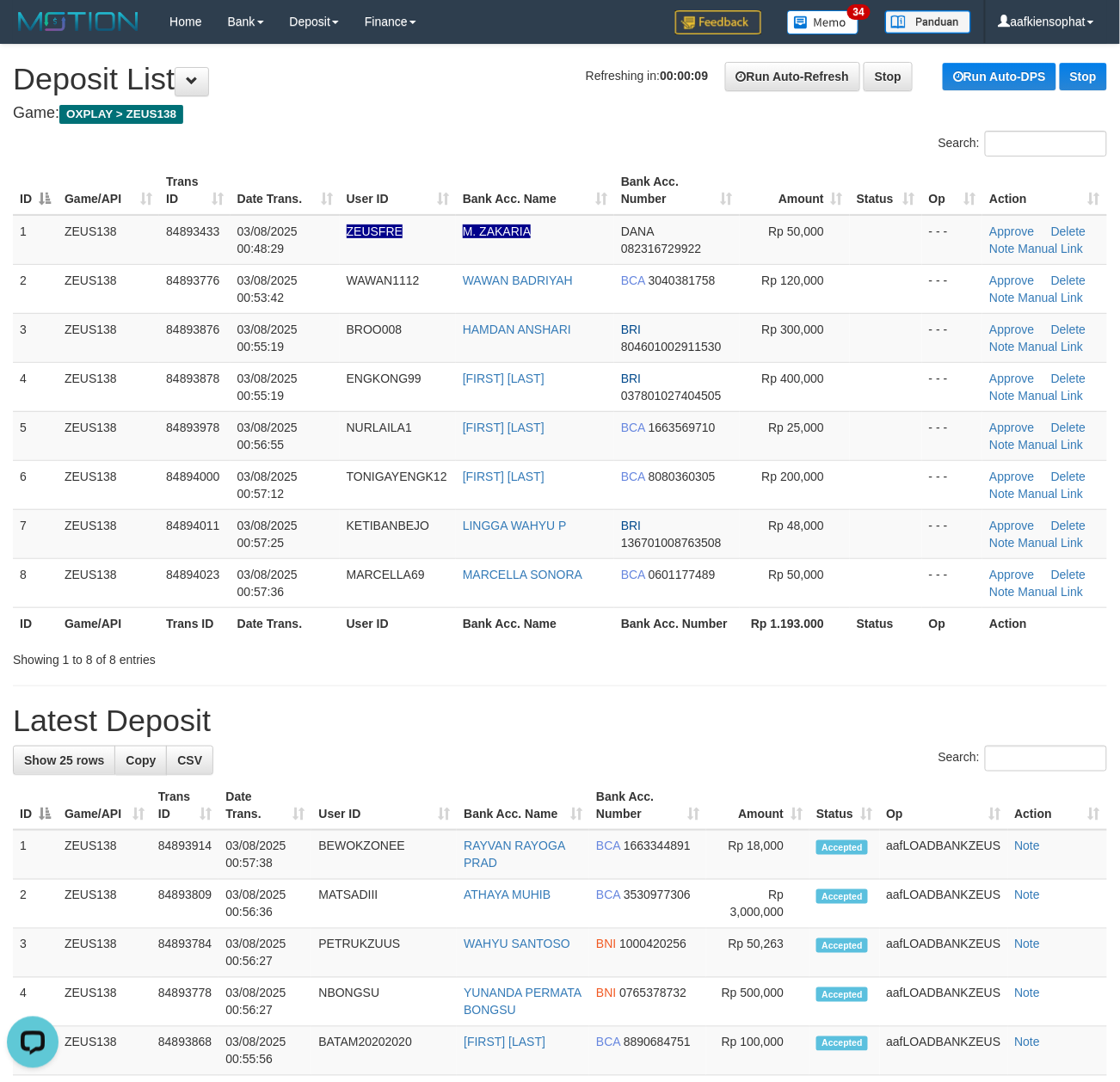 drag, startPoint x: 385, startPoint y: 664, endPoint x: 485, endPoint y: 659, distance: 100.12492 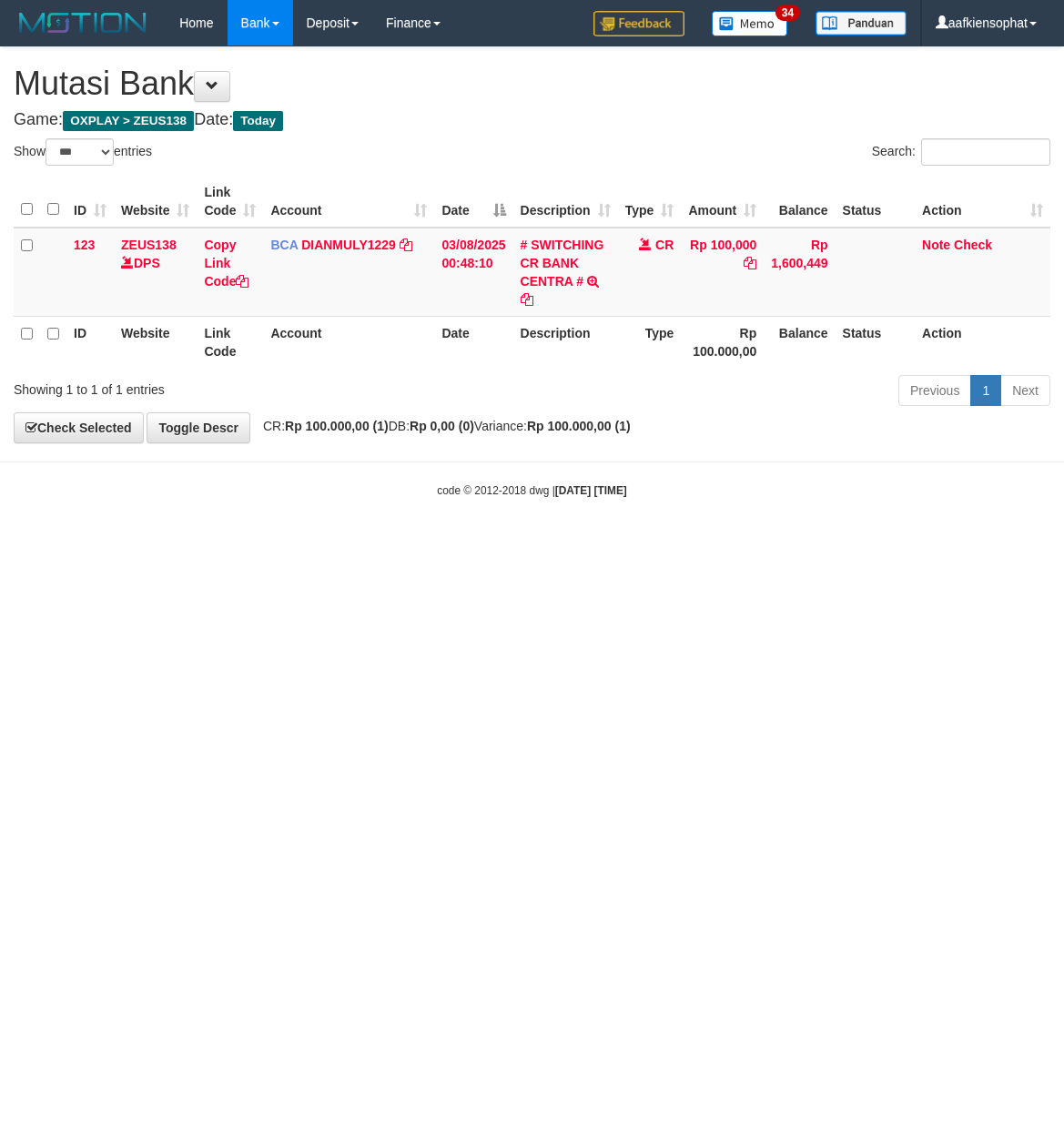 select on "***" 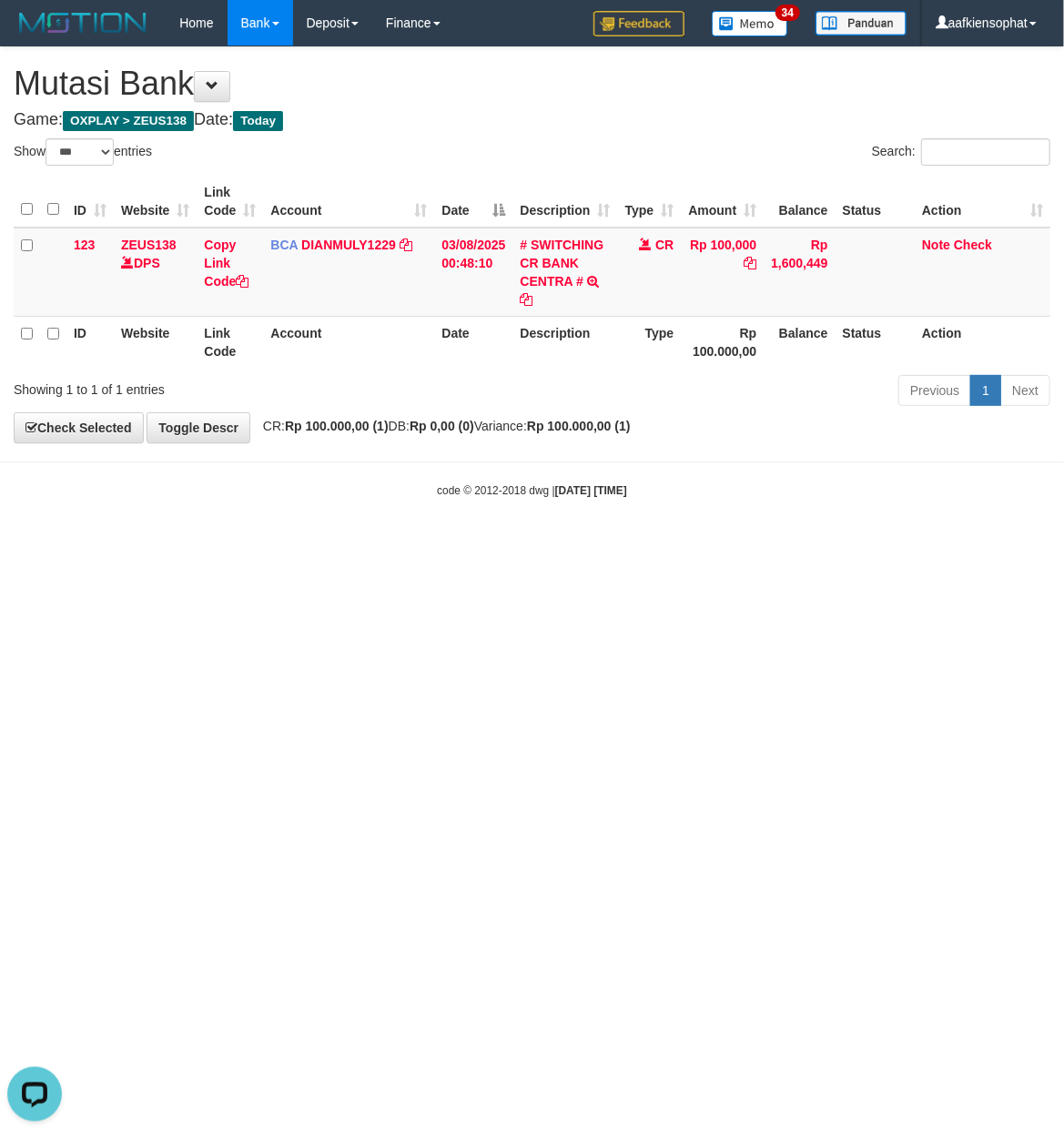 scroll, scrollTop: 0, scrollLeft: 0, axis: both 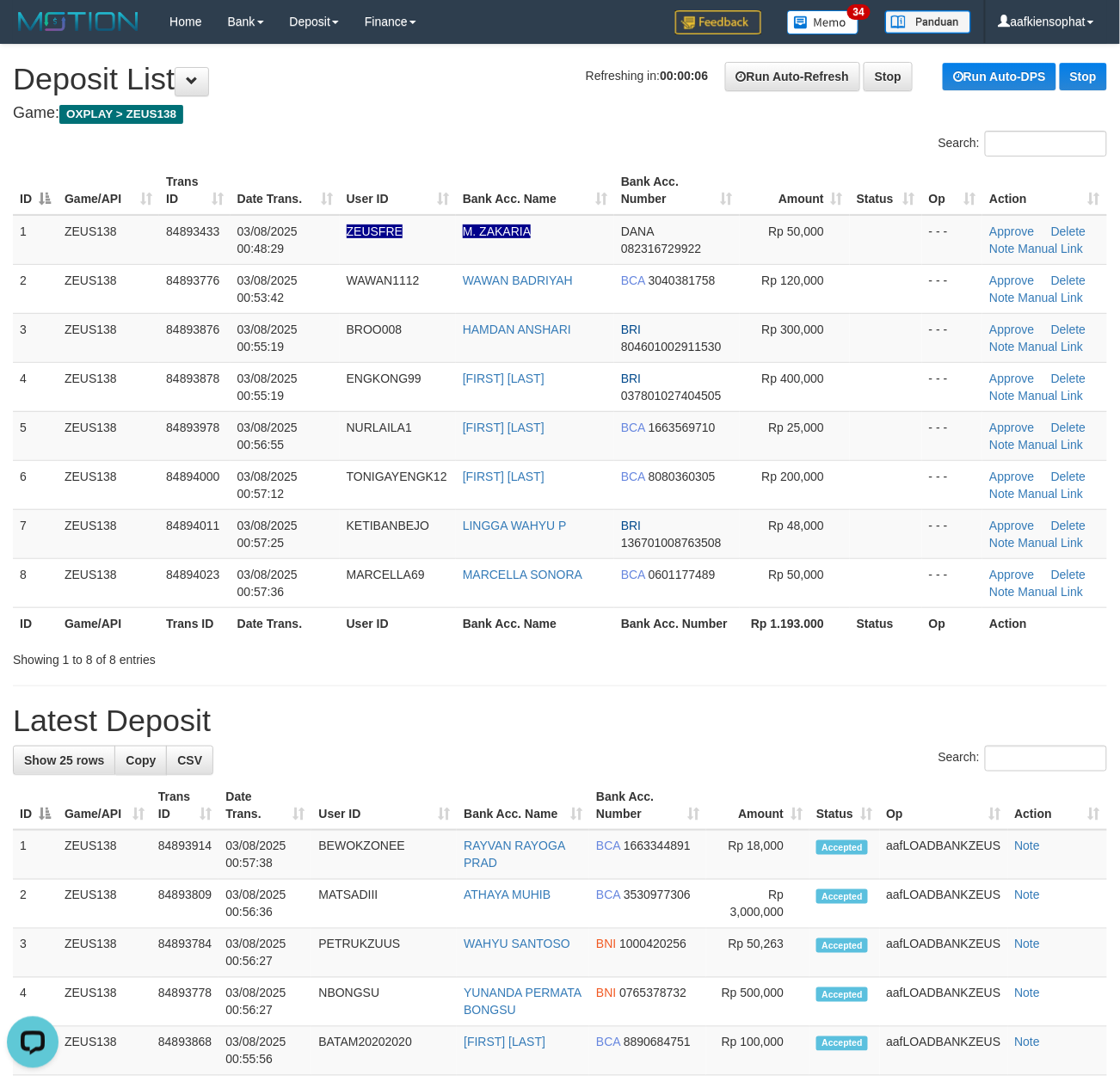 drag, startPoint x: 480, startPoint y: 679, endPoint x: 1068, endPoint y: 650, distance: 588.7147 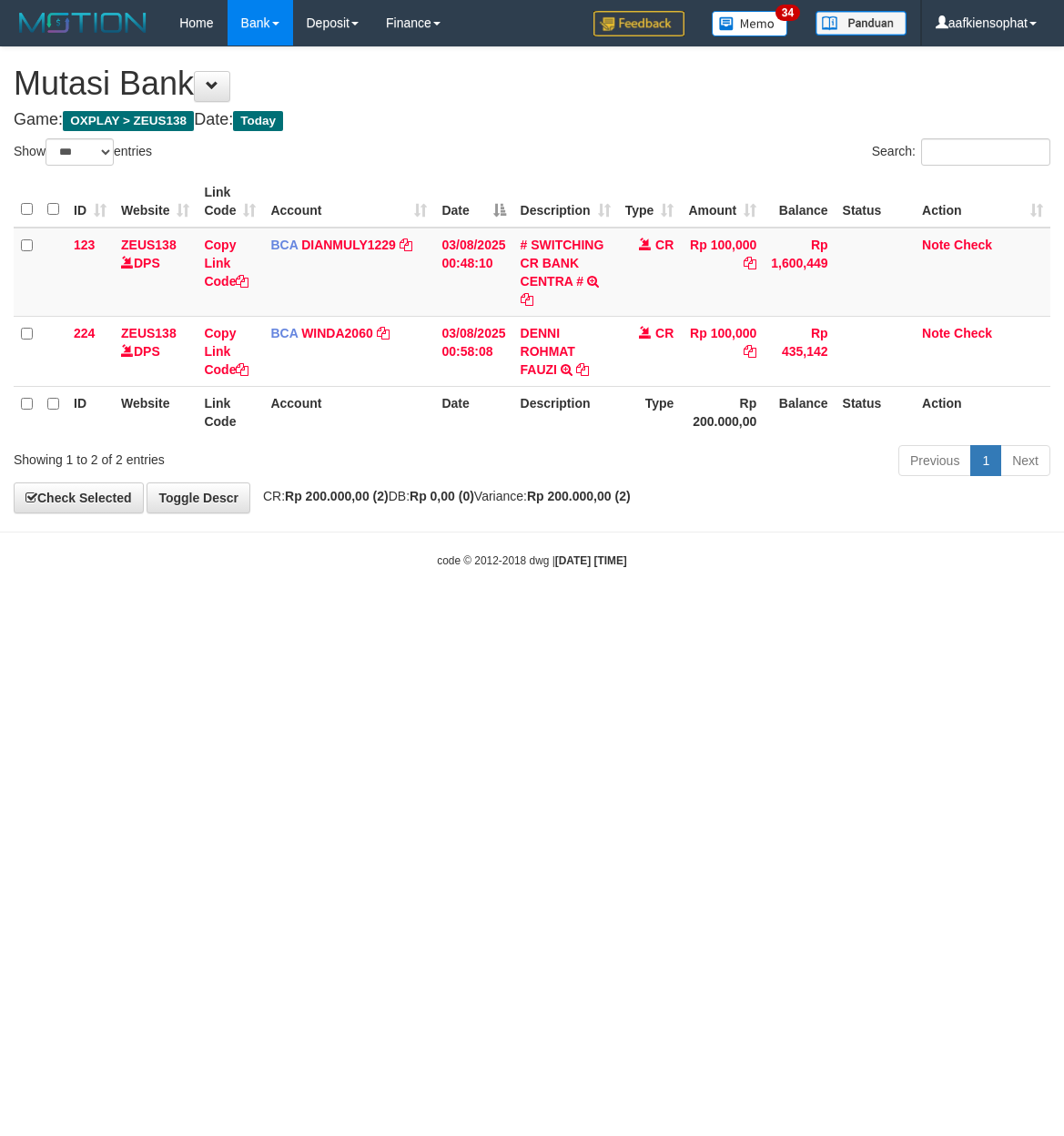select on "***" 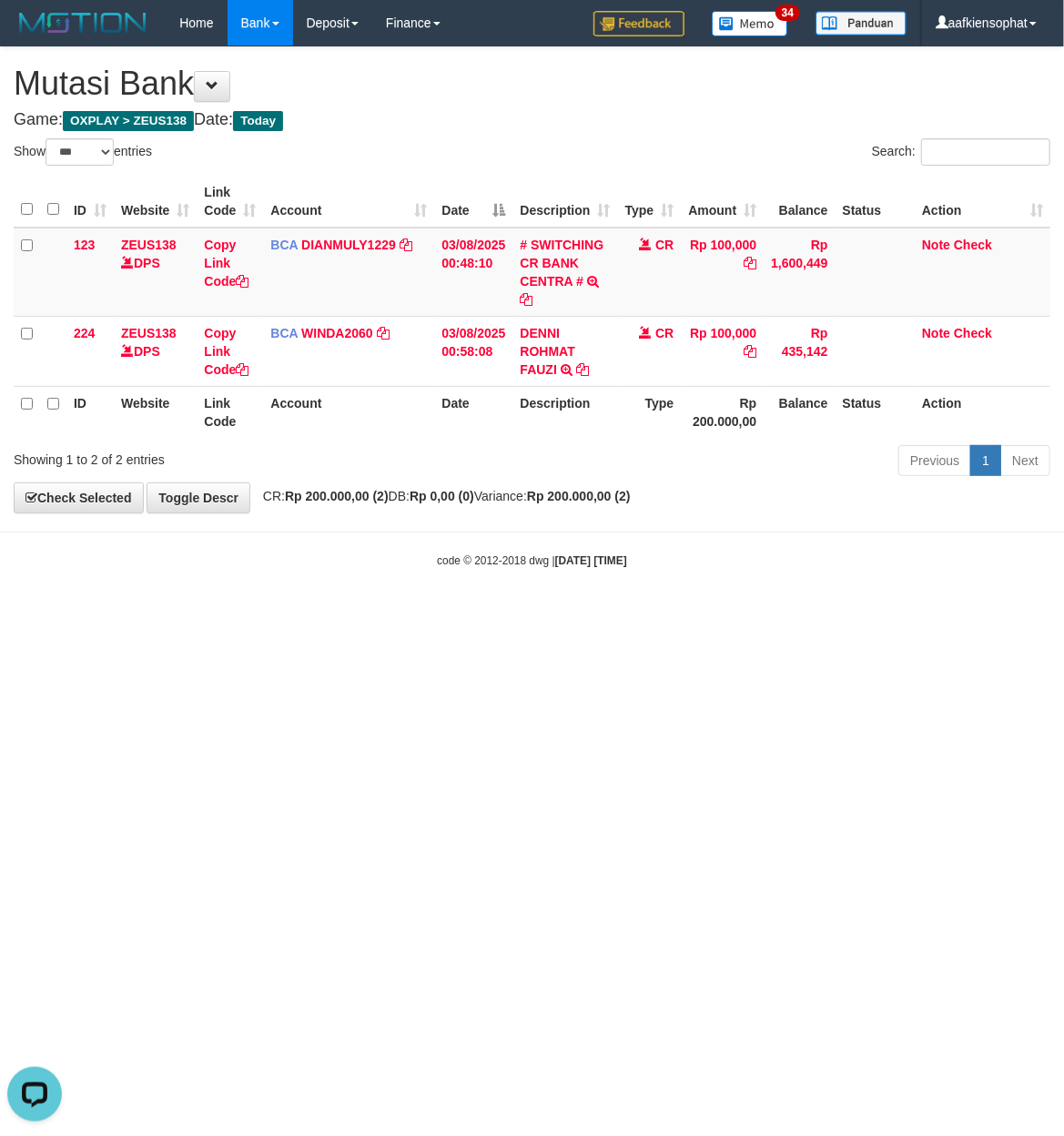 scroll, scrollTop: 0, scrollLeft: 0, axis: both 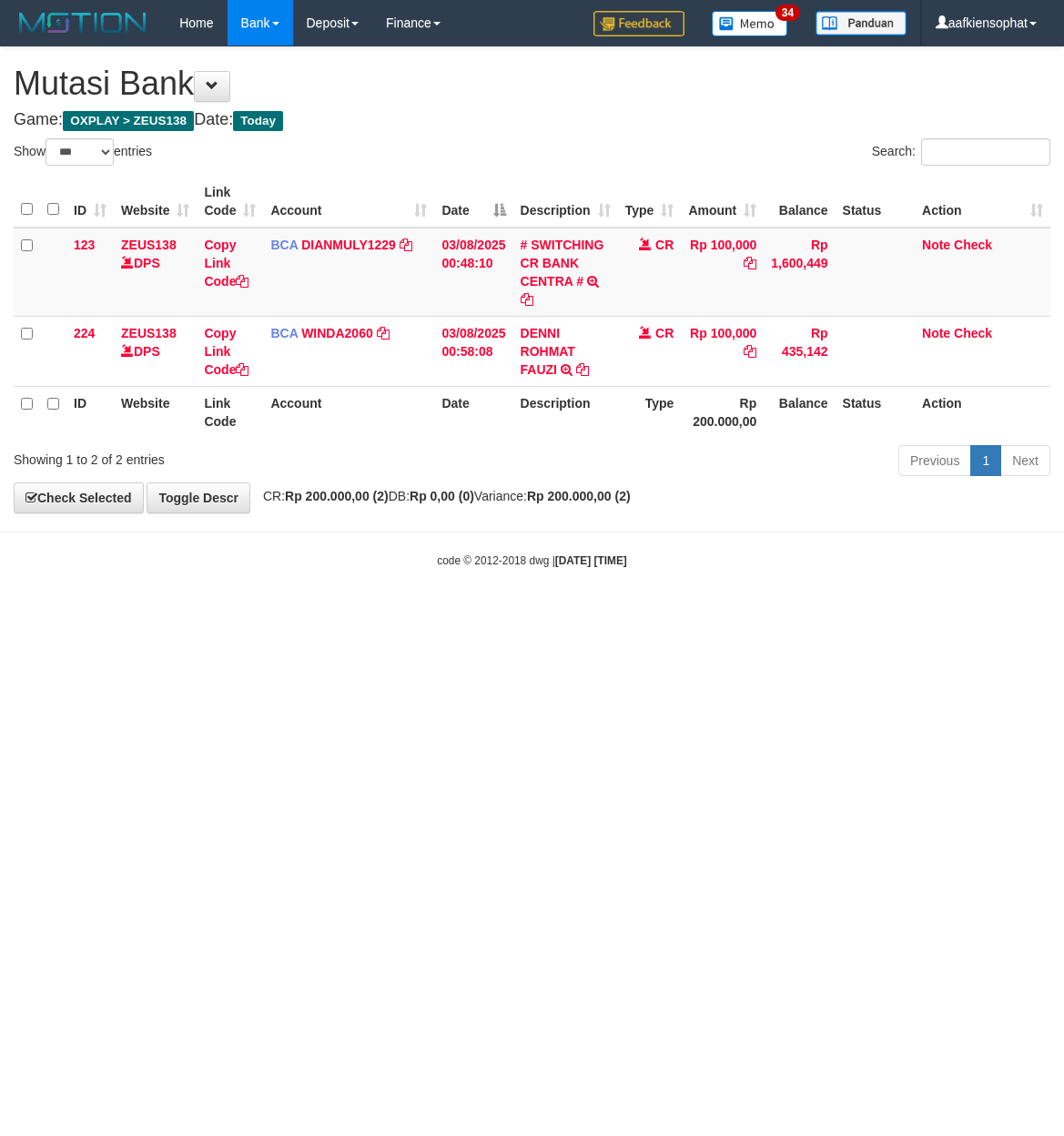 select on "***" 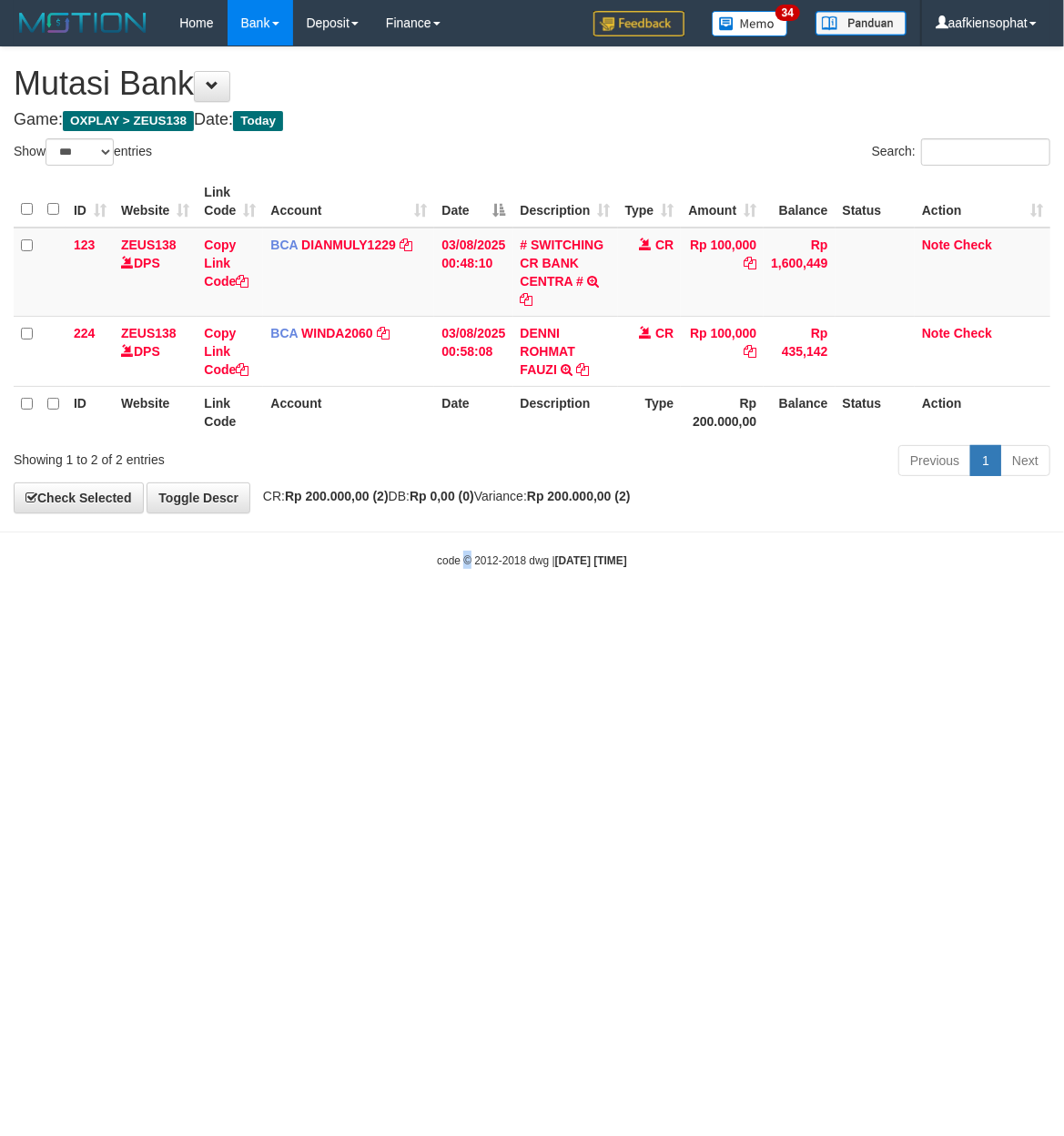 drag, startPoint x: 456, startPoint y: 666, endPoint x: 2, endPoint y: 674, distance: 454.07048 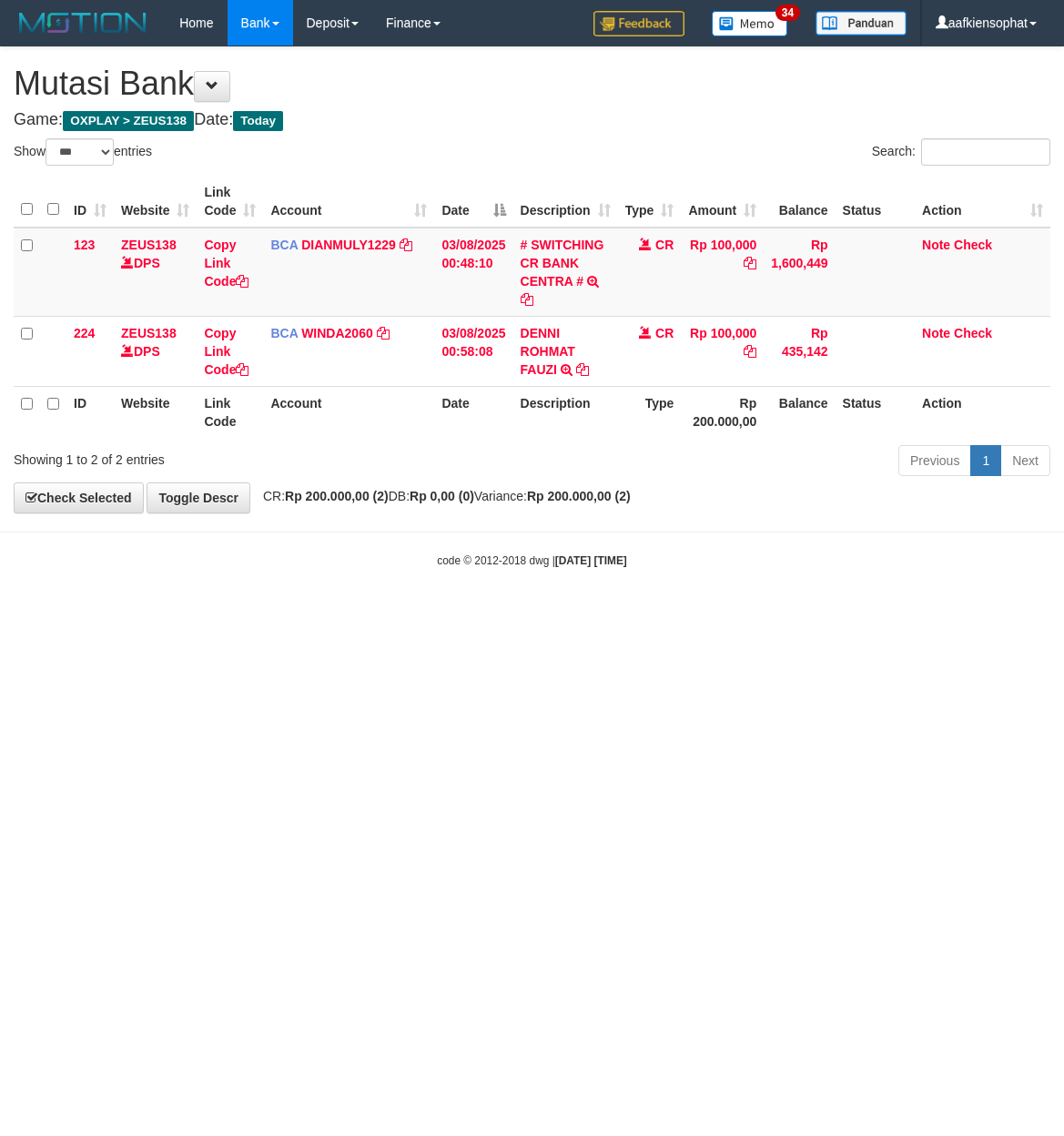 select on "***" 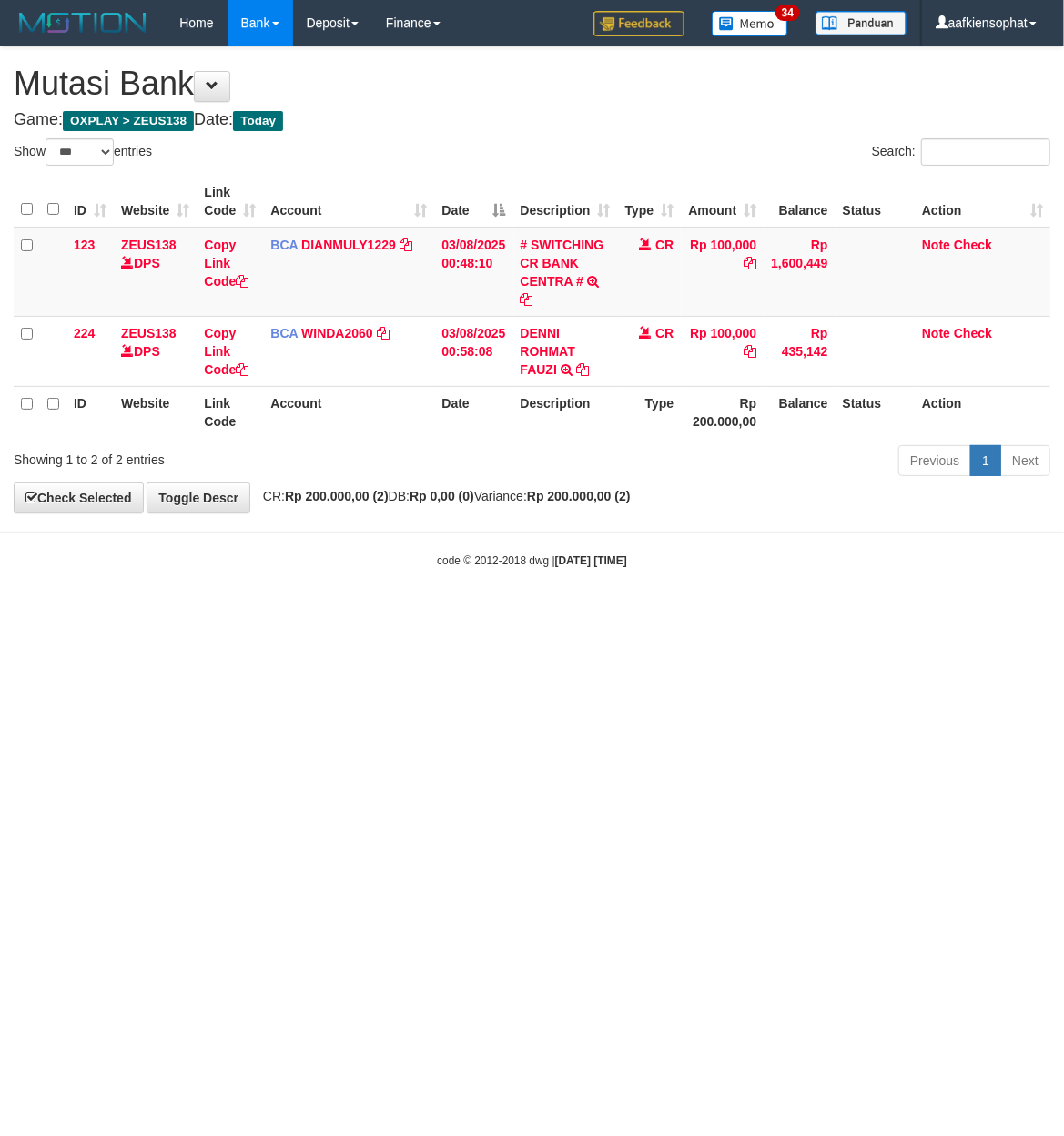 drag, startPoint x: 670, startPoint y: 617, endPoint x: 730, endPoint y: 525, distance: 109.83624 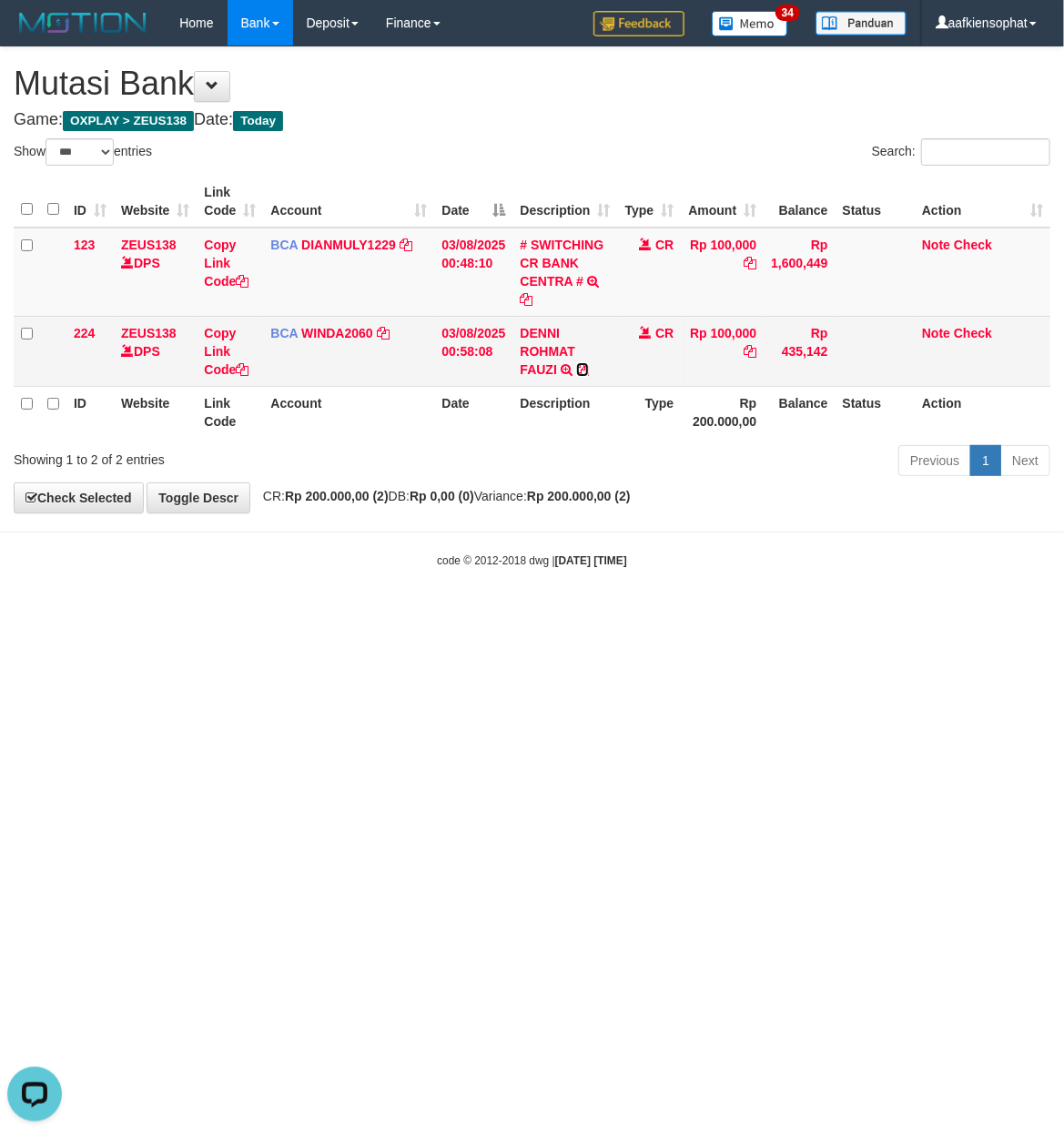 scroll, scrollTop: 0, scrollLeft: 0, axis: both 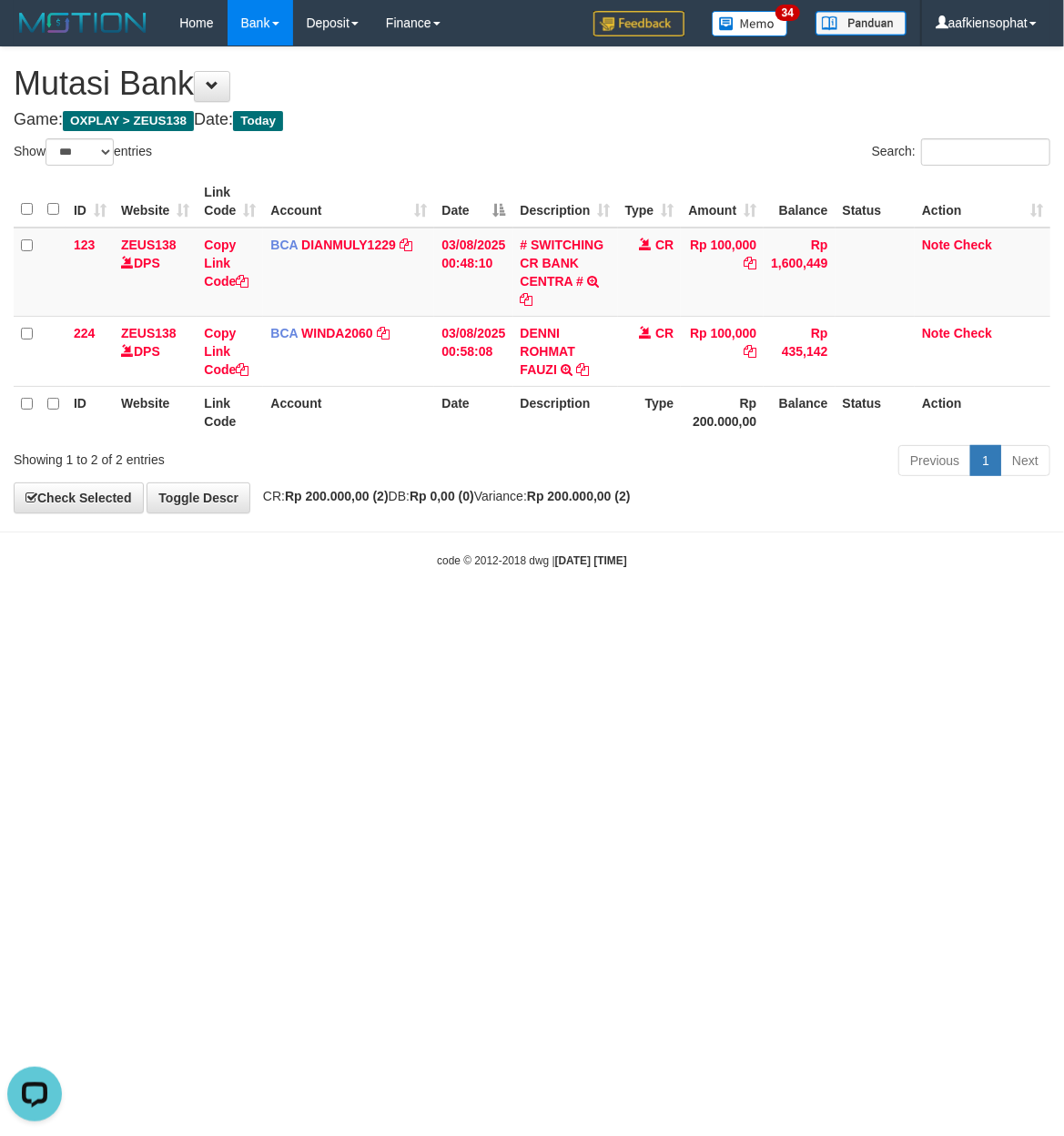 drag, startPoint x: 719, startPoint y: 755, endPoint x: 621, endPoint y: 758, distance: 98.04591 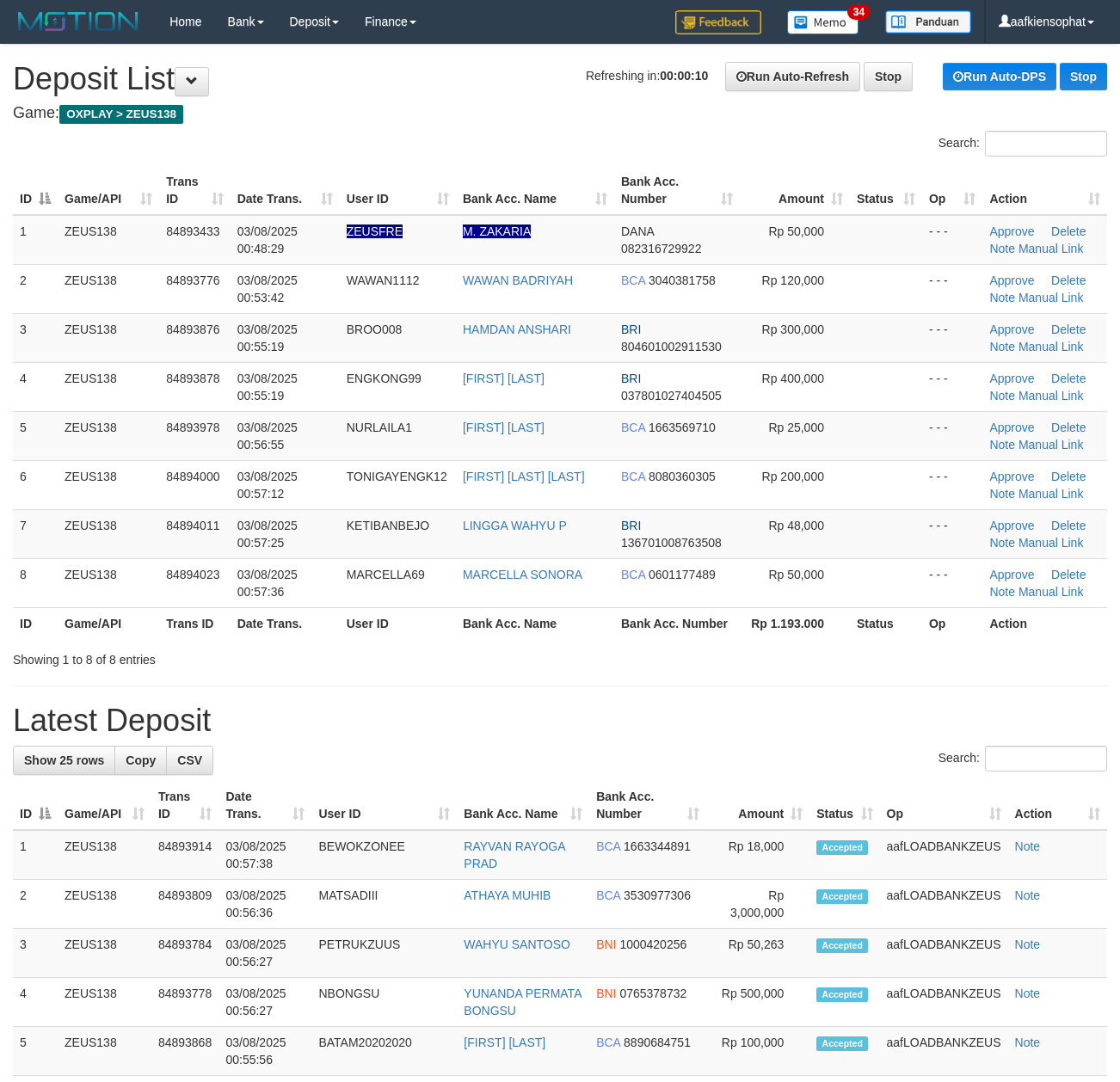 scroll, scrollTop: 0, scrollLeft: 0, axis: both 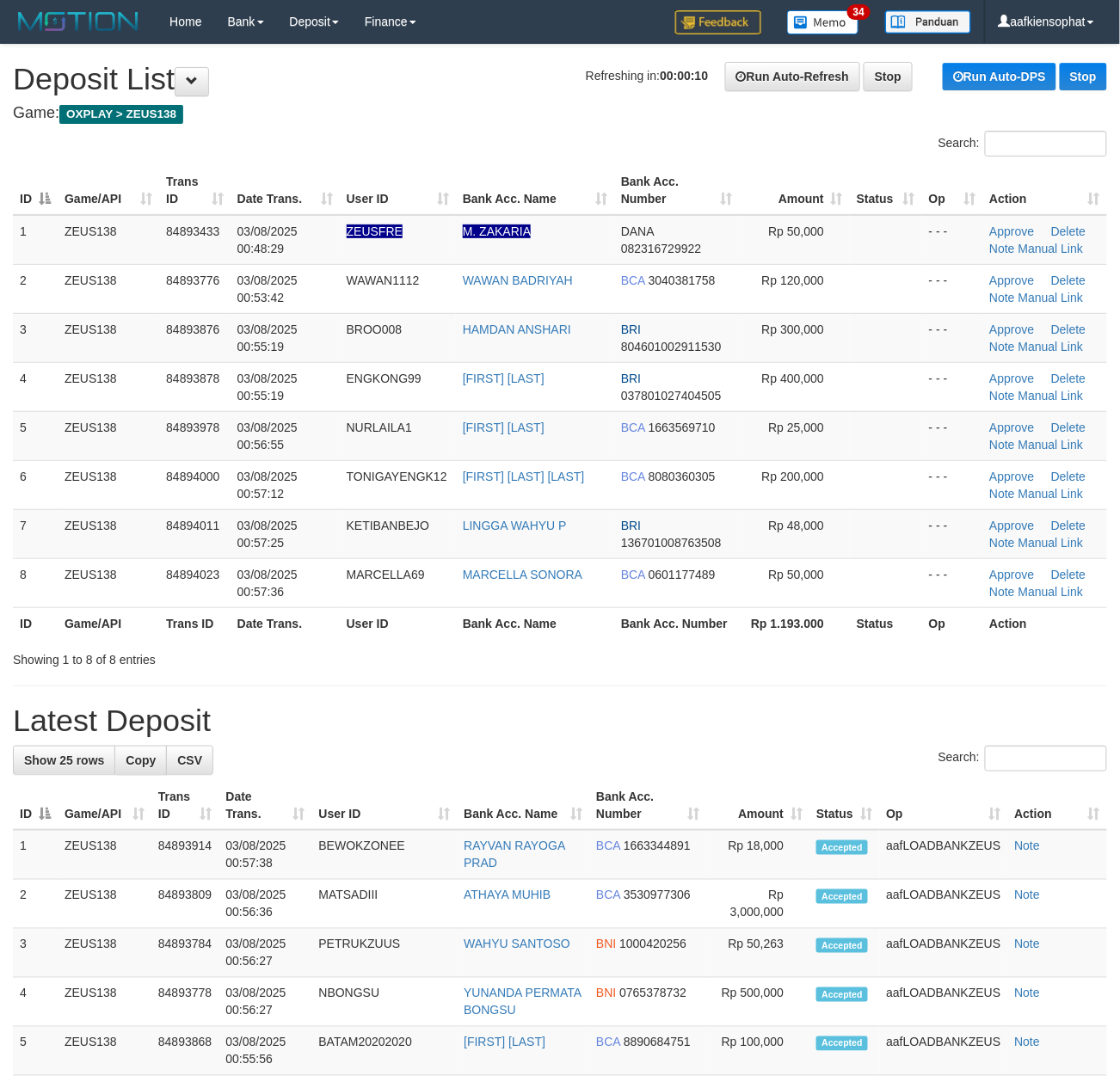 click on "Showing 1 to 8 of 8 entries" at bounding box center (560, 656) 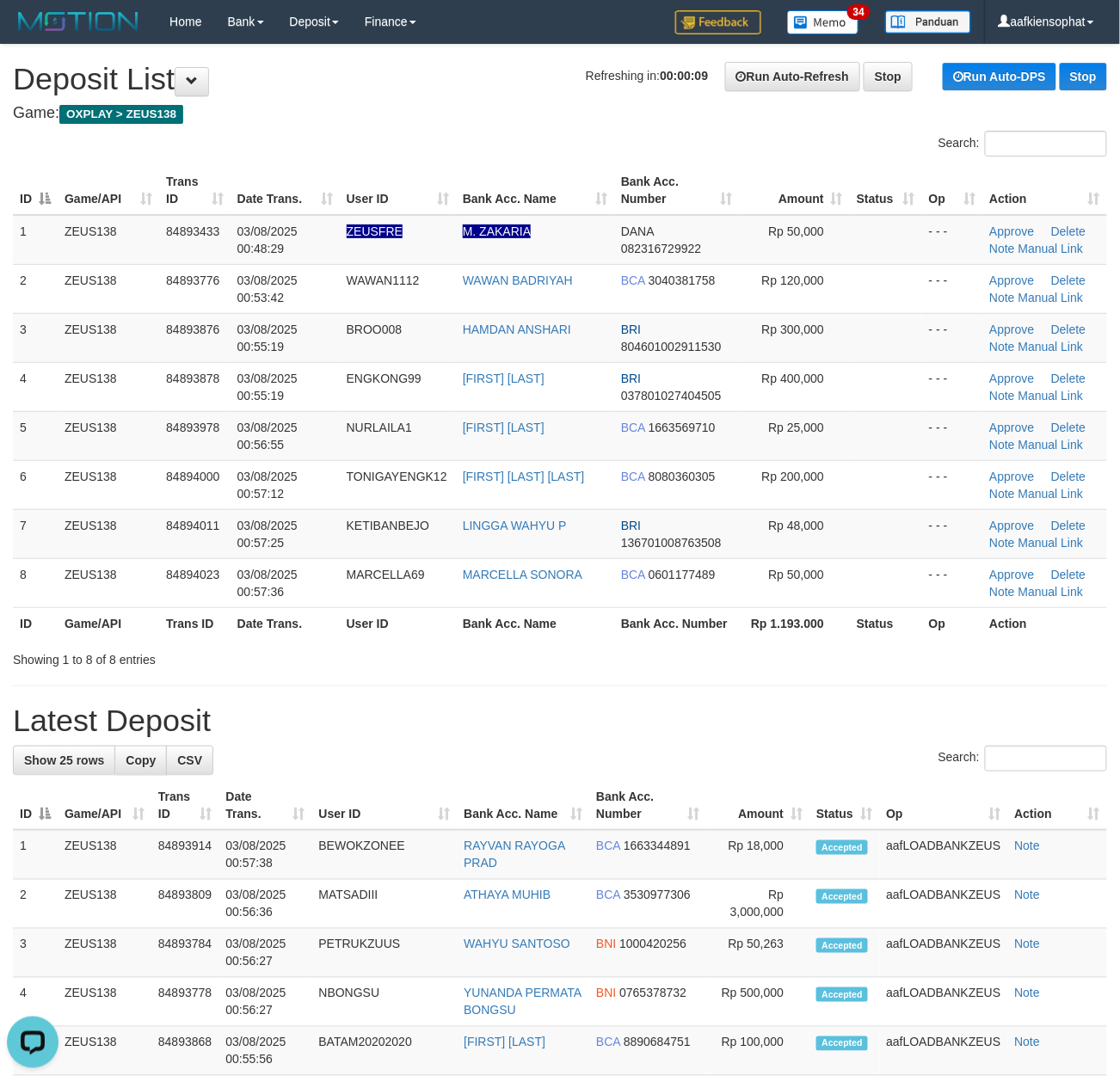 scroll, scrollTop: 0, scrollLeft: 0, axis: both 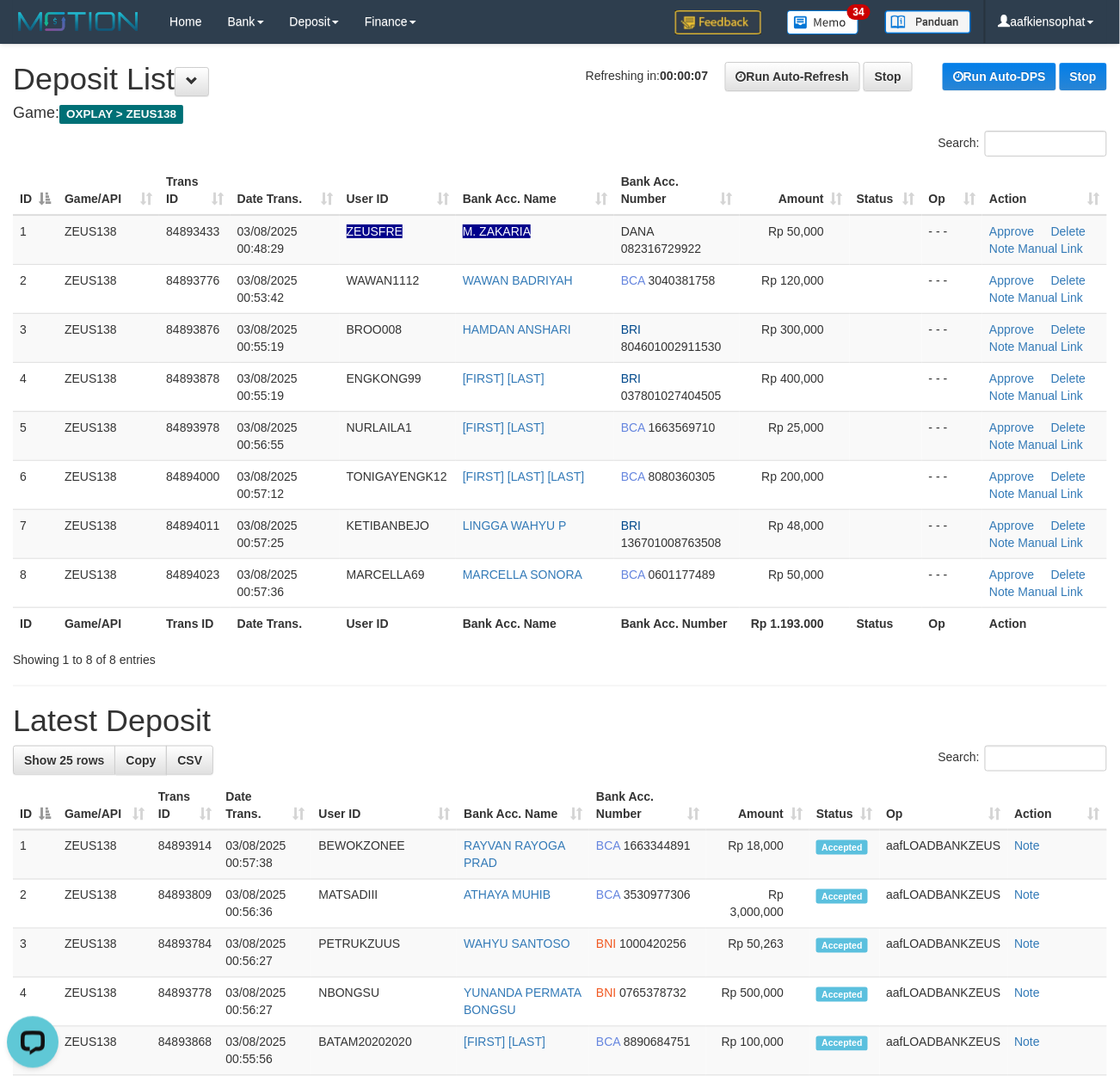 click on "**********" at bounding box center (560, 1108) 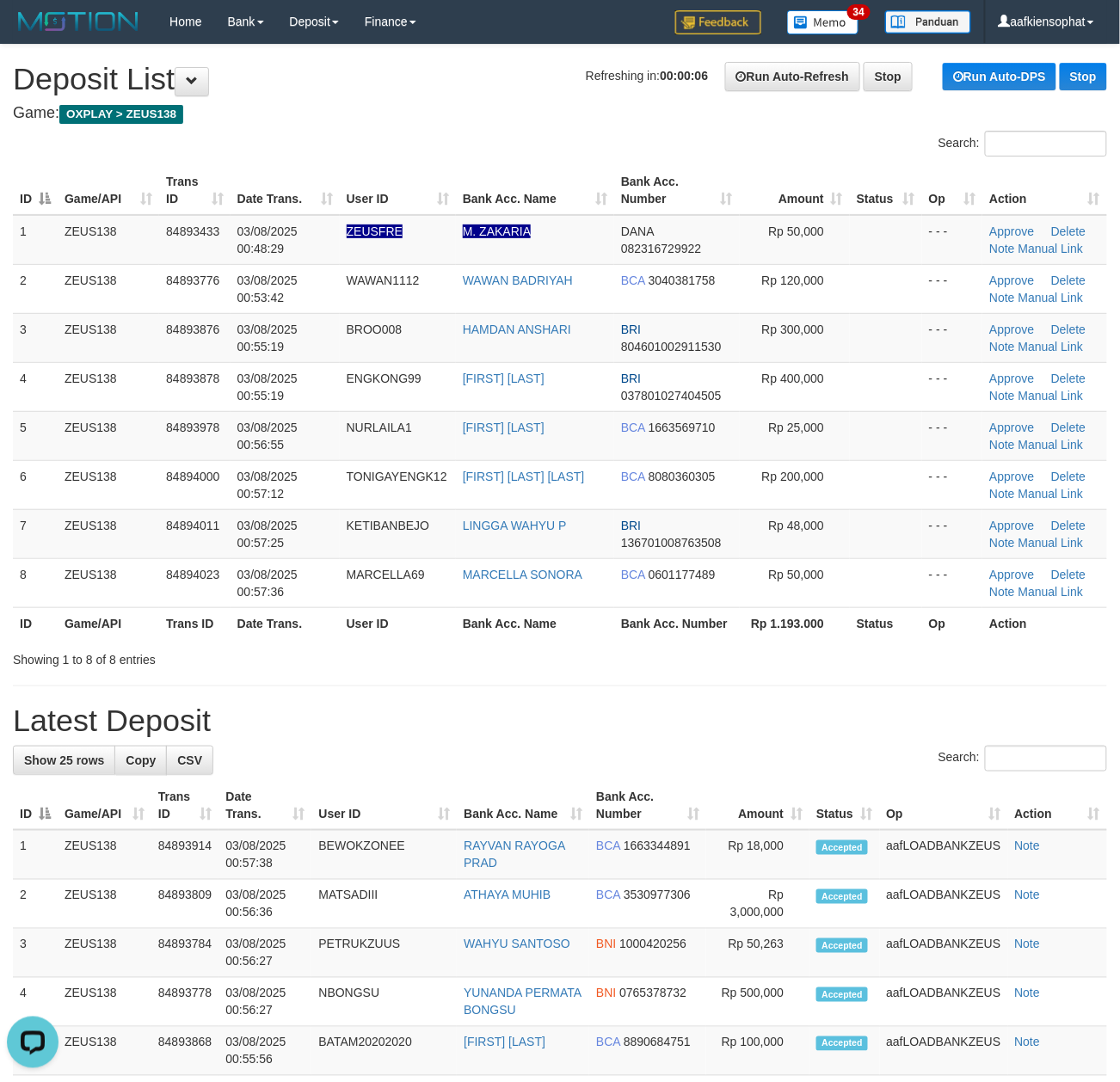 drag, startPoint x: 477, startPoint y: 692, endPoint x: 1127, endPoint y: 702, distance: 650.08 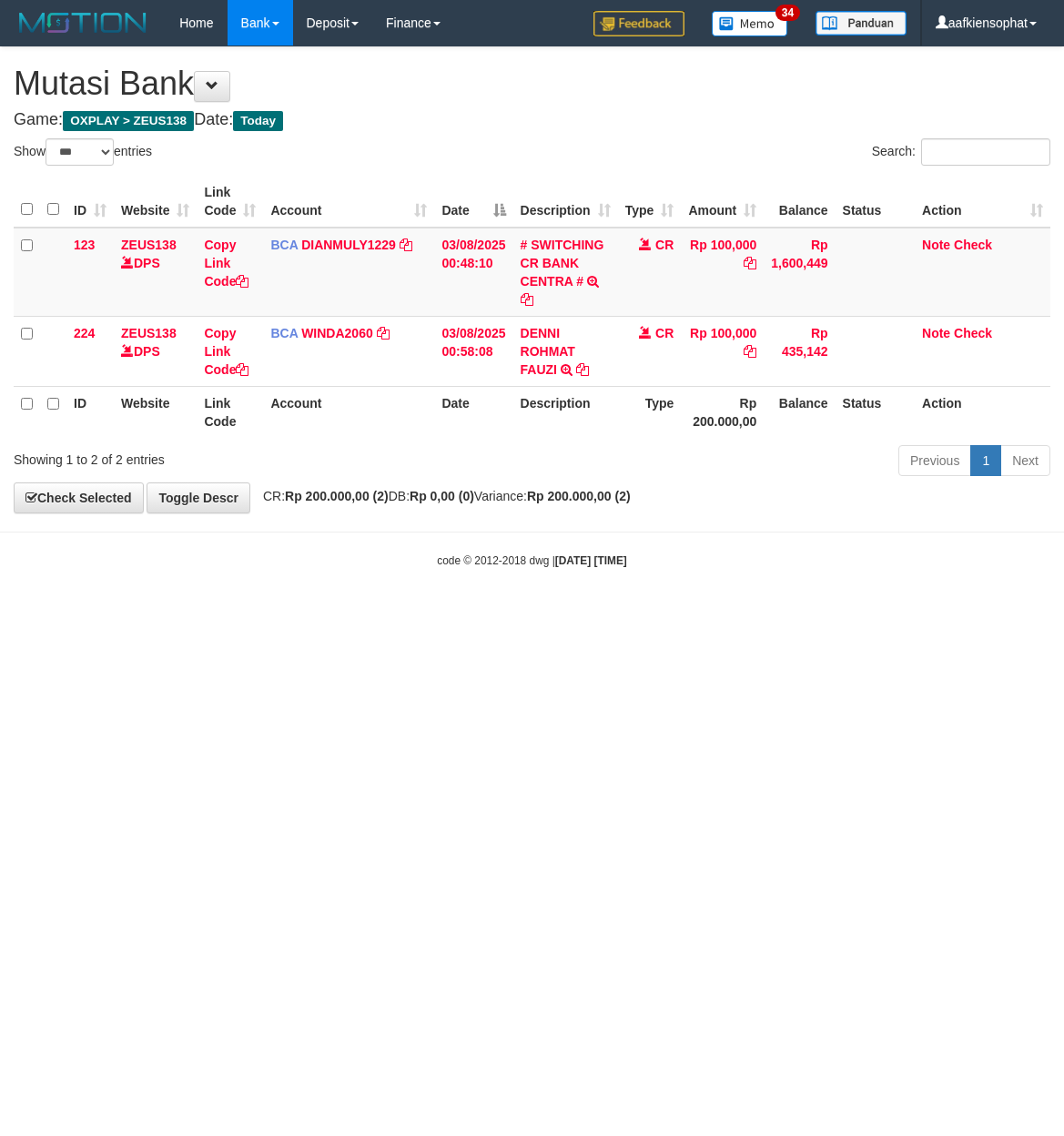select on "***" 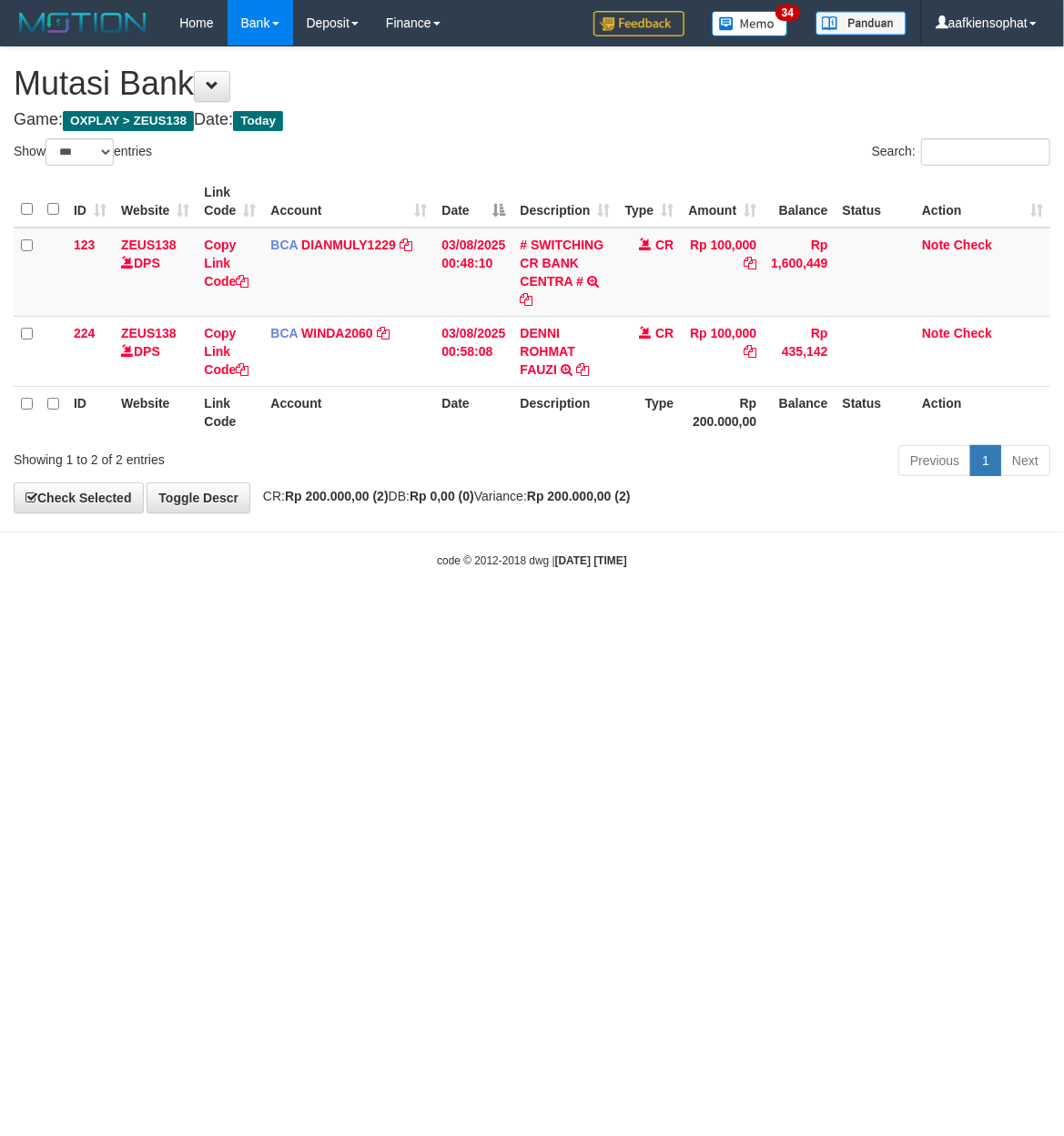 click on "Toggle navigation
Home
Bank
Account List
Load
By Website
Group
[OXPLAY]													ZEUS138
By Load Group (DPS)
Sync" at bounding box center (532, 307) 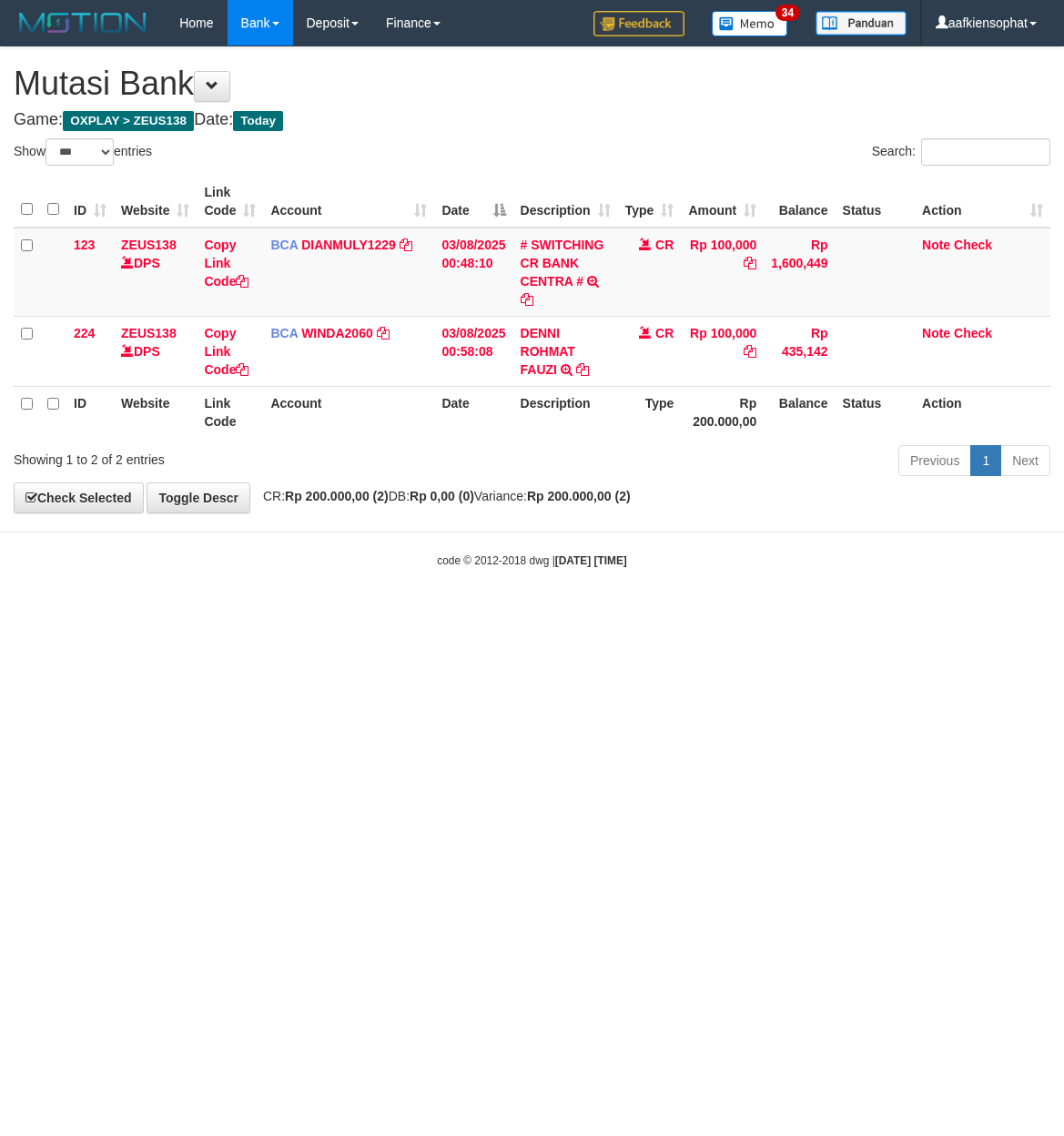 select on "***" 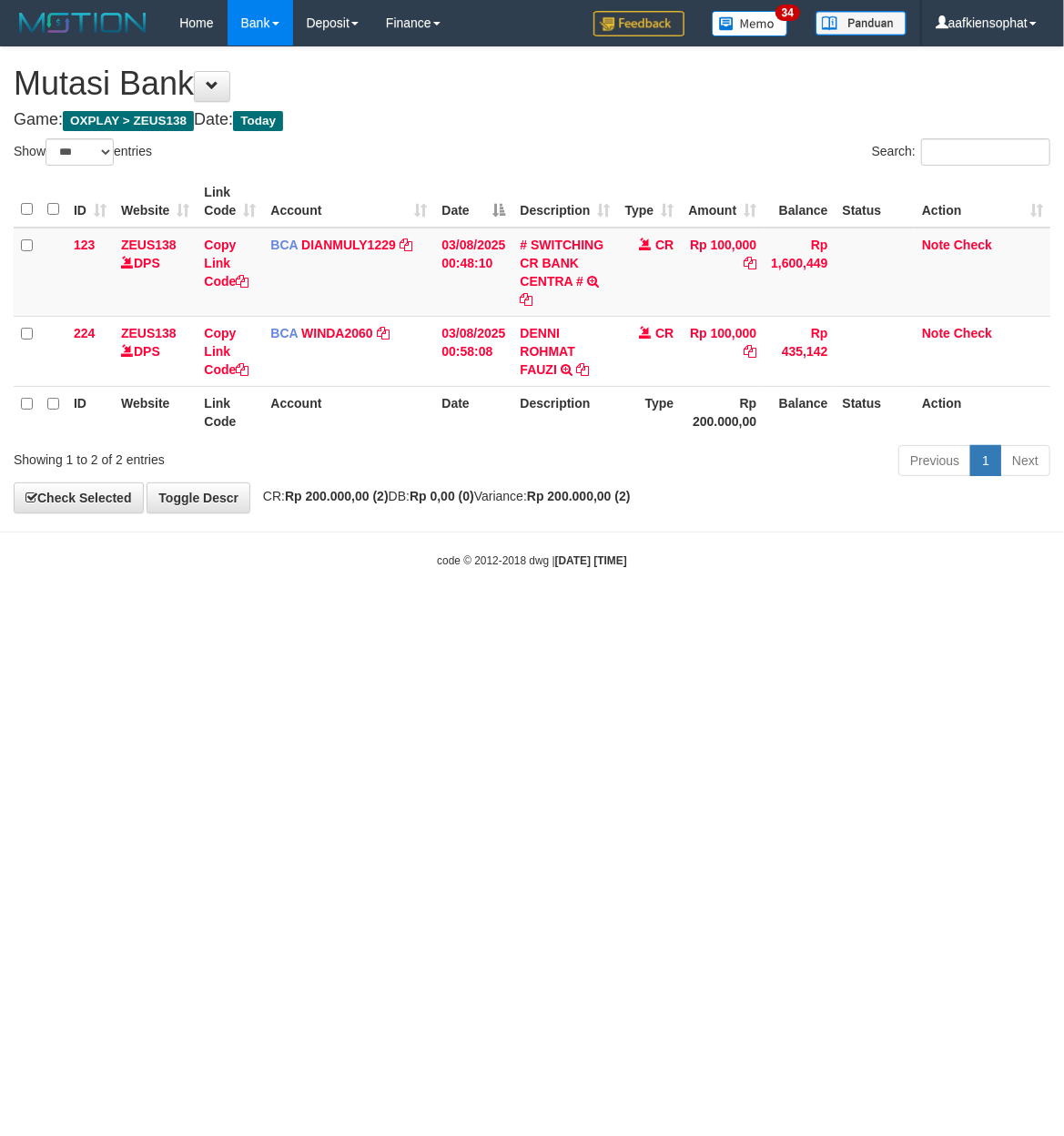 click on "Toggle navigation
Home
Bank
Account List
Load
By Website
Group
[OXPLAY]													ZEUS138
By Load Group (DPS)
Sync" at bounding box center [532, 307] 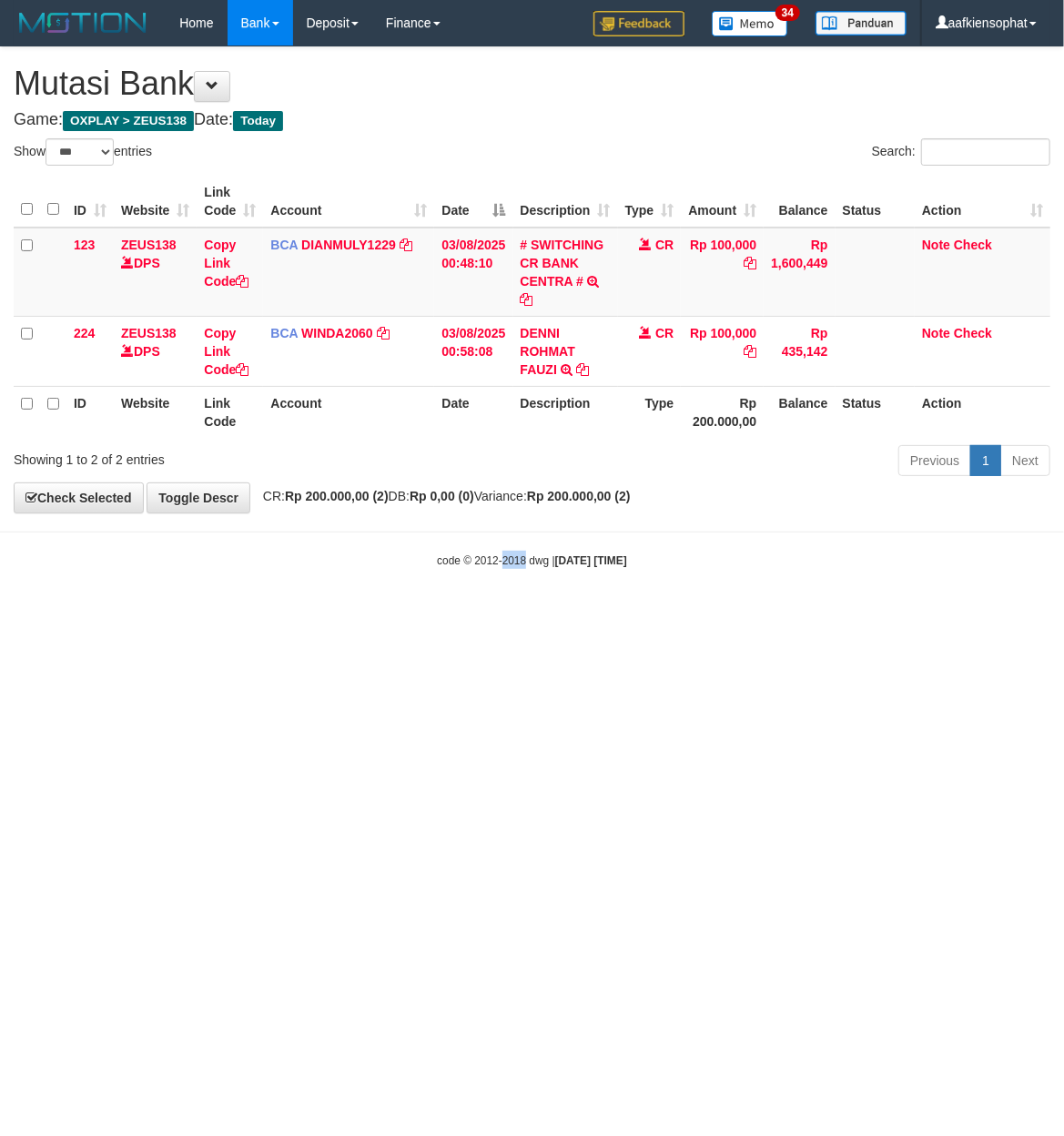 click on "Toggle navigation
Home
Bank
Account List
Load
By Website
Group
[OXPLAY]													ZEUS138
By Load Group (DPS)
Sync" at bounding box center (532, 307) 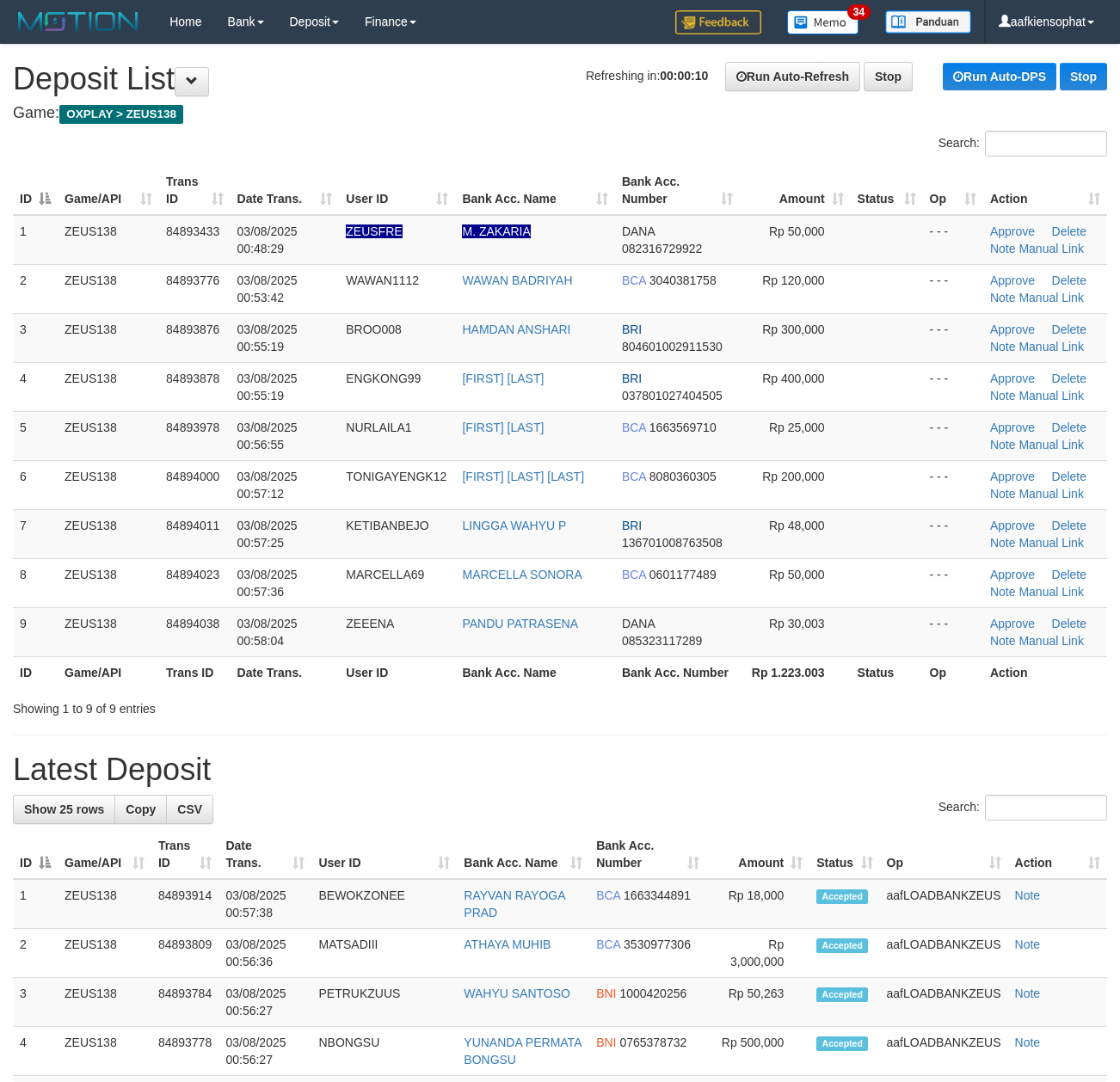 scroll, scrollTop: 0, scrollLeft: 0, axis: both 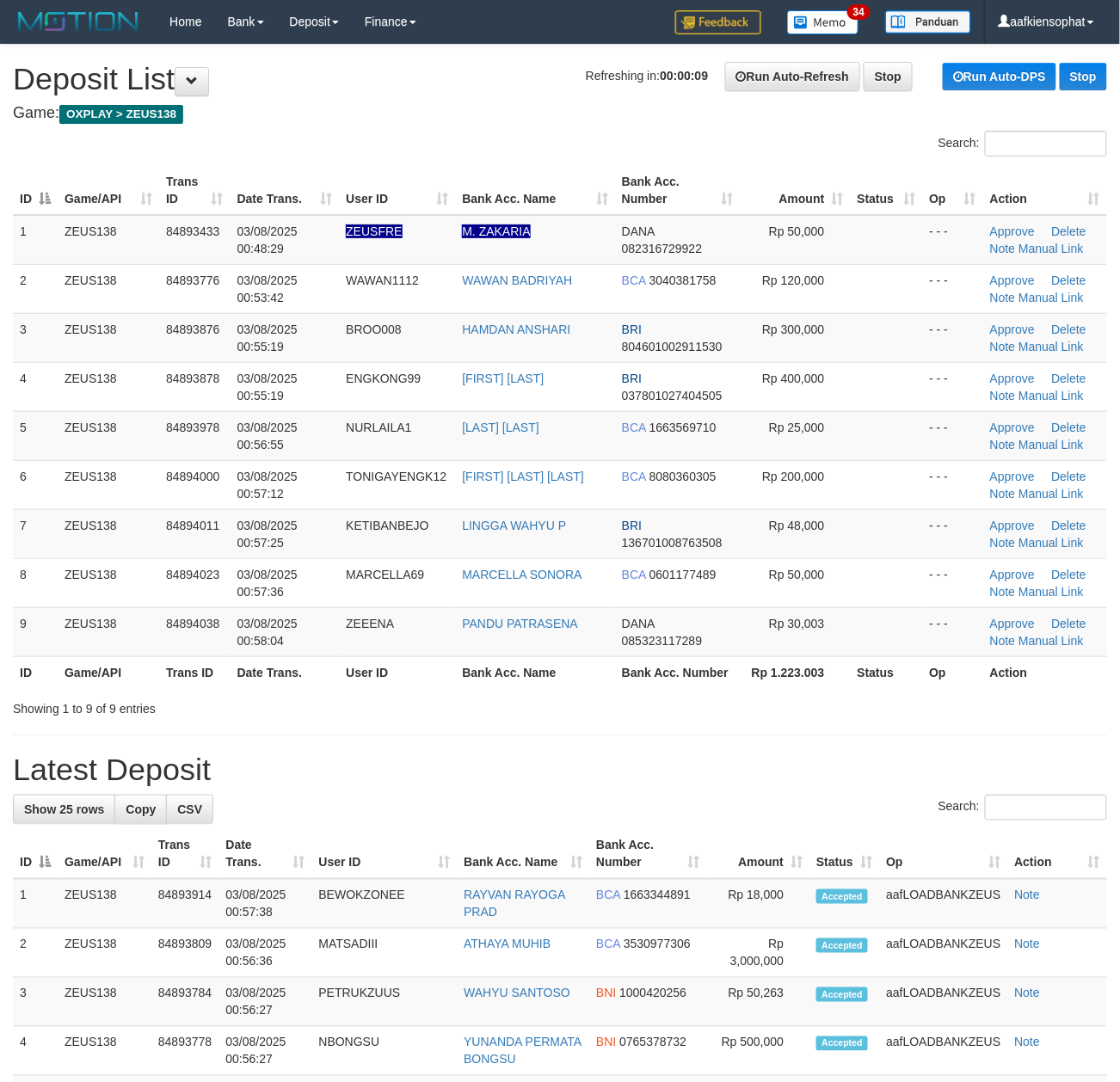 drag, startPoint x: 517, startPoint y: 710, endPoint x: 1130, endPoint y: 697, distance: 613.1378 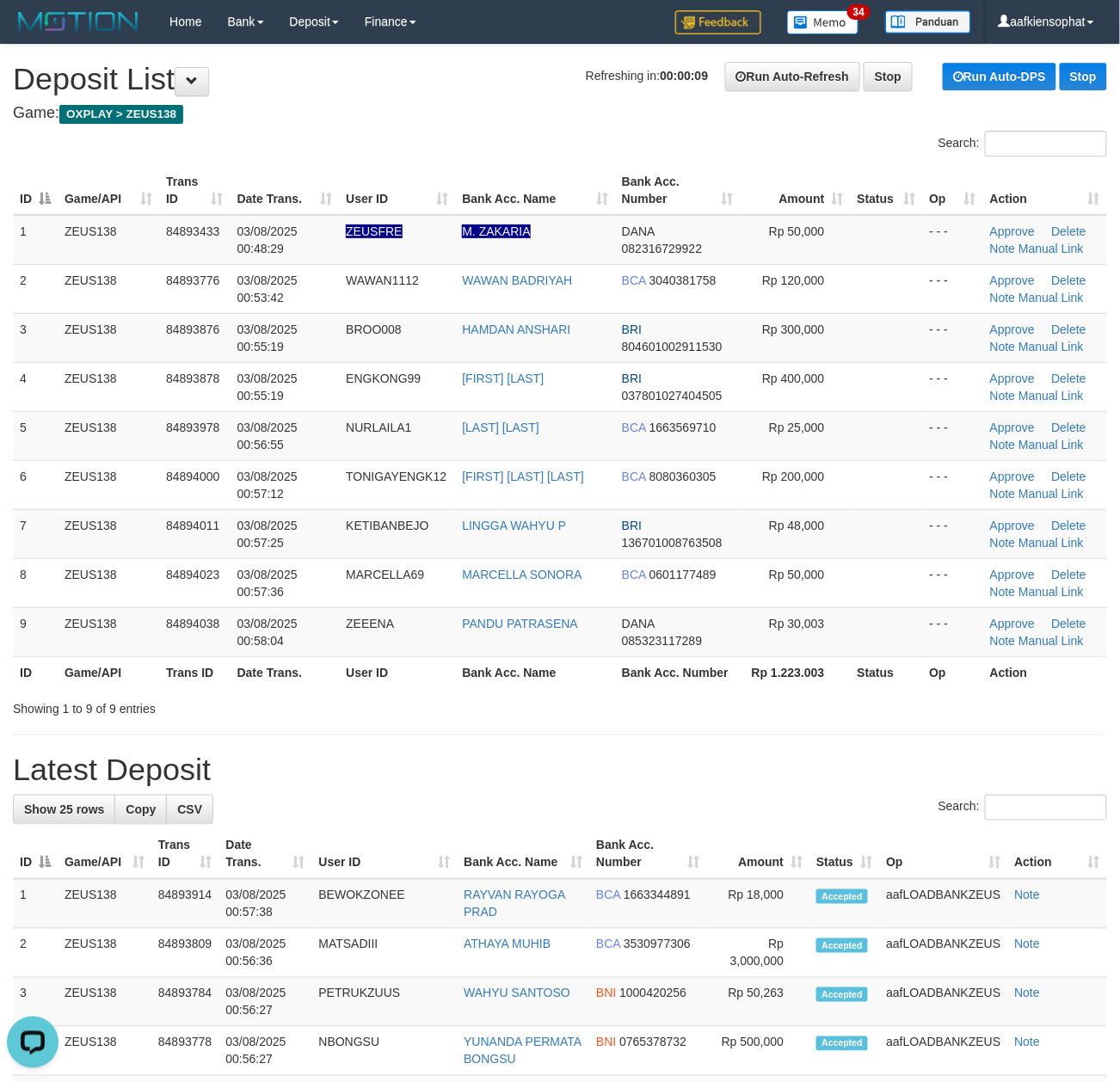 scroll, scrollTop: 0, scrollLeft: 0, axis: both 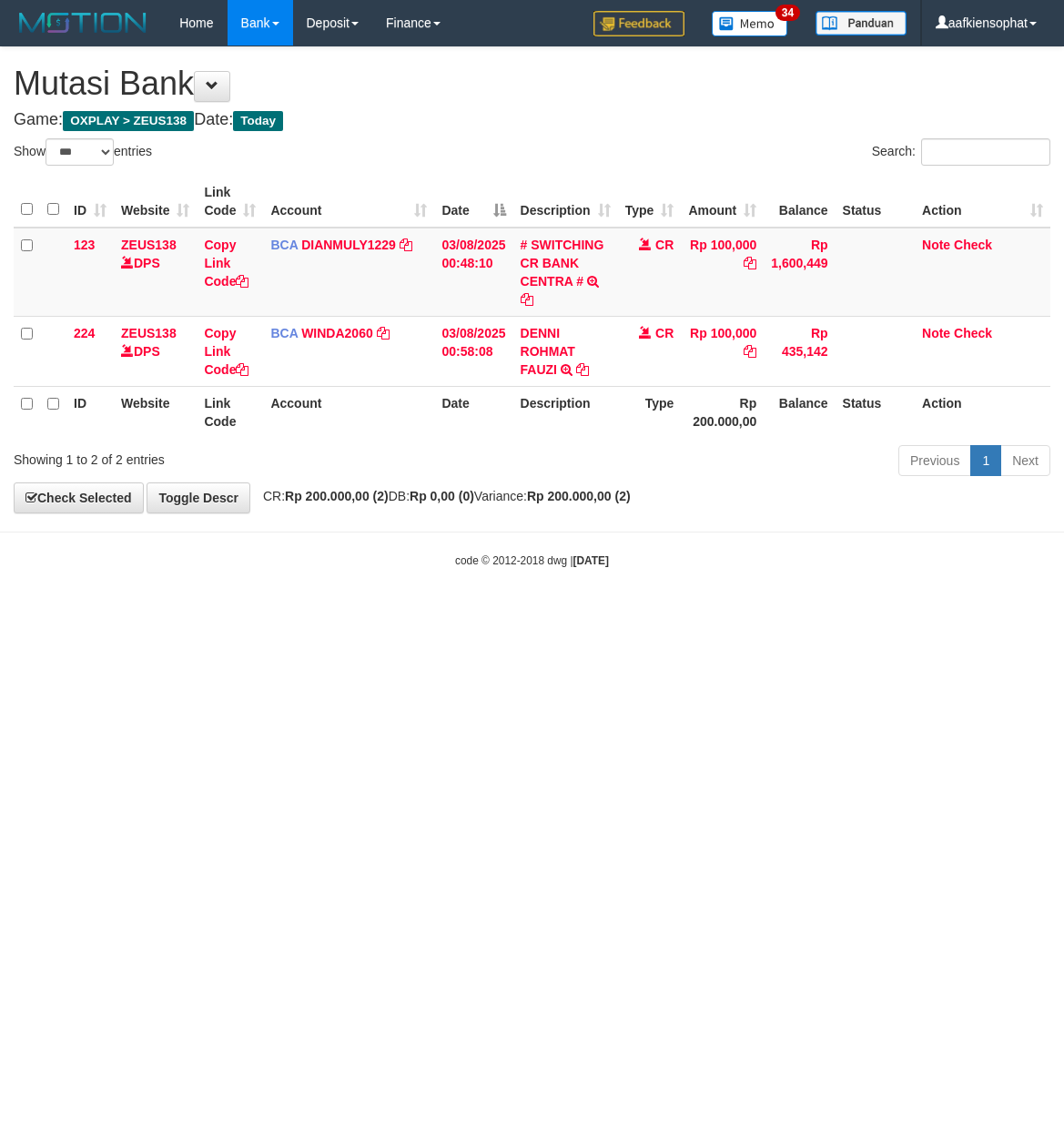 select on "***" 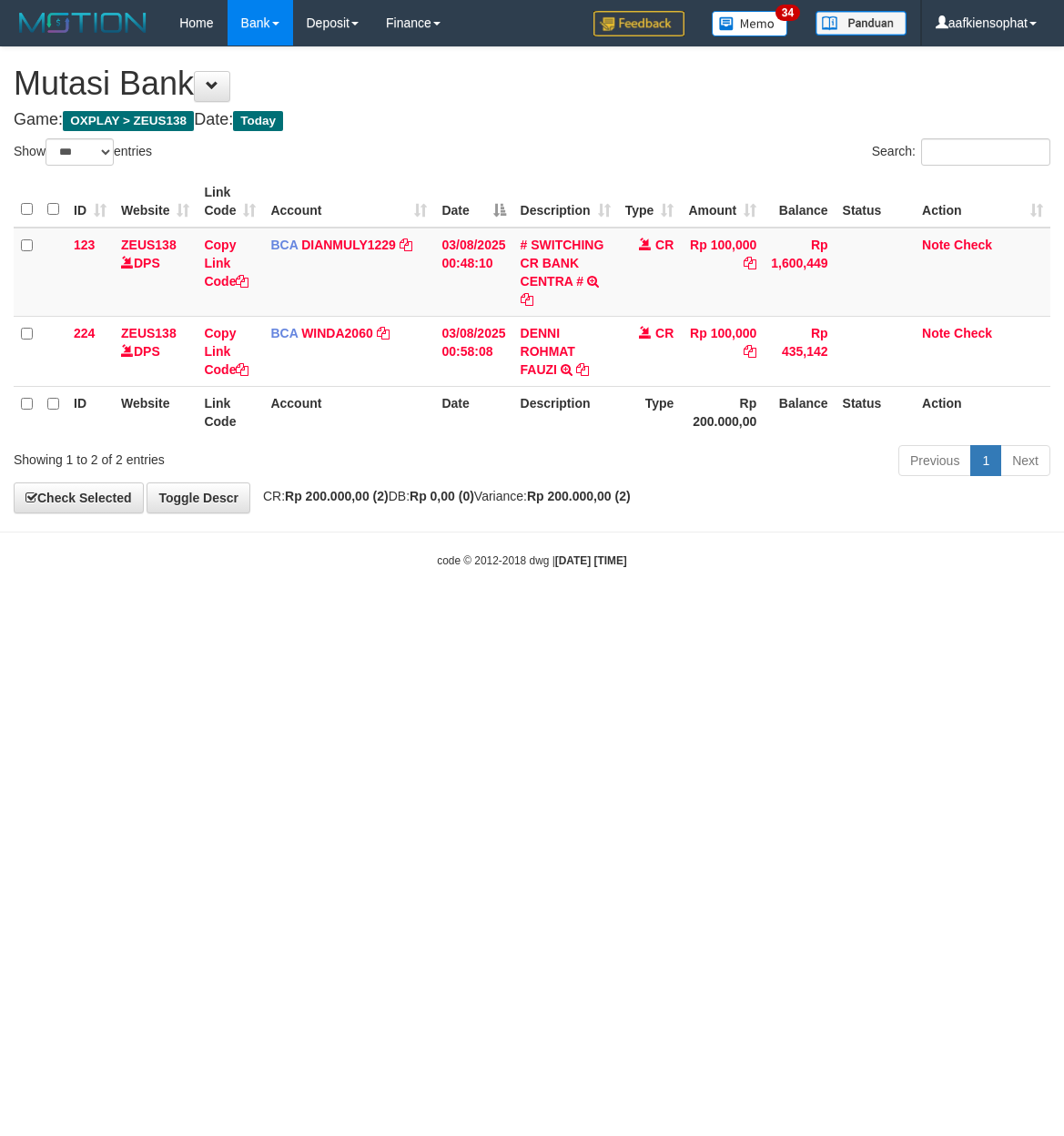 select on "***" 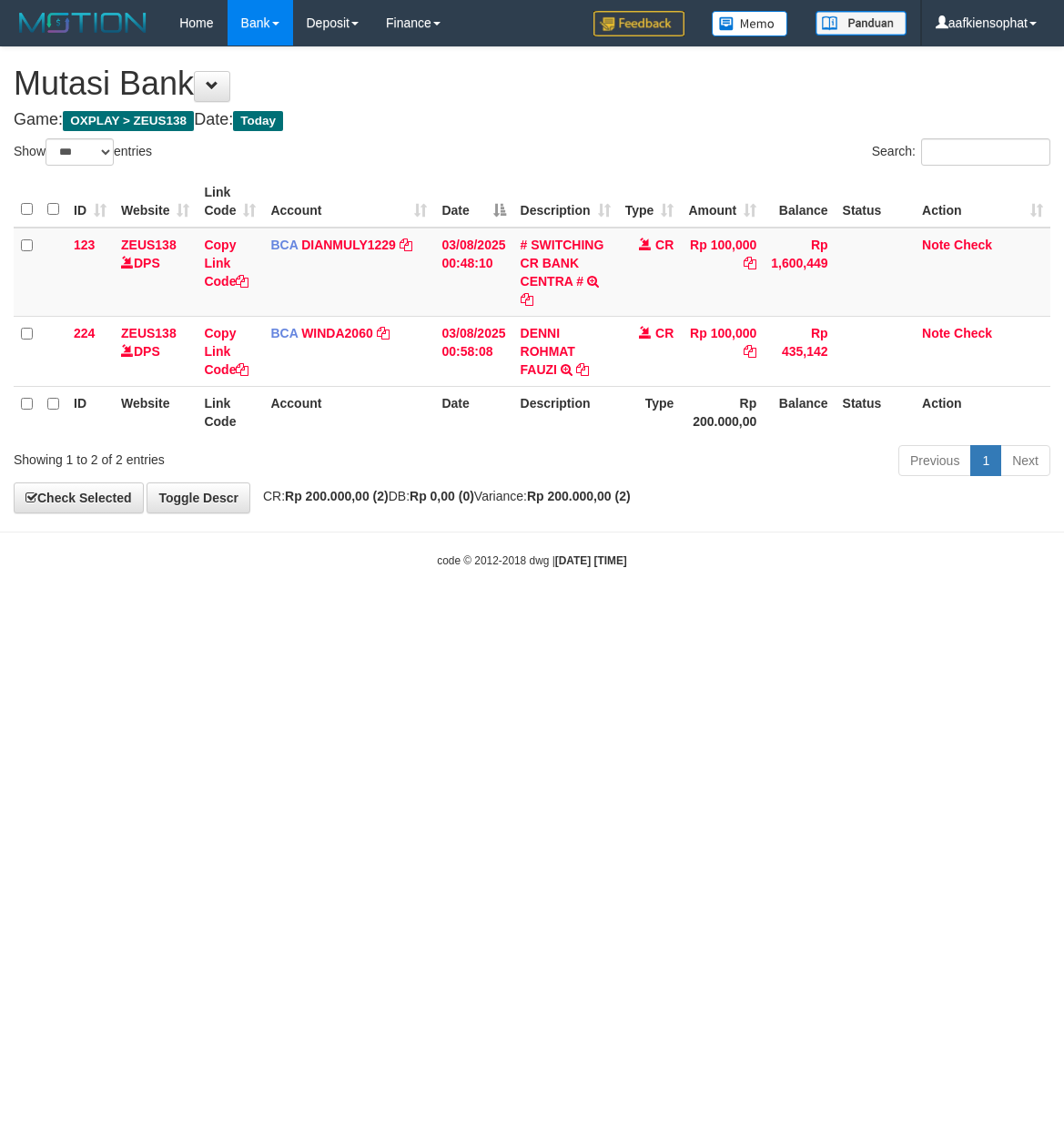 select on "***" 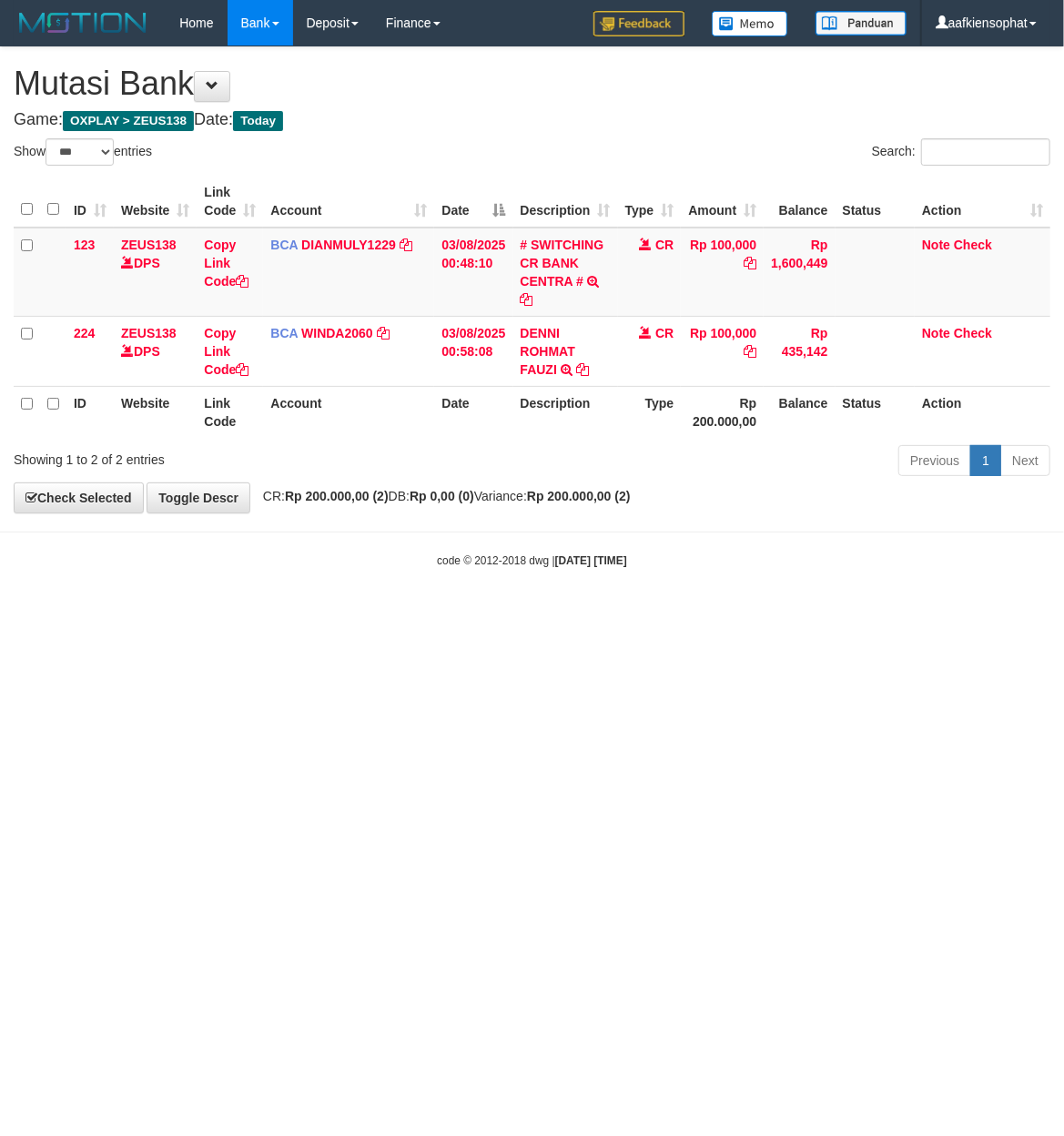 click on "Toggle navigation
Home
Bank
Account List
Load
By Website
Group
[OXPLAY]													ZEUS138
By Load Group (DPS)
Sync" at bounding box center [532, 307] 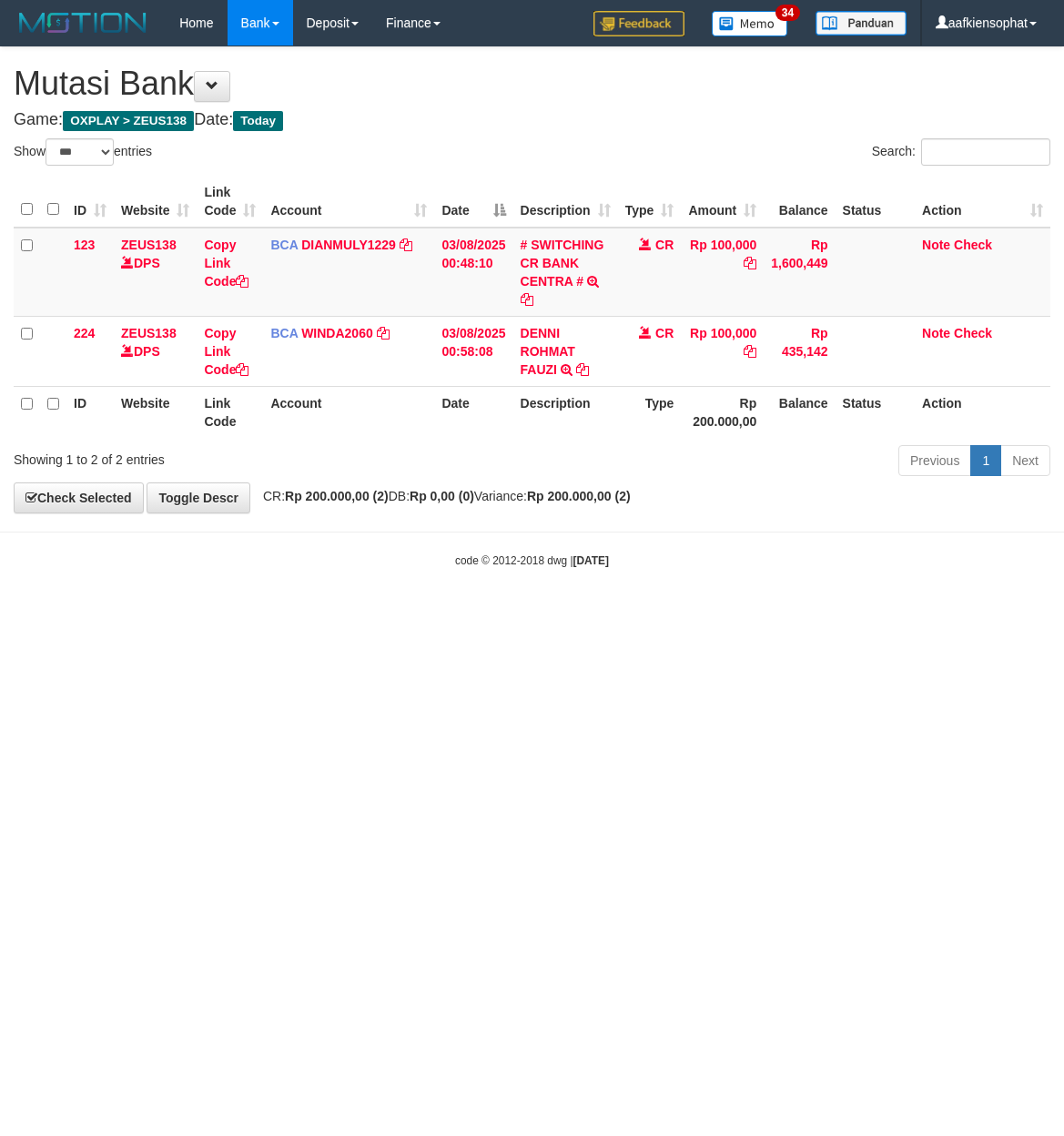 select on "***" 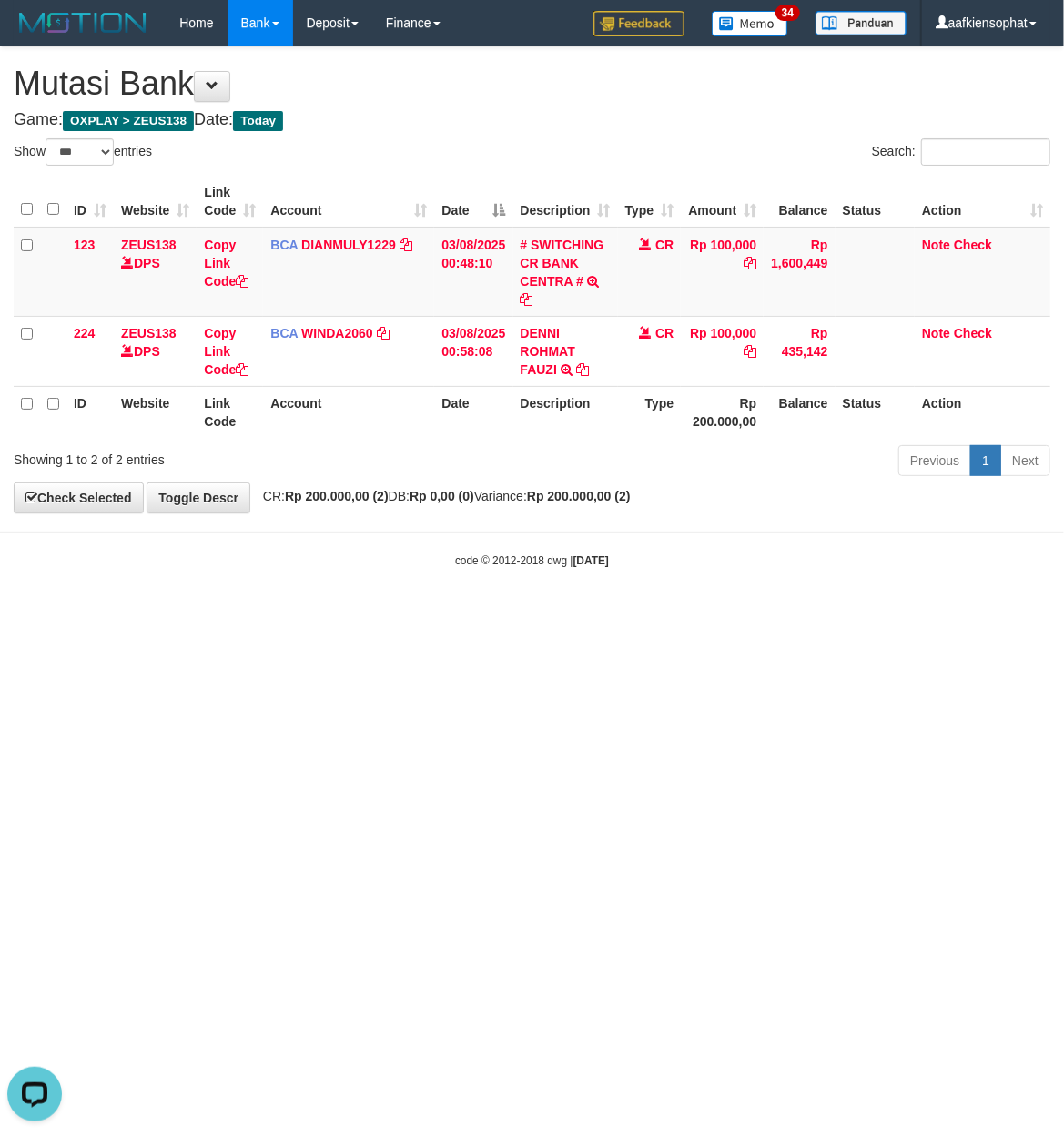 scroll, scrollTop: 0, scrollLeft: 0, axis: both 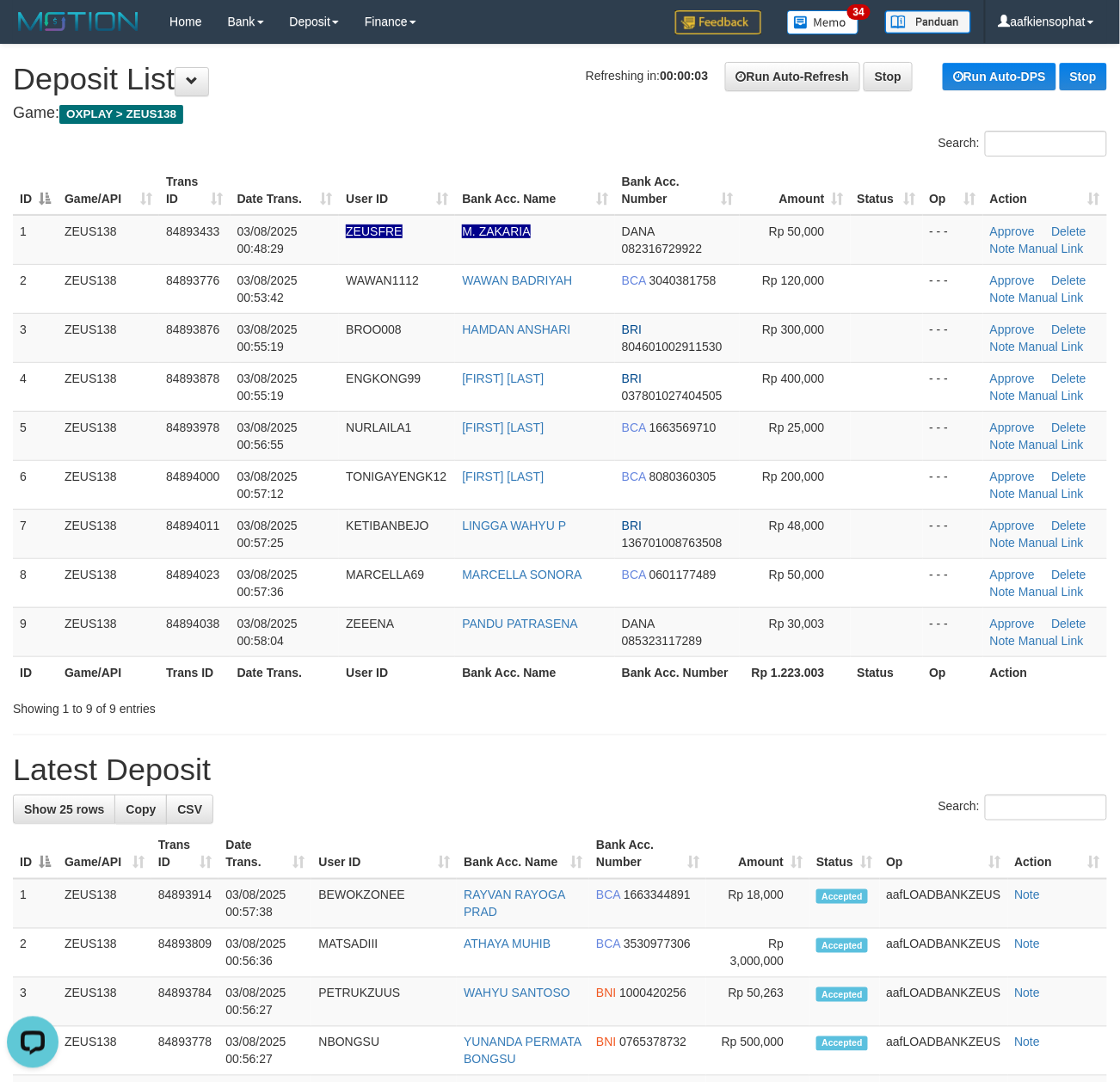 drag, startPoint x: 652, startPoint y: 771, endPoint x: 823, endPoint y: 778, distance: 171.14321 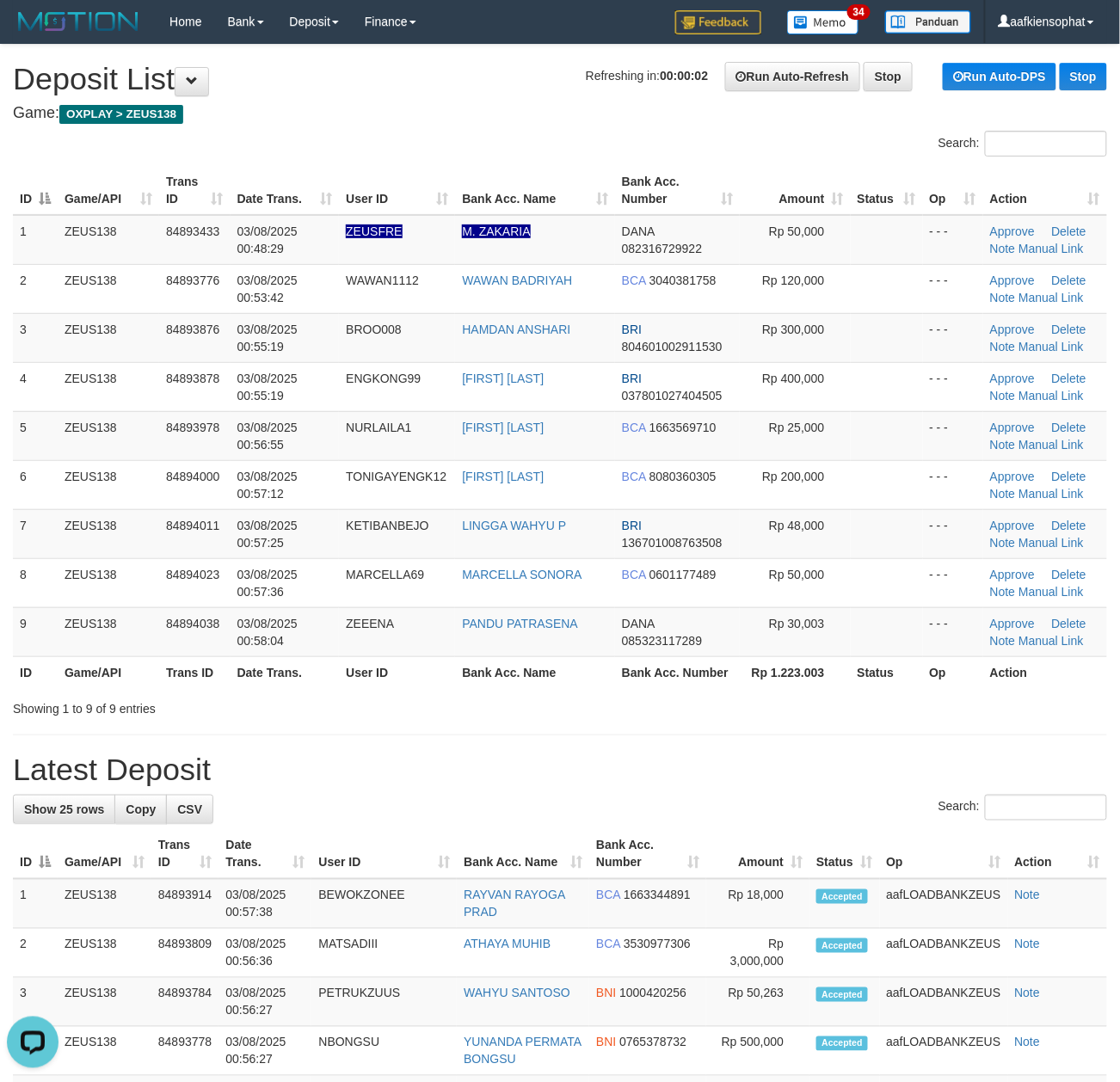 drag, startPoint x: 648, startPoint y: 799, endPoint x: 1132, endPoint y: 779, distance: 484.413 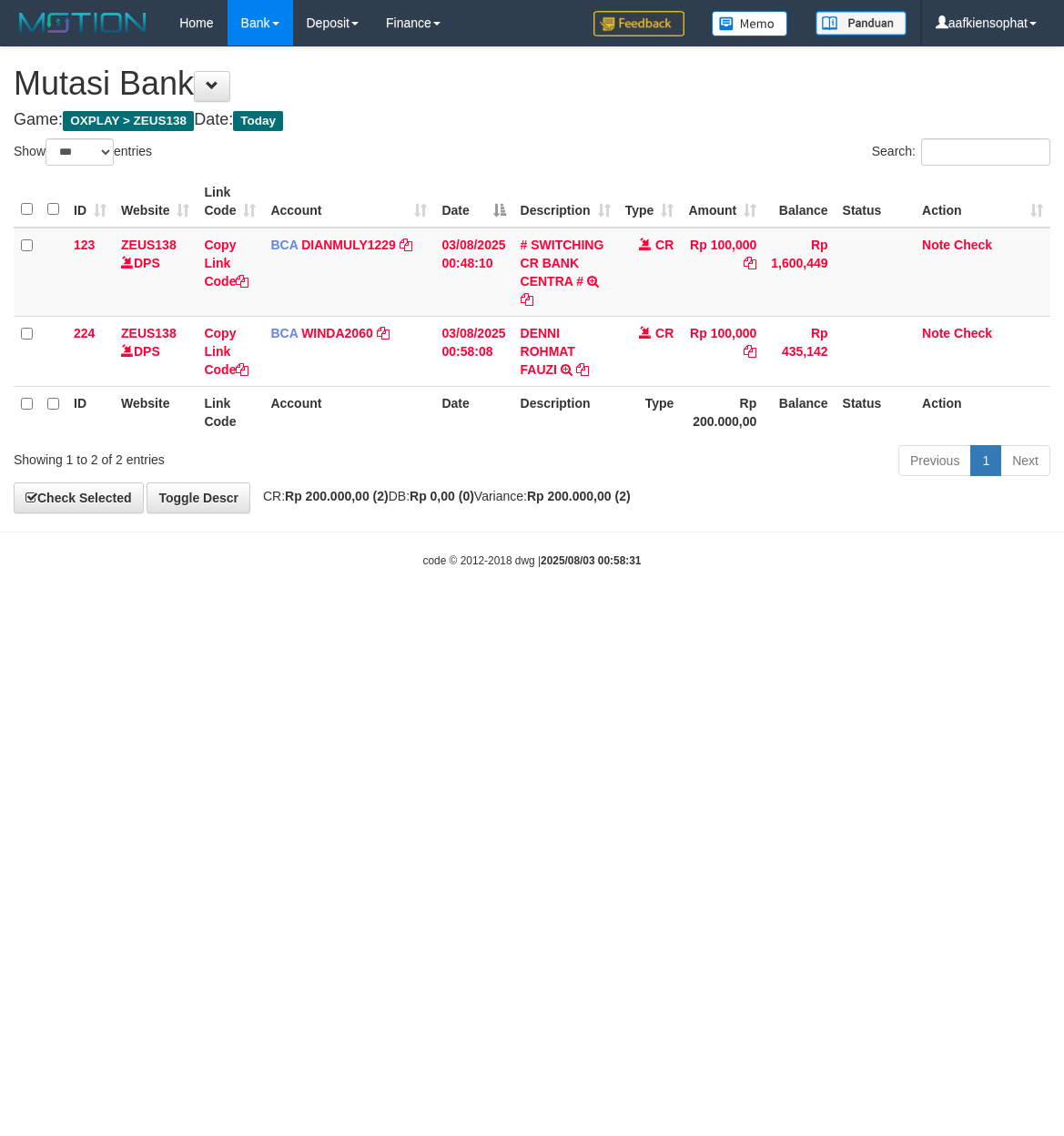 select on "***" 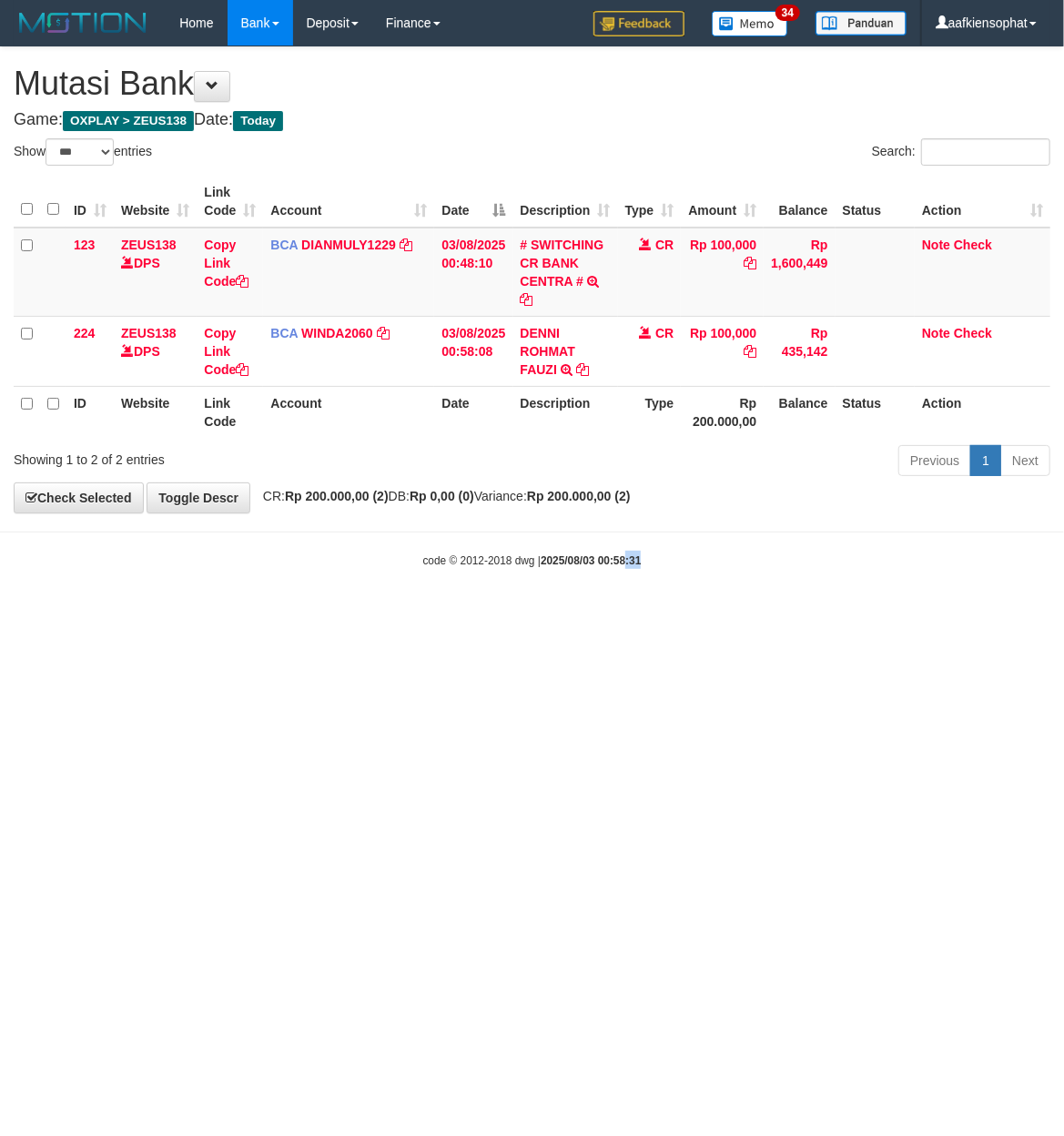 drag, startPoint x: 696, startPoint y: 785, endPoint x: 528, endPoint y: 796, distance: 168.35973 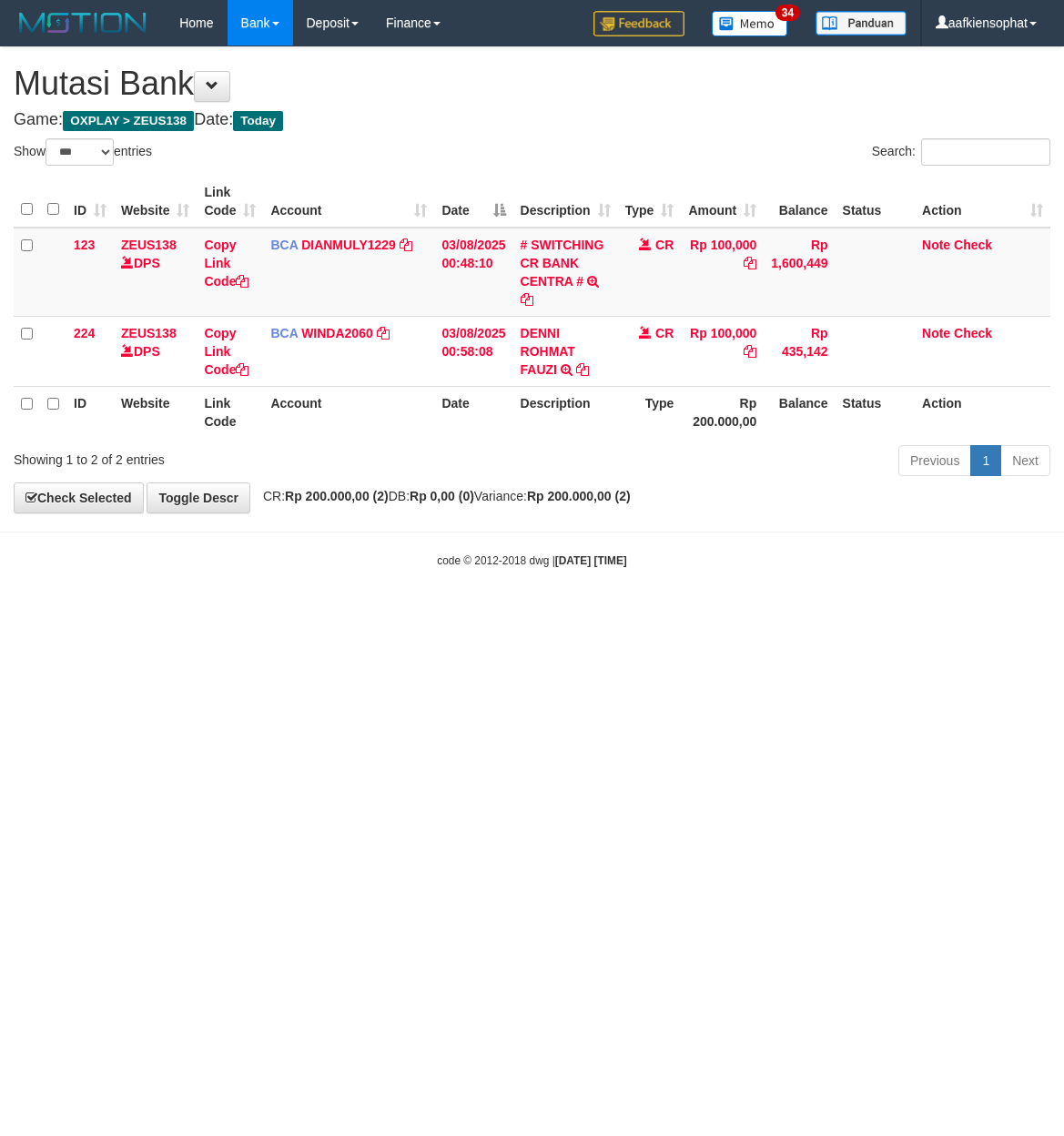 select on "***" 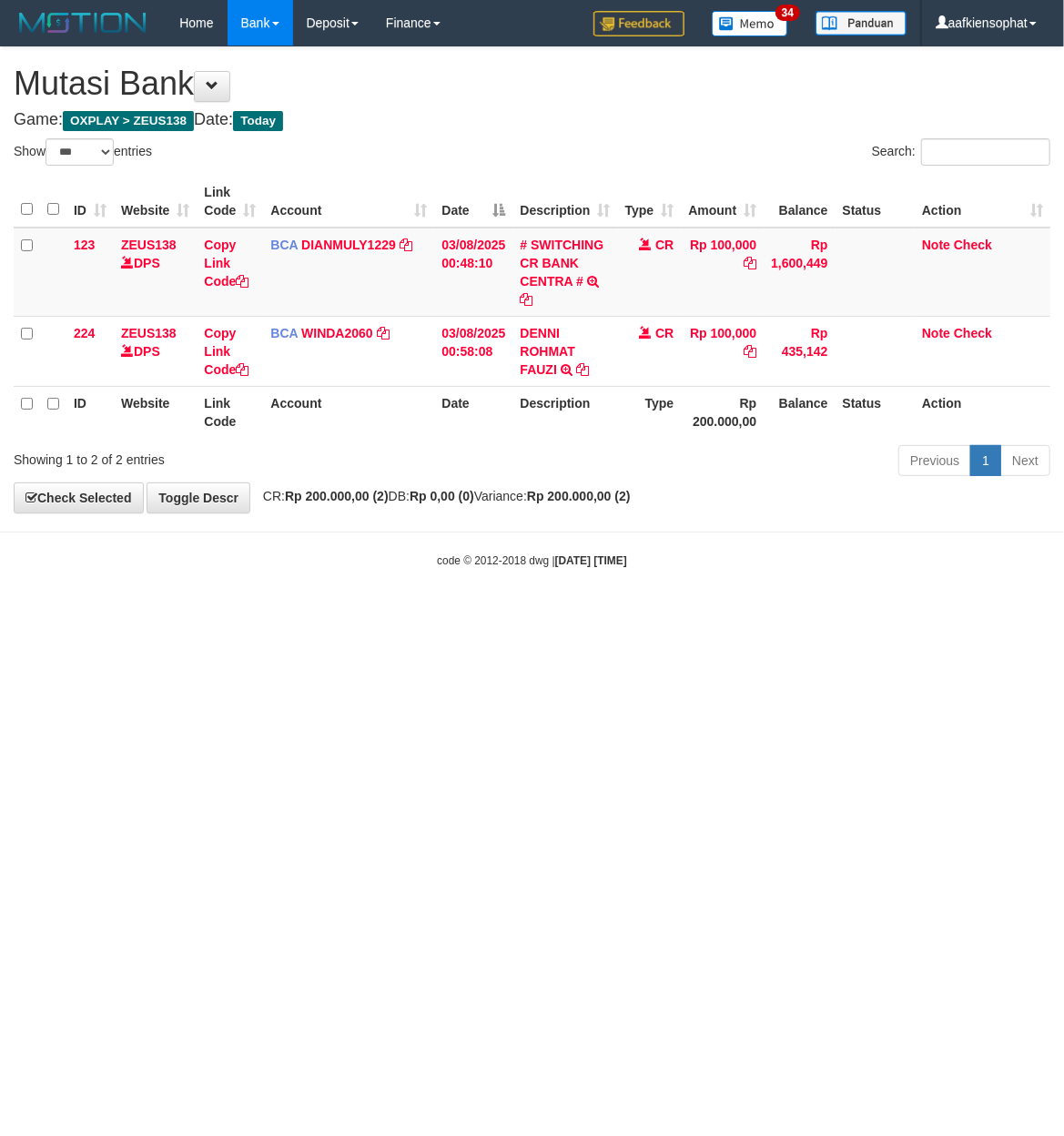 click on "Toggle navigation
Home
Bank
Account List
Load
By Website
Group
[OXPLAY]													ZEUS138
By Load Group (DPS)
Sync" at bounding box center [532, 307] 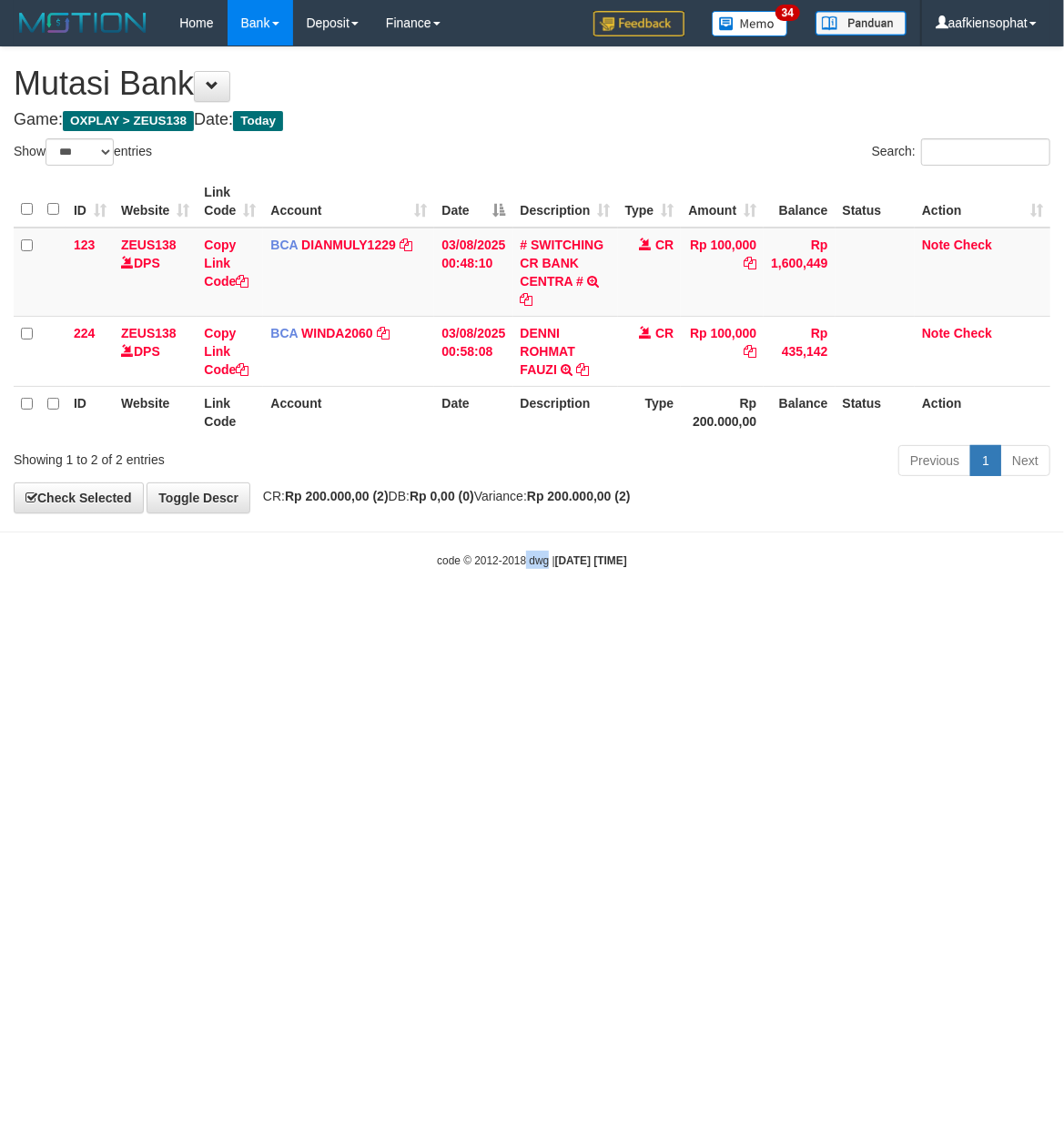 click on "Toggle navigation
Home
Bank
Account List
Load
By Website
Group
[OXPLAY]													ZEUS138
By Load Group (DPS)
Sync" at bounding box center (532, 307) 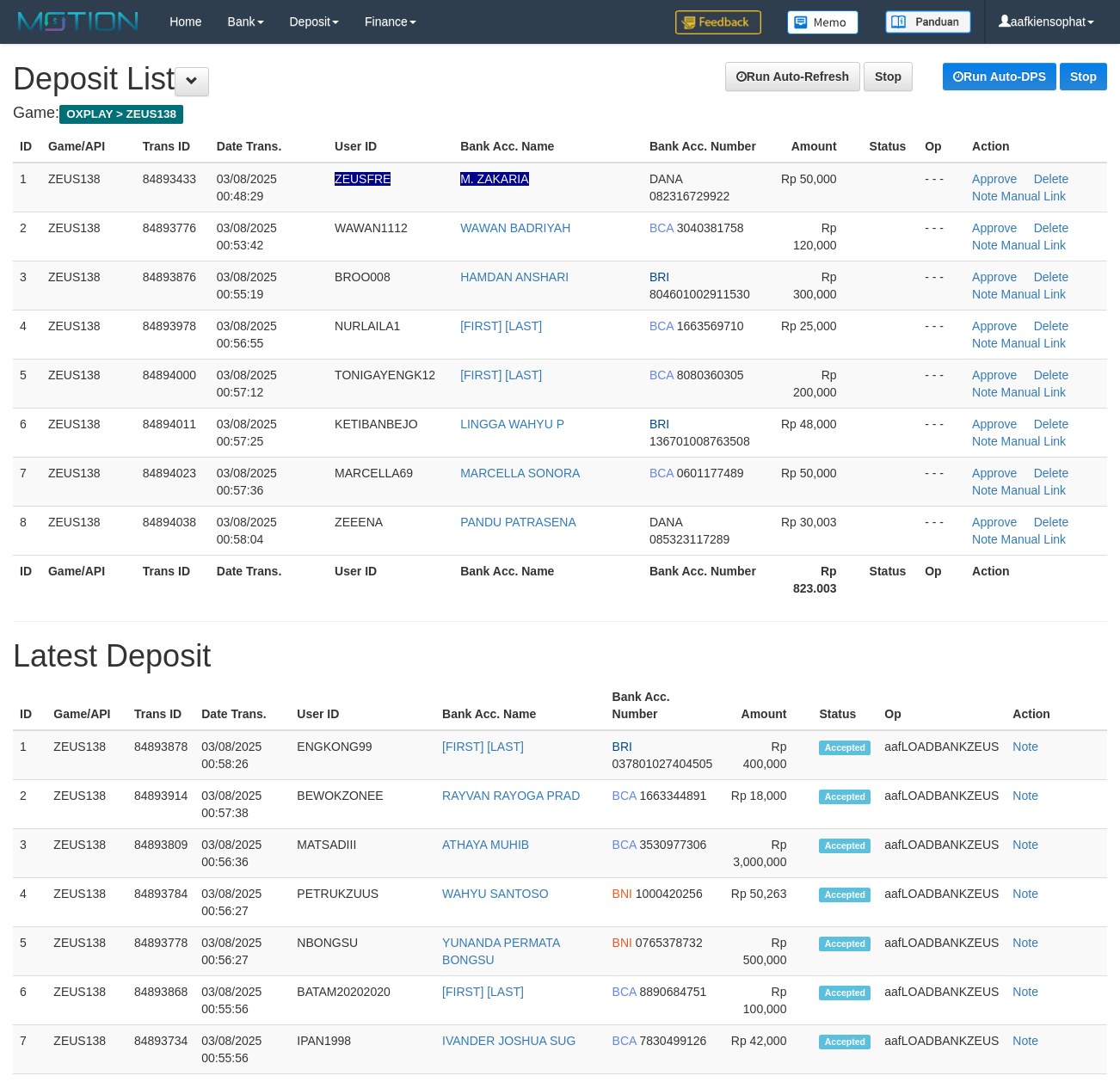 scroll, scrollTop: 0, scrollLeft: 0, axis: both 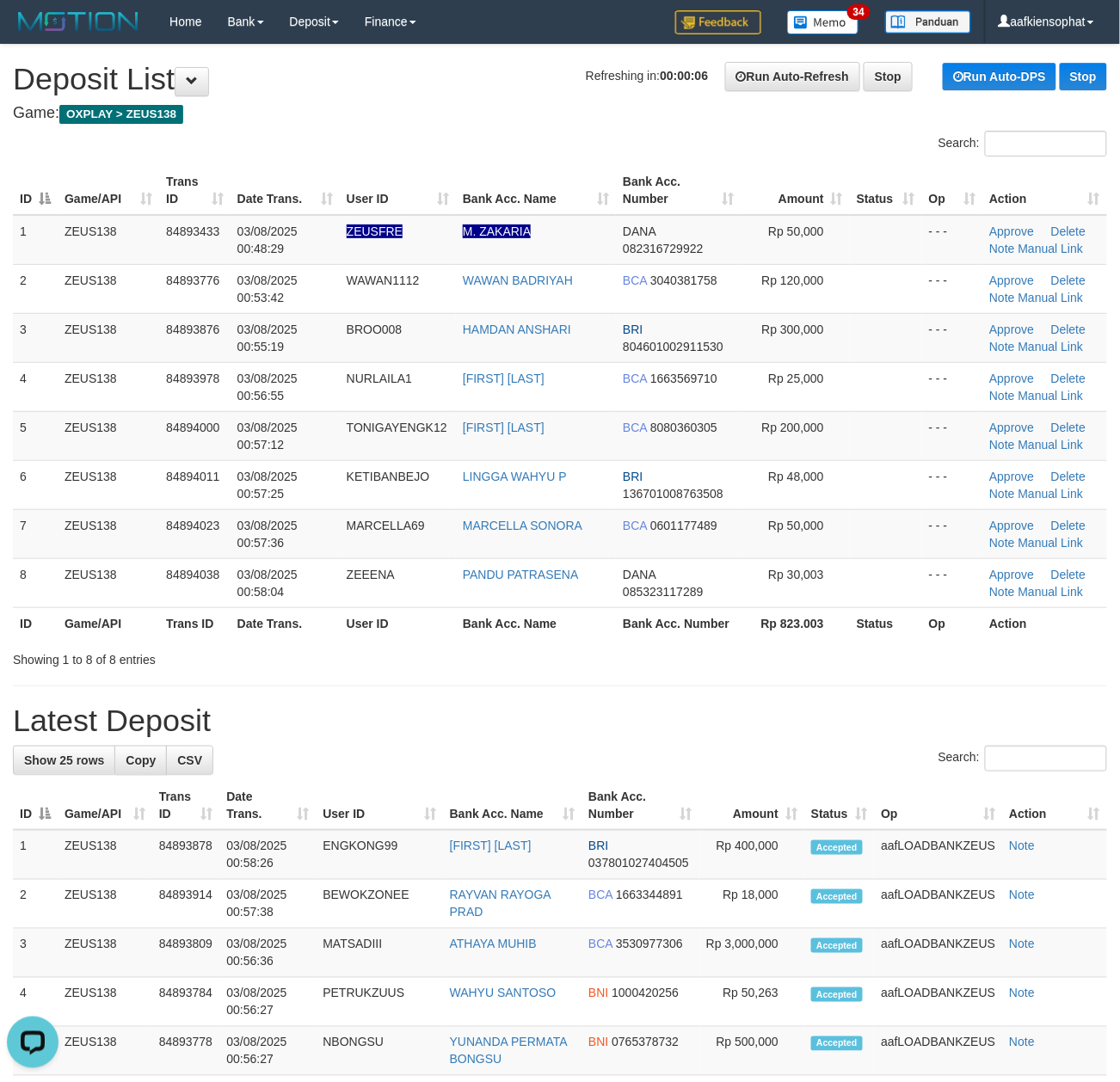 drag, startPoint x: 768, startPoint y: 791, endPoint x: 991, endPoint y: 772, distance: 223.80795 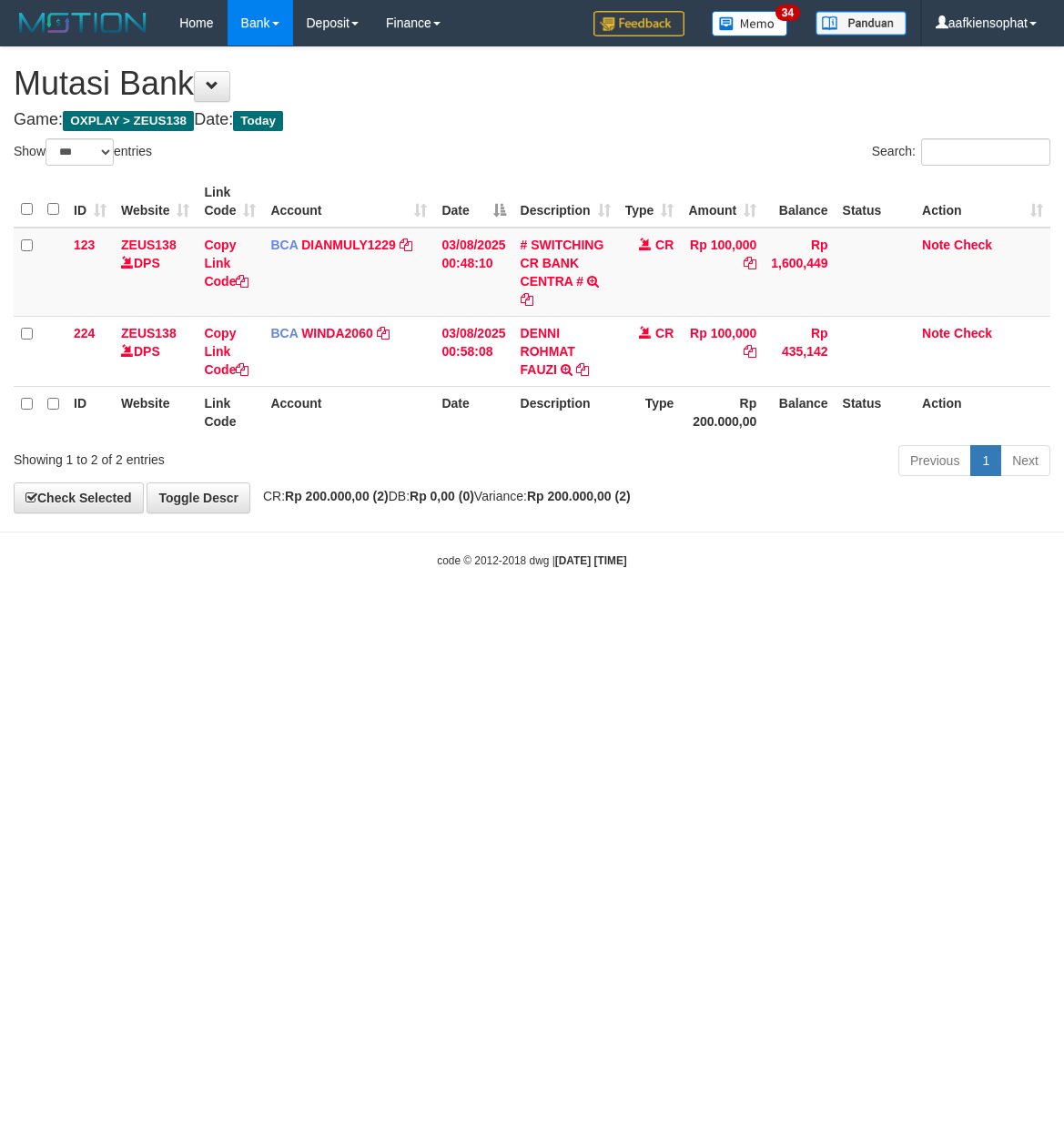 select on "***" 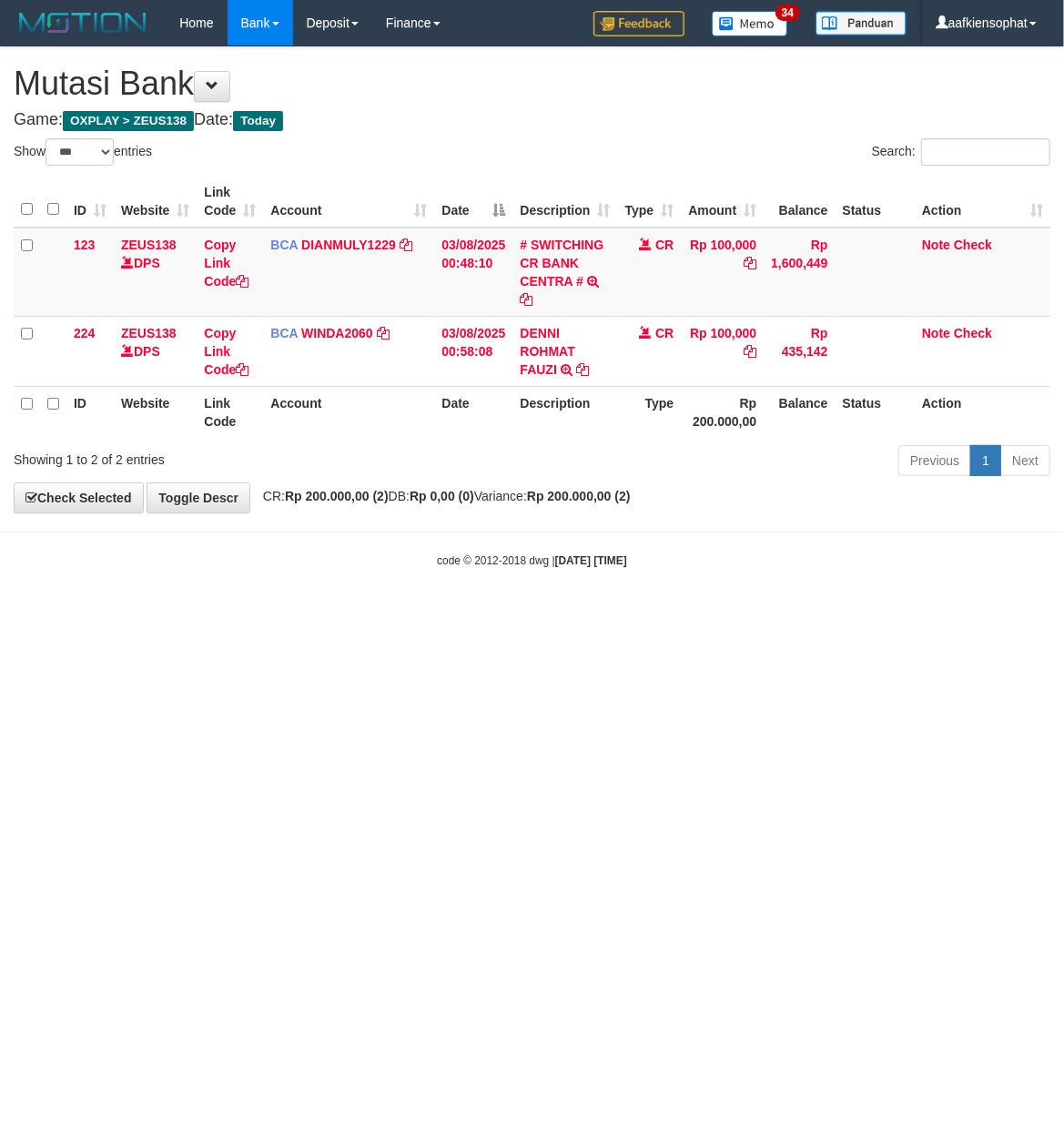 click on "Toggle navigation
Home
Bank
Account List
Load
By Website
Group
[OXPLAY]													ZEUS138
By Load Group (DPS)
Sync" at bounding box center (532, 307) 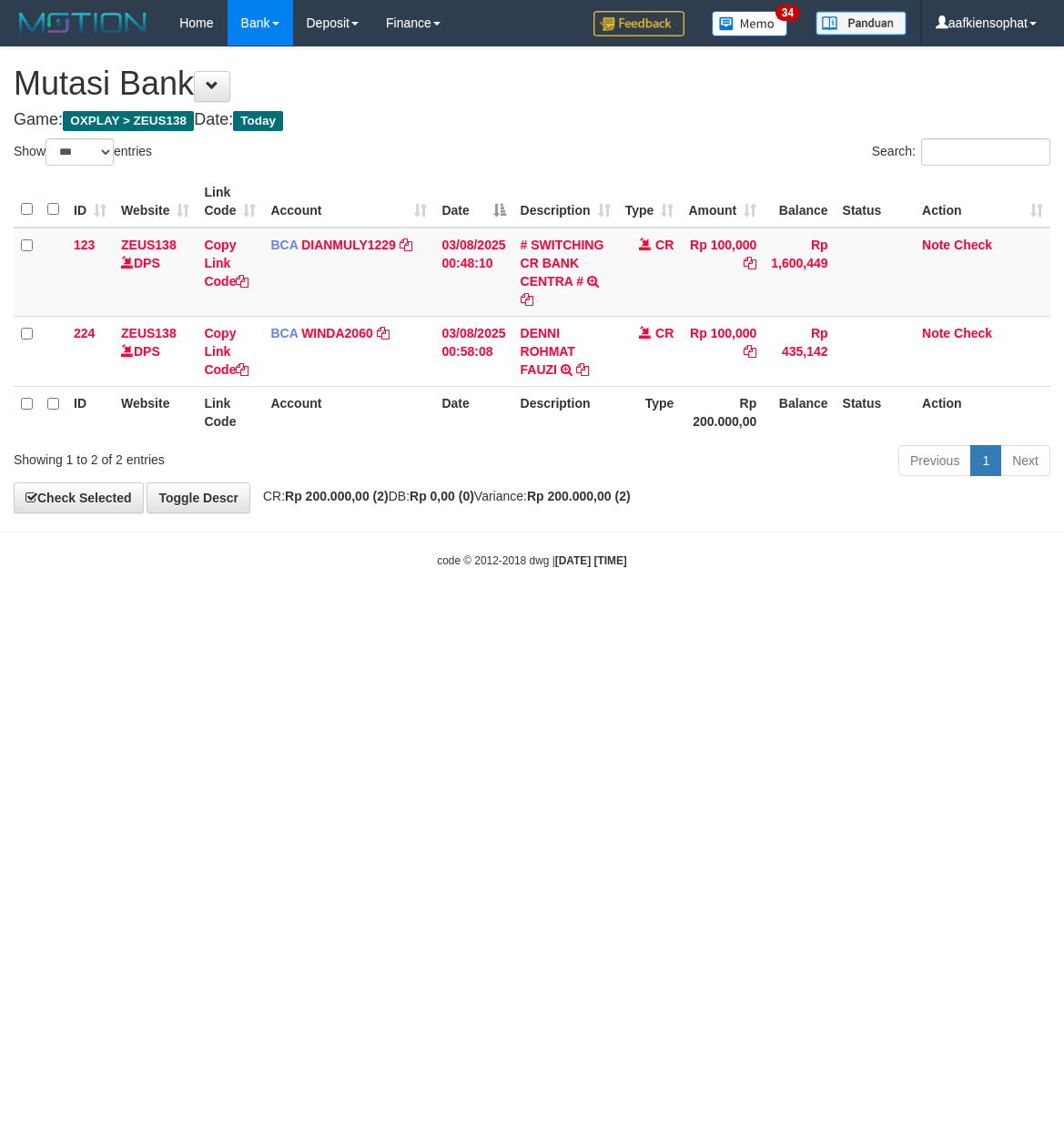 select on "***" 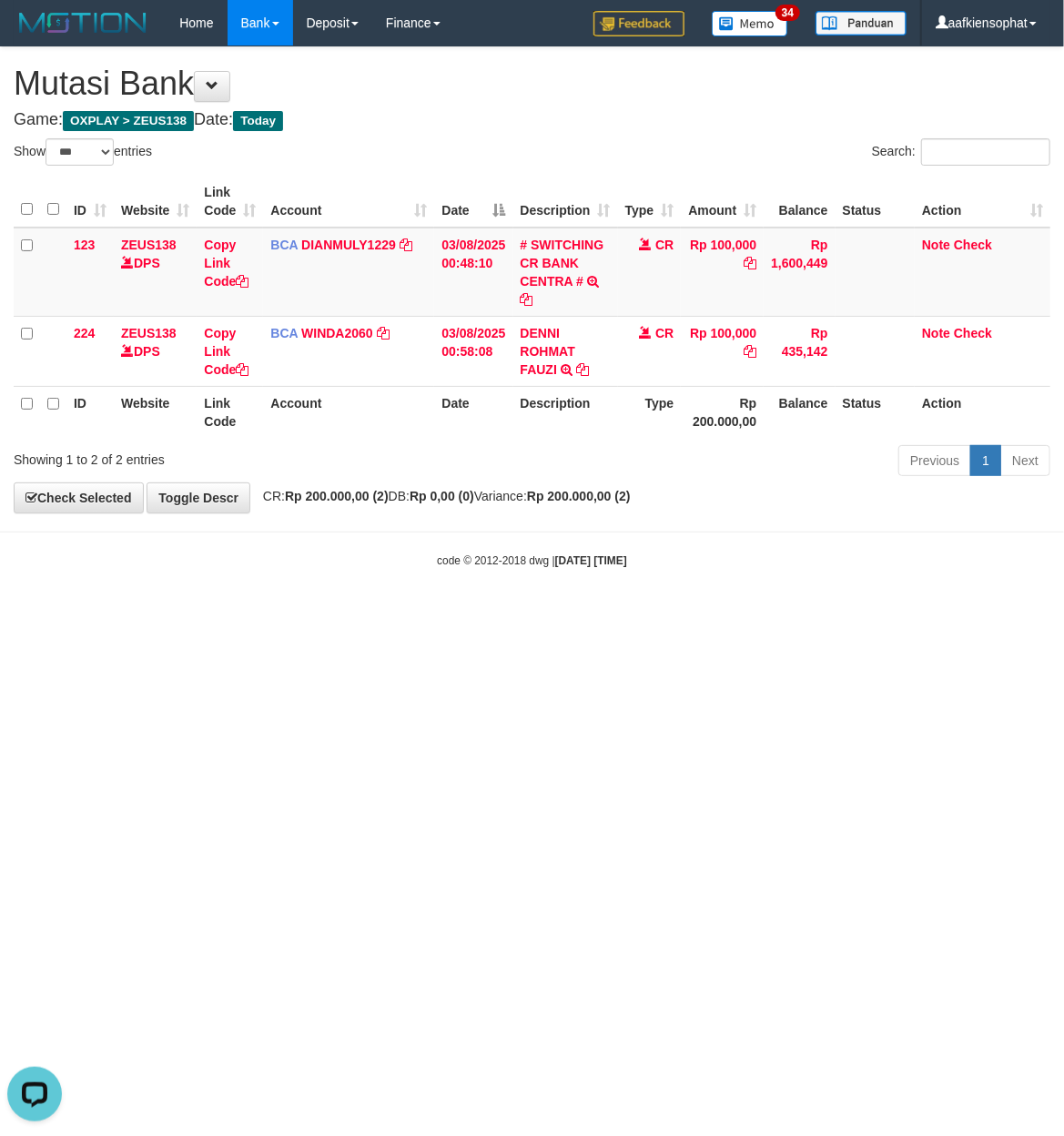 scroll, scrollTop: 0, scrollLeft: 0, axis: both 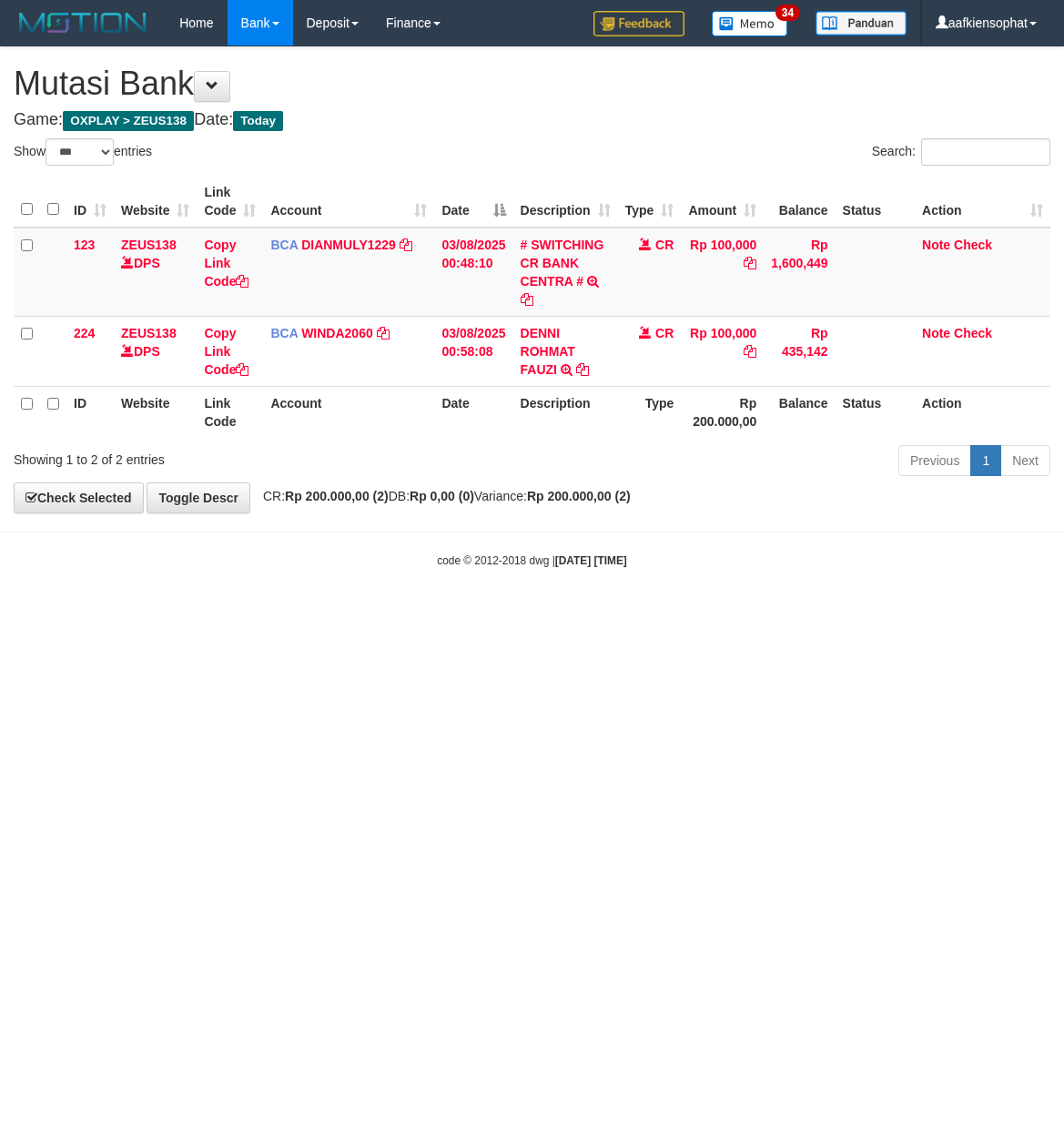select on "***" 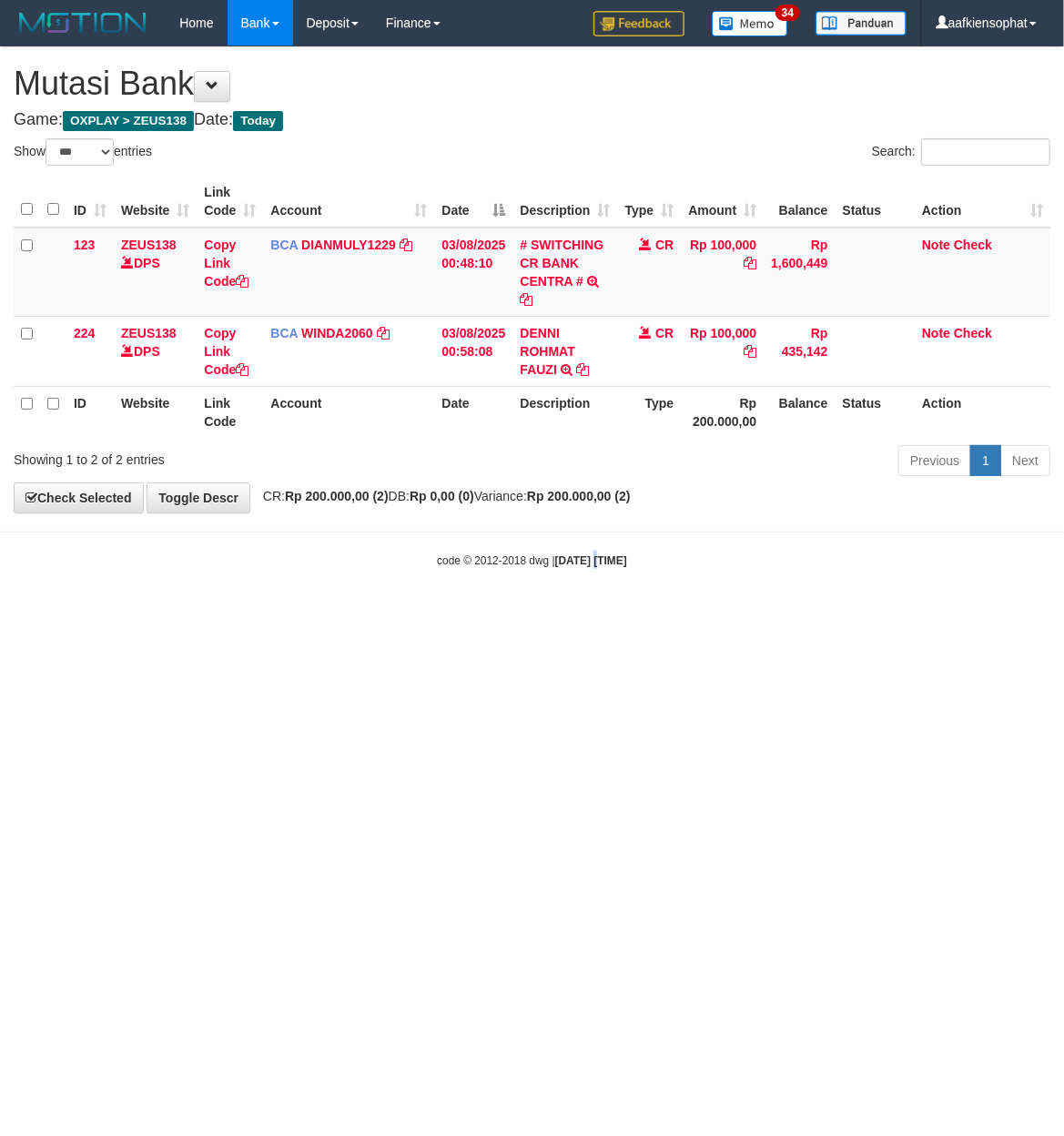 click on "Toggle navigation
Home
Bank
Account List
Load
By Website
Group
[OXPLAY]													ZEUS138
By Load Group (DPS)
Sync" at bounding box center [532, 307] 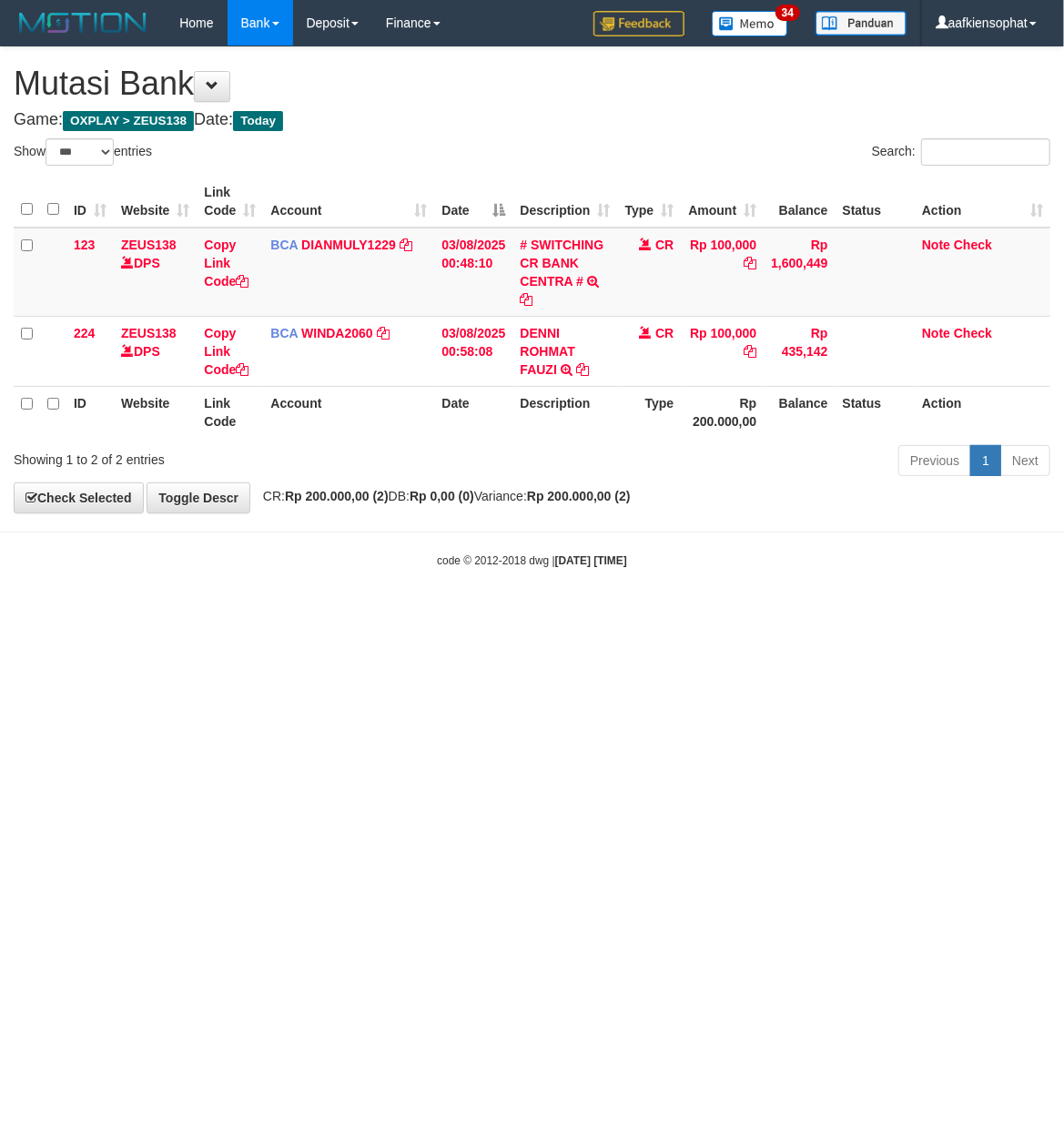 click on "Toggle navigation
Home
Bank
Account List
Load
By Website
Group
[OXPLAY]													ZEUS138
By Load Group (DPS)
Sync" at bounding box center (532, 307) 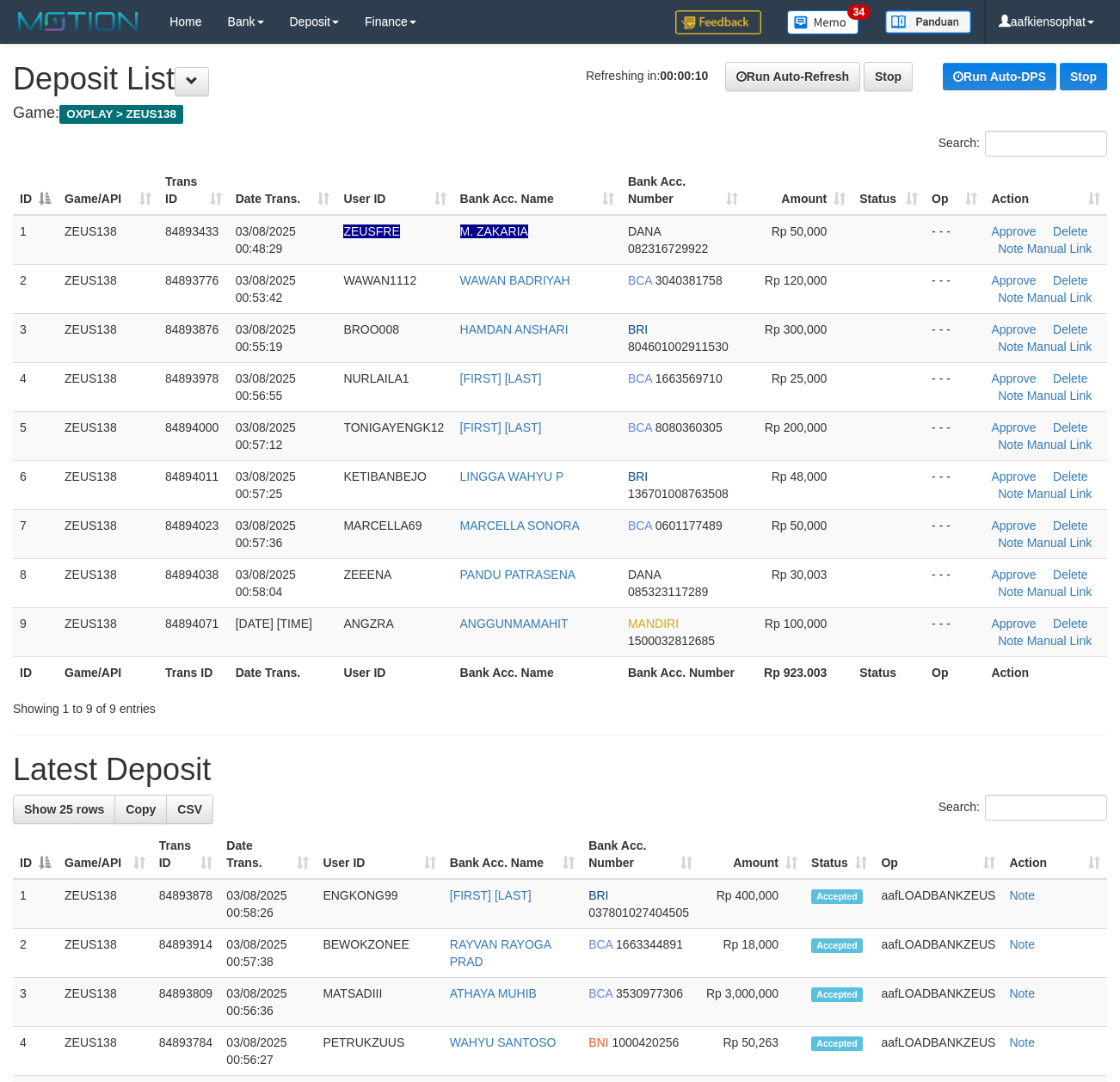 scroll, scrollTop: 0, scrollLeft: 0, axis: both 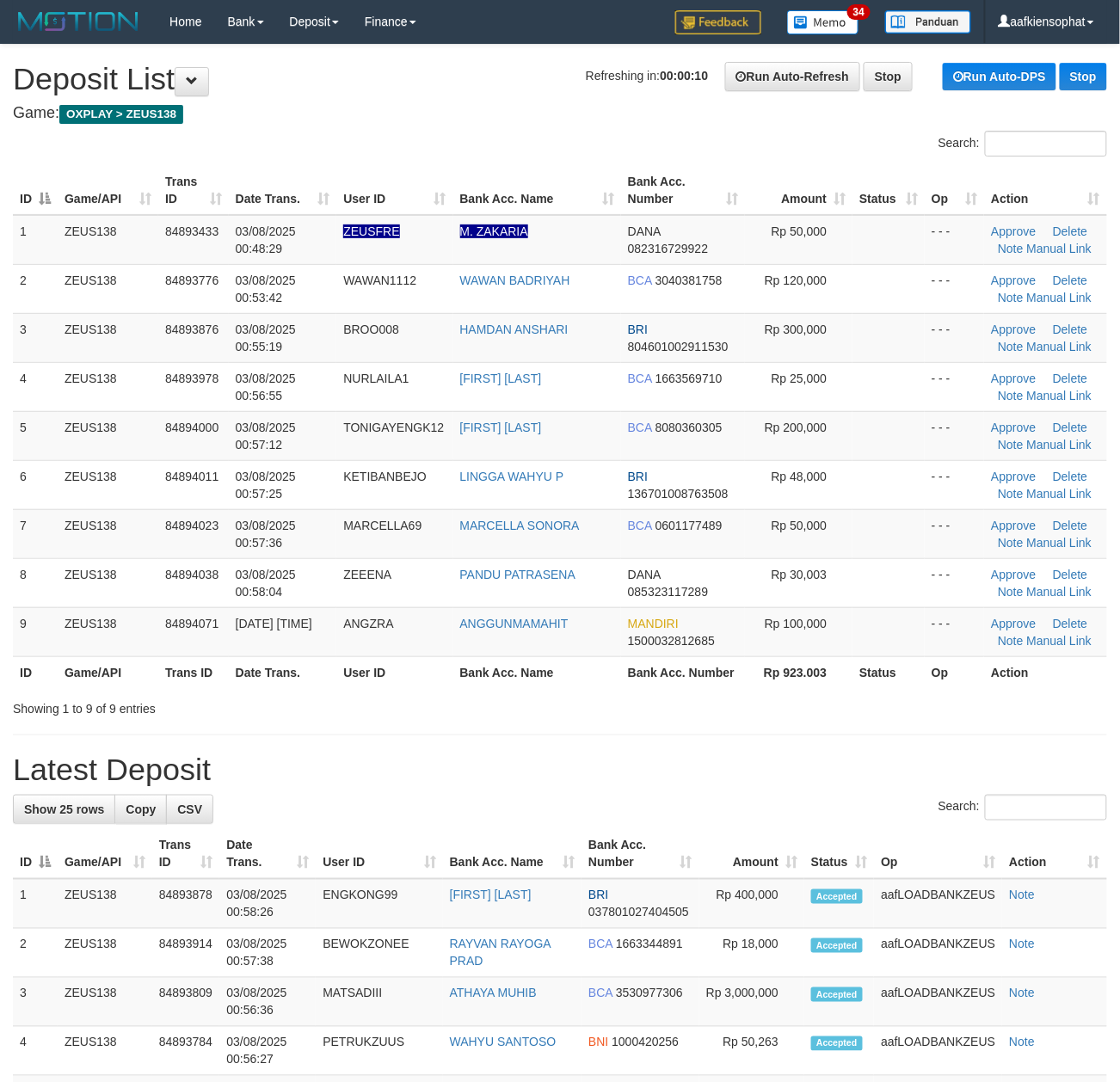 drag, startPoint x: 483, startPoint y: 730, endPoint x: 951, endPoint y: 734, distance: 468.0171 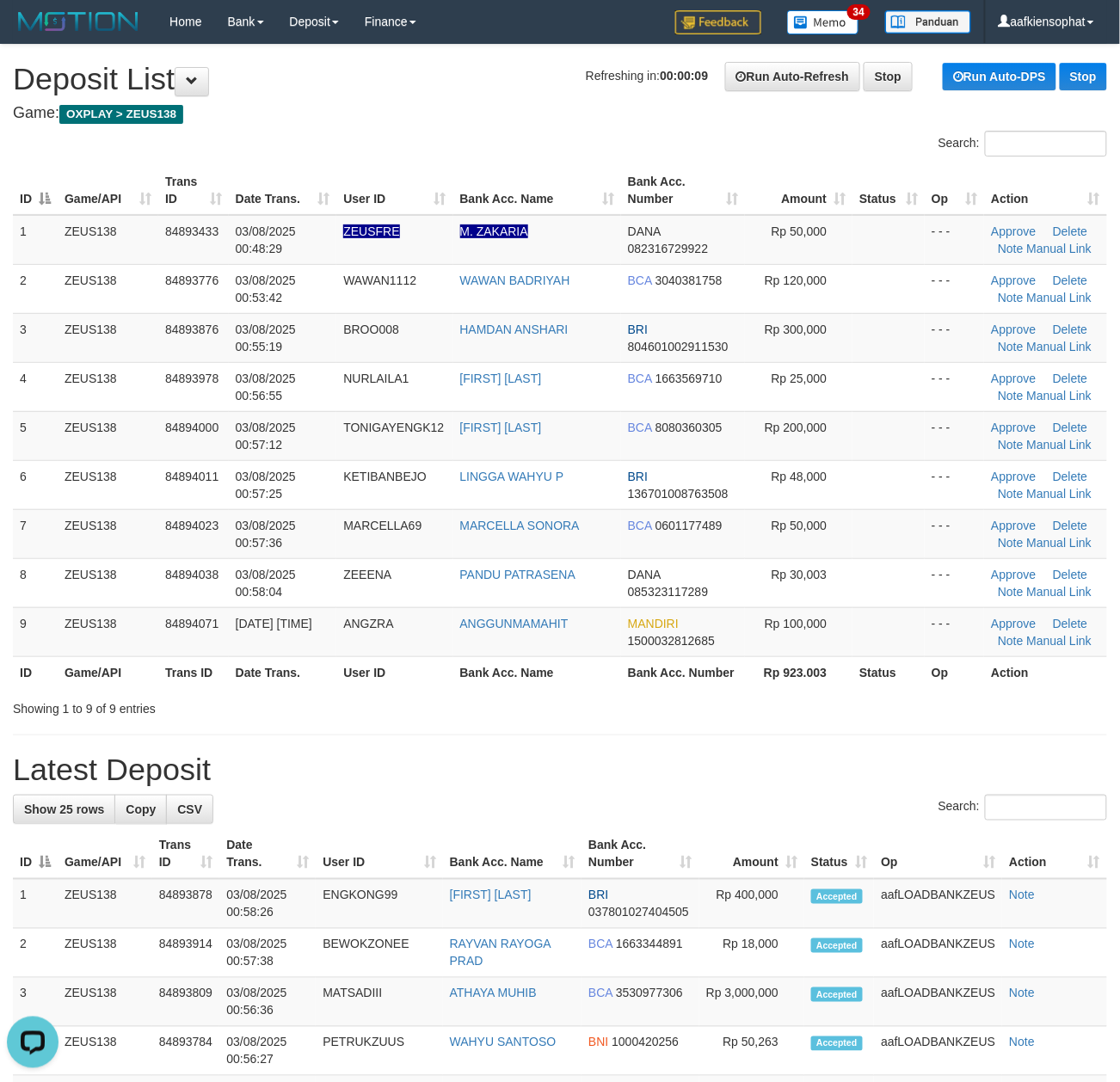 scroll, scrollTop: 0, scrollLeft: 0, axis: both 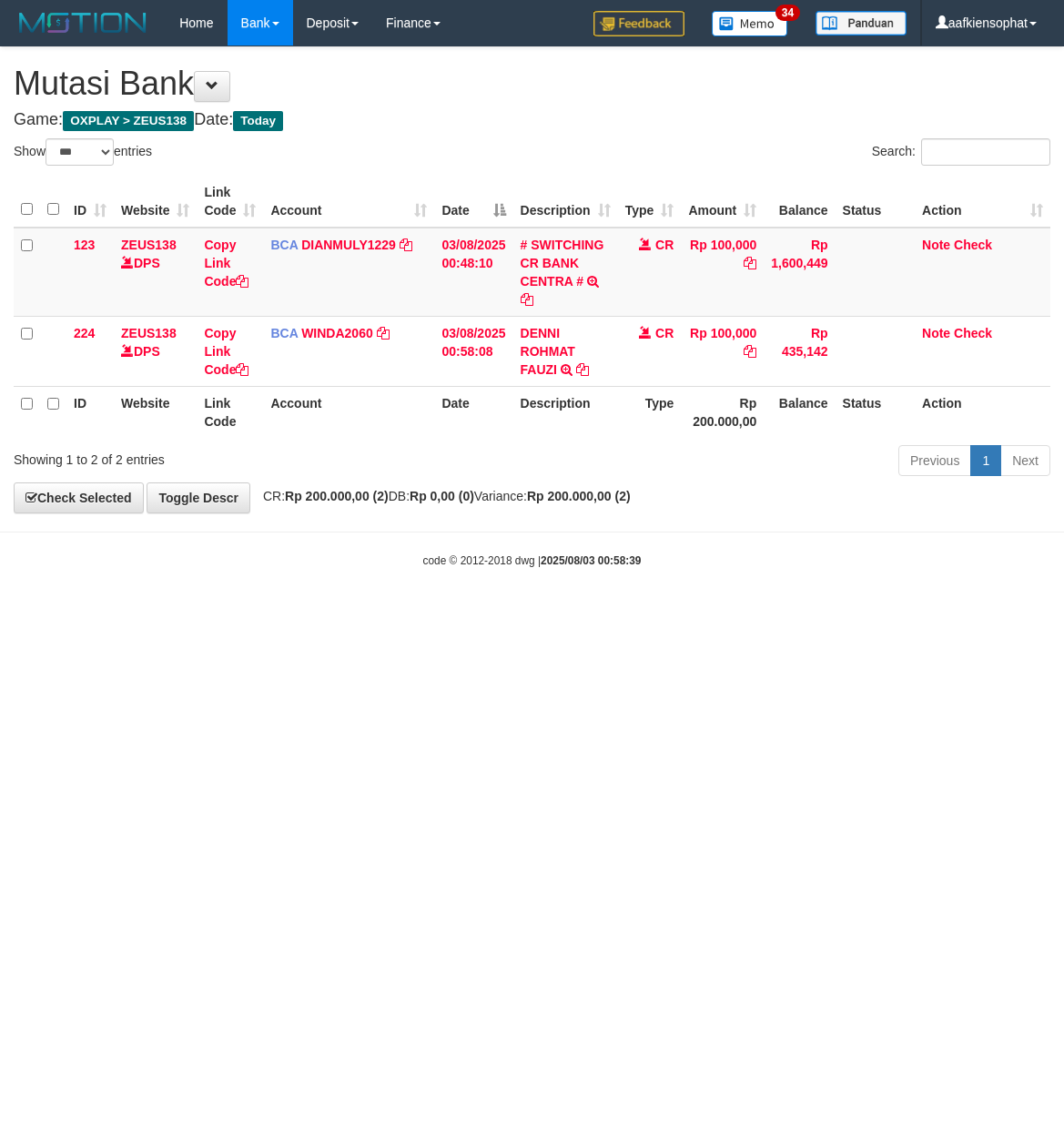 select on "***" 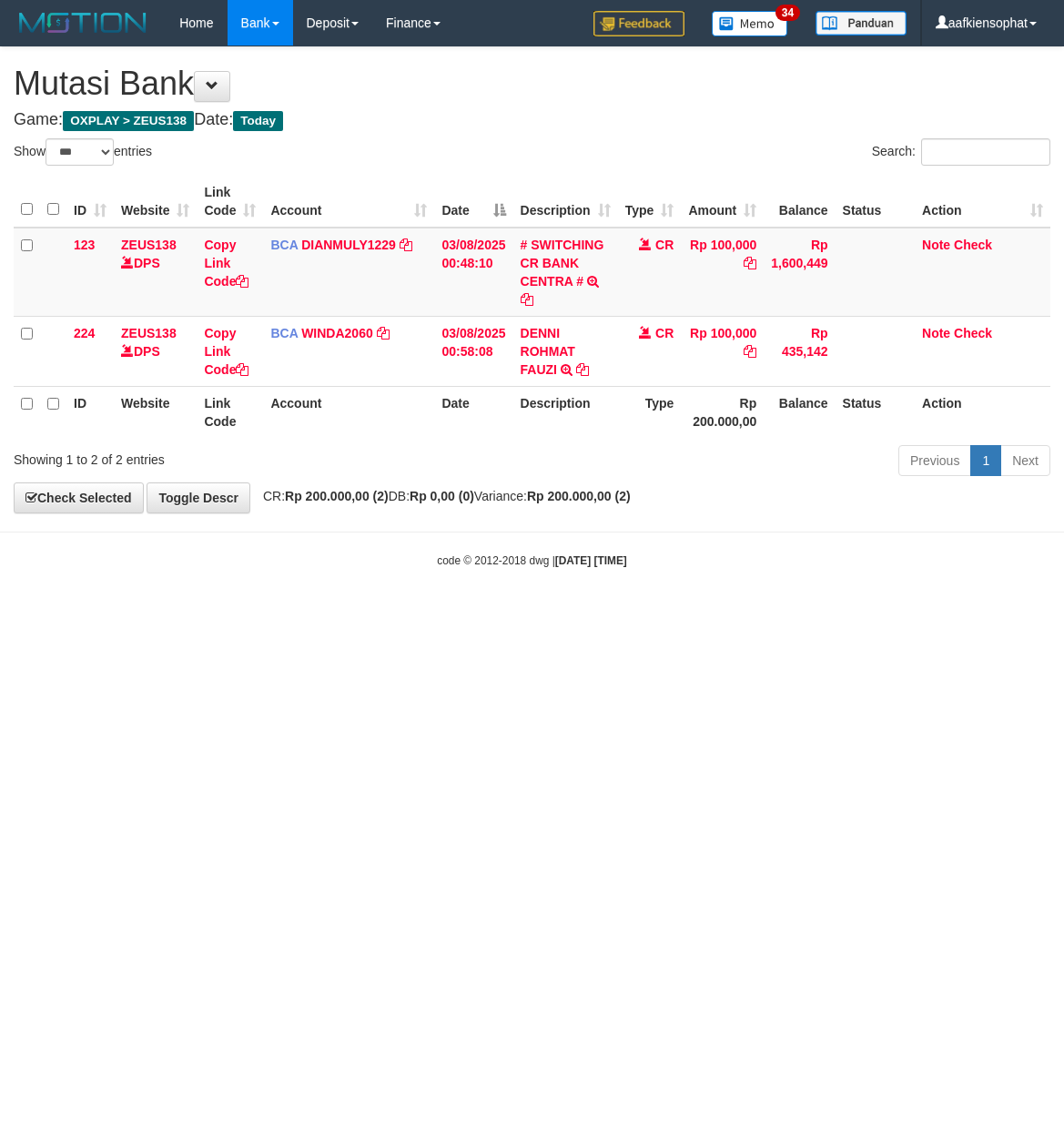 select on "***" 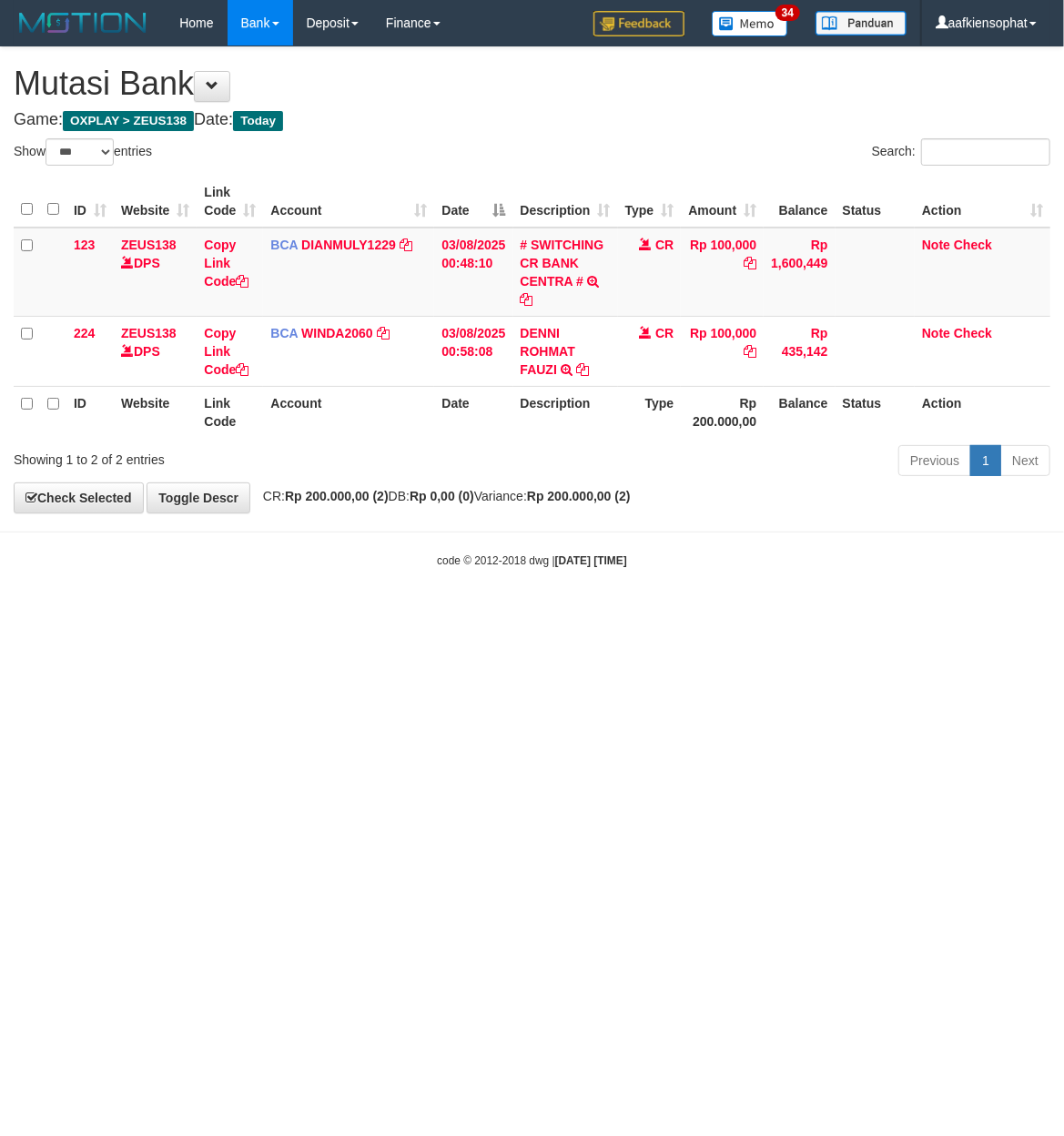 click on "Toggle navigation
Home
Bank
Account List
Load
By Website
Group
[OXPLAY]													ZEUS138
By Load Group (DPS)
Sync" at bounding box center [532, 307] 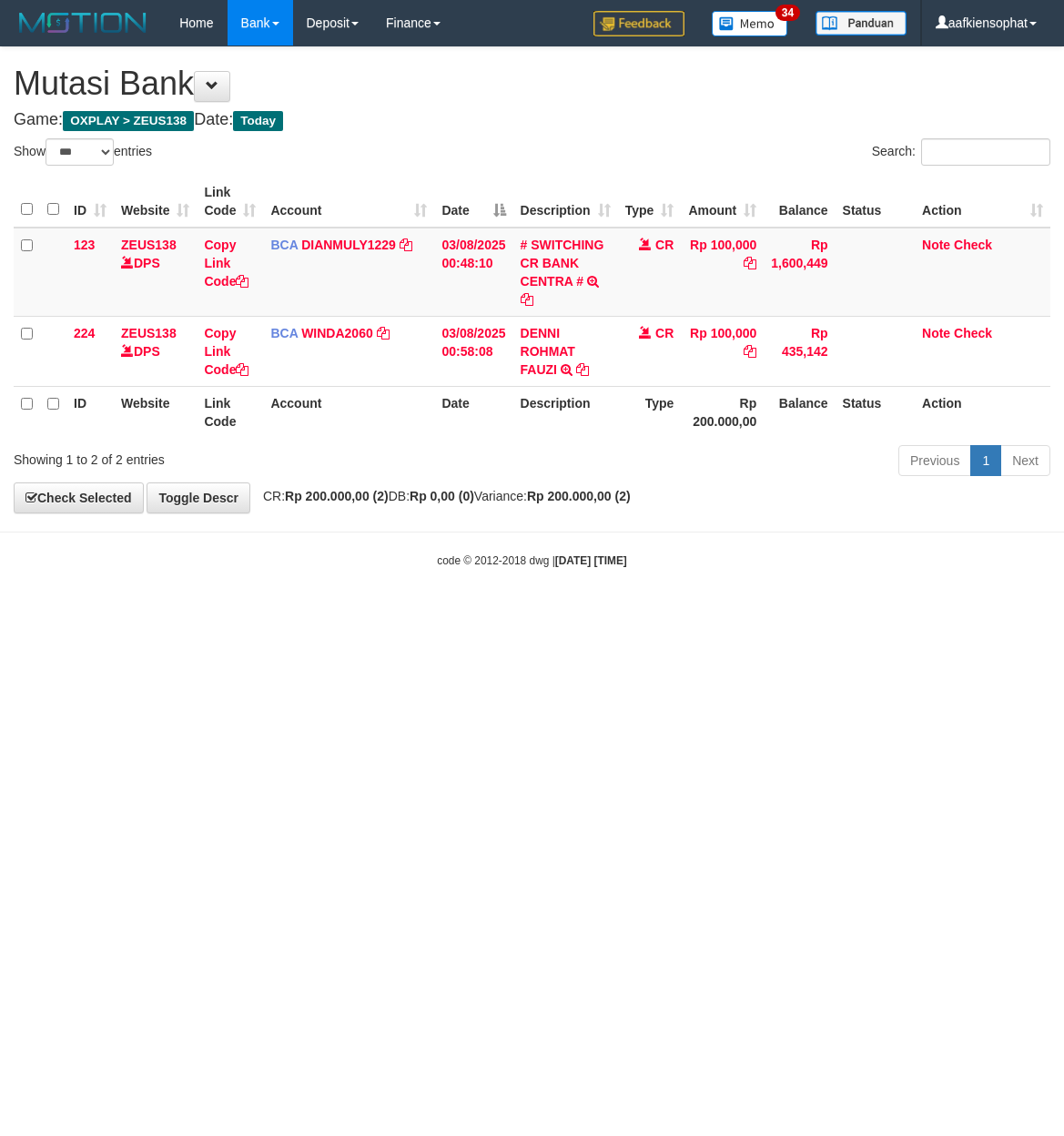 select on "***" 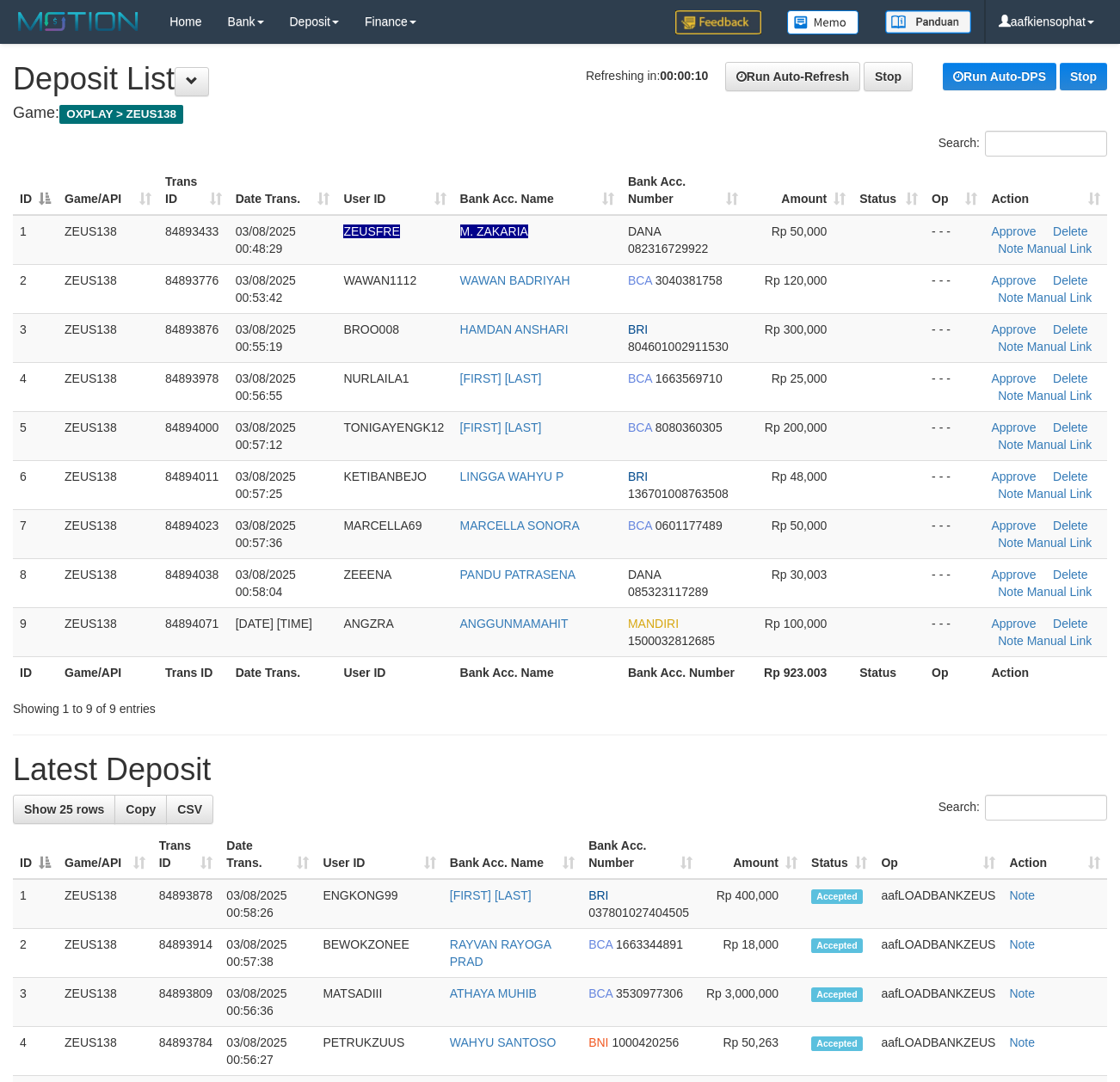 scroll, scrollTop: 0, scrollLeft: 0, axis: both 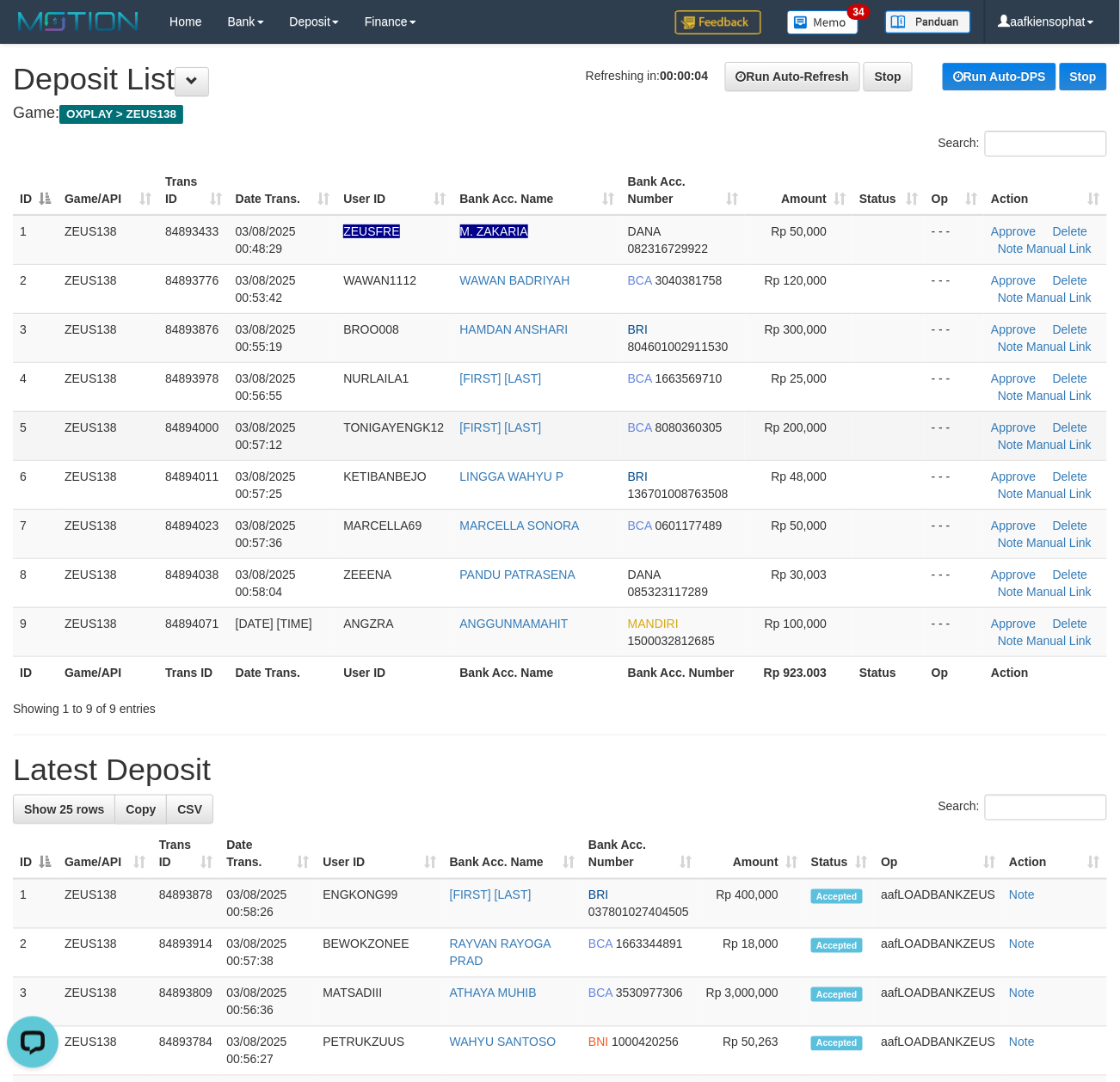 drag, startPoint x: 489, startPoint y: 456, endPoint x: 501, endPoint y: 455, distance: 12.041595 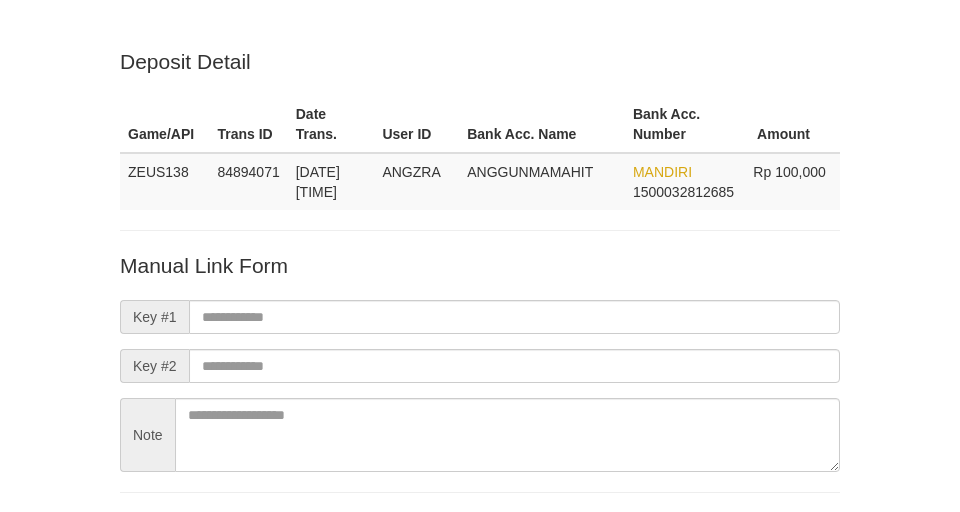 scroll, scrollTop: 148, scrollLeft: 0, axis: vertical 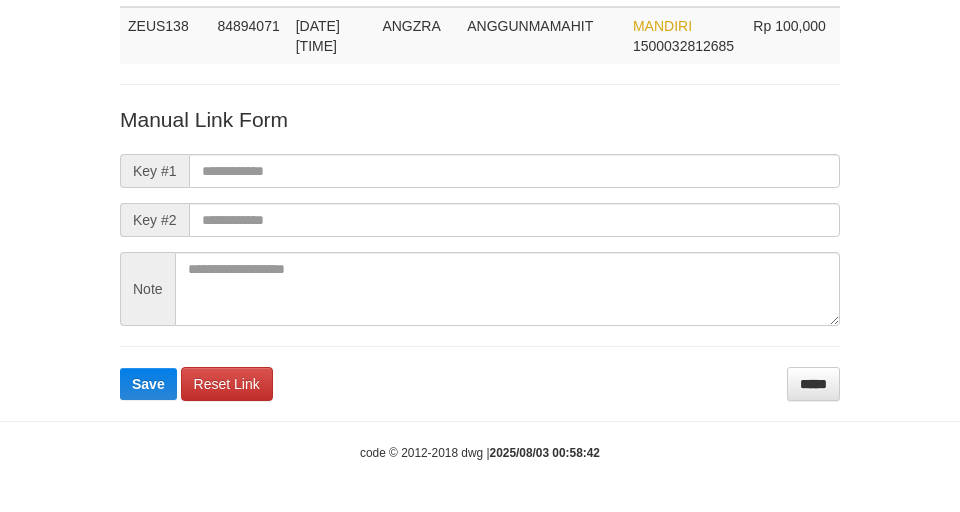click on "Deposit Detail
Game/API
Trans ID
Date Trans.
User ID
Bank Acc. Name
Bank Acc. Number
Amount
ZEUS138
84894071
03/08/2025 00:58:32
ANGZRA
ANGGUNMAMAHIT
MANDIRI
1500032812685
Rp 100,000
Manual Link Form
Key #1
Key #2
Note
Save
Reset Link
*****" at bounding box center [480, 151] 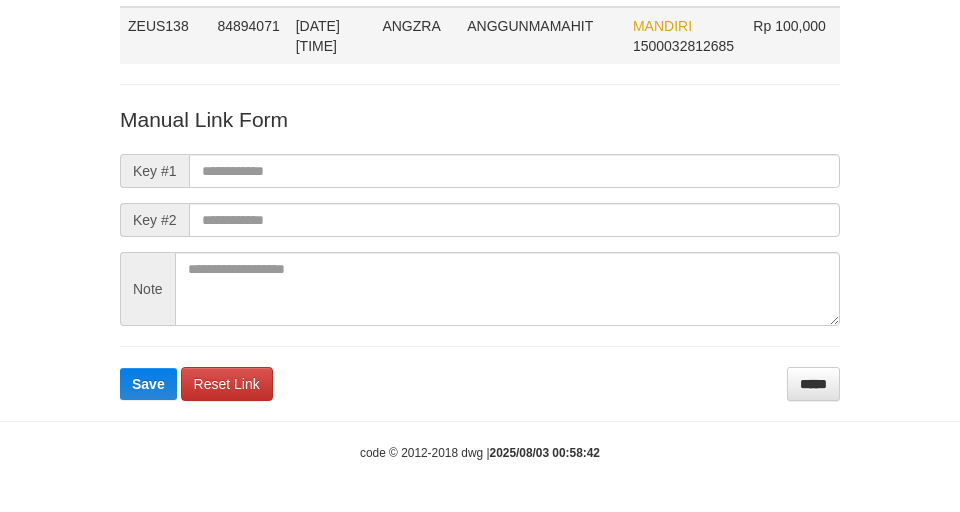 click on "ANGGUNMAMAHIT" at bounding box center [542, 35] 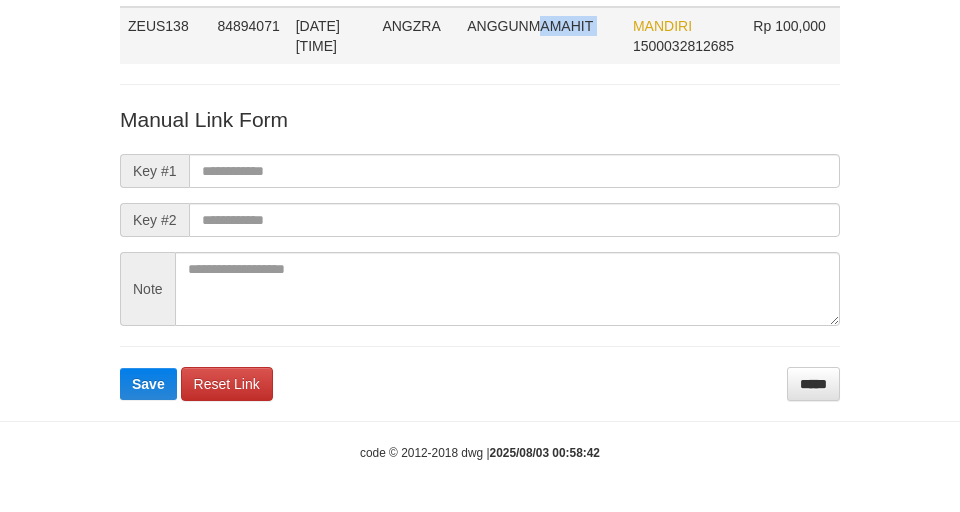 copy on "ANGGUNMAMAHIT" 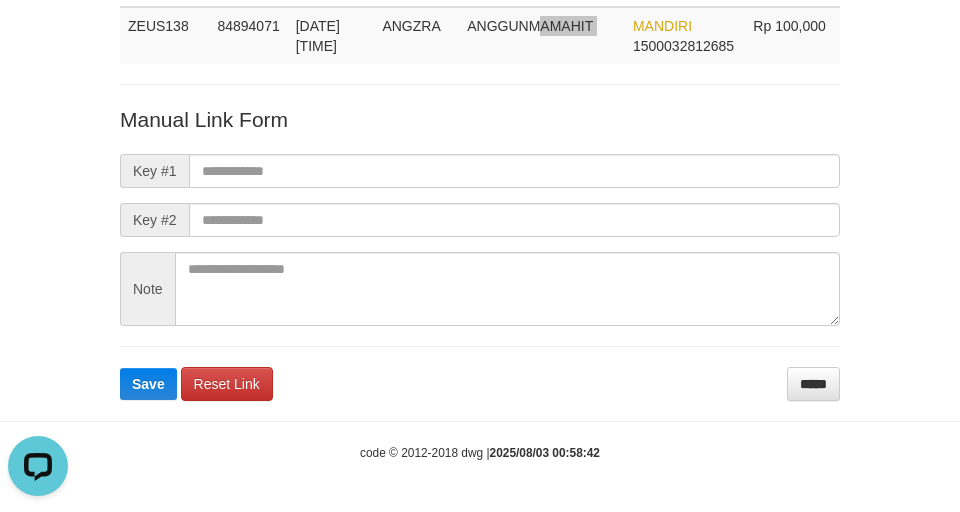scroll, scrollTop: 0, scrollLeft: 0, axis: both 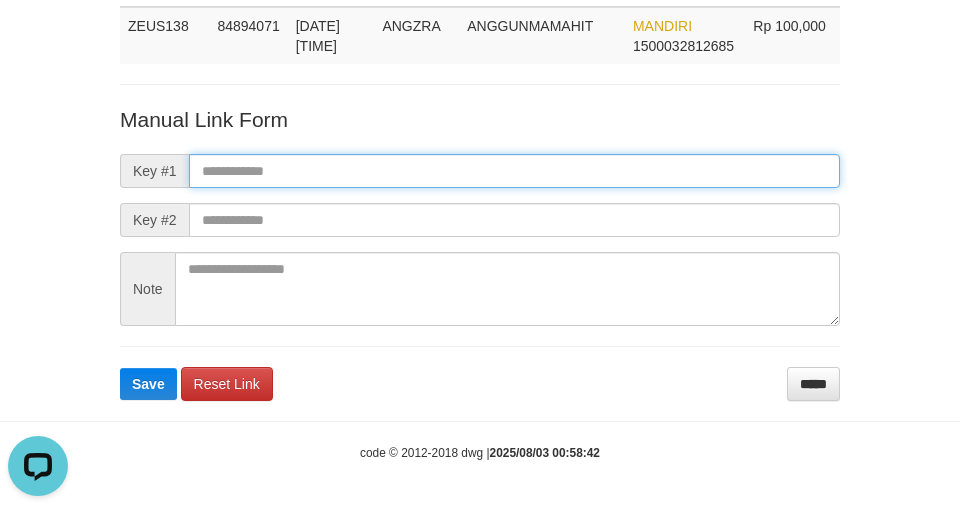 paste on "**********" 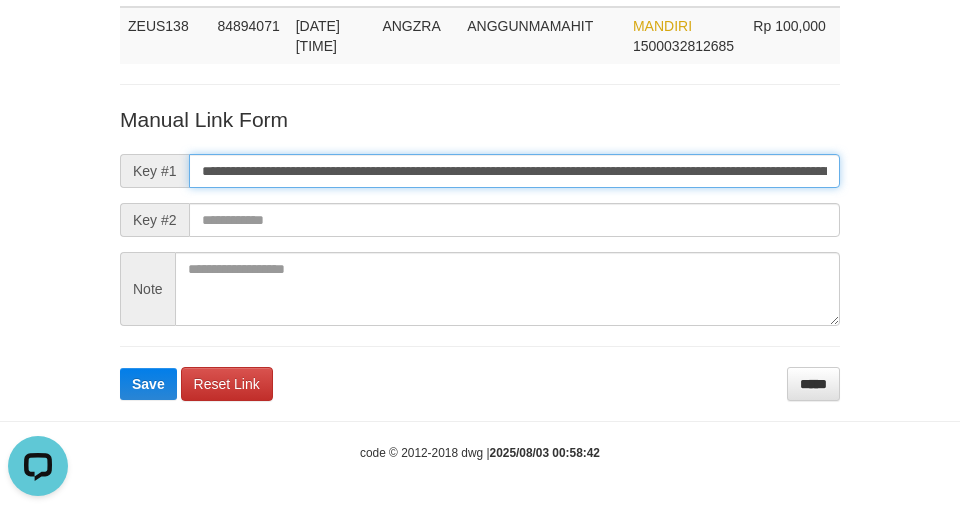 type on "**********" 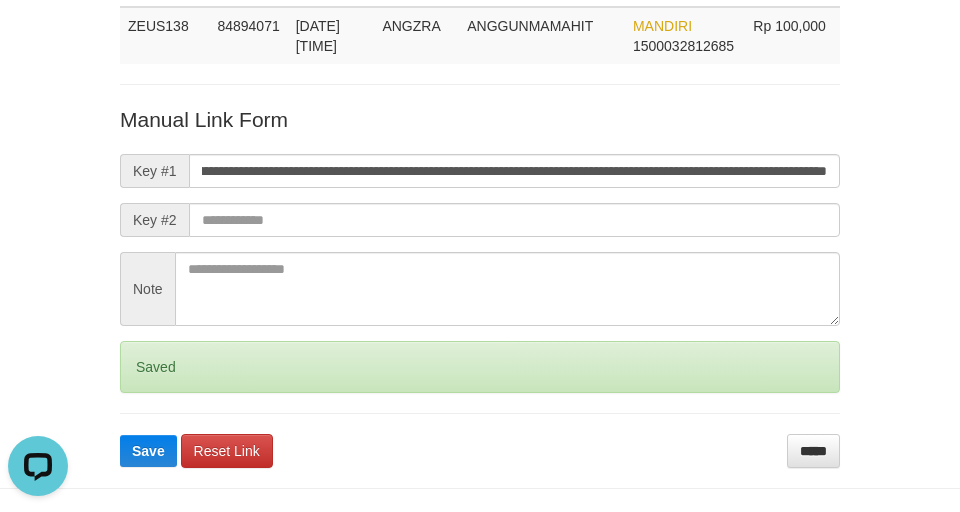 scroll, scrollTop: 0, scrollLeft: 0, axis: both 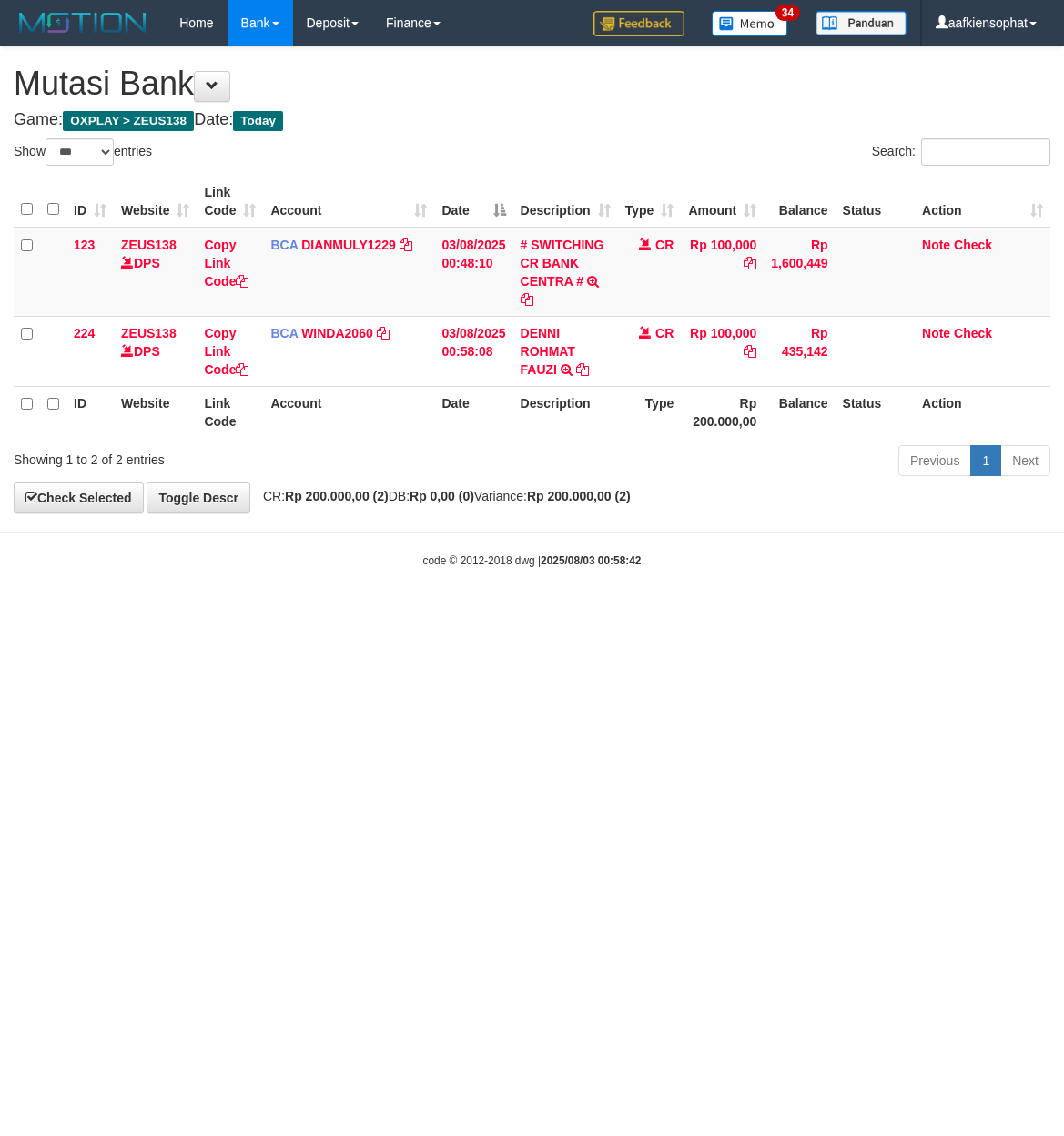 select on "***" 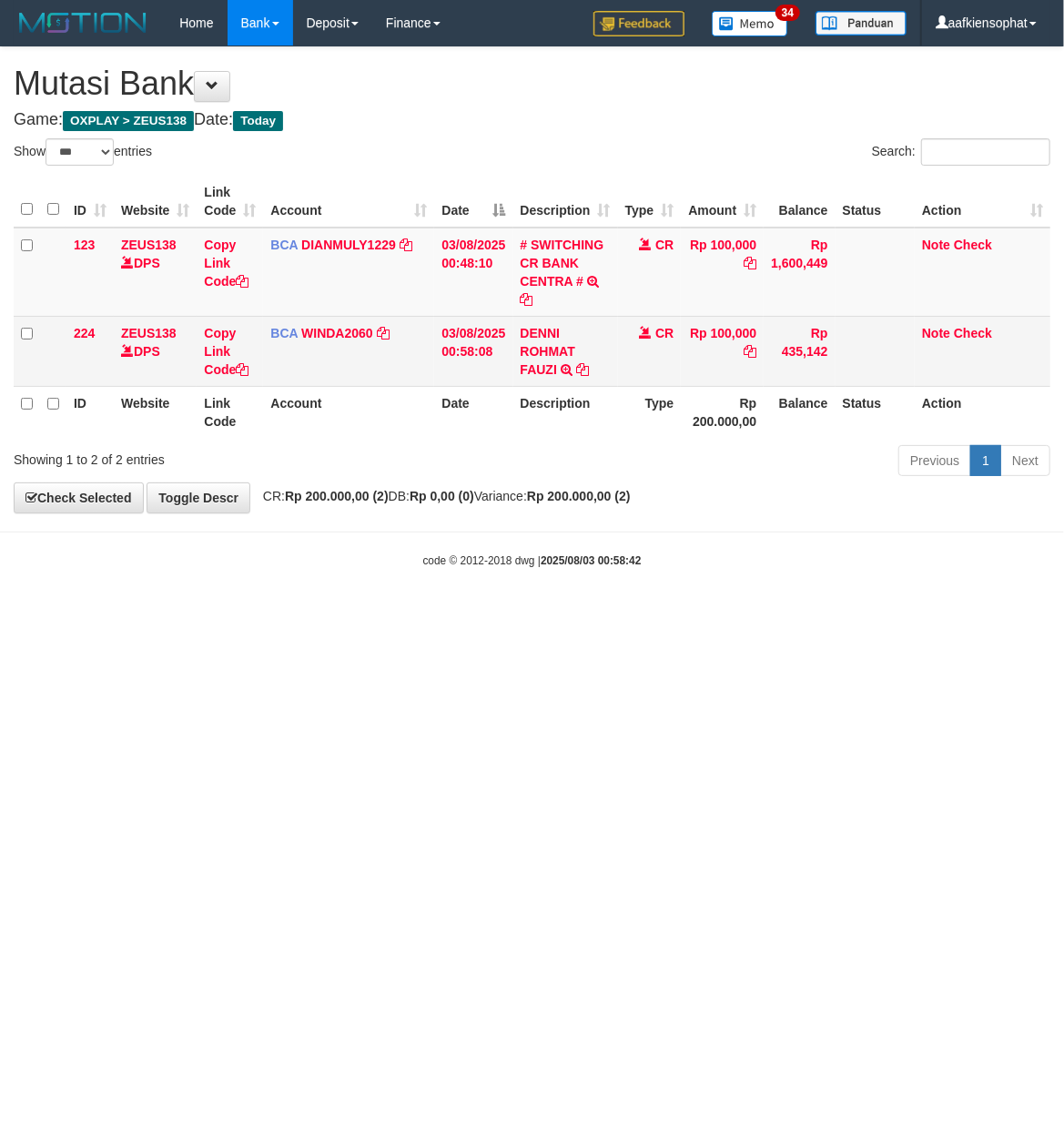 drag, startPoint x: 558, startPoint y: 441, endPoint x: 496, endPoint y: 362, distance: 100.4241 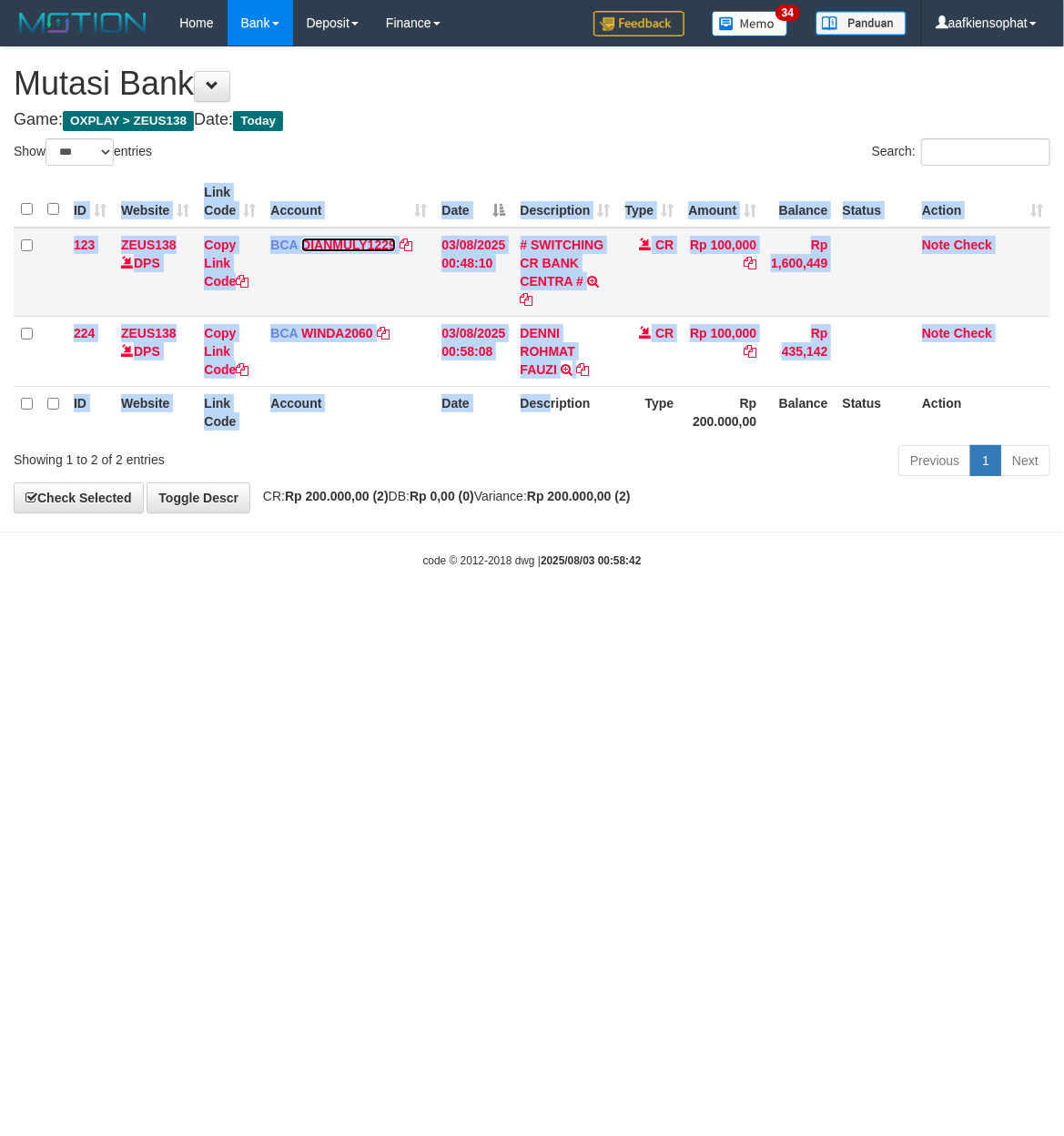 click on "DIANMULY1229" at bounding box center [349, 245] 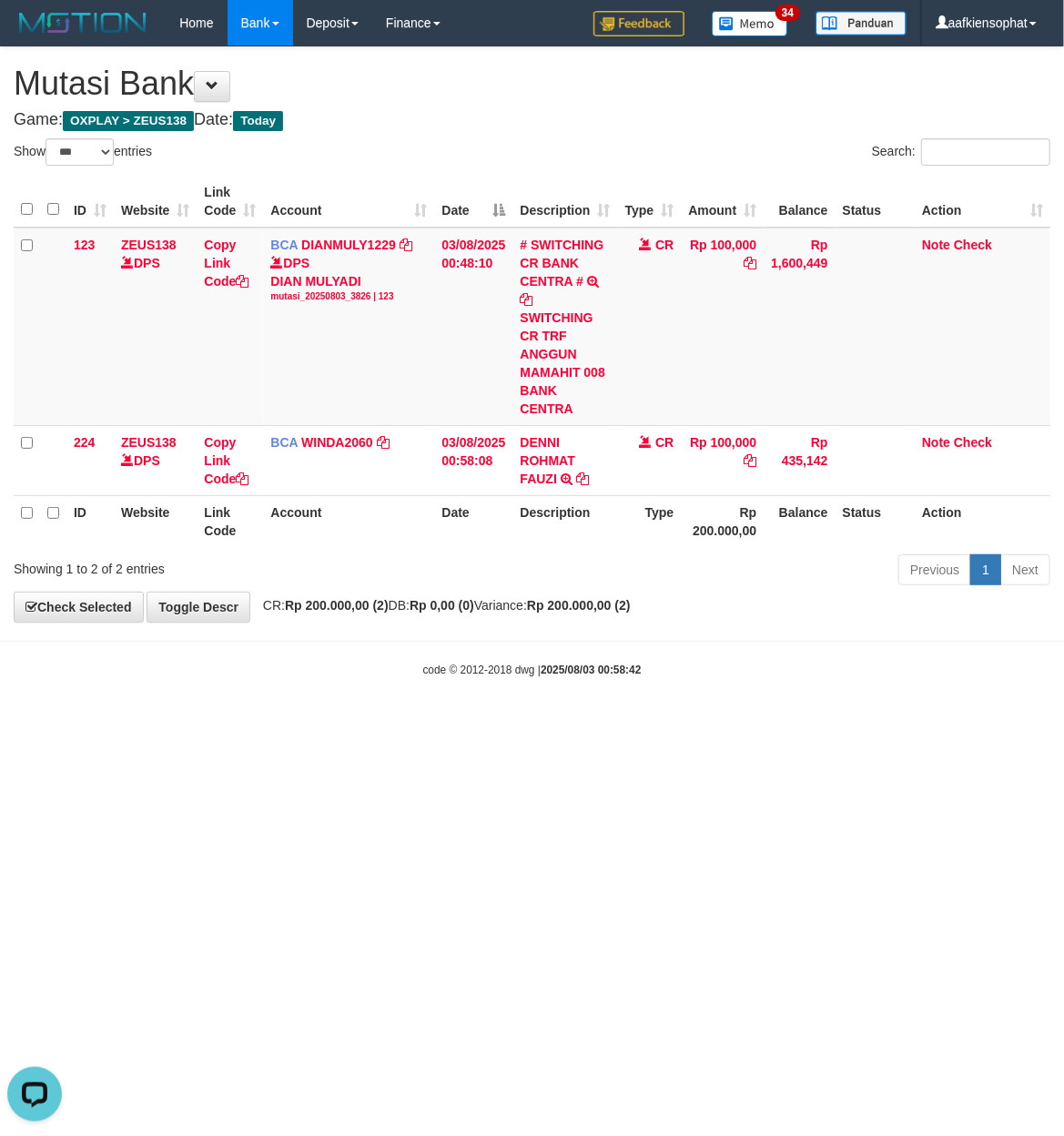 scroll, scrollTop: 0, scrollLeft: 0, axis: both 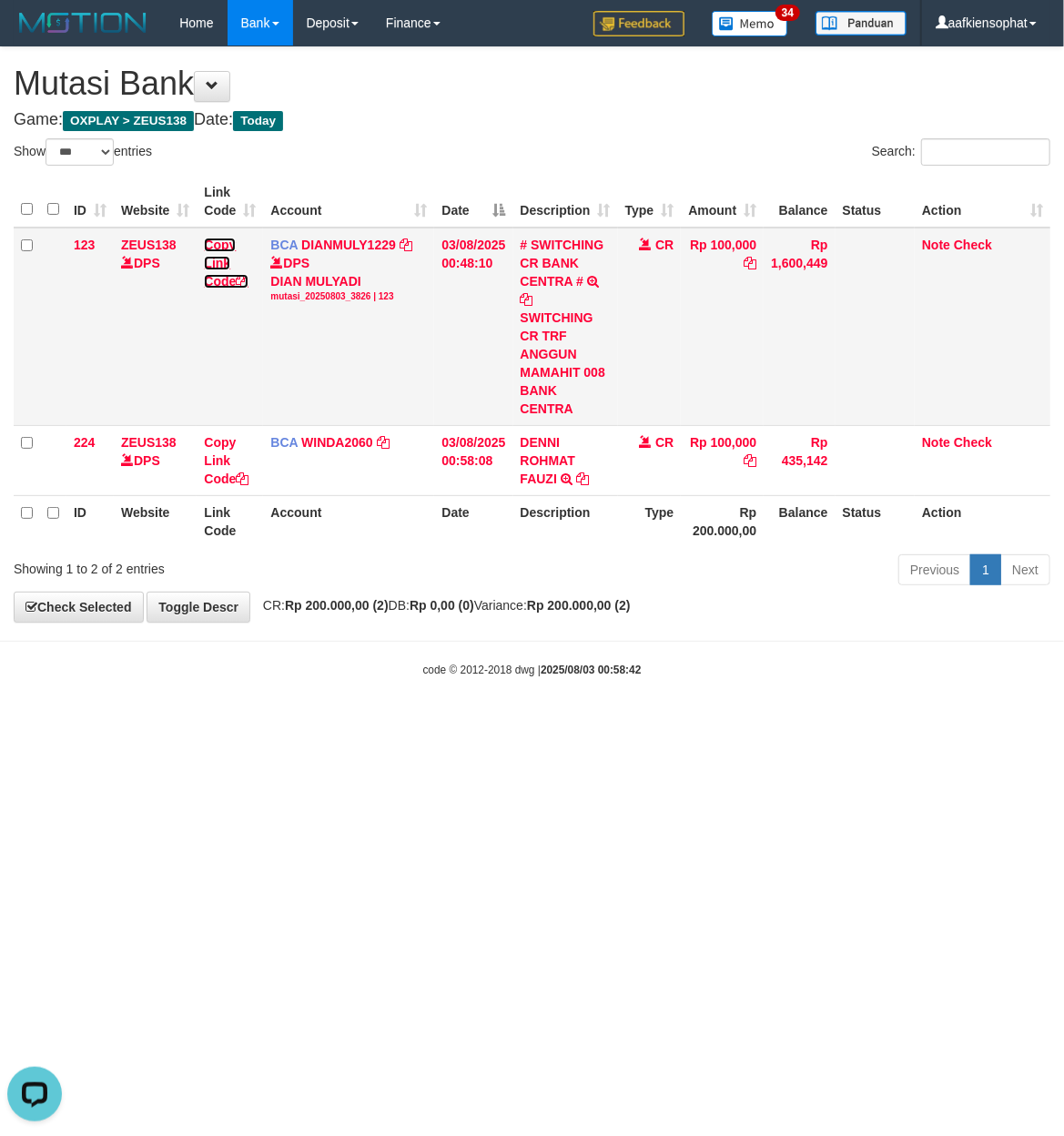 click on "Copy Link Code" at bounding box center [226, 263] 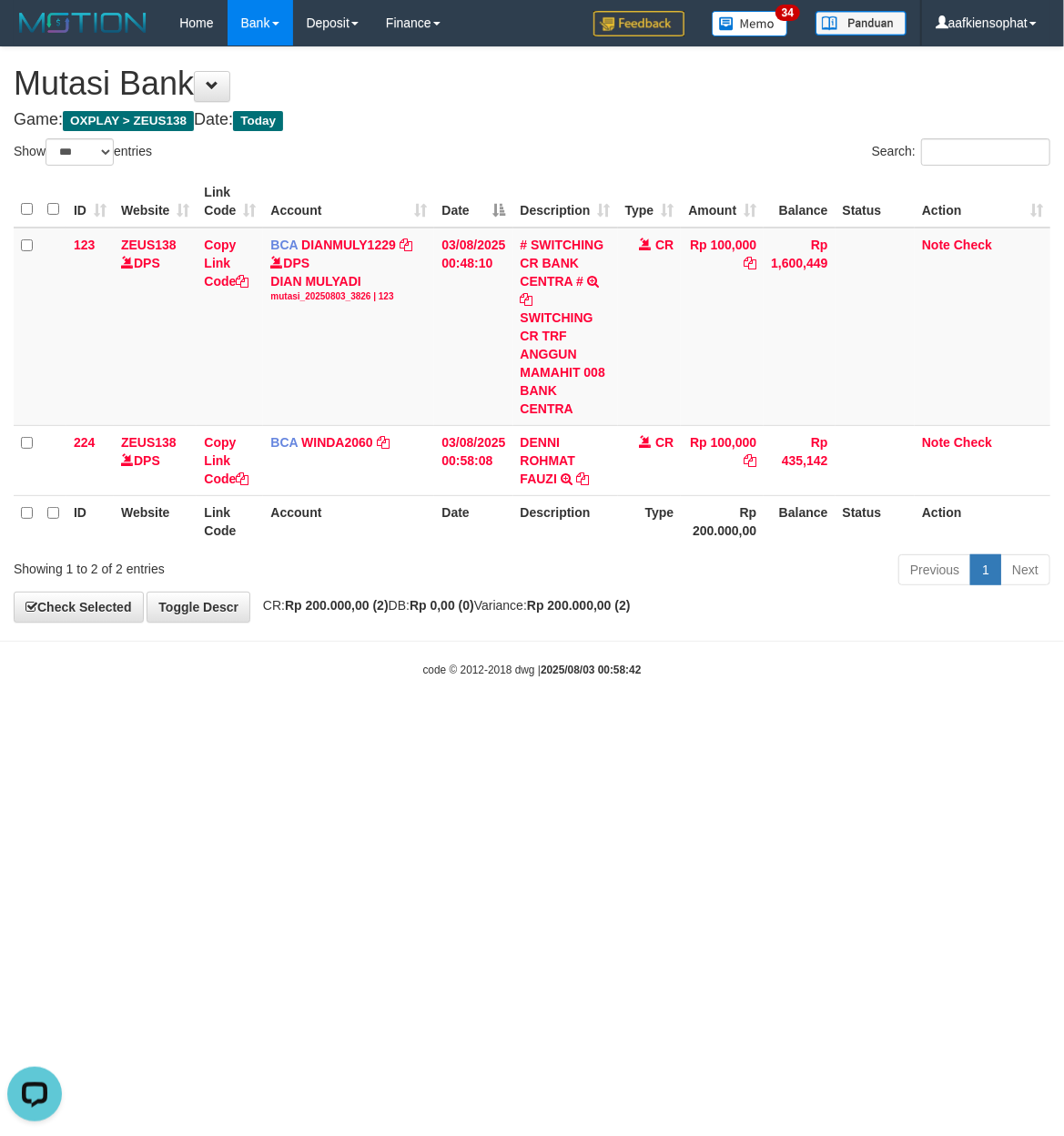 scroll, scrollTop: 270, scrollLeft: 0, axis: vertical 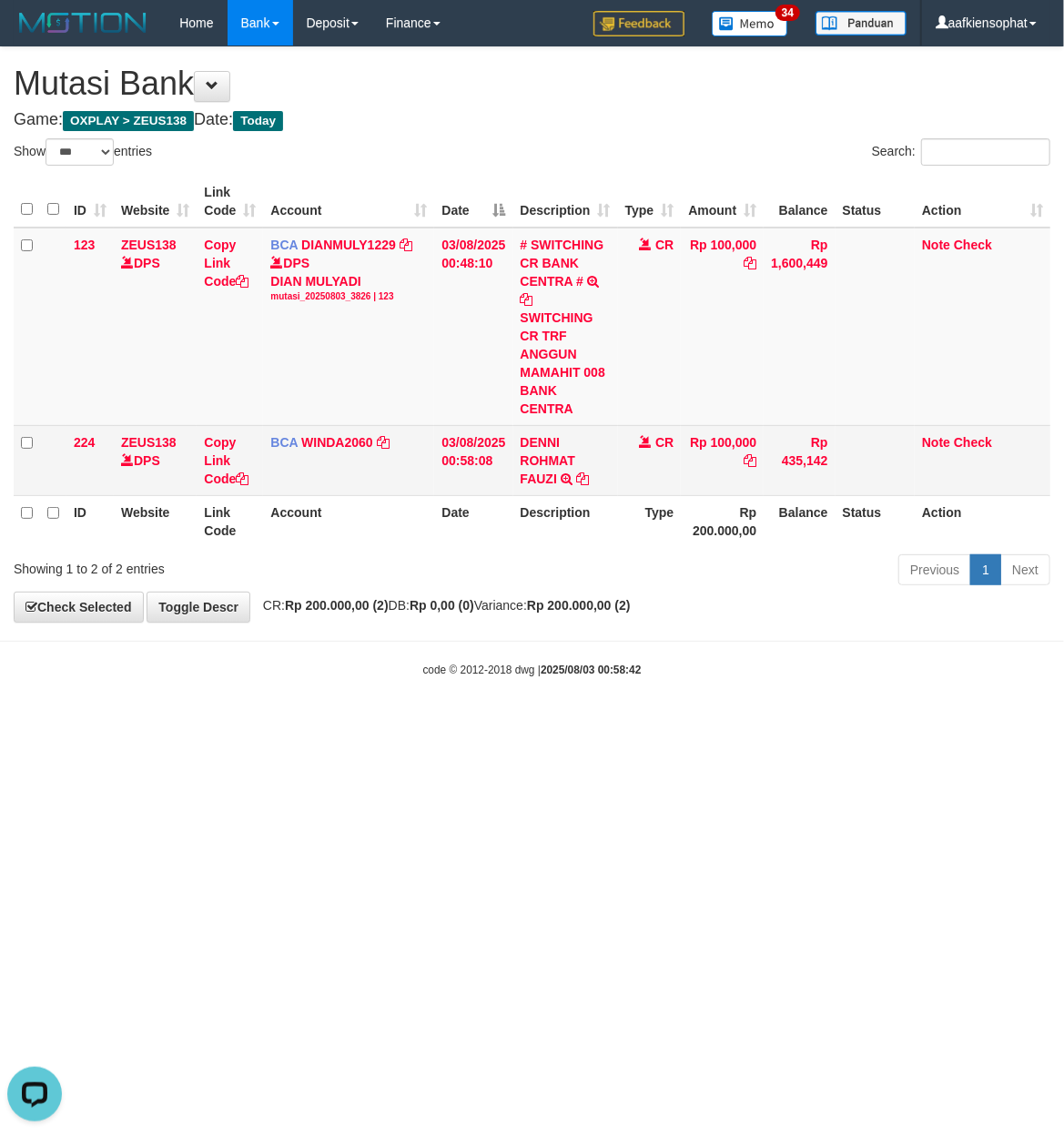 drag, startPoint x: 467, startPoint y: 198, endPoint x: 106, endPoint y: 260, distance: 366.2854 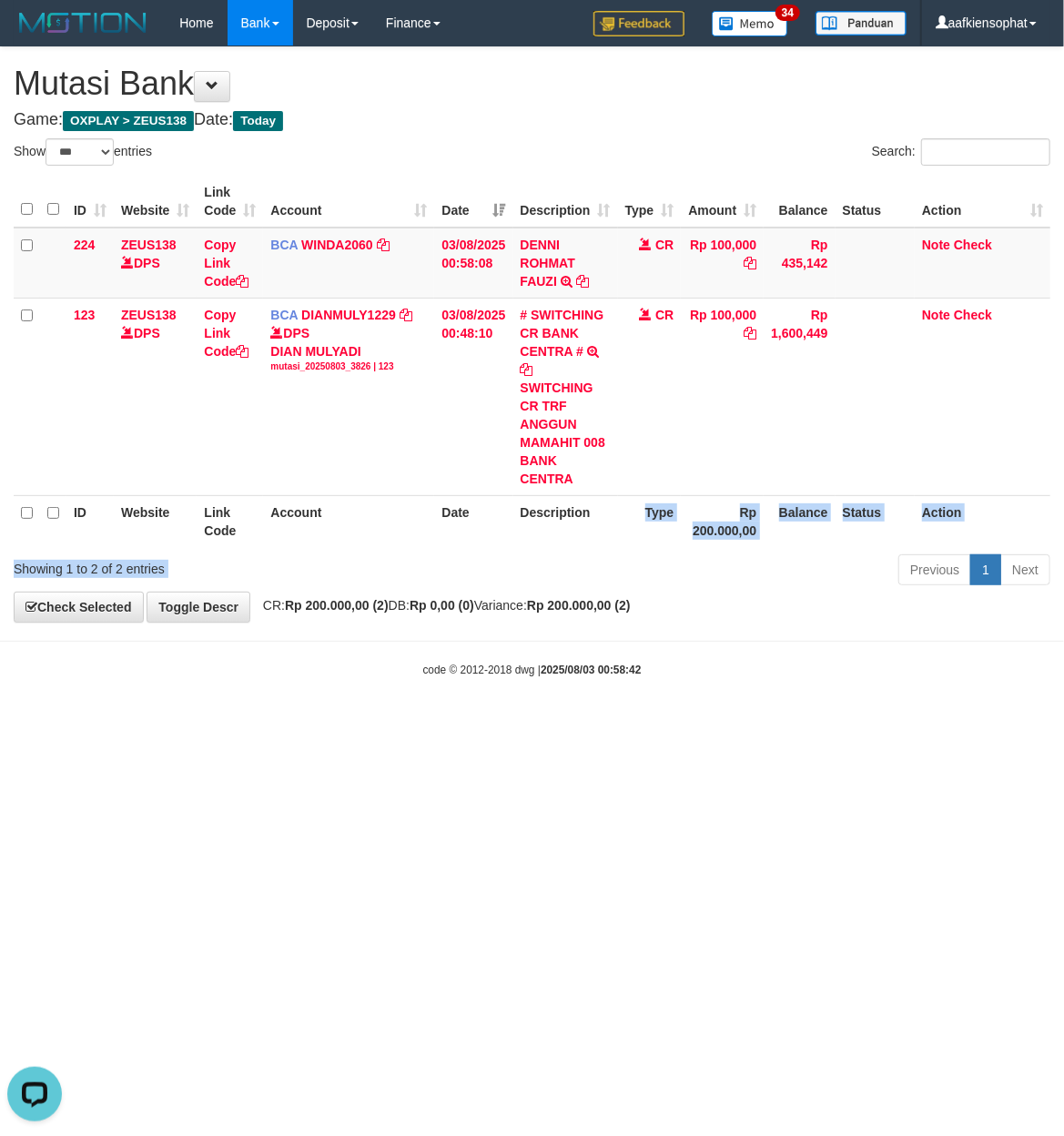 drag, startPoint x: 663, startPoint y: 564, endPoint x: 689, endPoint y: 522, distance: 49.396356 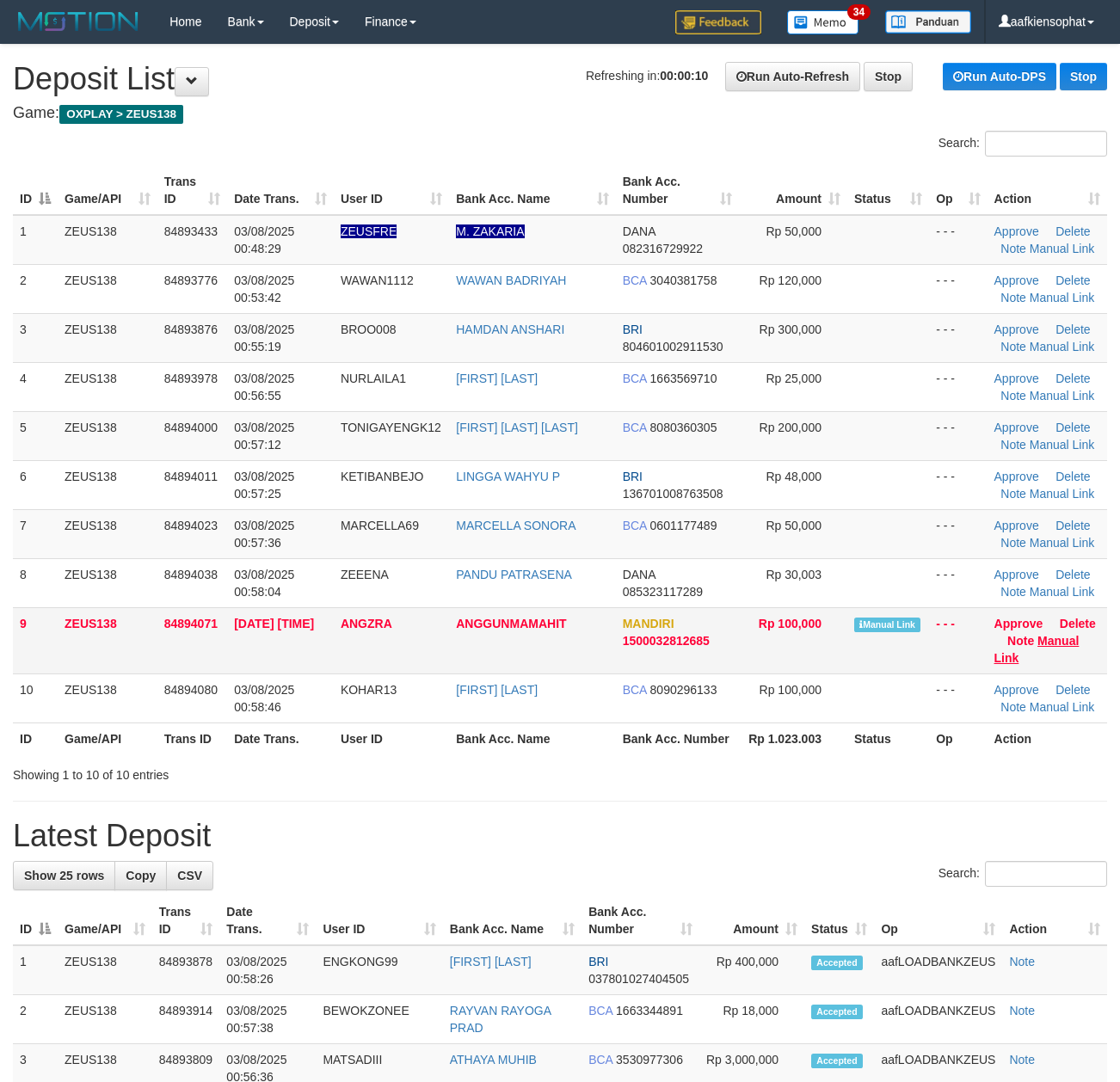 scroll, scrollTop: 0, scrollLeft: 0, axis: both 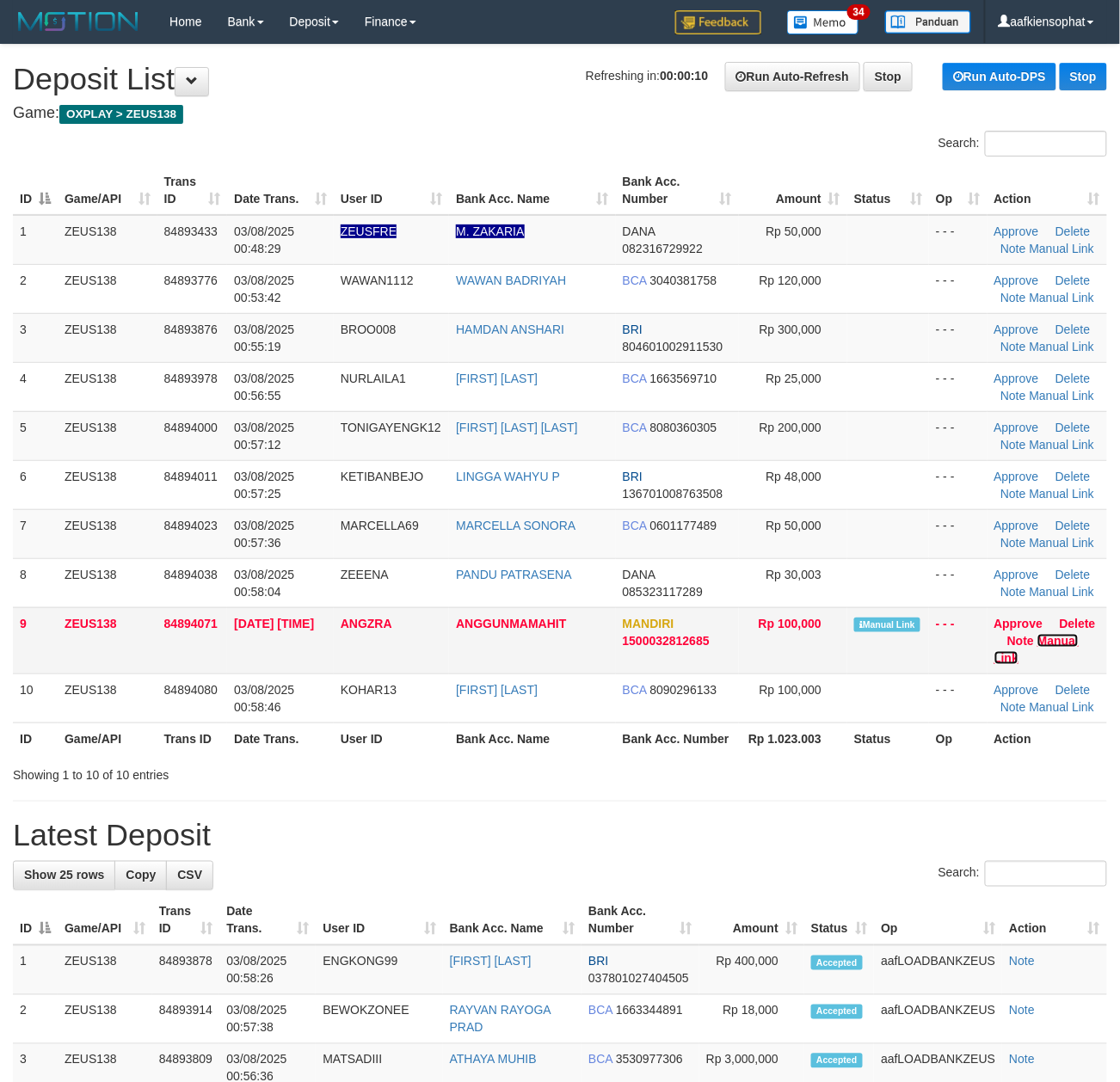 click on "Manual Link" at bounding box center (1037, 649) 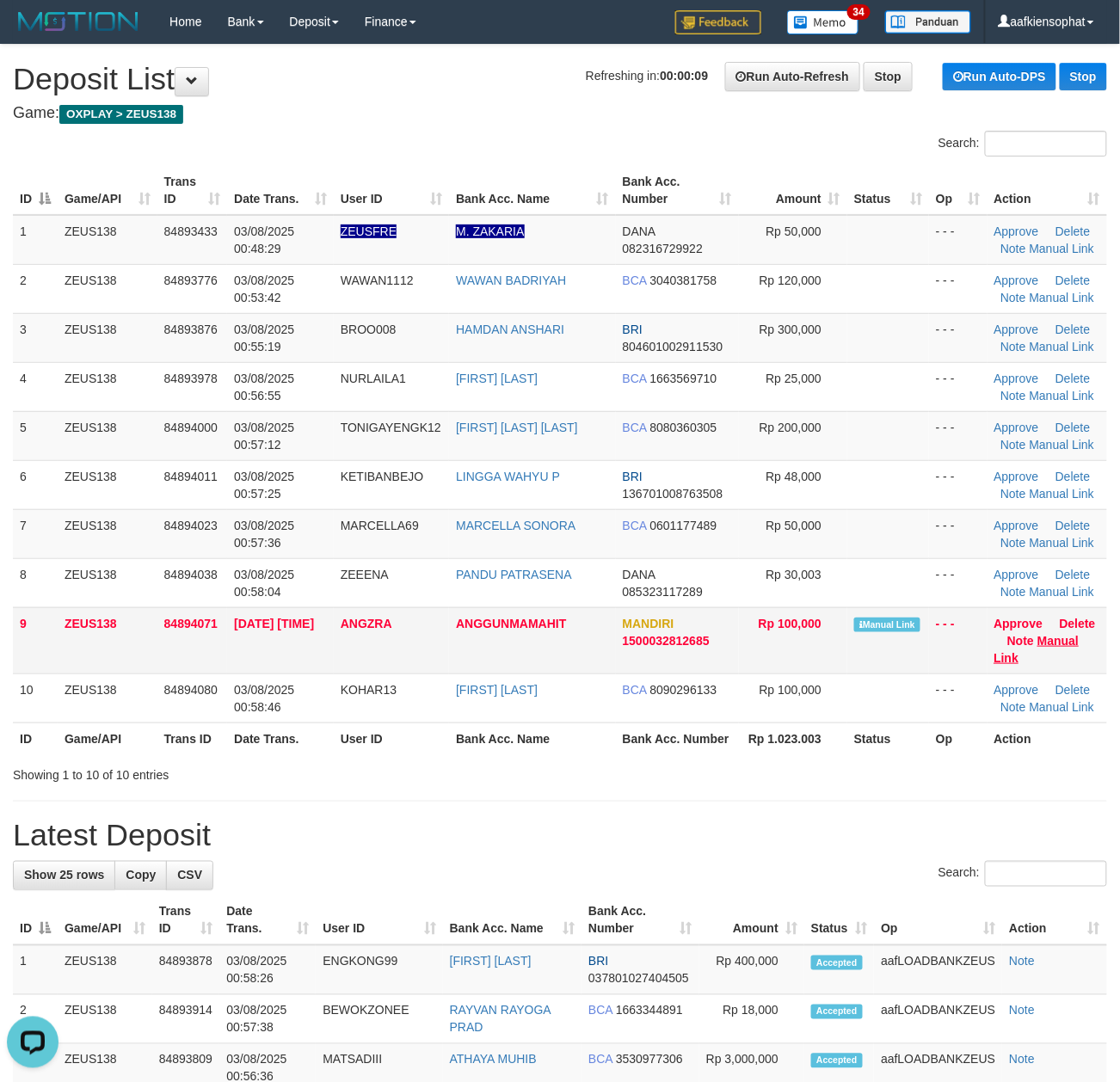 scroll, scrollTop: 0, scrollLeft: 0, axis: both 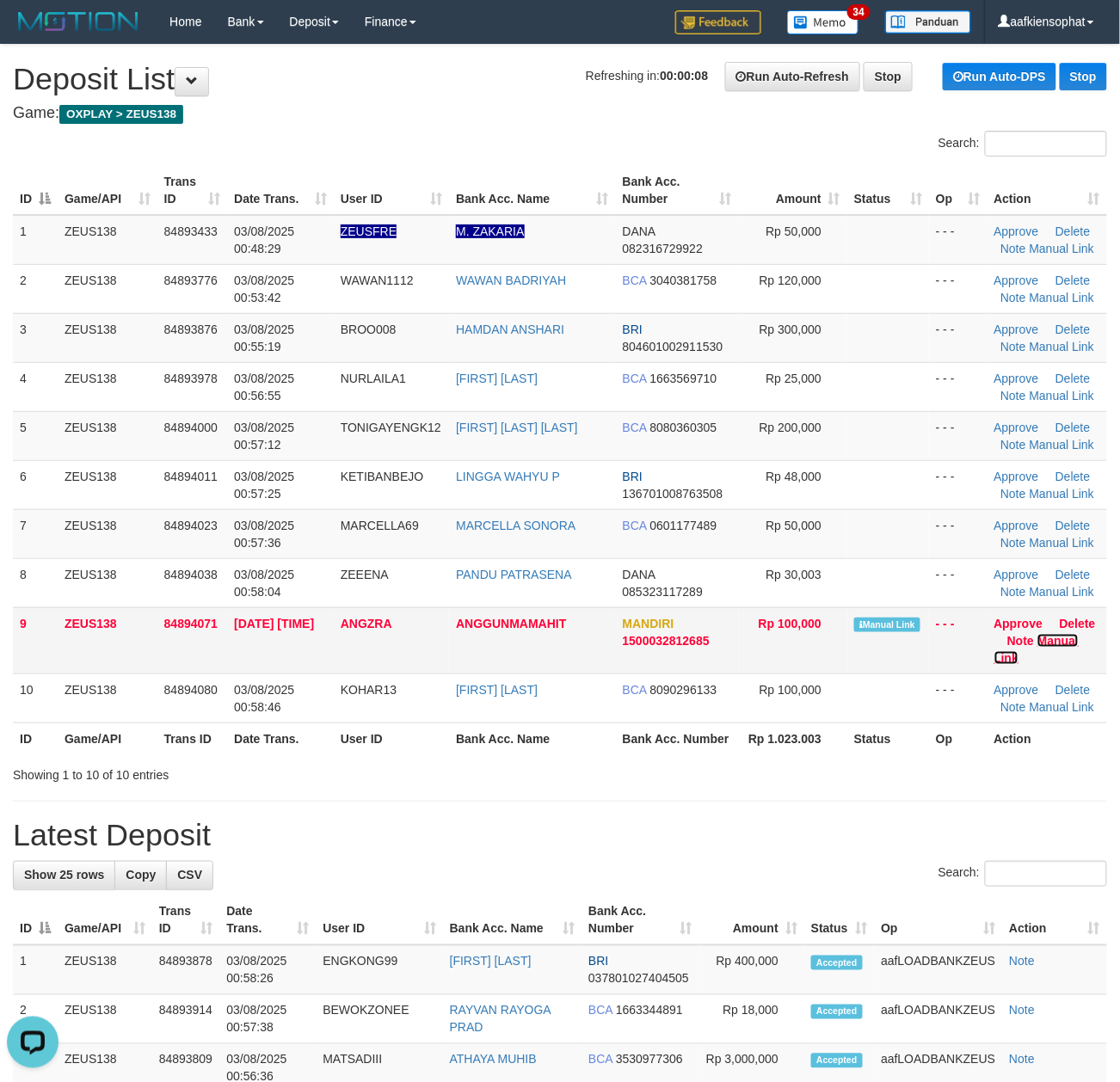 click on "Manual Link" at bounding box center [1037, 649] 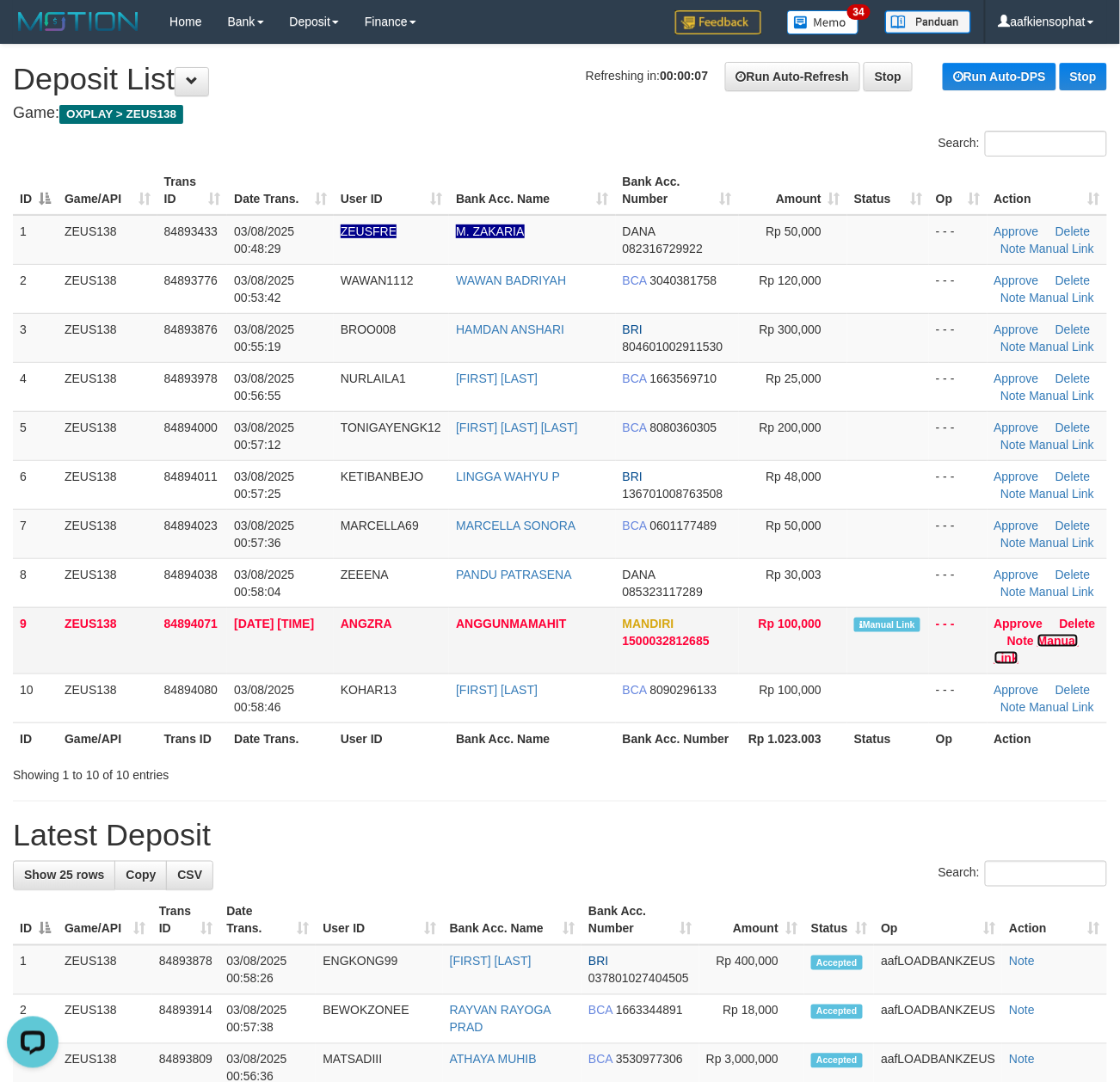 click on "Manual Link" at bounding box center [1037, 649] 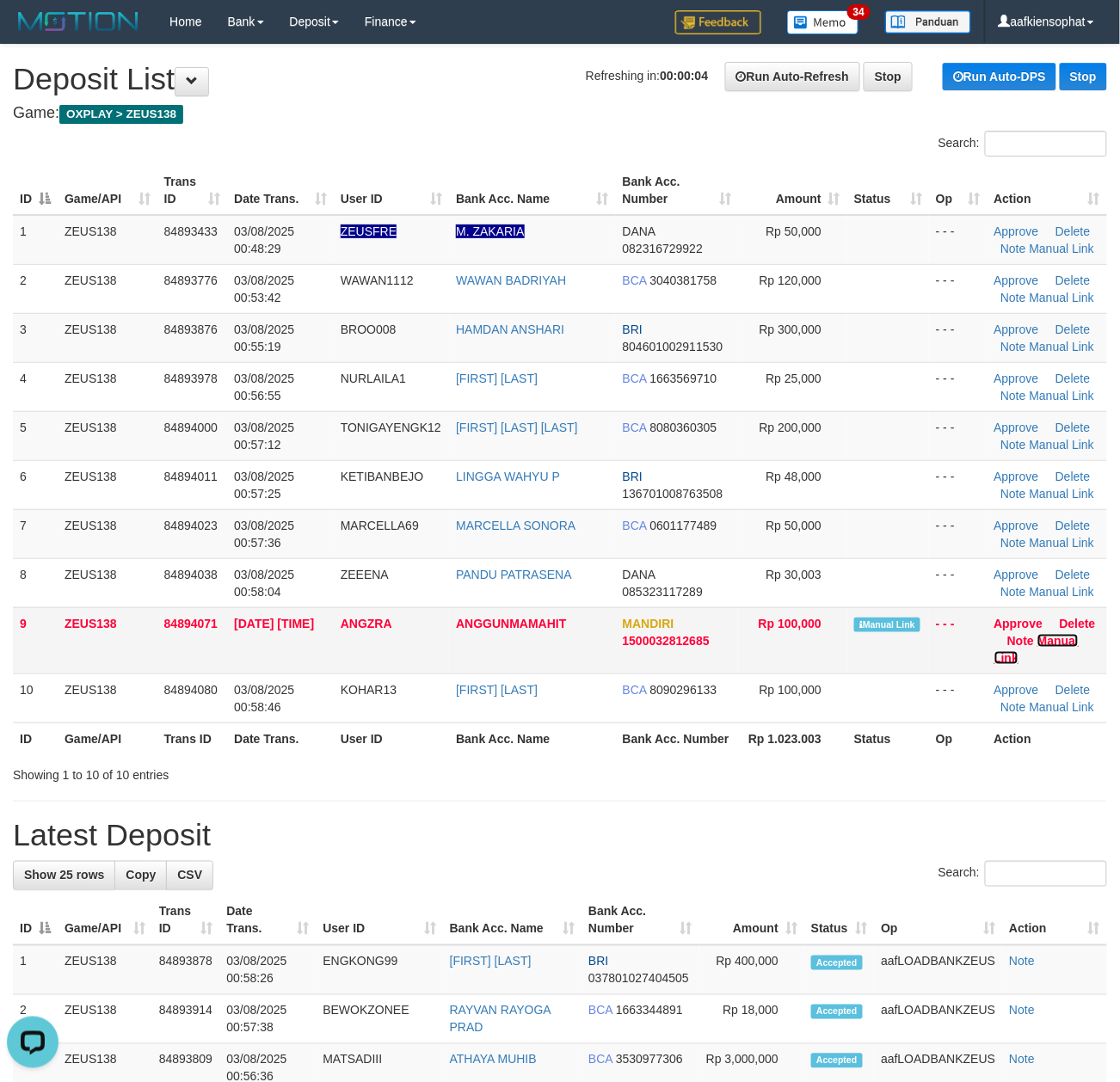 click on "Manual Link" at bounding box center [1037, 649] 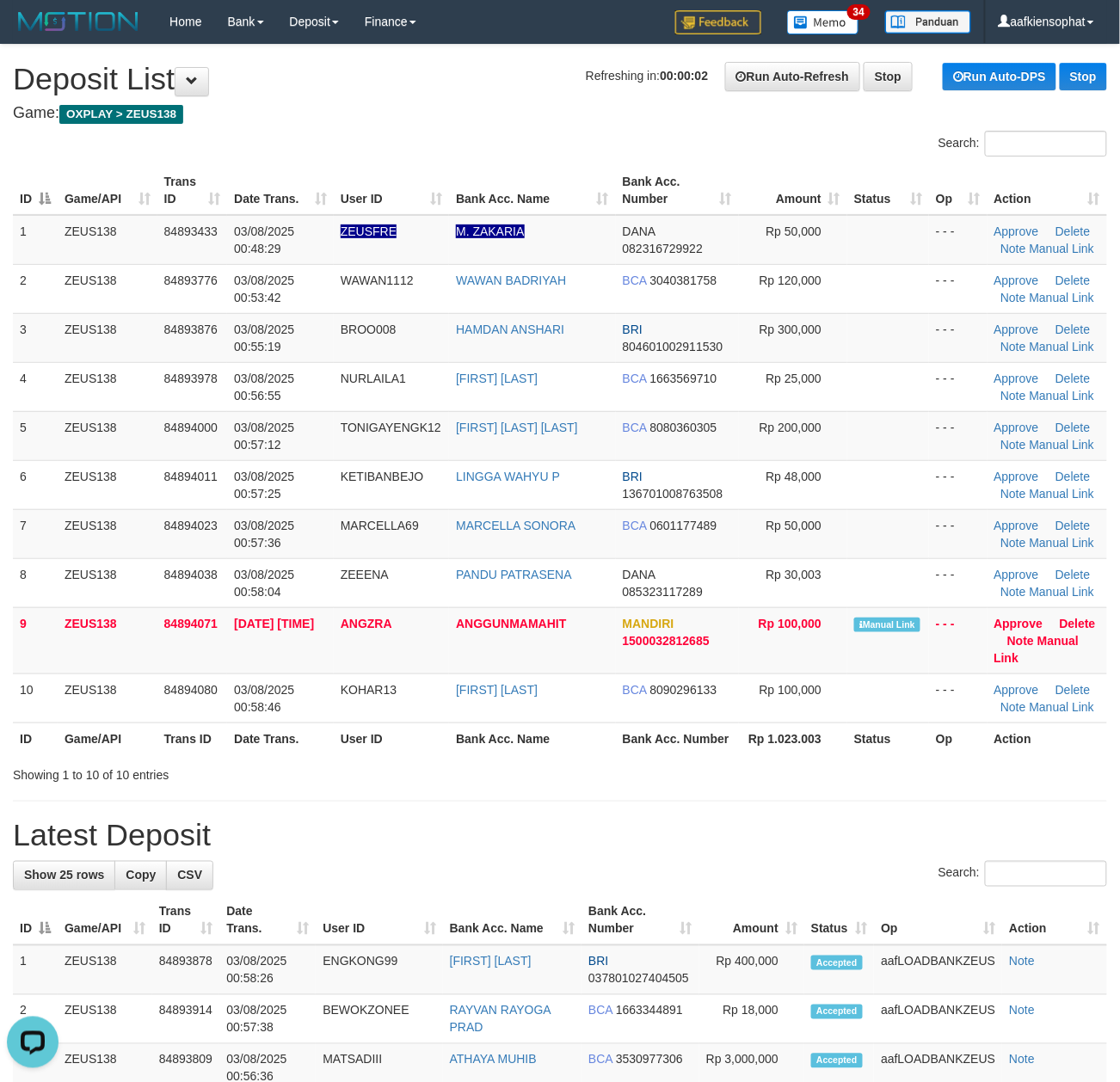 drag, startPoint x: 551, startPoint y: 310, endPoint x: 1130, endPoint y: 379, distance: 583.0969 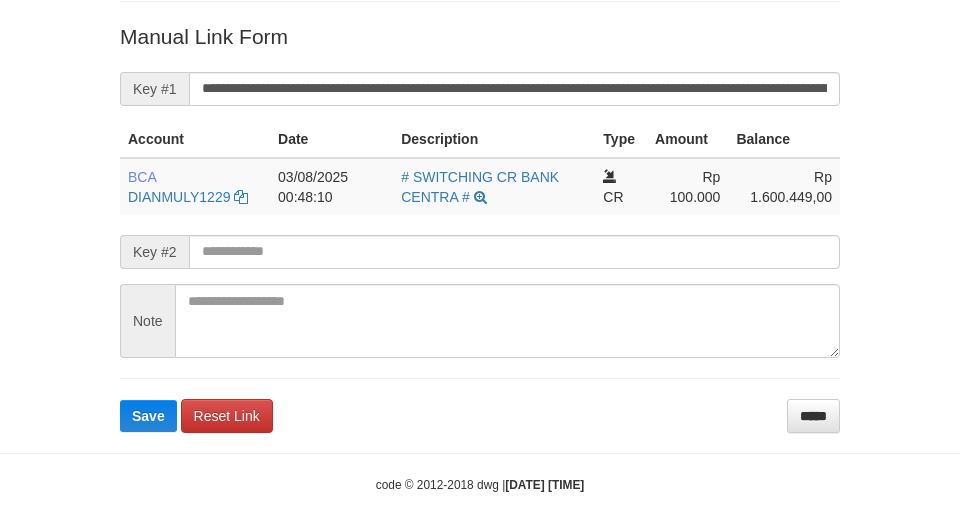 click on "Save" at bounding box center [148, 416] 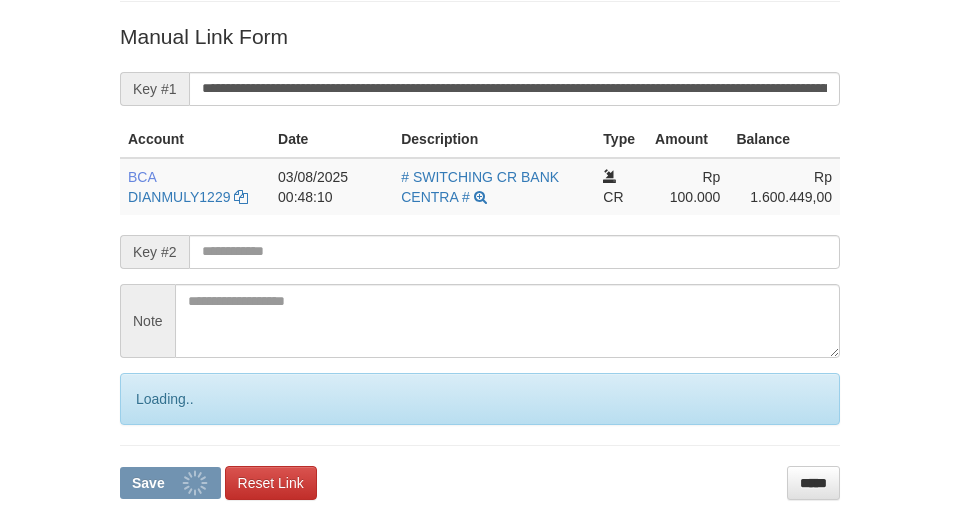 scroll, scrollTop: 392, scrollLeft: 0, axis: vertical 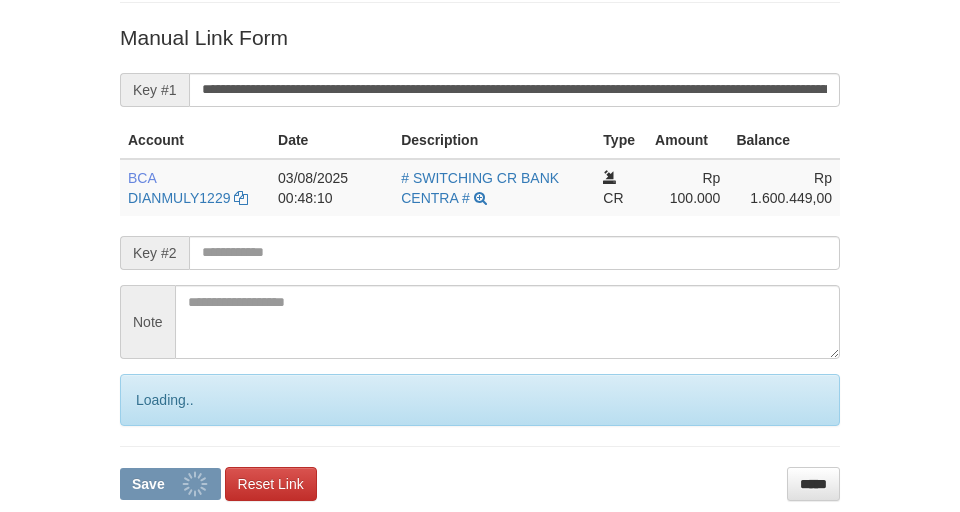 click on "Save" at bounding box center [170, 484] 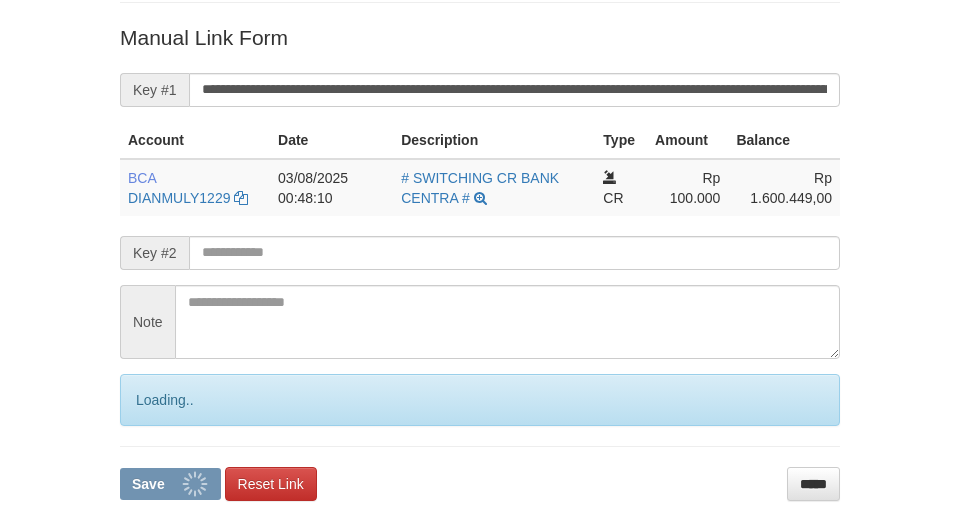 click on "Save" at bounding box center [170, 484] 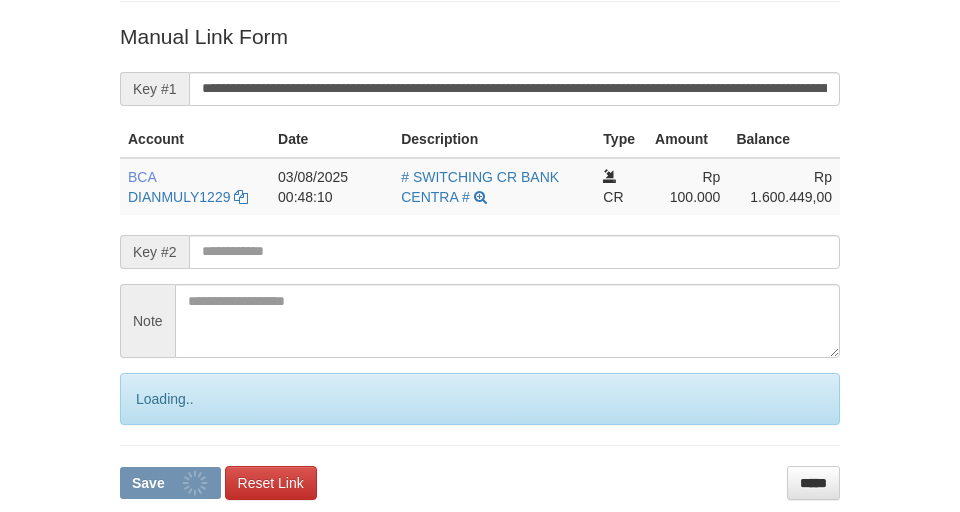 click on "Save" at bounding box center (170, 483) 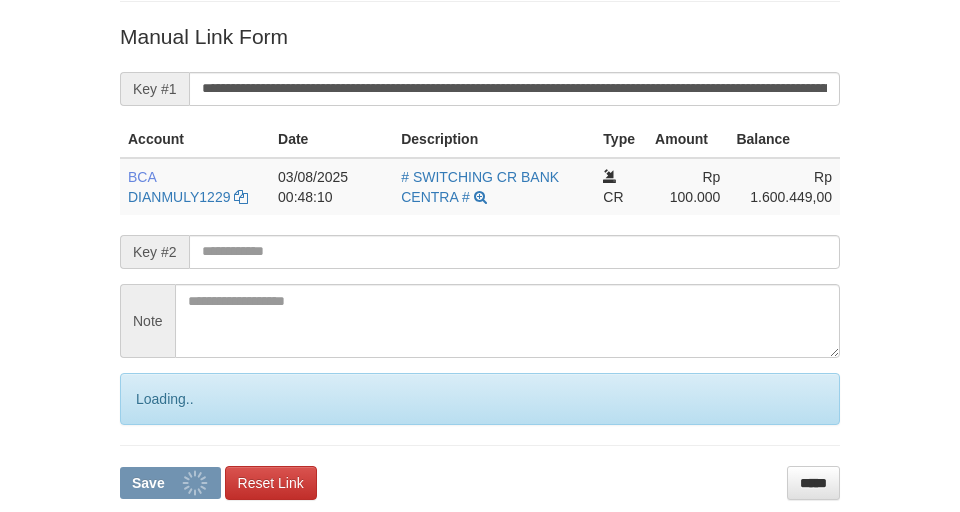 scroll, scrollTop: 392, scrollLeft: 0, axis: vertical 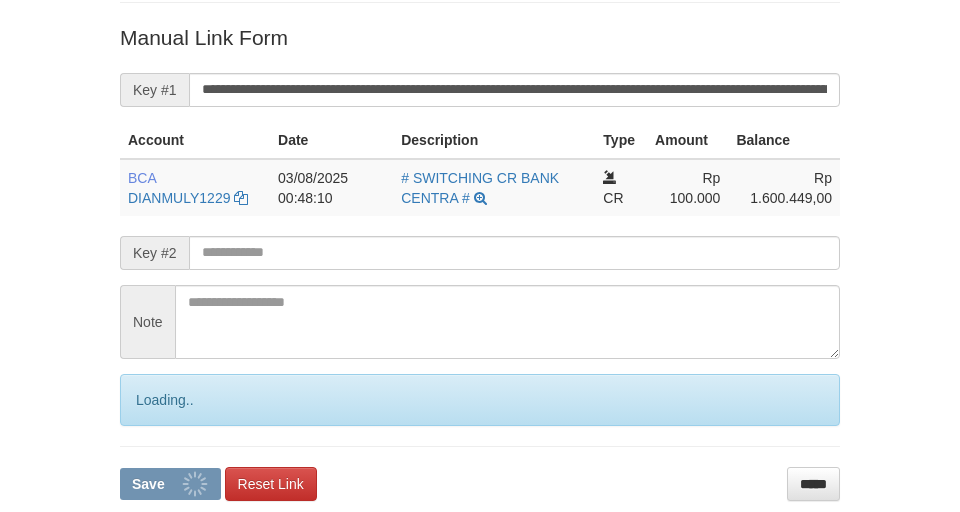 click on "Save" at bounding box center (170, 484) 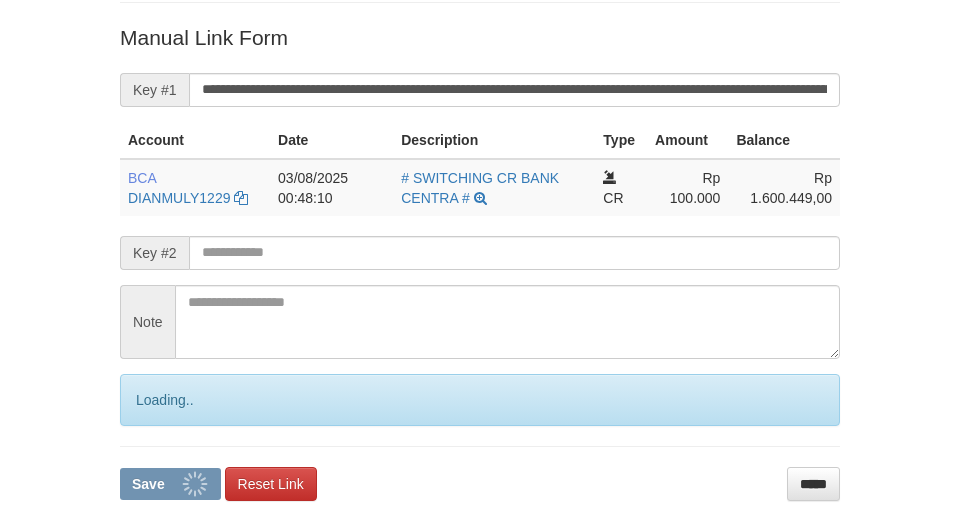 click on "Save" at bounding box center (170, 484) 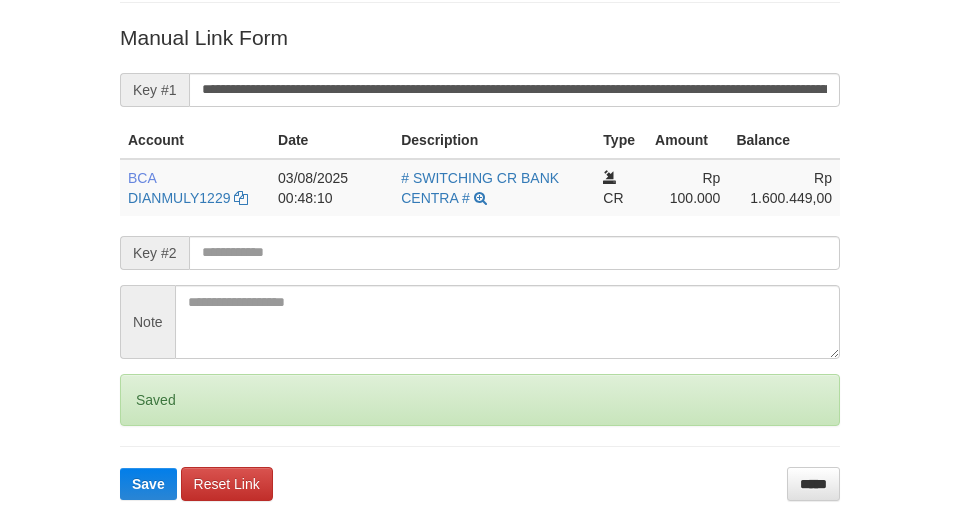 click on "Save" at bounding box center [148, 484] 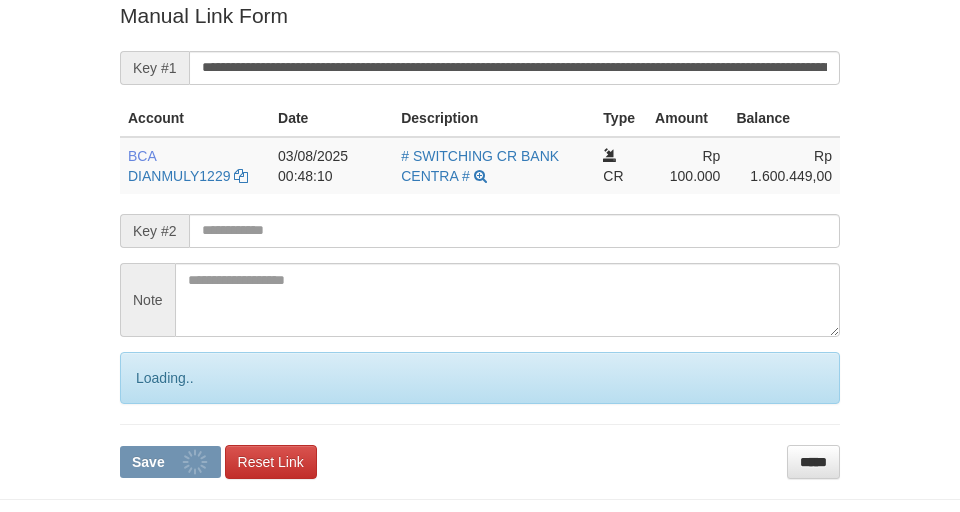 click on "Save" at bounding box center [170, 462] 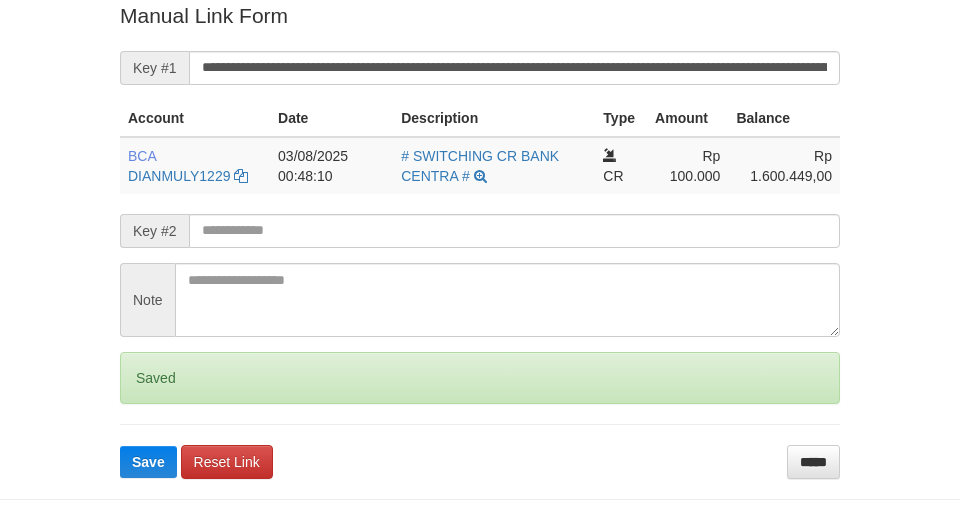 click on "Save" at bounding box center [148, 462] 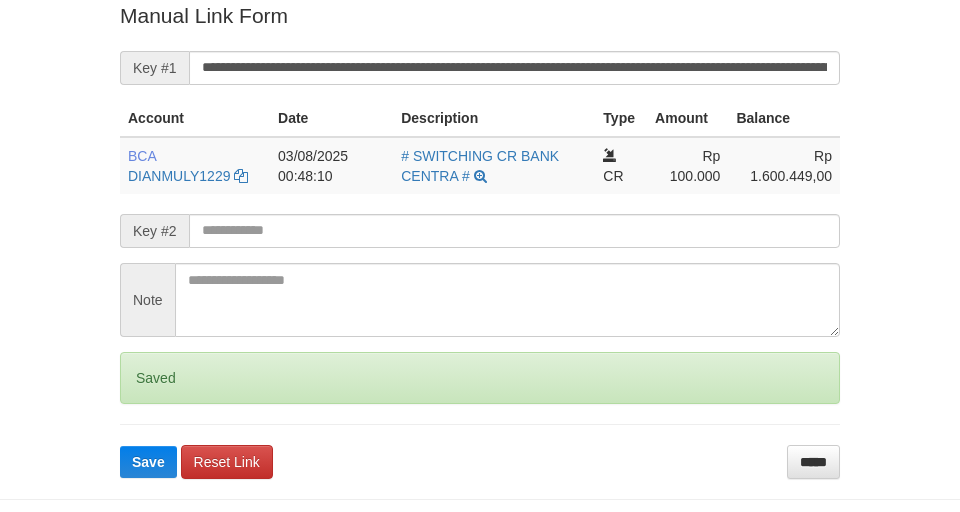 scroll, scrollTop: 413, scrollLeft: 0, axis: vertical 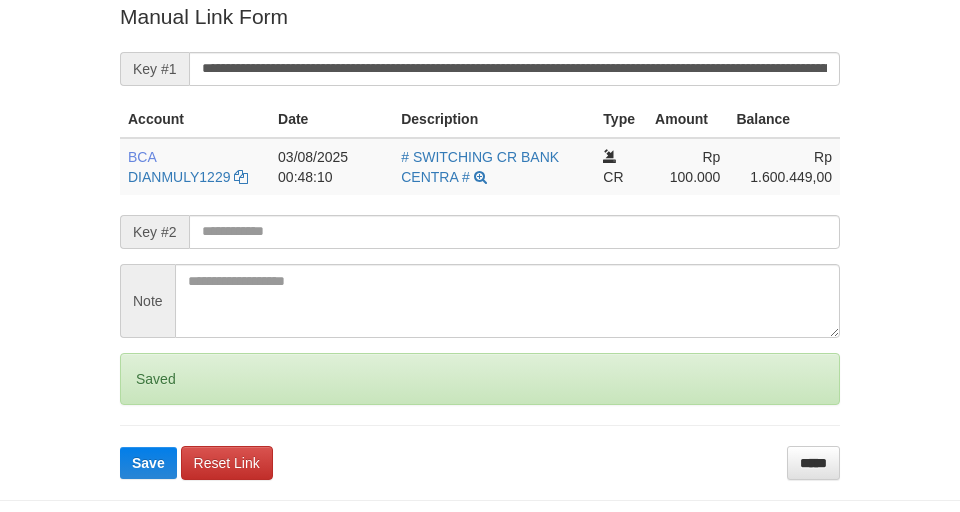 click on "Save" at bounding box center (148, 463) 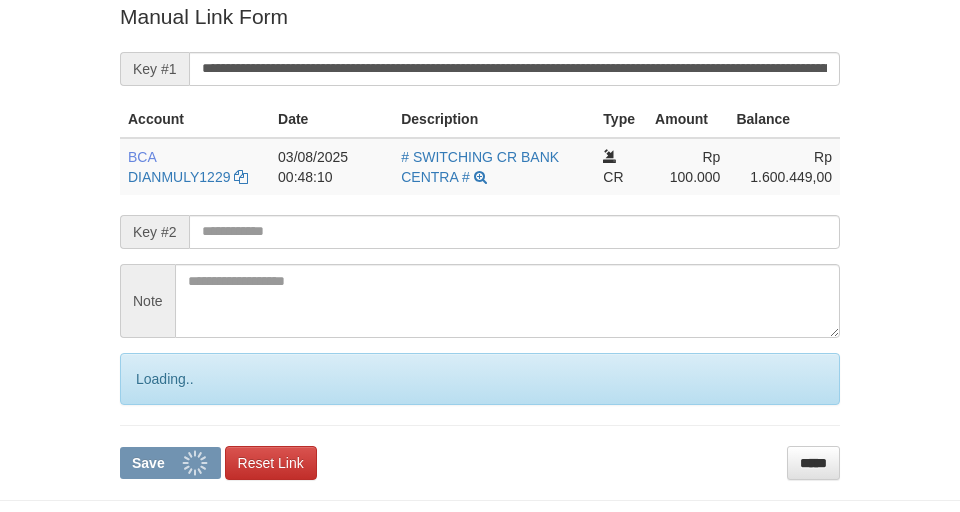 click on "Save" at bounding box center [170, 463] 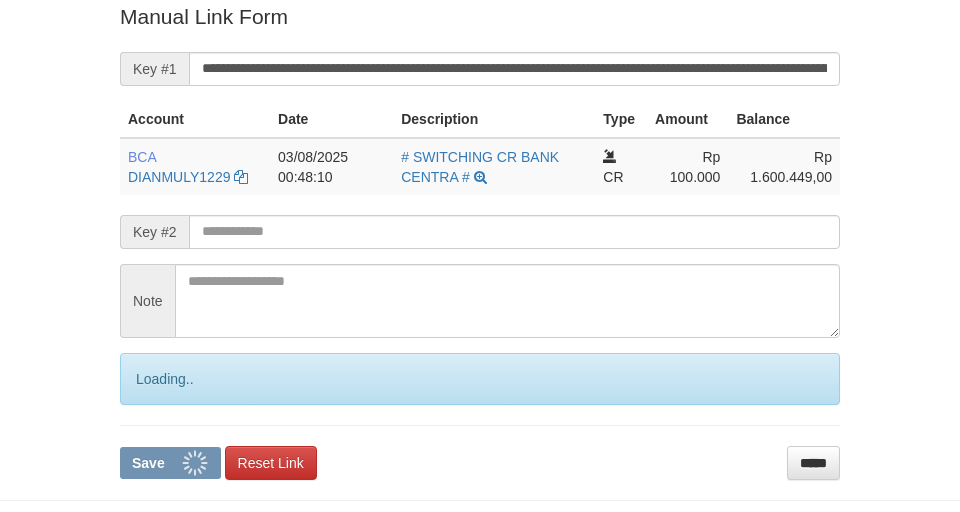 click on "Save" at bounding box center (170, 463) 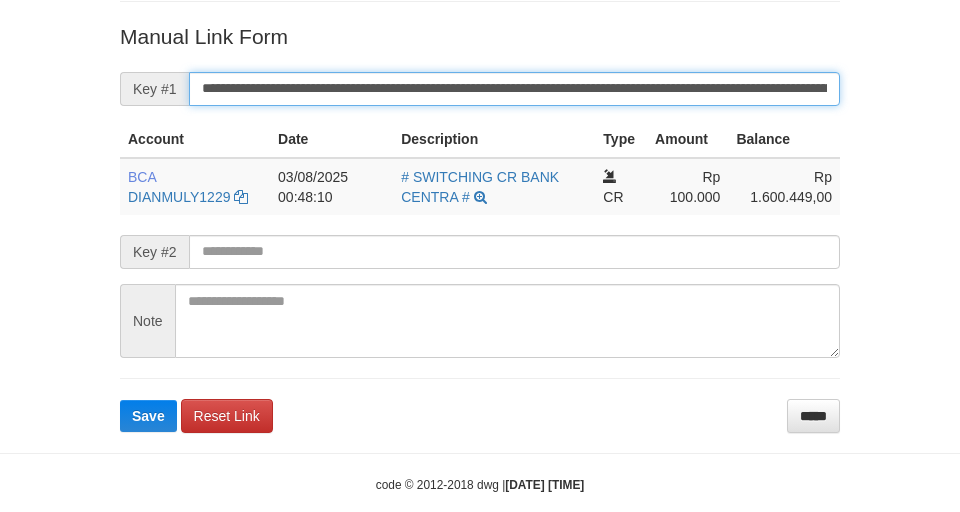 click on "Save" at bounding box center (148, 416) 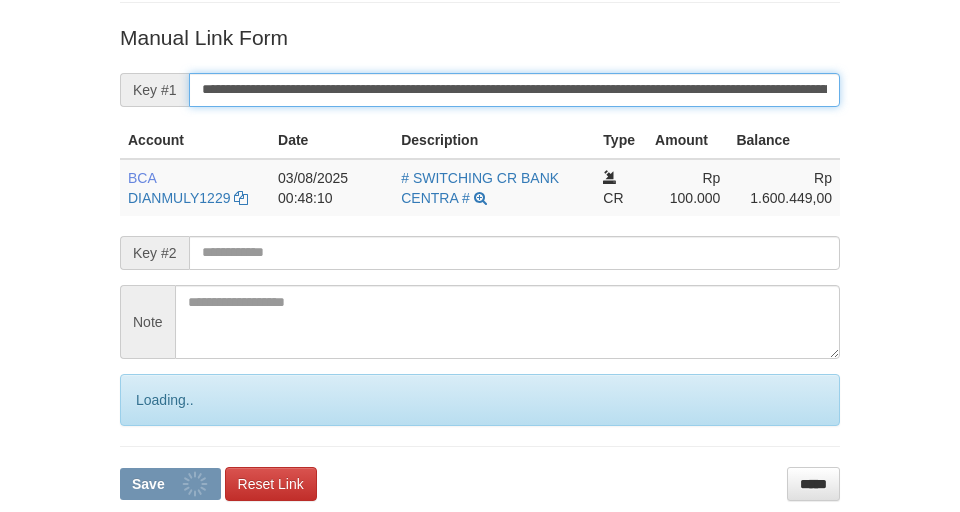 click on "Save" at bounding box center (170, 484) 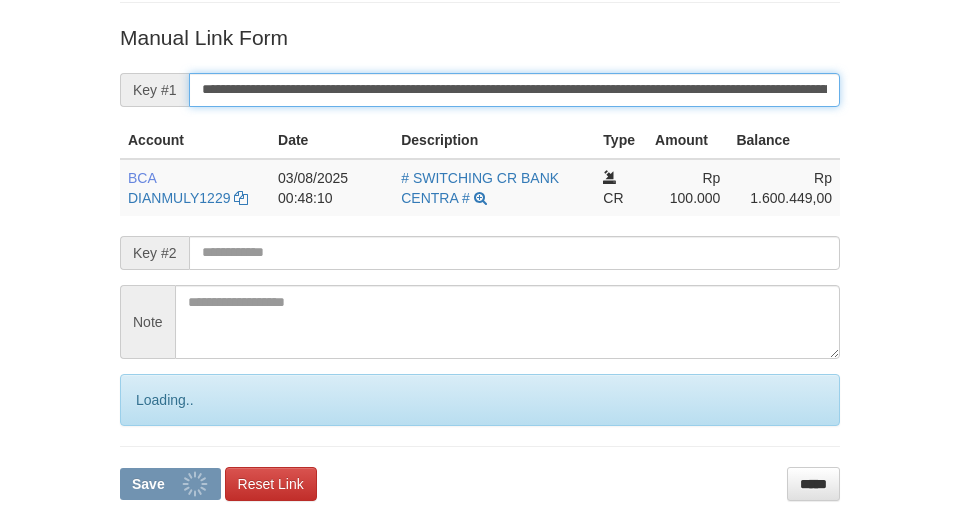 scroll, scrollTop: 145, scrollLeft: 0, axis: vertical 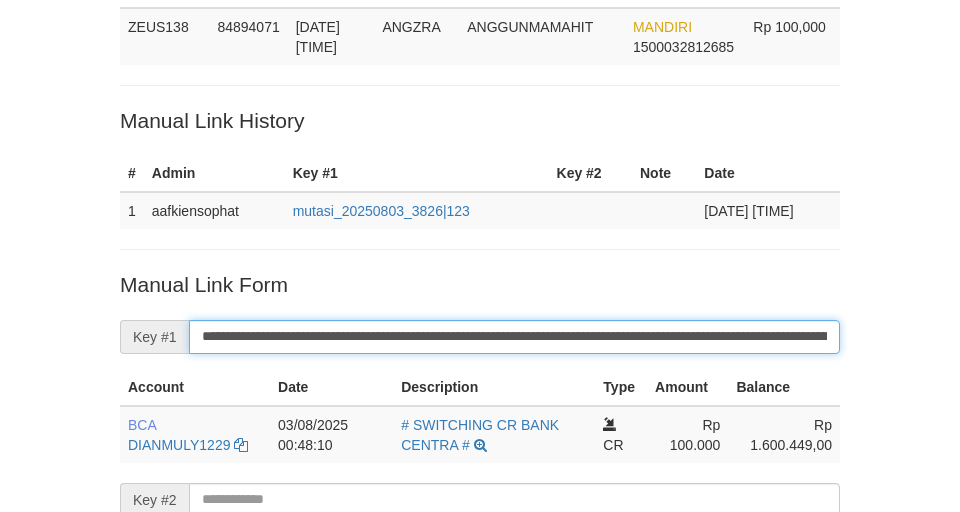 click on "Save" at bounding box center [170, 731] 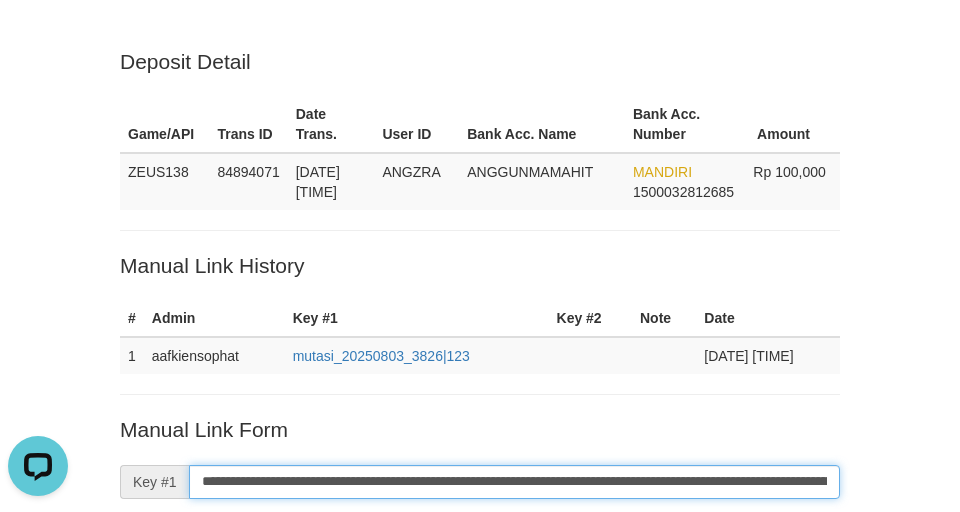scroll, scrollTop: 0, scrollLeft: 0, axis: both 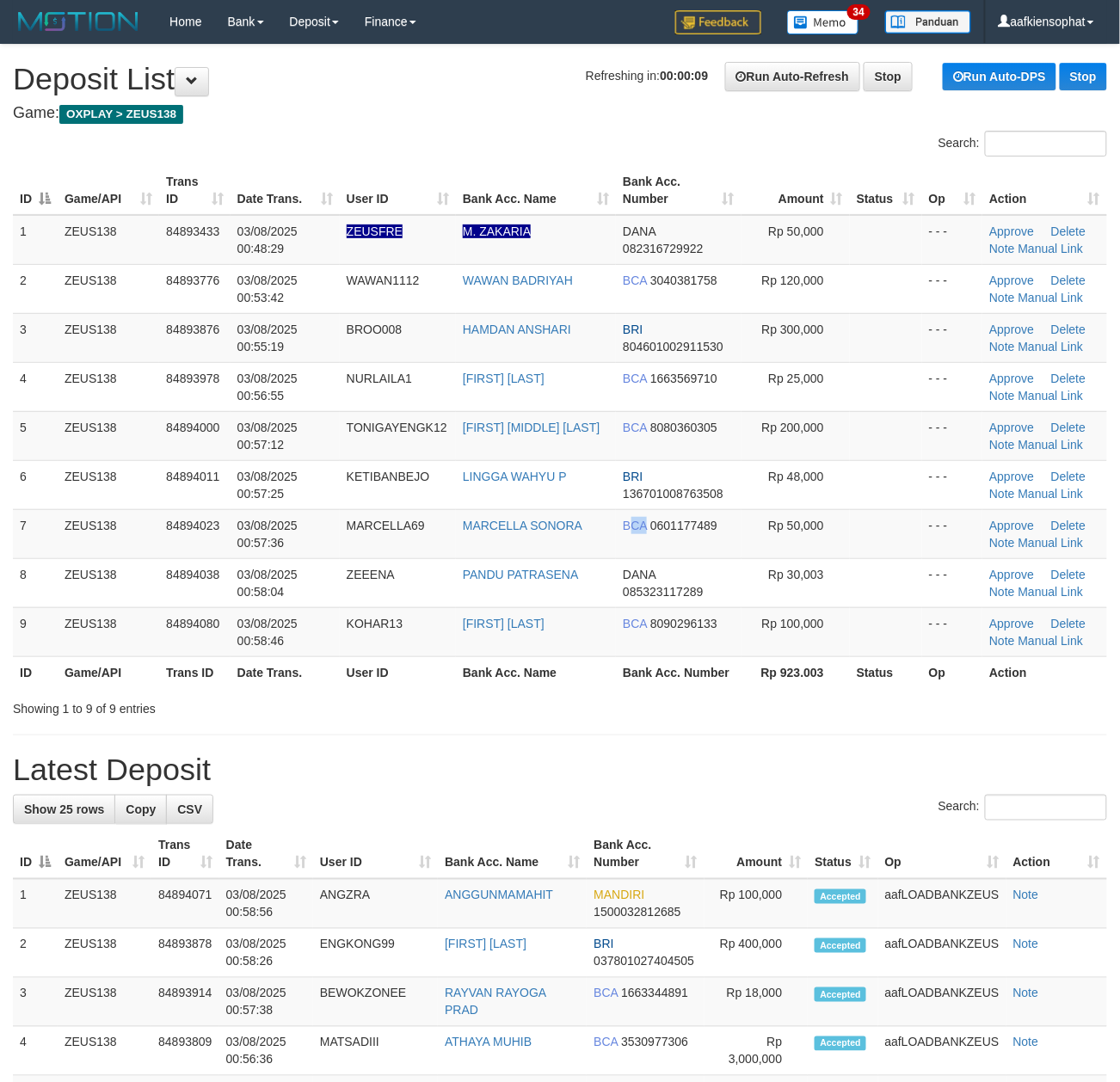 drag, startPoint x: 650, startPoint y: 537, endPoint x: 1130, endPoint y: 506, distance: 481 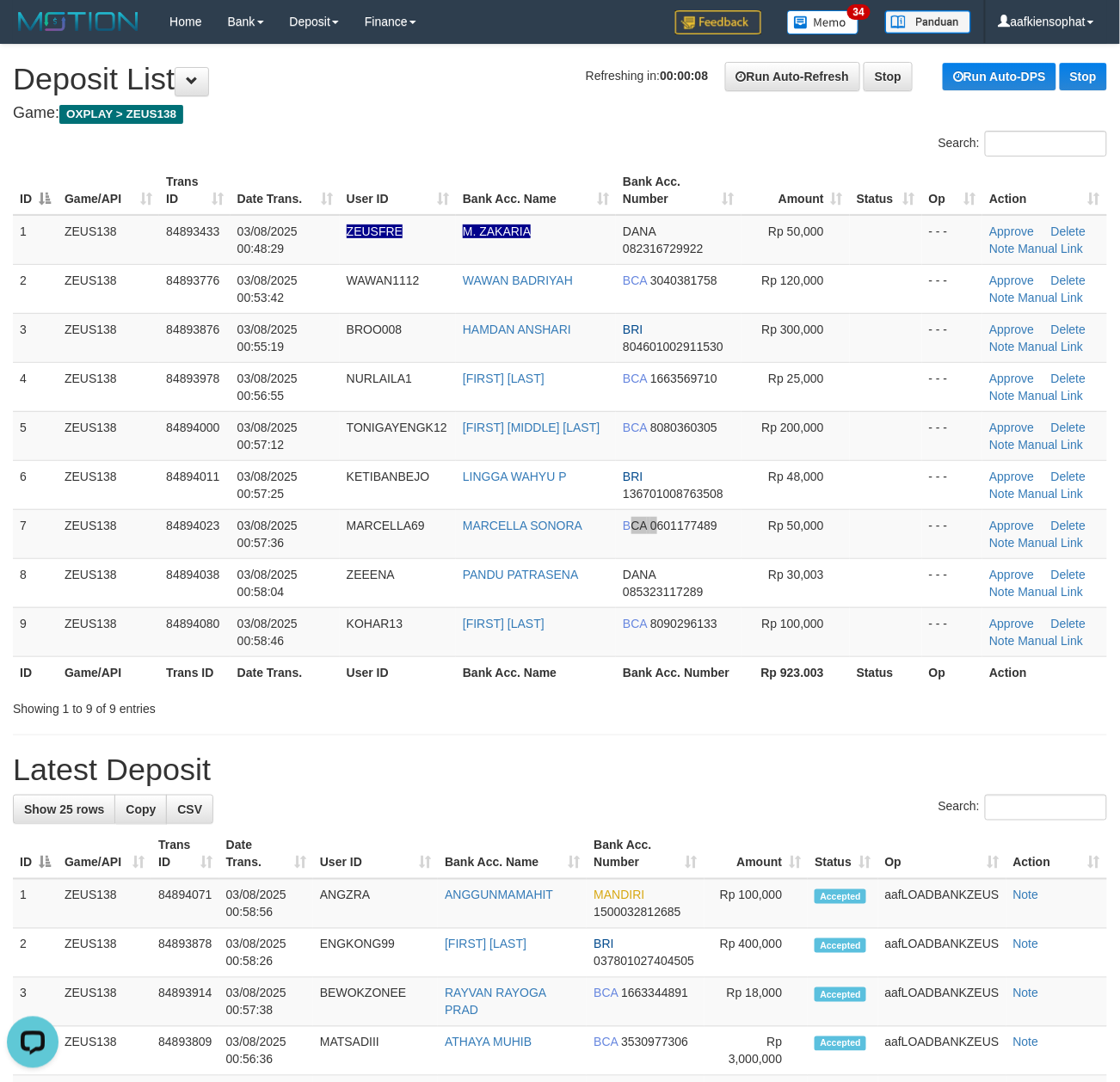 scroll, scrollTop: 0, scrollLeft: 0, axis: both 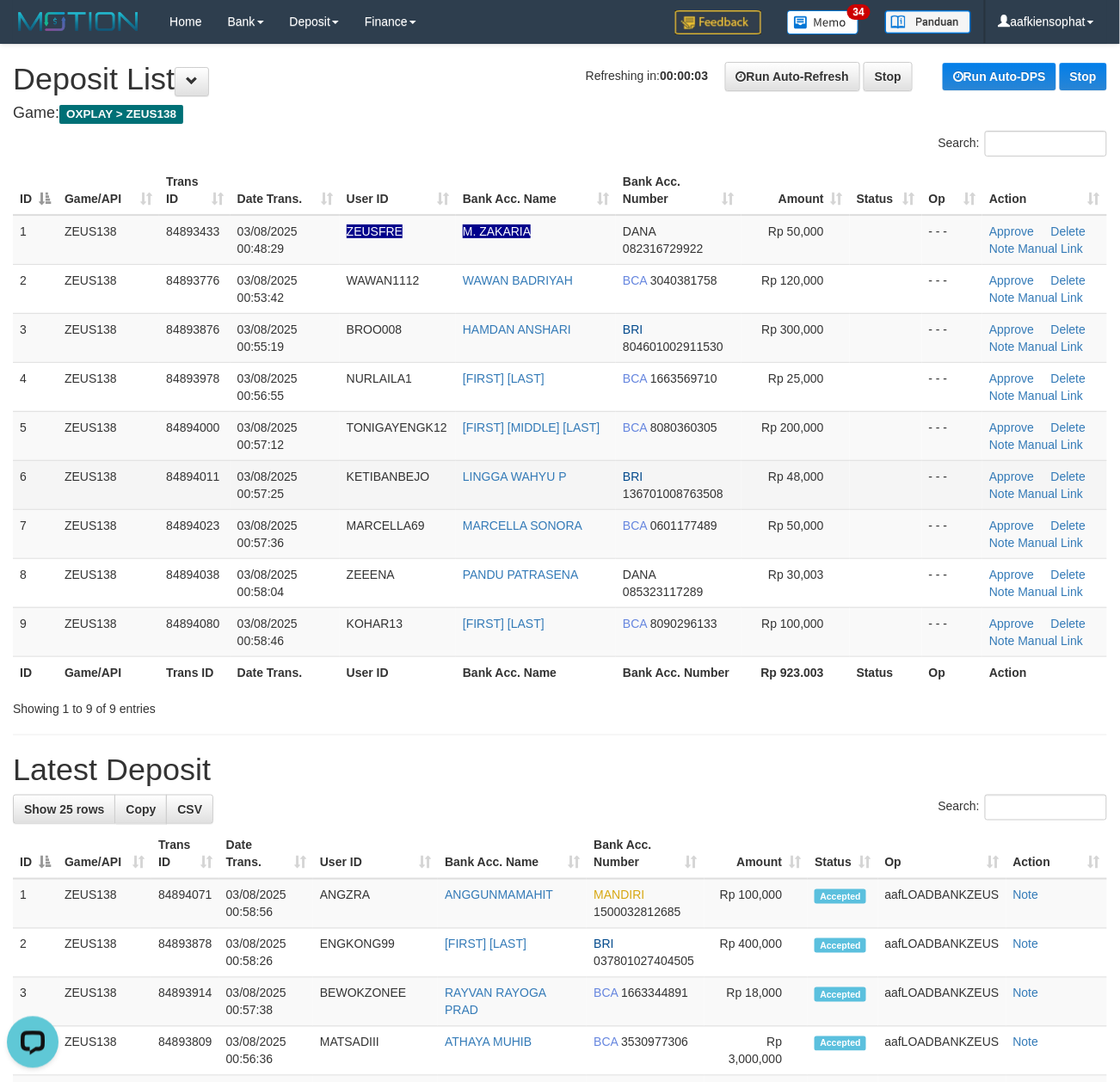 drag, startPoint x: 545, startPoint y: 449, endPoint x: 1088, endPoint y: 466, distance: 543.266 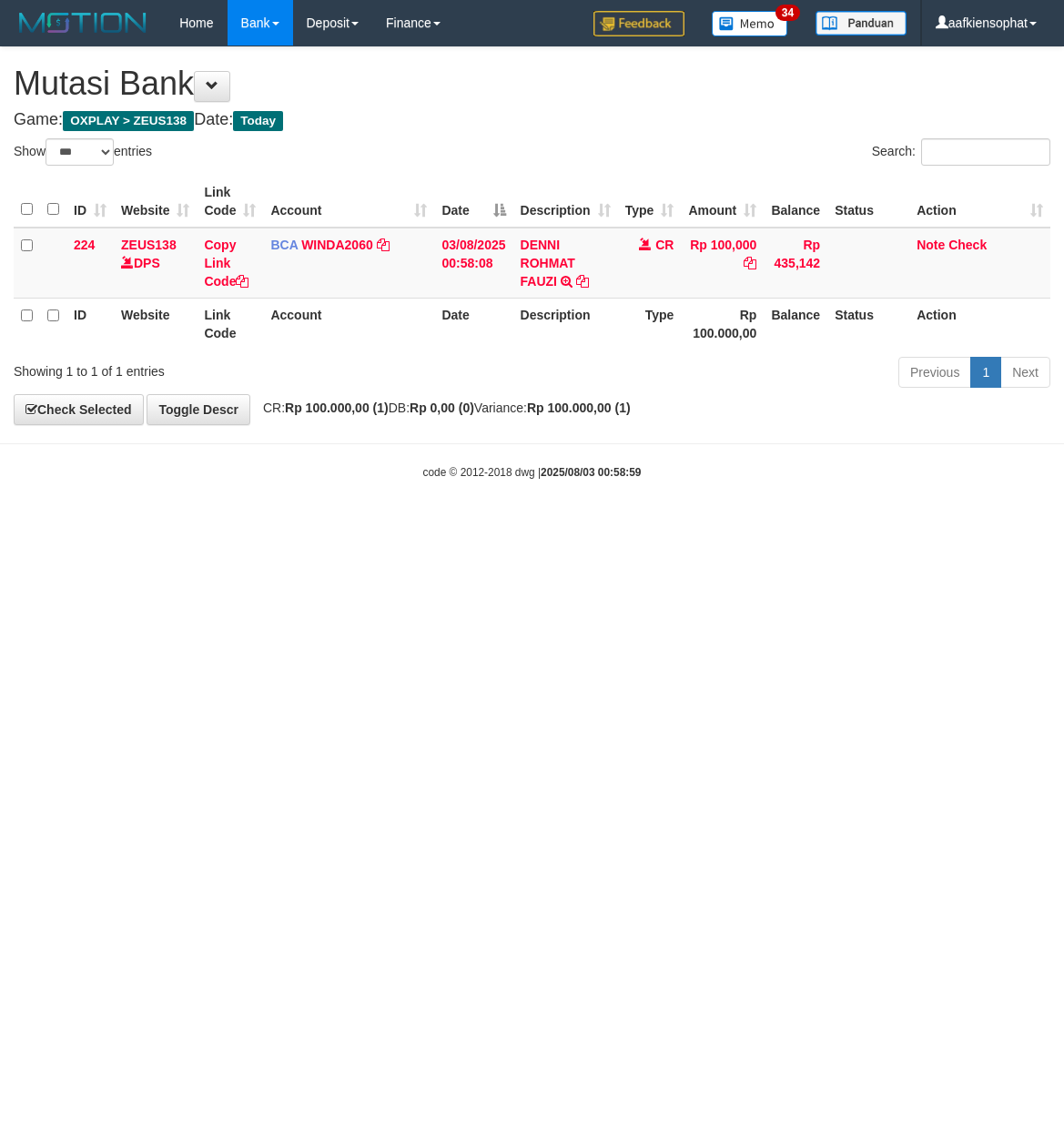 select on "***" 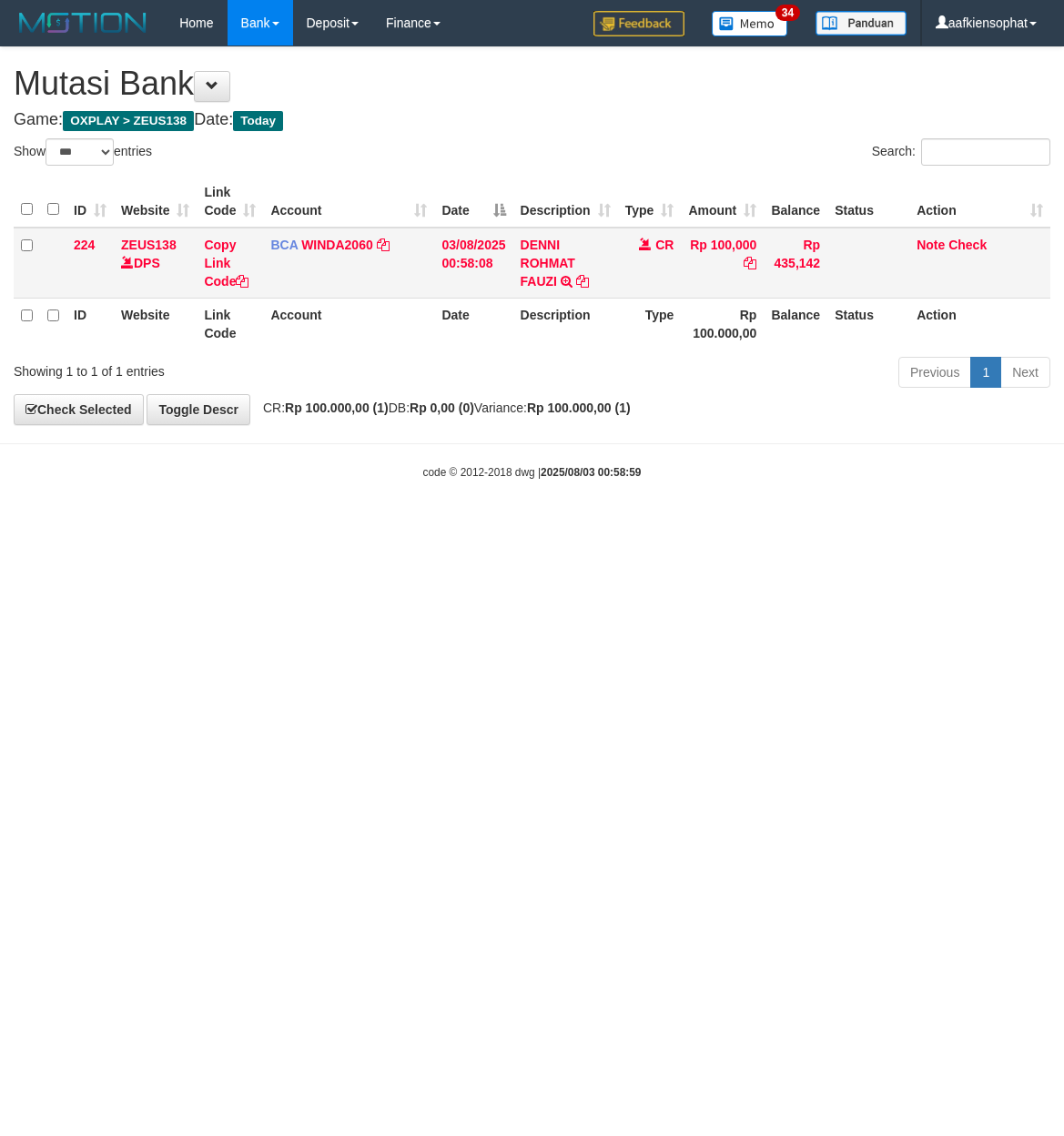 scroll, scrollTop: 0, scrollLeft: 0, axis: both 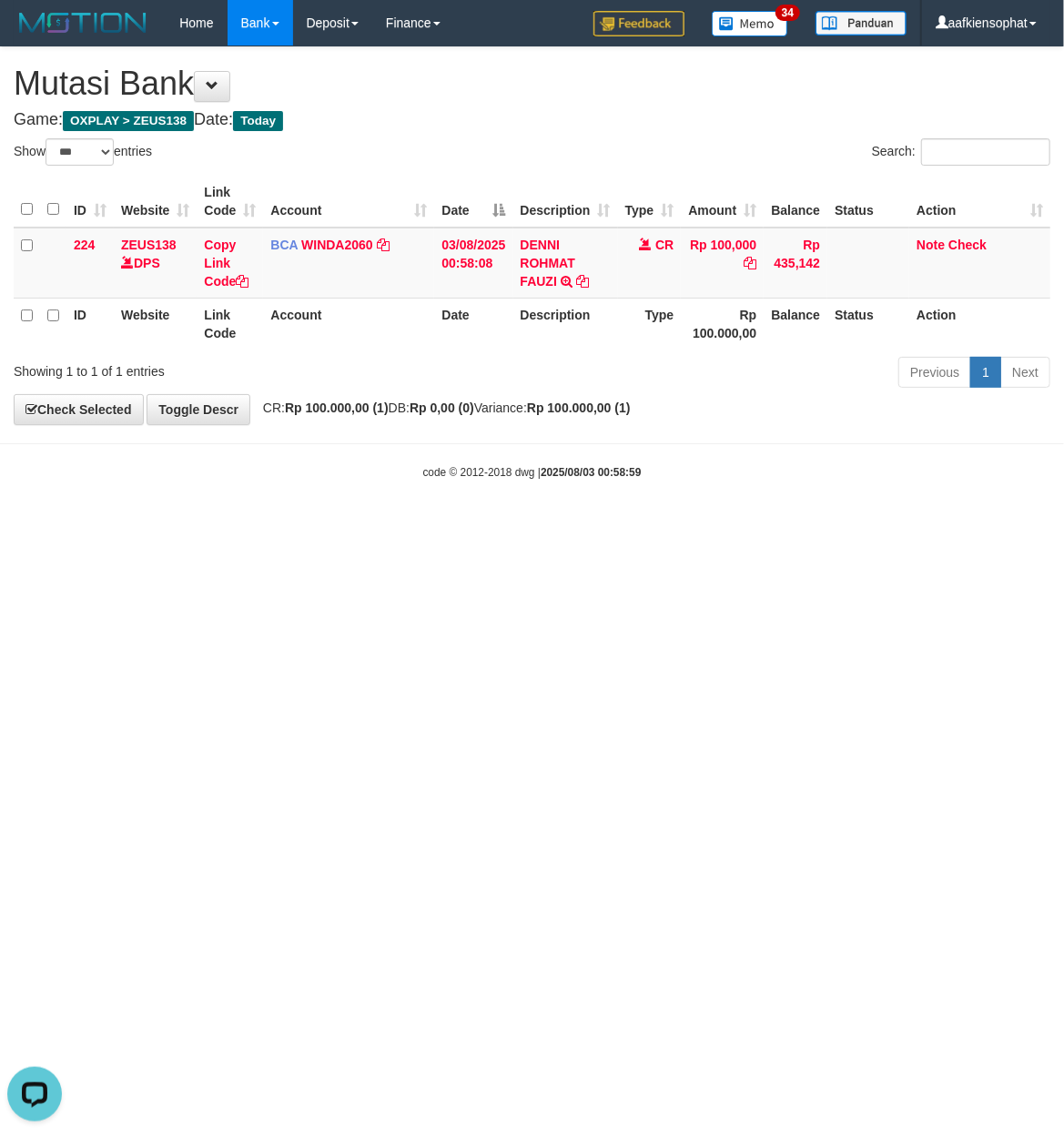 click on "Toggle navigation
Home
Bank
Account List
Load
By Website
Group
[OXPLAY]													ZEUS138
By Load Group (DPS)
Sync" at bounding box center (532, 263) 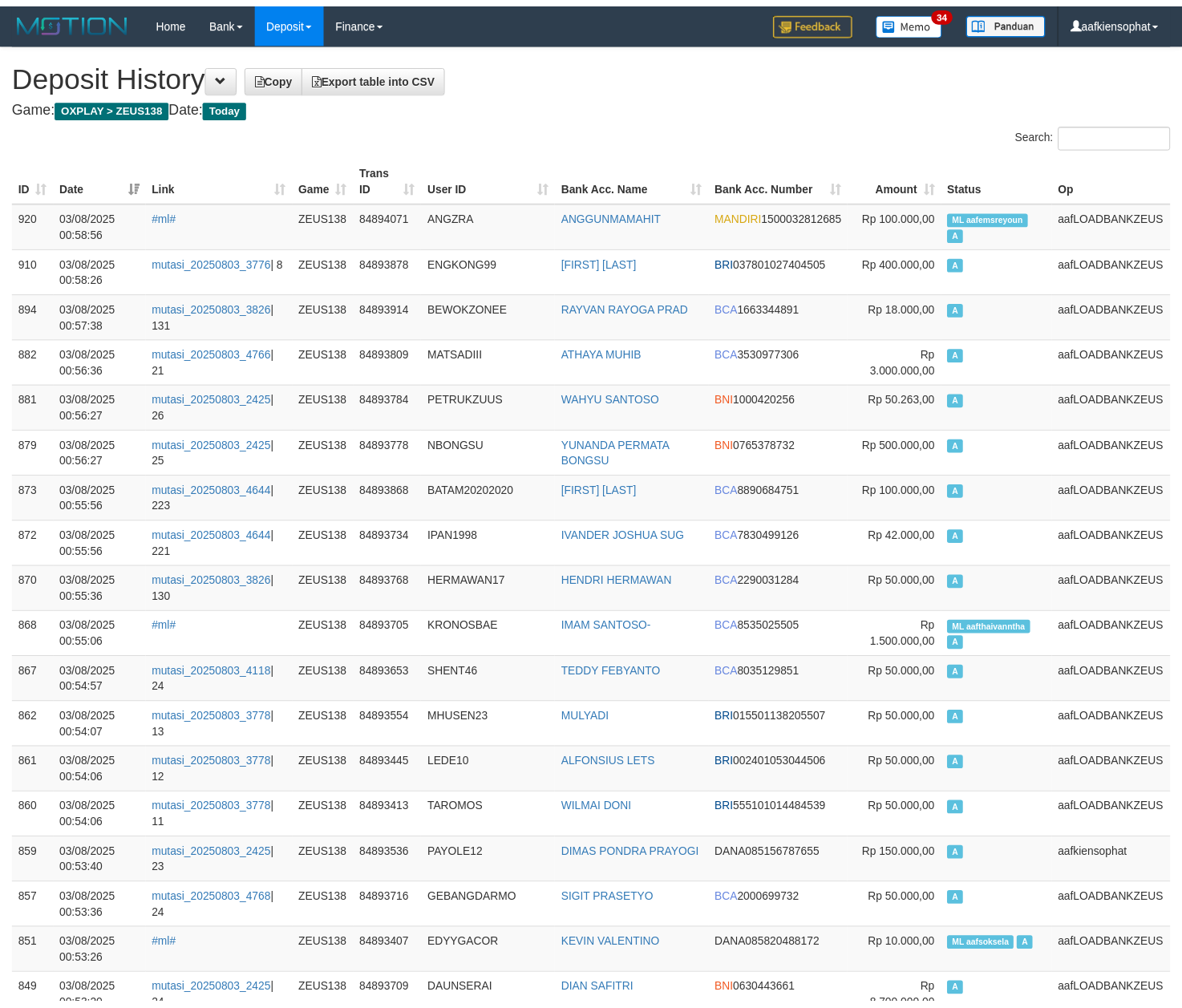 scroll, scrollTop: 0, scrollLeft: 0, axis: both 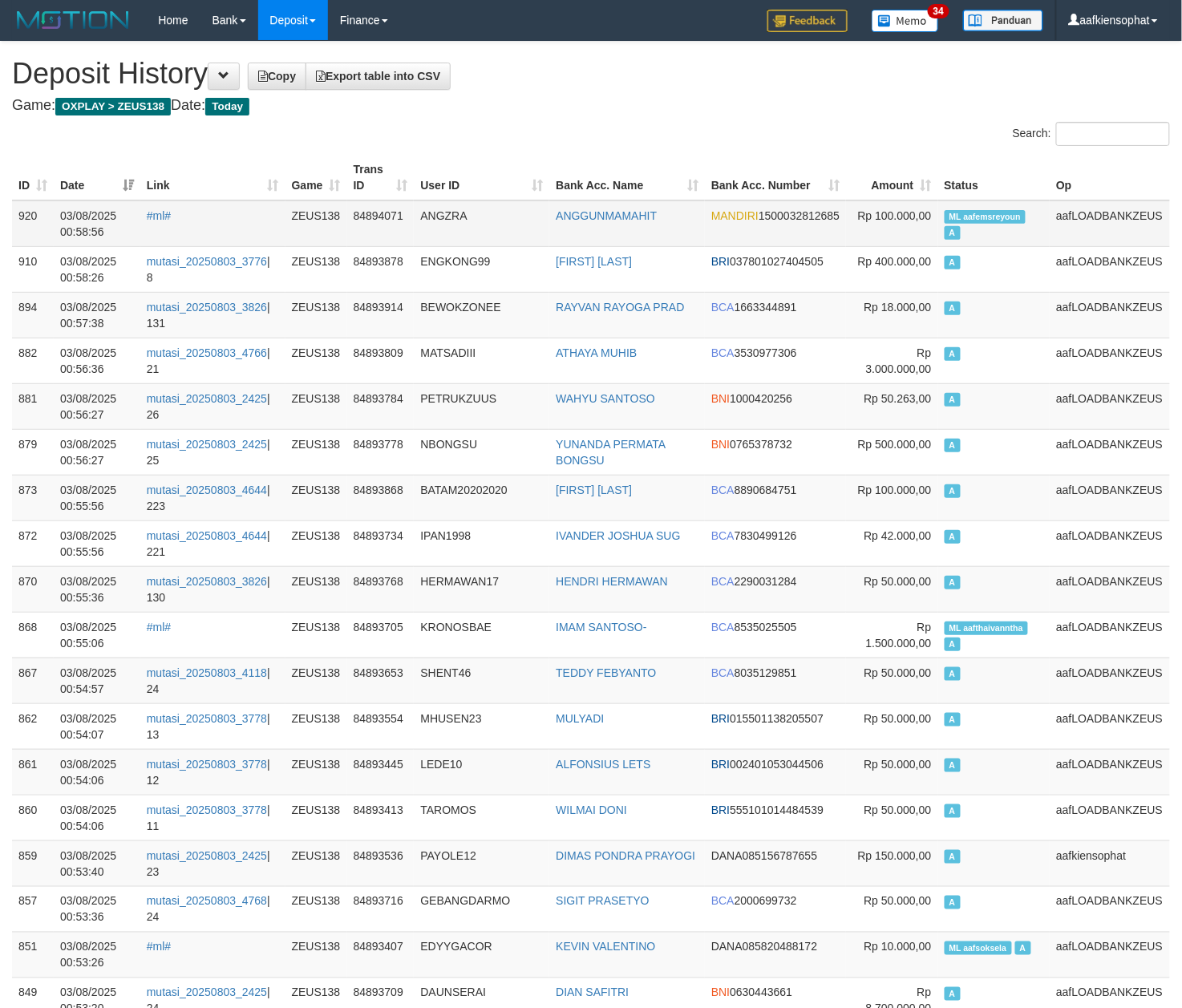 click on "ML aafemsreyoun   A" at bounding box center [994, 224] 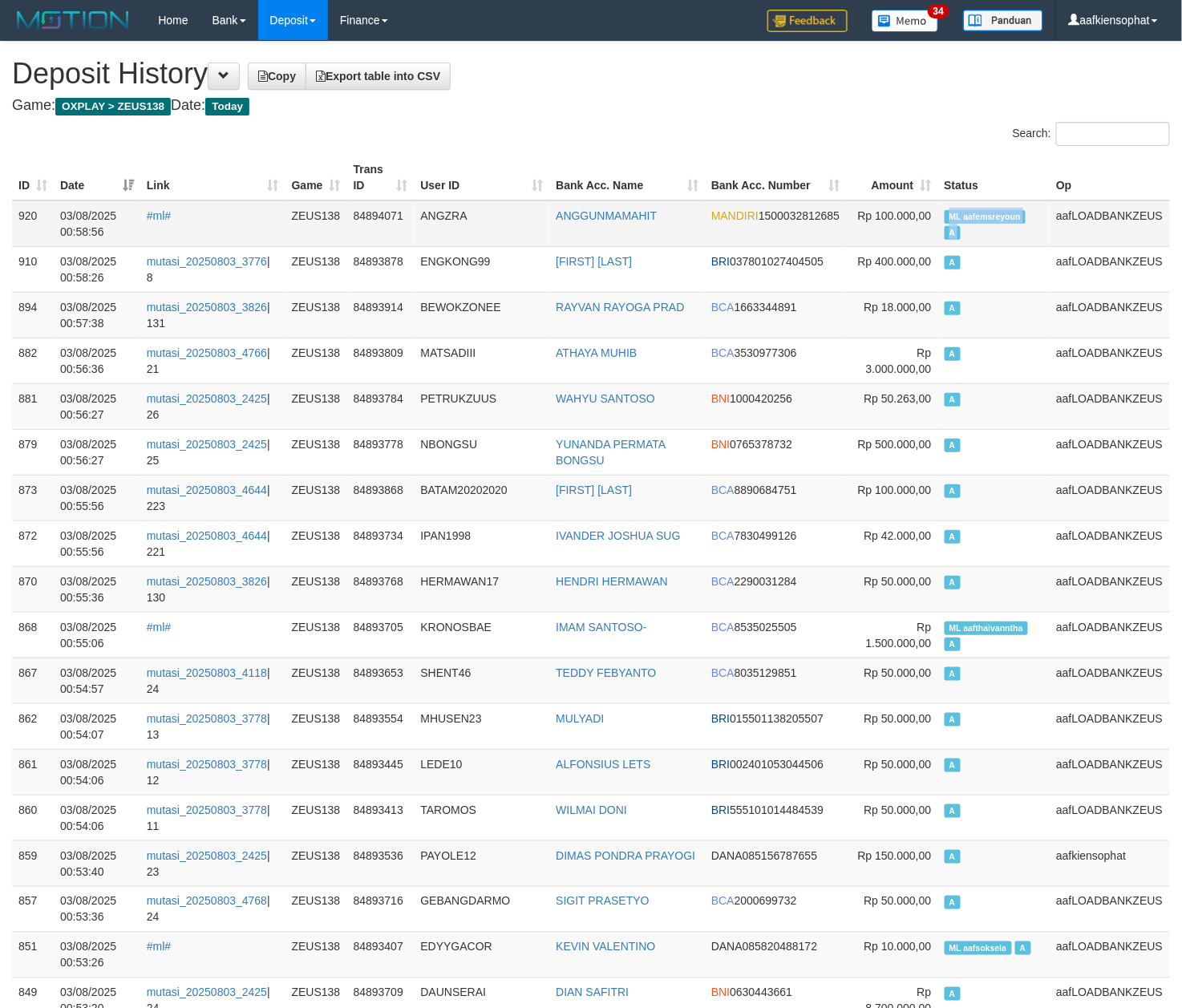 click on "ML aafemsreyoun   A" at bounding box center (994, 224) 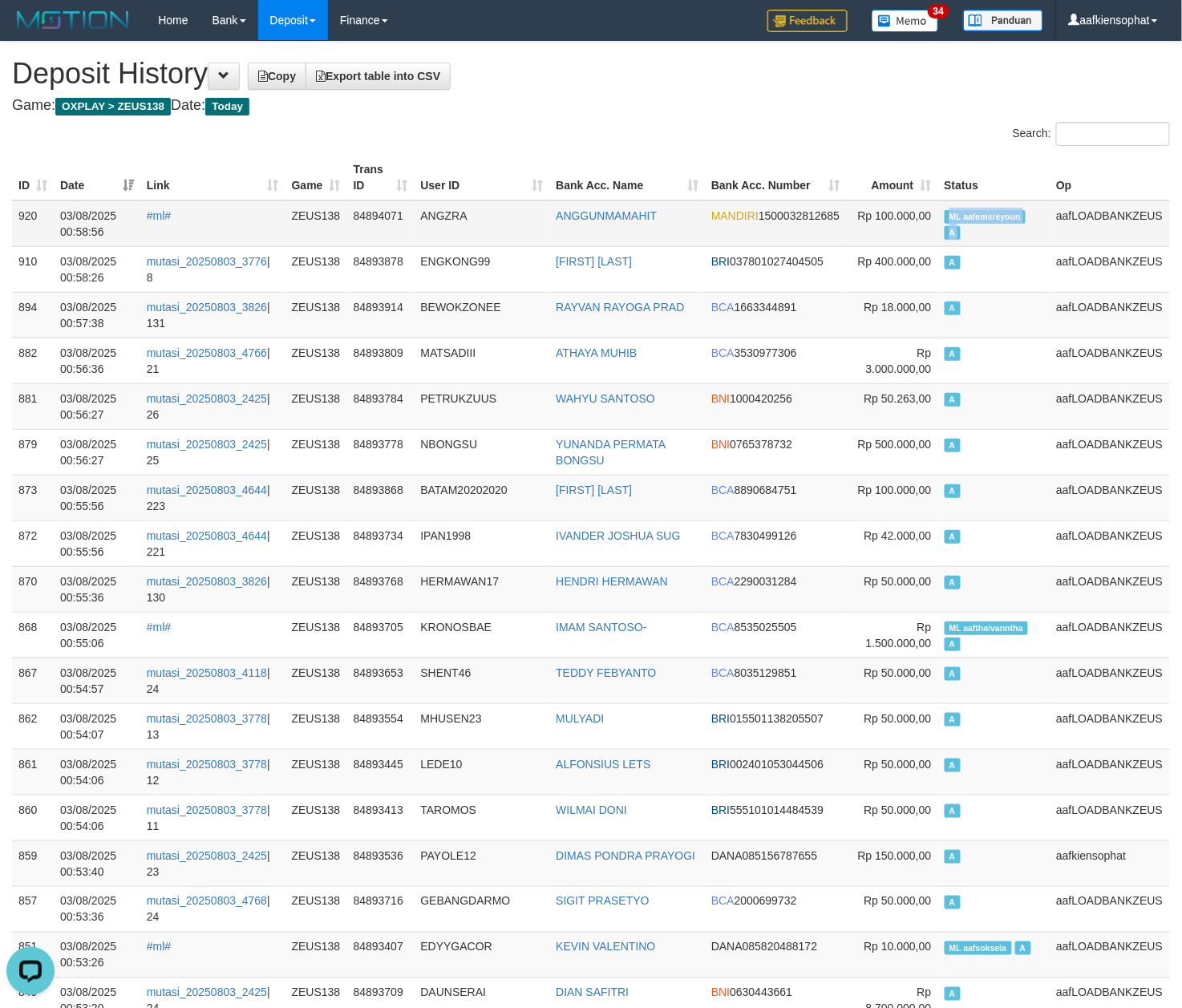 scroll, scrollTop: 0, scrollLeft: 0, axis: both 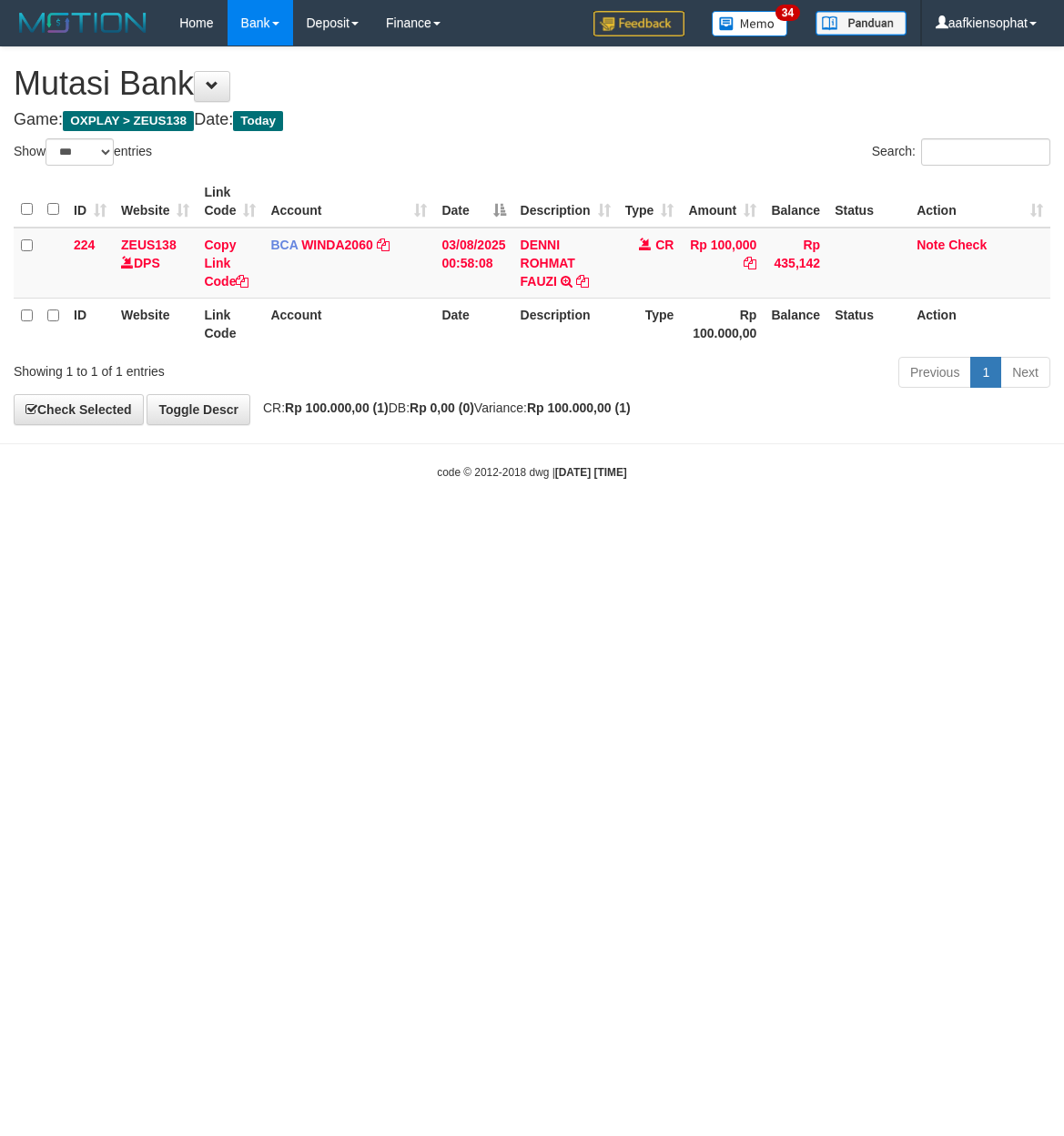 select on "***" 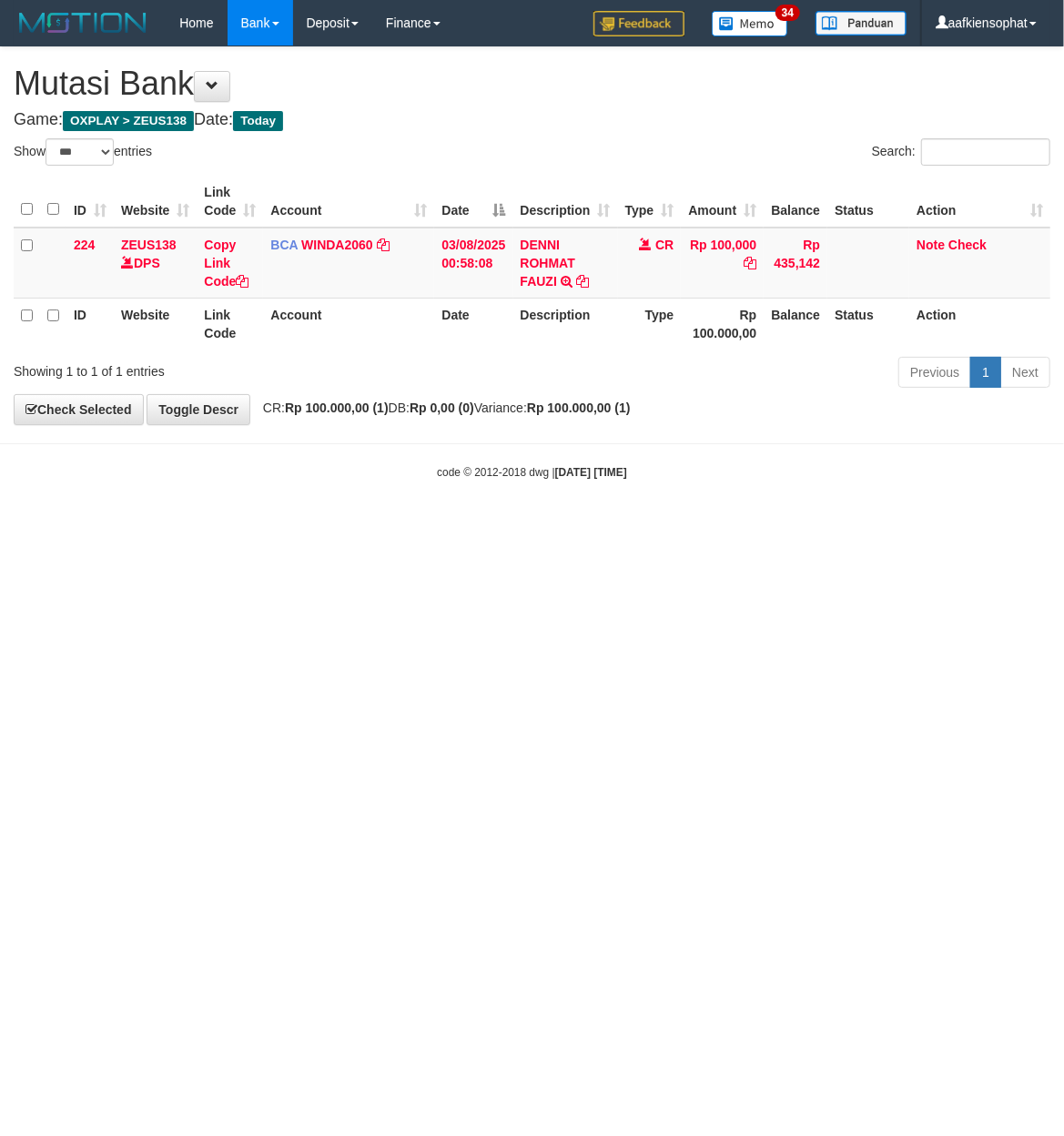 click on "**********" at bounding box center [532, 236] 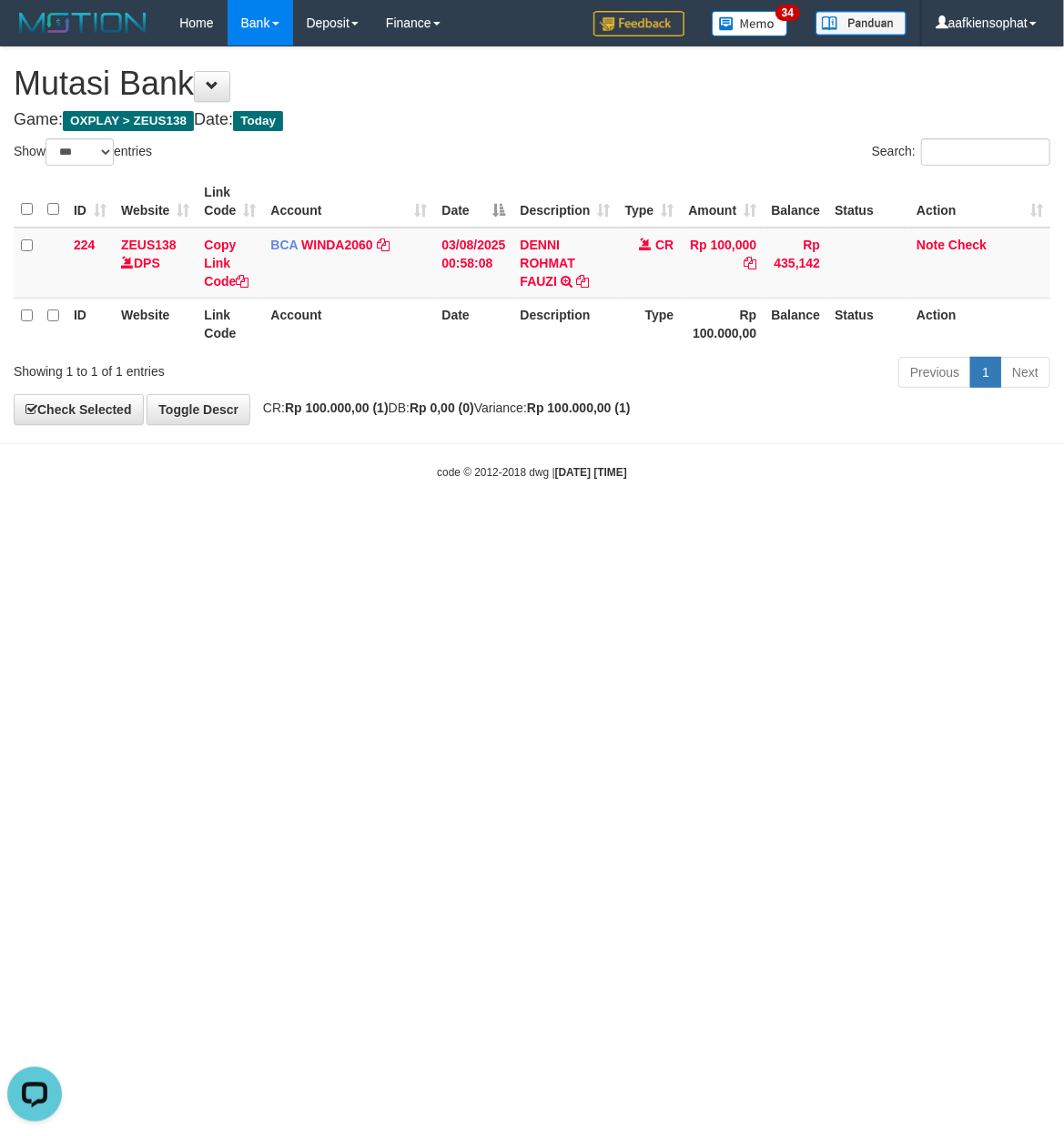 scroll, scrollTop: 0, scrollLeft: 0, axis: both 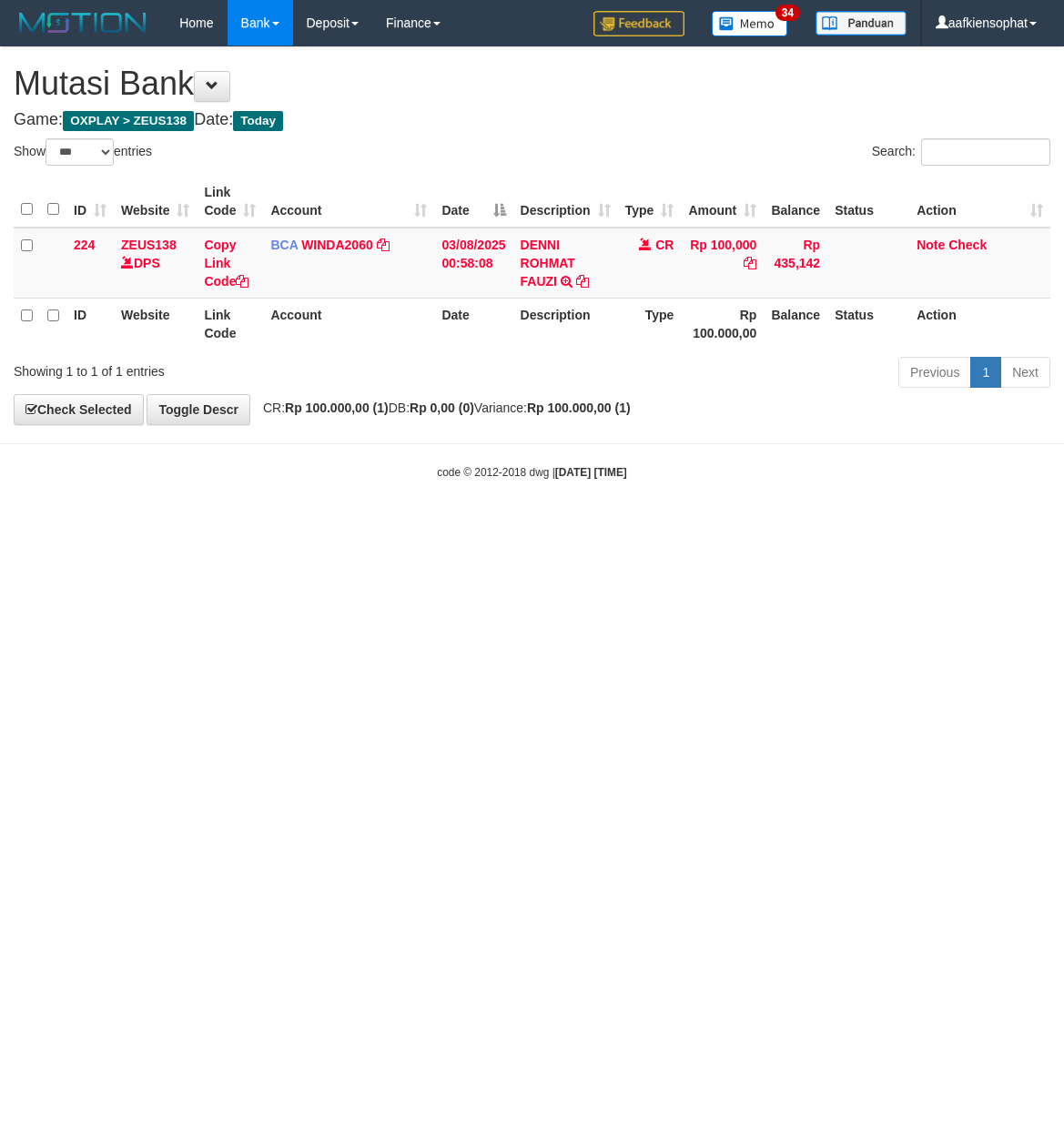 select on "***" 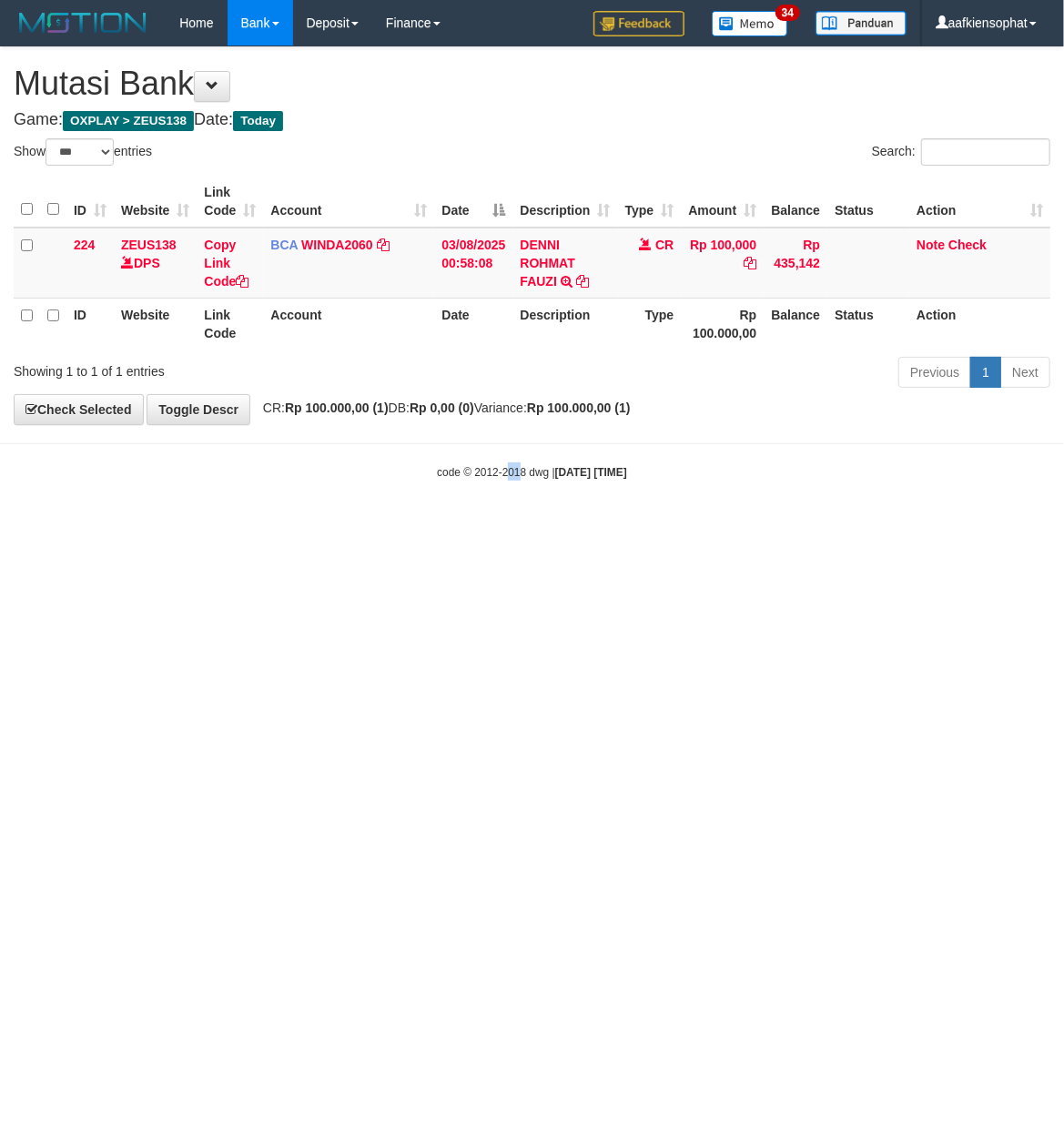 click on "Toggle navigation
Home
Bank
Account List
Load
By Website
Group
[OXPLAY]													ZEUS138
By Load Group (DPS)" at bounding box center [532, 263] 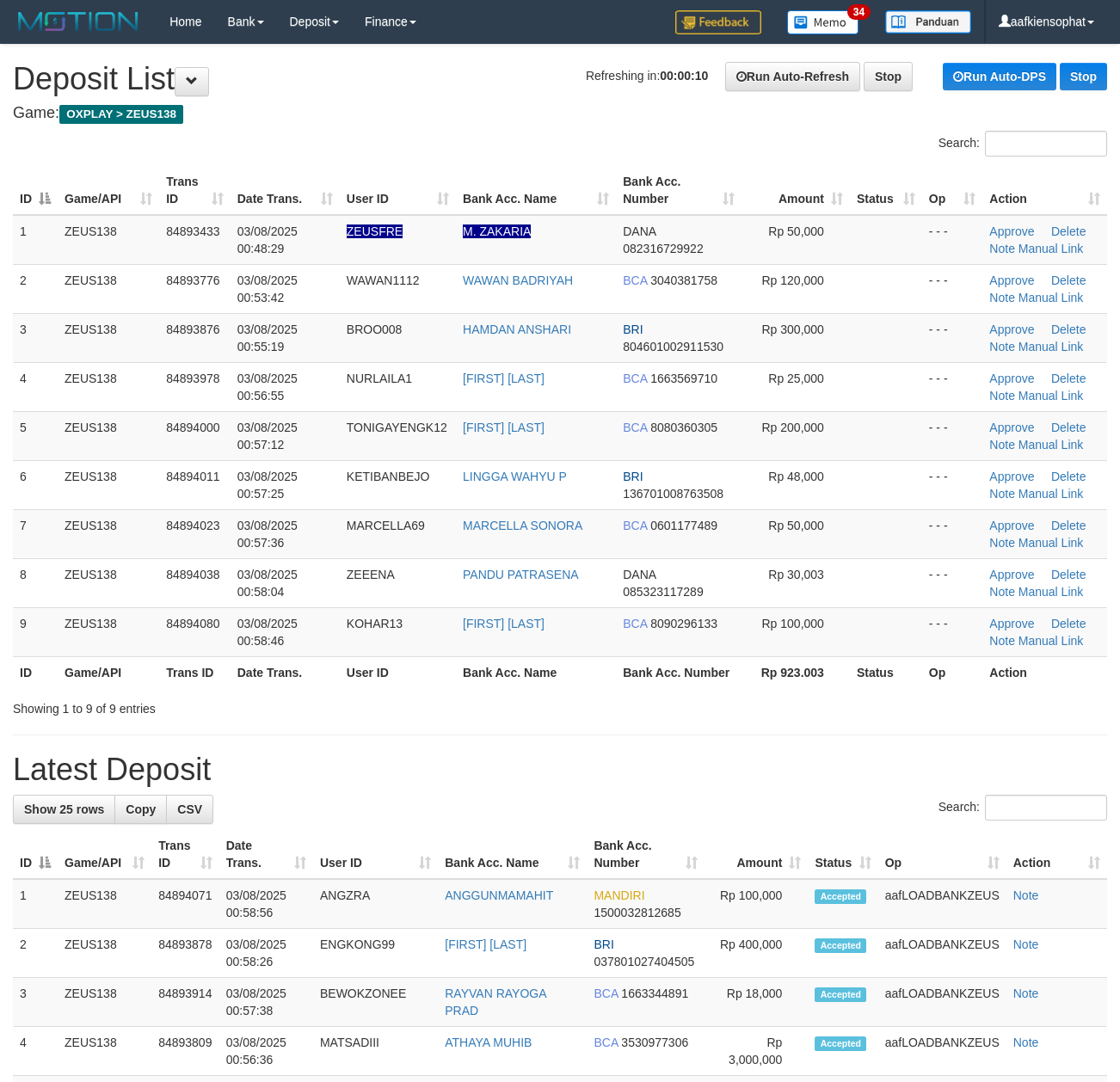 scroll, scrollTop: 0, scrollLeft: 0, axis: both 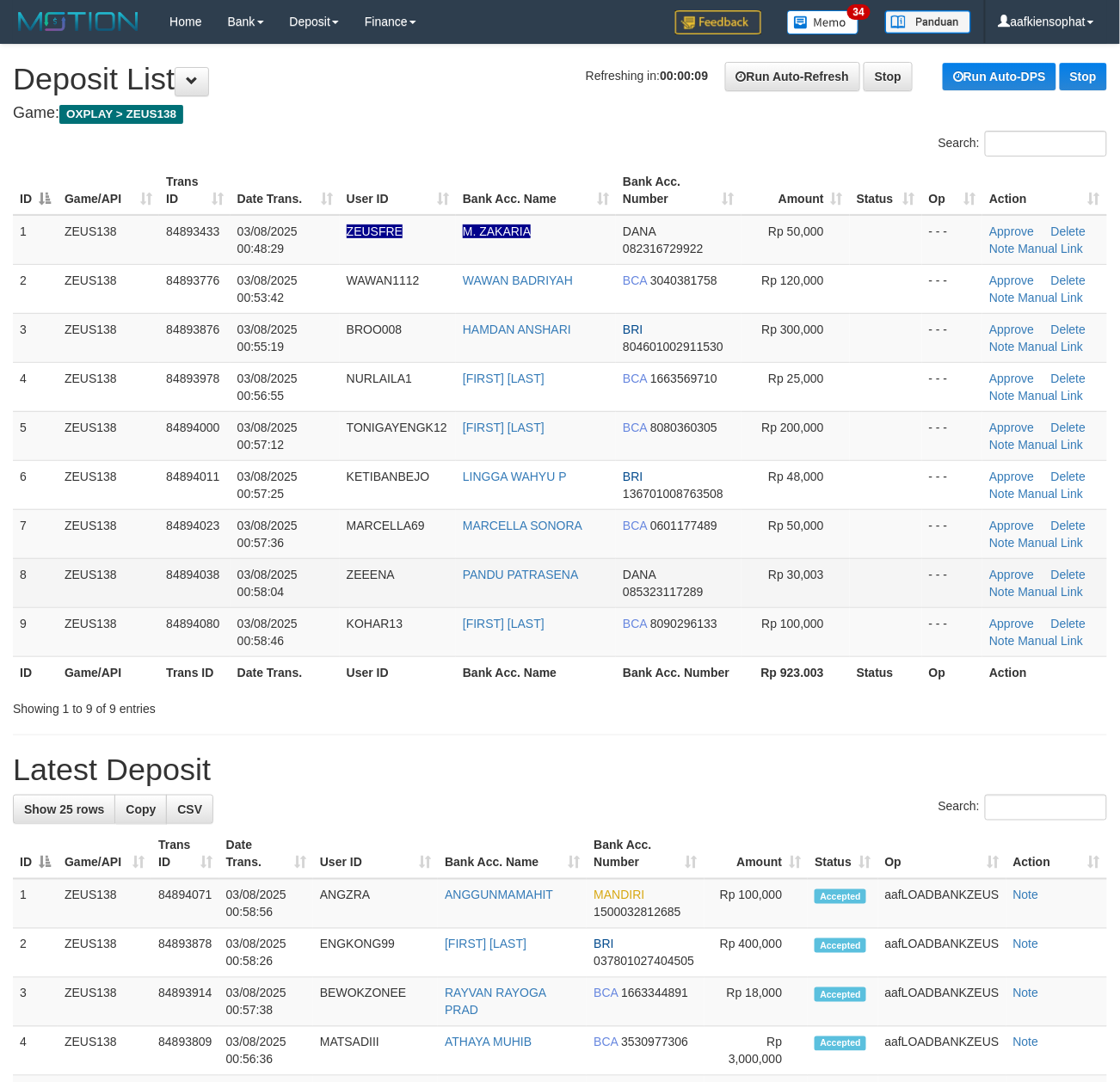 drag, startPoint x: 672, startPoint y: 557, endPoint x: 785, endPoint y: 571, distance: 113.86395 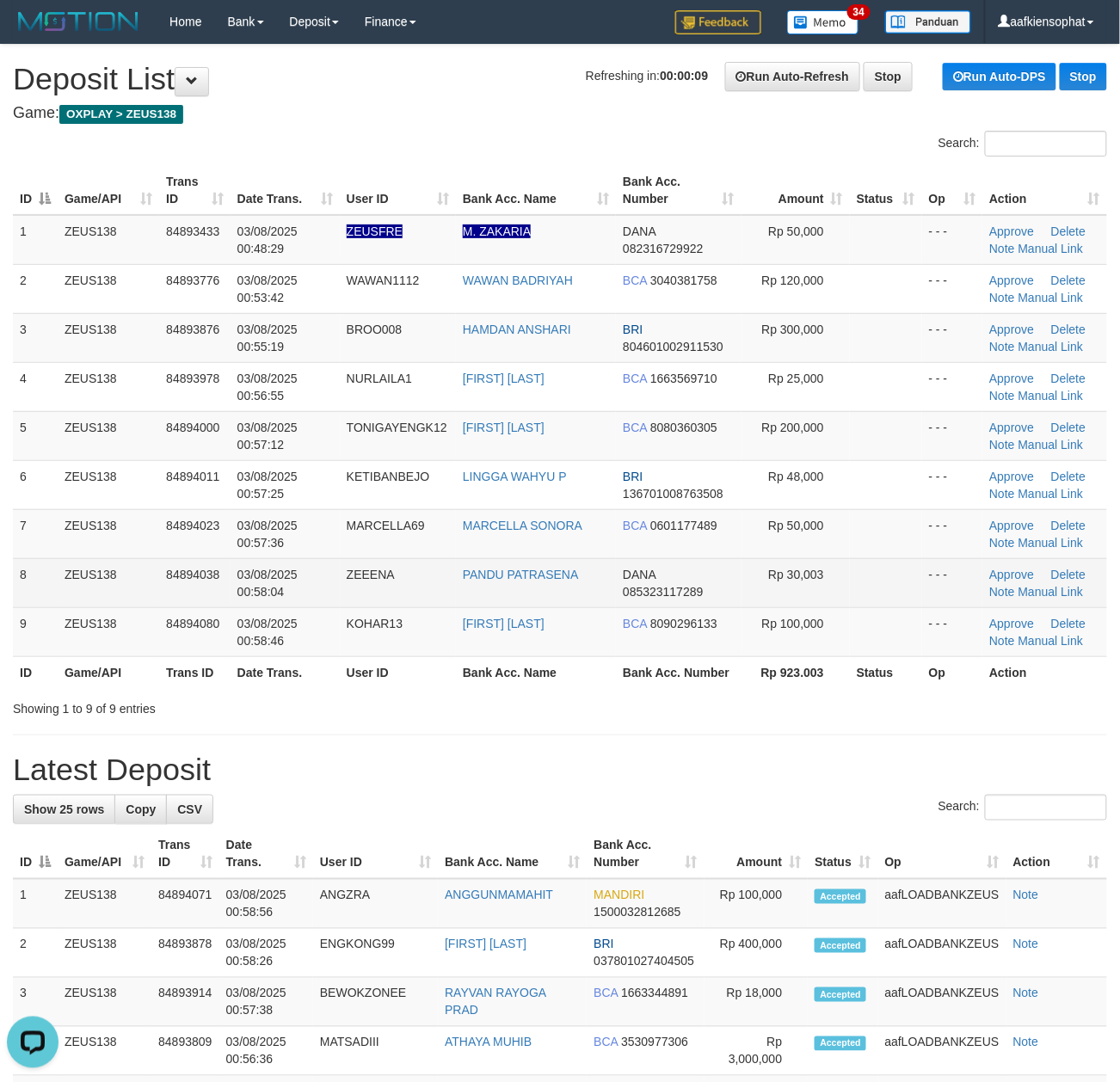 scroll, scrollTop: 0, scrollLeft: 0, axis: both 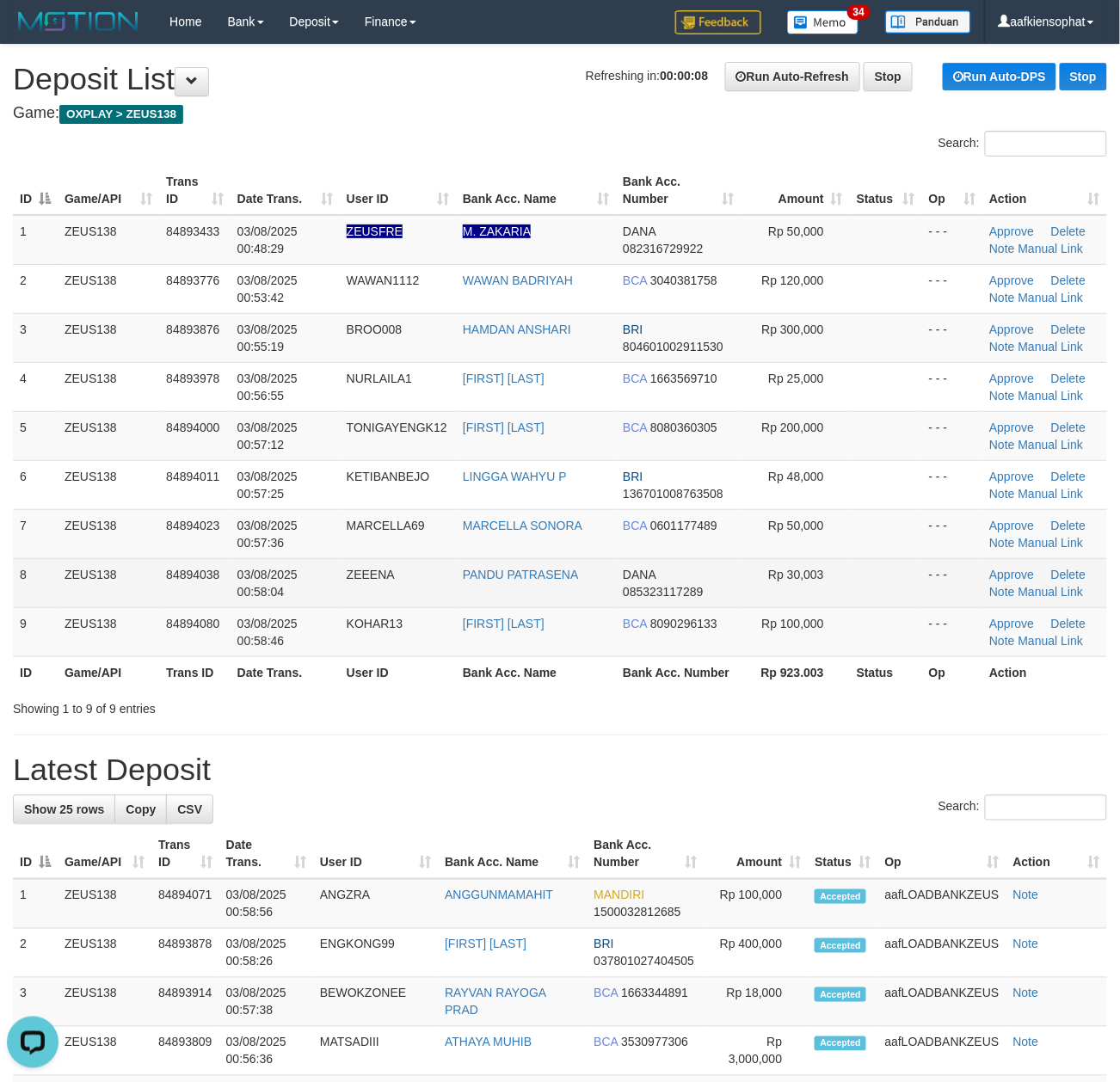click on "DANA
085323117289" at bounding box center (679, 582) 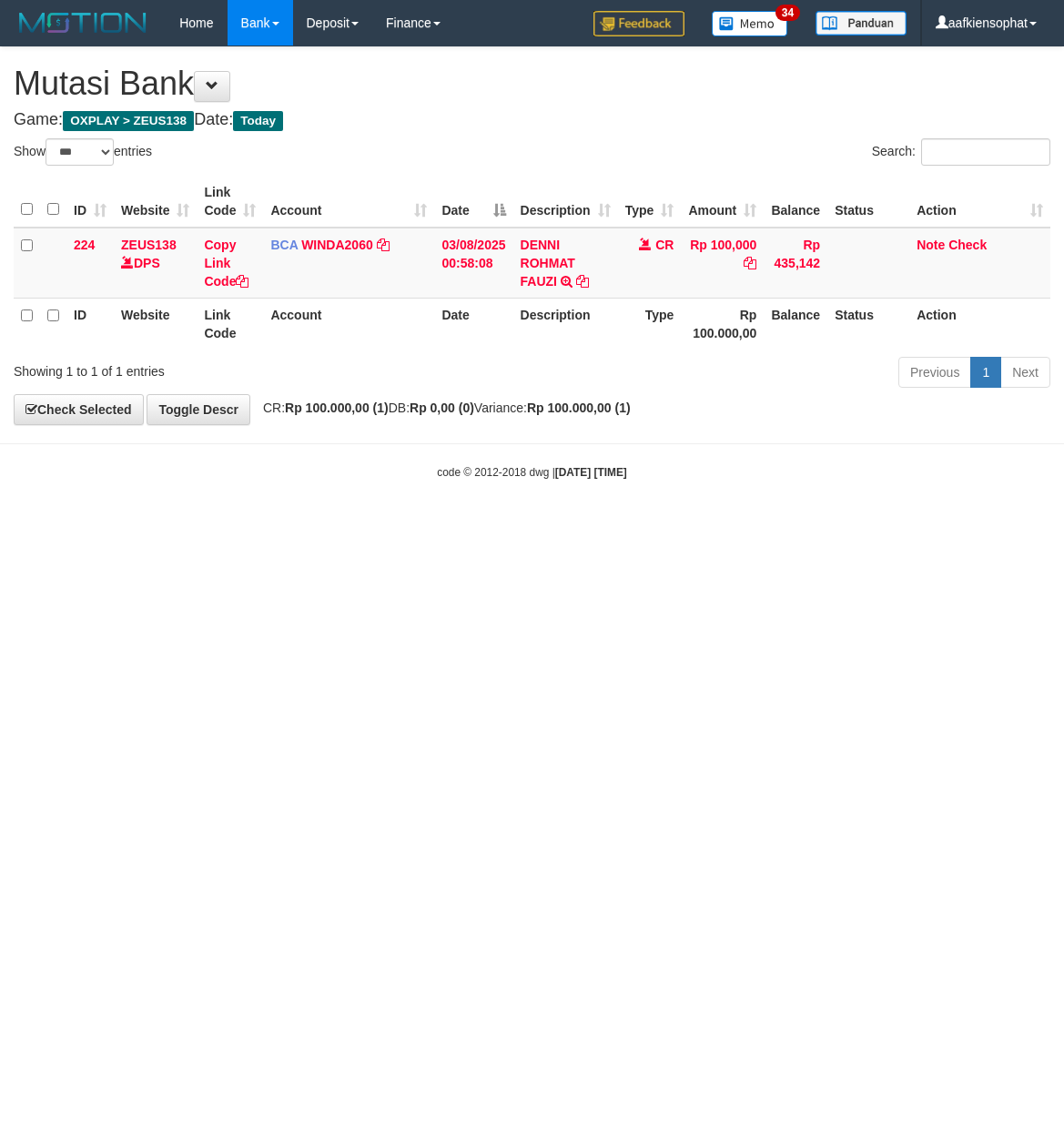 select on "***" 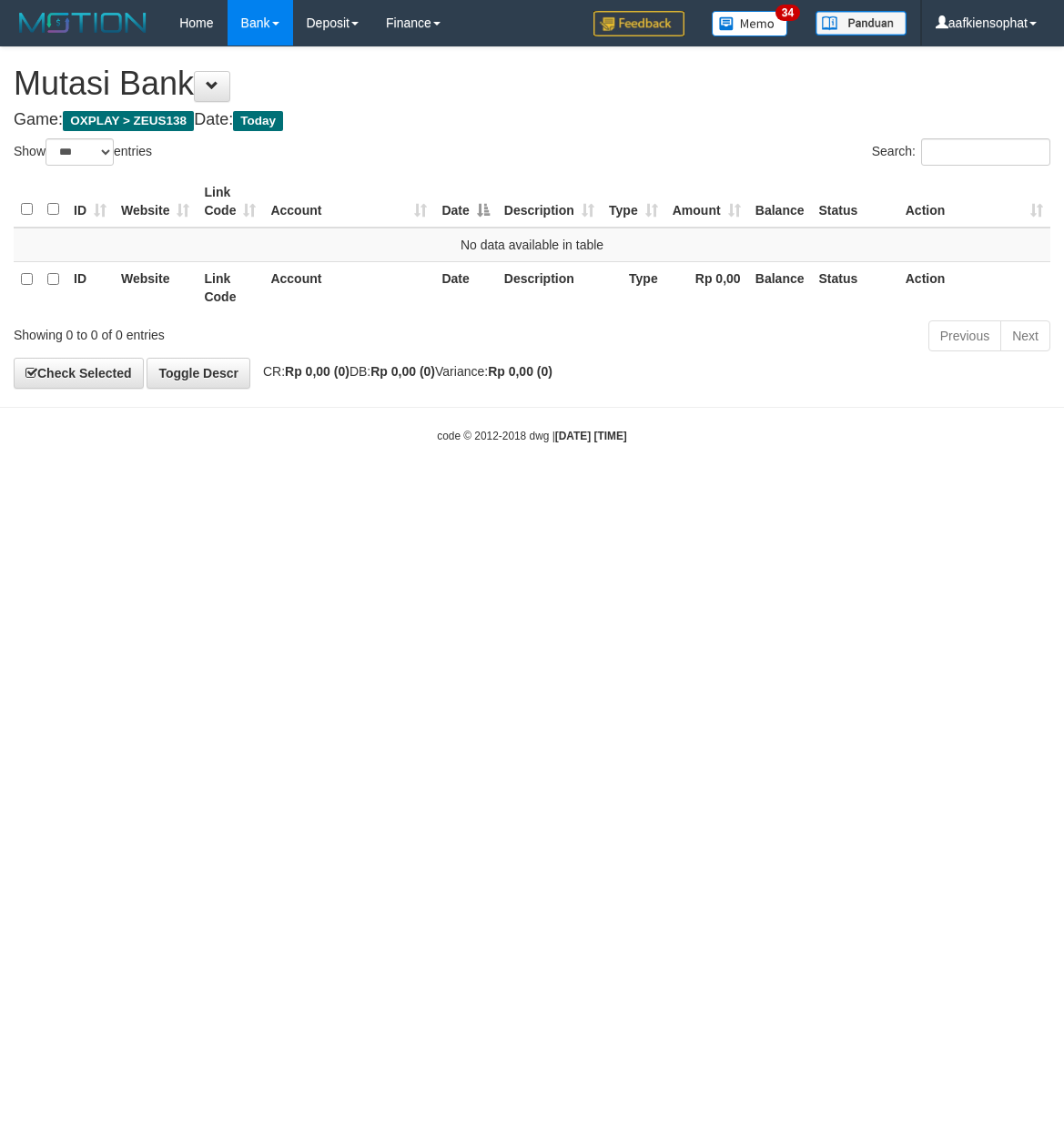 select on "***" 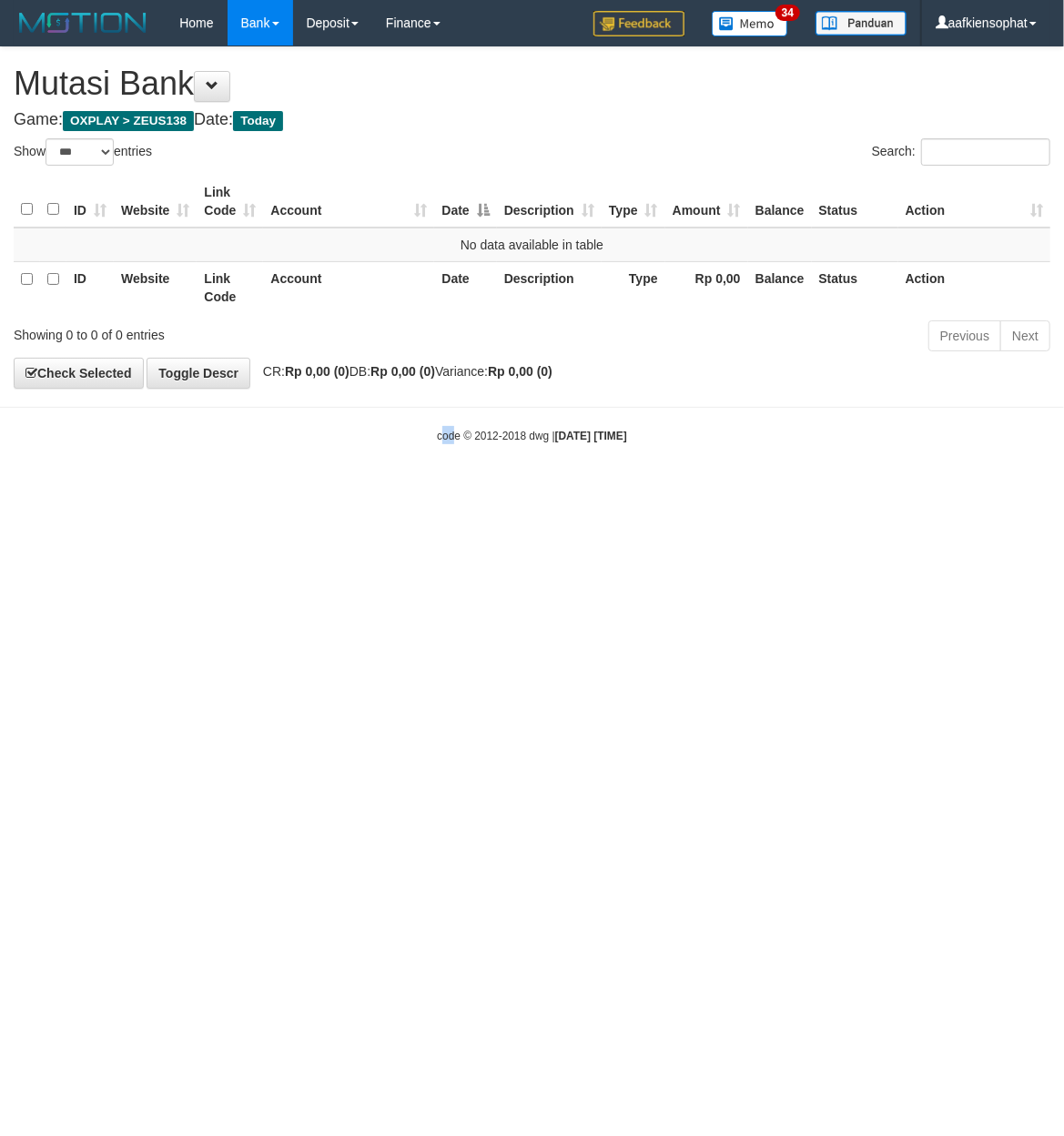 drag, startPoint x: 438, startPoint y: 614, endPoint x: 0, endPoint y: 609, distance: 438.029 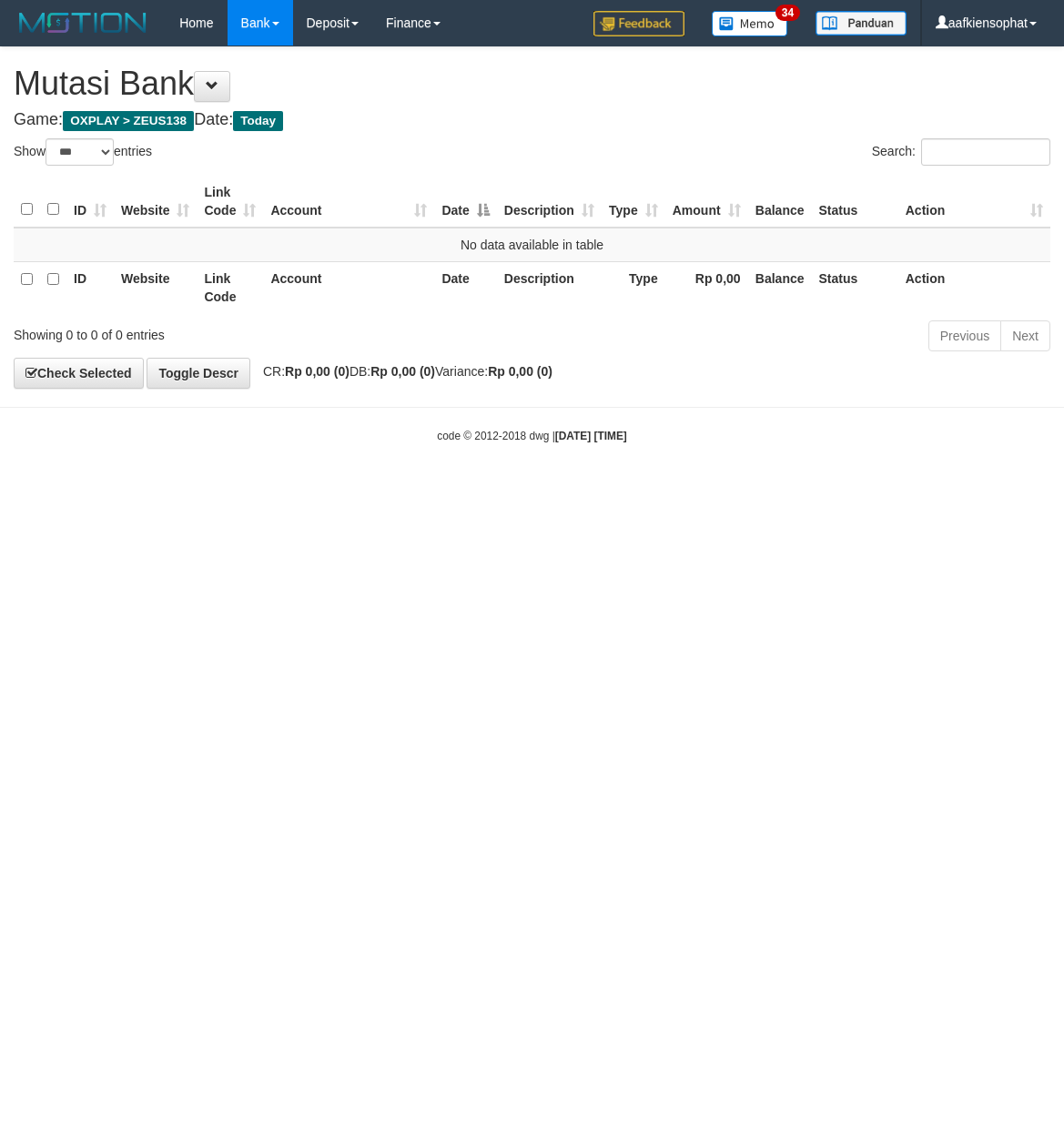select on "***" 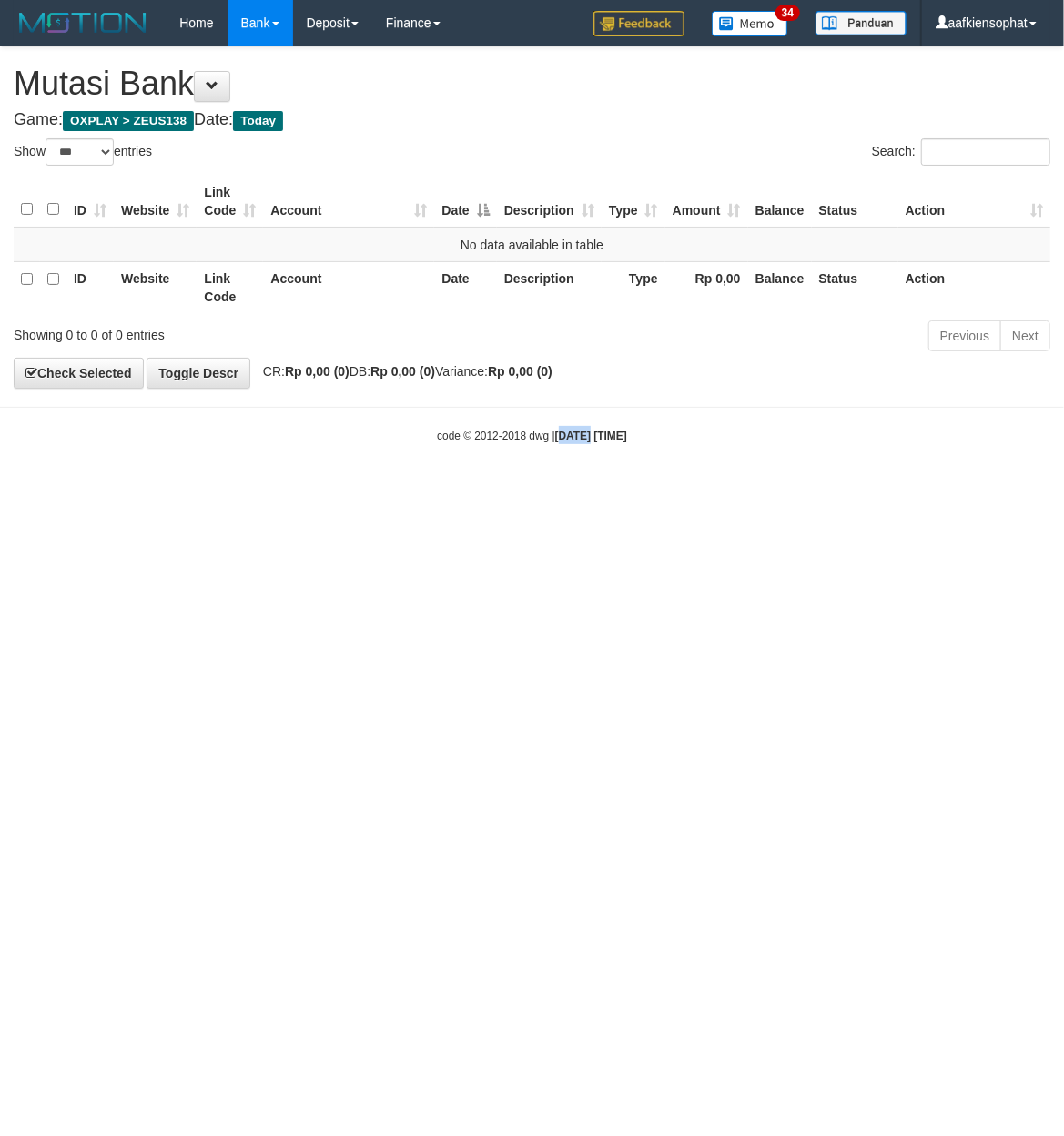 click on "Toggle navigation
Home
Bank
Account List
Load
By Website
Group
[OXPLAY]													ZEUS138
By Load Group (DPS)
Sync" at bounding box center [532, 245] 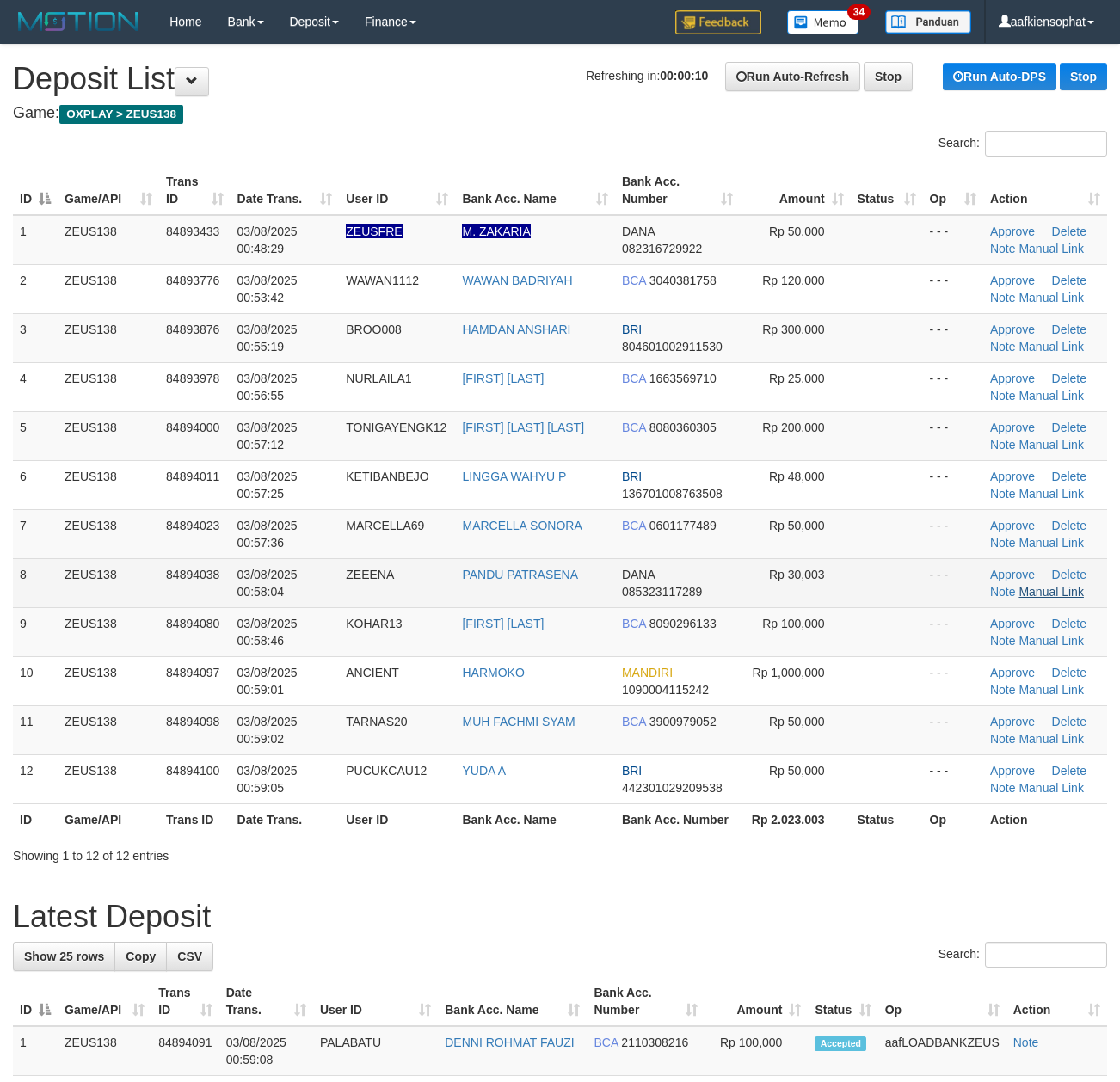 scroll, scrollTop: 0, scrollLeft: 0, axis: both 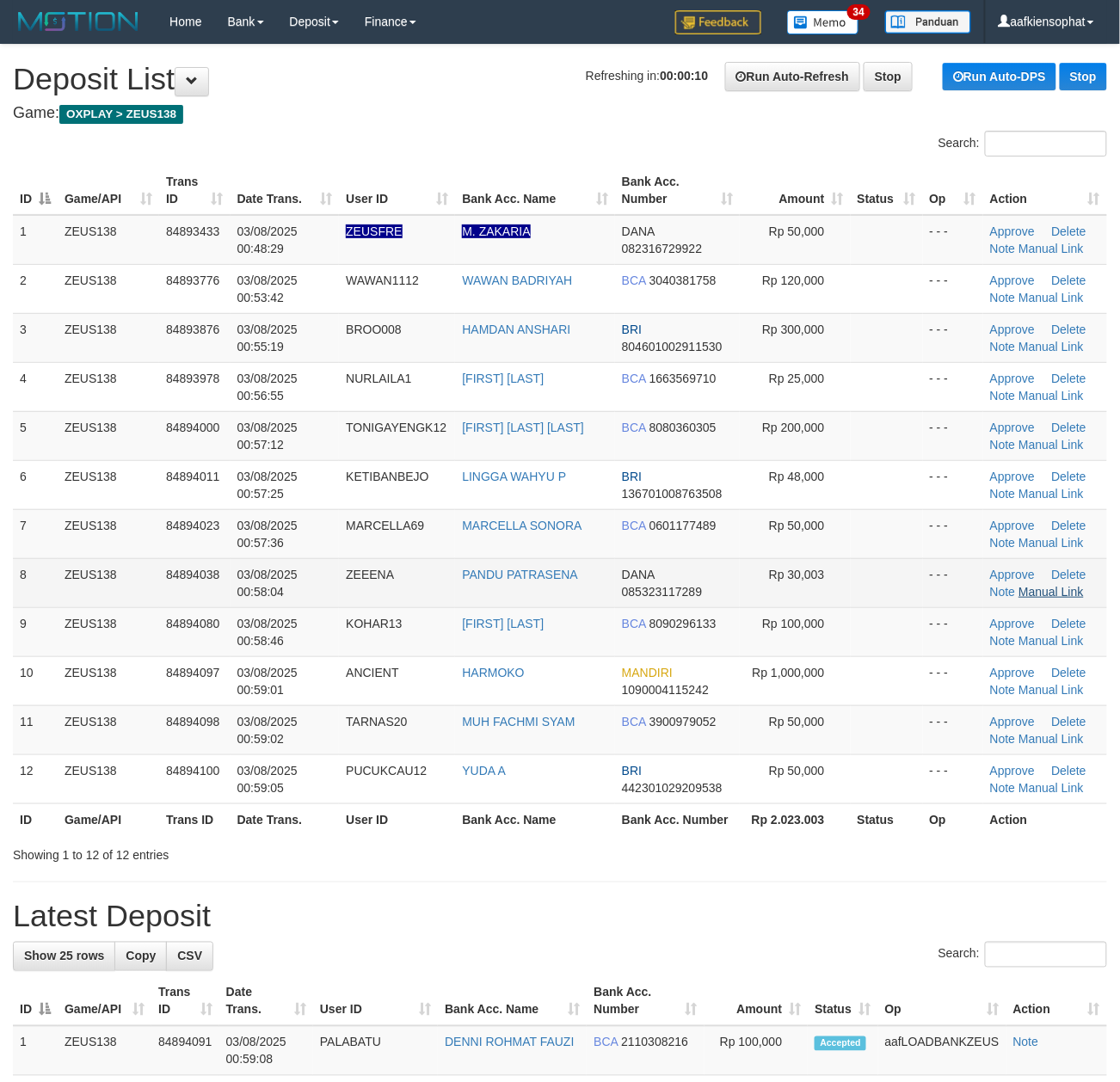 click on "ZEEENA" at bounding box center (397, 582) 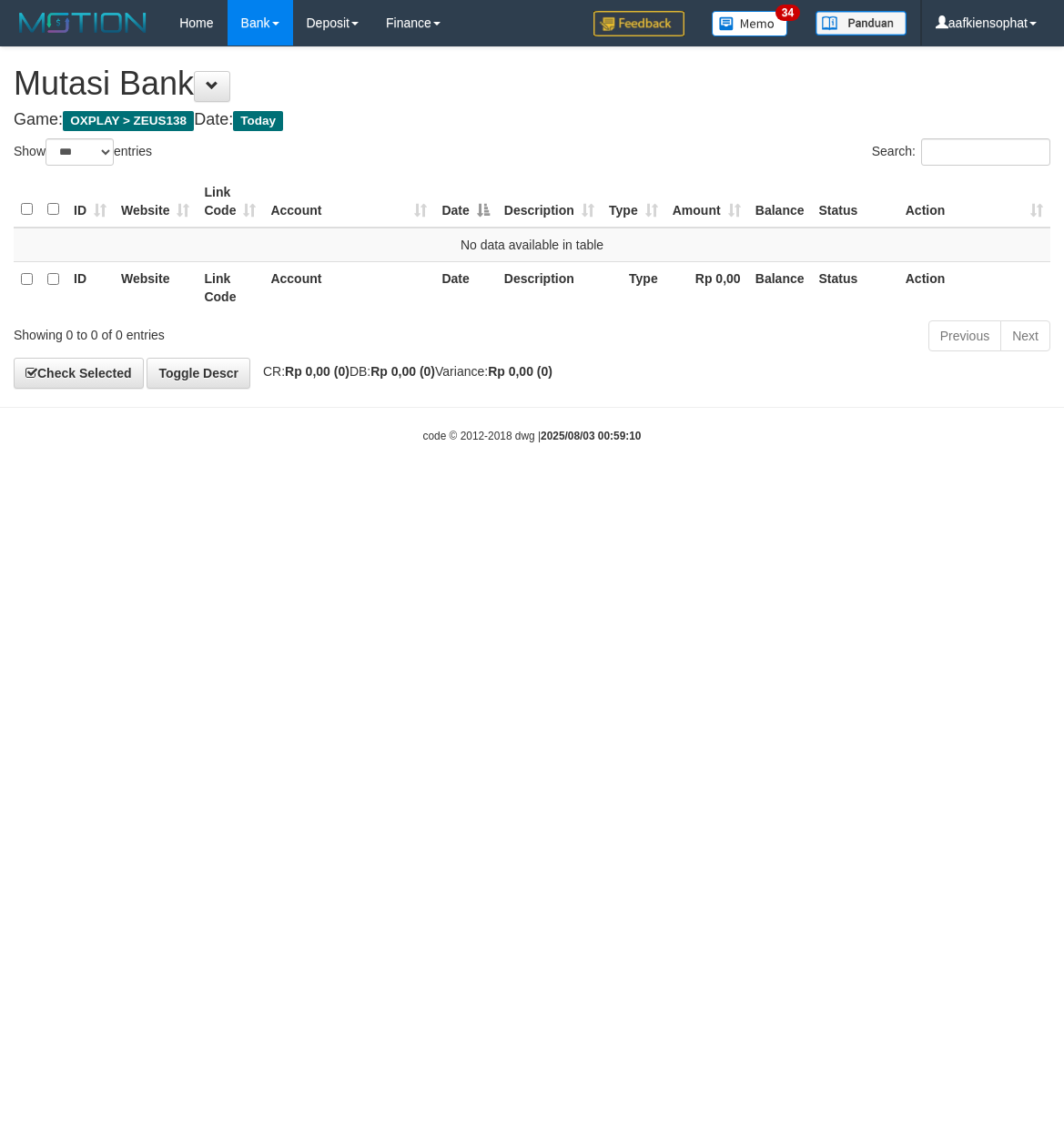 select on "***" 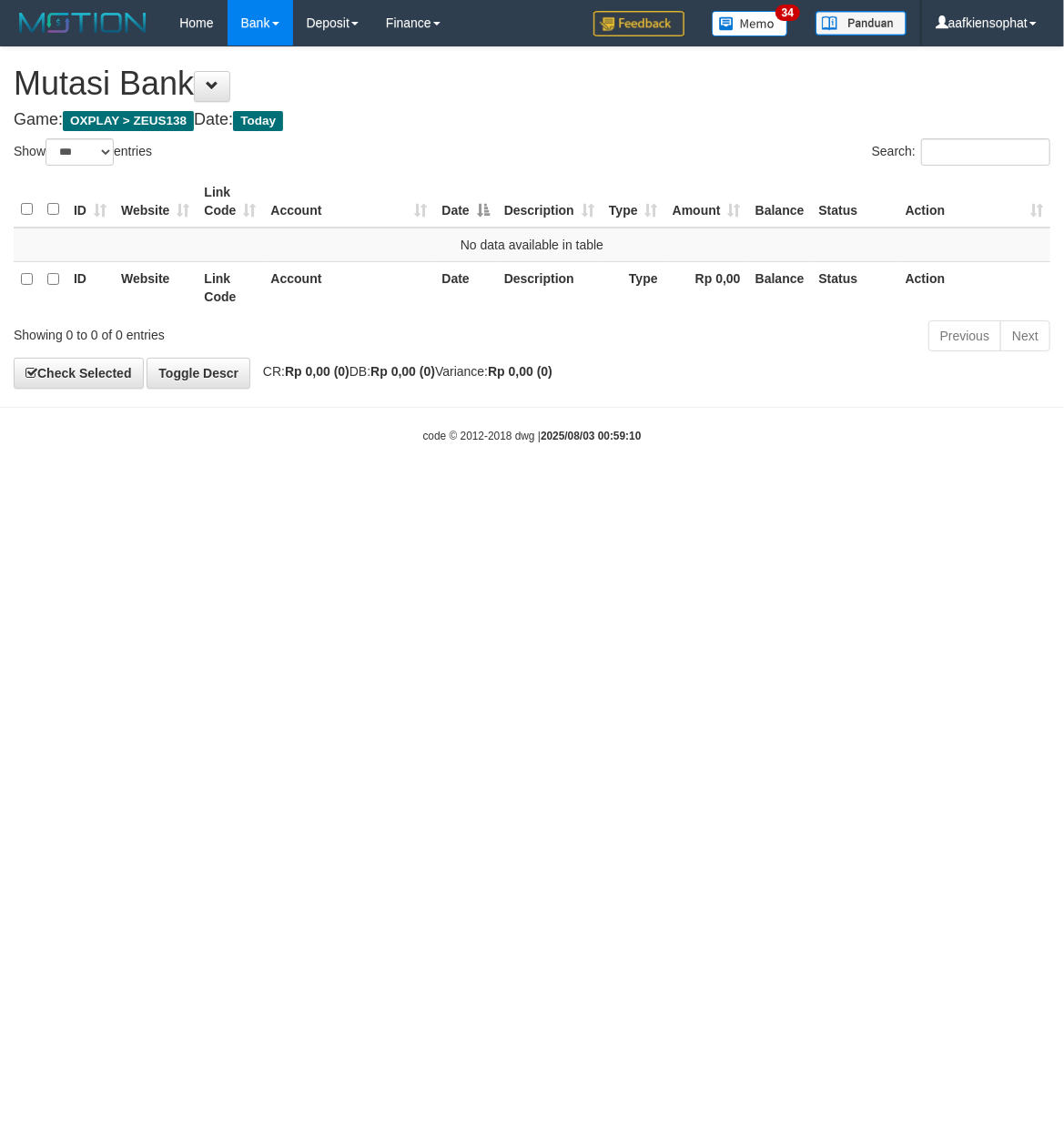 click on "Toggle navigation
Home
Bank
Account List
Load
By Website
Group
[OXPLAY]													ZEUS138
By Load Group (DPS)
Sync" at bounding box center [532, 245] 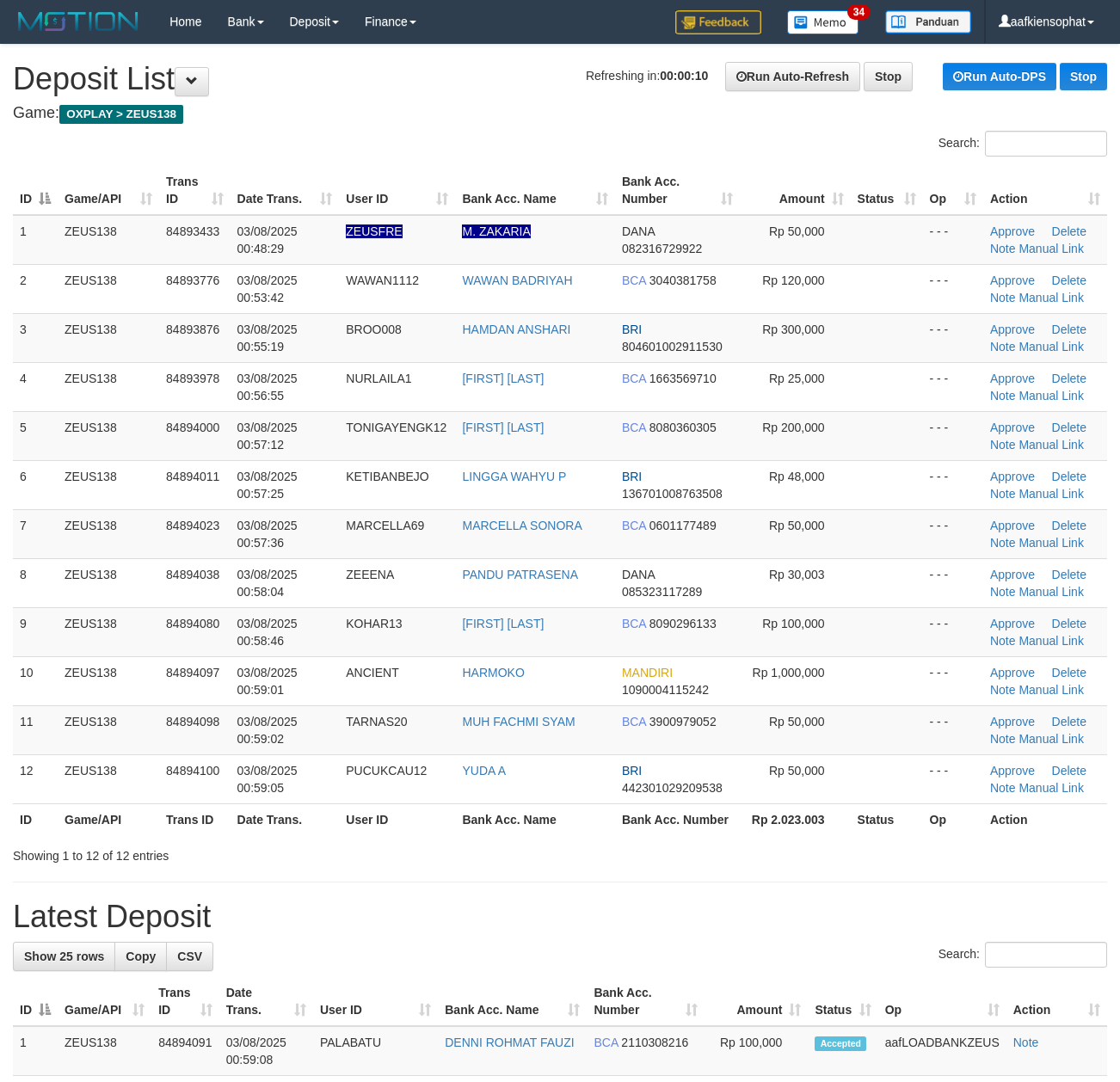scroll, scrollTop: 0, scrollLeft: 0, axis: both 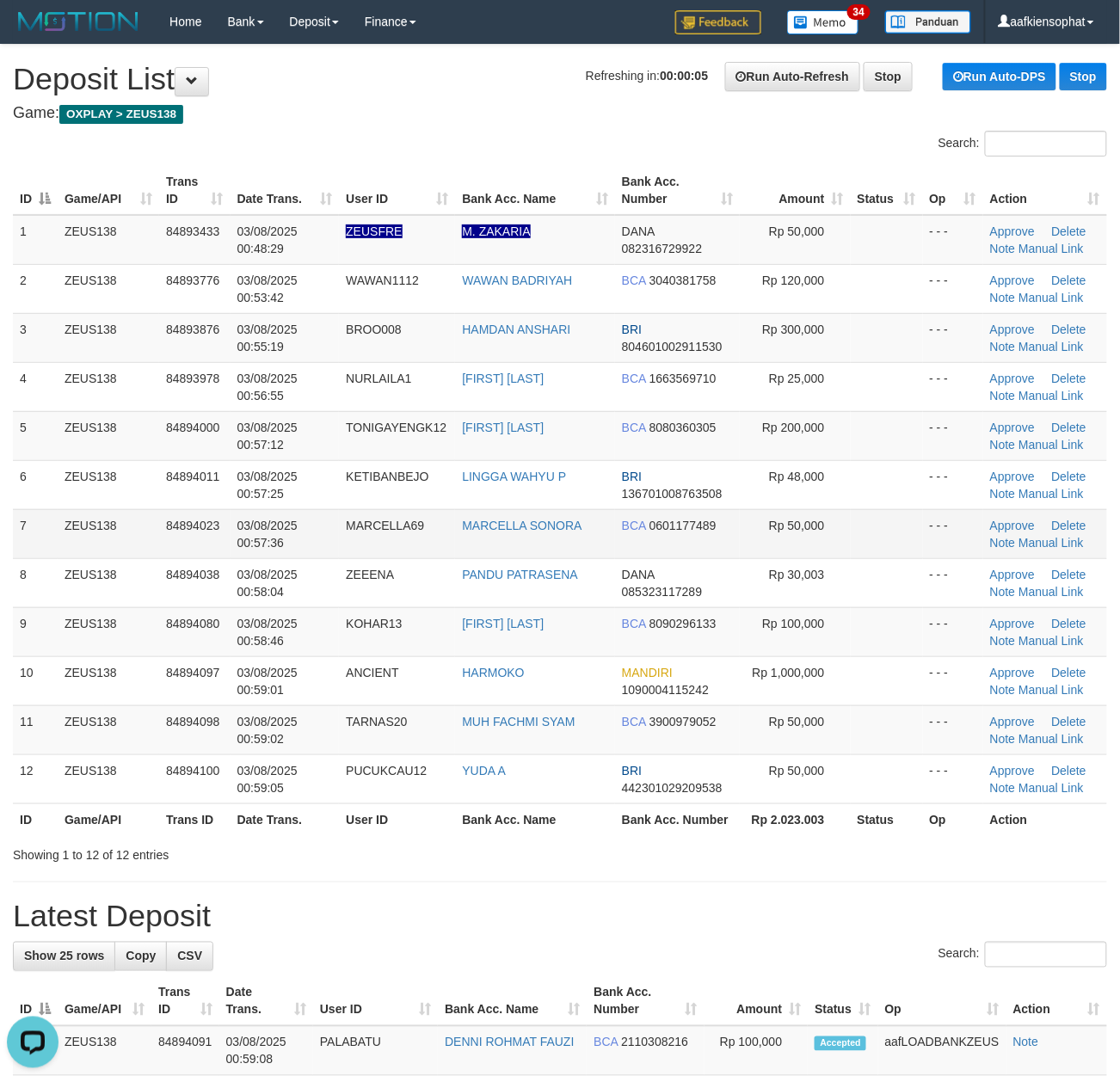 drag, startPoint x: 120, startPoint y: 540, endPoint x: 1127, endPoint y: 571, distance: 1007.477 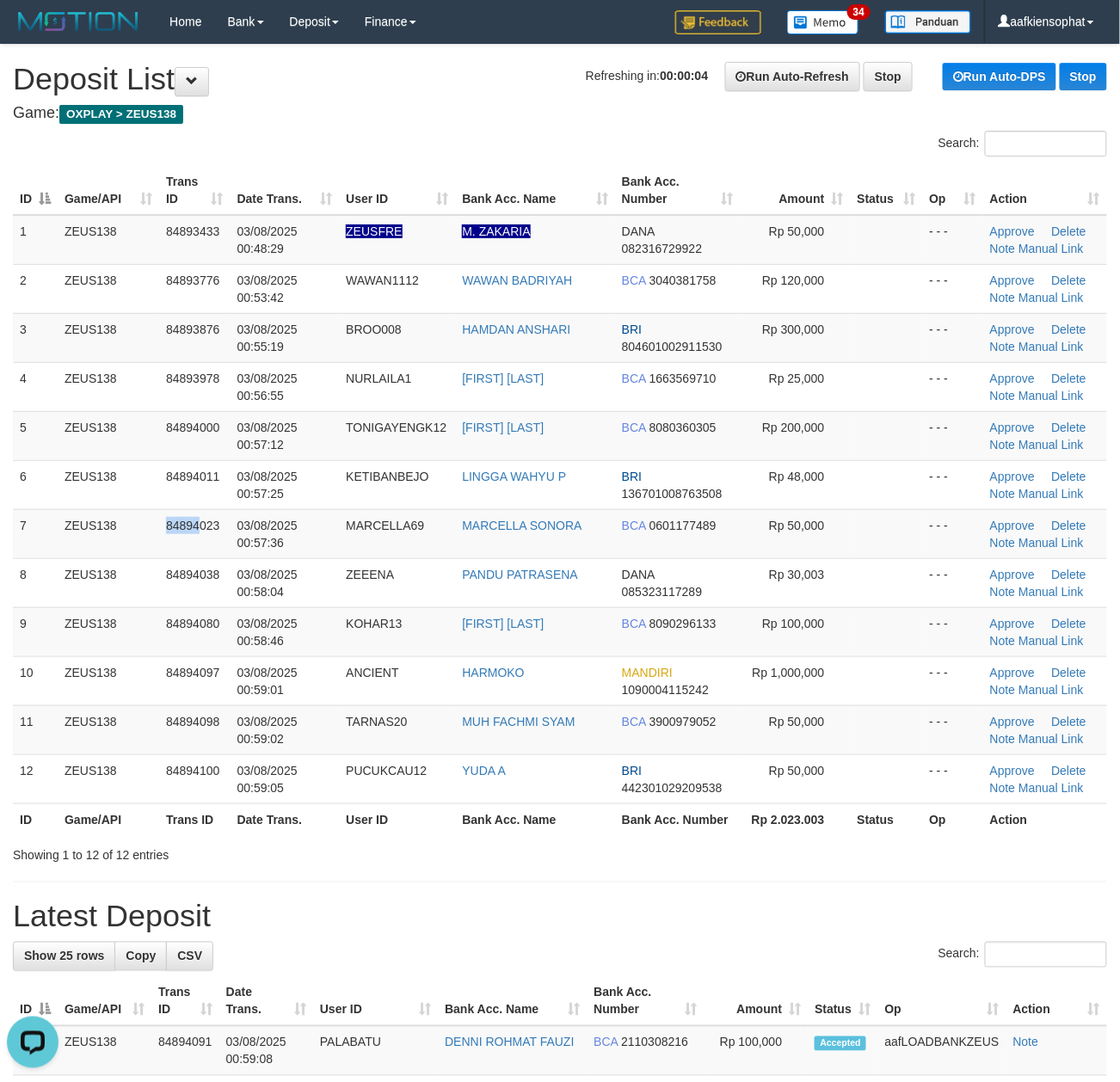 drag, startPoint x: 112, startPoint y: 627, endPoint x: 1115, endPoint y: 624, distance: 1003.0045 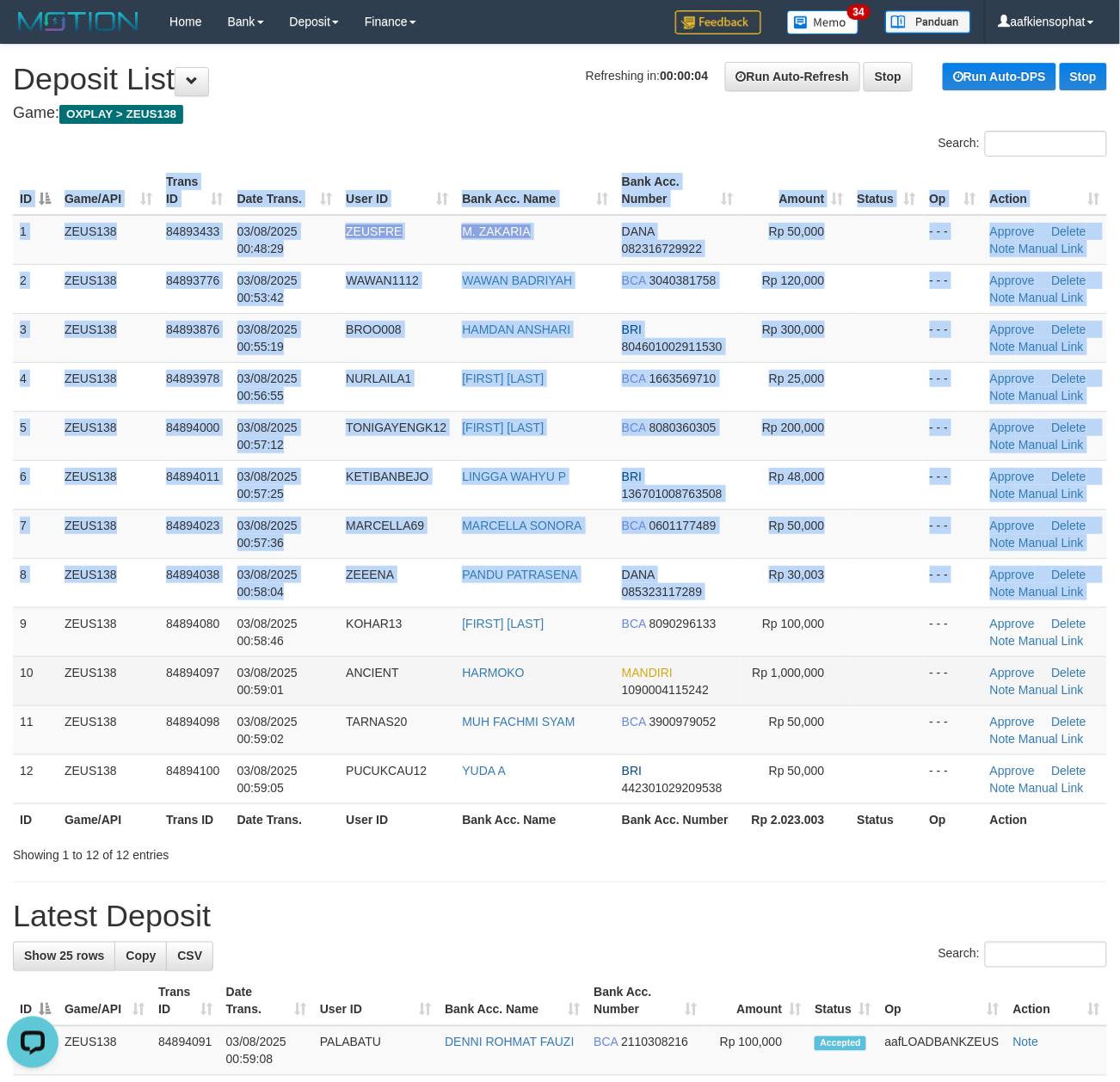 drag, startPoint x: 5, startPoint y: 628, endPoint x: 1068, endPoint y: 682, distance: 1064.3707 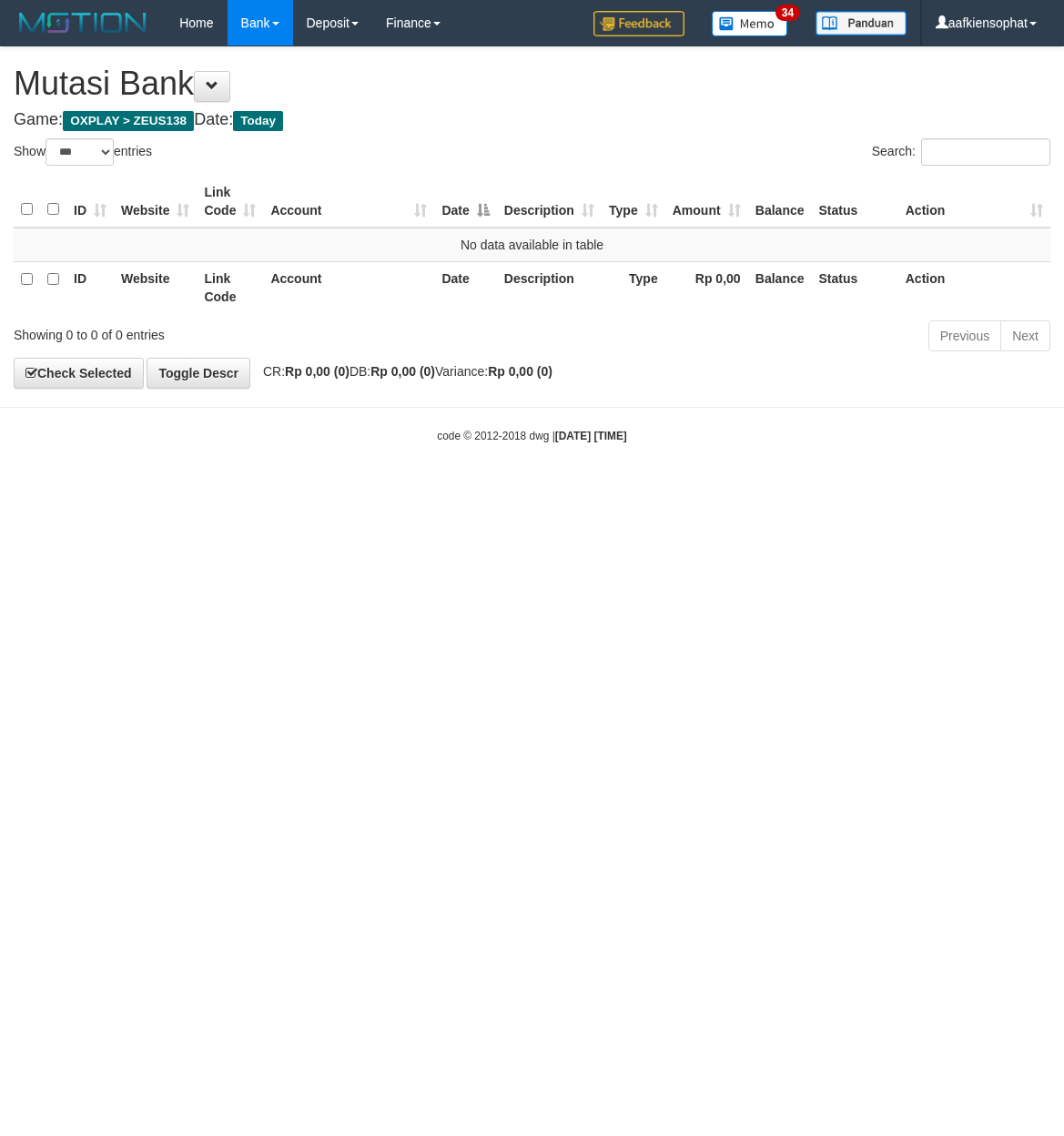 select on "***" 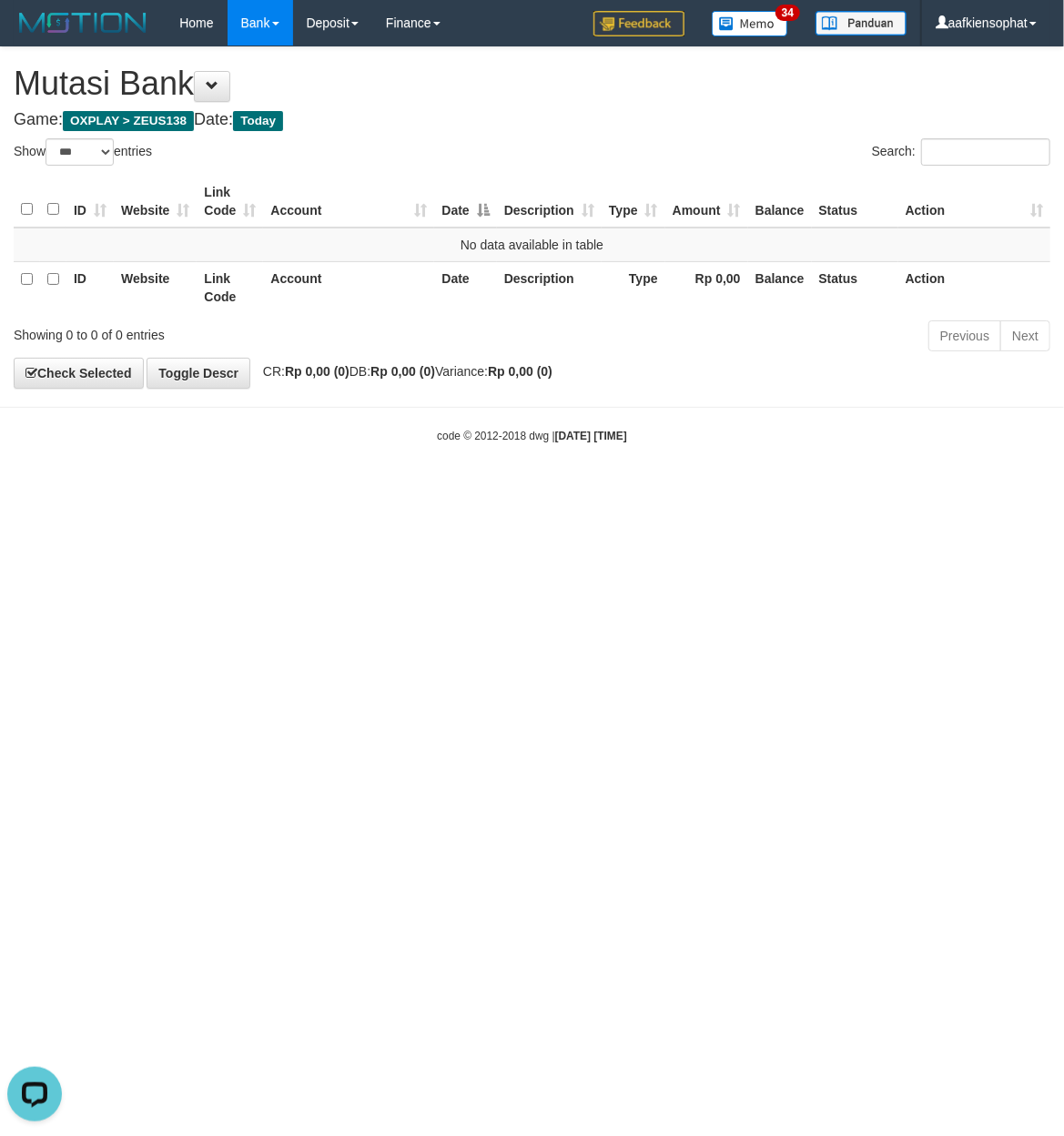 scroll, scrollTop: 0, scrollLeft: 0, axis: both 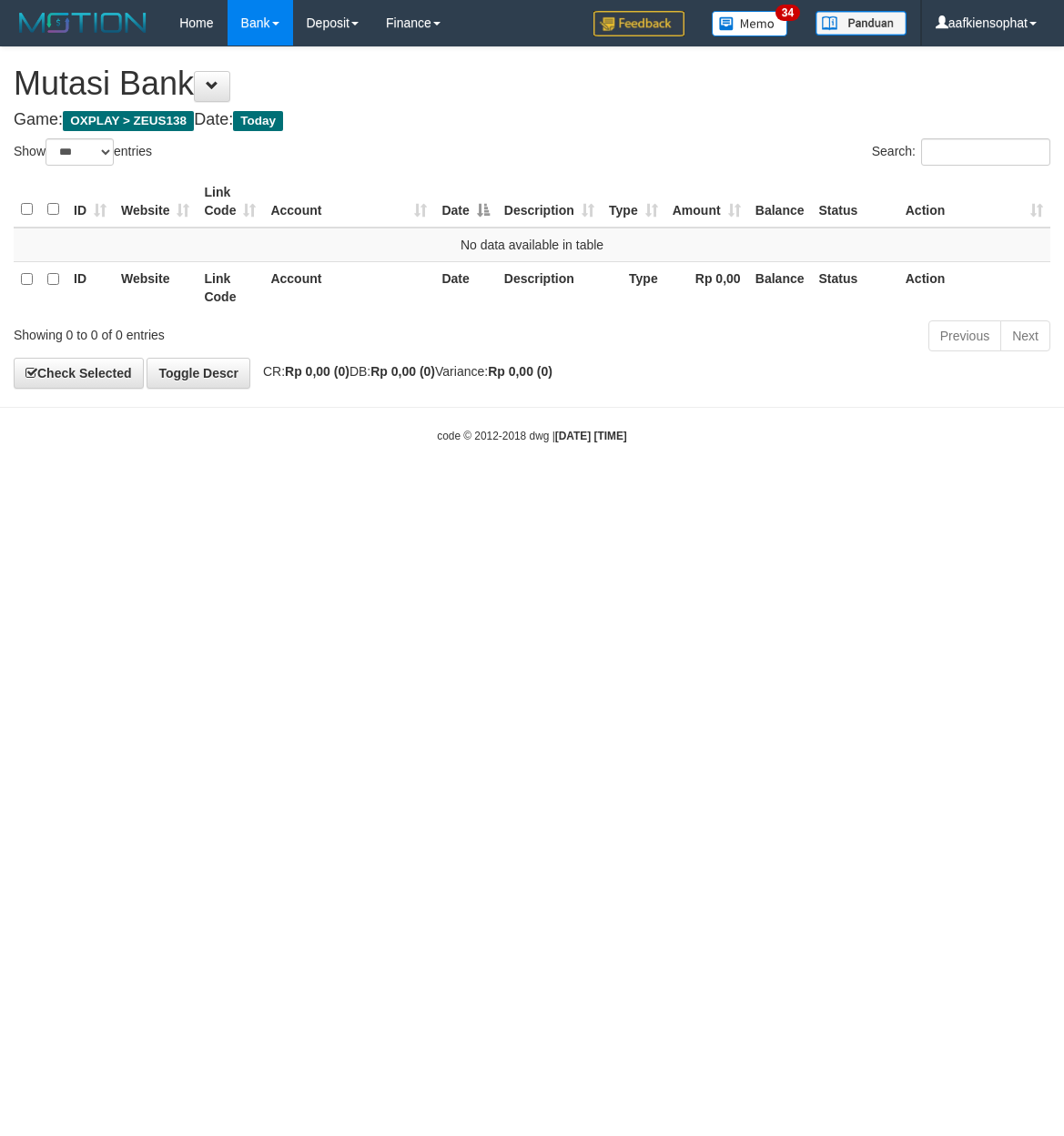 select on "***" 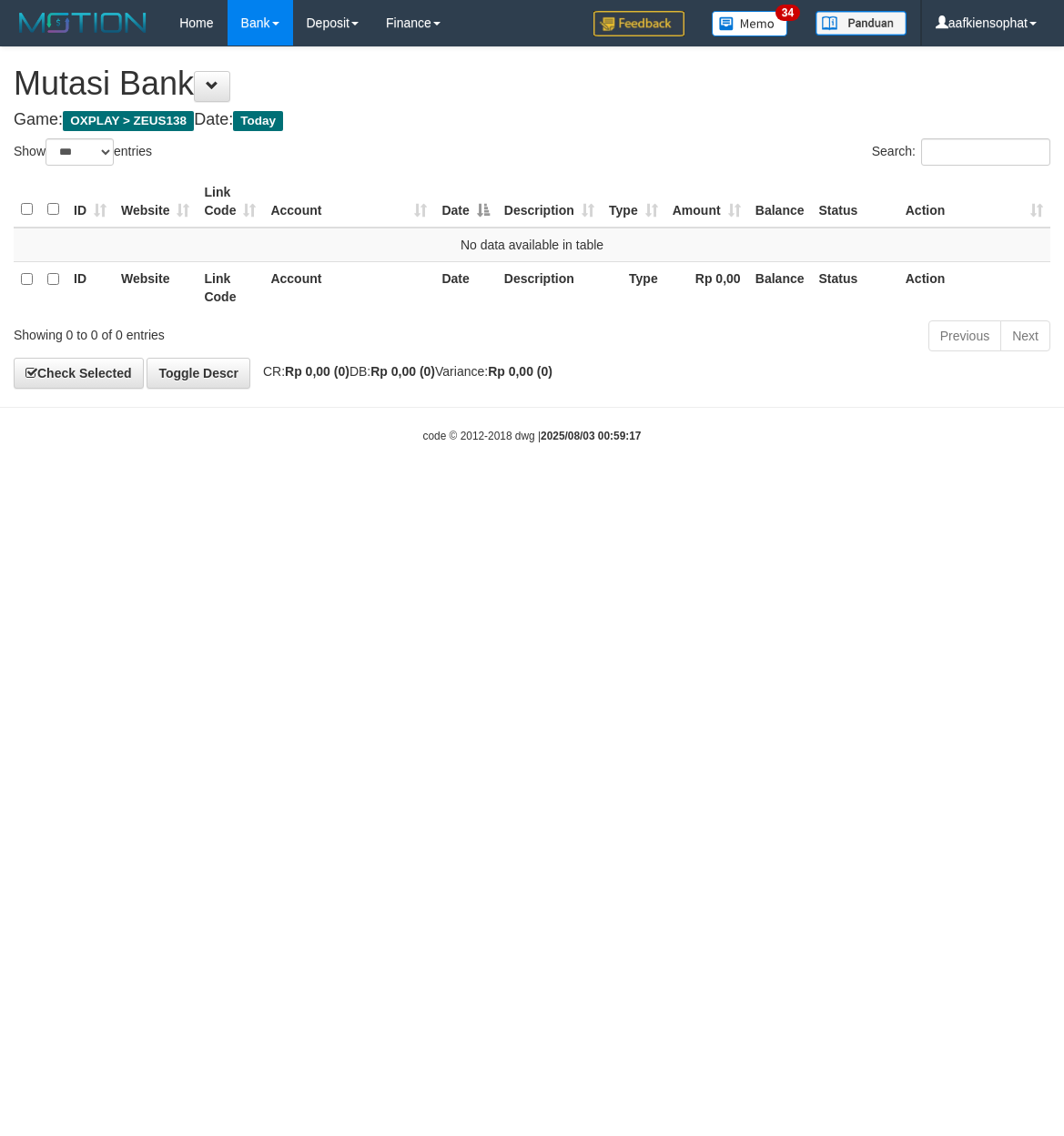 select on "***" 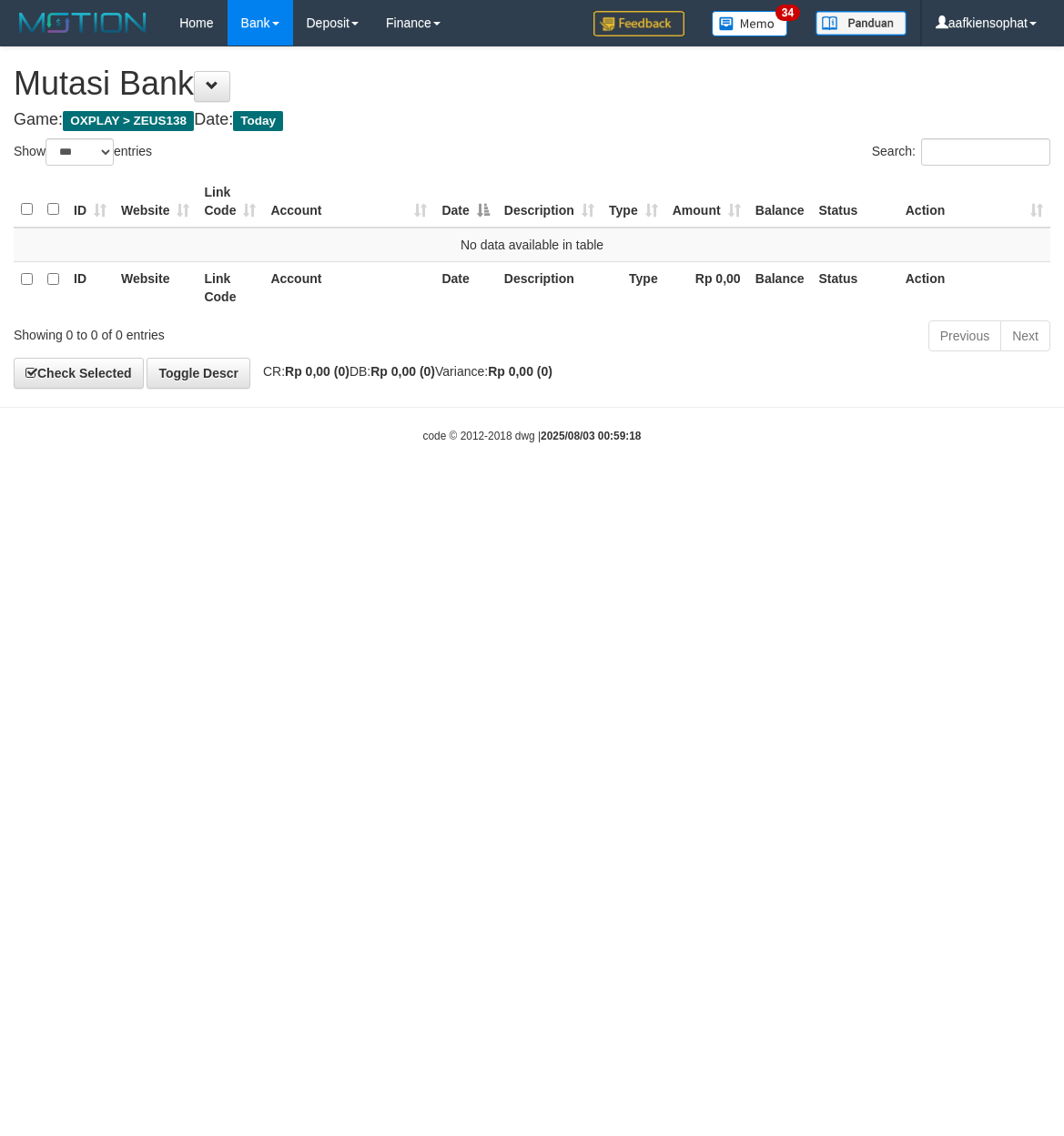 select on "***" 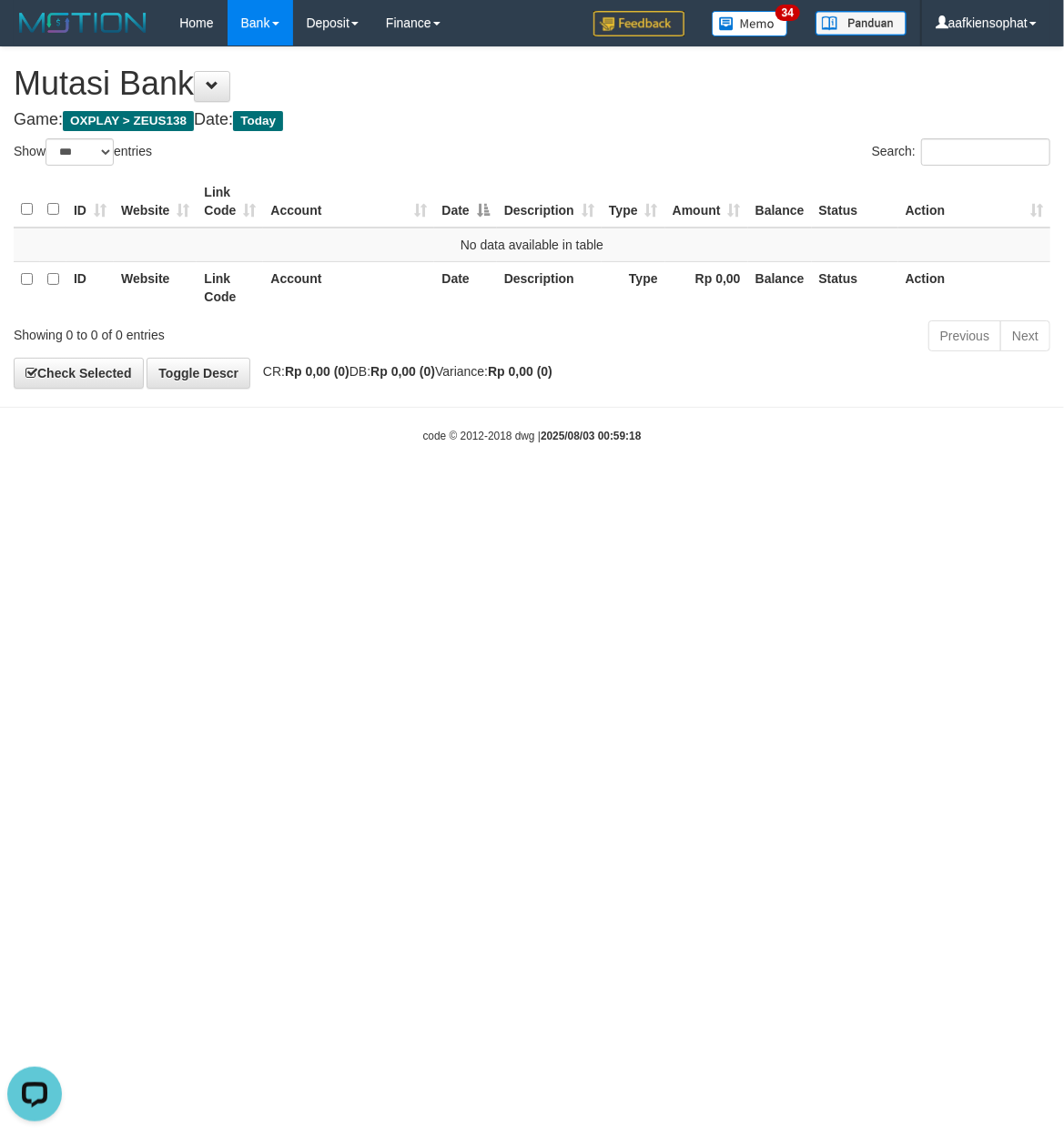 scroll, scrollTop: 0, scrollLeft: 0, axis: both 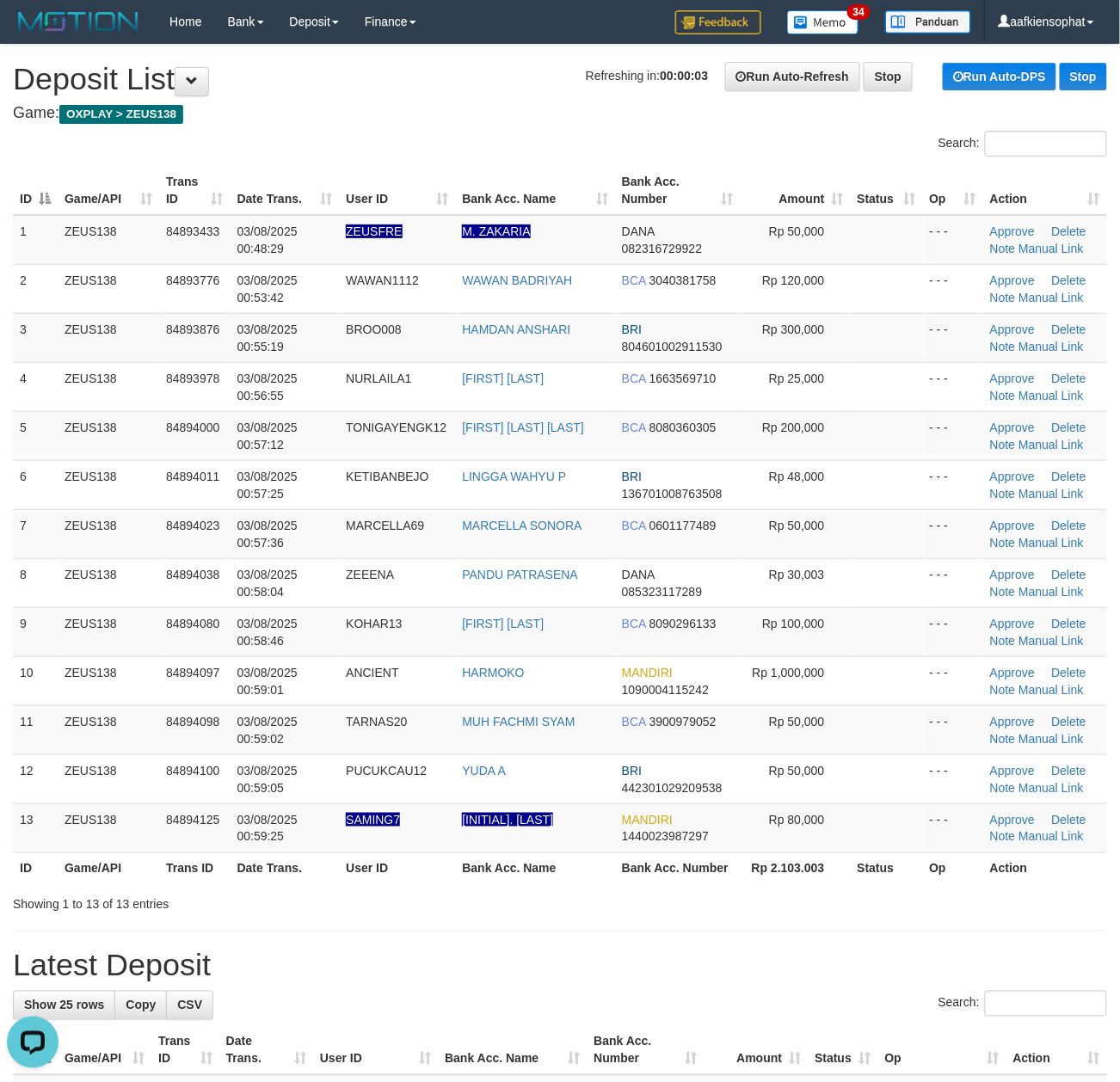 drag, startPoint x: 311, startPoint y: 432, endPoint x: 1133, endPoint y: 464, distance: 822.62264 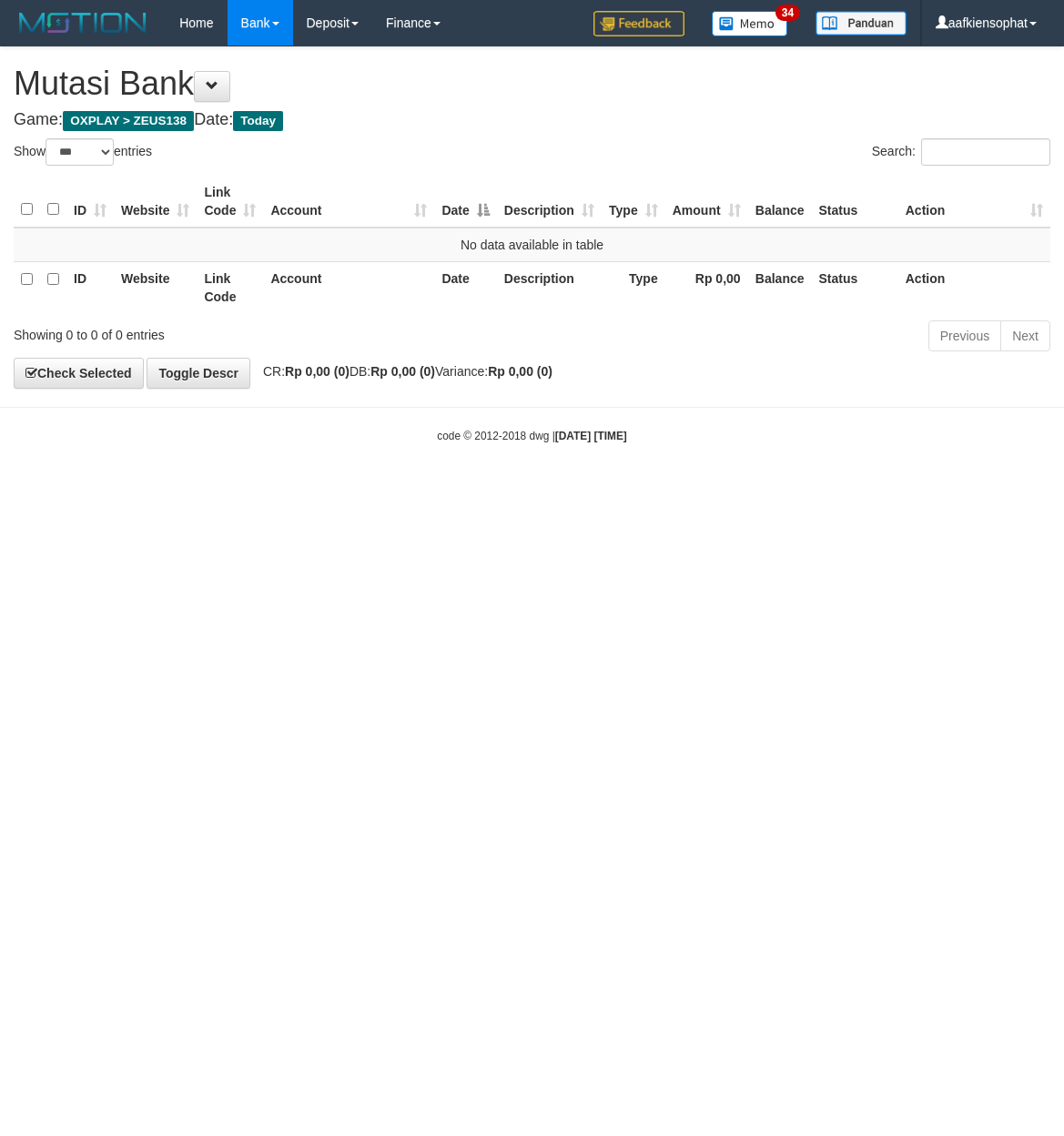 select on "***" 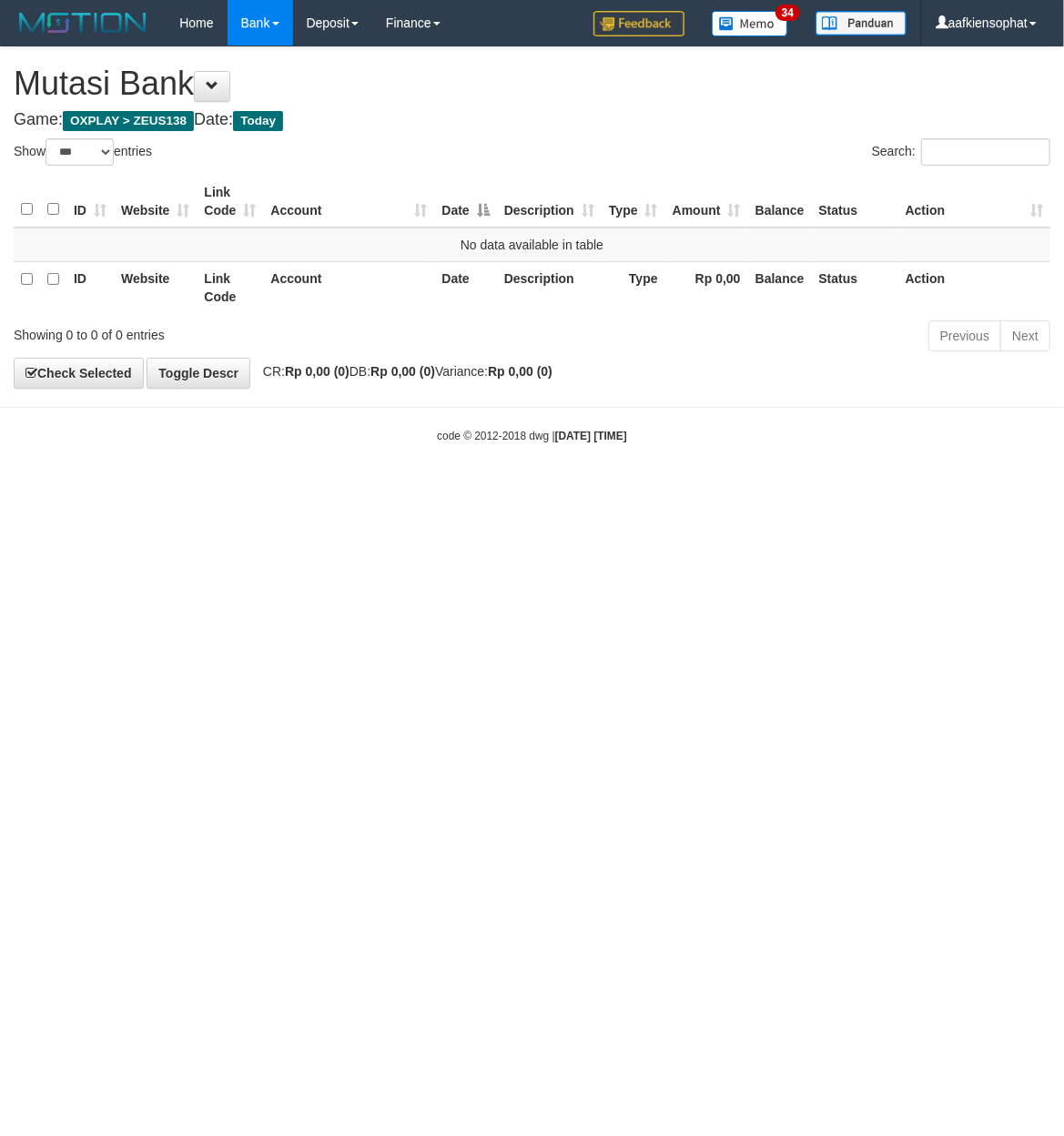 drag, startPoint x: 289, startPoint y: 779, endPoint x: 2, endPoint y: 796, distance: 287.50304 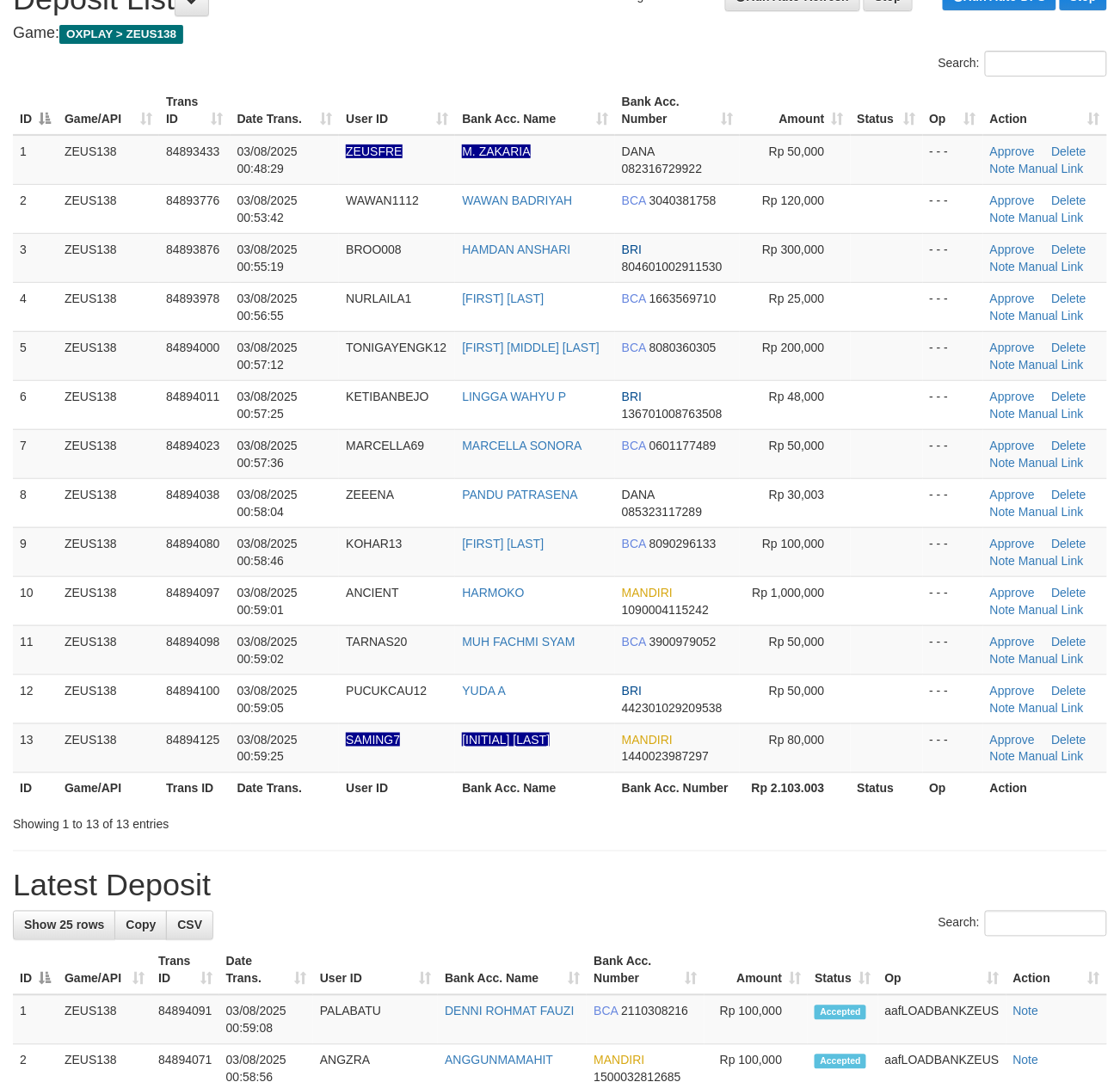 scroll, scrollTop: 114, scrollLeft: 0, axis: vertical 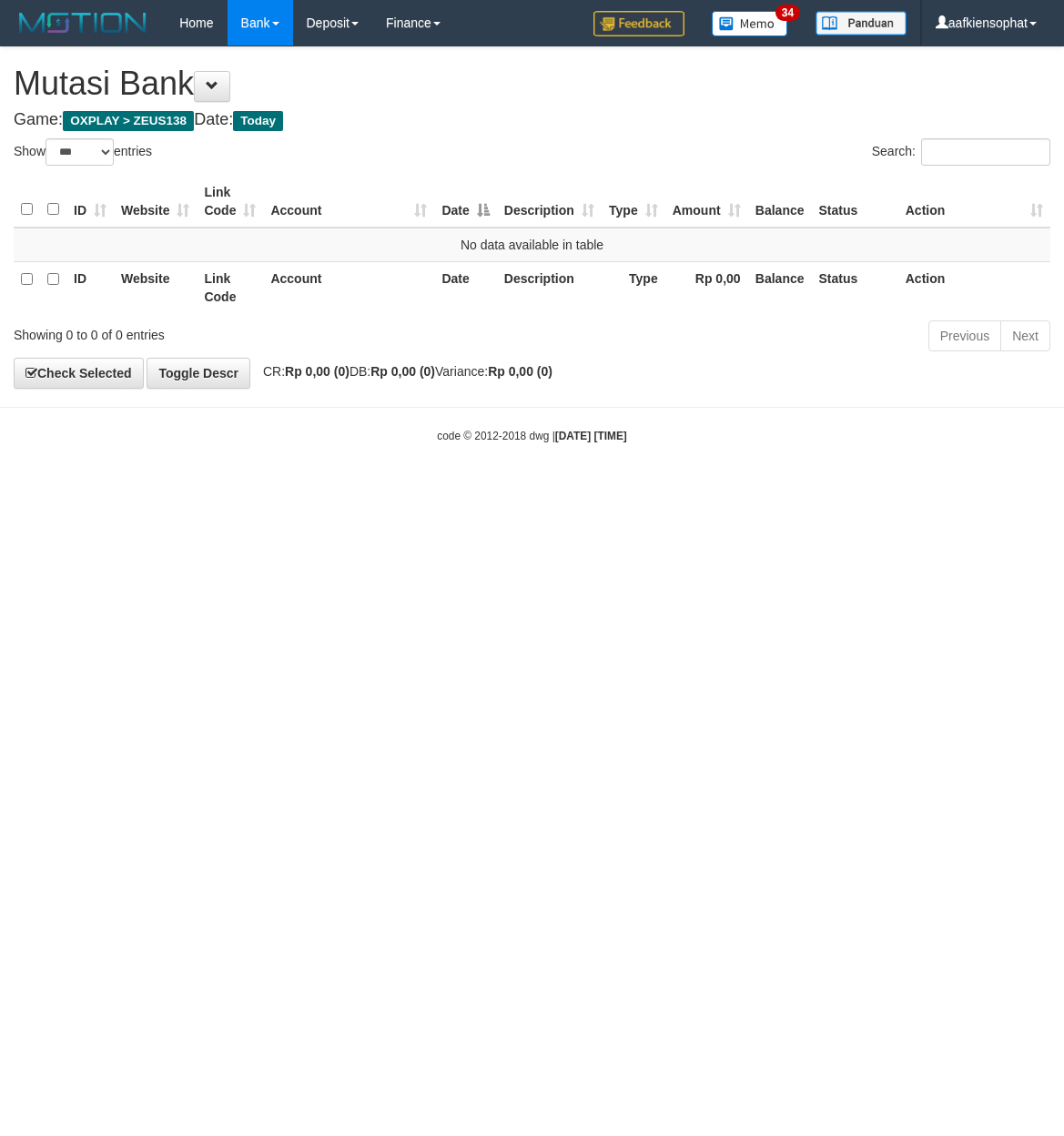 select on "***" 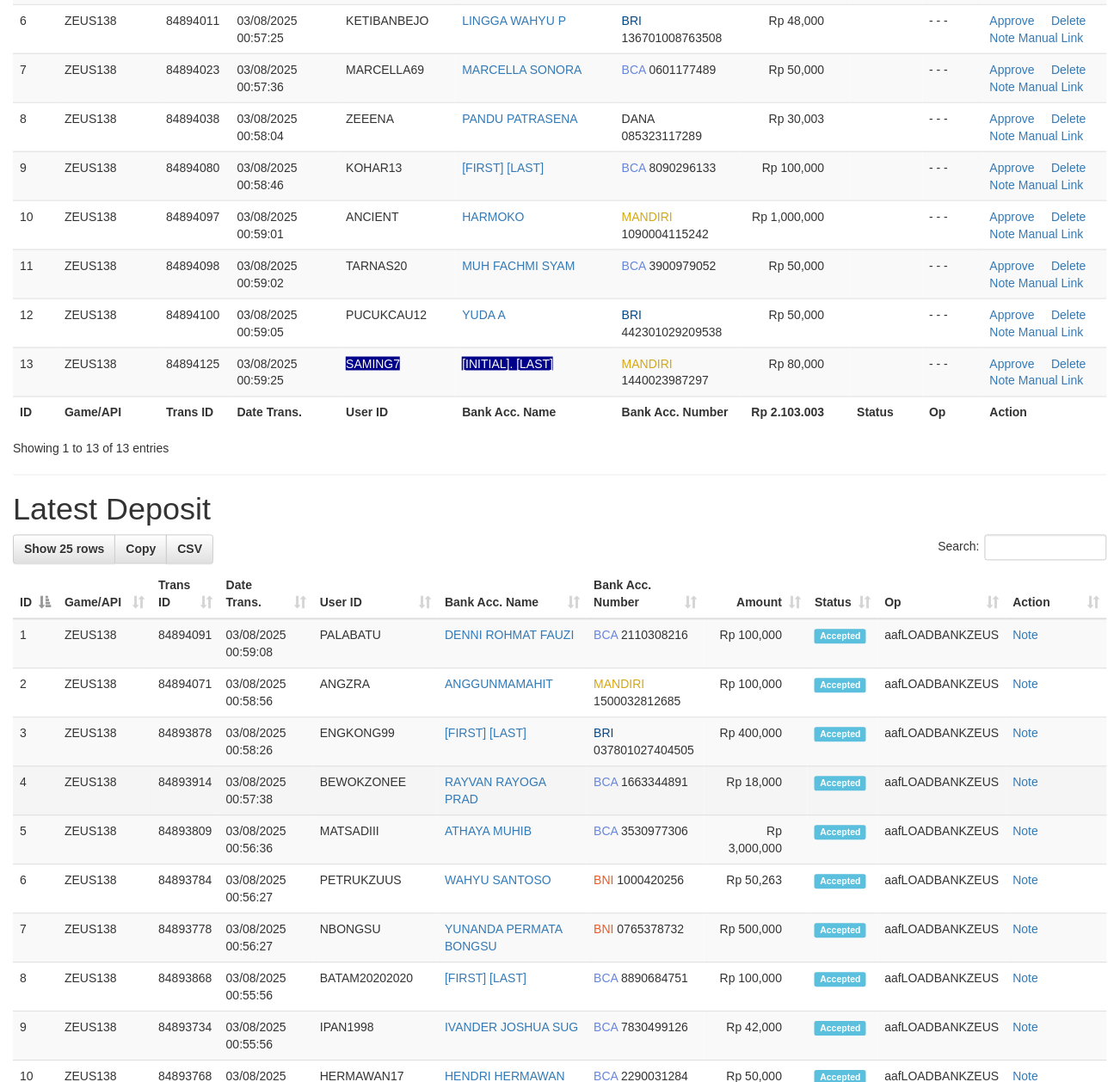 scroll, scrollTop: 459, scrollLeft: 0, axis: vertical 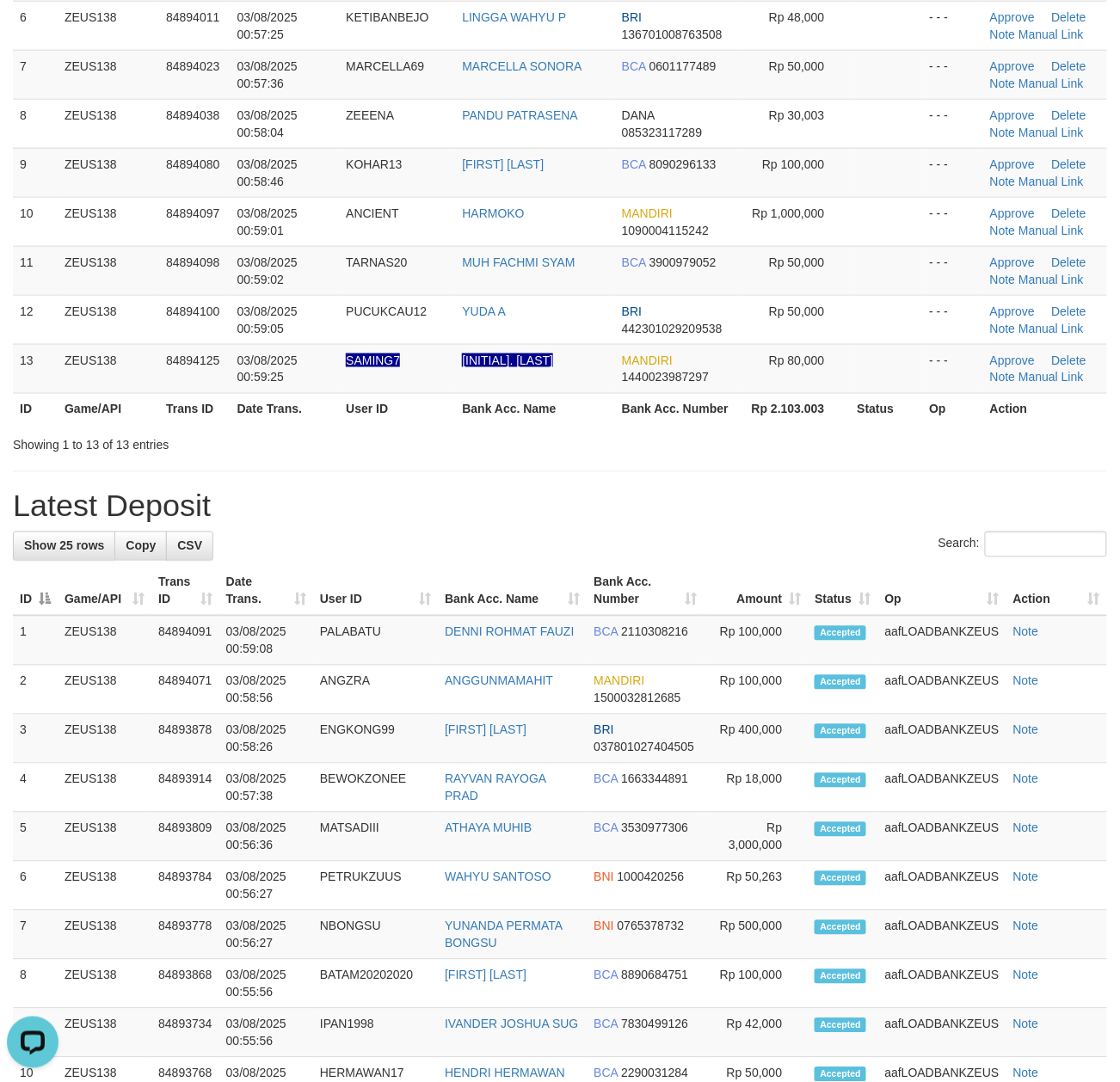 click on "Search:" at bounding box center (560, 546) 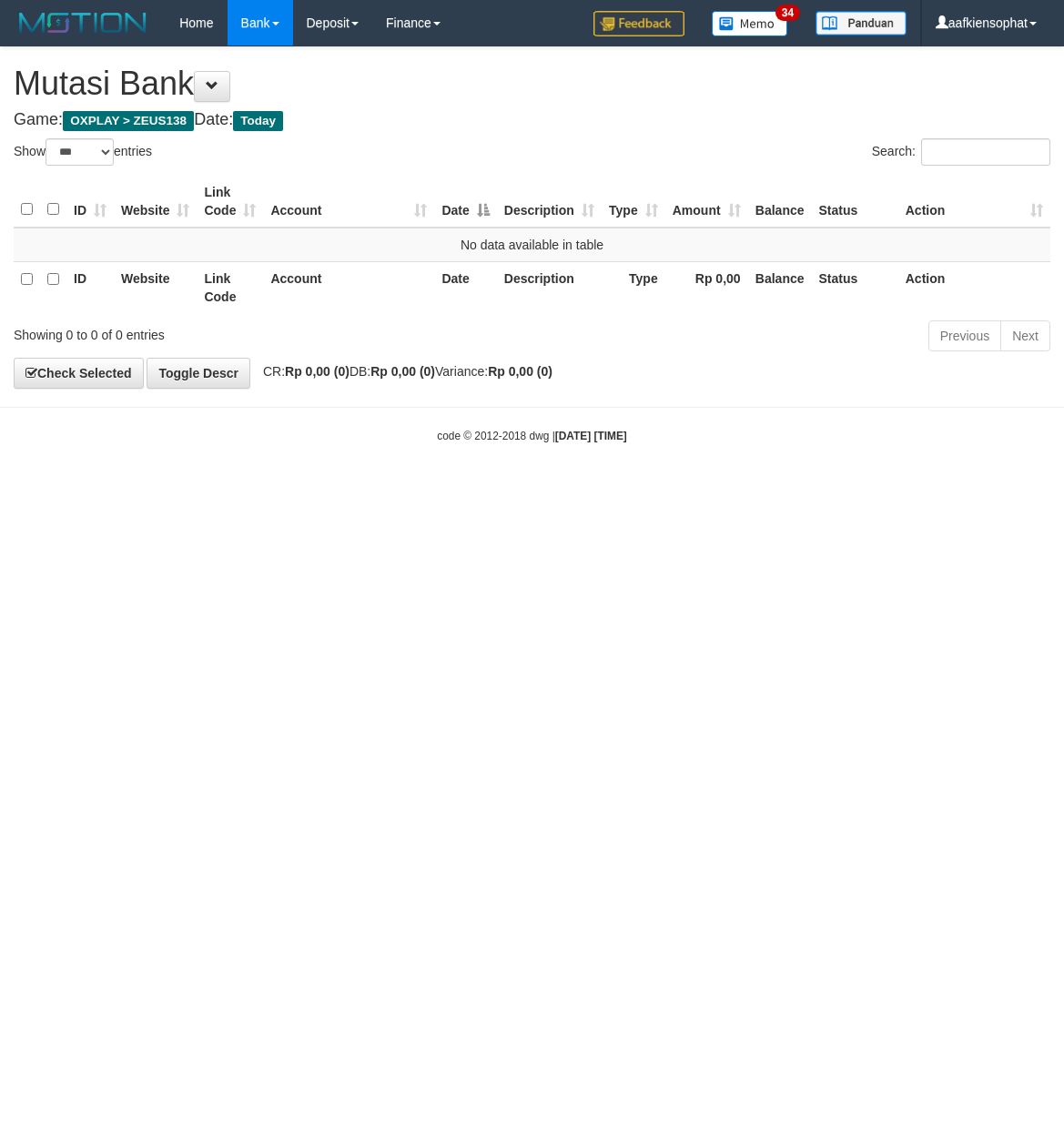 select on "***" 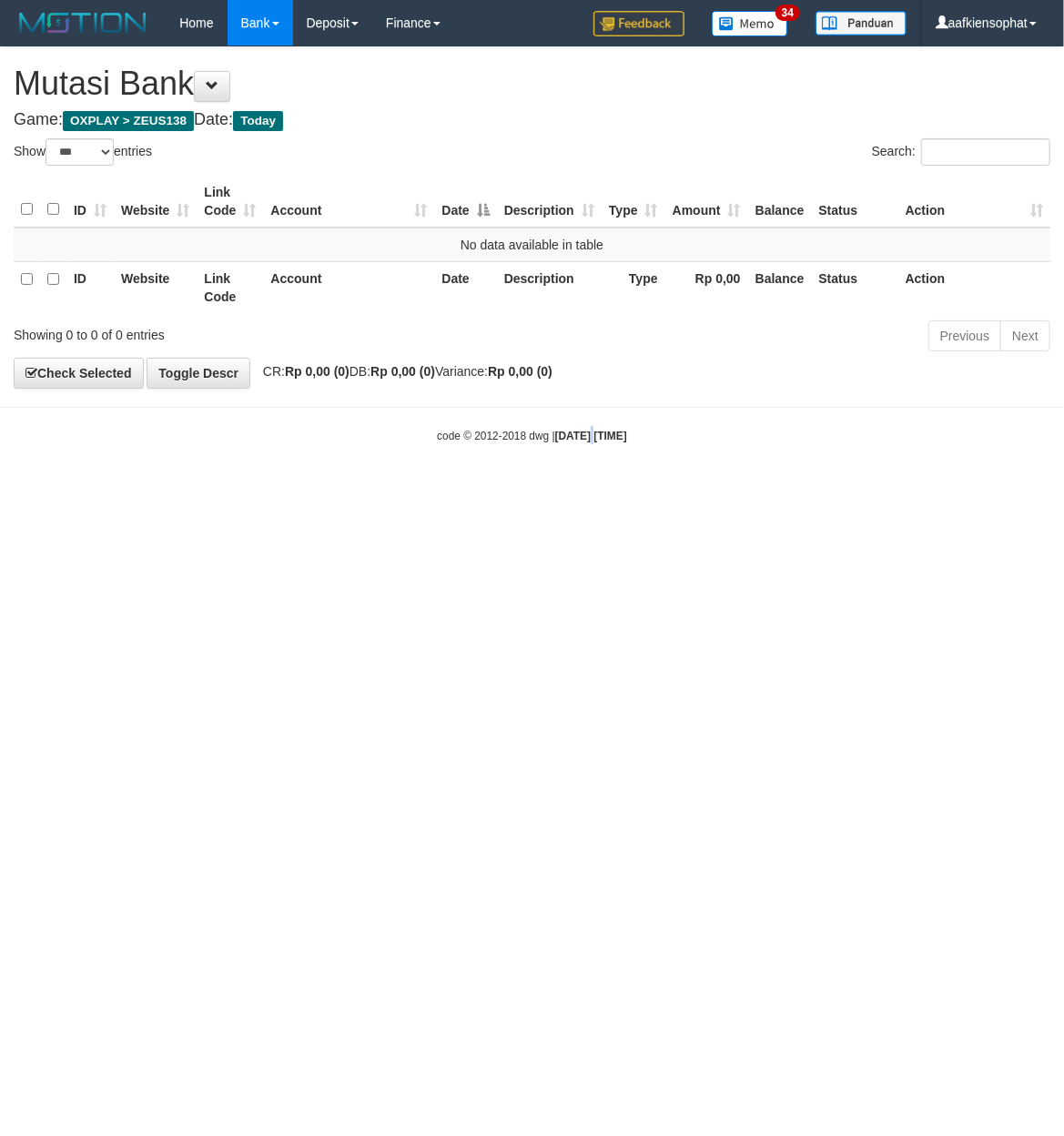 drag, startPoint x: 580, startPoint y: 790, endPoint x: 562, endPoint y: 790, distance: 18 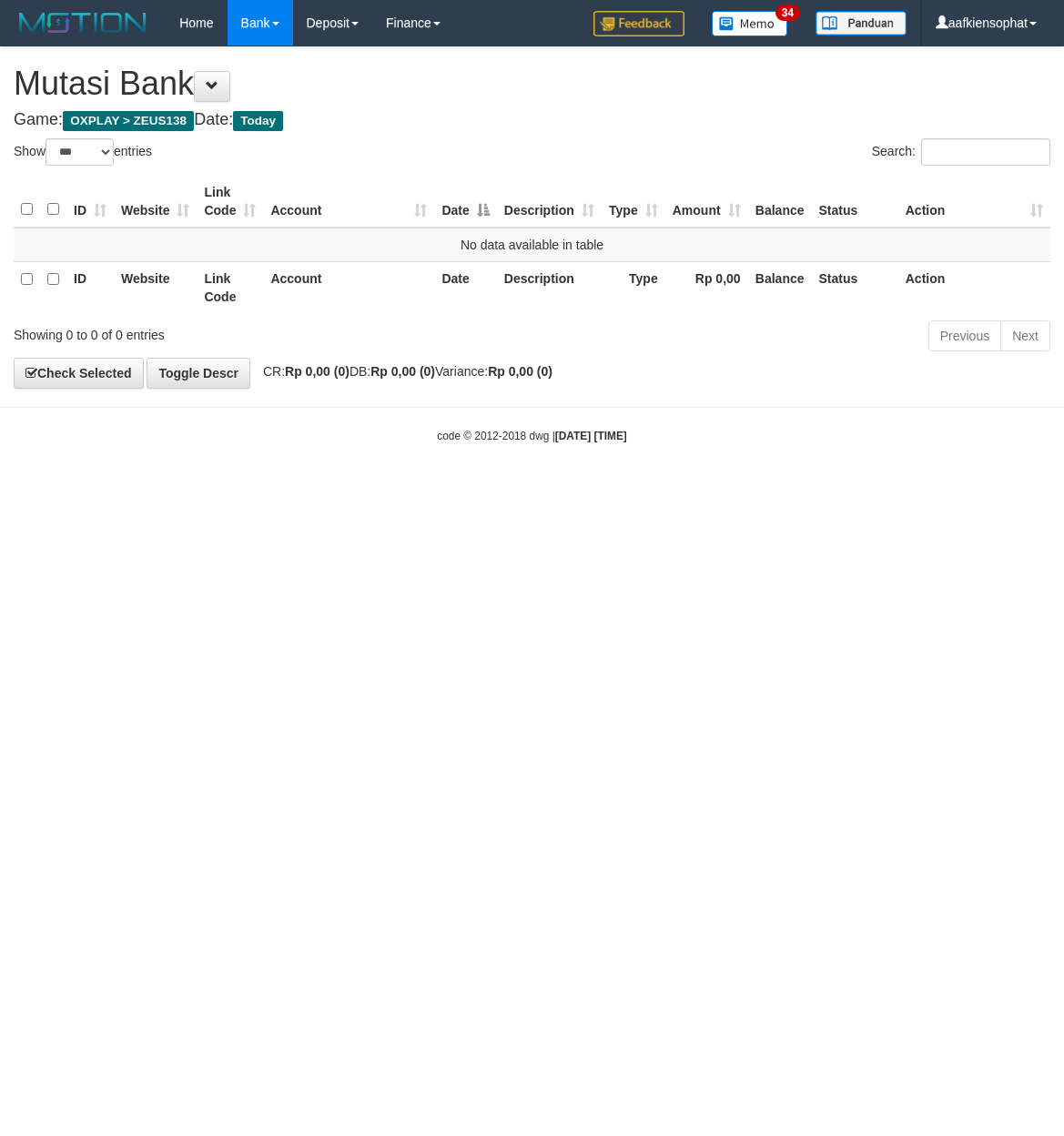 select on "***" 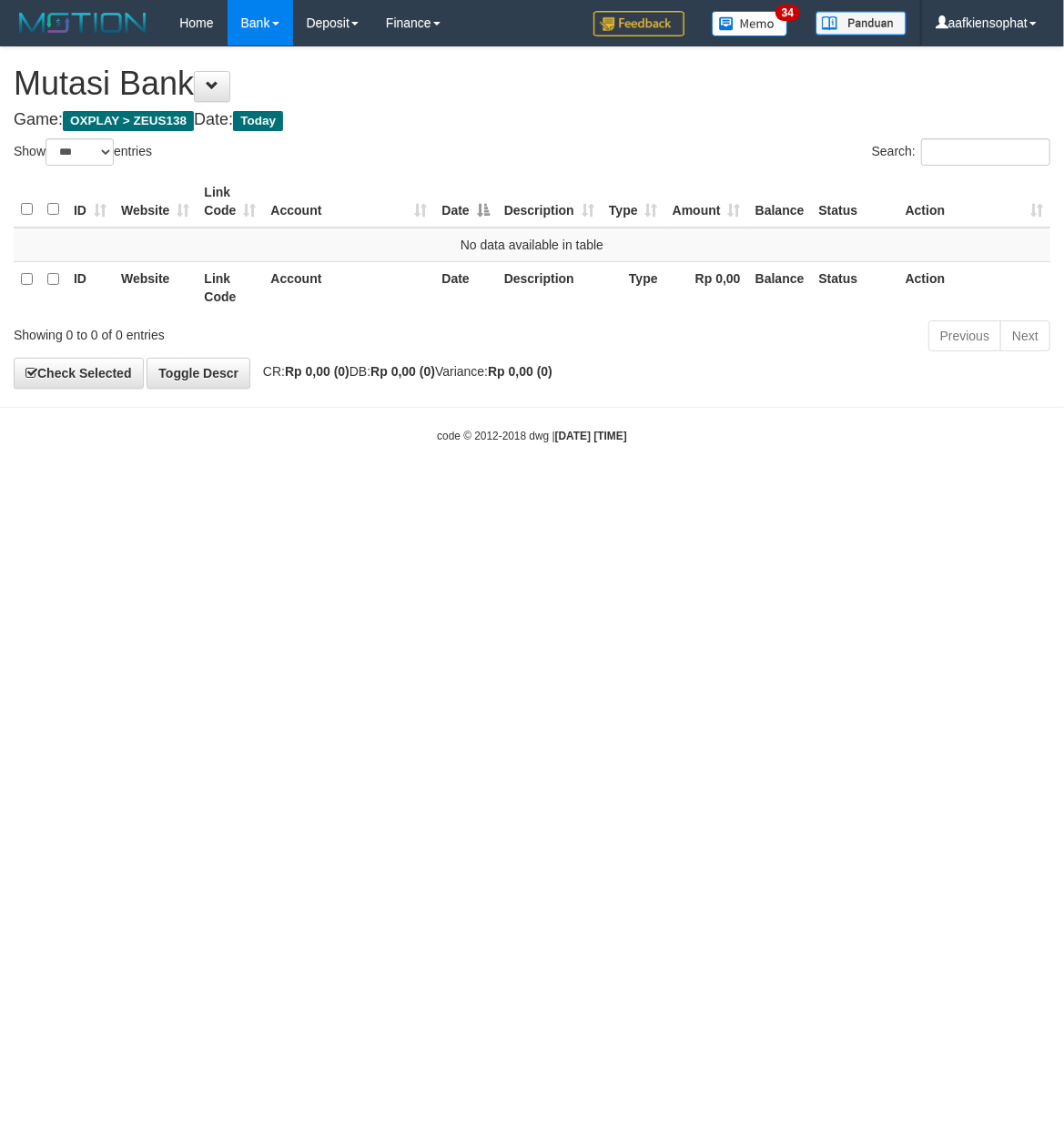 click on "Toggle navigation
Home
Bank
Account List
Load
By Website
Group
[OXPLAY]													ZEUS138
By Load Group (DPS)
Sync" at bounding box center (532, 245) 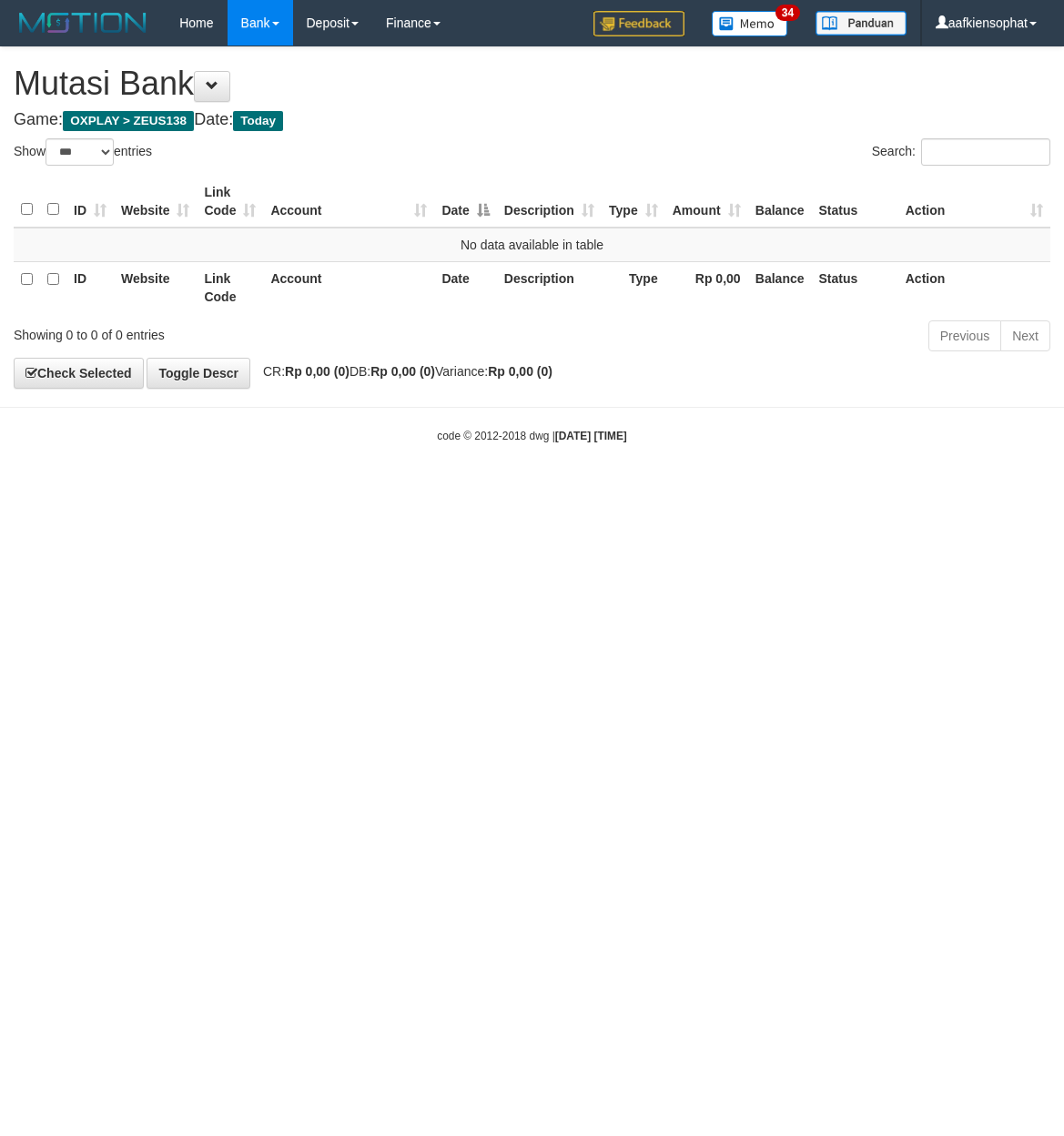 select on "***" 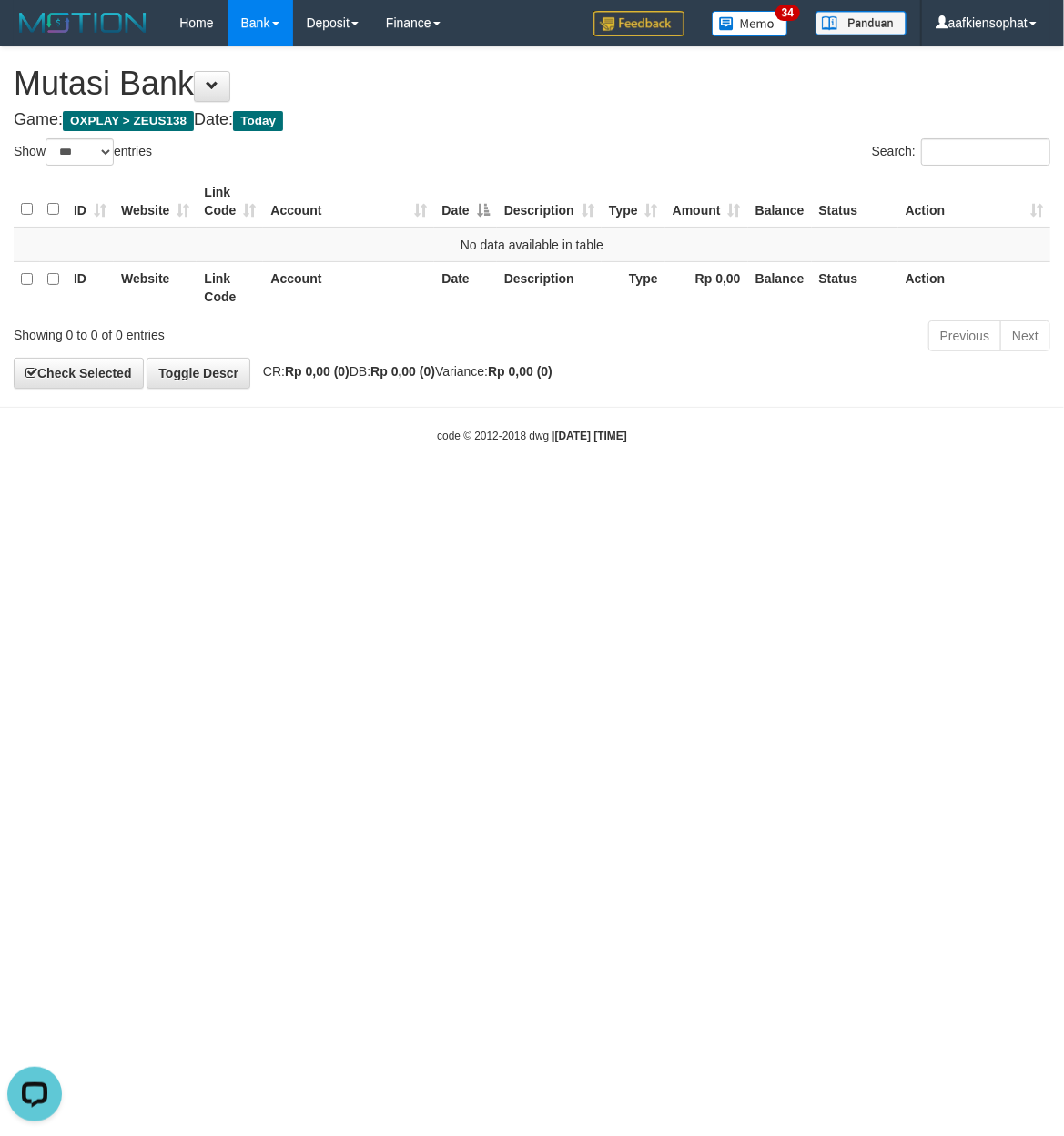 scroll, scrollTop: 0, scrollLeft: 0, axis: both 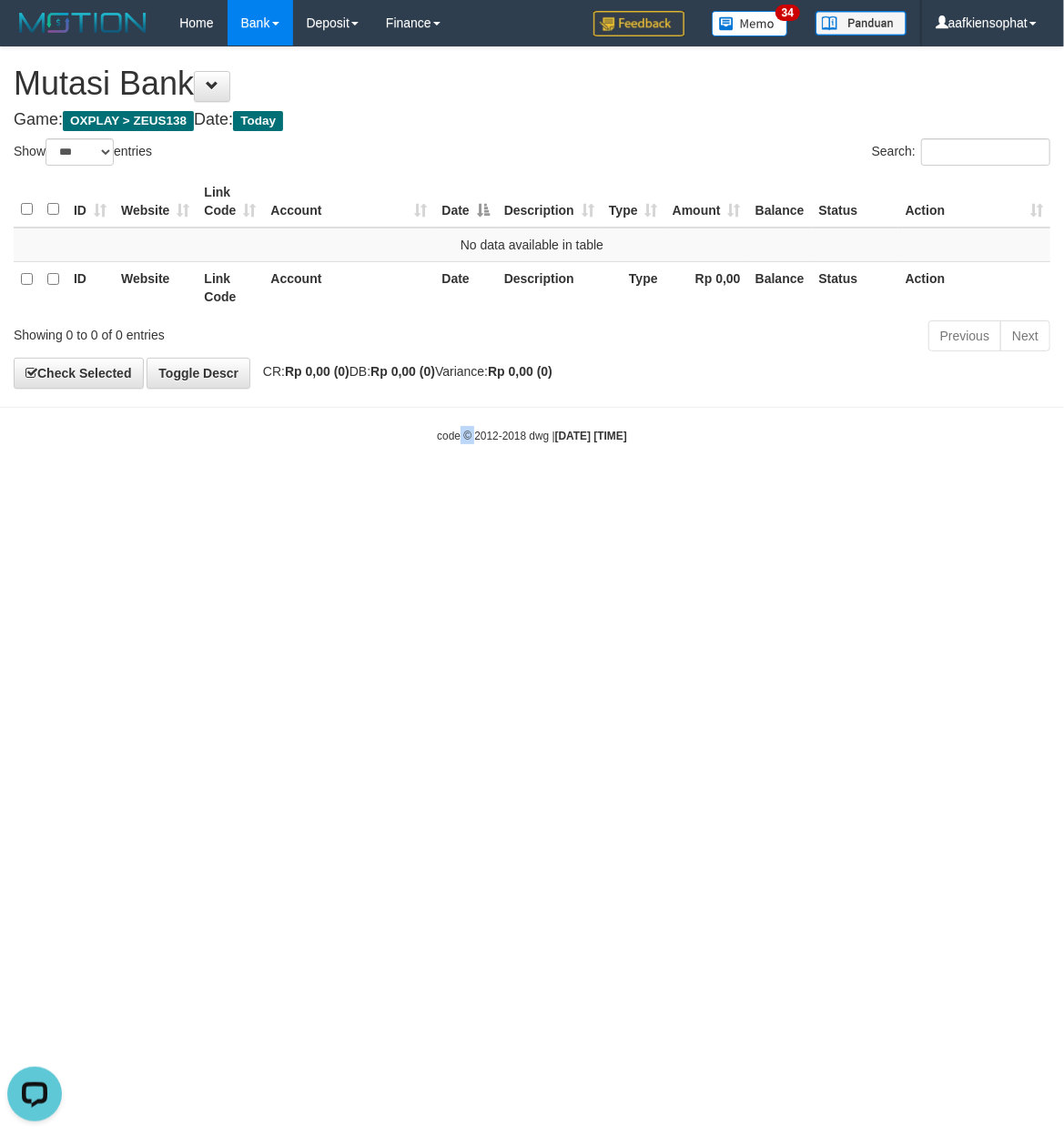 drag, startPoint x: 457, startPoint y: 697, endPoint x: 4, endPoint y: 641, distance: 456.4482 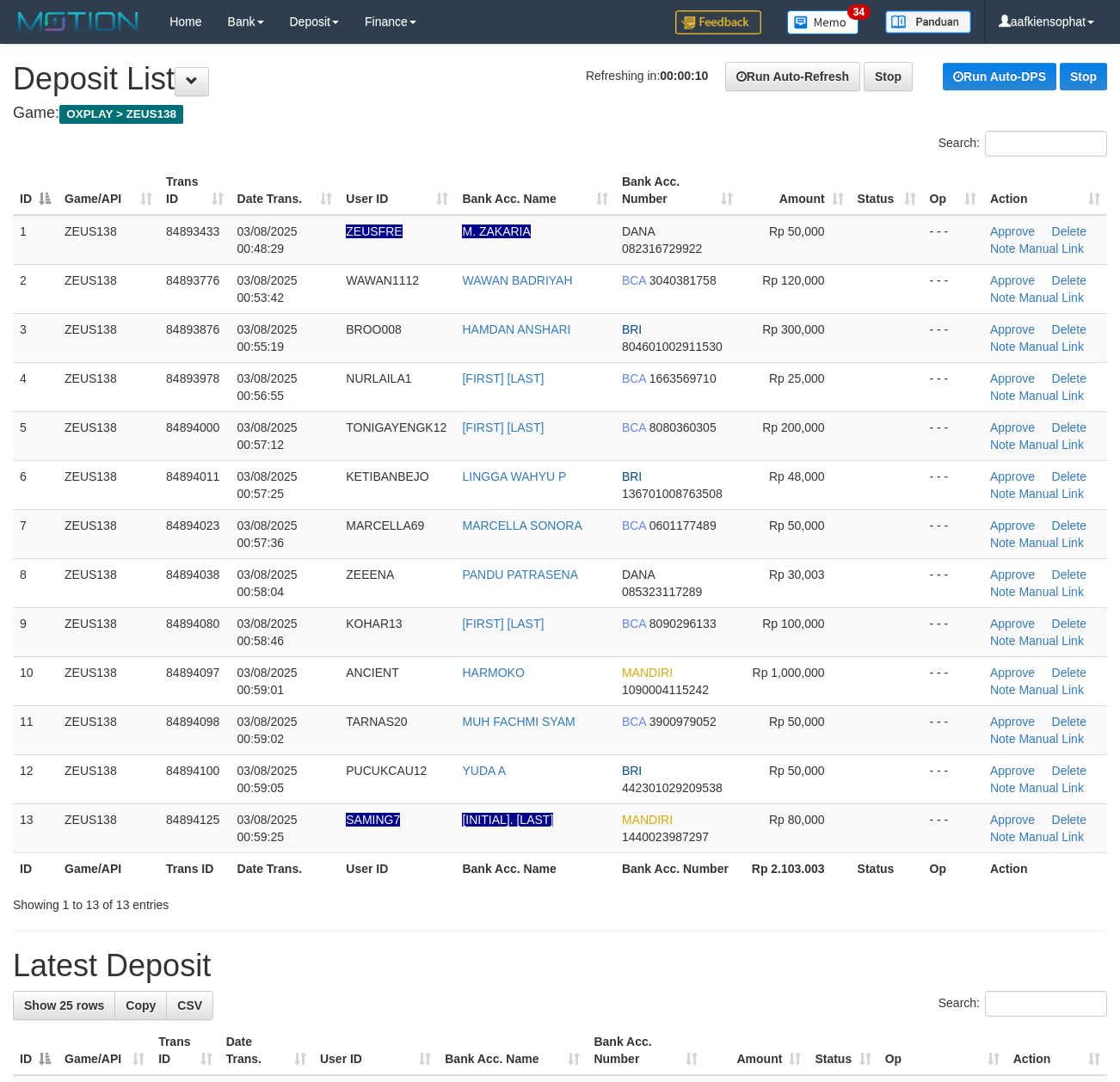 scroll, scrollTop: 409, scrollLeft: 0, axis: vertical 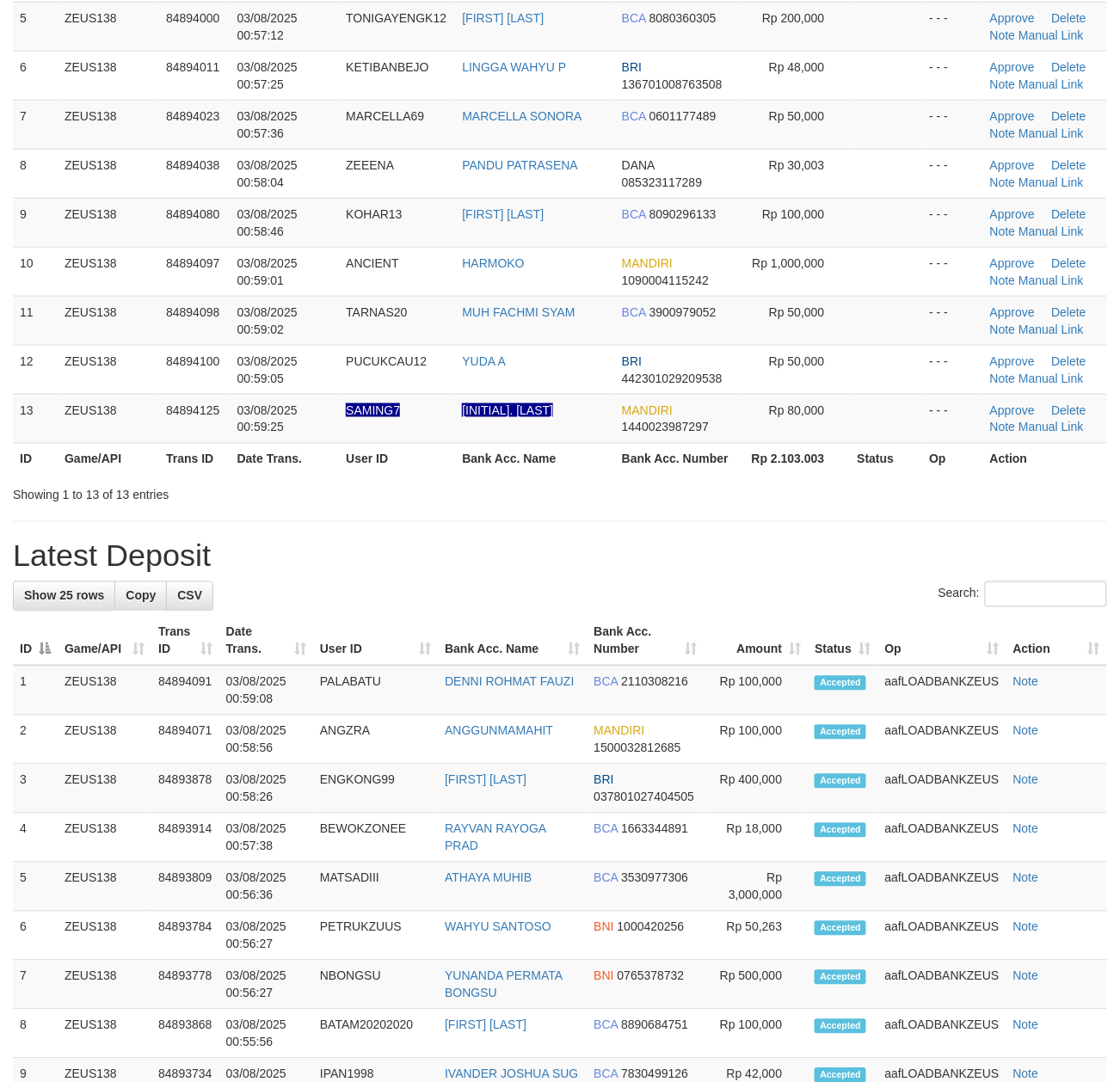 drag, startPoint x: 697, startPoint y: 590, endPoint x: 1133, endPoint y: 637, distance: 438.52594 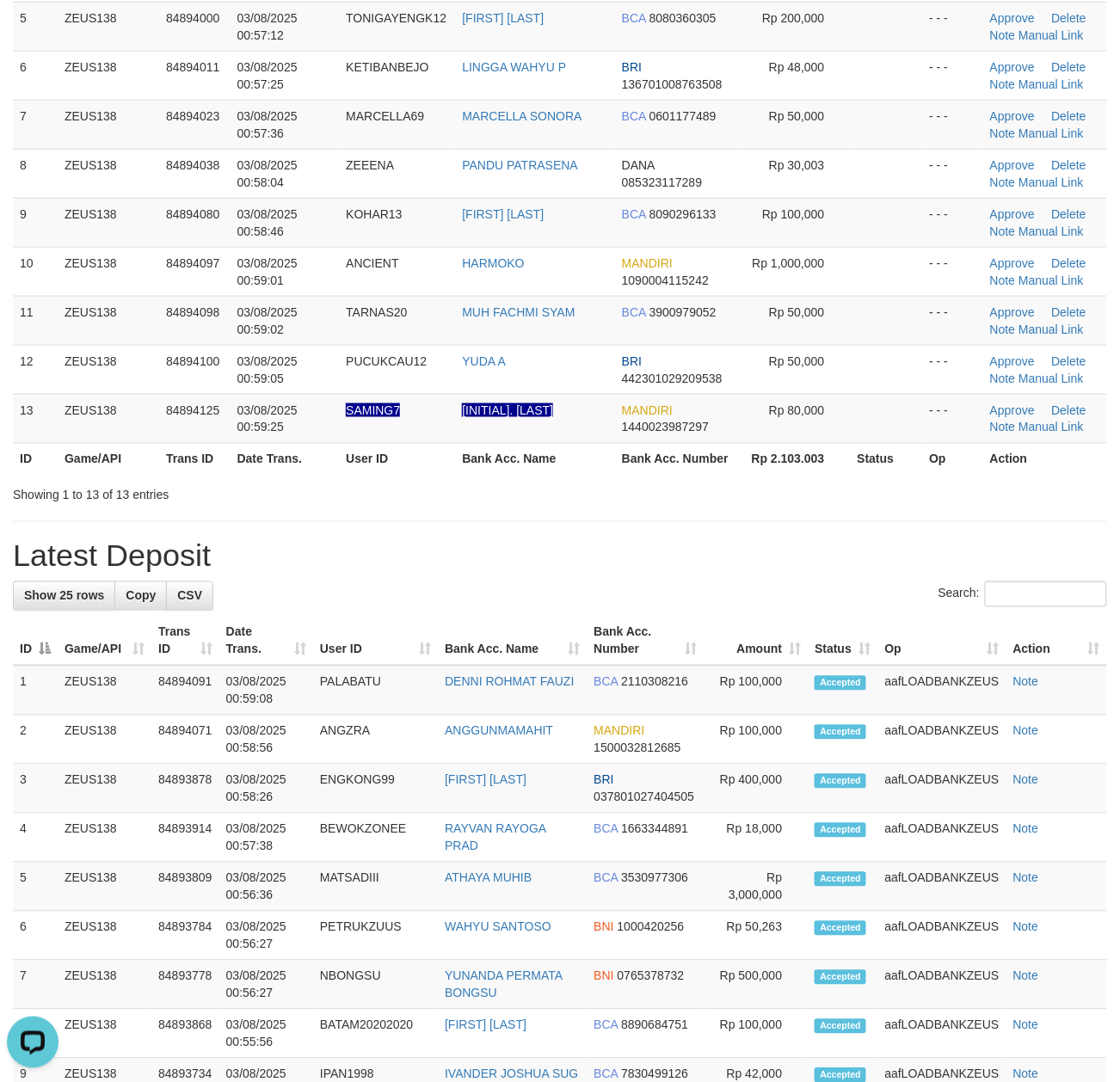 scroll, scrollTop: 0, scrollLeft: 0, axis: both 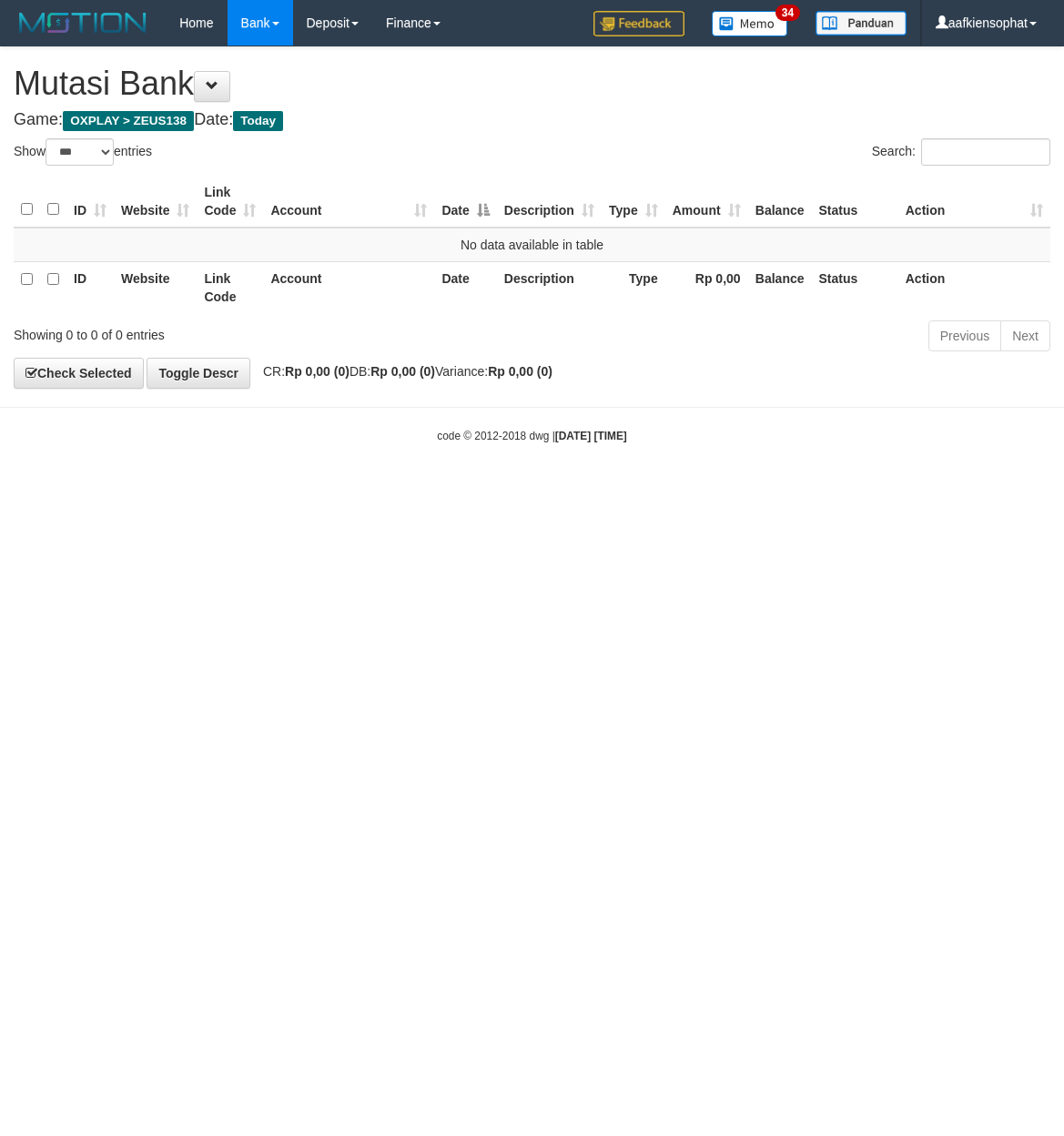 select on "***" 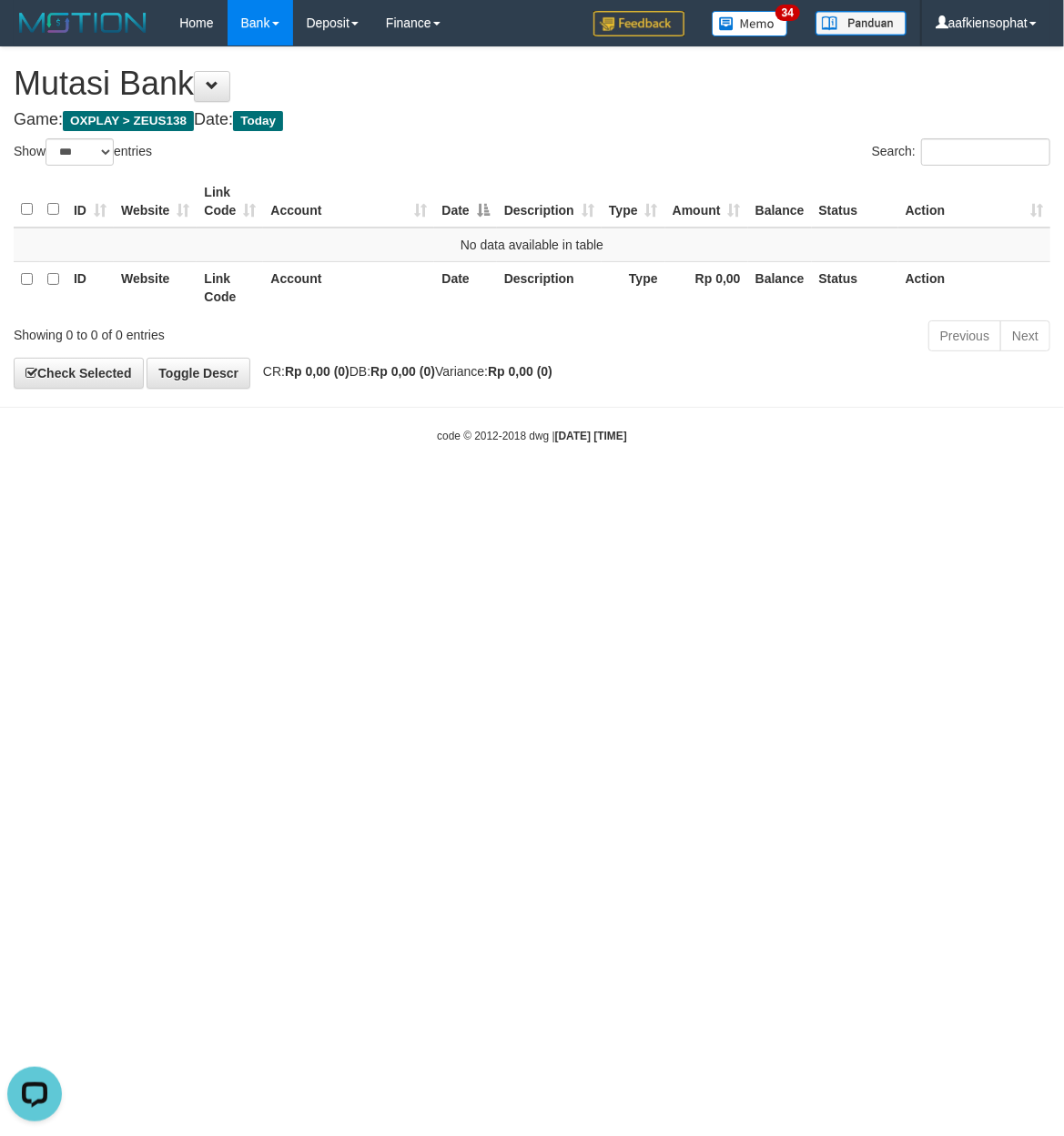 scroll, scrollTop: 0, scrollLeft: 0, axis: both 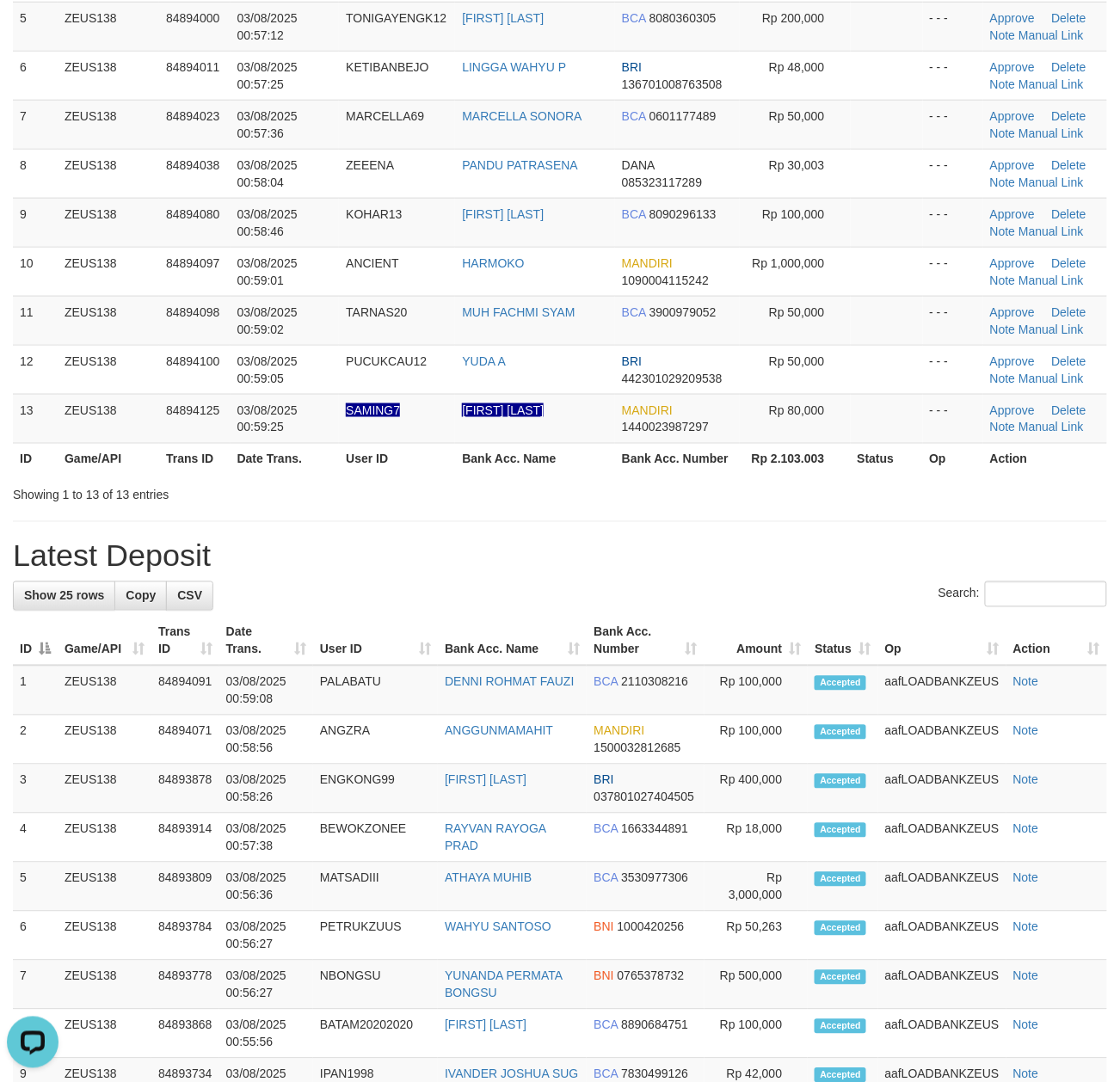 drag, startPoint x: 434, startPoint y: 510, endPoint x: 1135, endPoint y: 572, distance: 703.7365 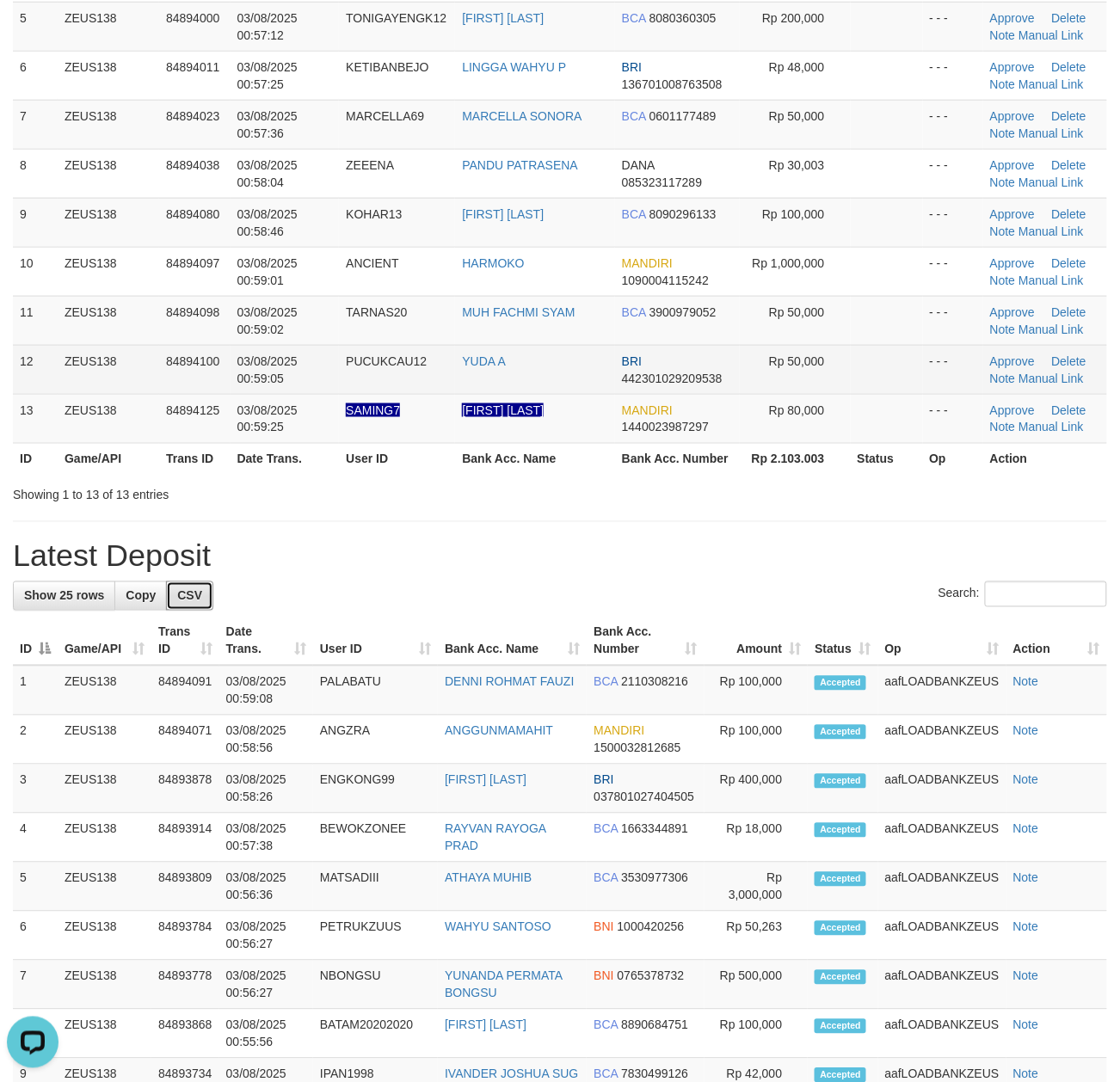 scroll, scrollTop: 318, scrollLeft: 0, axis: vertical 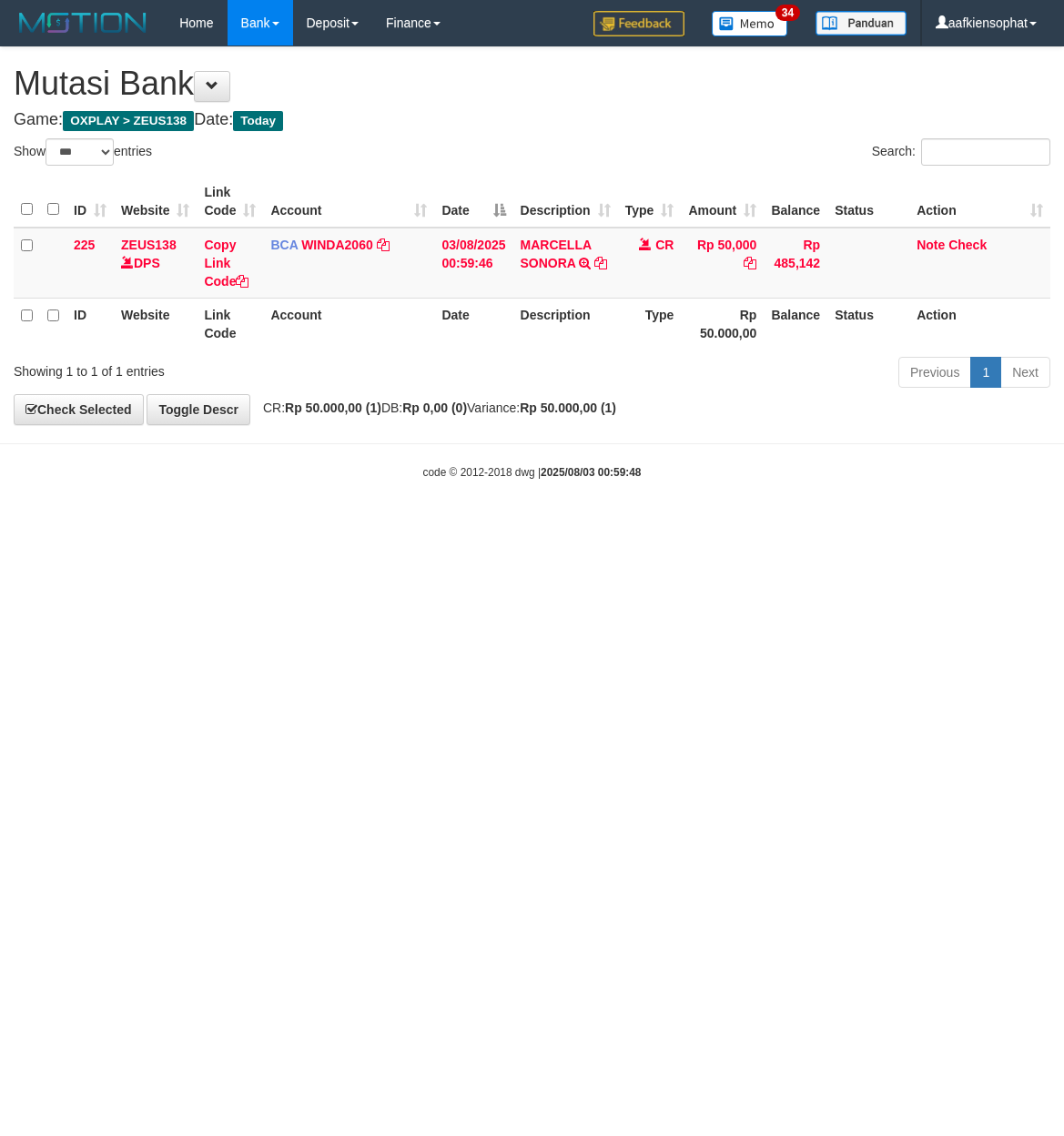 select on "***" 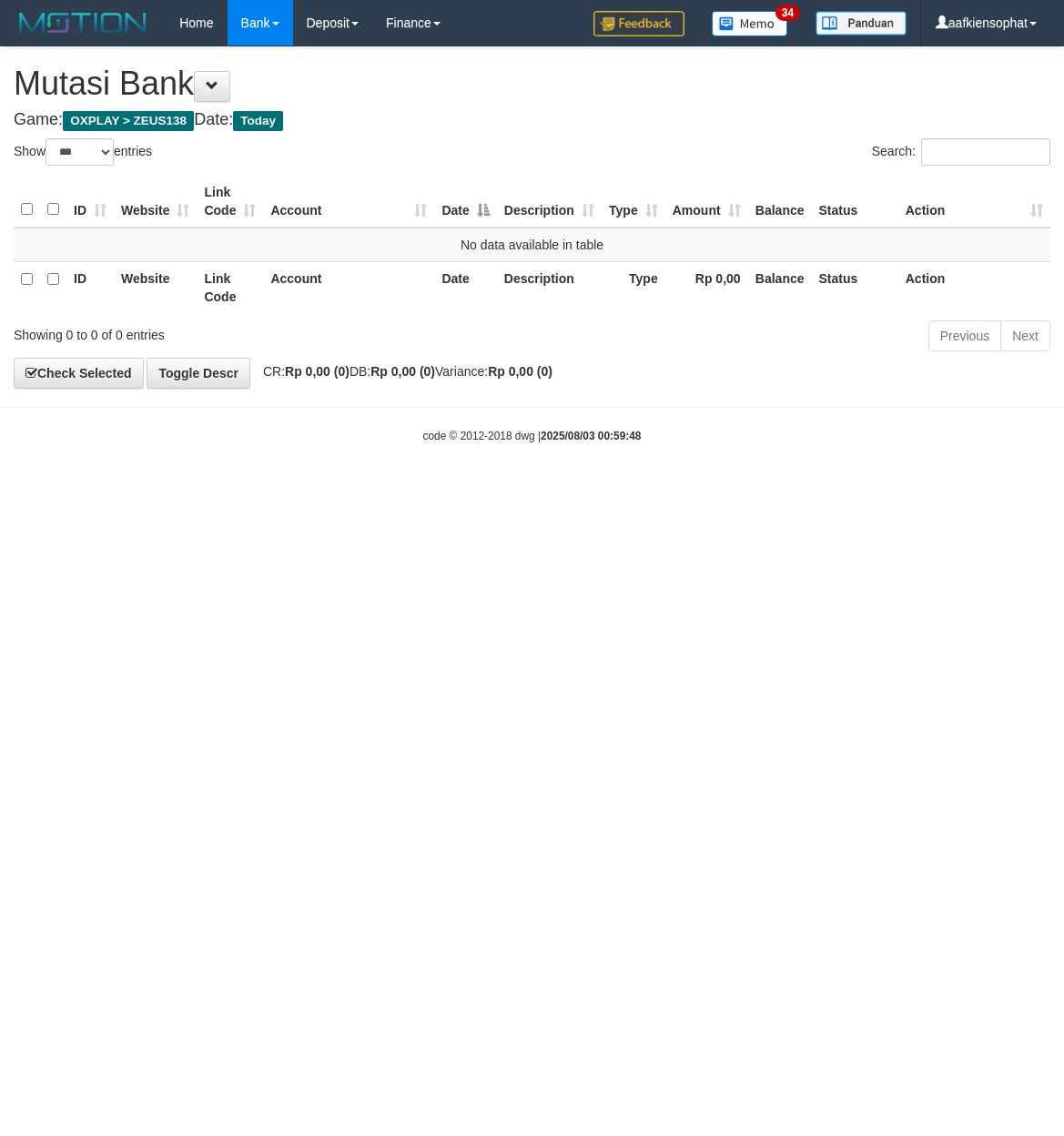 select on "***" 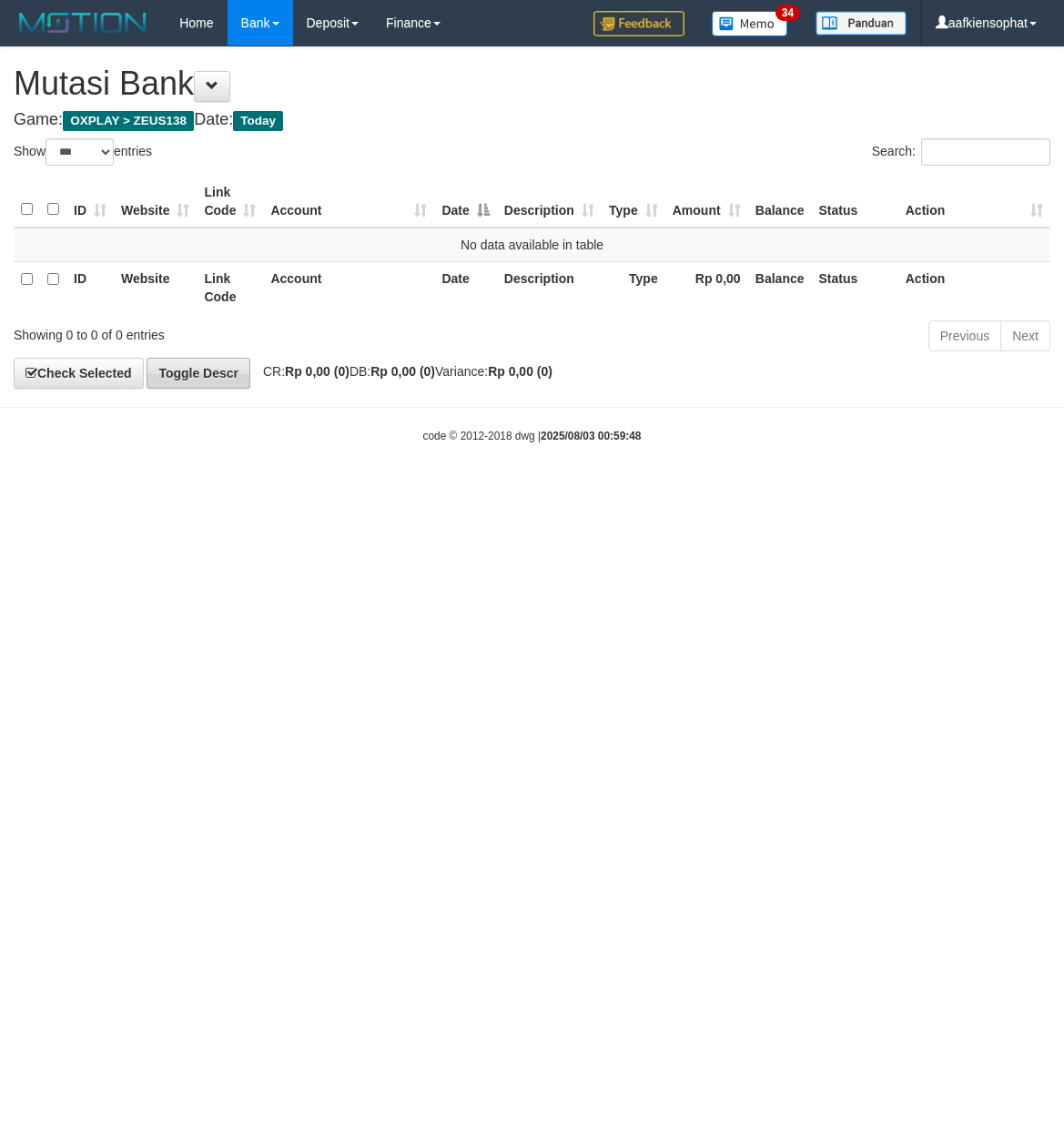 scroll, scrollTop: 0, scrollLeft: 0, axis: both 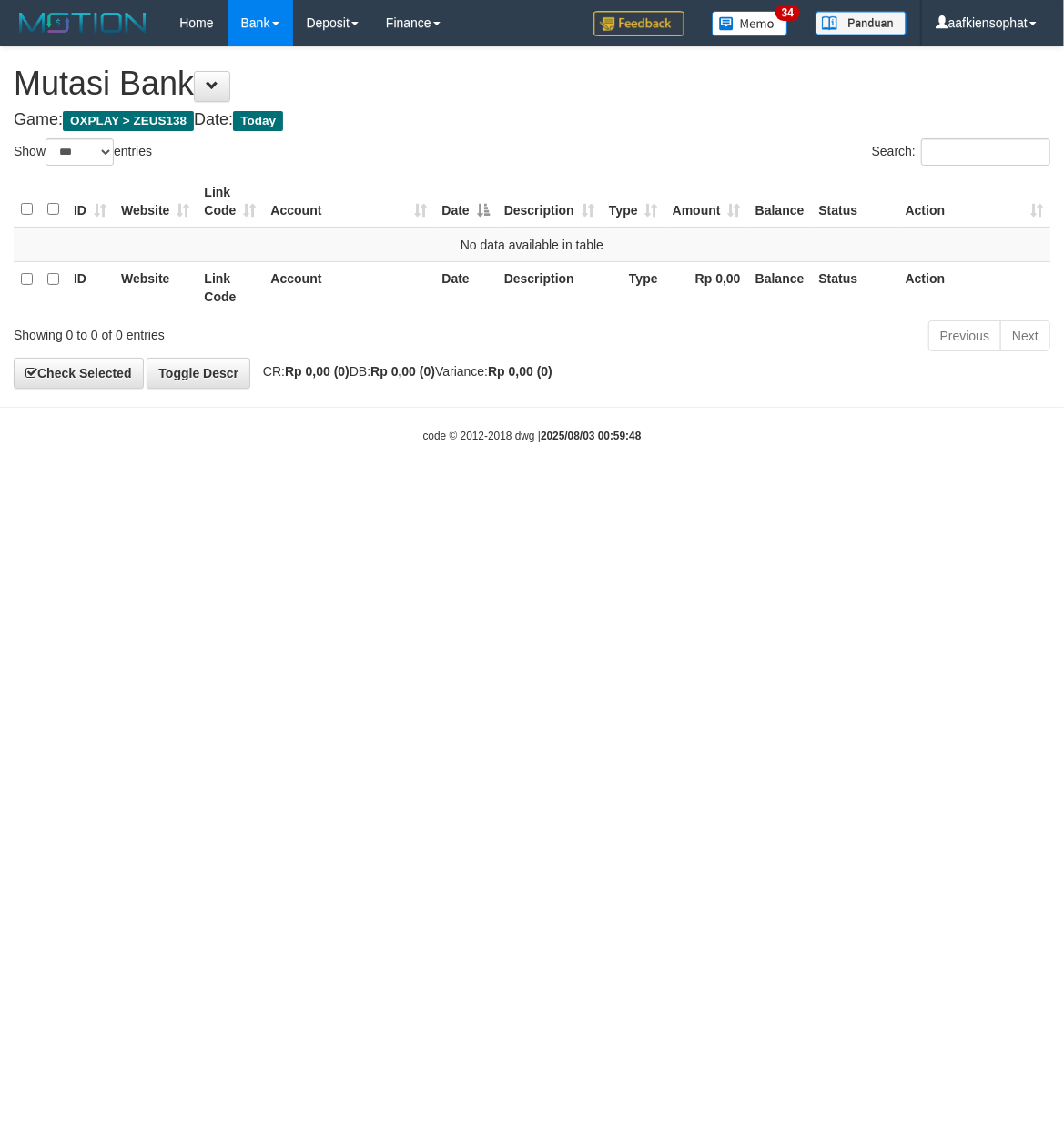 drag, startPoint x: 397, startPoint y: 609, endPoint x: 5, endPoint y: 605, distance: 392.02041 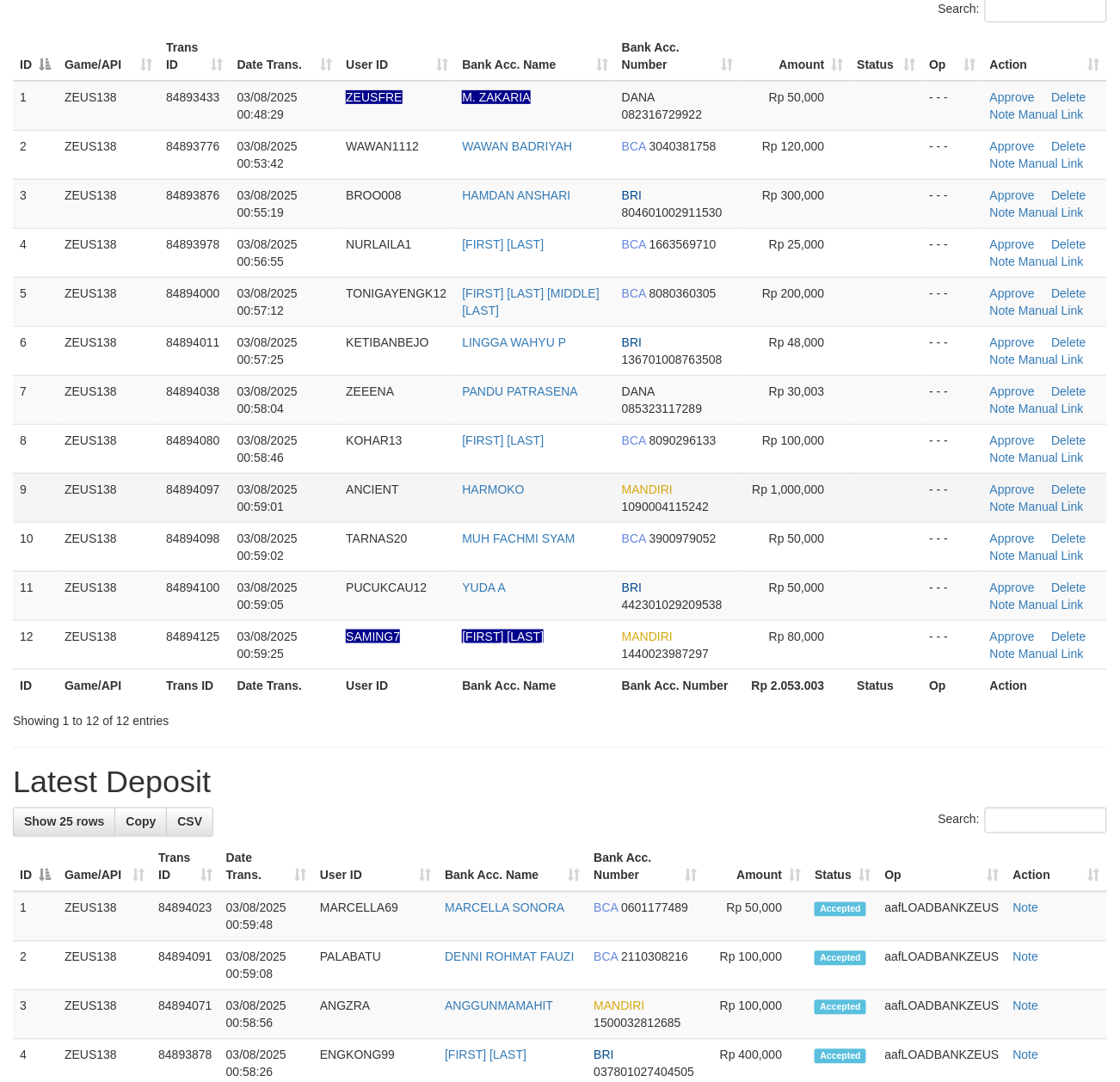 scroll, scrollTop: 0, scrollLeft: 0, axis: both 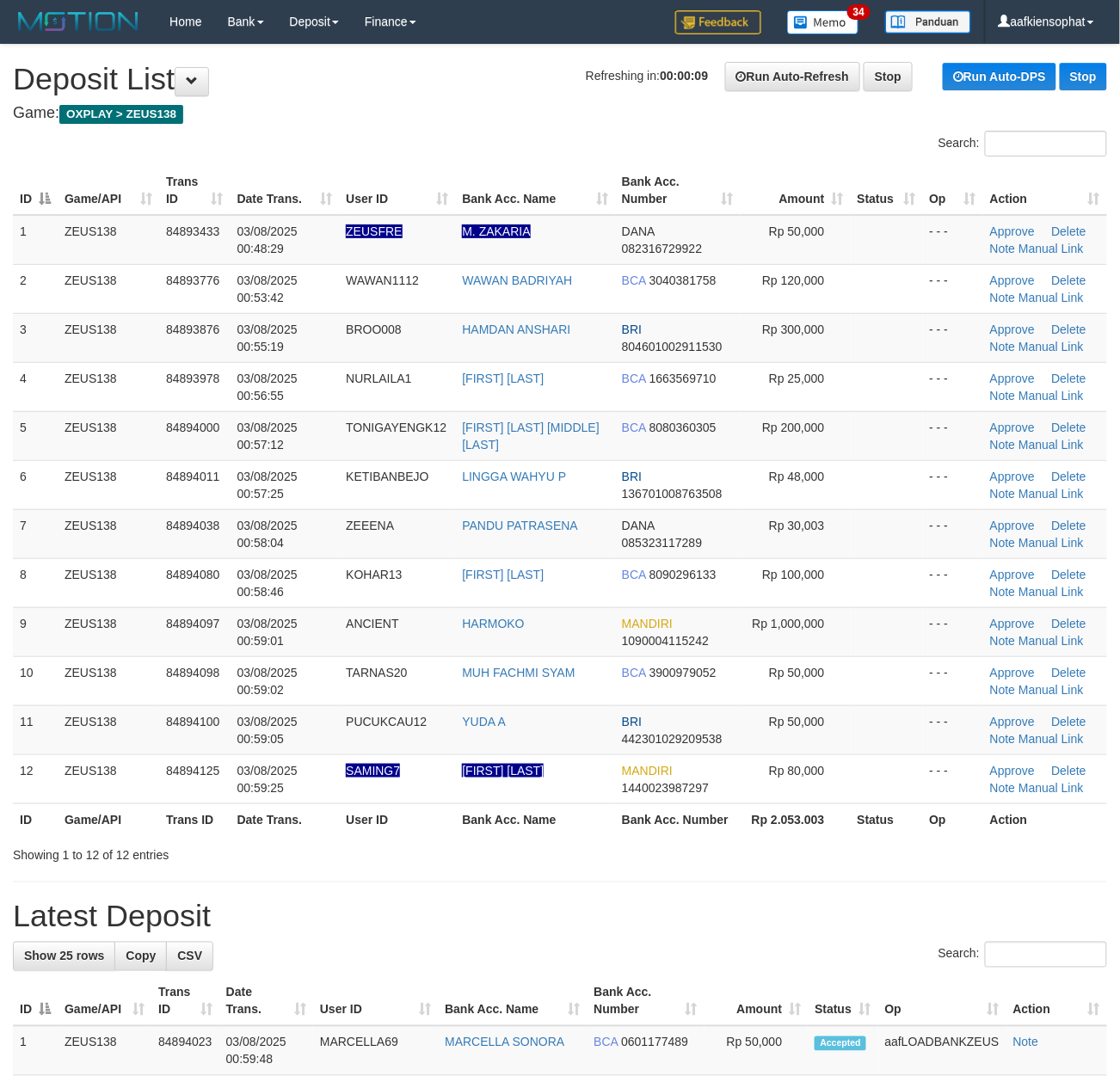 drag, startPoint x: 283, startPoint y: 606, endPoint x: 1129, endPoint y: 614, distance: 846.03782 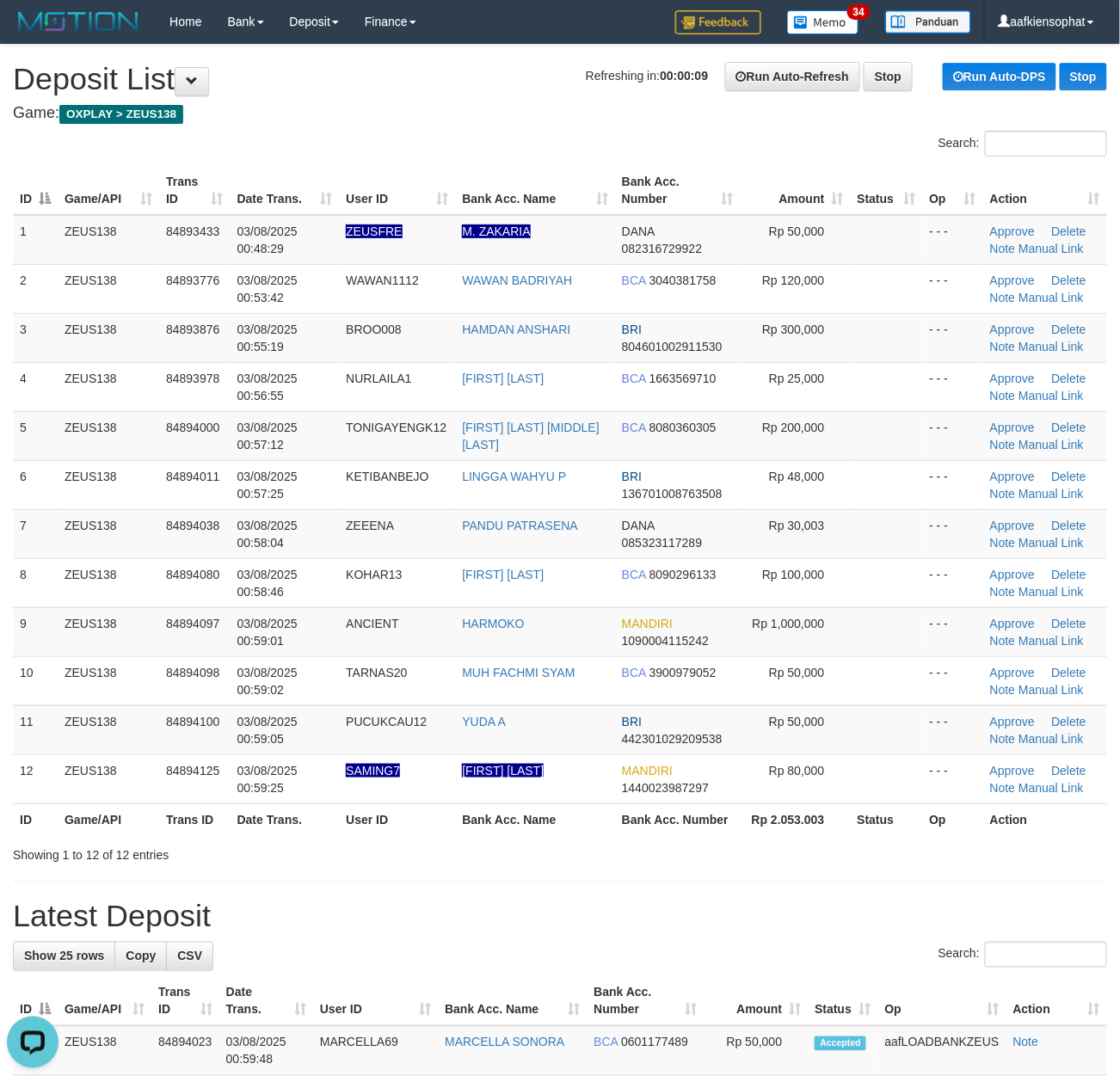 scroll, scrollTop: 0, scrollLeft: 0, axis: both 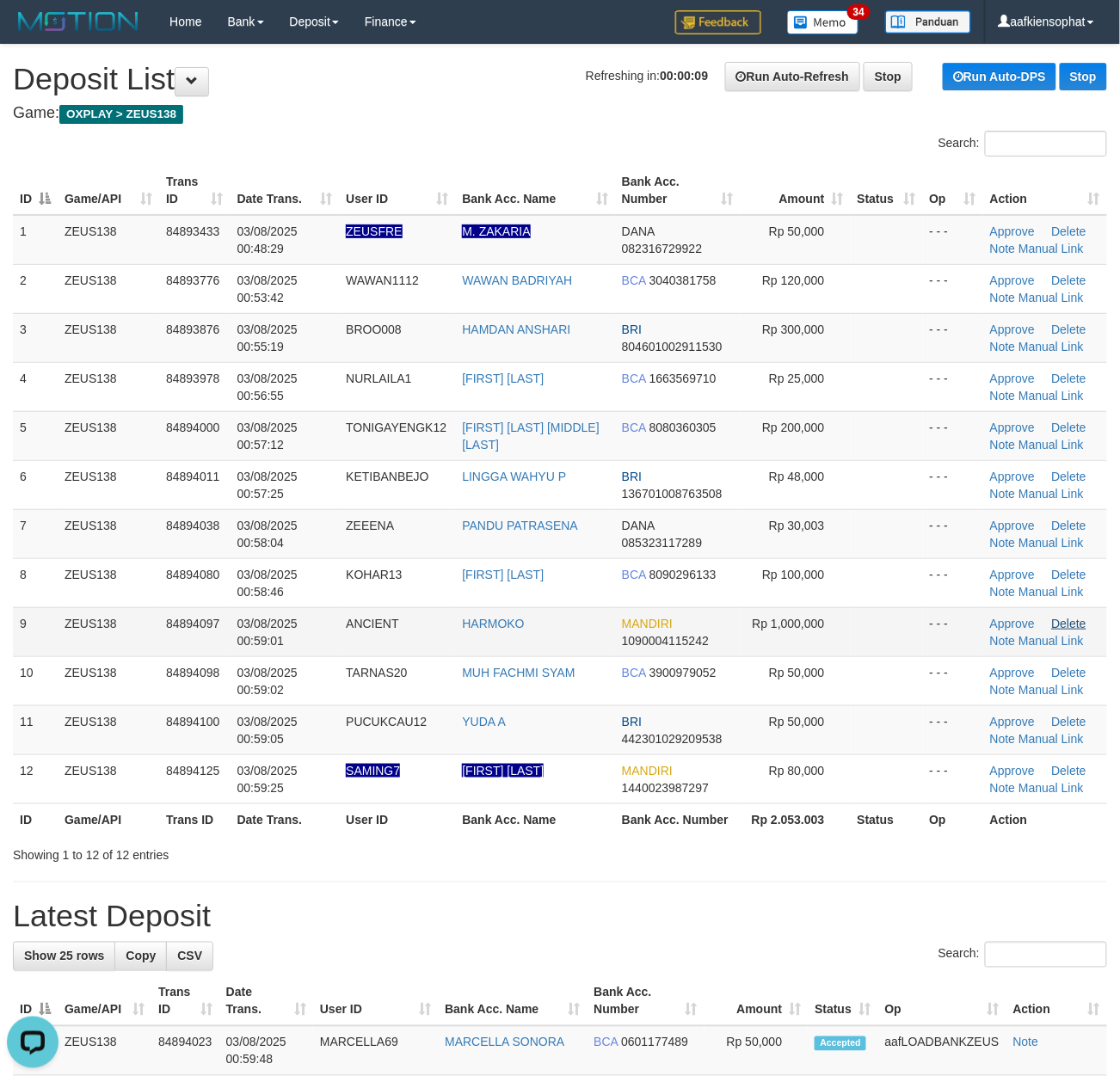 drag, startPoint x: 275, startPoint y: 585, endPoint x: 1058, endPoint y: 623, distance: 783.9216 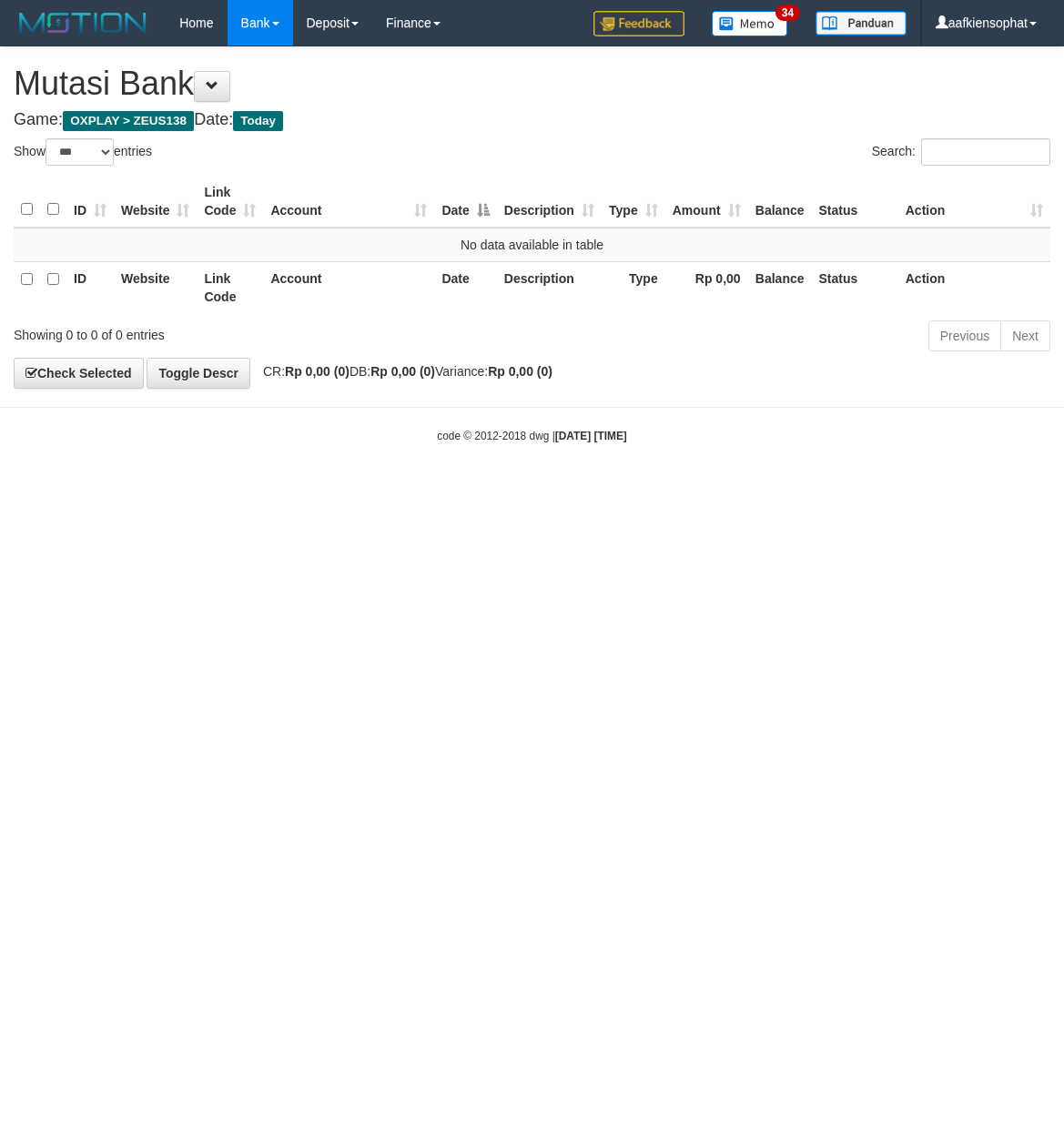 select on "***" 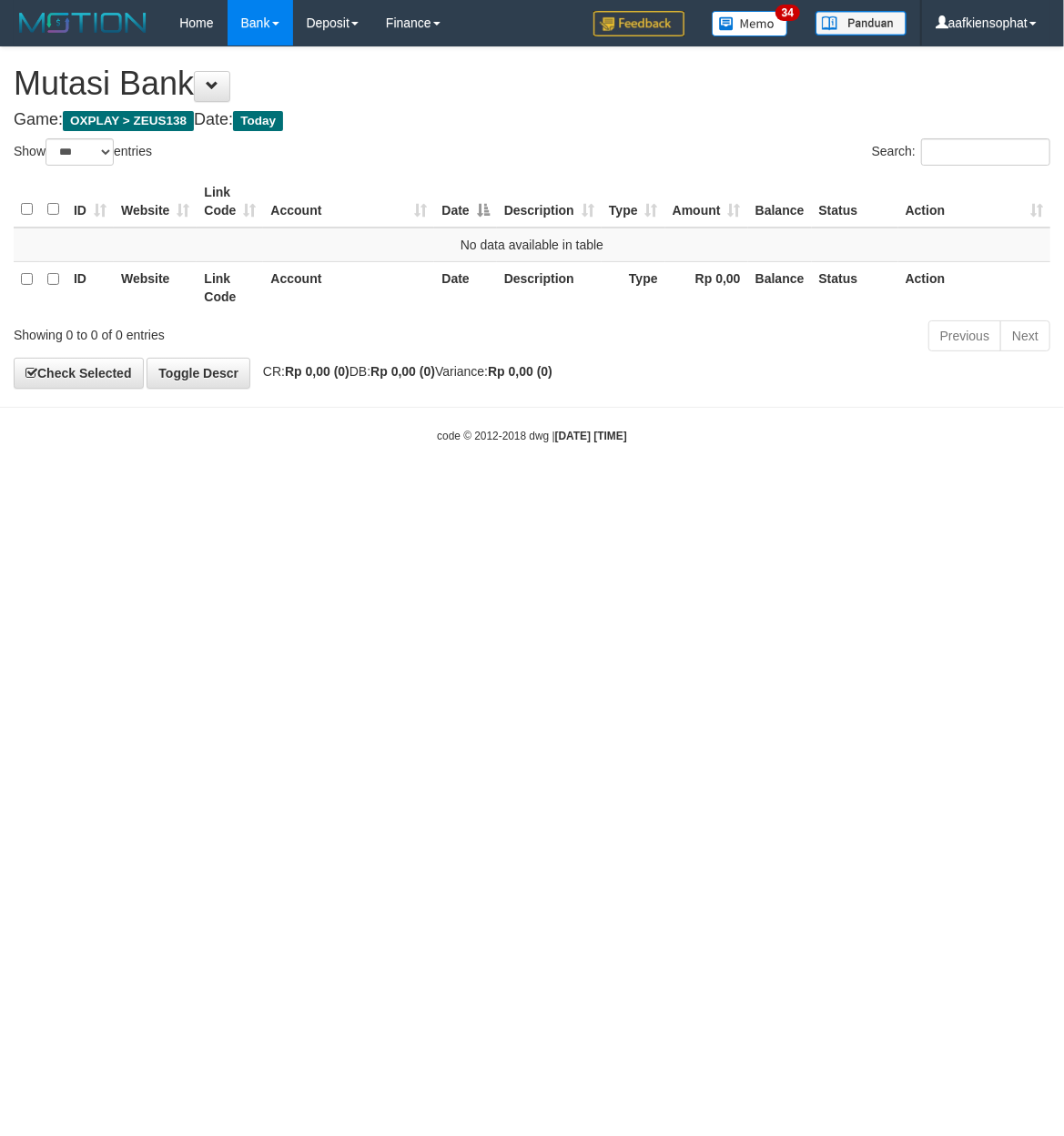 drag, startPoint x: 410, startPoint y: 660, endPoint x: 0, endPoint y: 639, distance: 410.5375 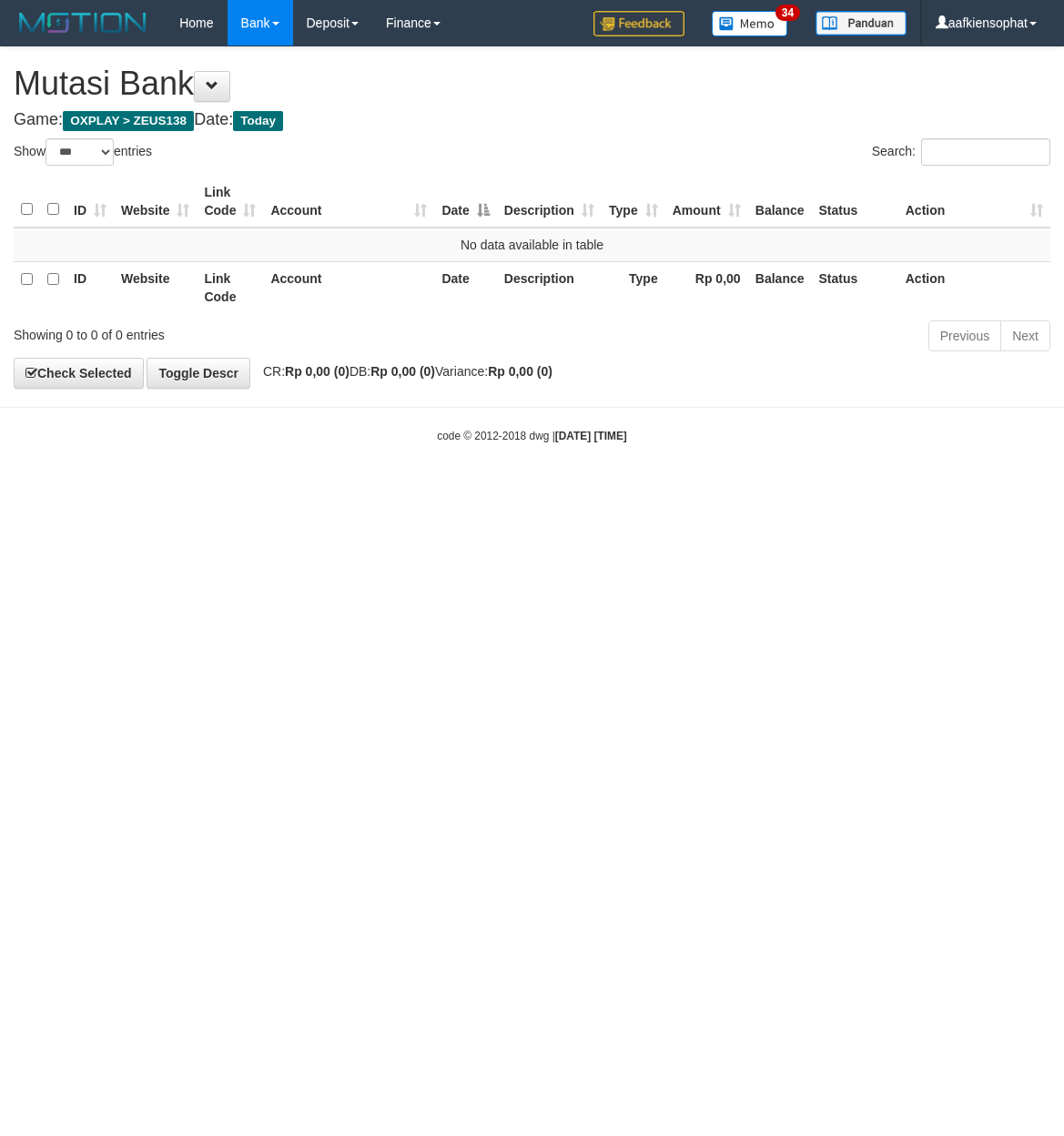 select on "***" 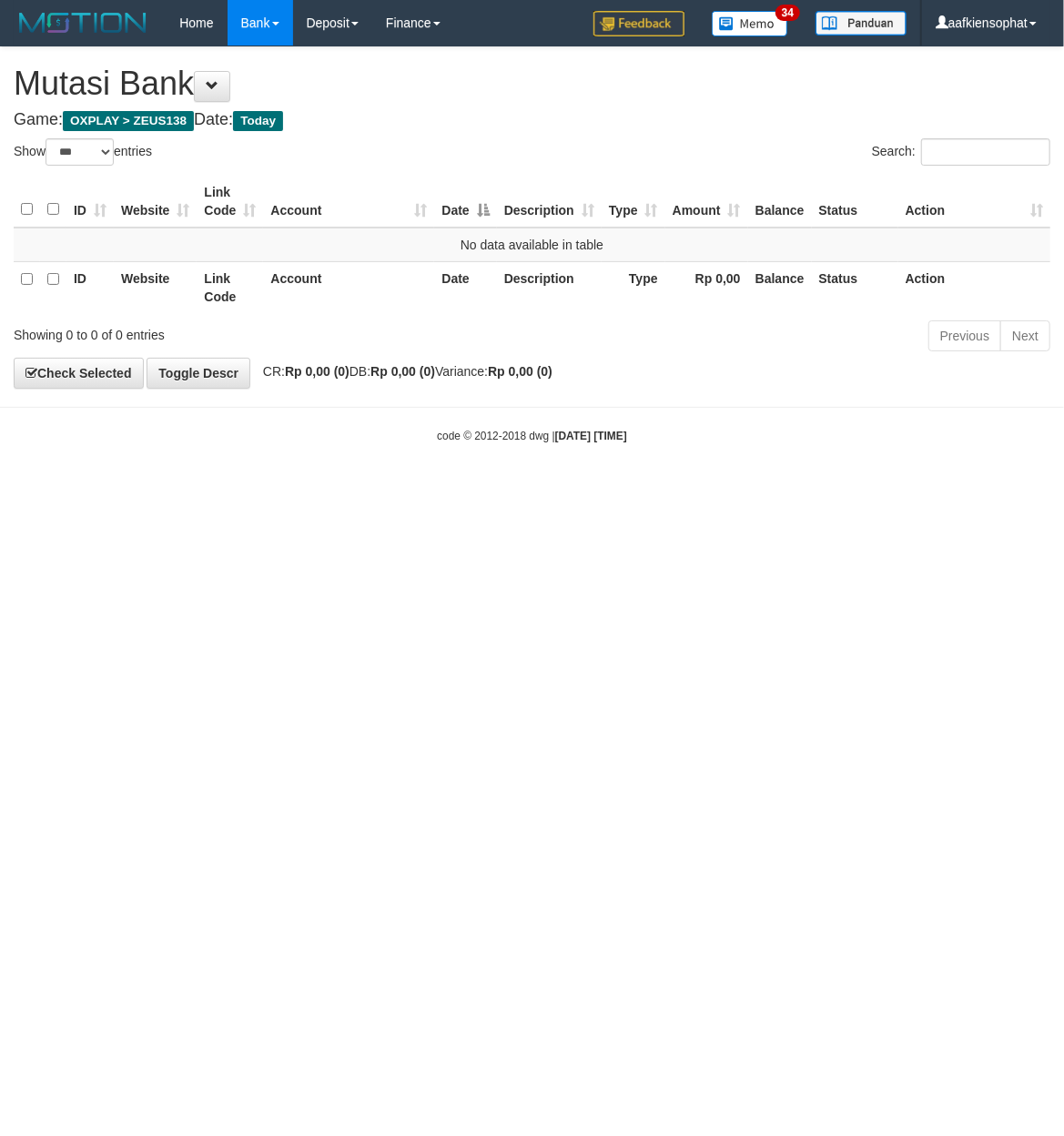 click on "Toggle navigation
Home
Bank
Account List
Load
By Website
Group
[OXPLAY]													ZEUS138
By Load Group (DPS)
Sync" at bounding box center [532, 245] 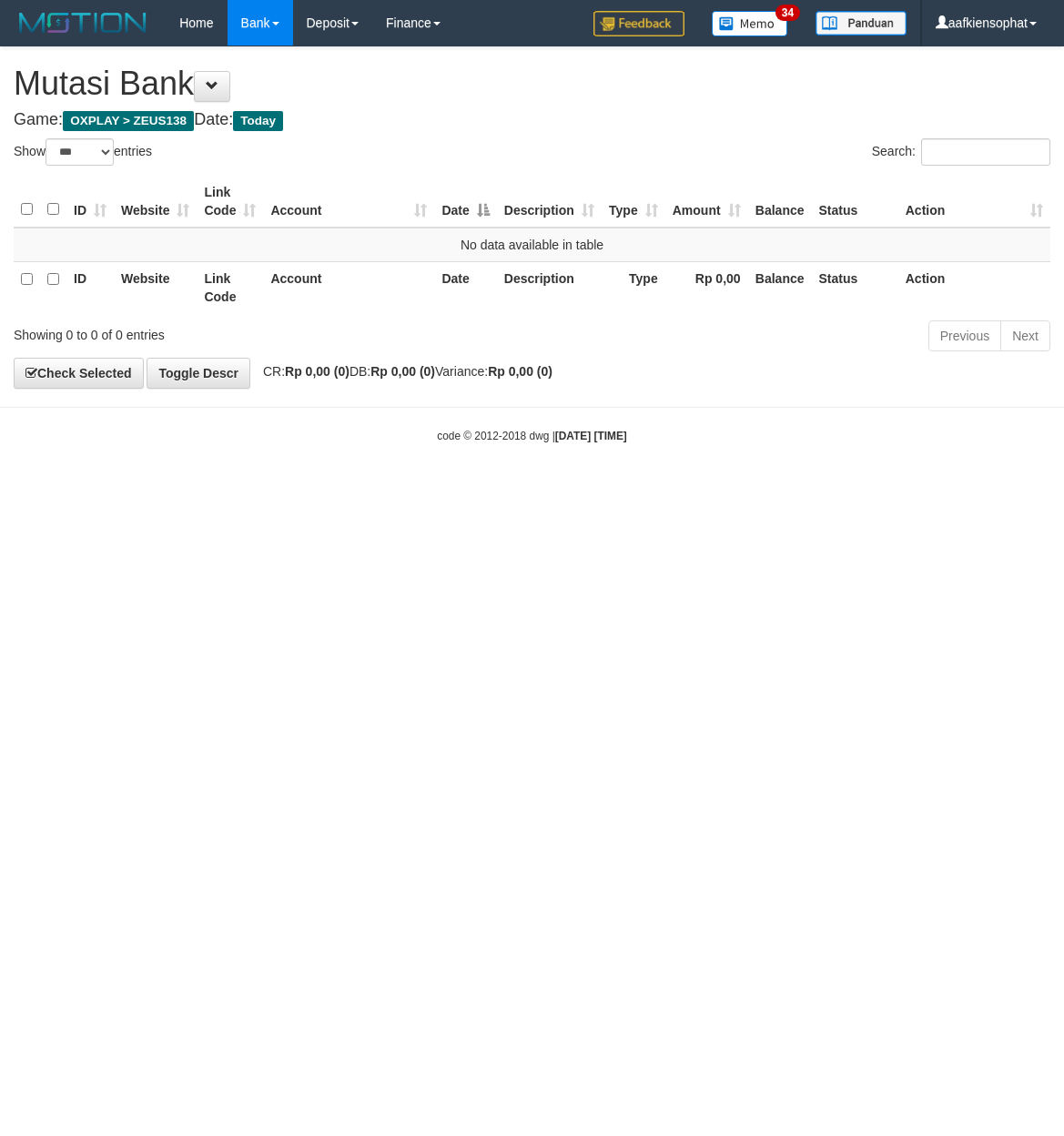 select on "***" 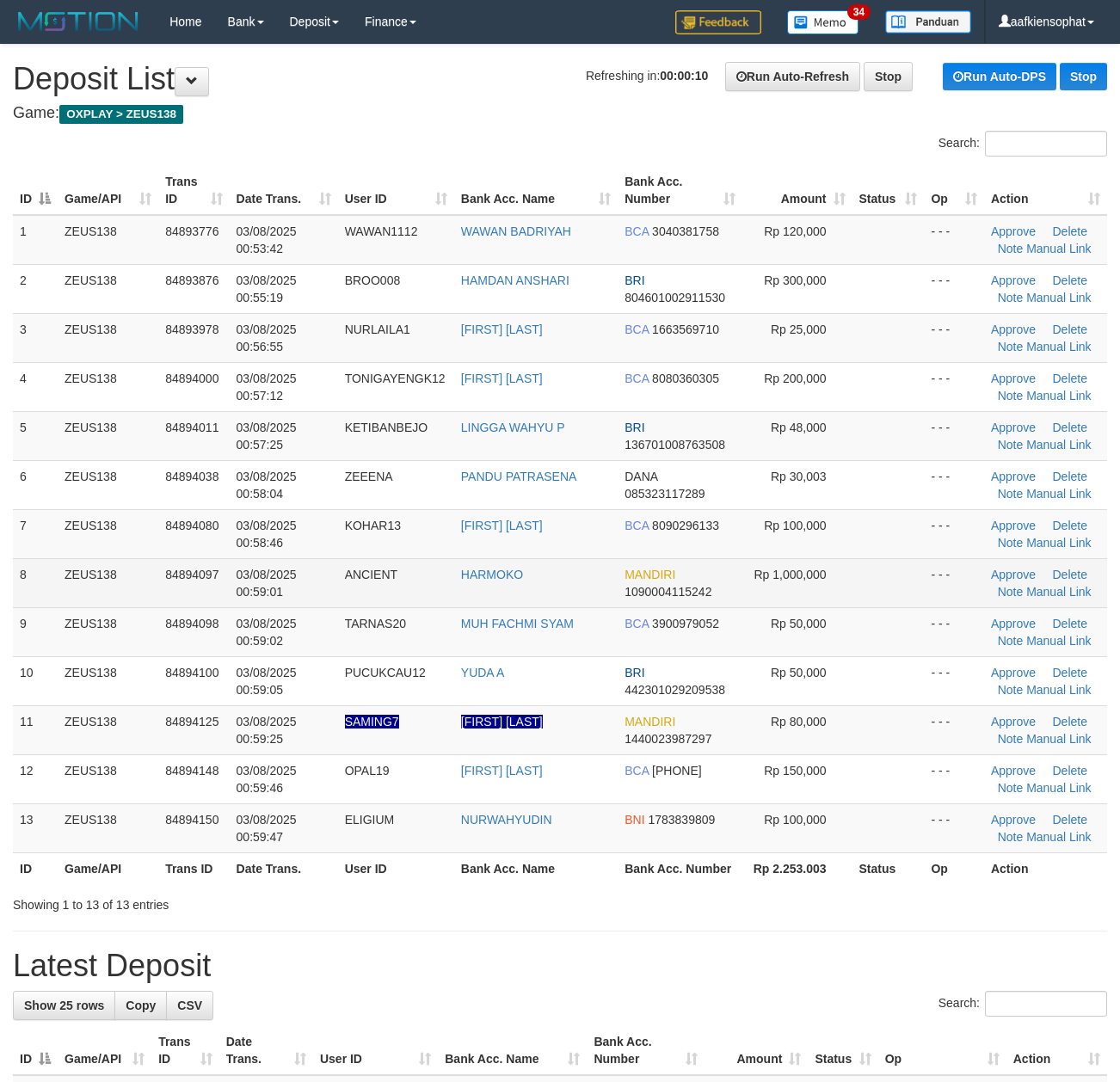 scroll, scrollTop: 0, scrollLeft: 0, axis: both 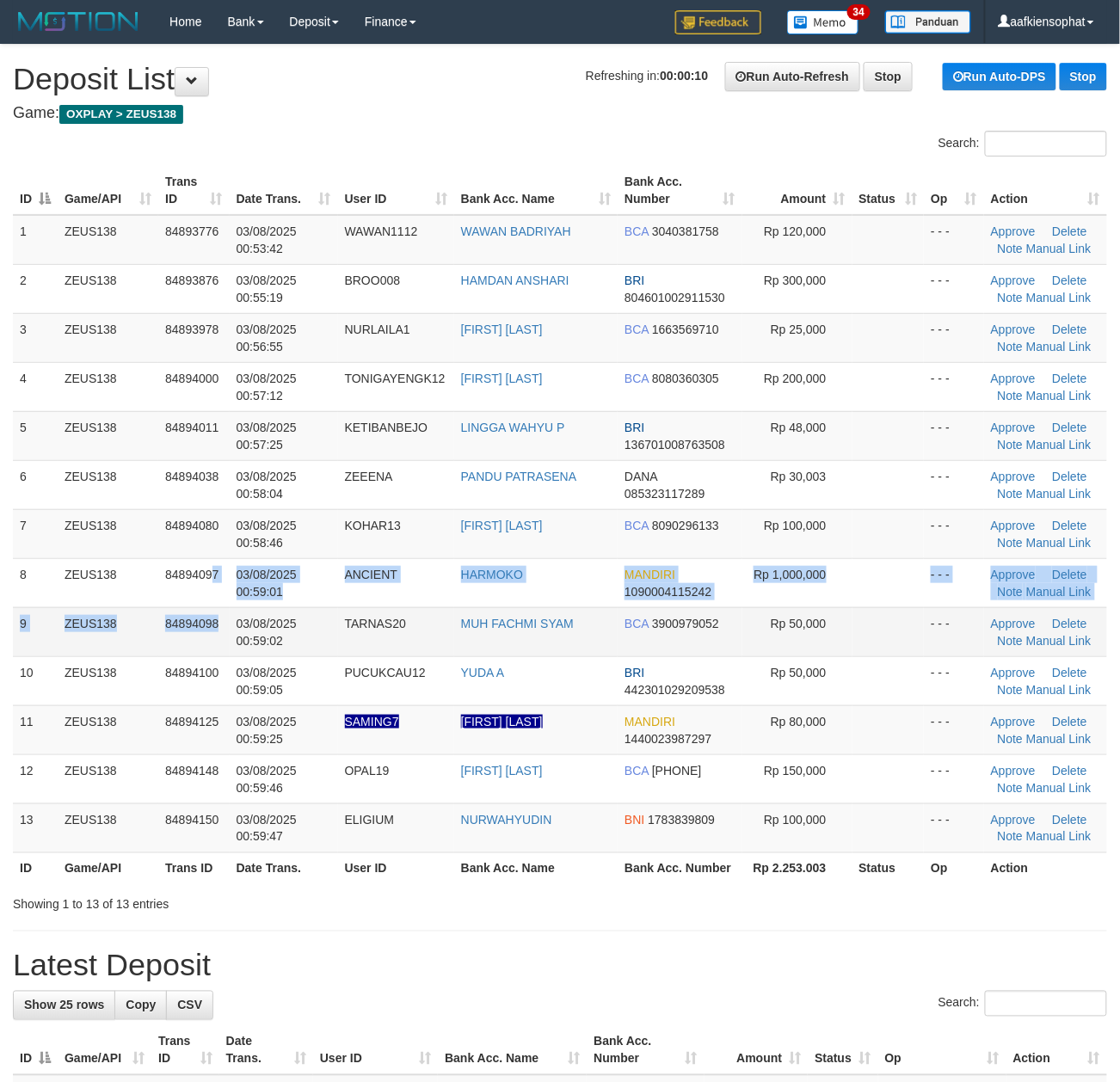 drag, startPoint x: 212, startPoint y: 606, endPoint x: 437, endPoint y: 638, distance: 227.2642 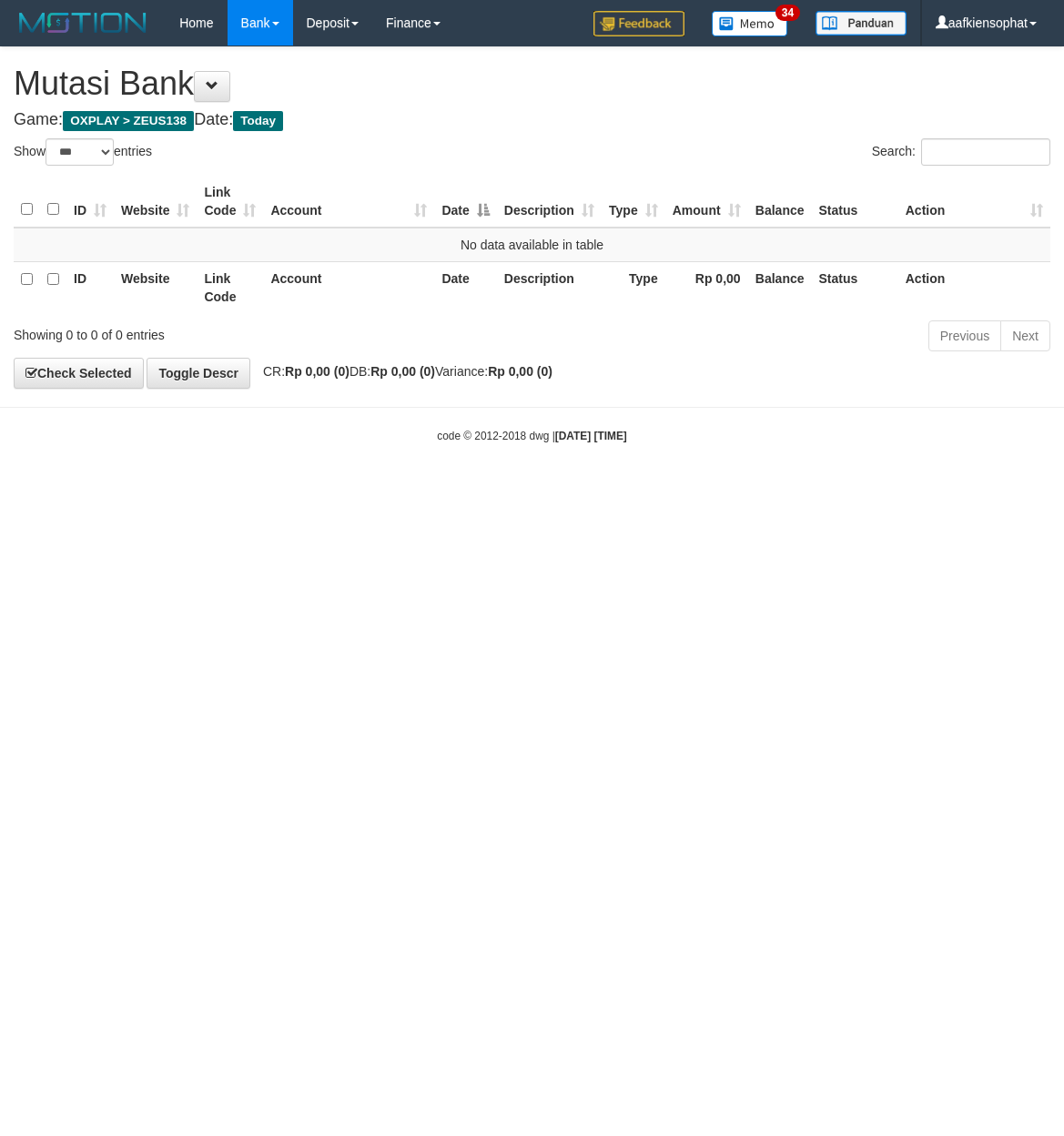 select on "***" 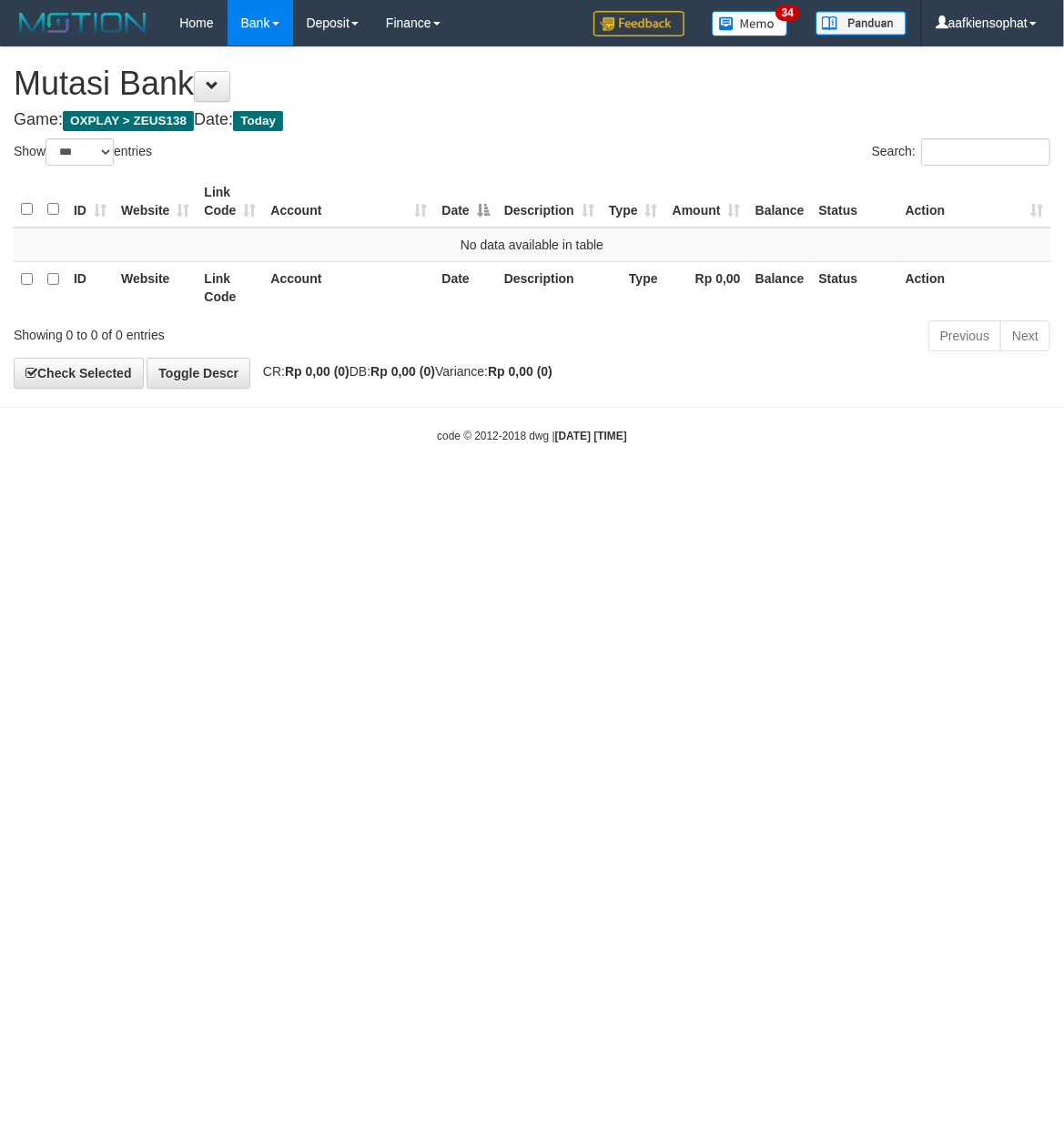 drag, startPoint x: 262, startPoint y: 654, endPoint x: 0, endPoint y: 656, distance: 262.00763 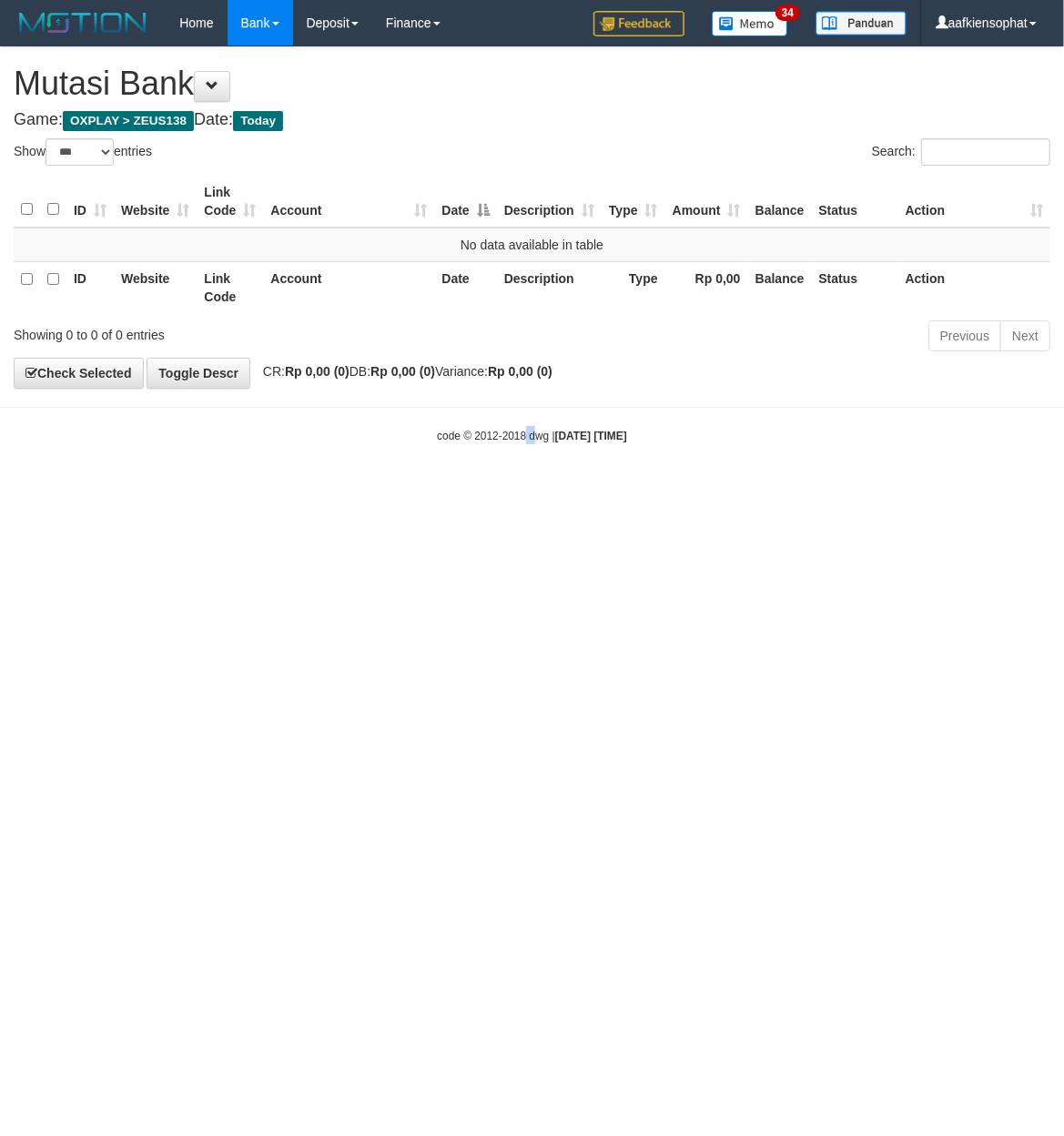 drag, startPoint x: 517, startPoint y: 597, endPoint x: 8, endPoint y: 593, distance: 509.0157 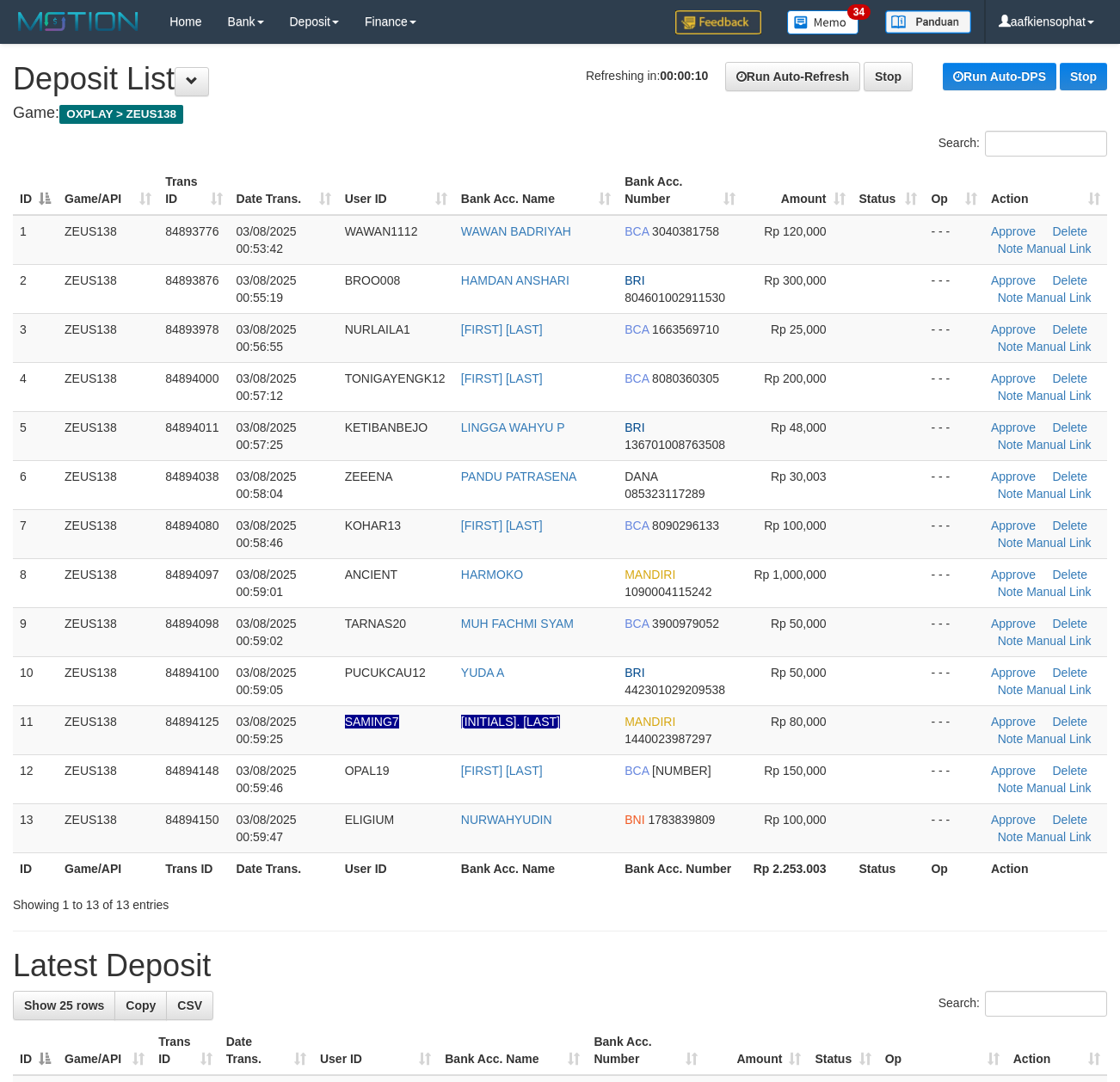 scroll, scrollTop: 0, scrollLeft: 0, axis: both 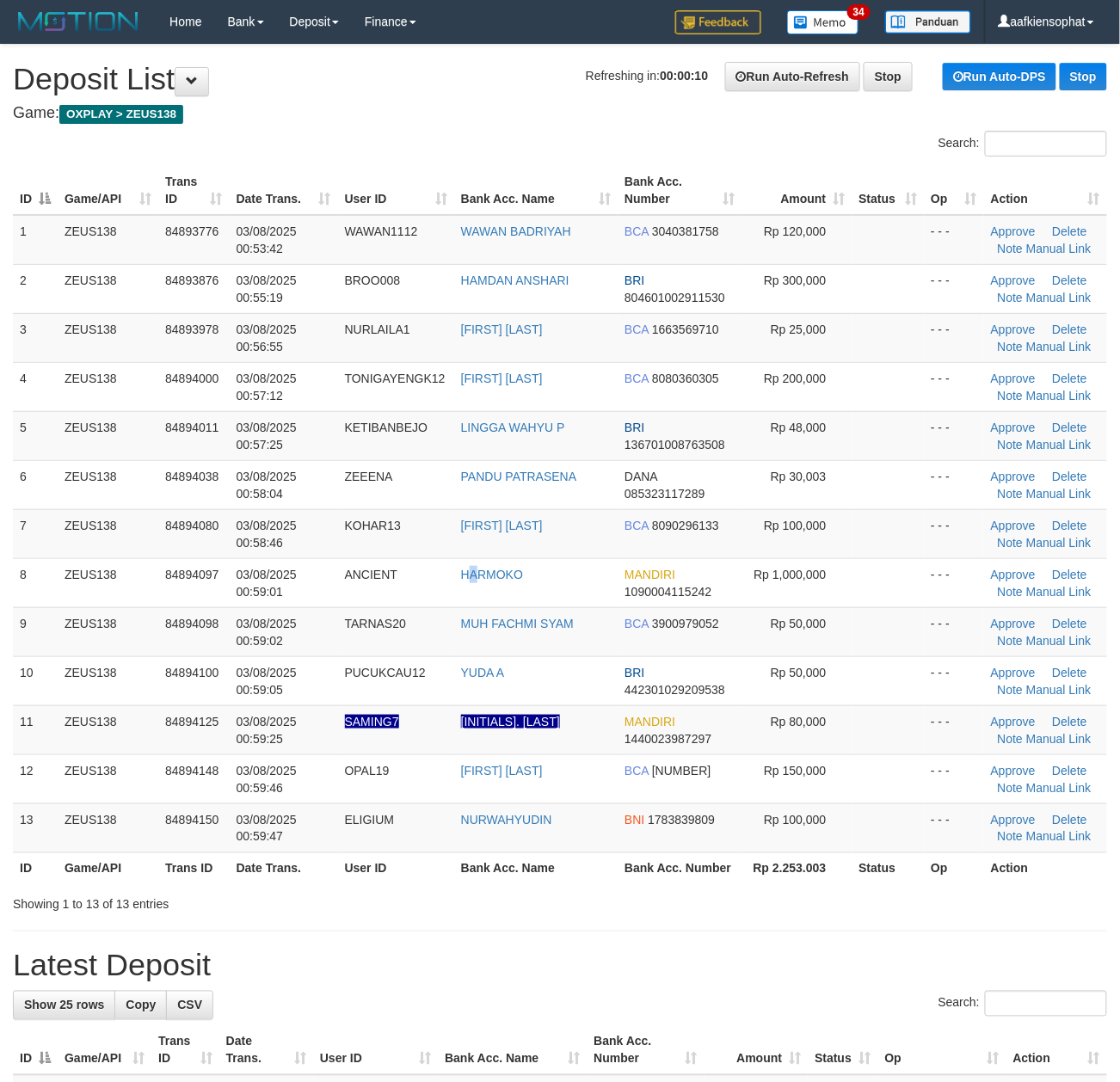 drag, startPoint x: 483, startPoint y: 603, endPoint x: 1129, endPoint y: 592, distance: 646.09365 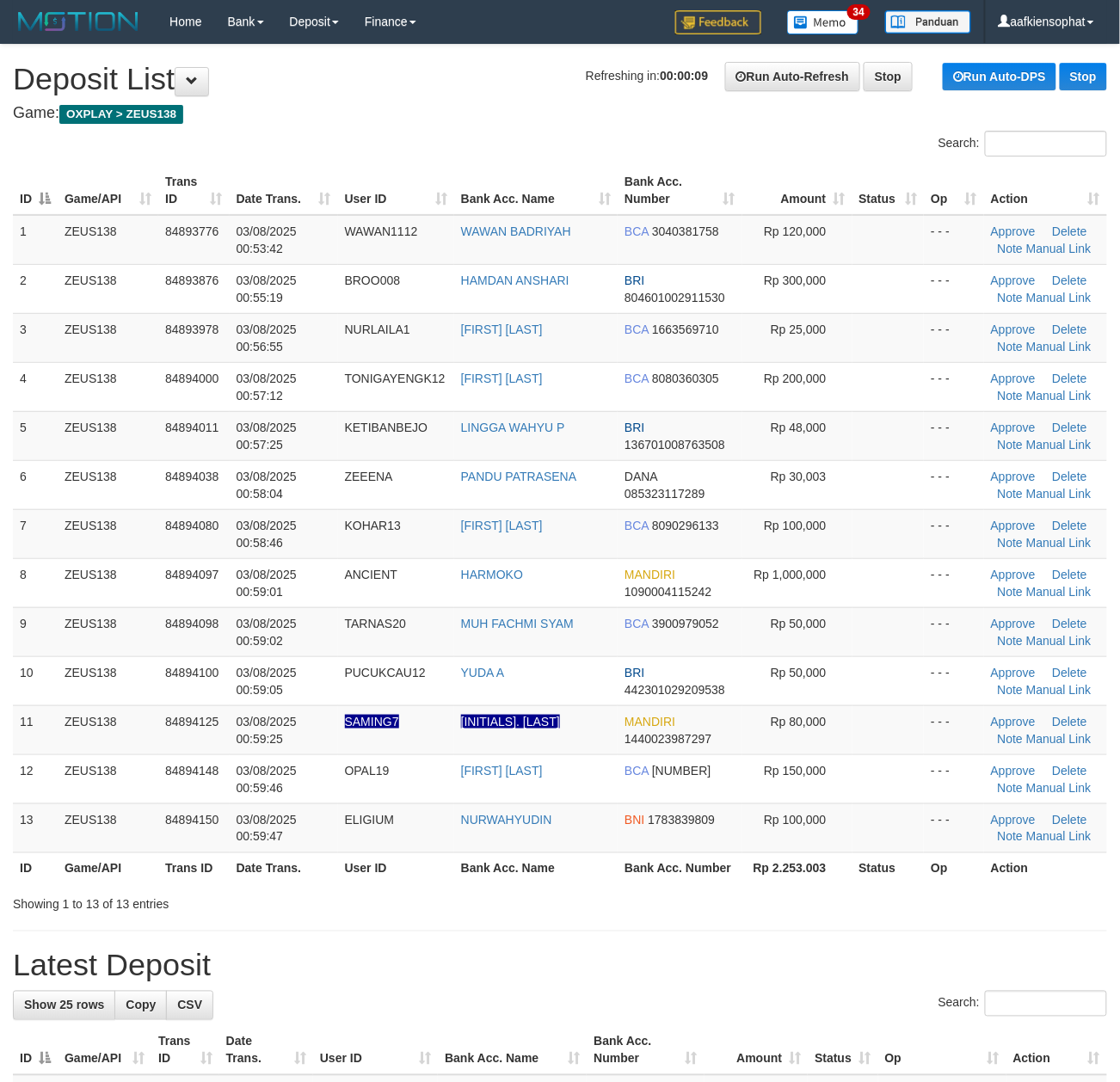 drag, startPoint x: 60, startPoint y: 559, endPoint x: 1130, endPoint y: 582, distance: 1070.247 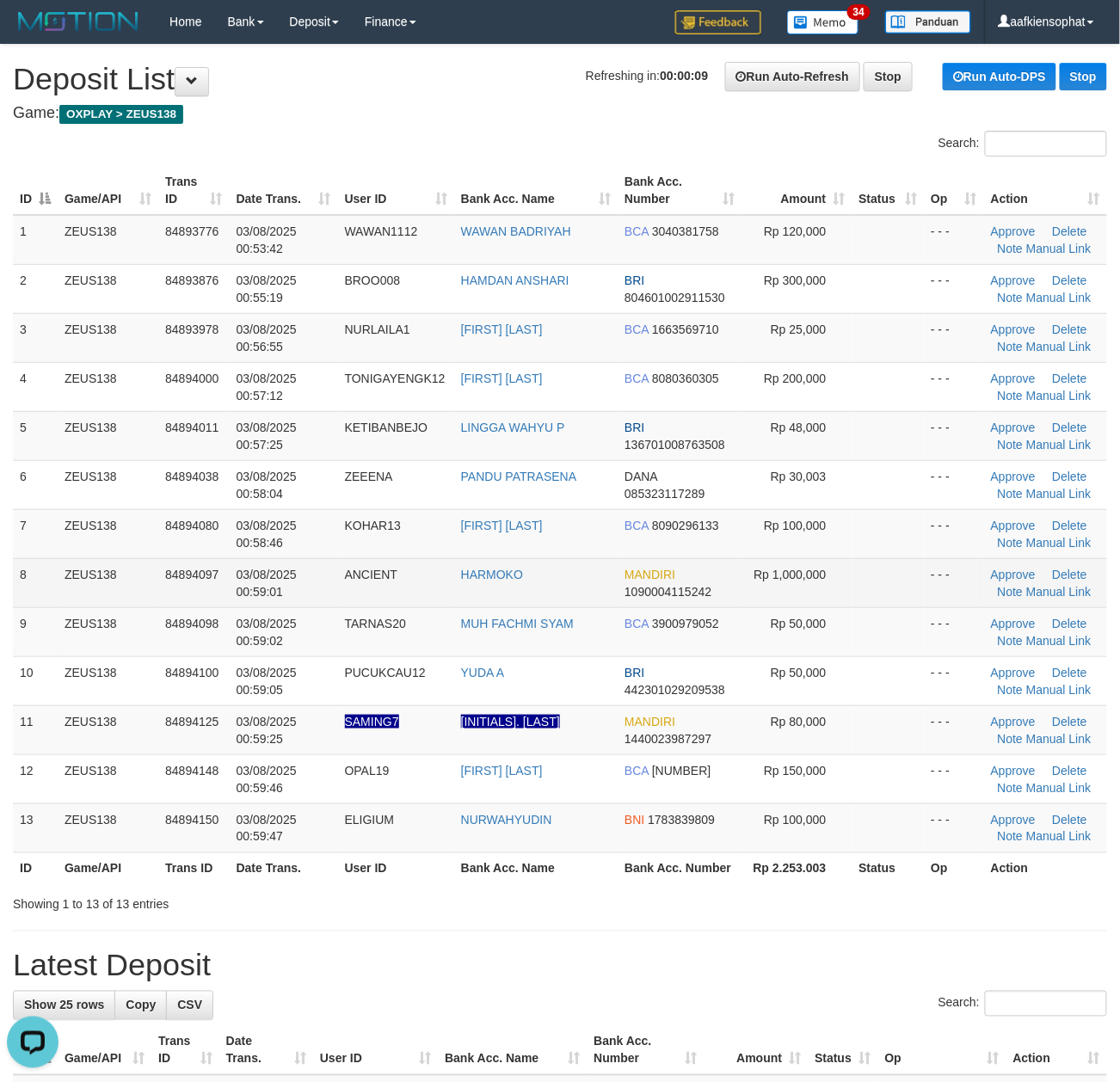 scroll, scrollTop: 0, scrollLeft: 0, axis: both 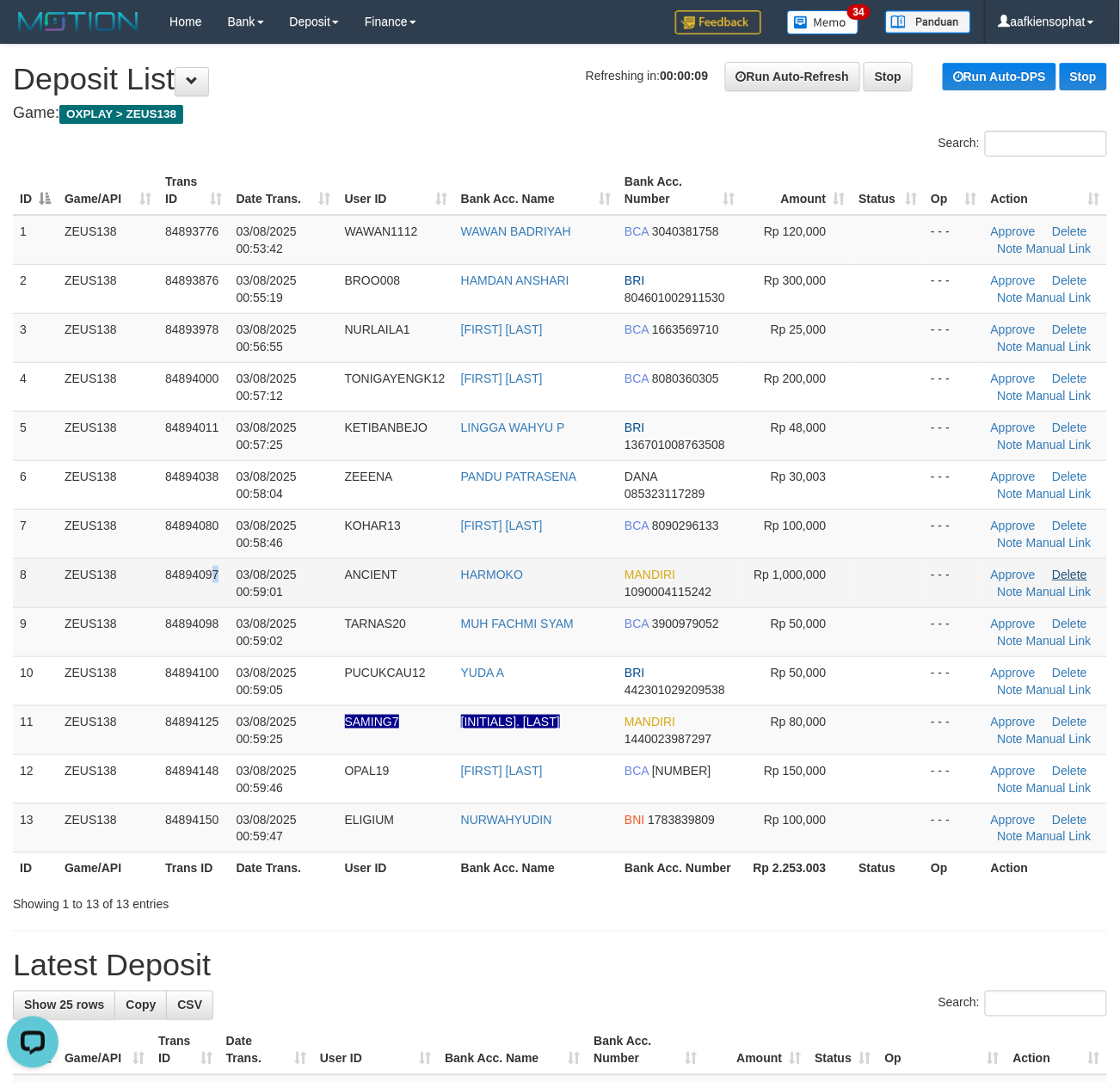 drag, startPoint x: 210, startPoint y: 559, endPoint x: 1053, endPoint y: 575, distance: 843.1518 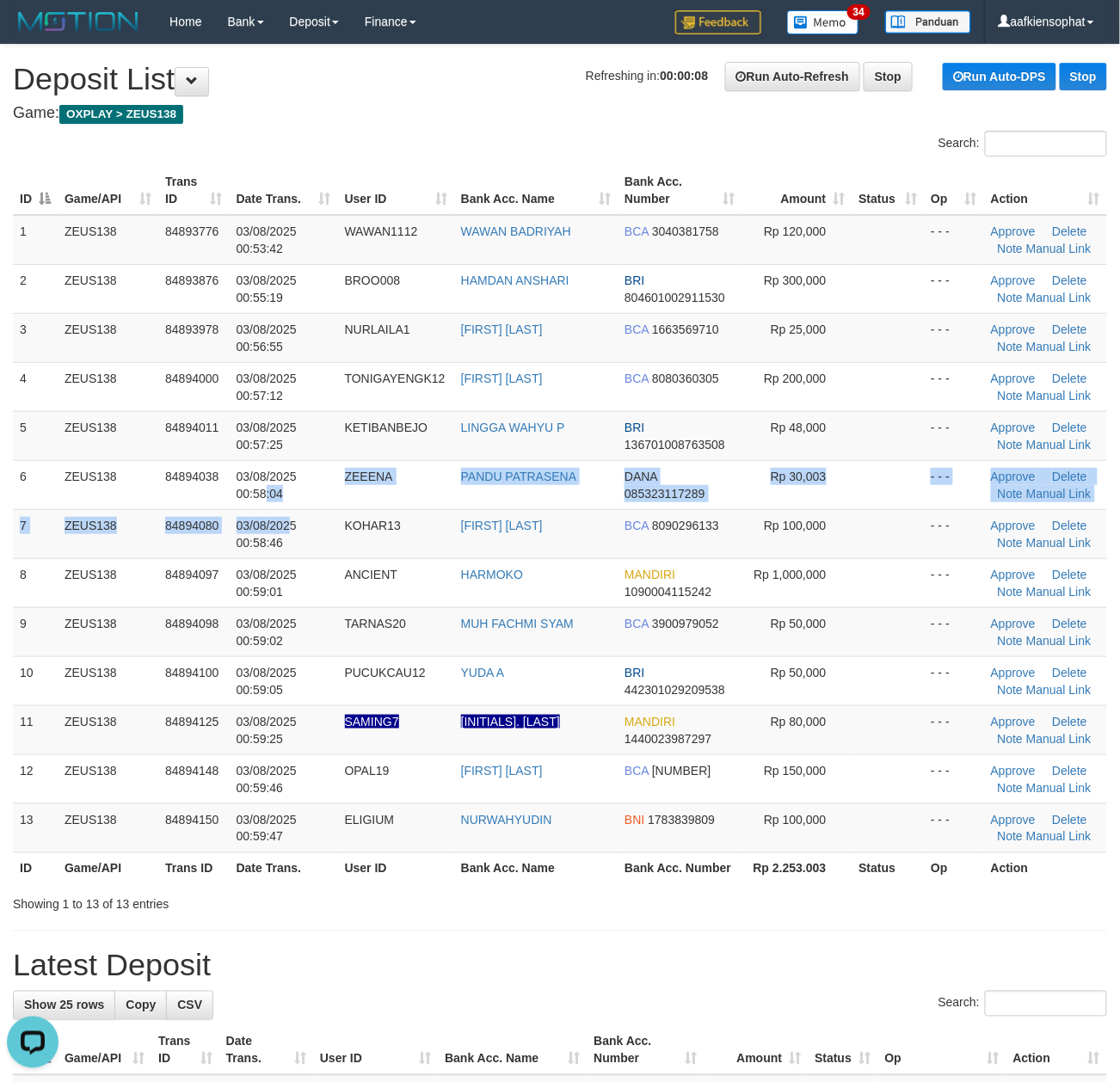 drag, startPoint x: 263, startPoint y: 507, endPoint x: 1129, endPoint y: 541, distance: 866.6672 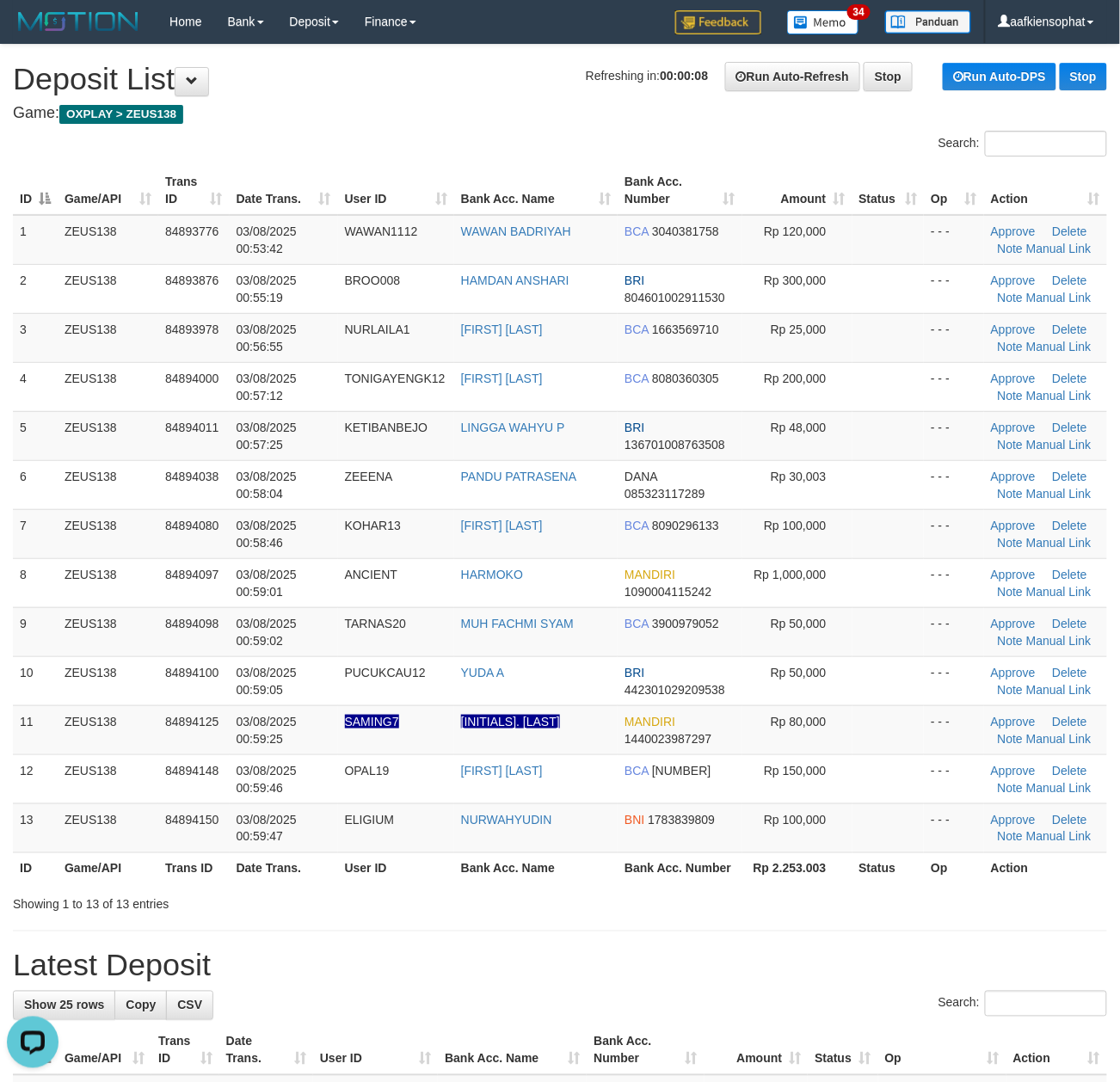 drag, startPoint x: 377, startPoint y: 580, endPoint x: 1132, endPoint y: 624, distance: 756.281 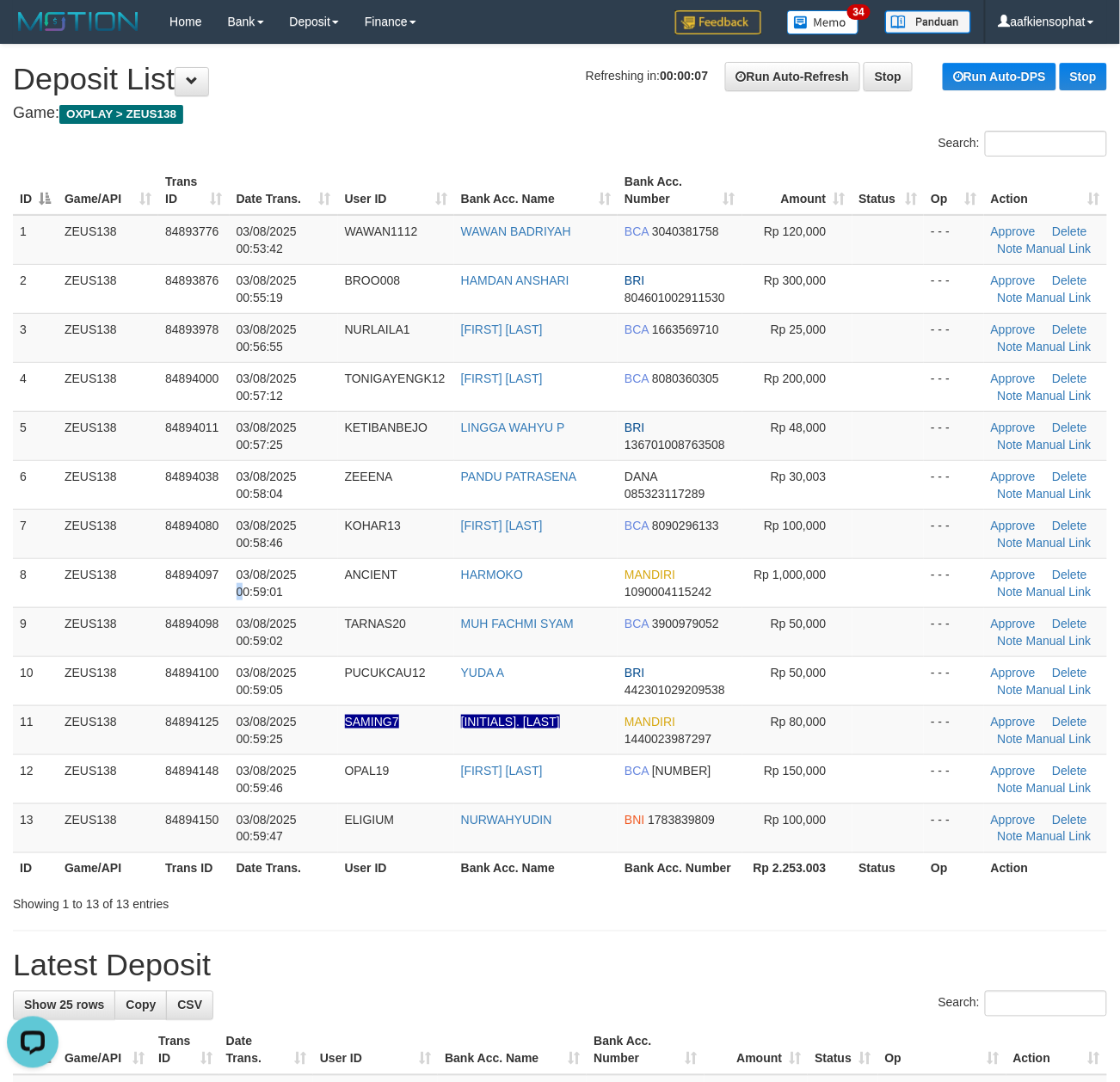 drag, startPoint x: 235, startPoint y: 597, endPoint x: 1132, endPoint y: 616, distance: 897.201 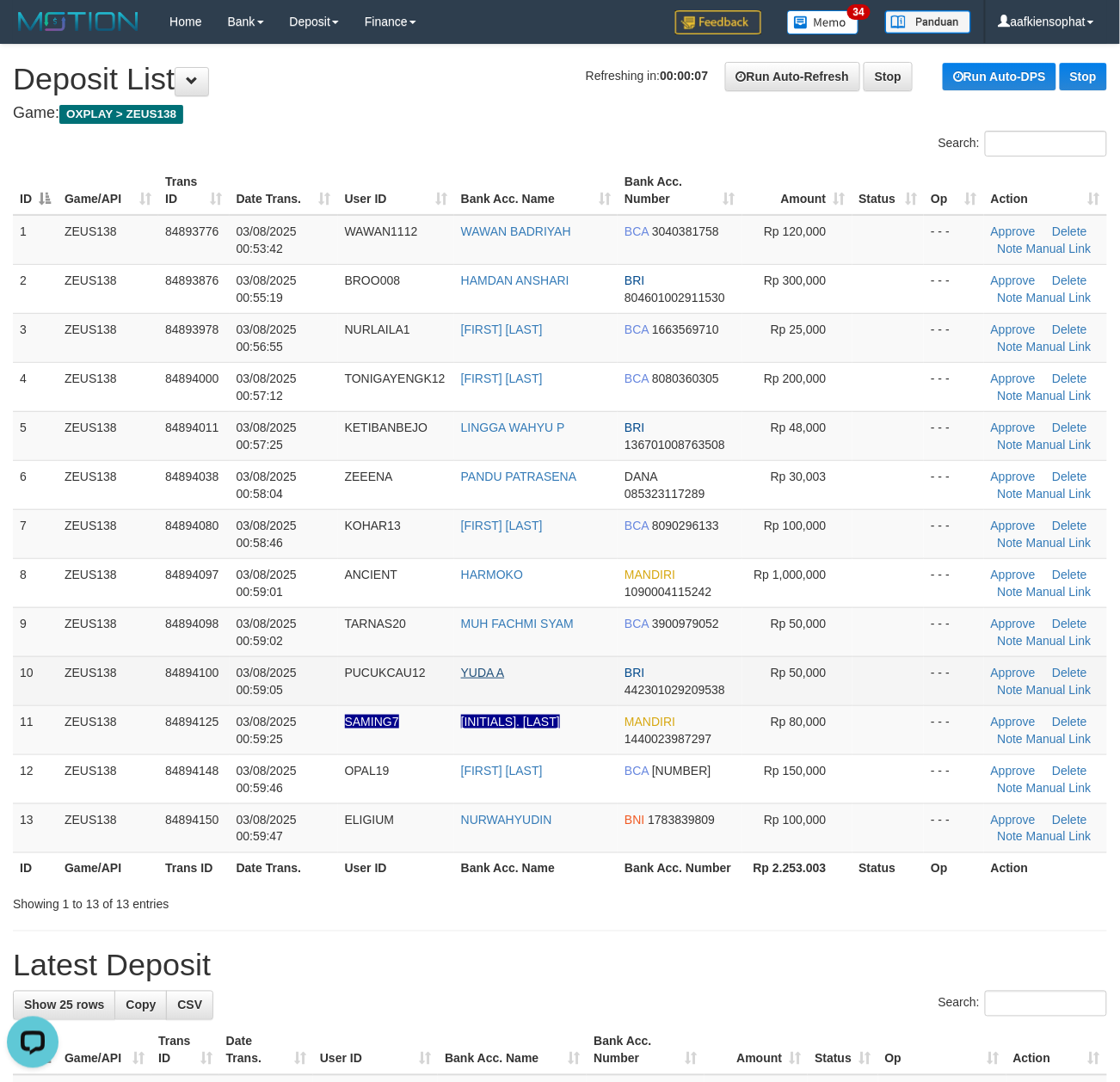 drag, startPoint x: 451, startPoint y: 668, endPoint x: 465, endPoint y: 674, distance: 15.231546 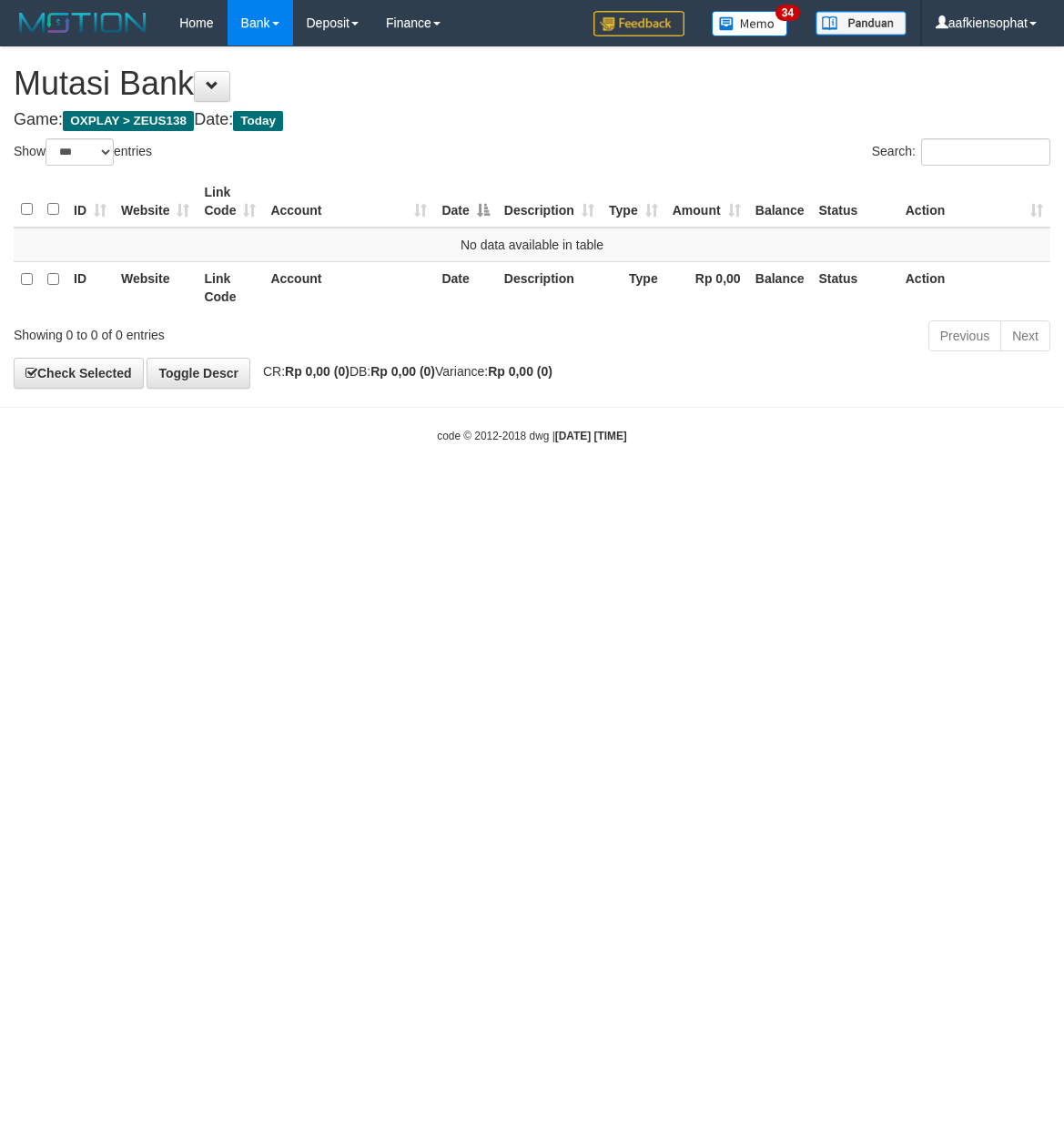 select on "***" 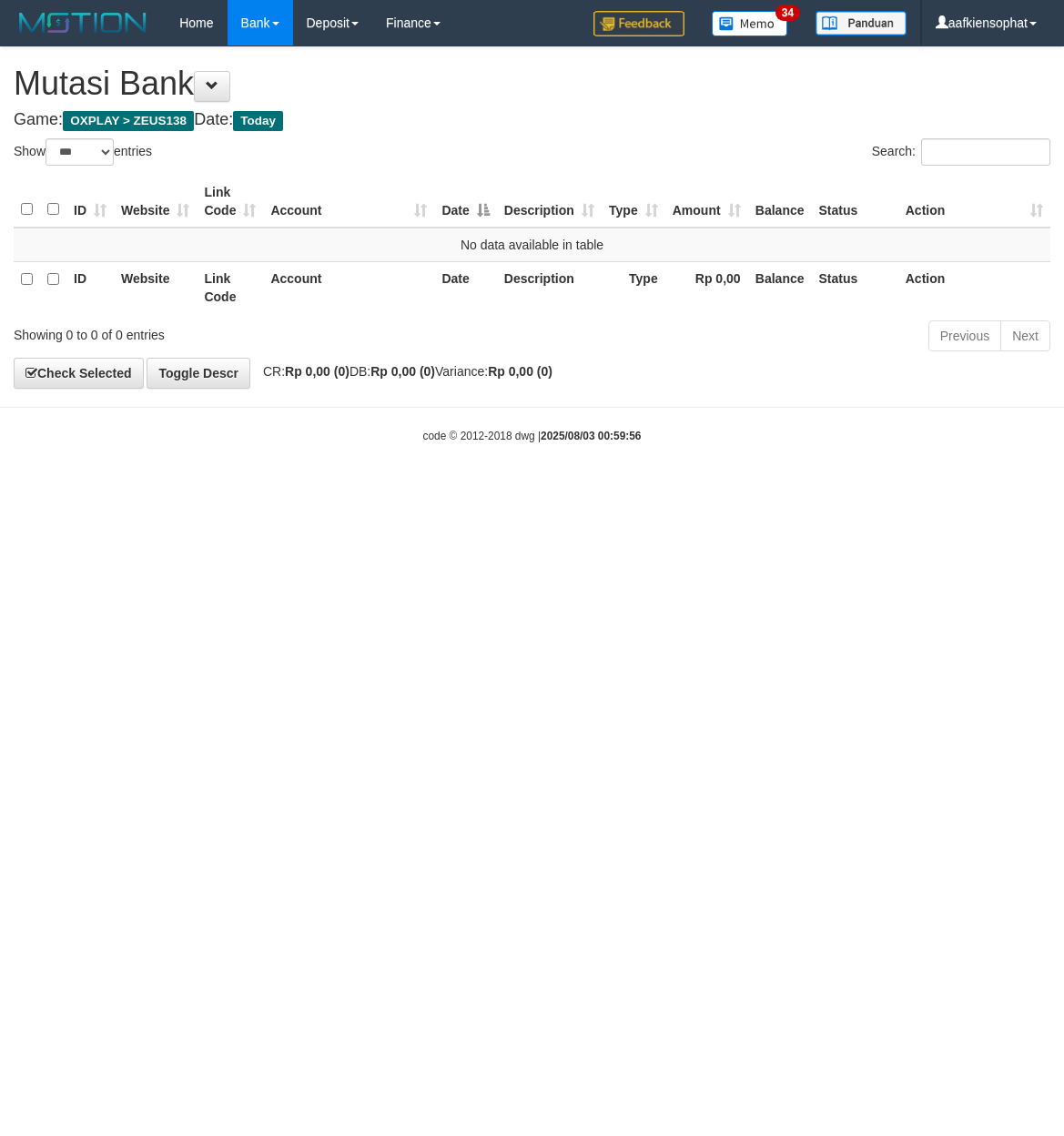 select on "***" 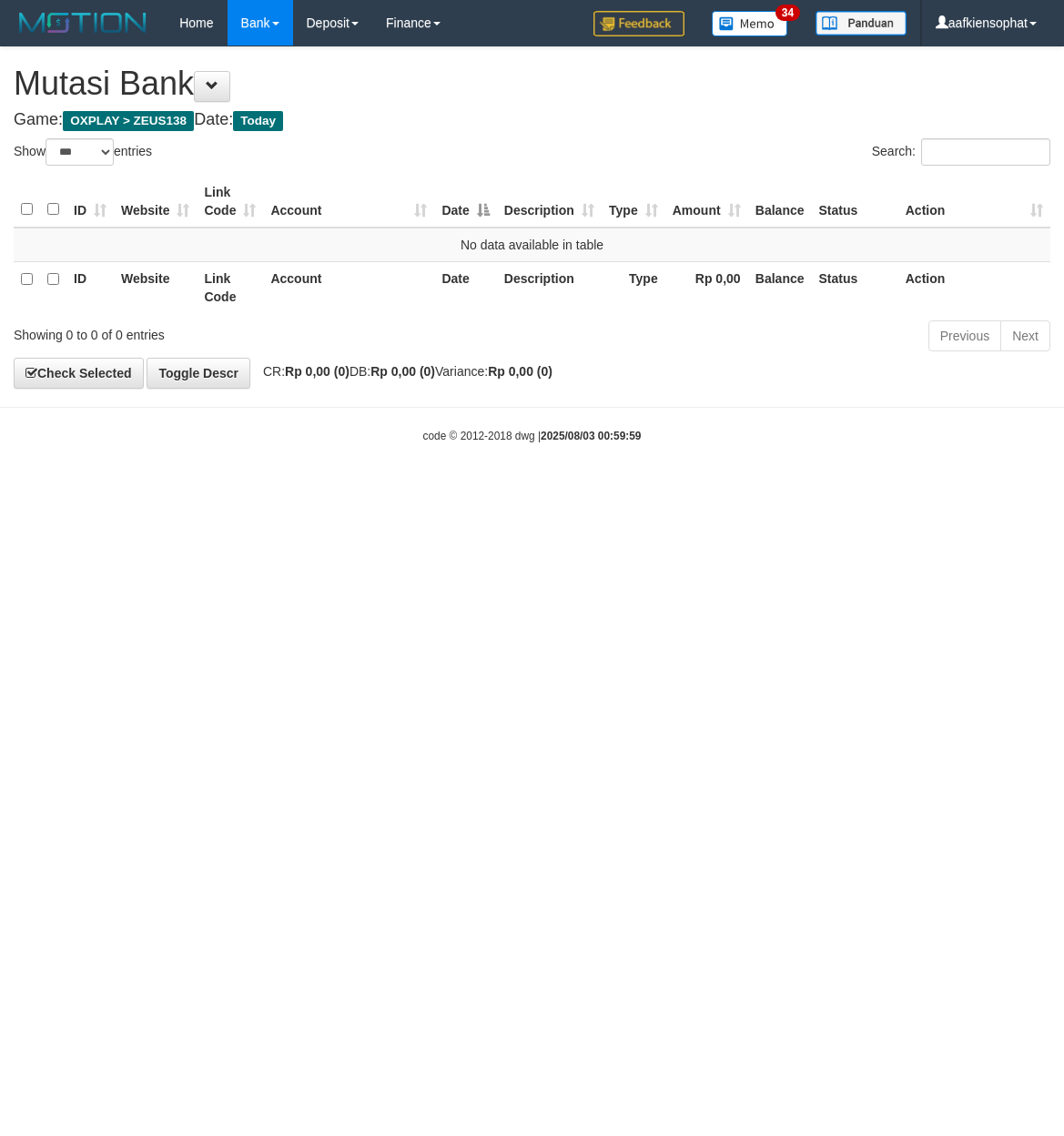 select on "***" 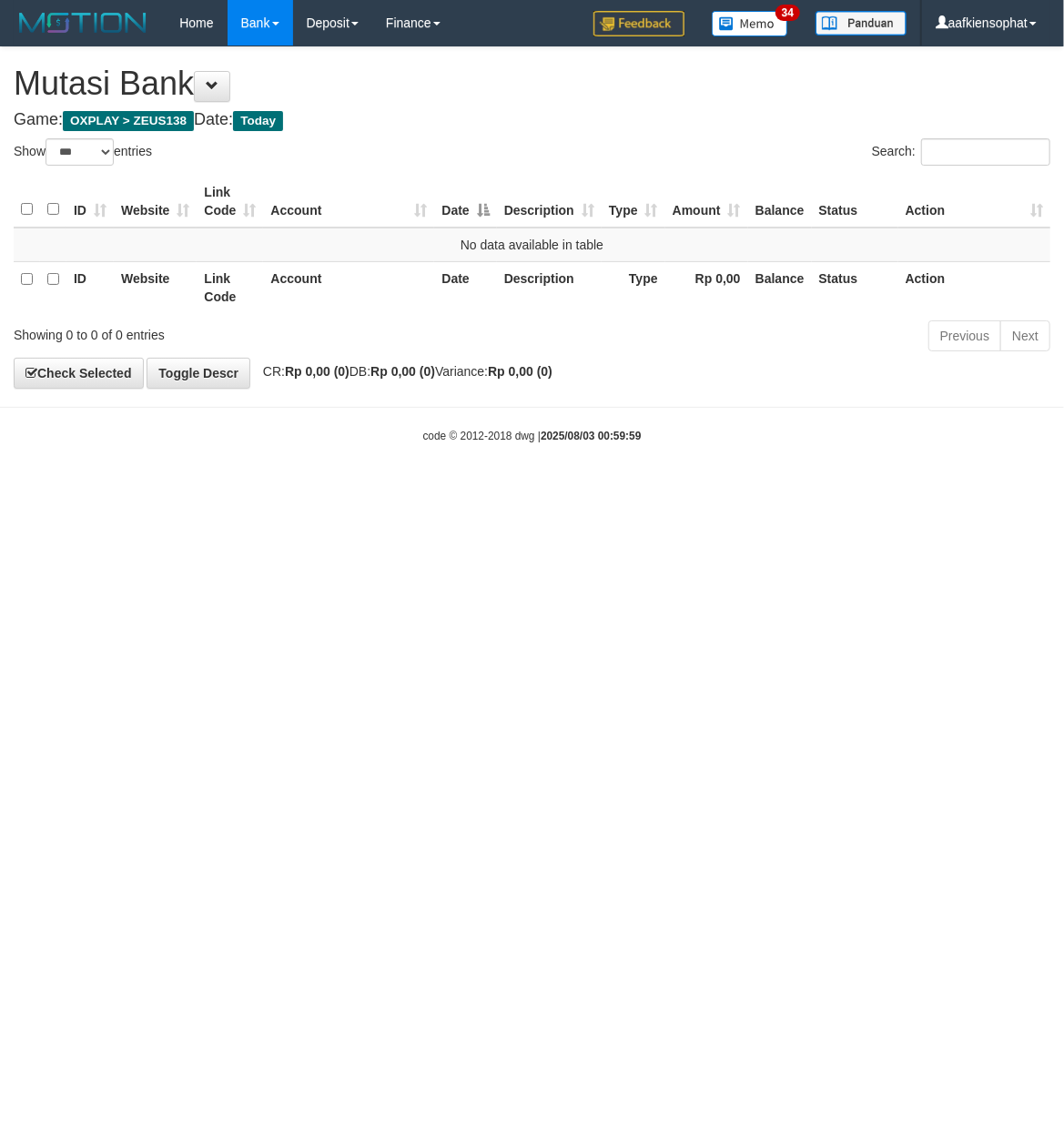 click on "Toggle navigation
Home
Bank
Account List
Load
By Website
Group
[OXPLAY]													ZEUS138
By Load Group (DPS)
Sync" at bounding box center (532, 245) 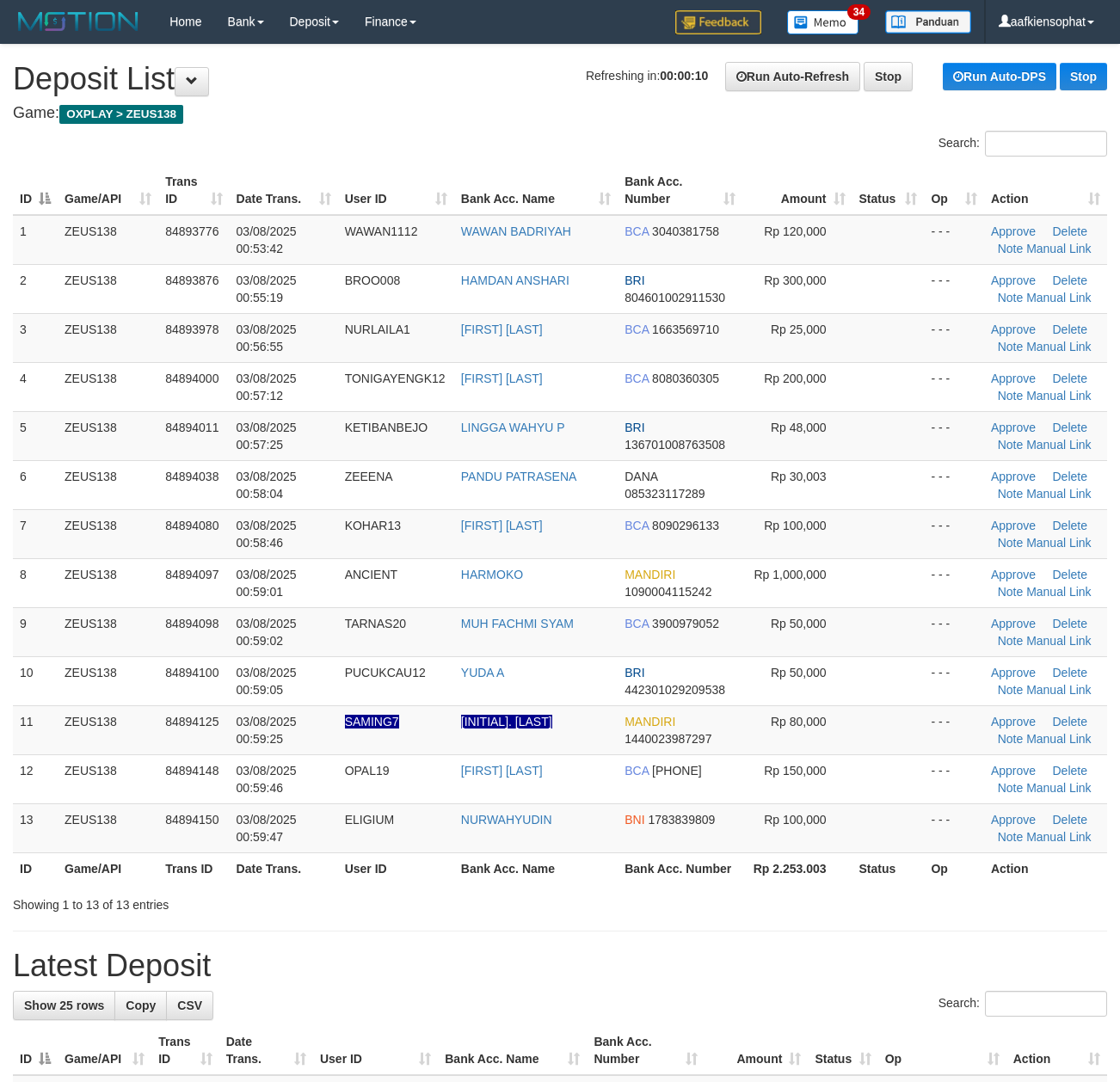 scroll, scrollTop: 0, scrollLeft: 0, axis: both 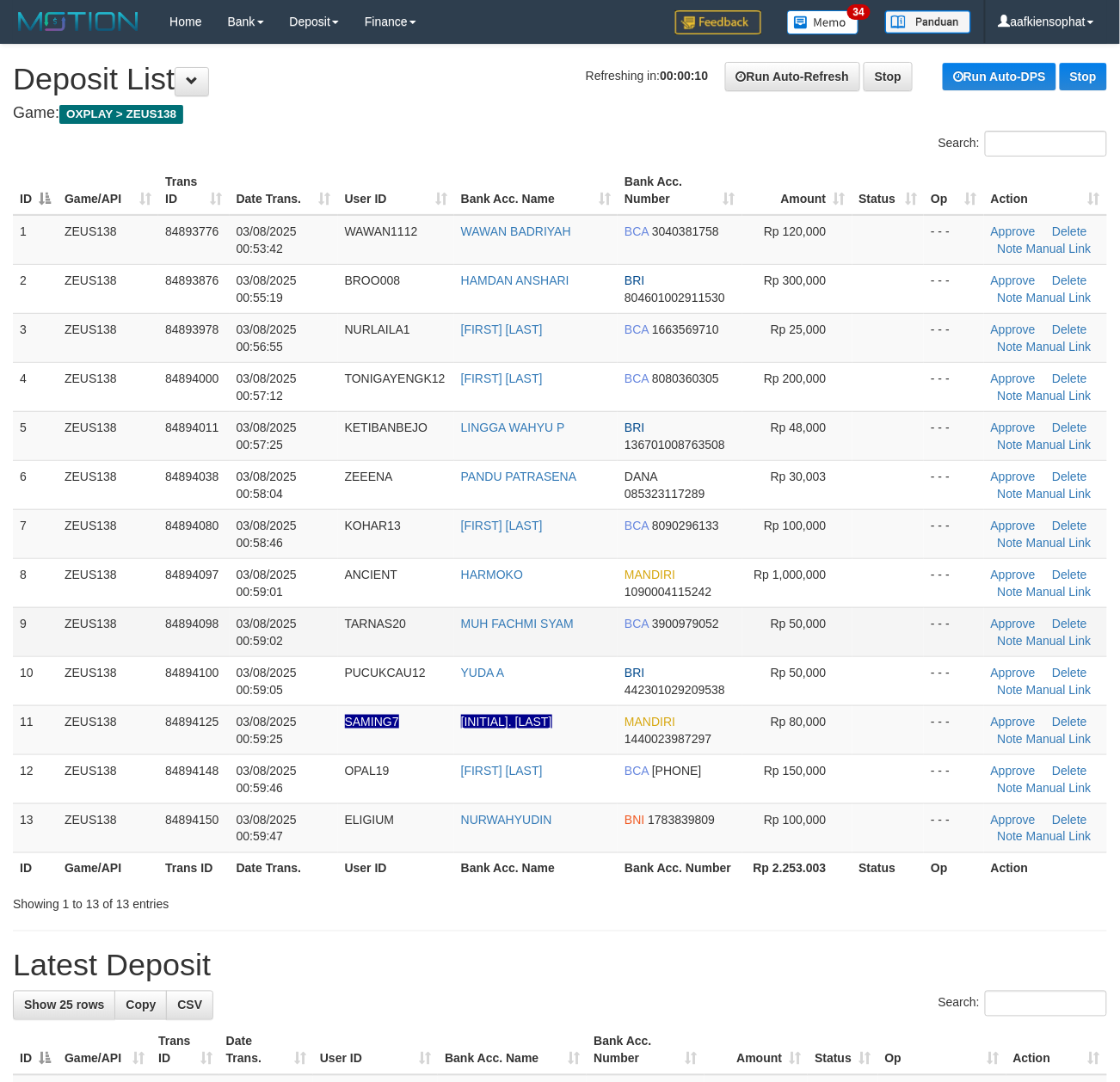 drag, startPoint x: 273, startPoint y: 620, endPoint x: 872, endPoint y: 635, distance: 599.1878 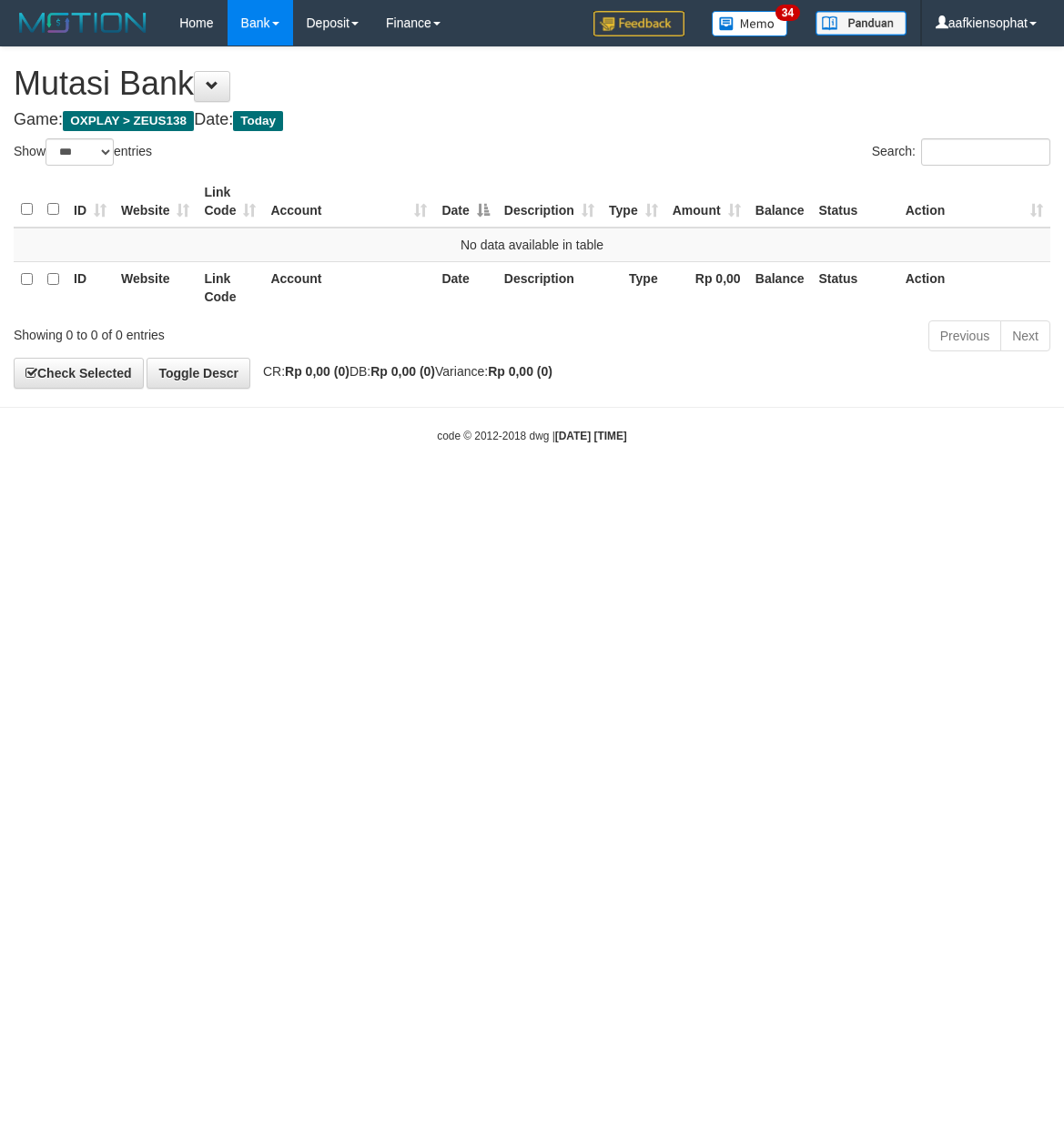 select on "***" 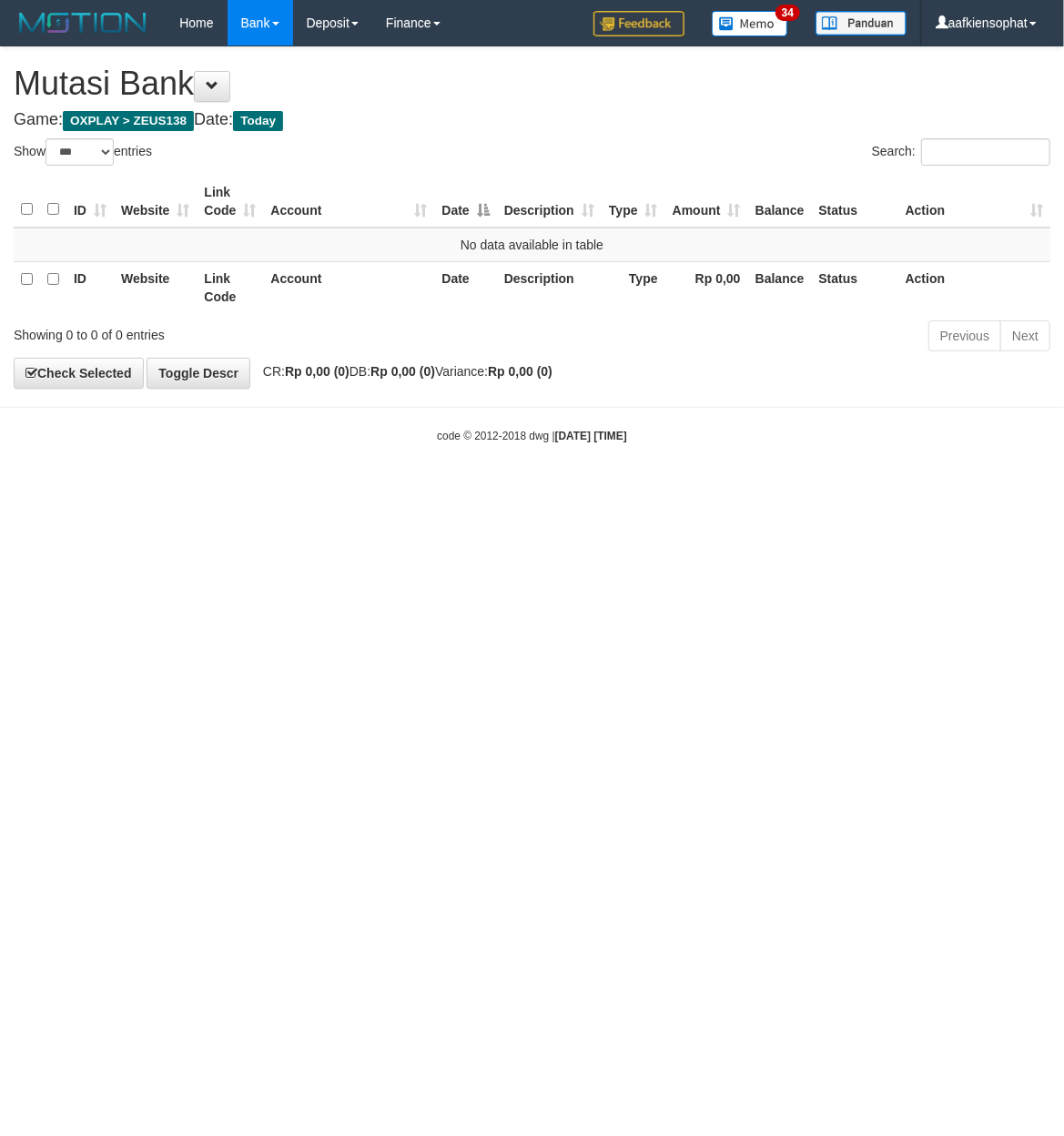 click on "Toggle navigation
Home
Bank
Account List
Load
By Website
Group
[OXPLAY]													ZEUS138
By Load Group (DPS)
Sync" at bounding box center [532, 245] 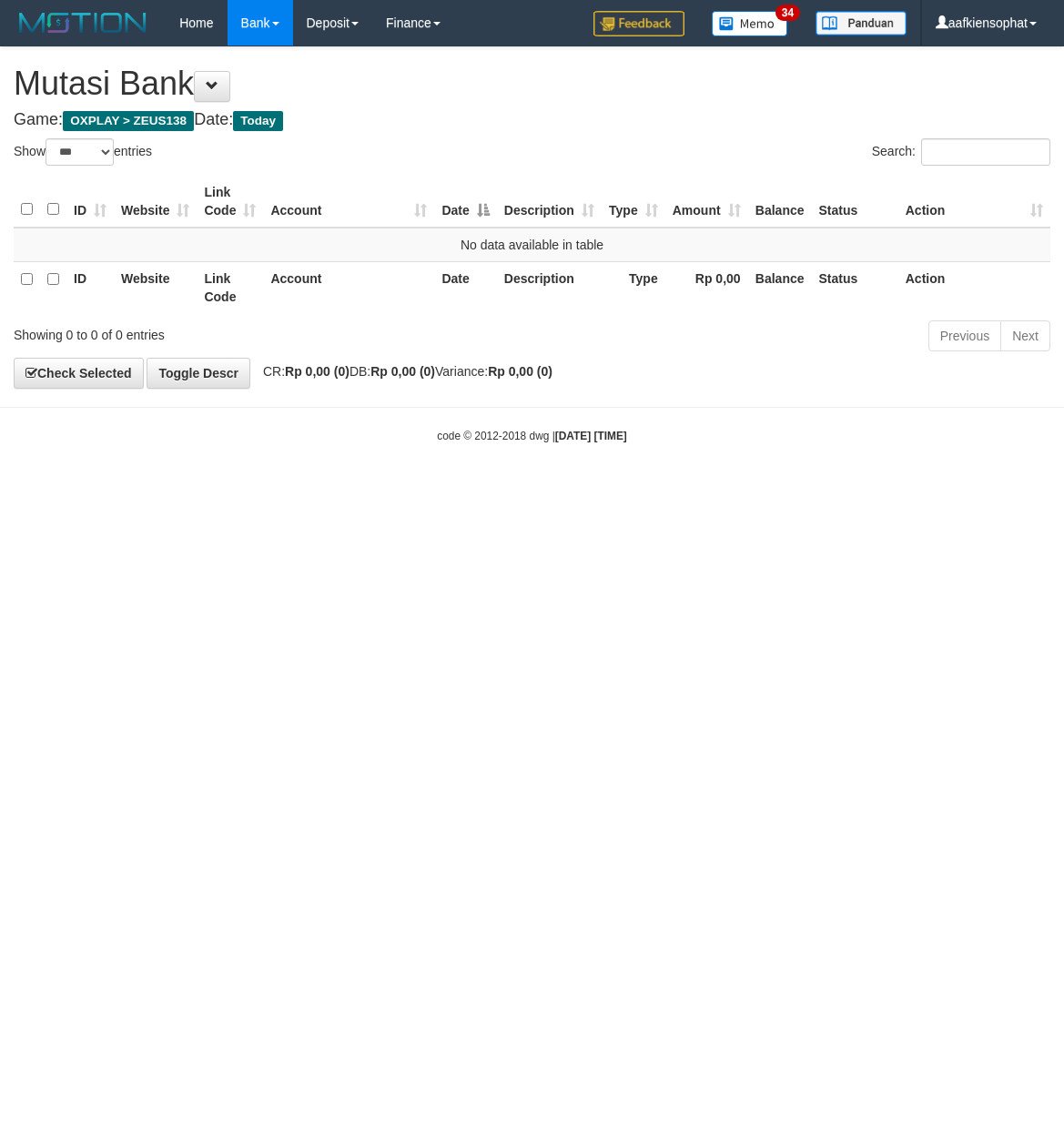 select on "***" 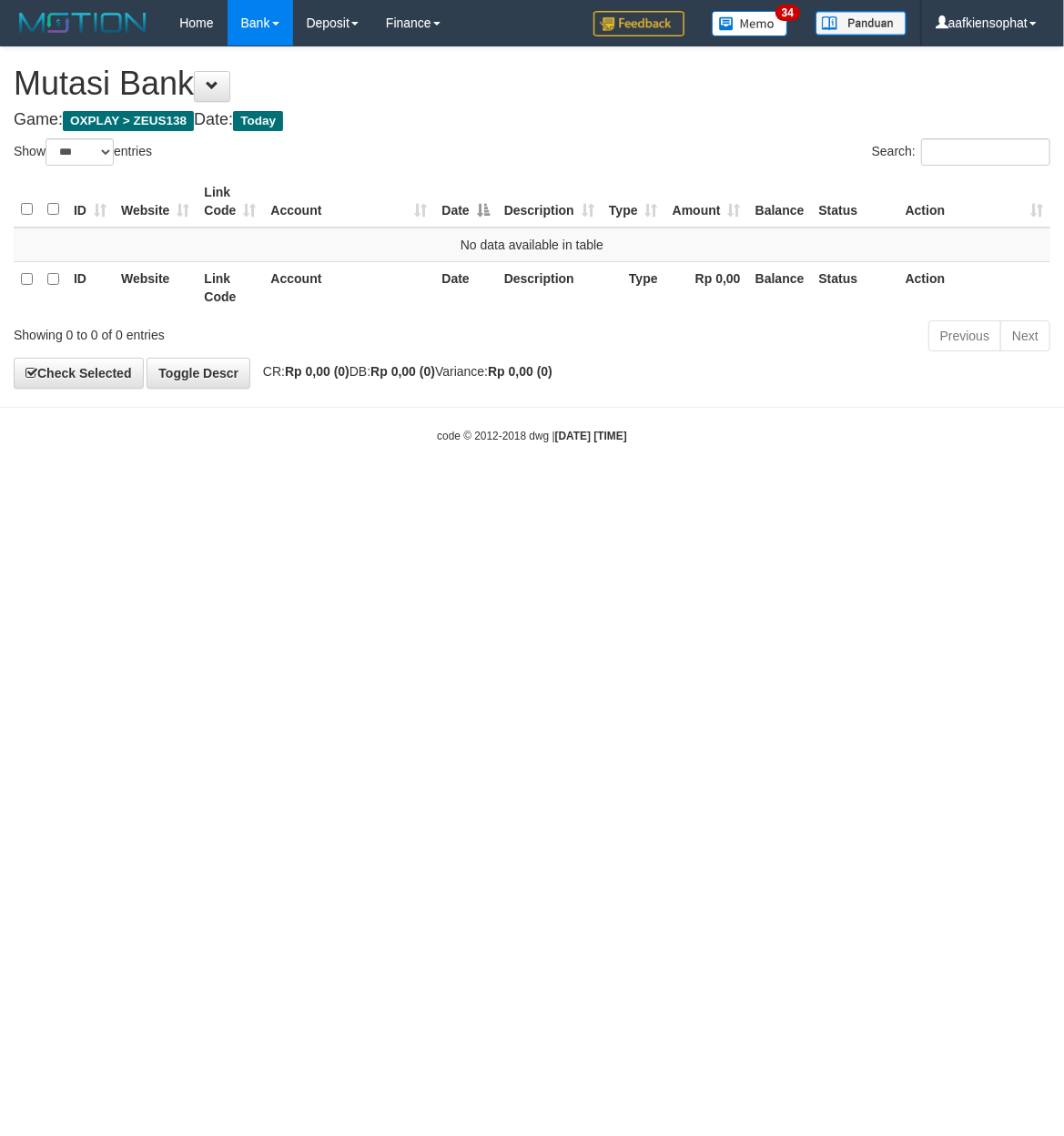 click on "Toggle navigation
Home
Bank
Account List
Load
By Website
Group
[OXPLAY]													ZEUS138
By Load Group (DPS)
Sync" at bounding box center [532, 245] 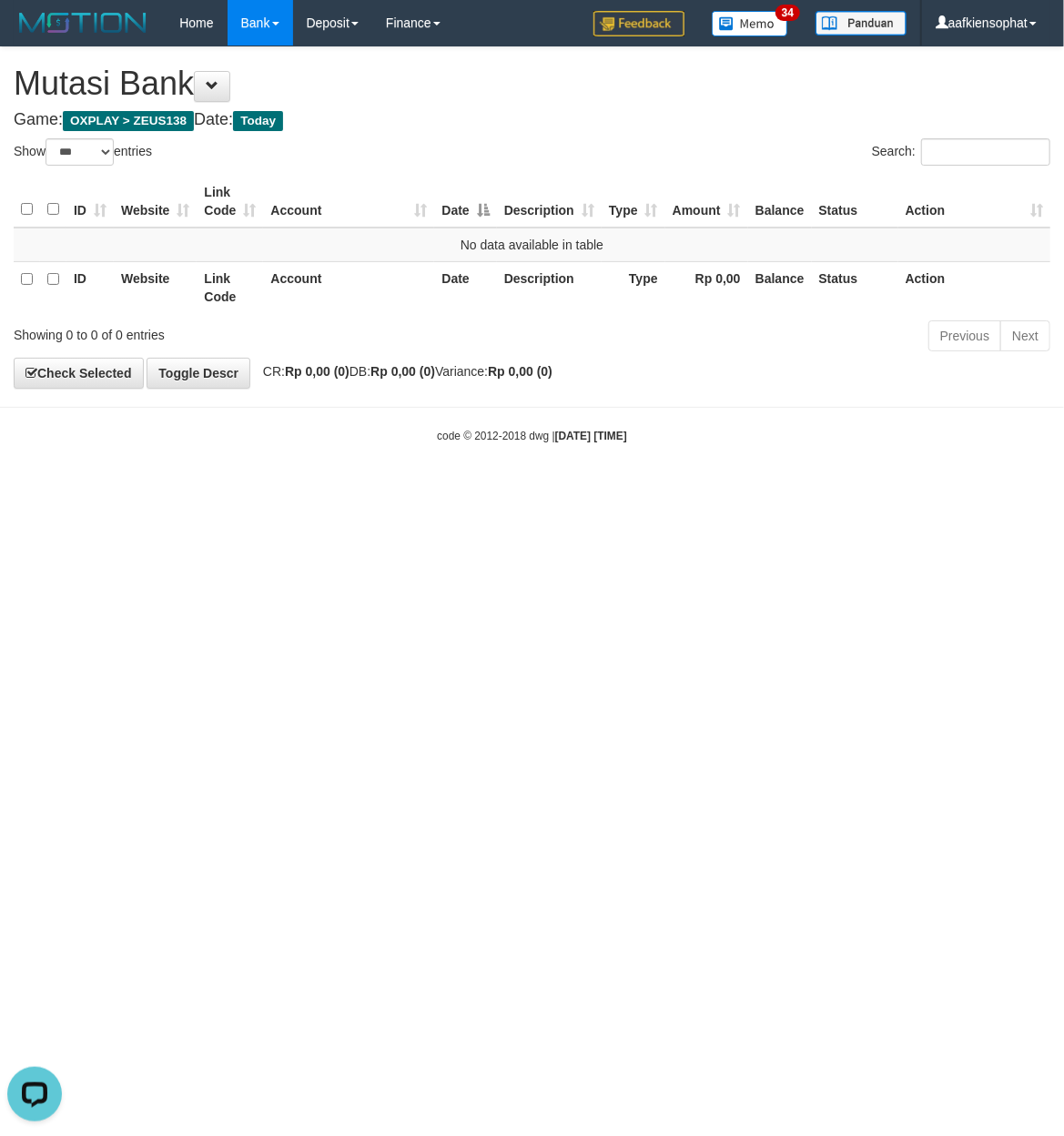 scroll, scrollTop: 0, scrollLeft: 0, axis: both 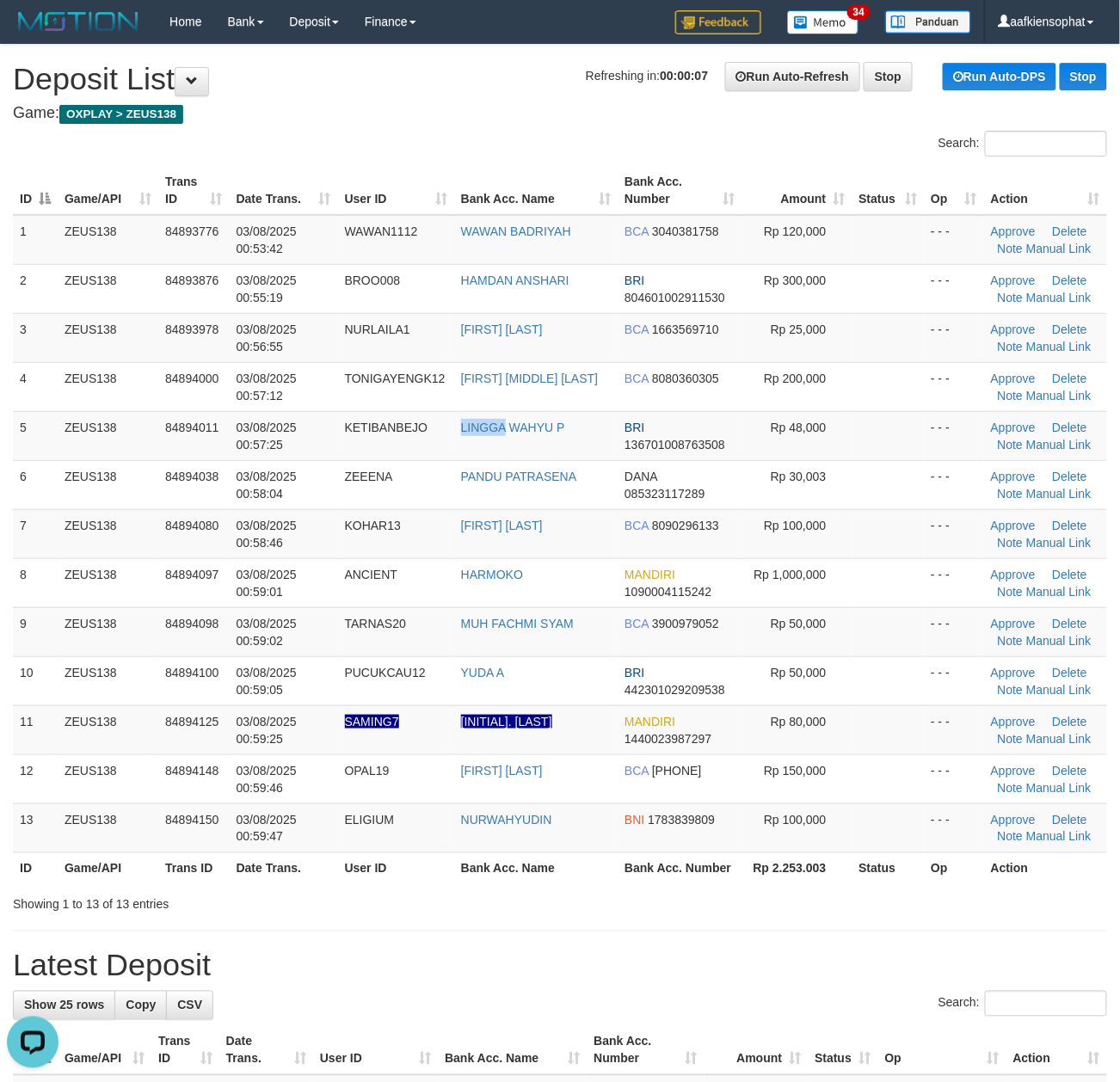 drag, startPoint x: 462, startPoint y: 451, endPoint x: 1129, endPoint y: 524, distance: 670.98286 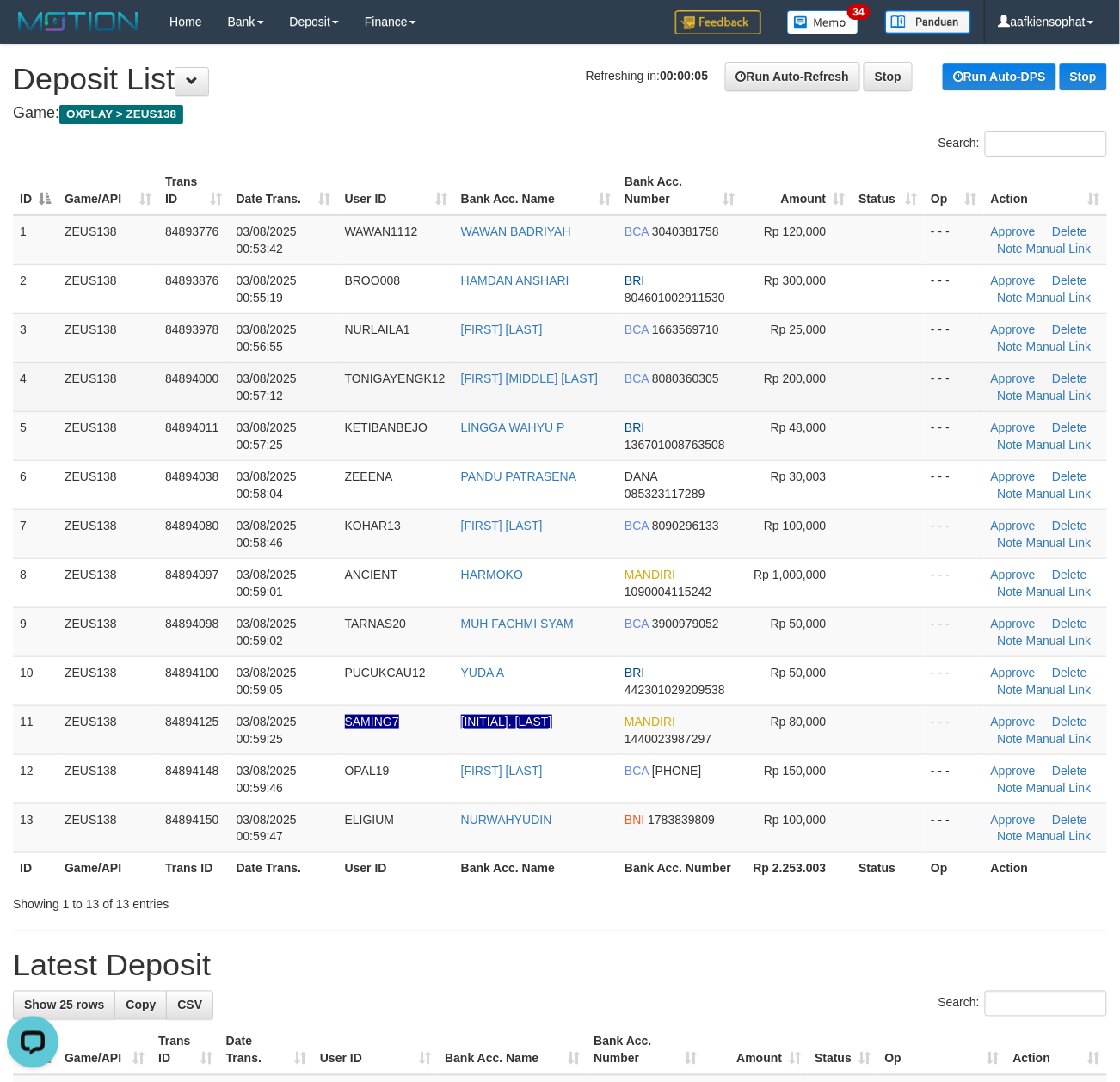 drag, startPoint x: 668, startPoint y: 373, endPoint x: 924, endPoint y: 385, distance: 256.2811 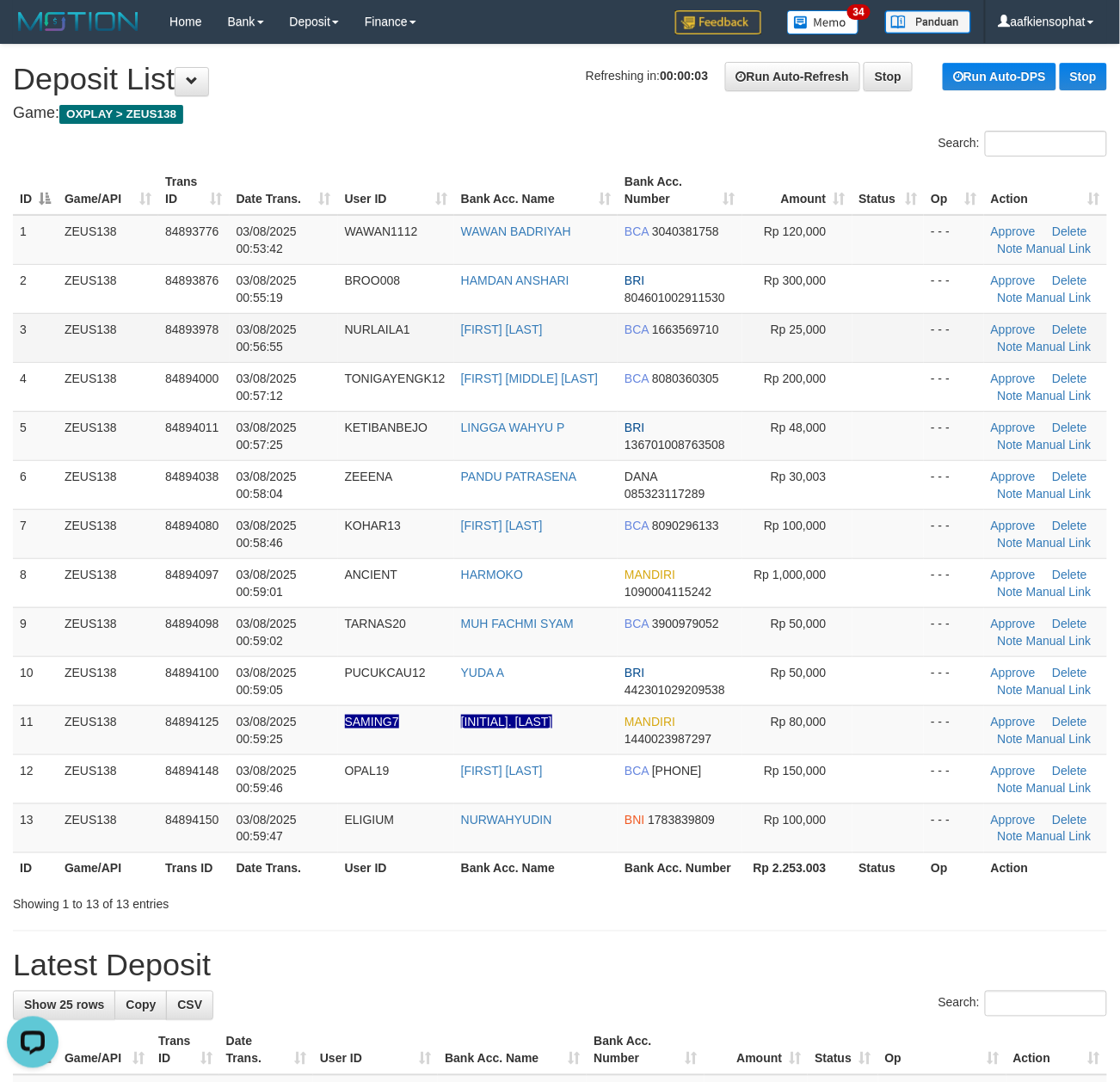 click on "NUR LAILA" at bounding box center [536, 337] 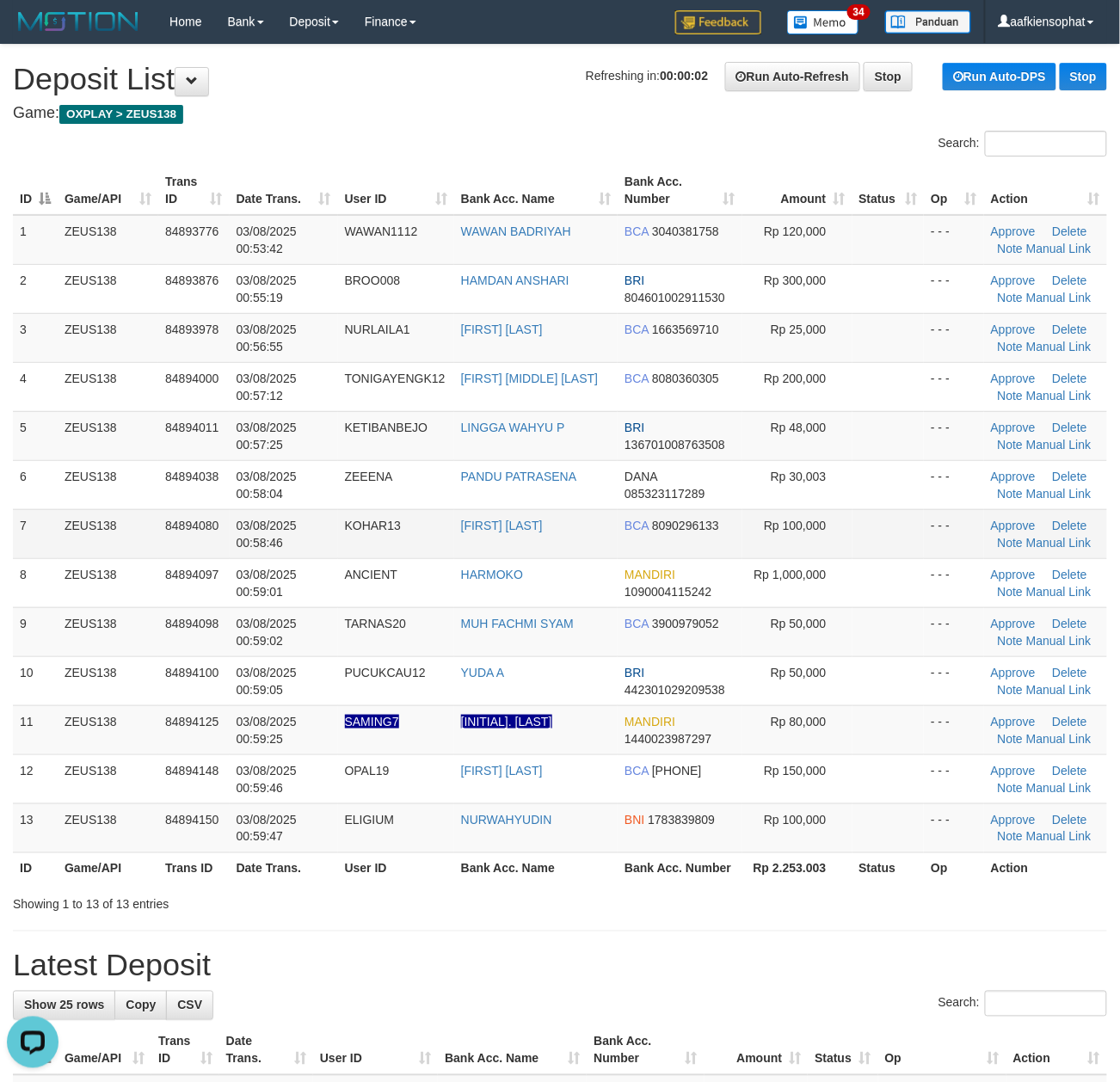 click on "KOHAR13" at bounding box center (396, 533) 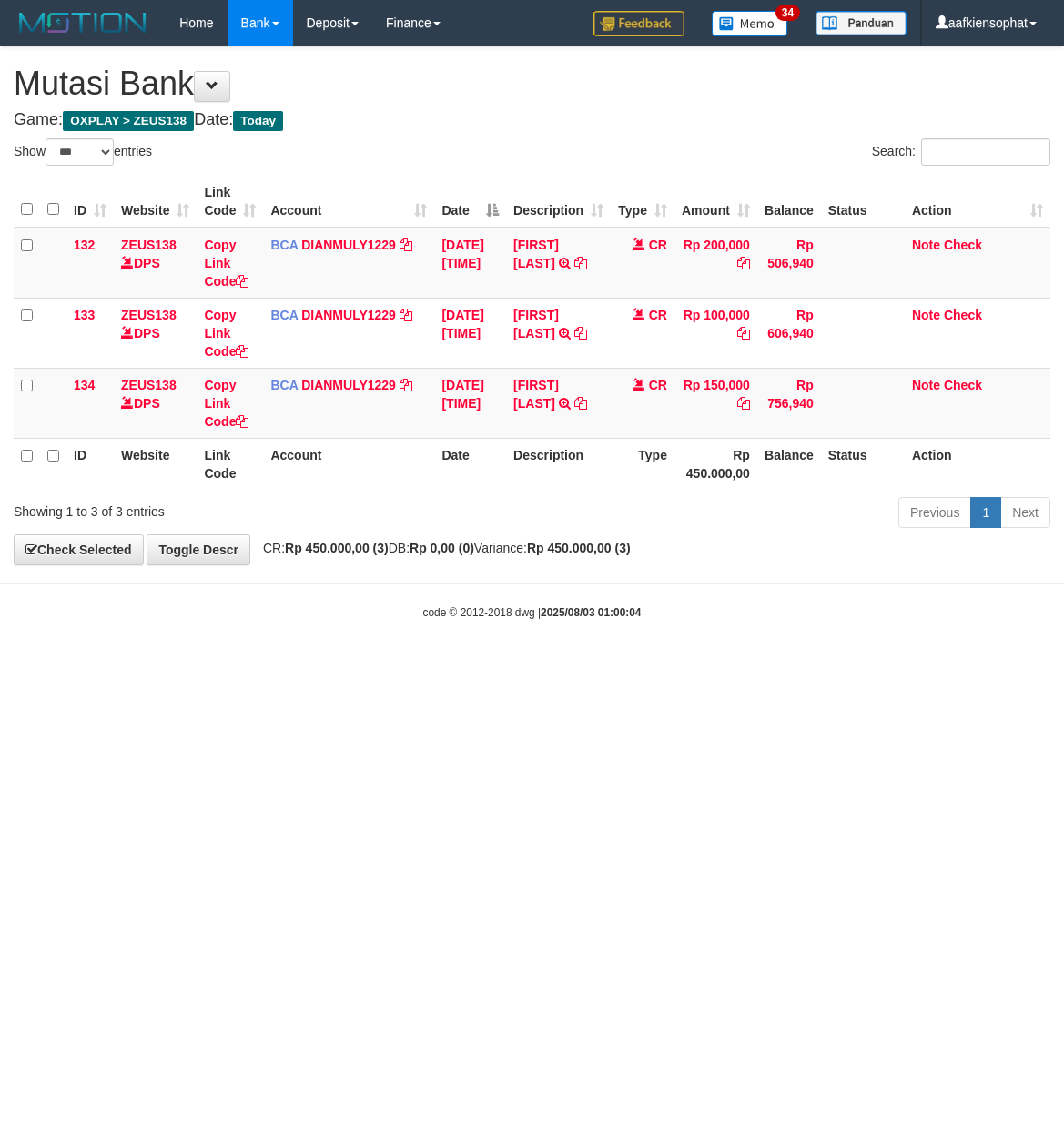 select on "***" 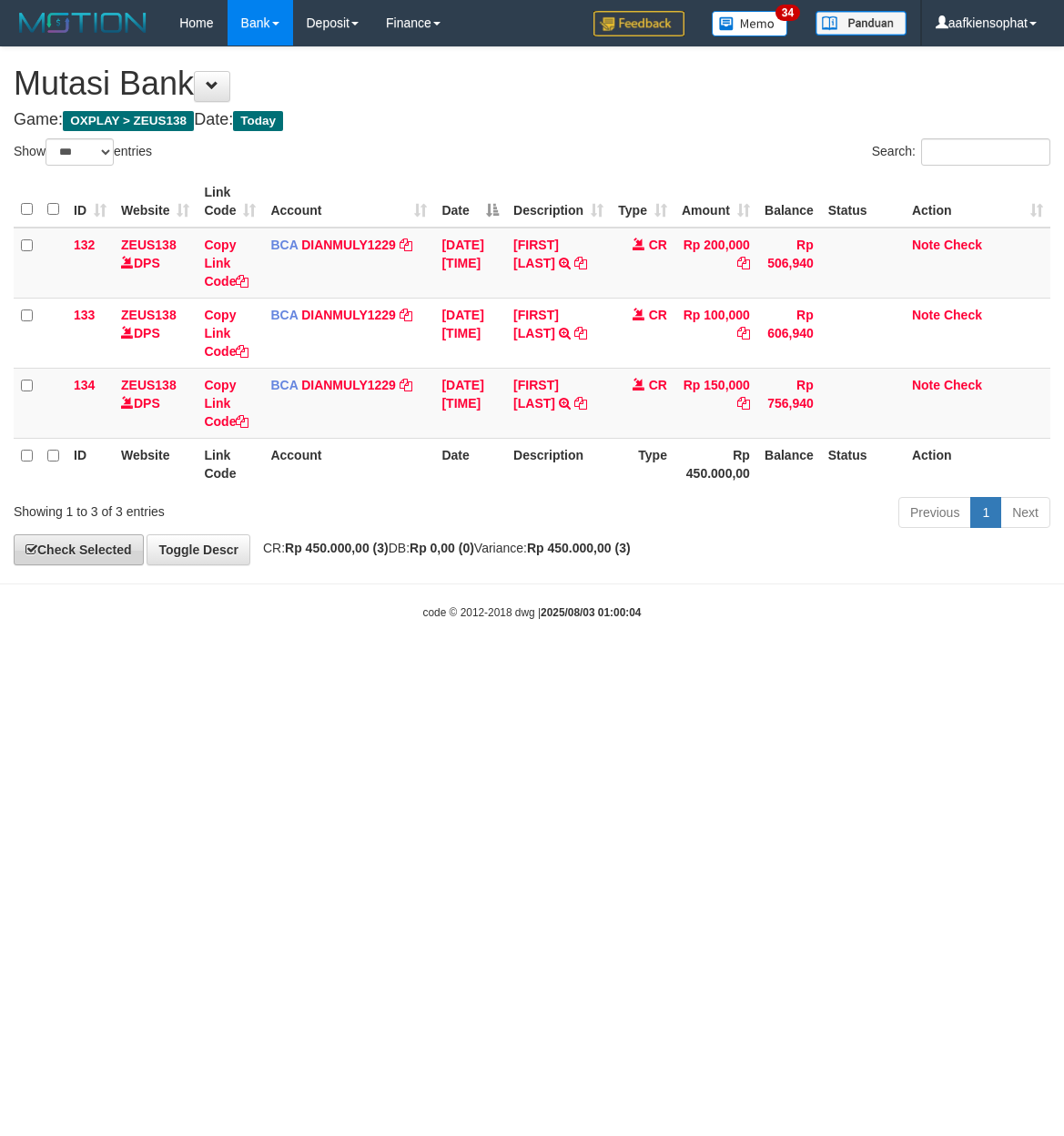 scroll, scrollTop: 0, scrollLeft: 0, axis: both 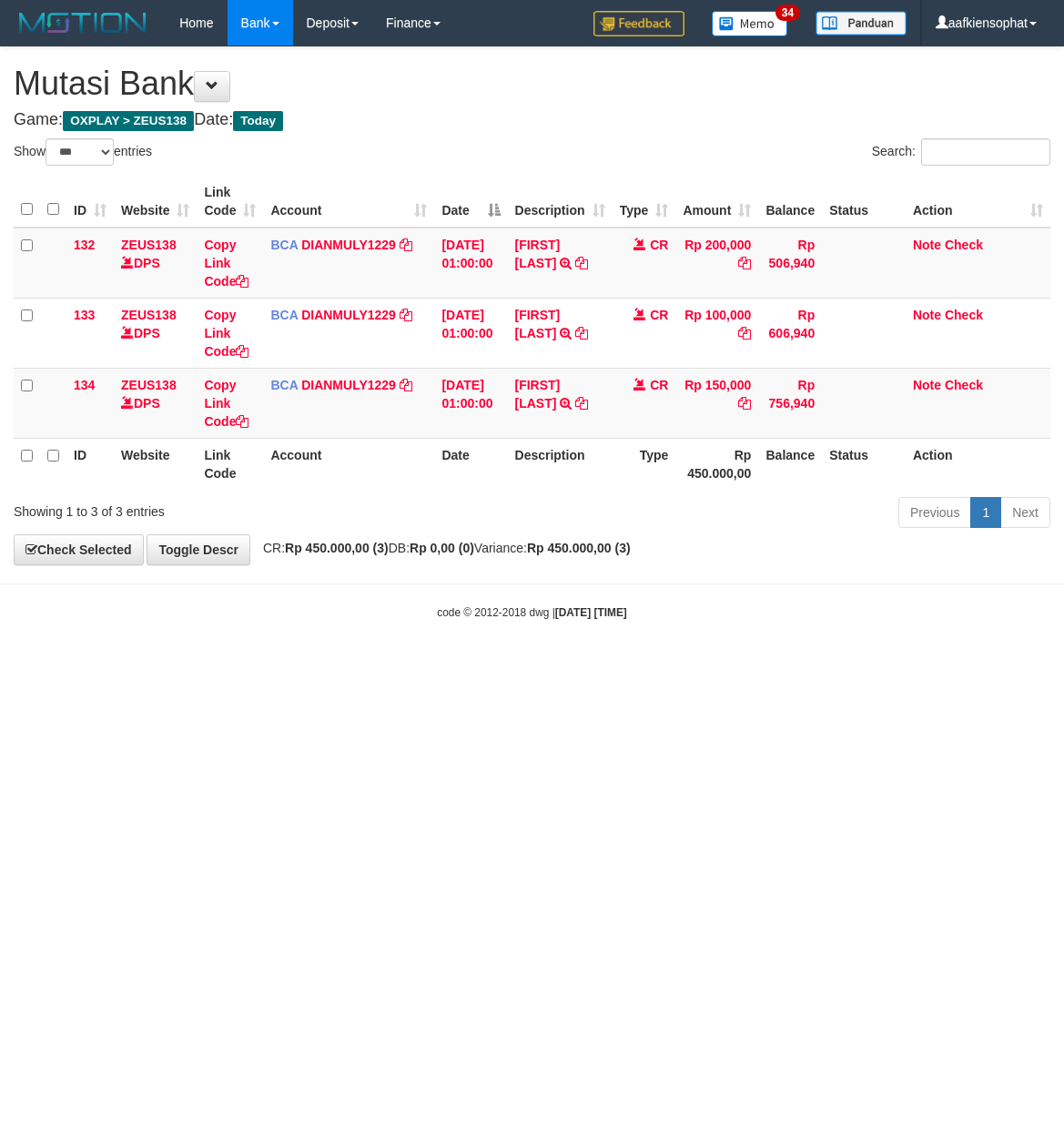 select on "***" 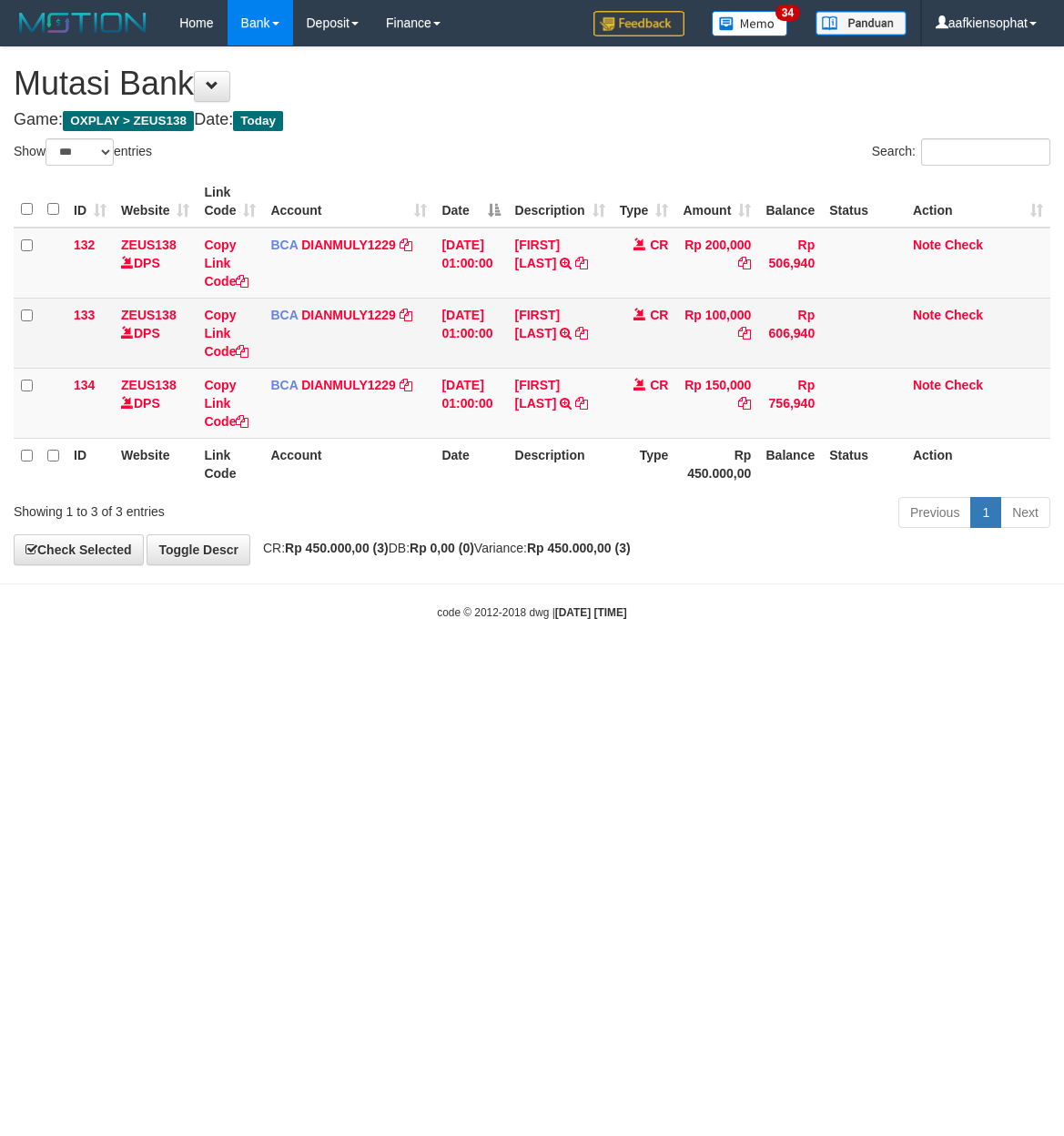 scroll, scrollTop: 0, scrollLeft: 0, axis: both 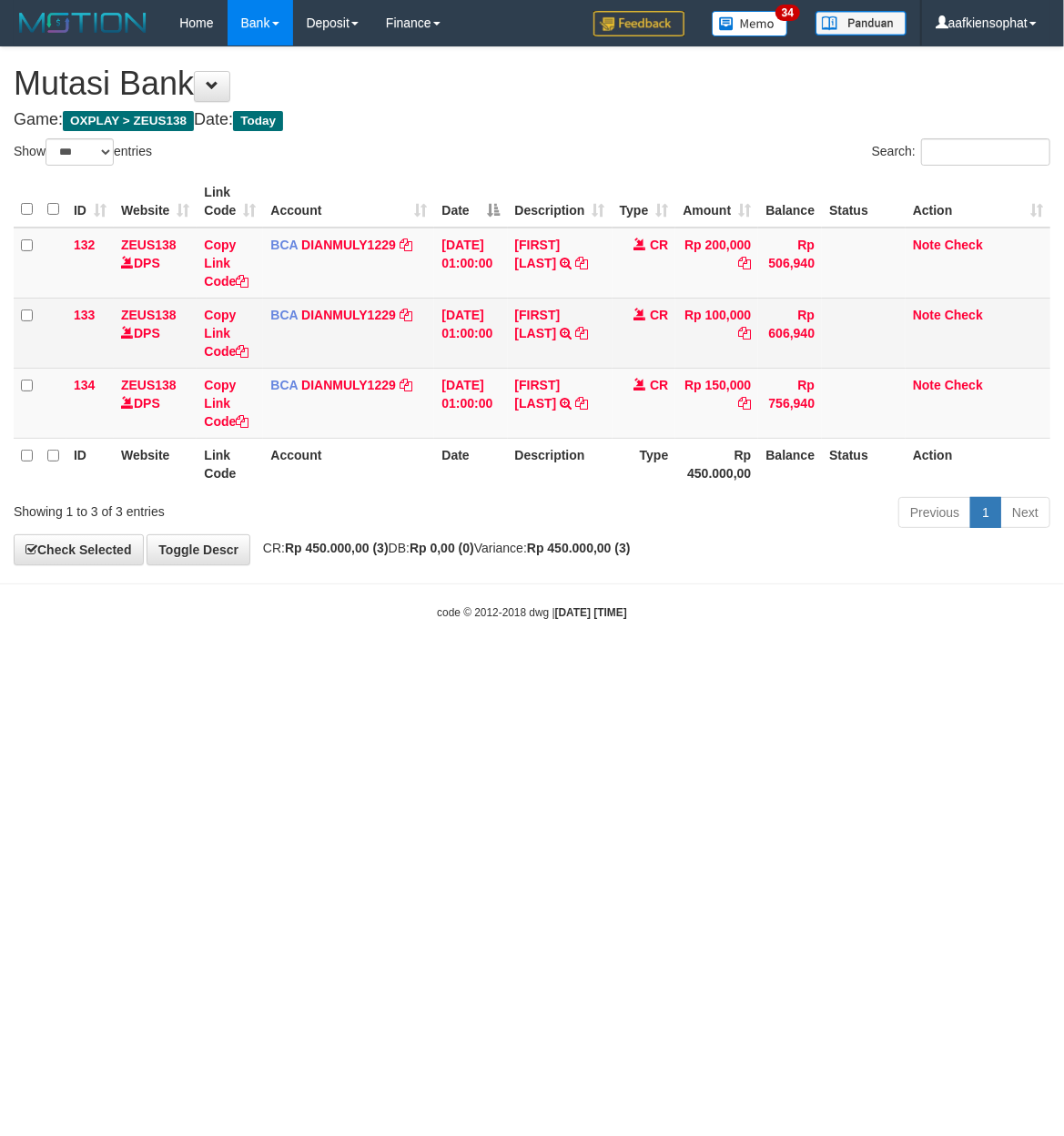 click on "[NAME]         TRSF E-BANKING CR 0308/FTSCY/WS95031
100000.00[NAME]" at bounding box center (560, 332) 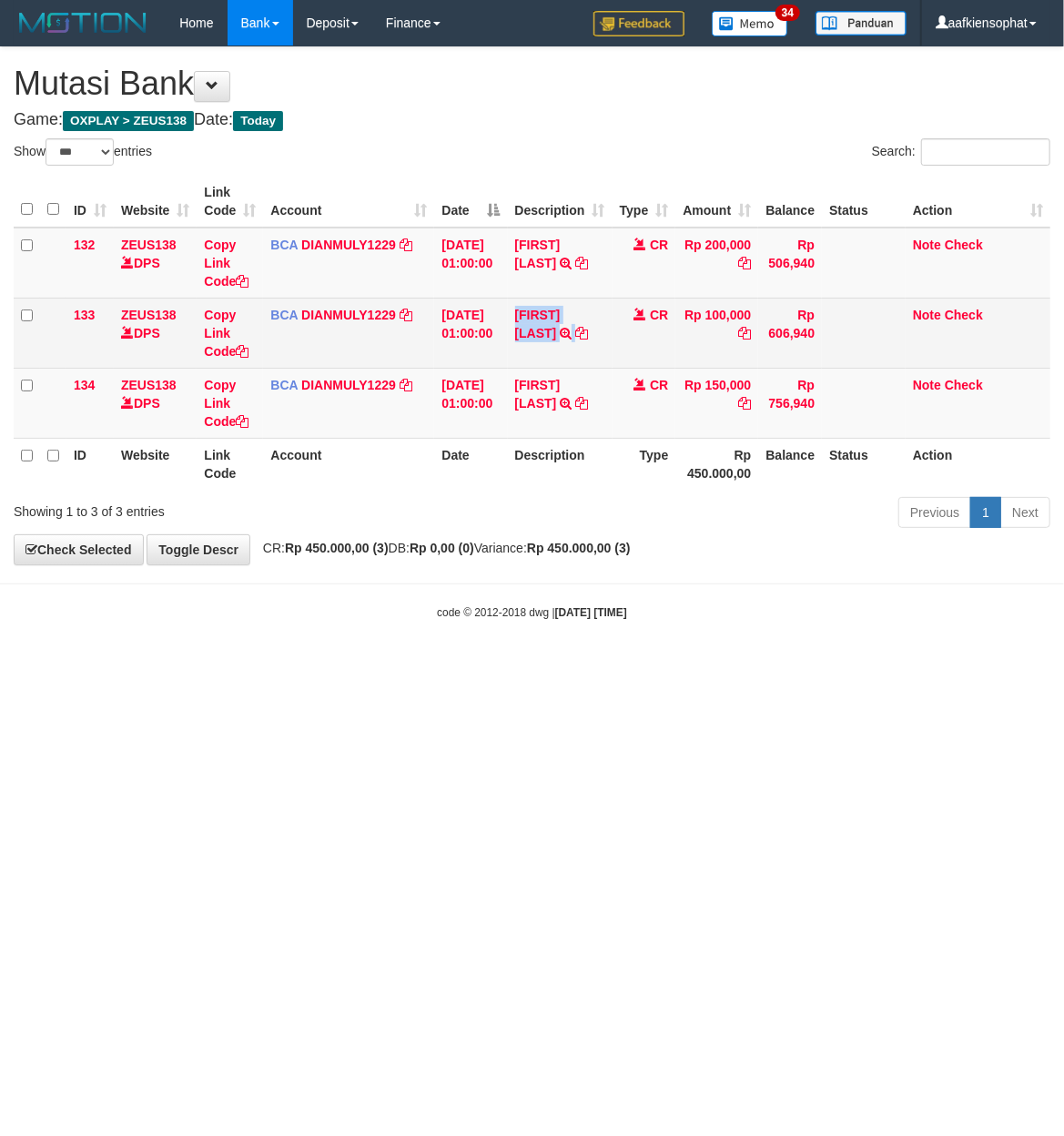 click on "[NAME]         TRSF E-BANKING CR 0308/FTSCY/WS95031
100000.00[NAME]" at bounding box center (560, 332) 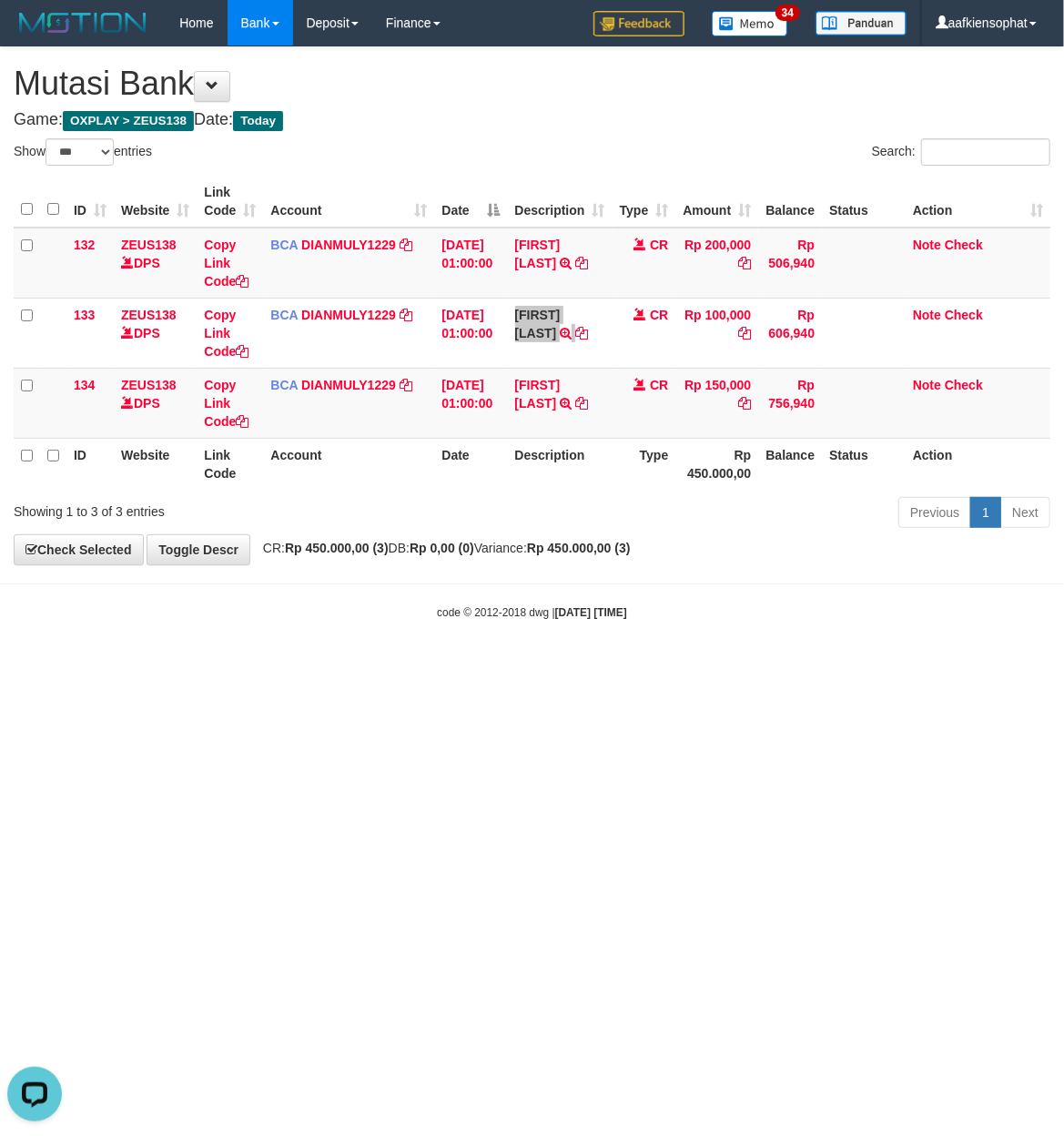 scroll, scrollTop: 0, scrollLeft: 0, axis: both 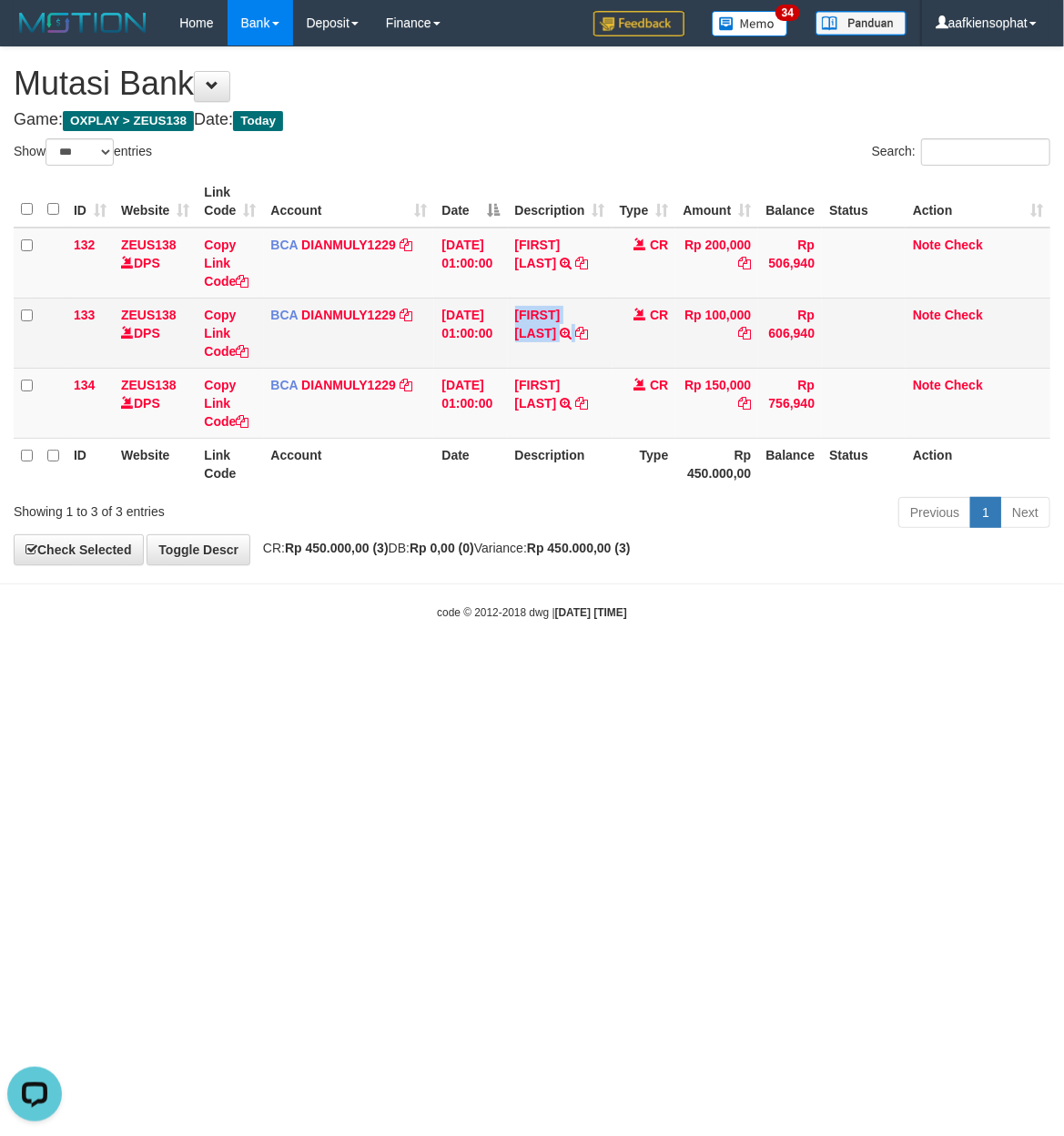 copy on "01:00:00
[NAME]" 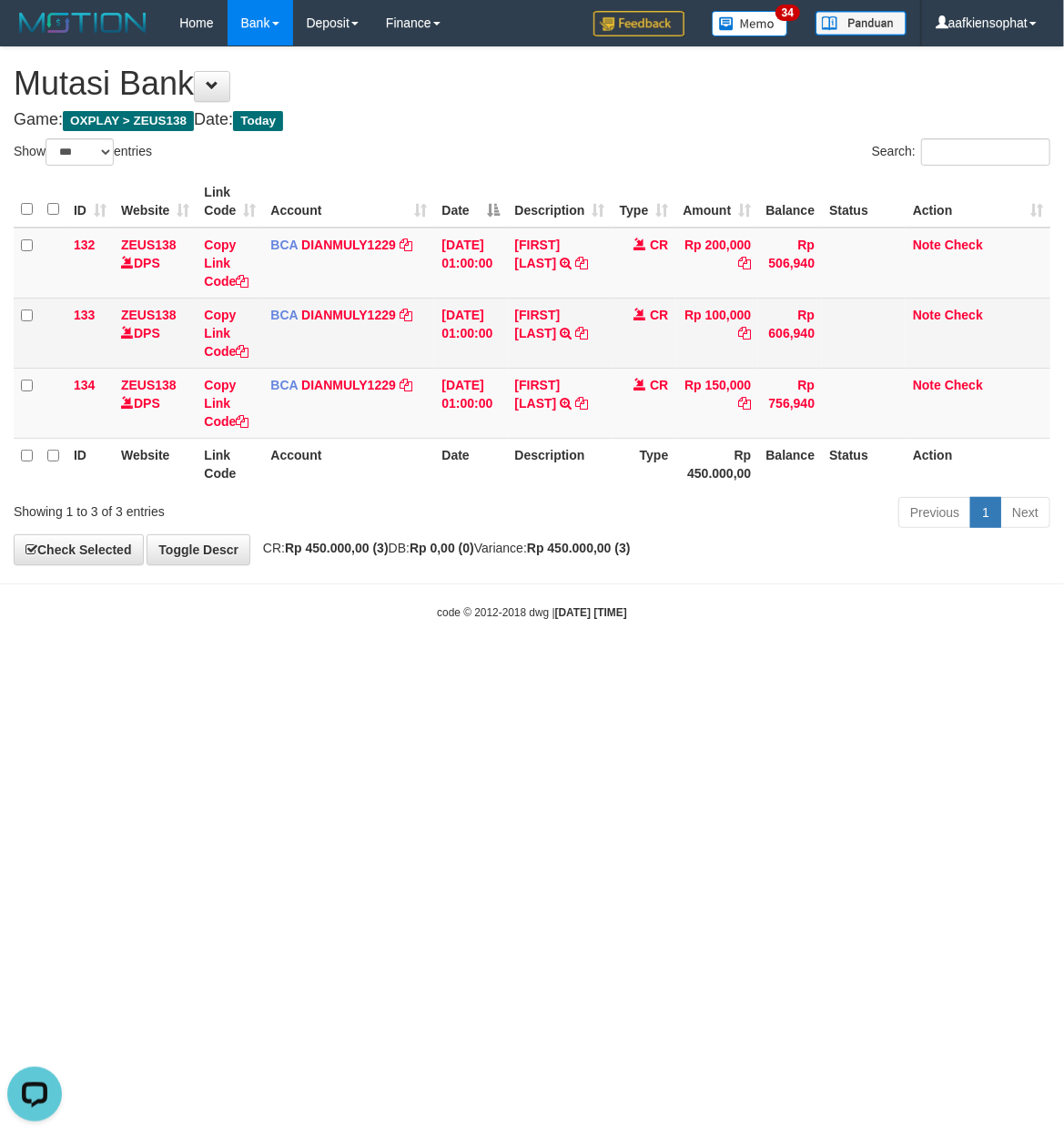 click on "[NAME]         TRSF E-BANKING CR 0308/FTSCY/WS95031
100000.00[NAME]" at bounding box center (560, 332) 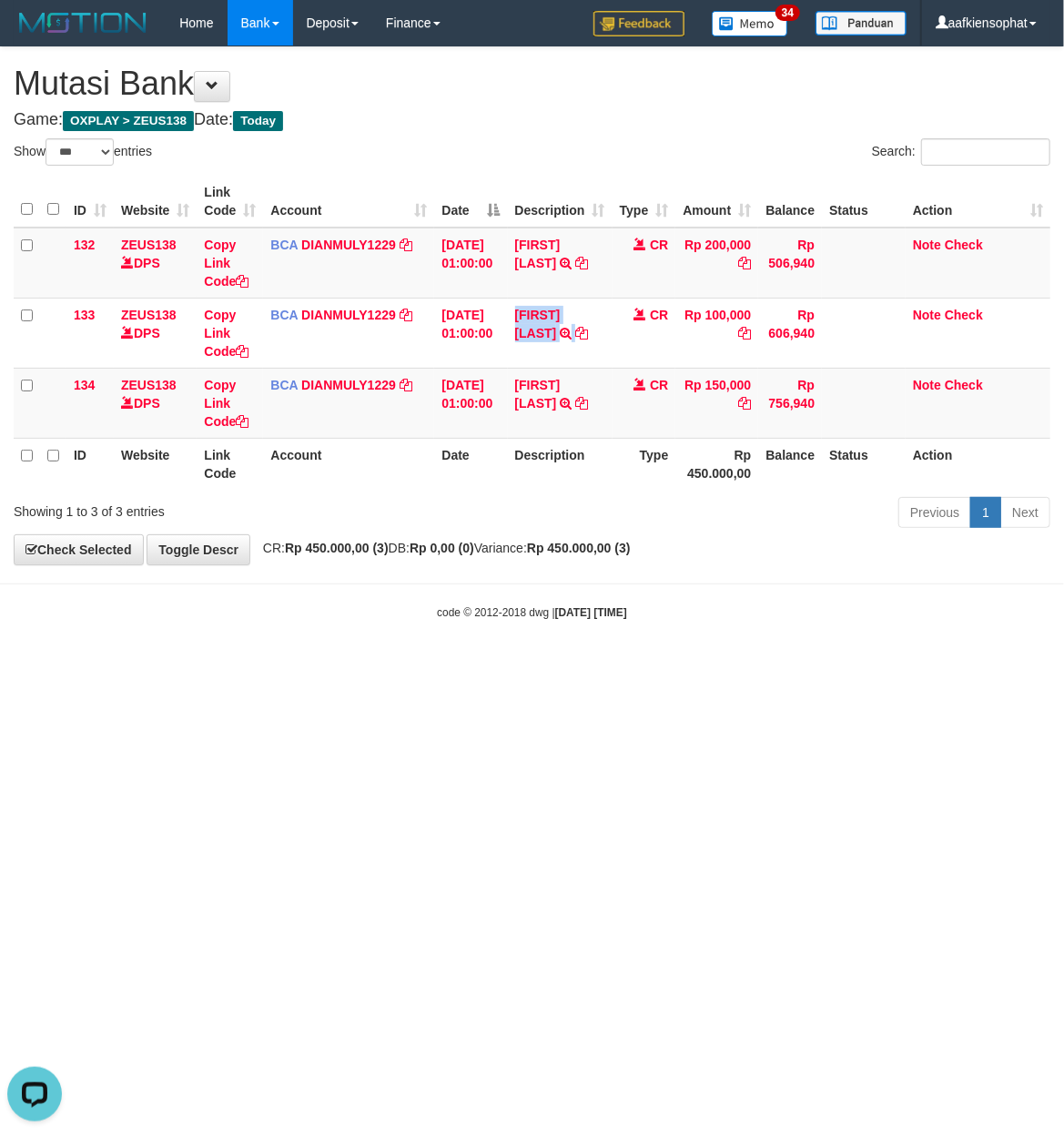 drag, startPoint x: 592, startPoint y: 339, endPoint x: 4, endPoint y: 336, distance: 588.00765 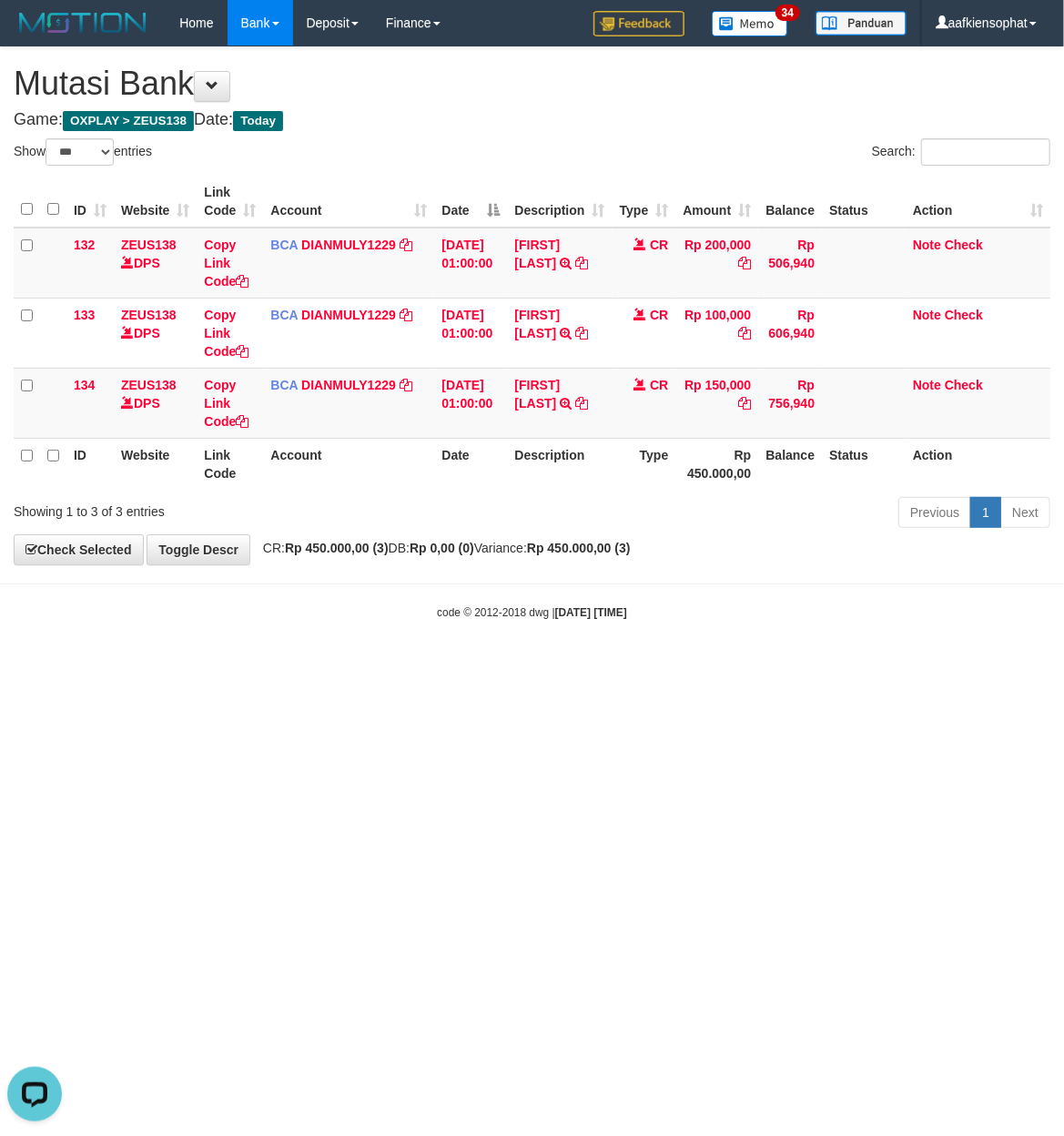 drag, startPoint x: 735, startPoint y: 614, endPoint x: 613, endPoint y: 602, distance: 122.58874 